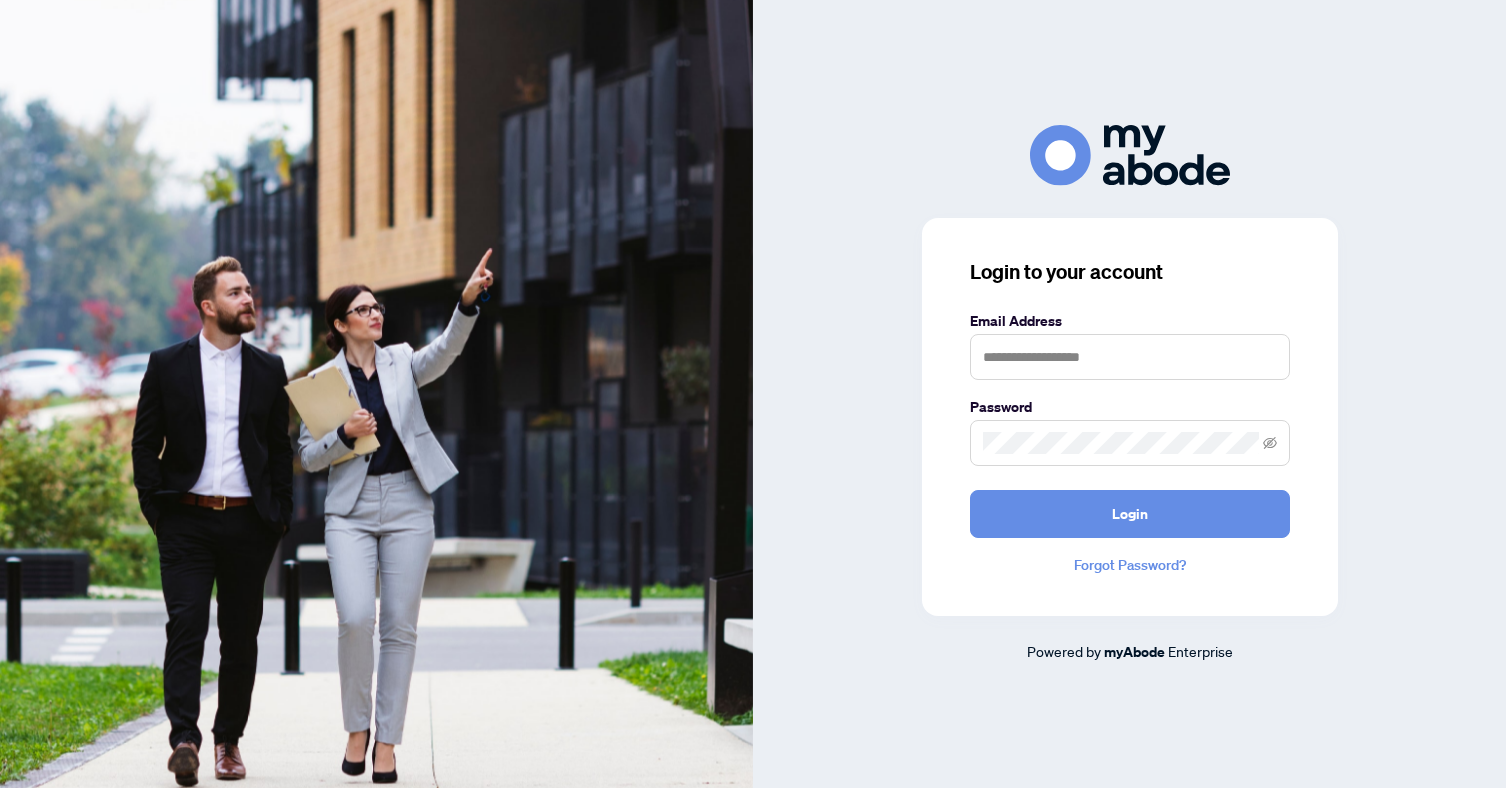 scroll, scrollTop: 0, scrollLeft: 0, axis: both 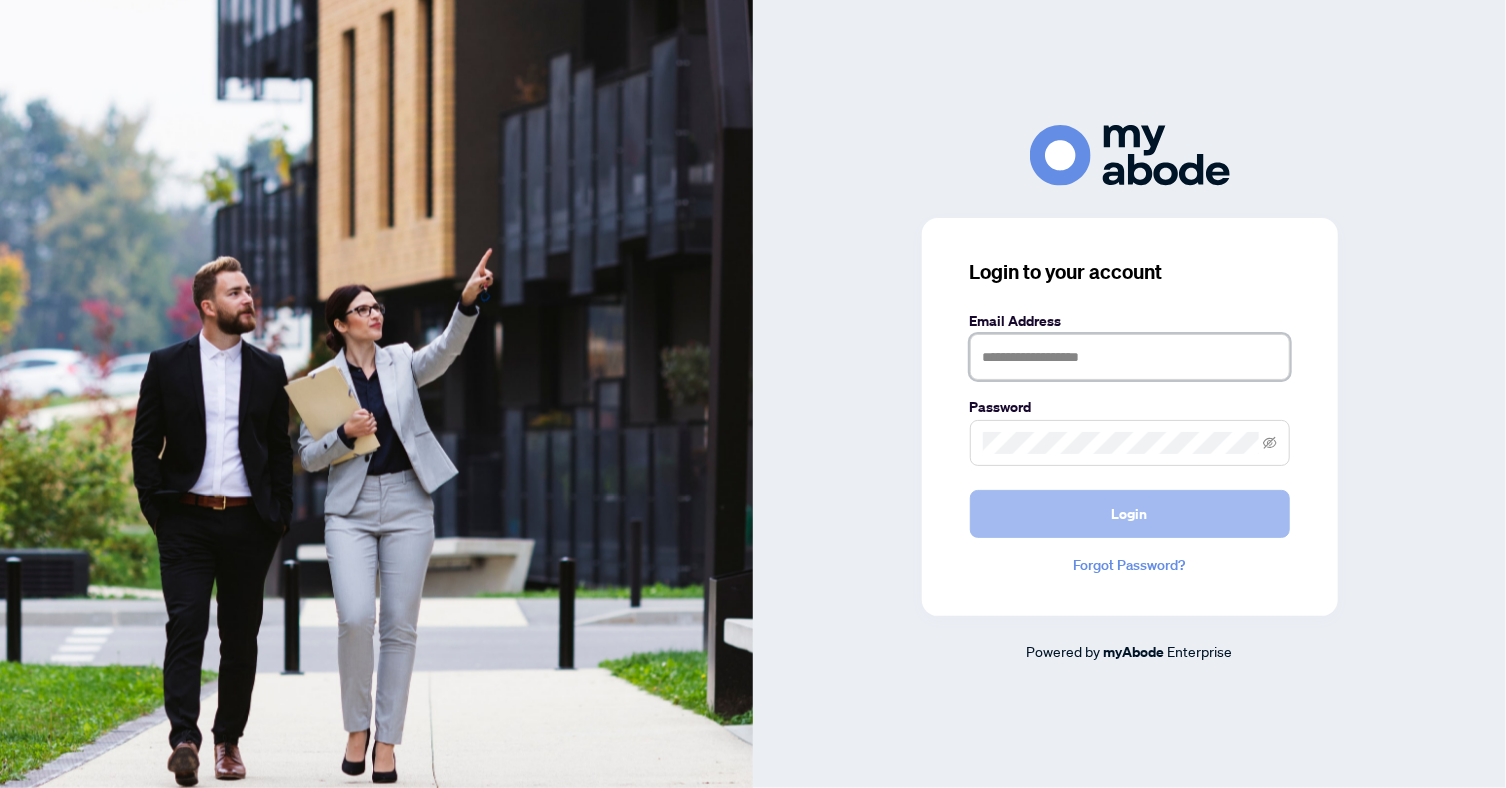 type on "**********" 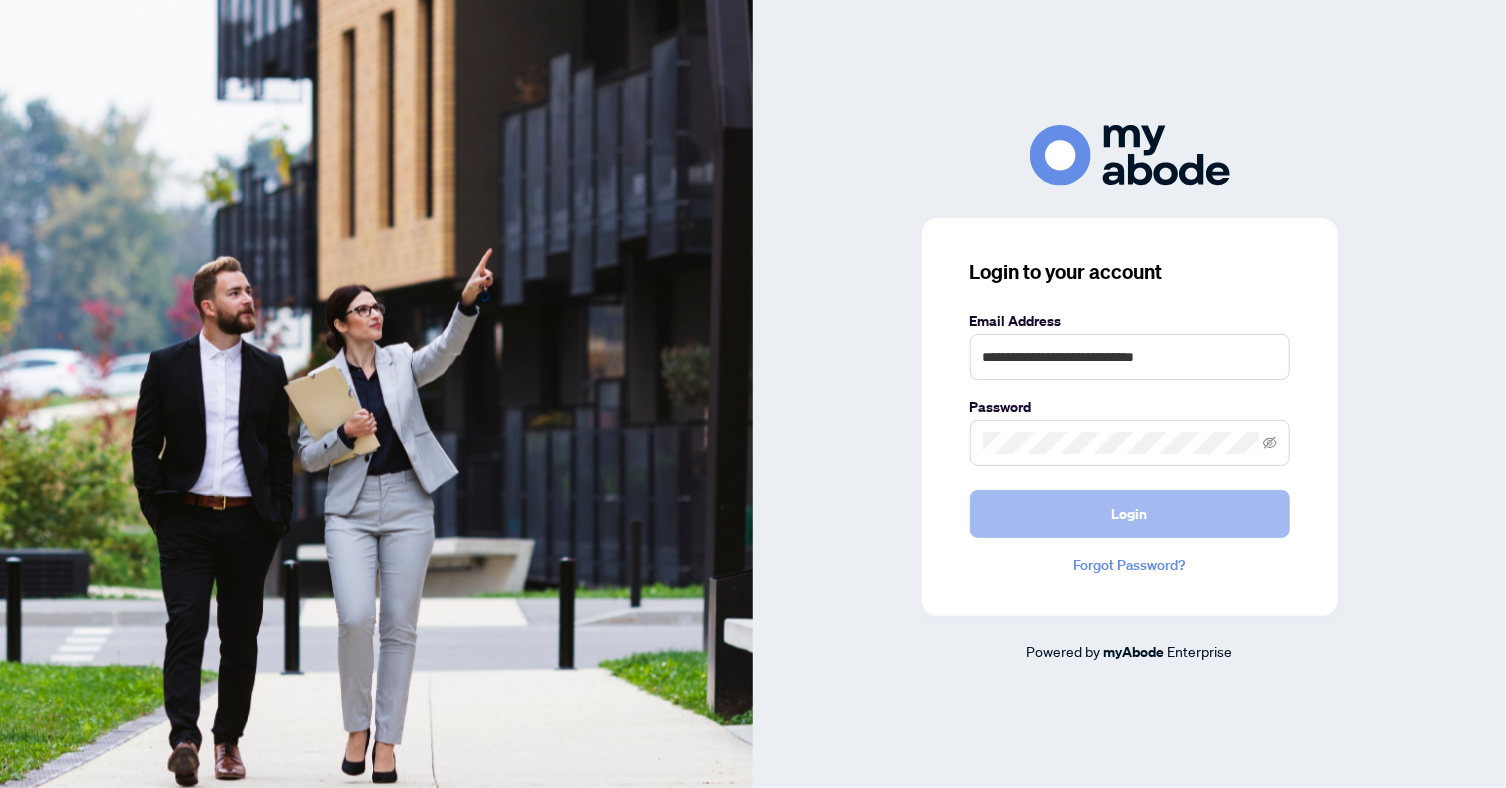 click on "Login" at bounding box center [1130, 514] 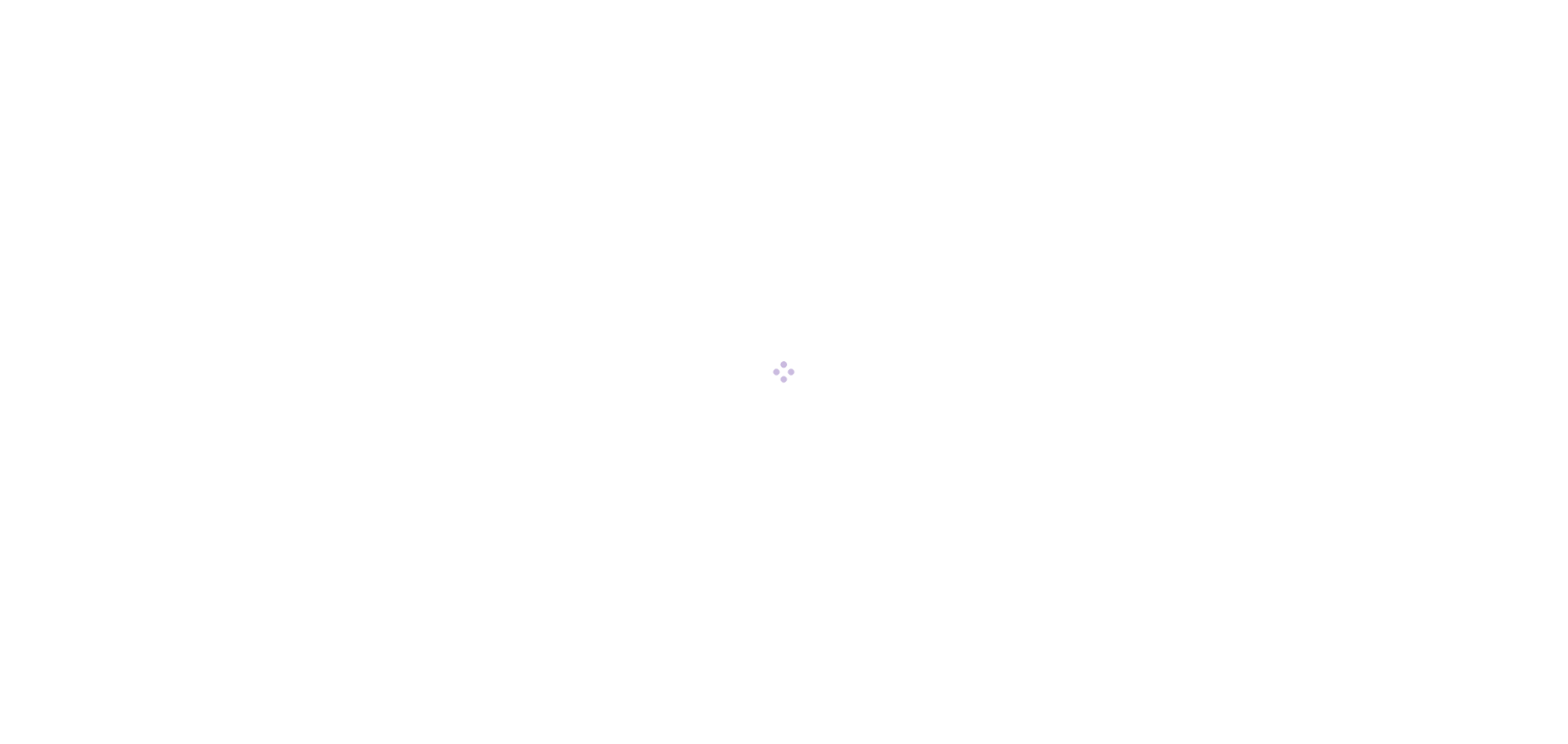 scroll, scrollTop: 0, scrollLeft: 0, axis: both 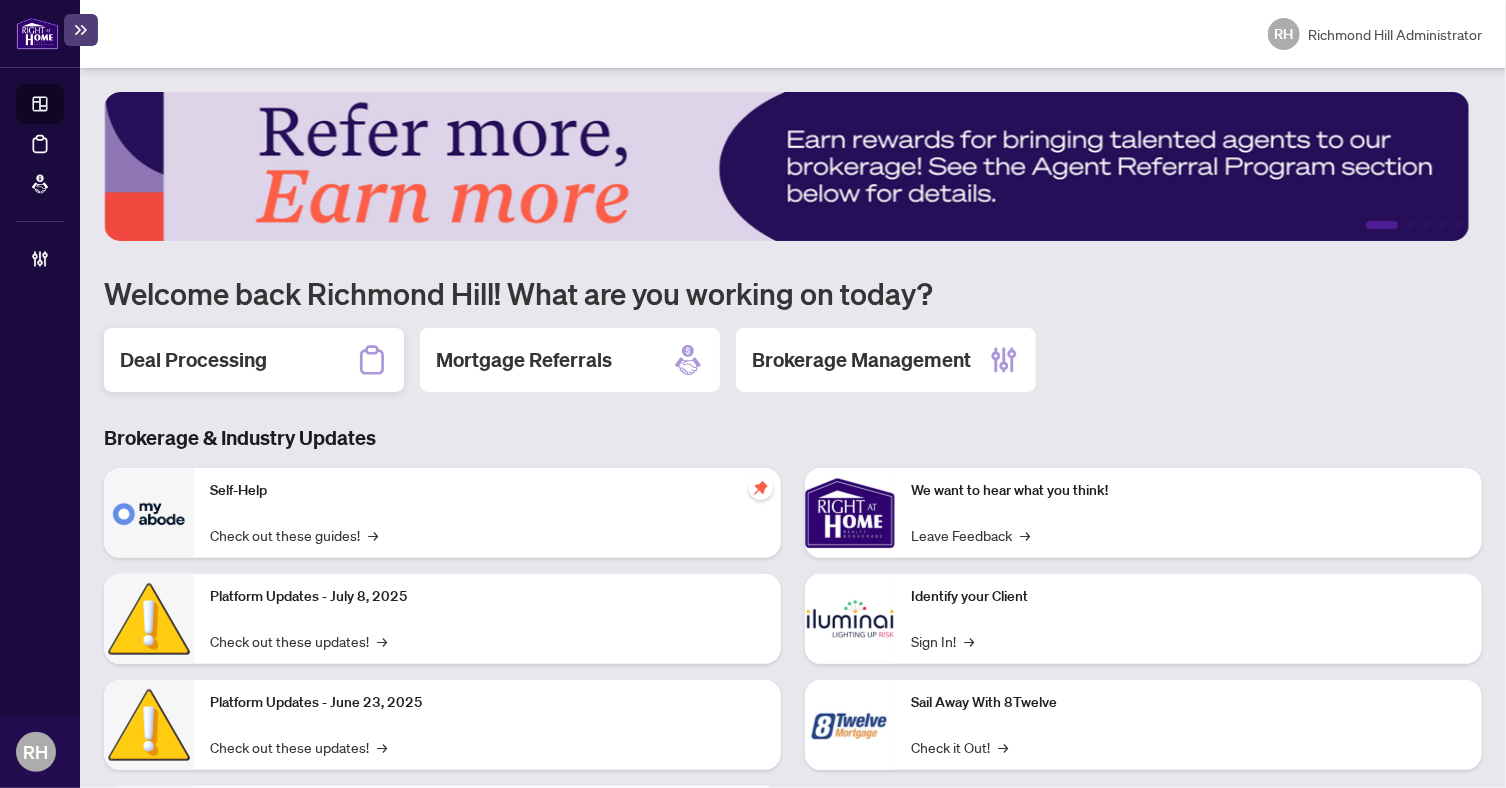 click on "Deal Processing" at bounding box center [193, 360] 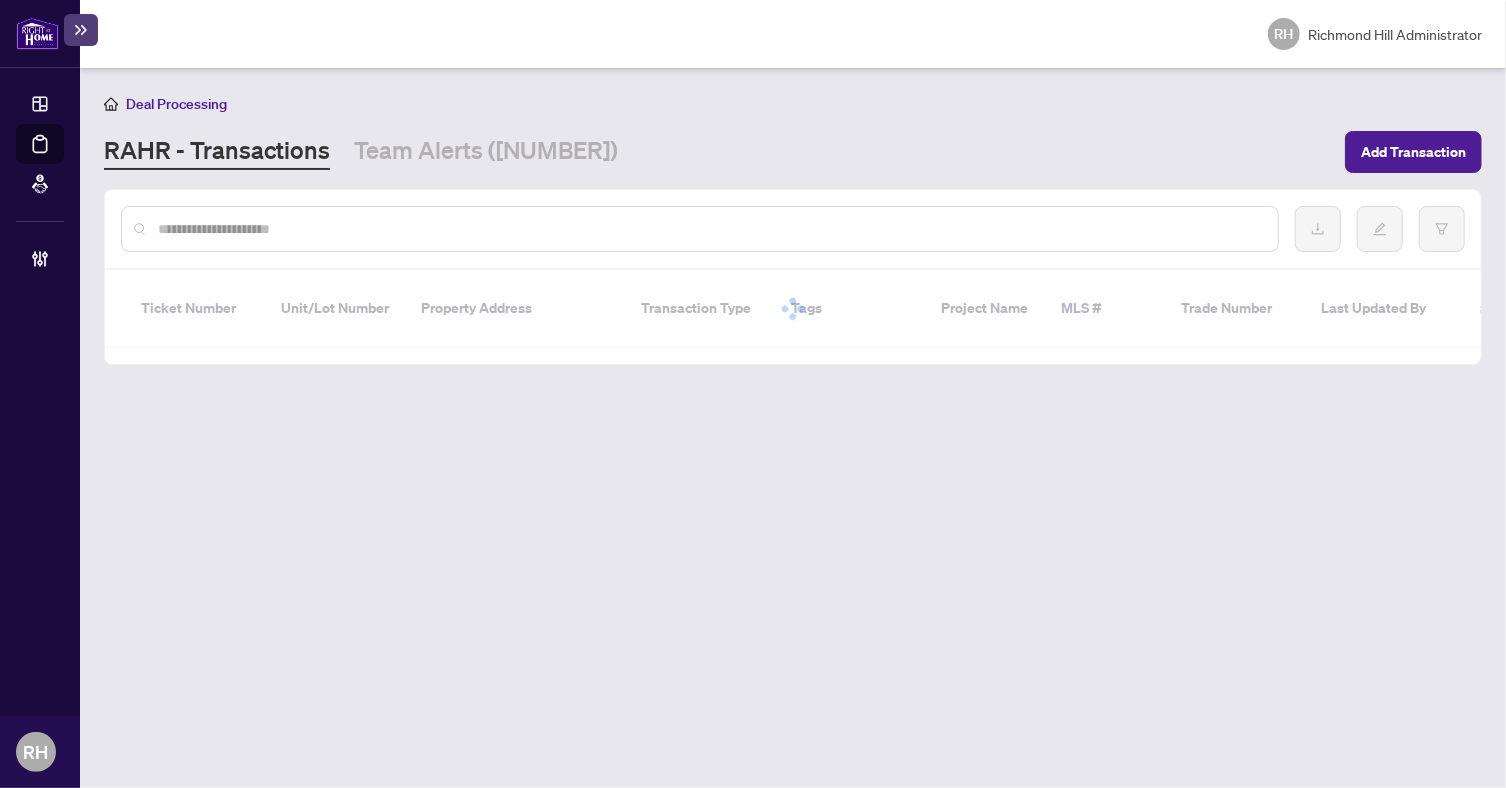 click at bounding box center [700, 229] 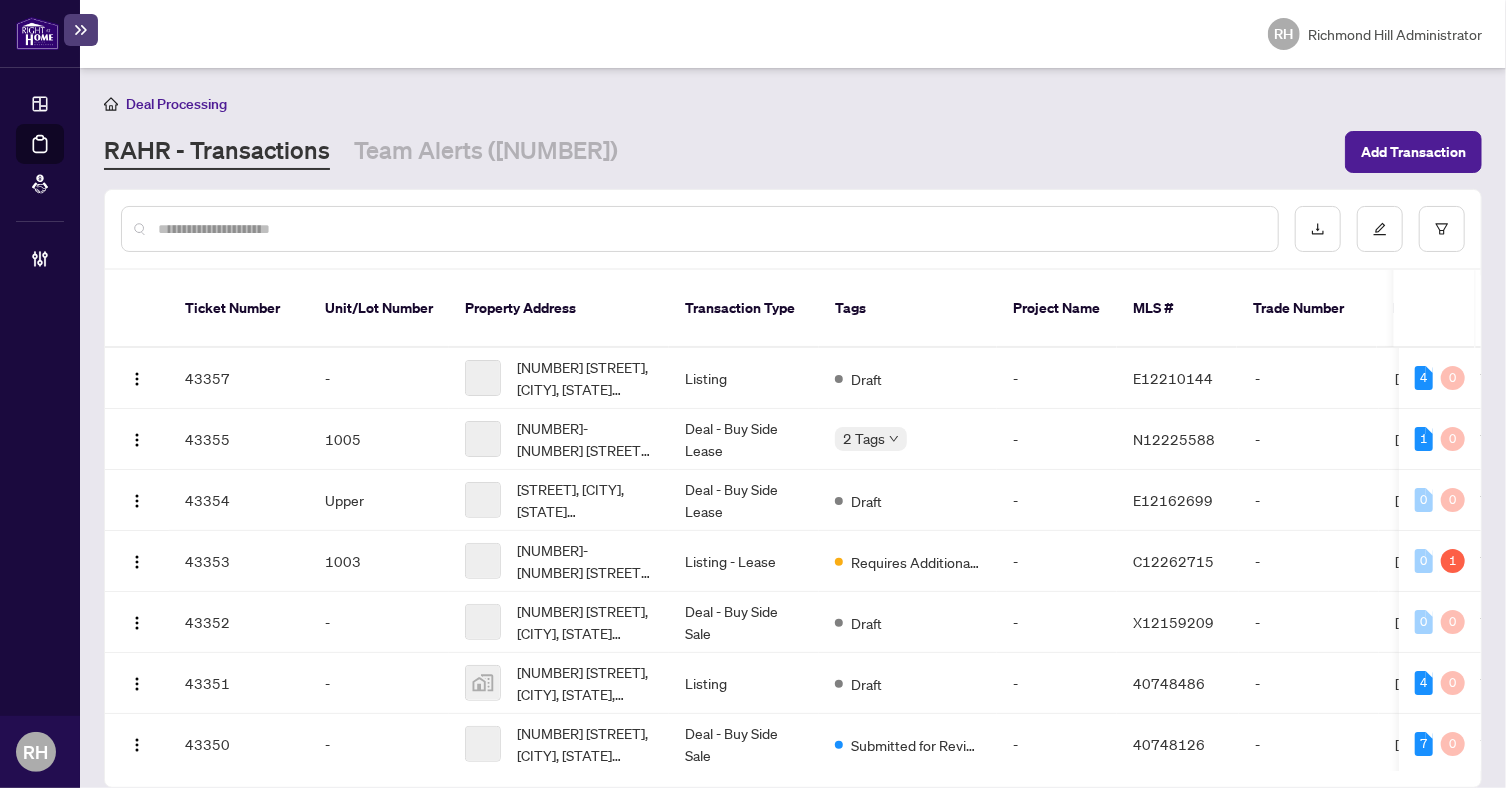 click at bounding box center (710, 229) 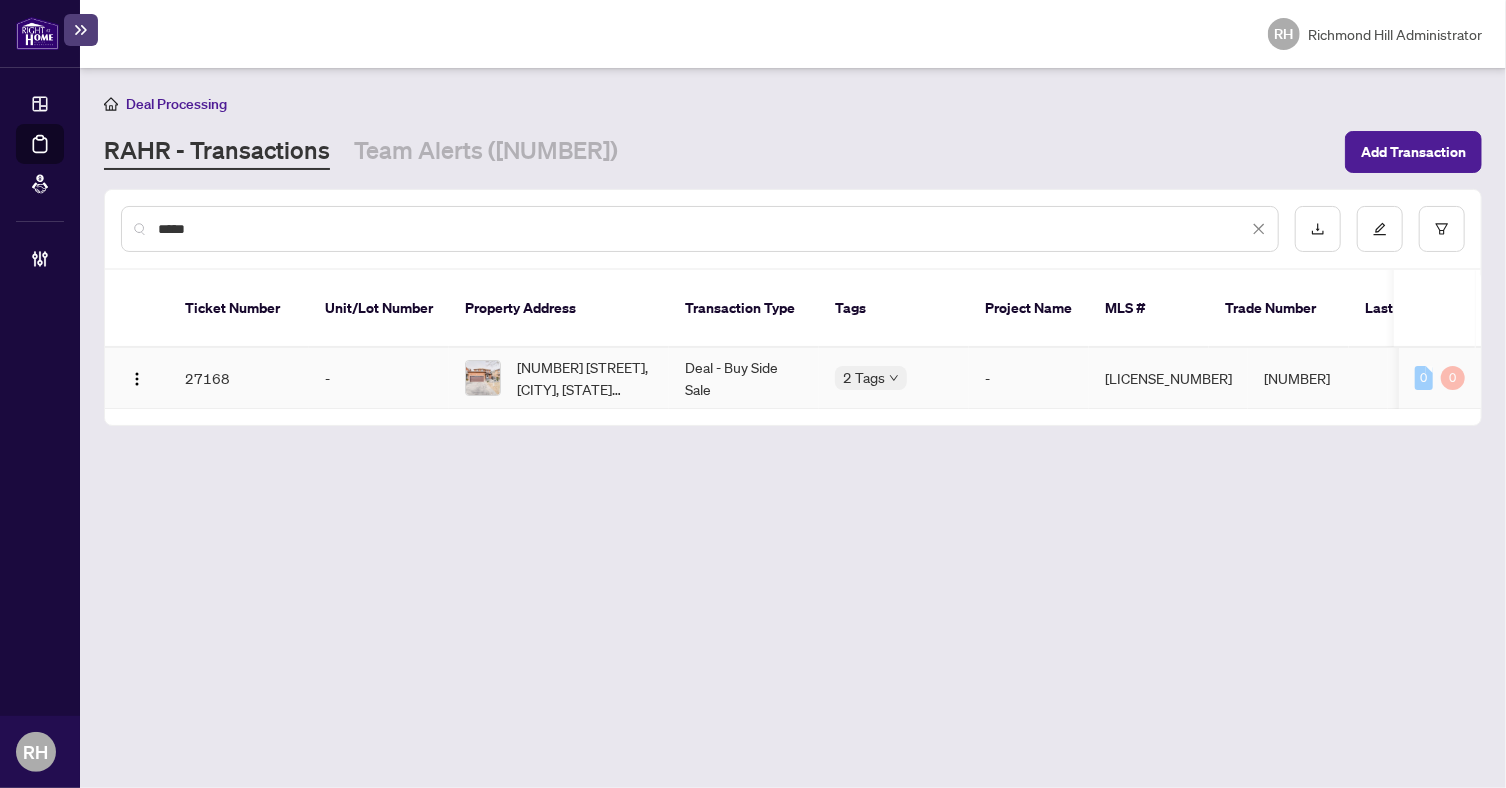 type on "*****" 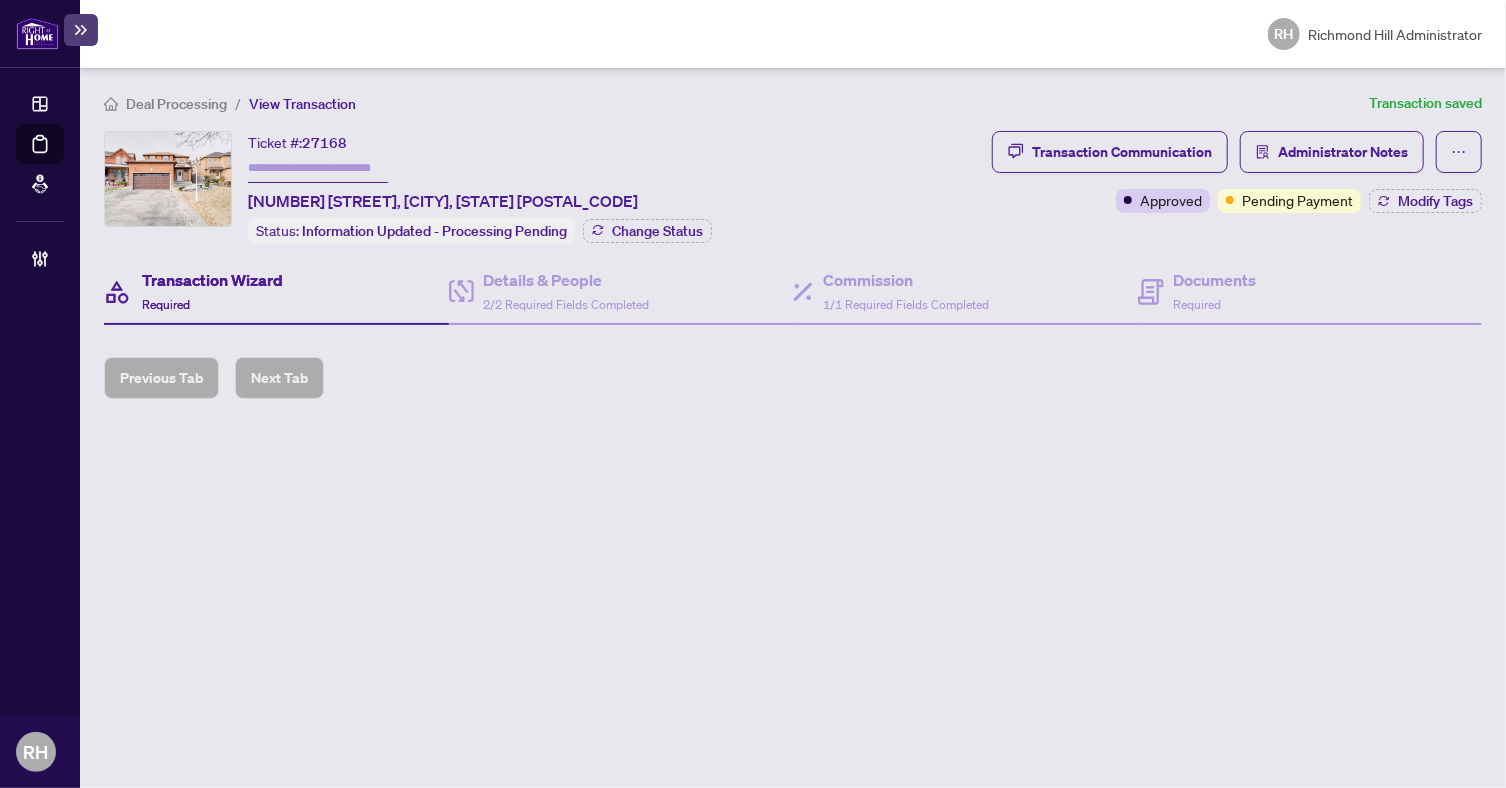 type on "*******" 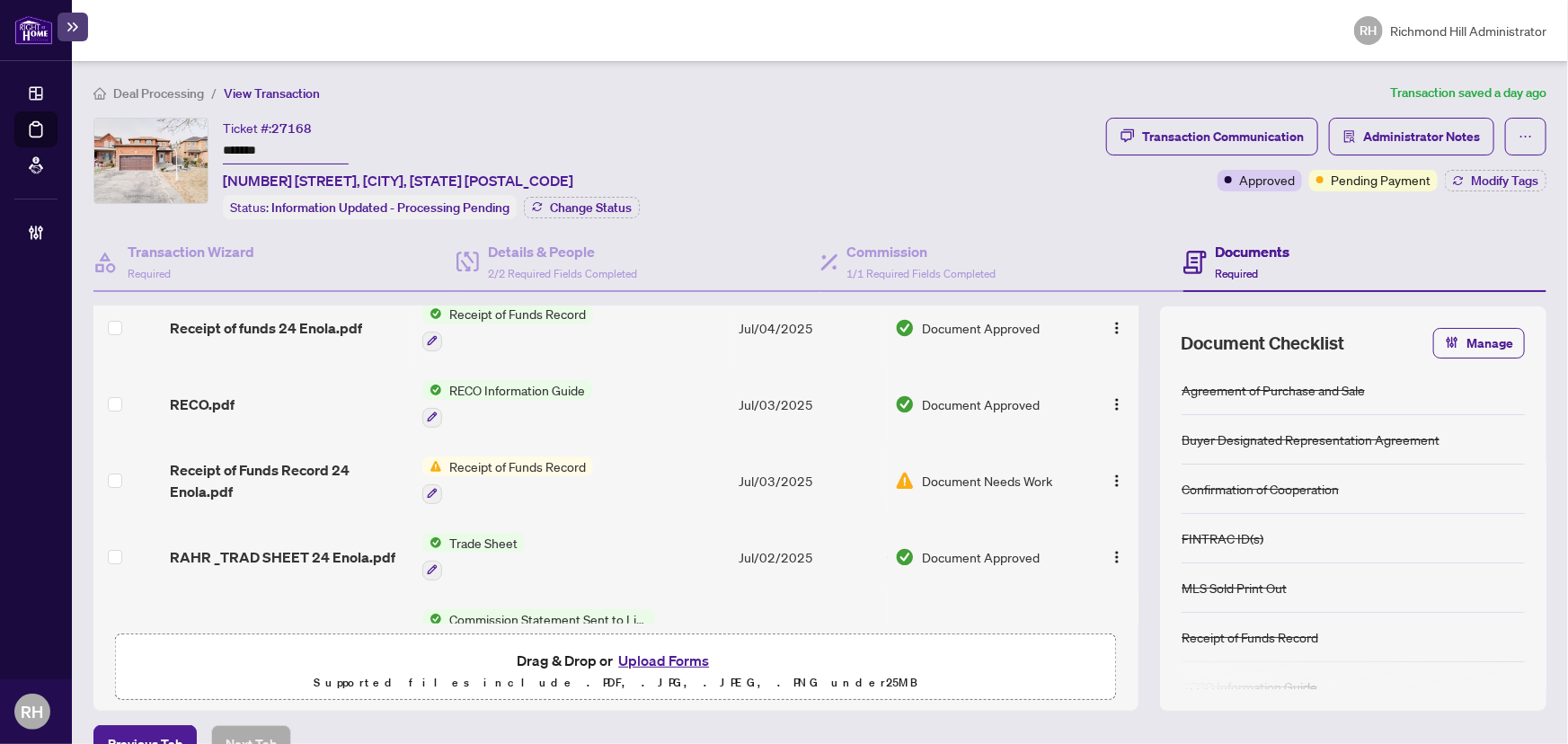 scroll, scrollTop: 0, scrollLeft: 0, axis: both 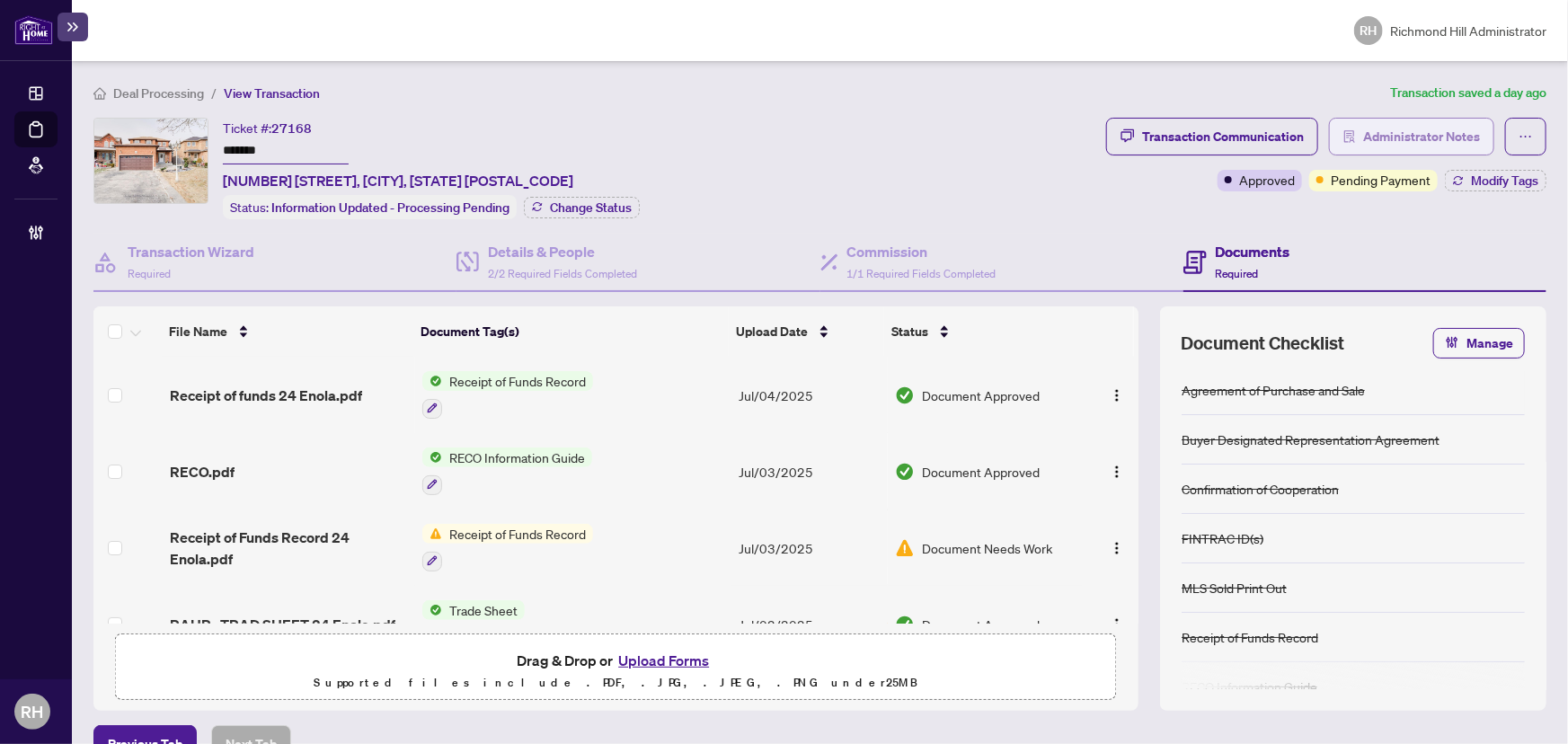 click on "Administrator Notes" at bounding box center [1422, 137] 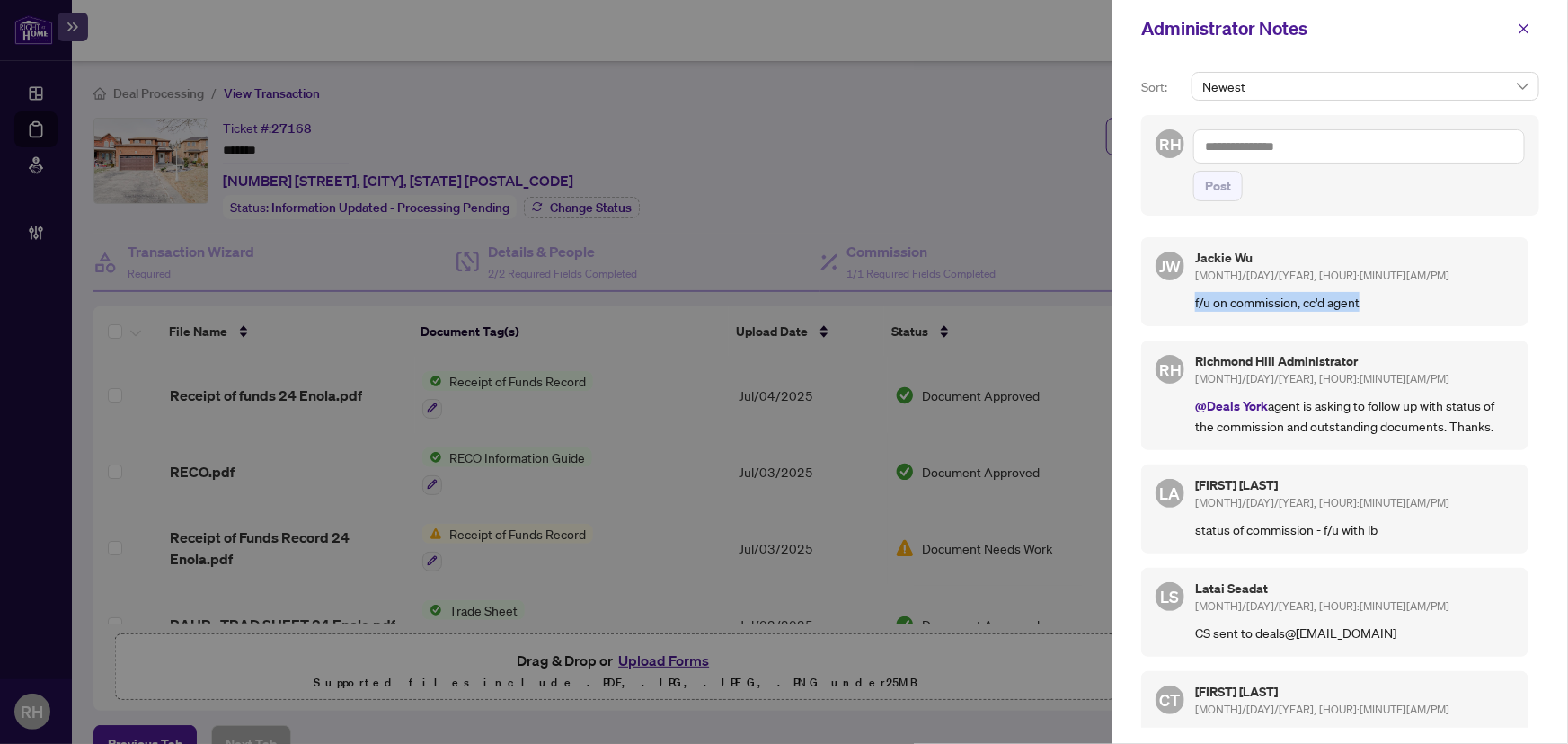 drag, startPoint x: 1378, startPoint y: 303, endPoint x: 1256, endPoint y: 308, distance: 122.1024 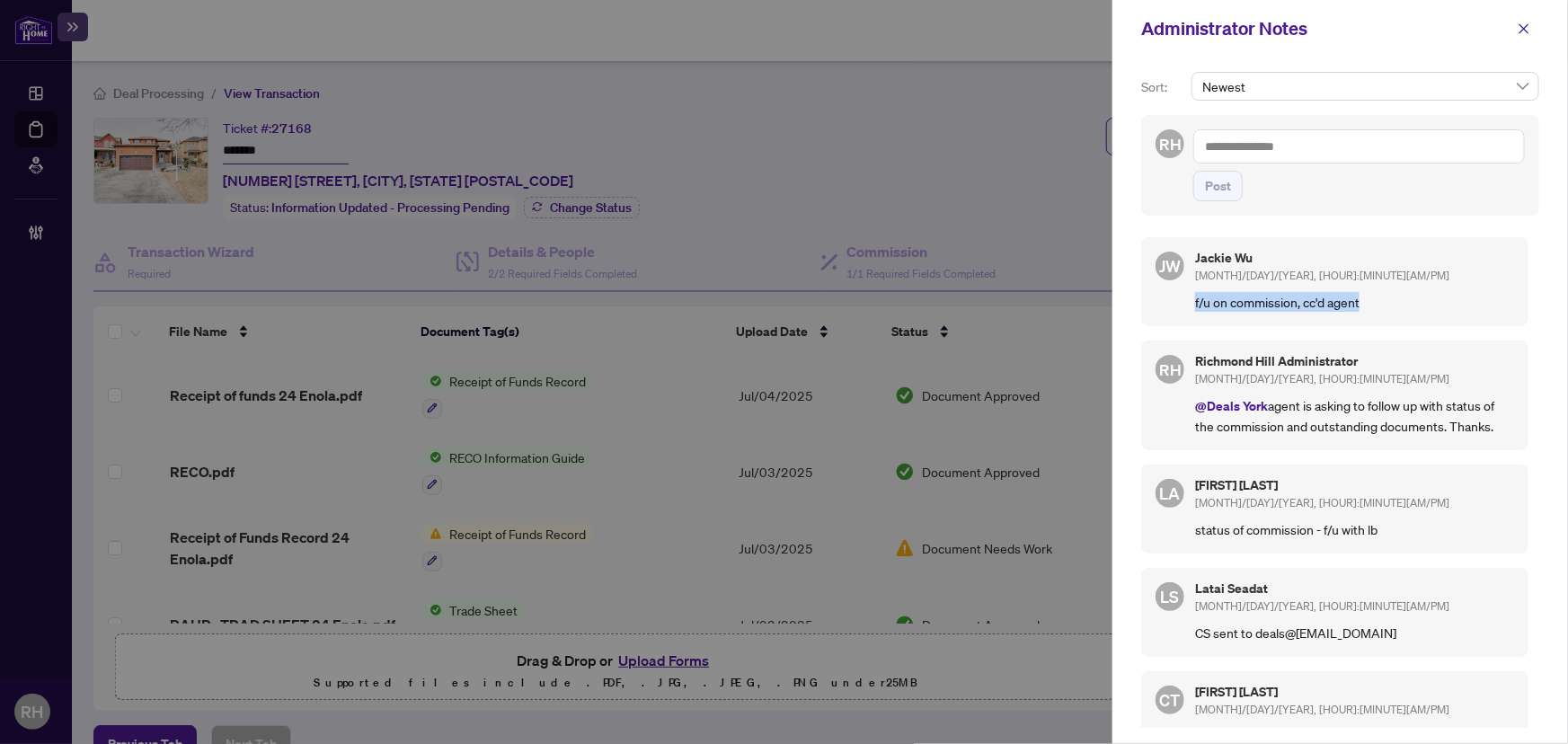 click on "f/u on commission, cc'd agent" at bounding box center [1354, 302] 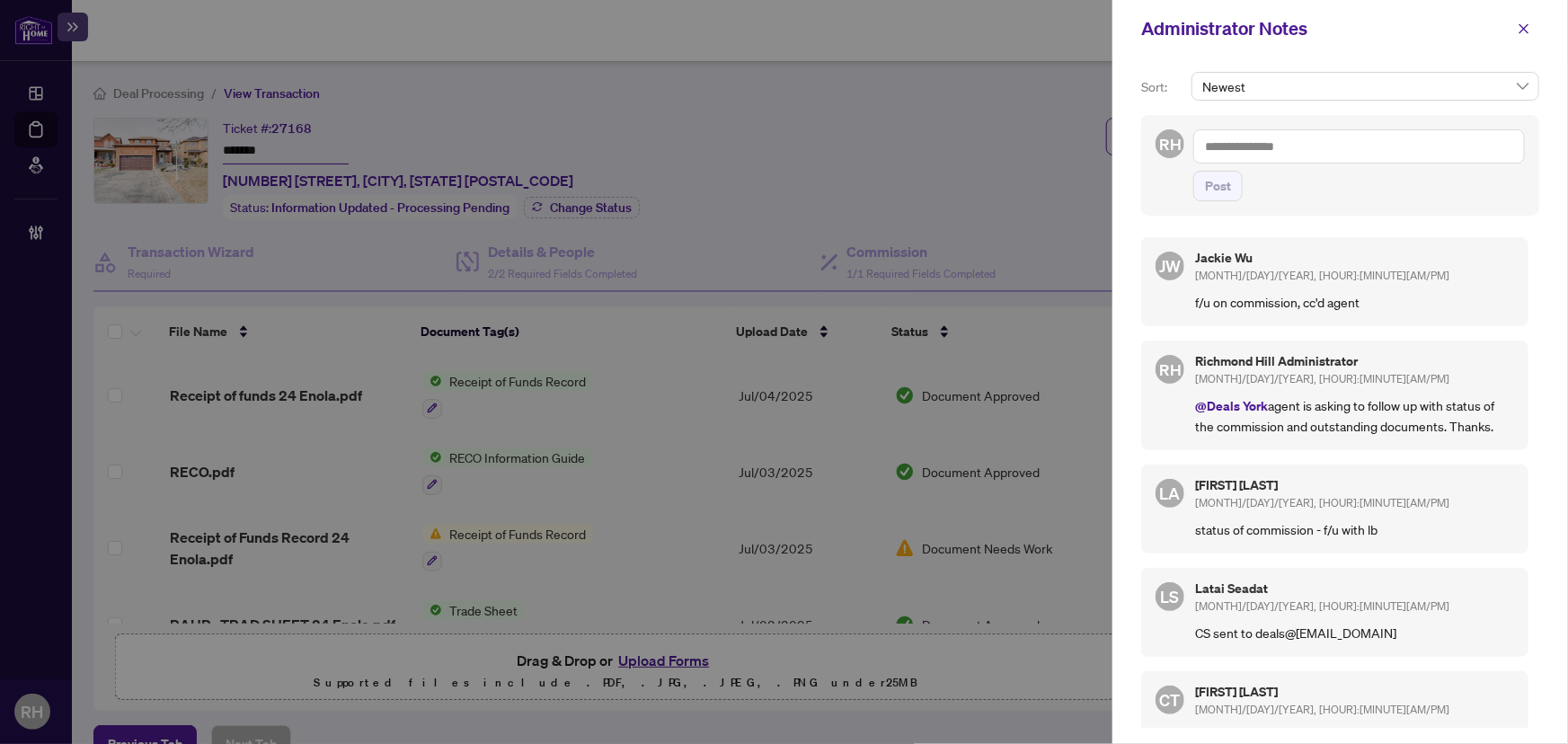 click on "Administrator Notes" at bounding box center (1340, 29) 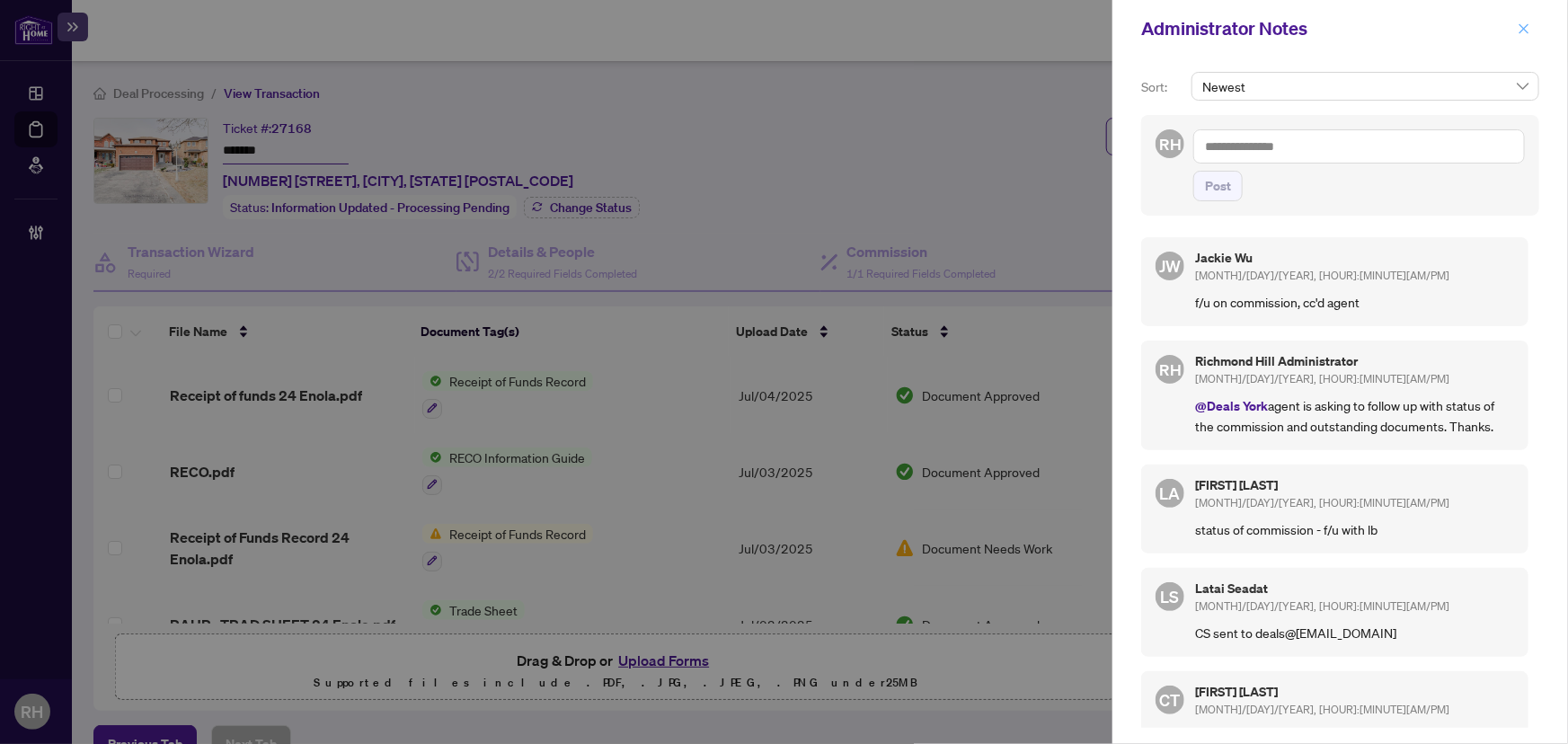click at bounding box center [1524, 29] 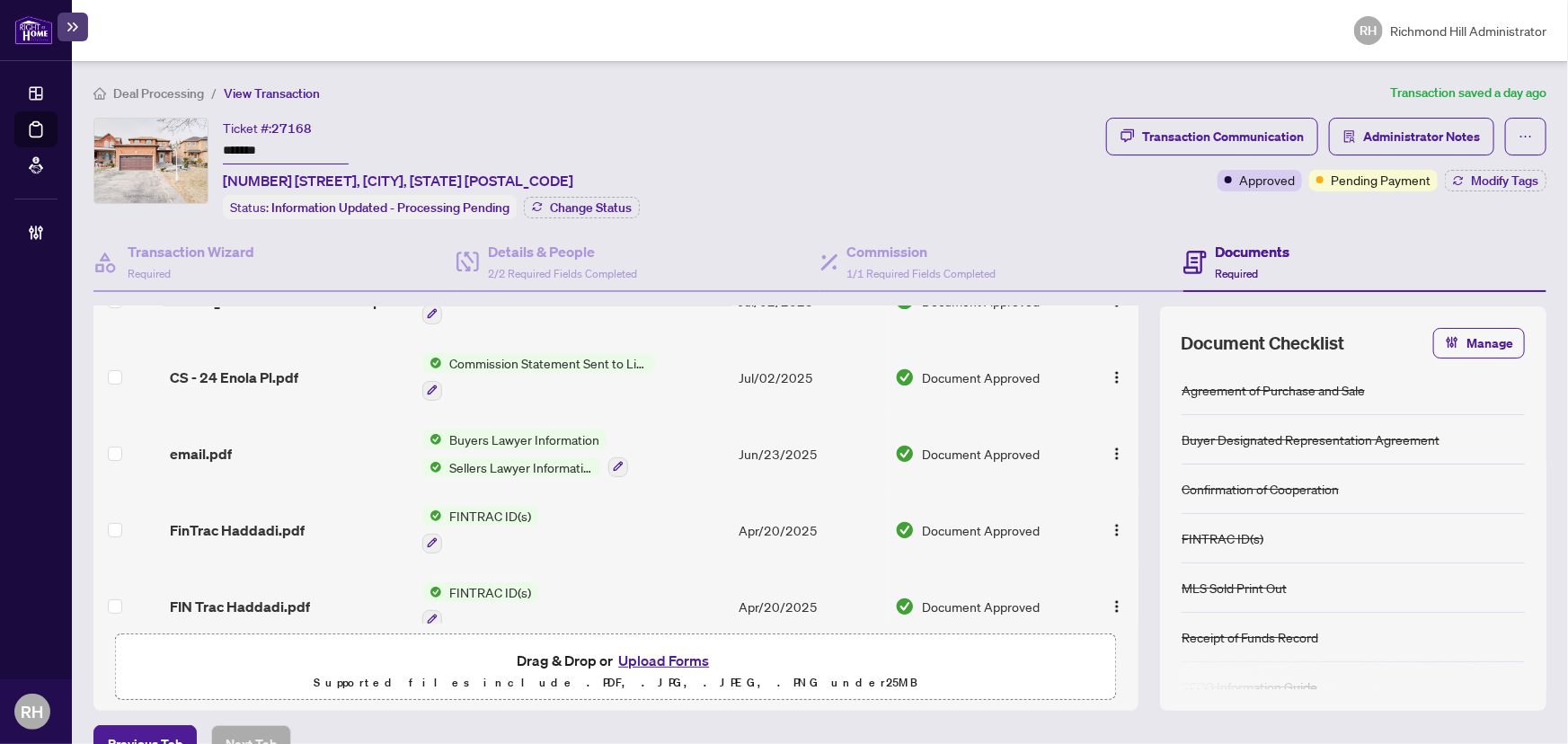 scroll, scrollTop: 296, scrollLeft: 0, axis: vertical 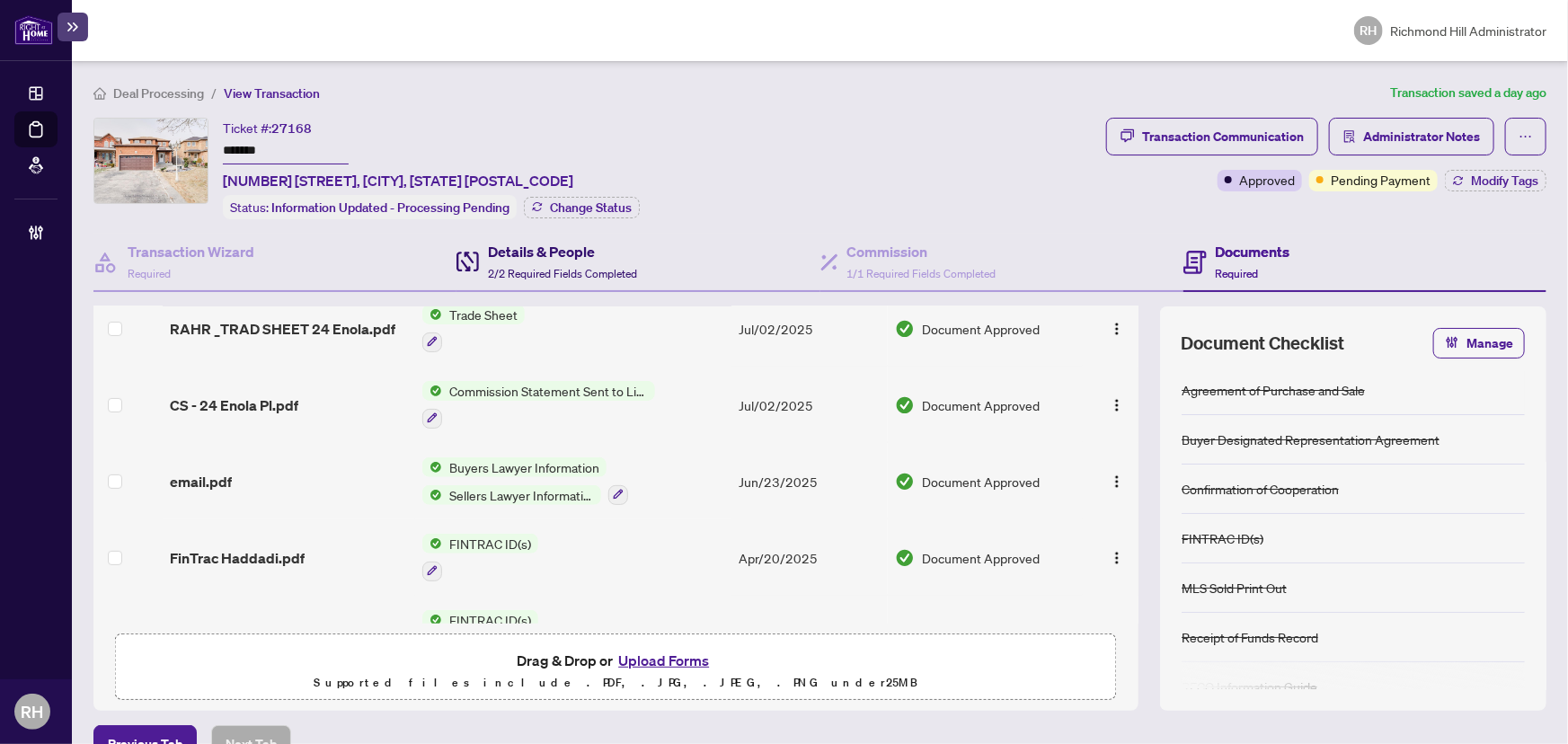 click on "Details & People" at bounding box center [563, 252] 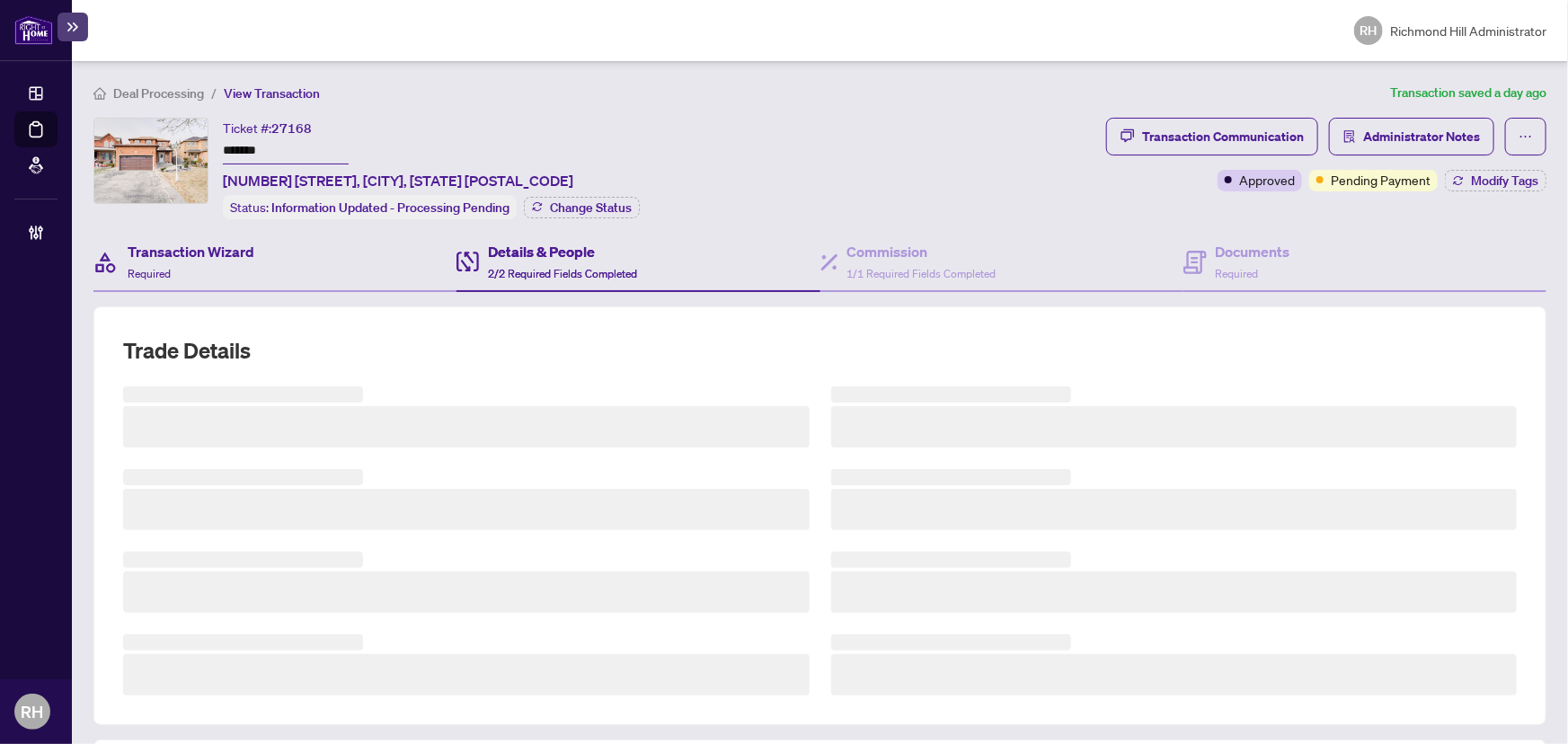 click on "Transaction Wizard Required" at bounding box center (275, 262) 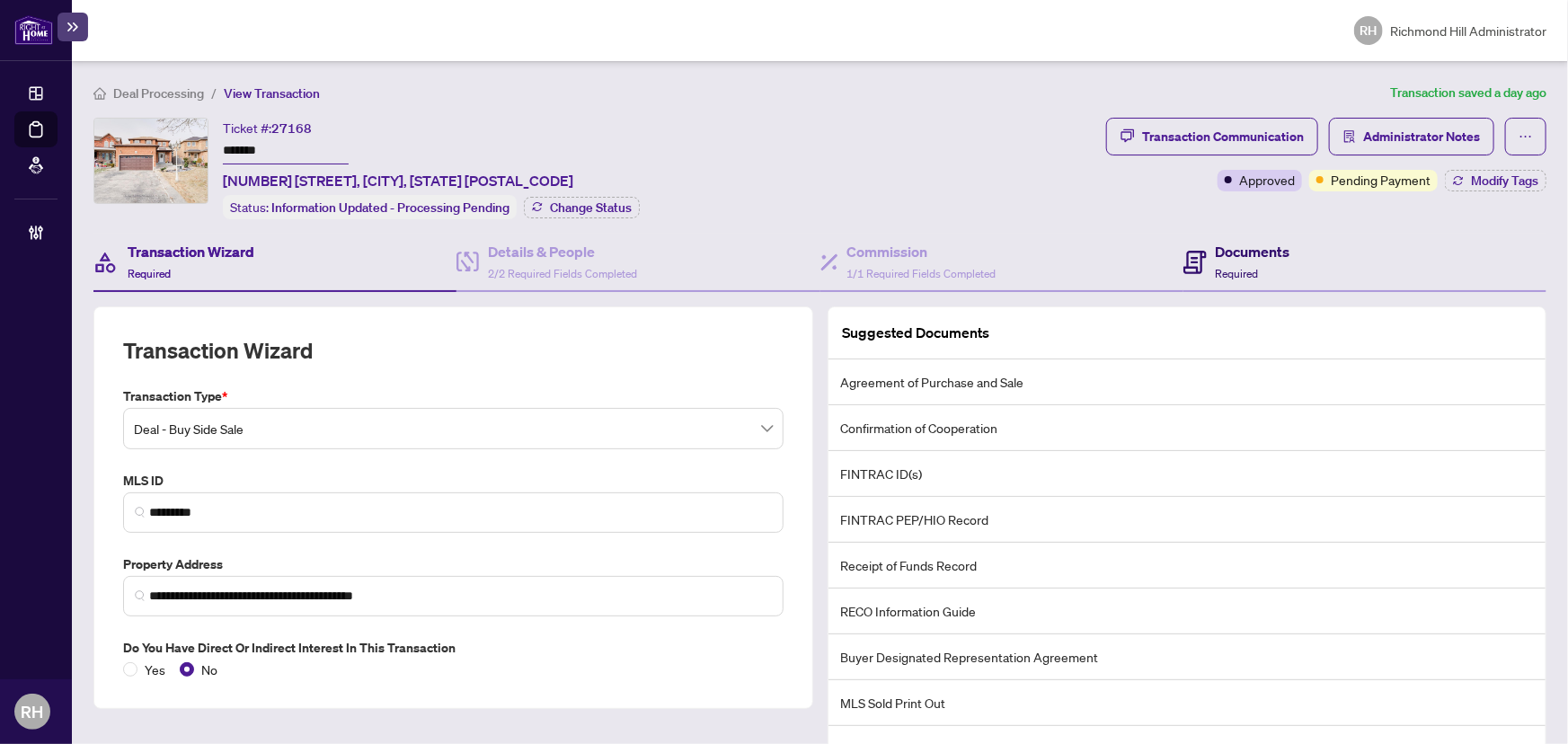 click on "Documents" at bounding box center (1253, 252) 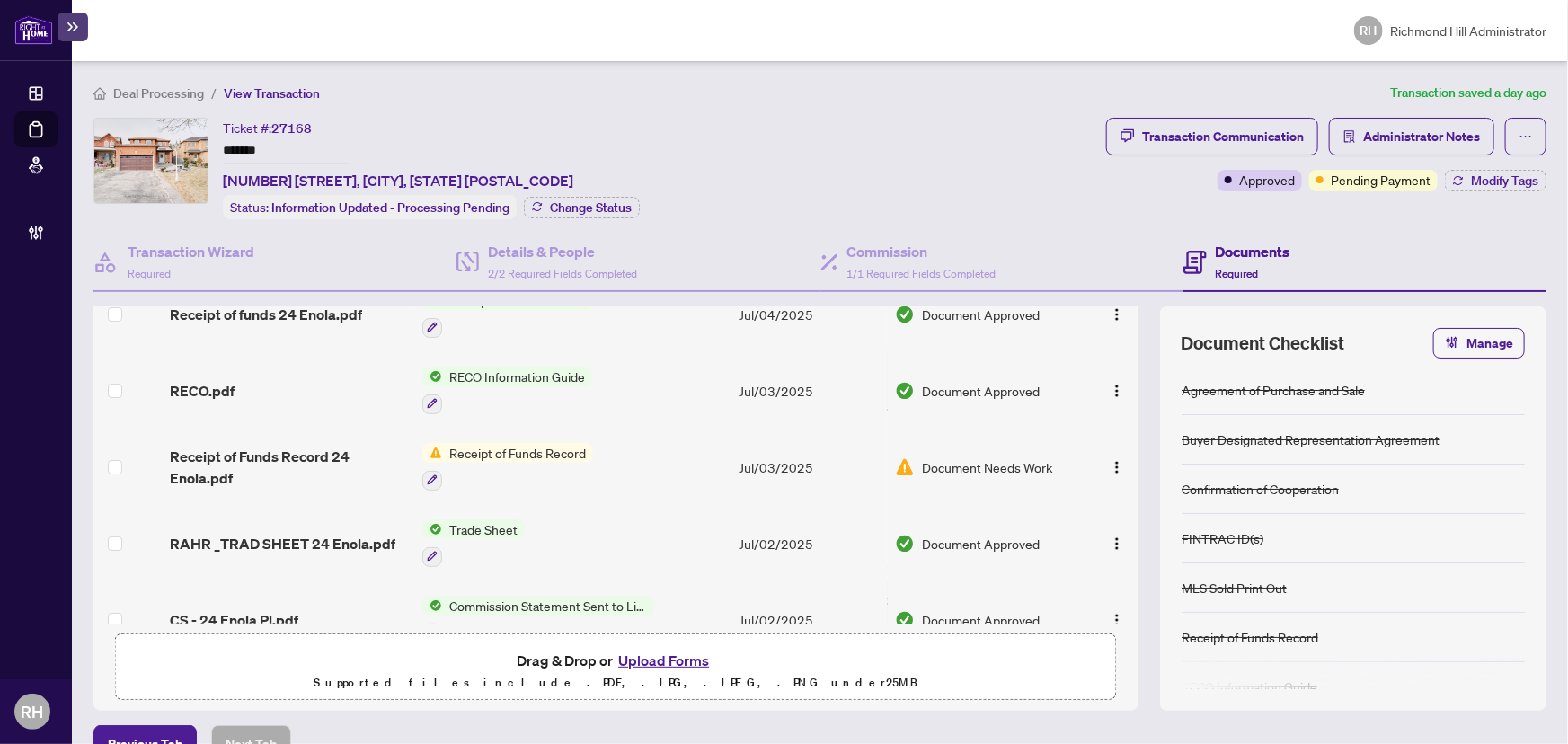 scroll, scrollTop: 163, scrollLeft: 0, axis: vertical 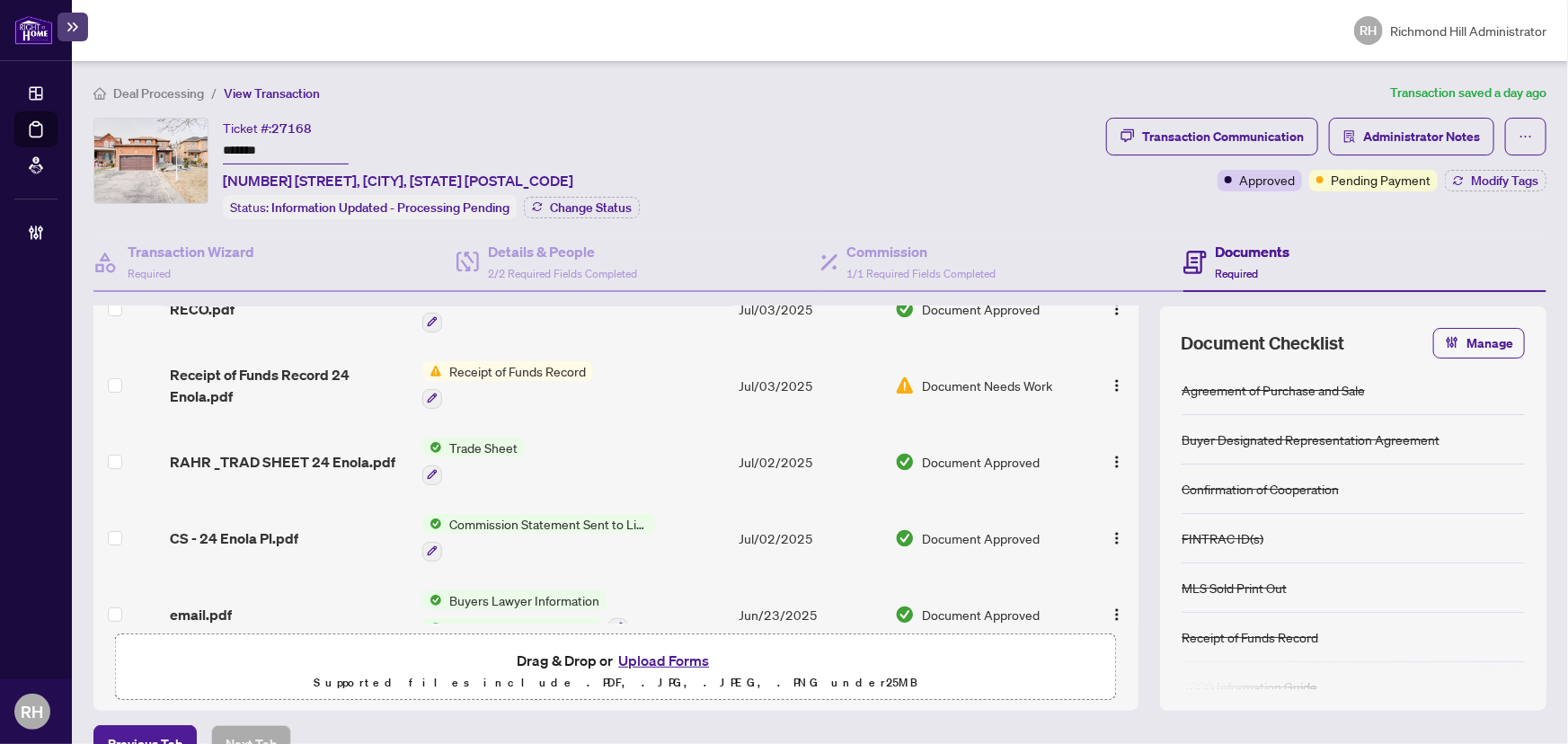 click on "Jul/02/2025" at bounding box center (810, 537) 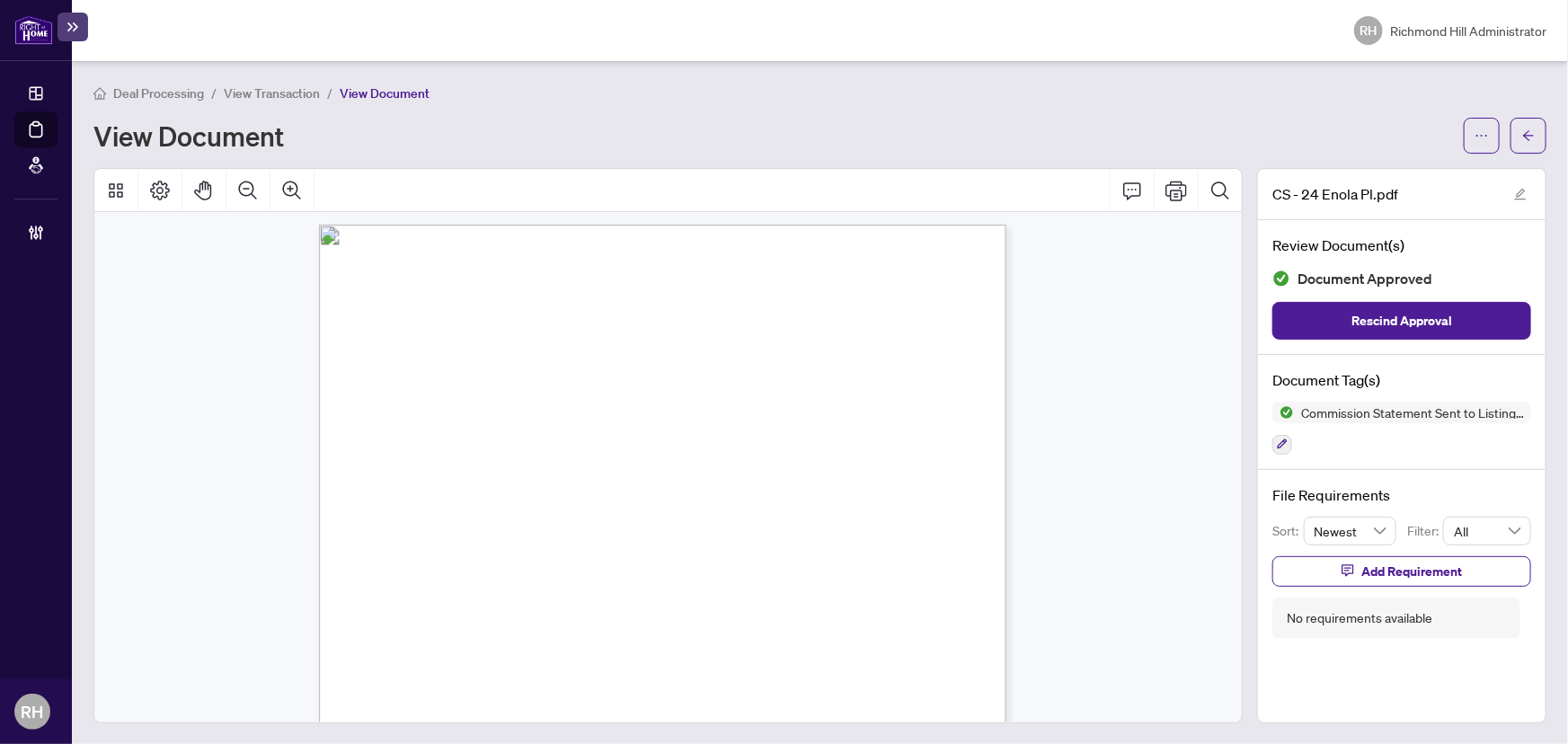scroll, scrollTop: 0, scrollLeft: 0, axis: both 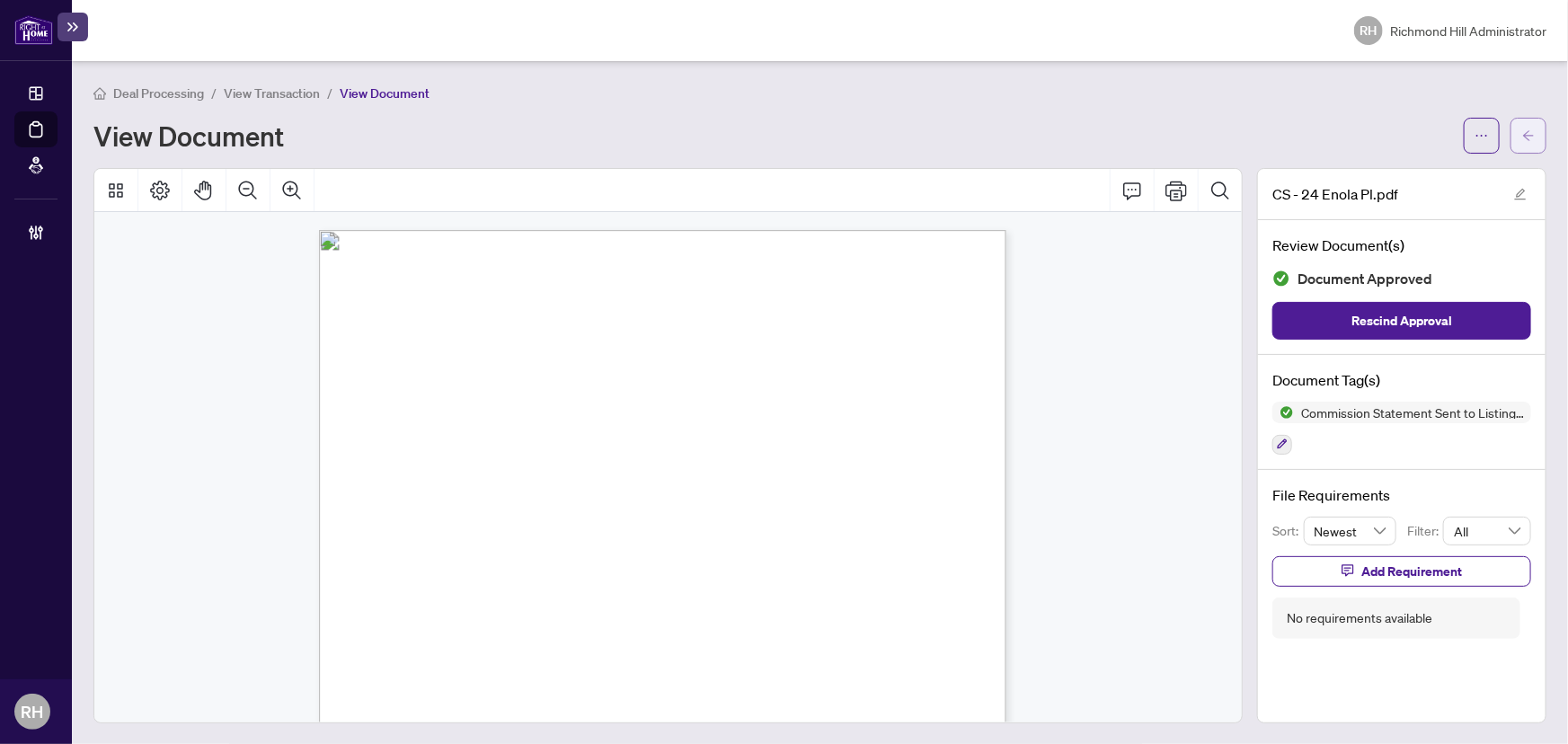 click at bounding box center [1528, 136] 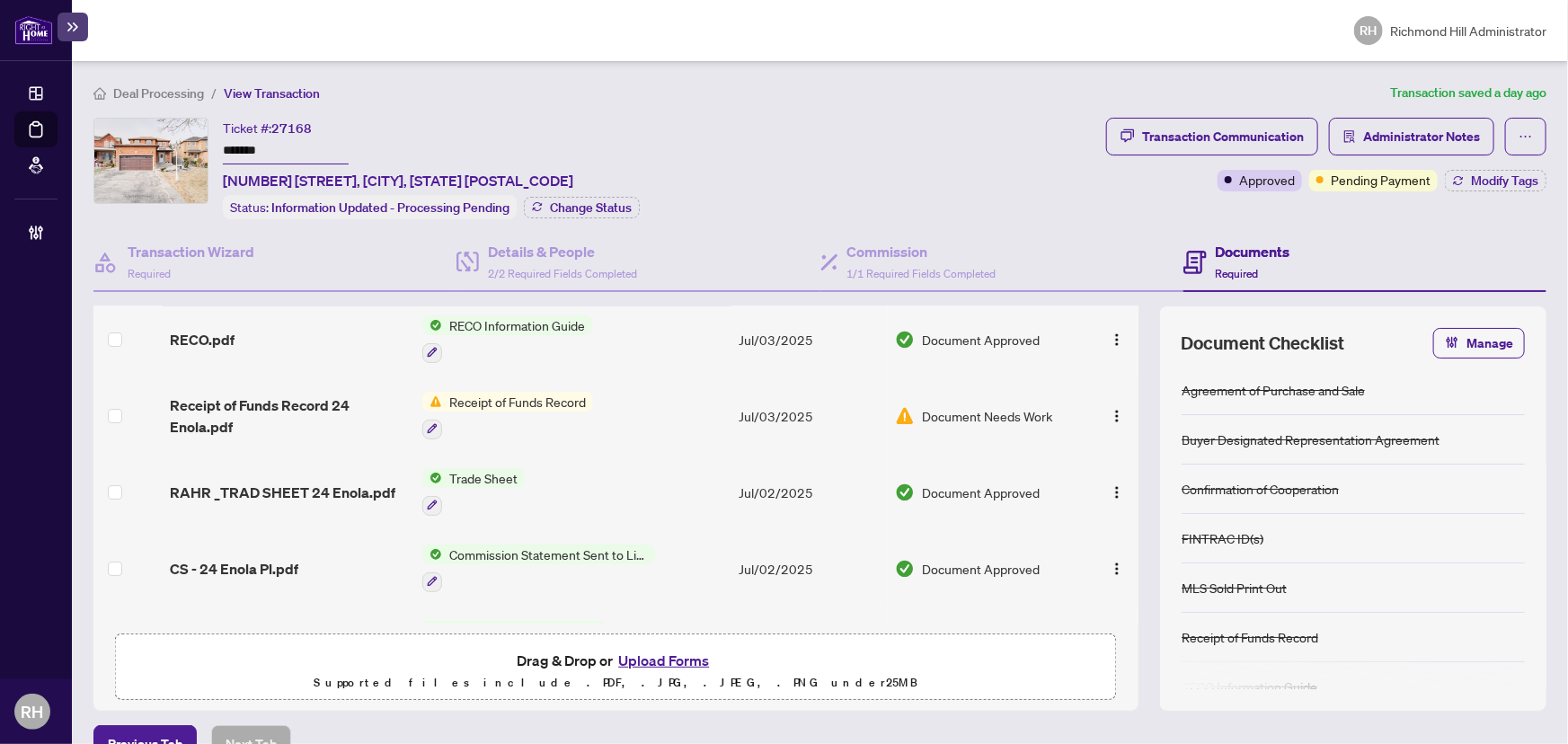 scroll, scrollTop: 0, scrollLeft: 0, axis: both 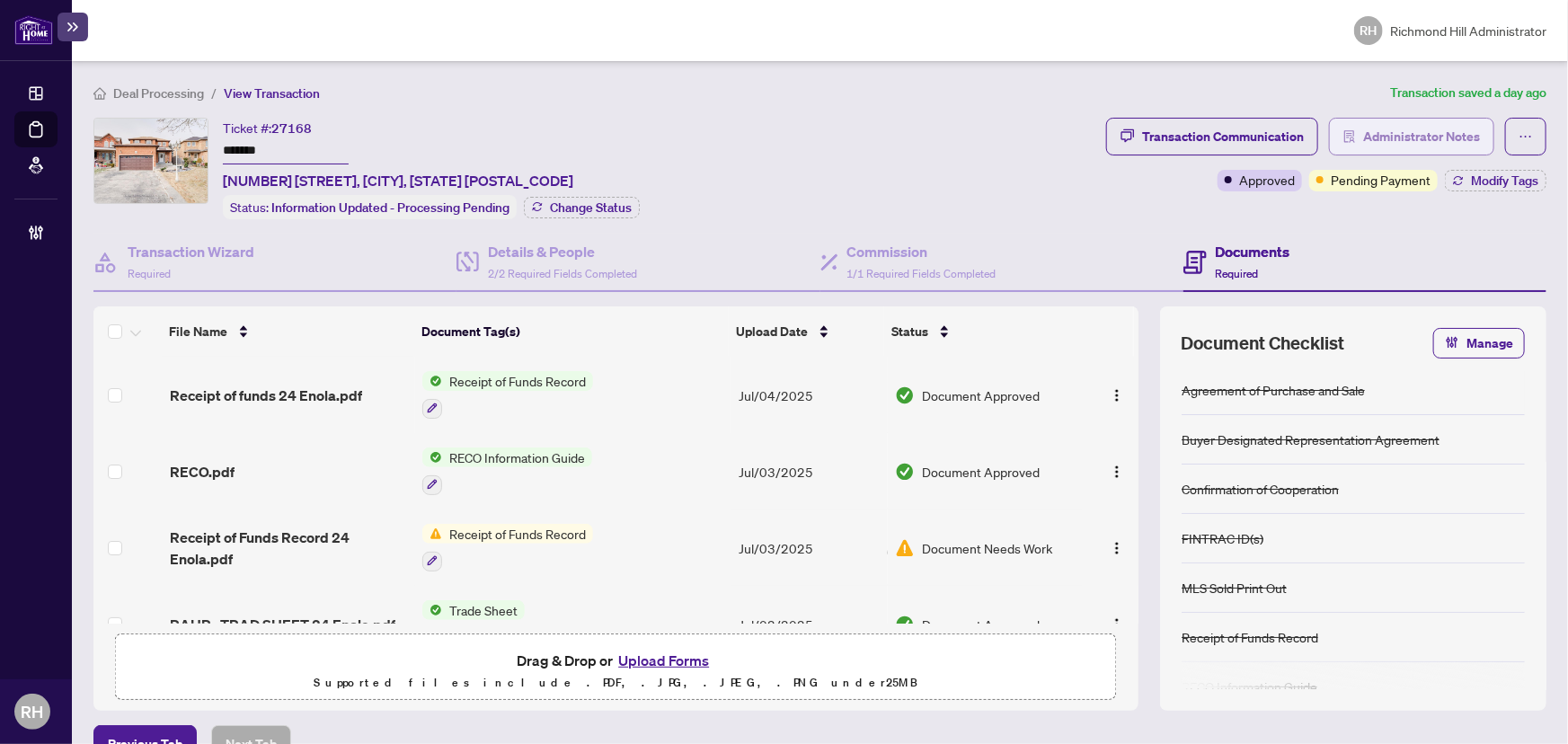 click on "Administrator Notes" at bounding box center (1422, 137) 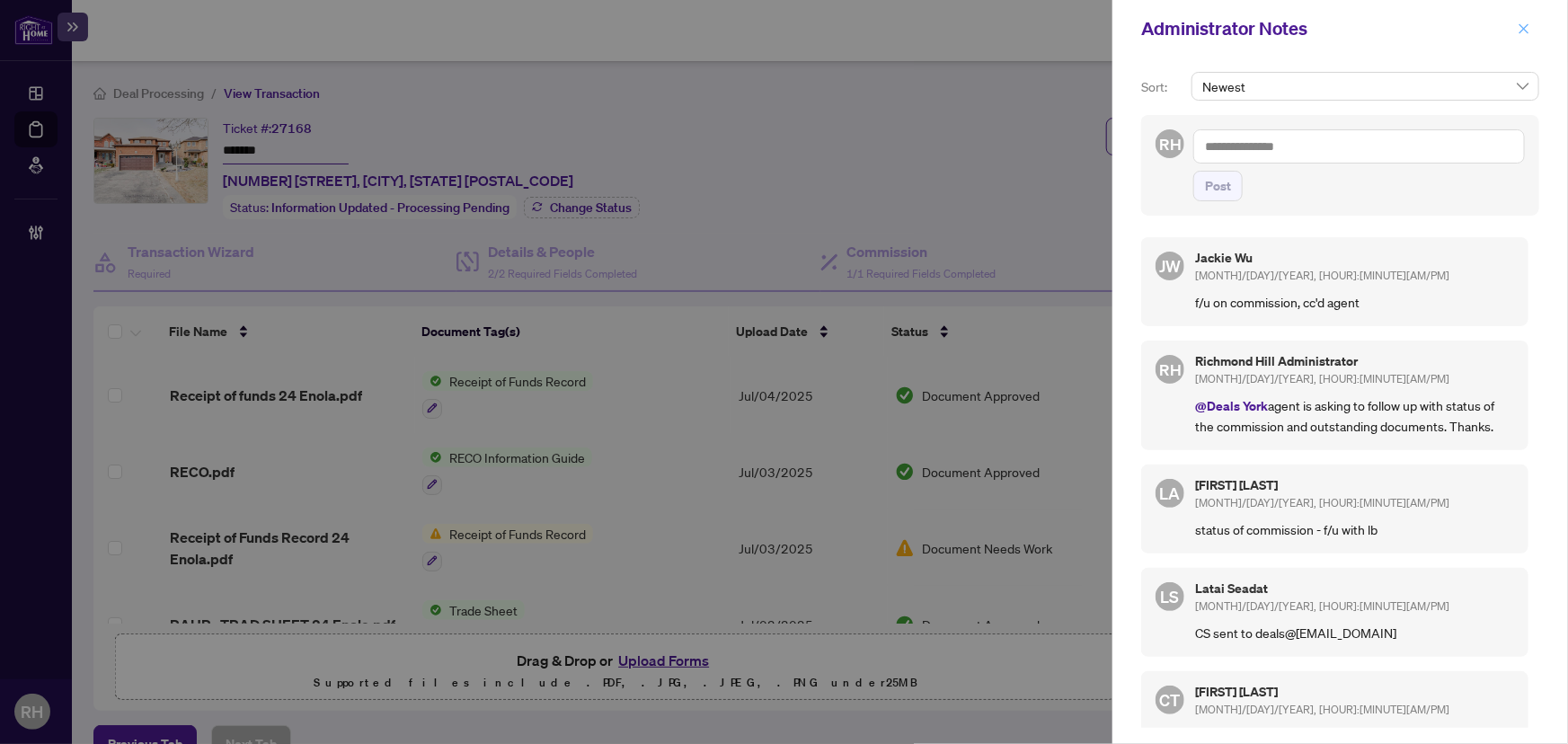 click at bounding box center [1524, 29] 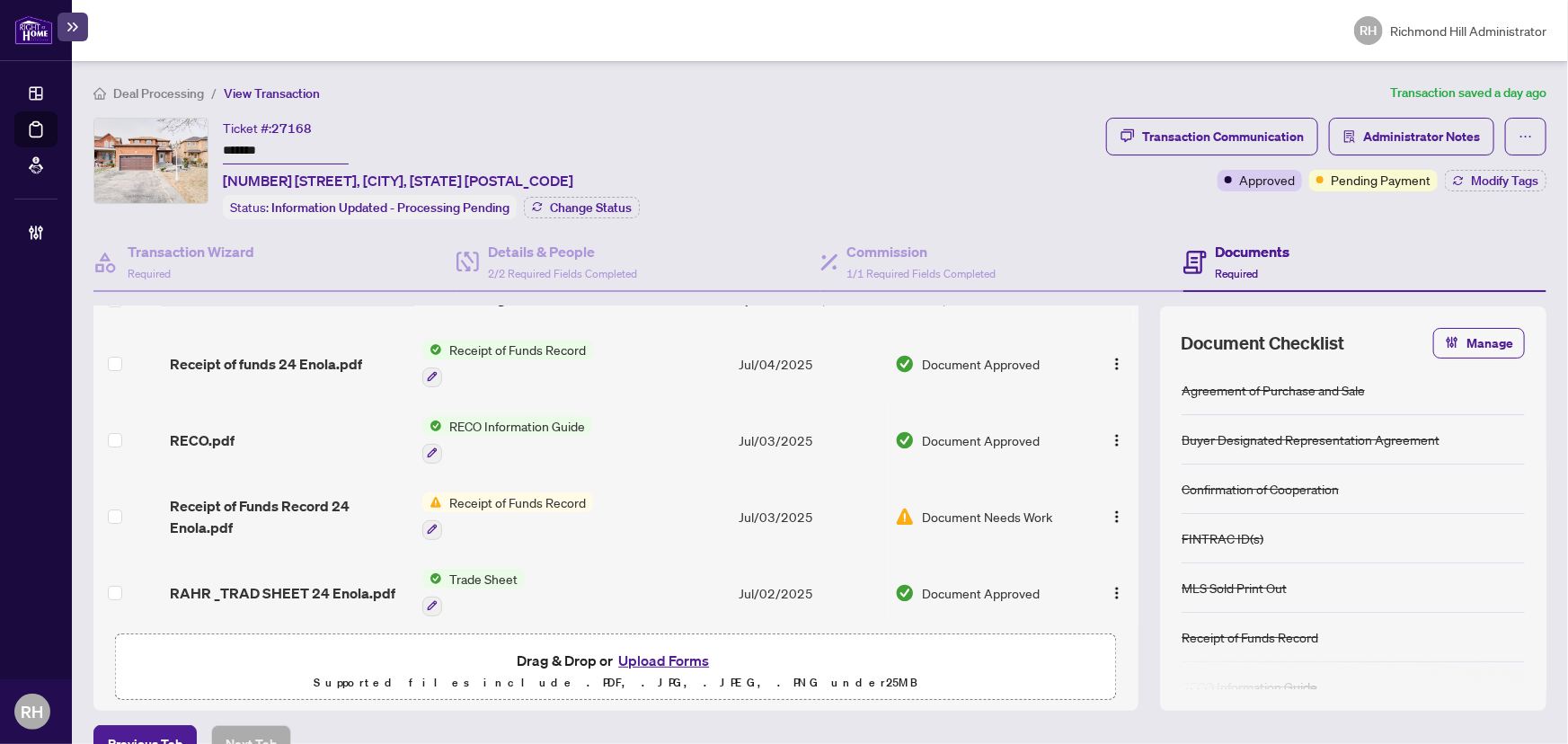 scroll, scrollTop: 0, scrollLeft: 0, axis: both 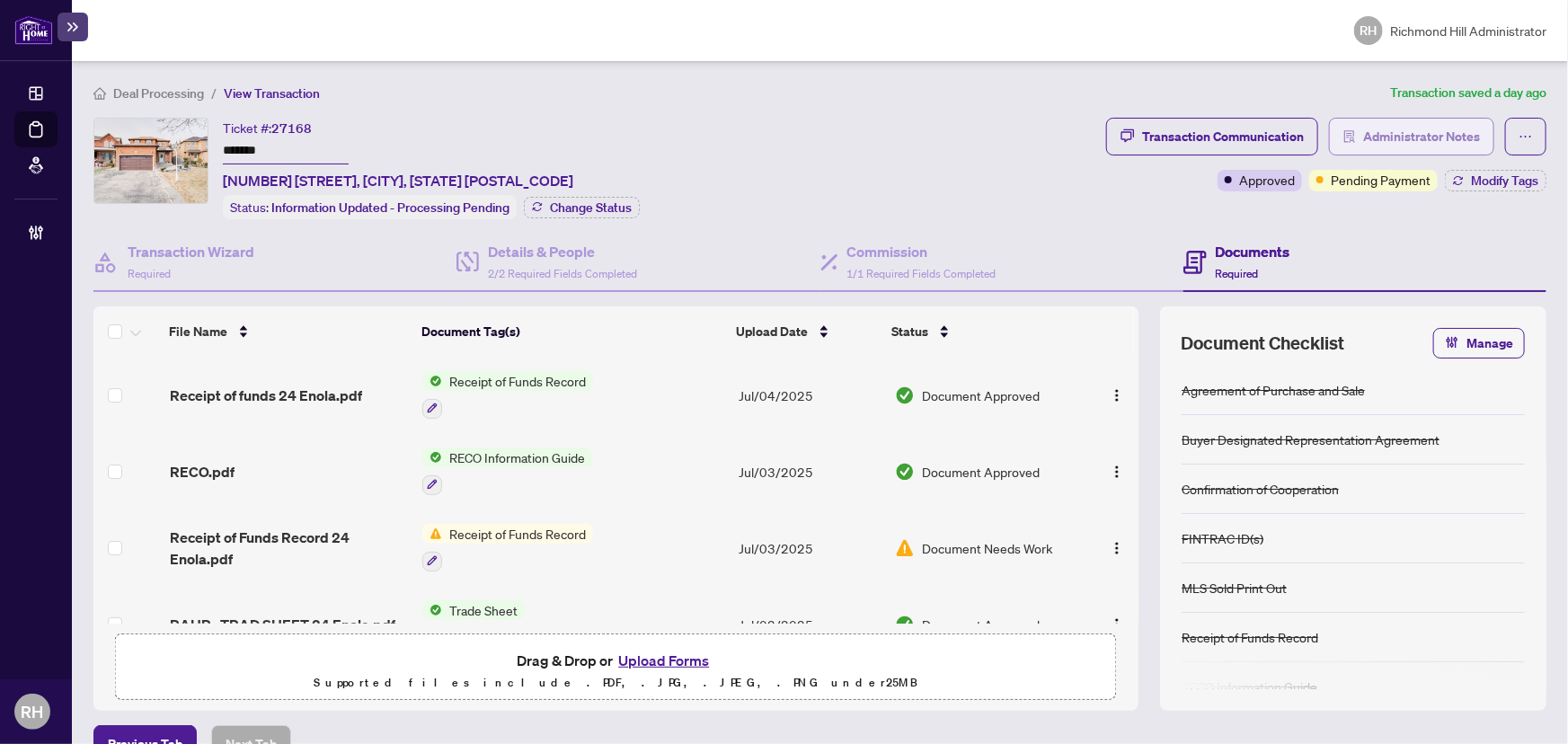 click on "Administrator Notes" at bounding box center [1422, 137] 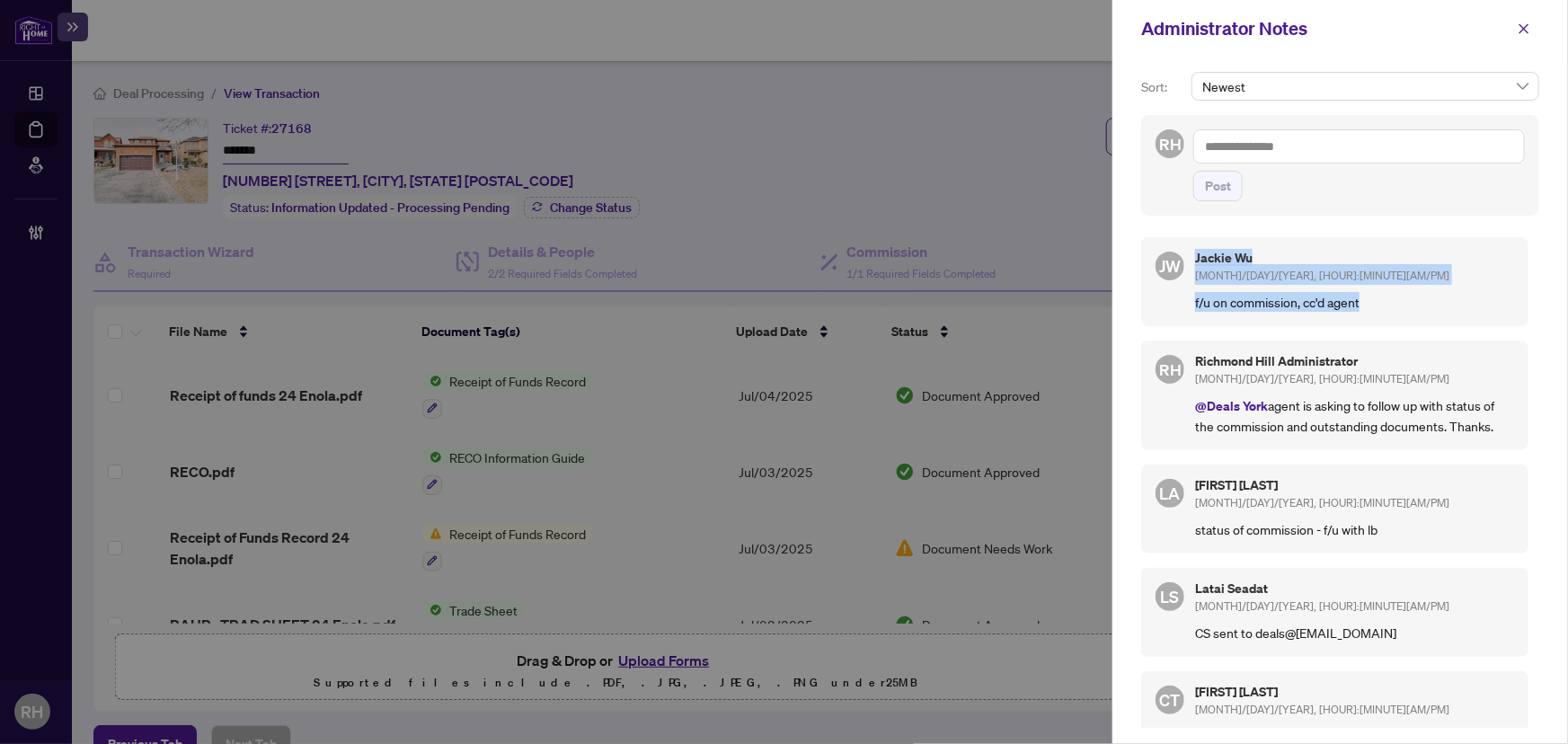 drag, startPoint x: 1343, startPoint y: 306, endPoint x: 1189, endPoint y: 252, distance: 163.19314 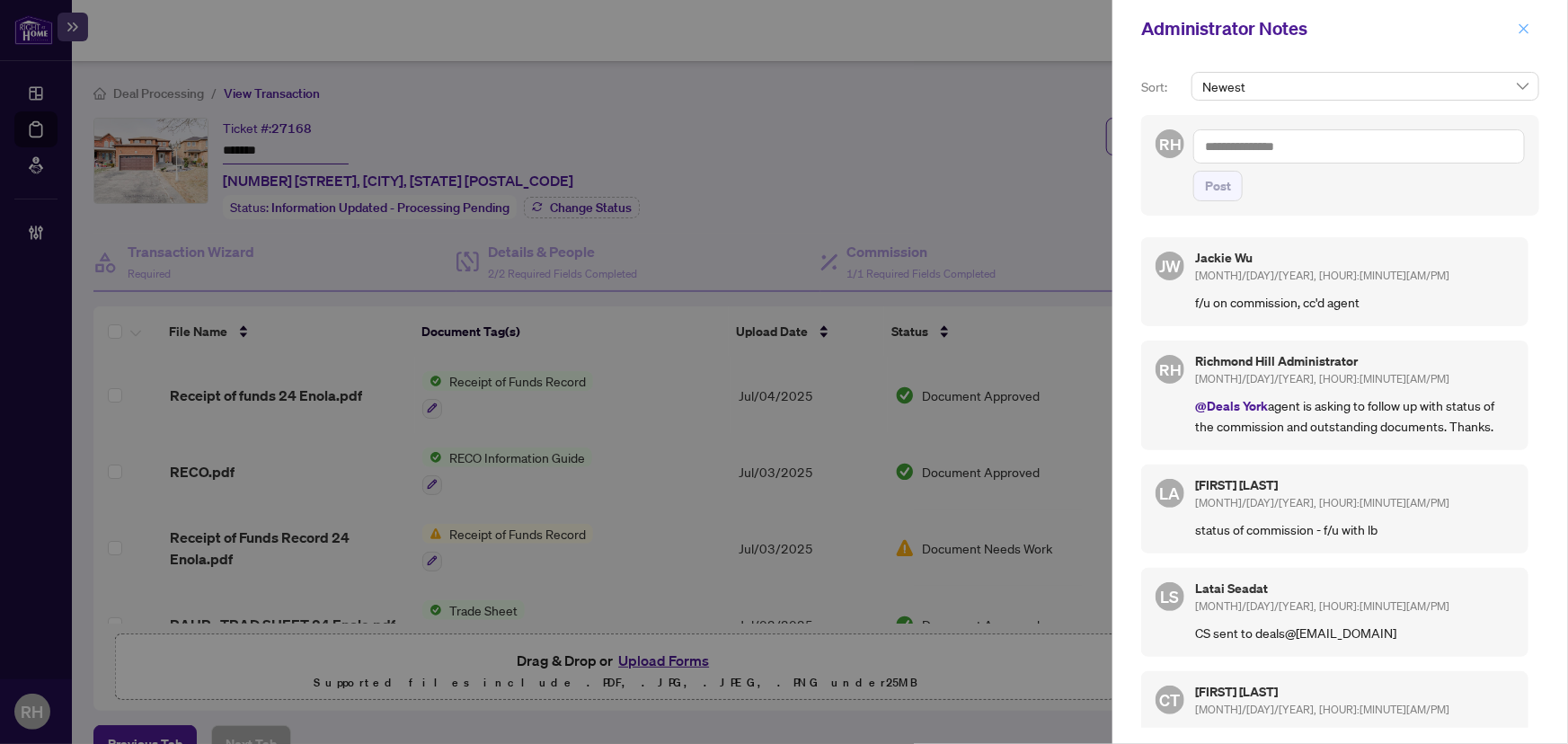 click at bounding box center (1524, 29) 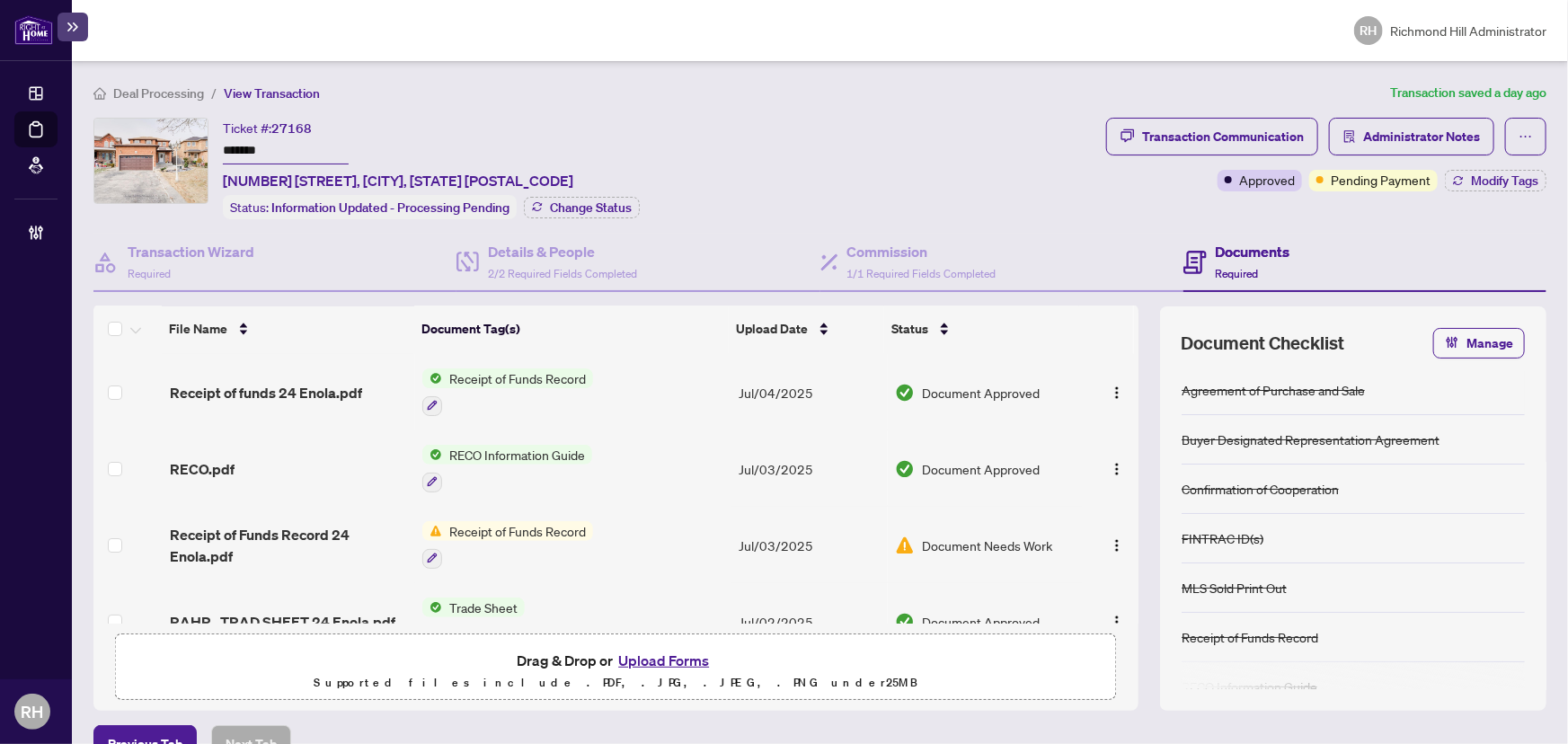 scroll, scrollTop: 0, scrollLeft: 0, axis: both 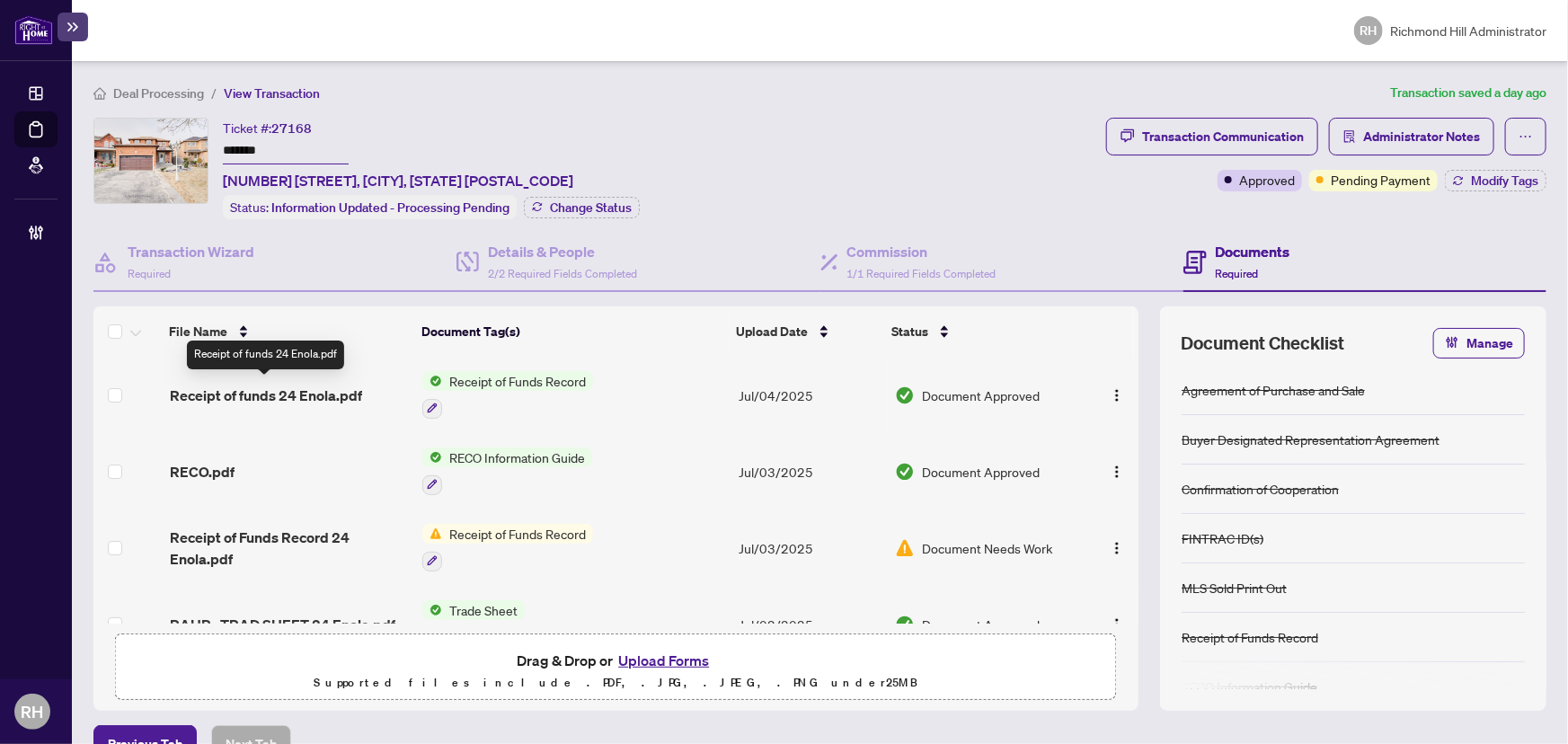 click on "Receipt of funds 24 Enola.pdf" at bounding box center [266, 395] 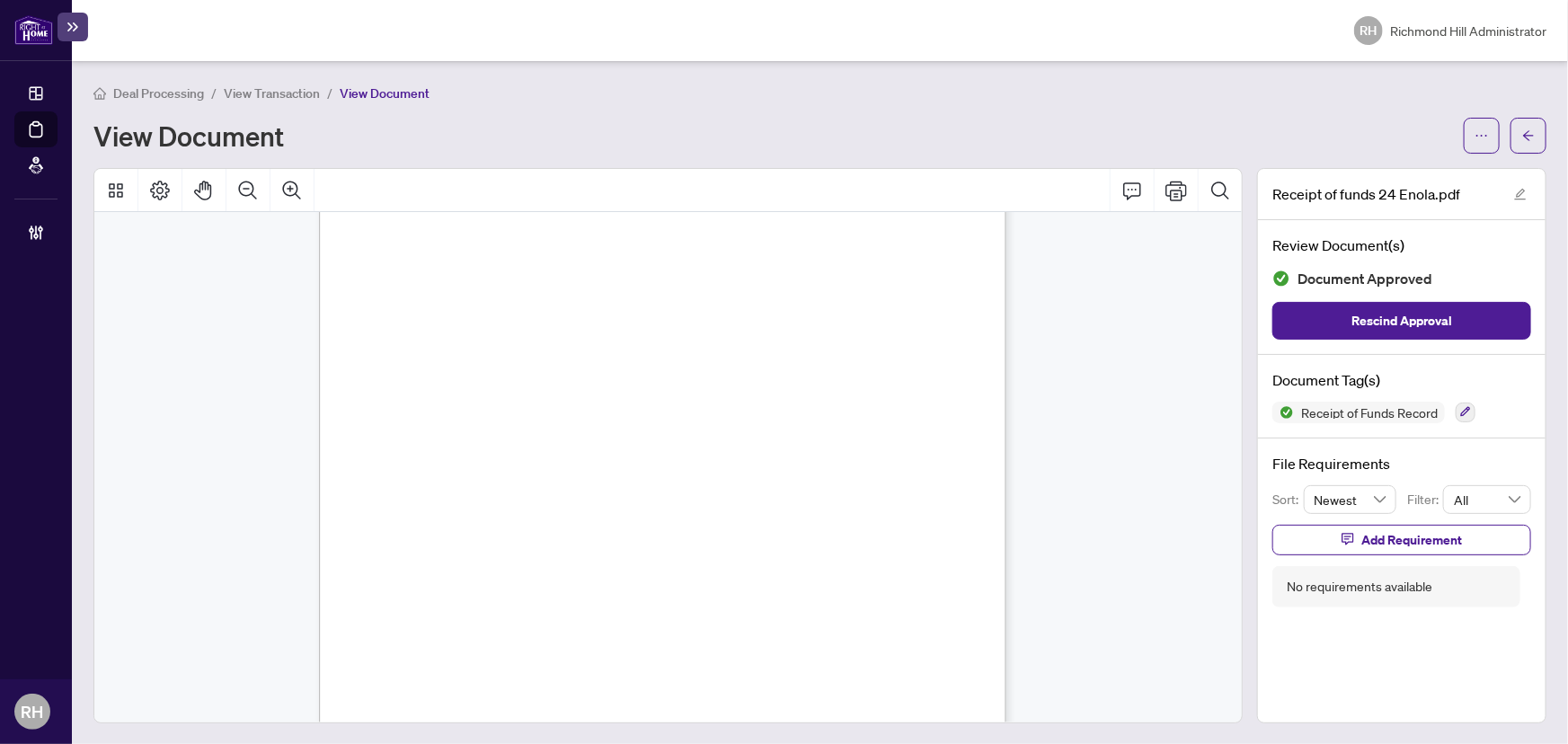 scroll, scrollTop: 3150, scrollLeft: 0, axis: vertical 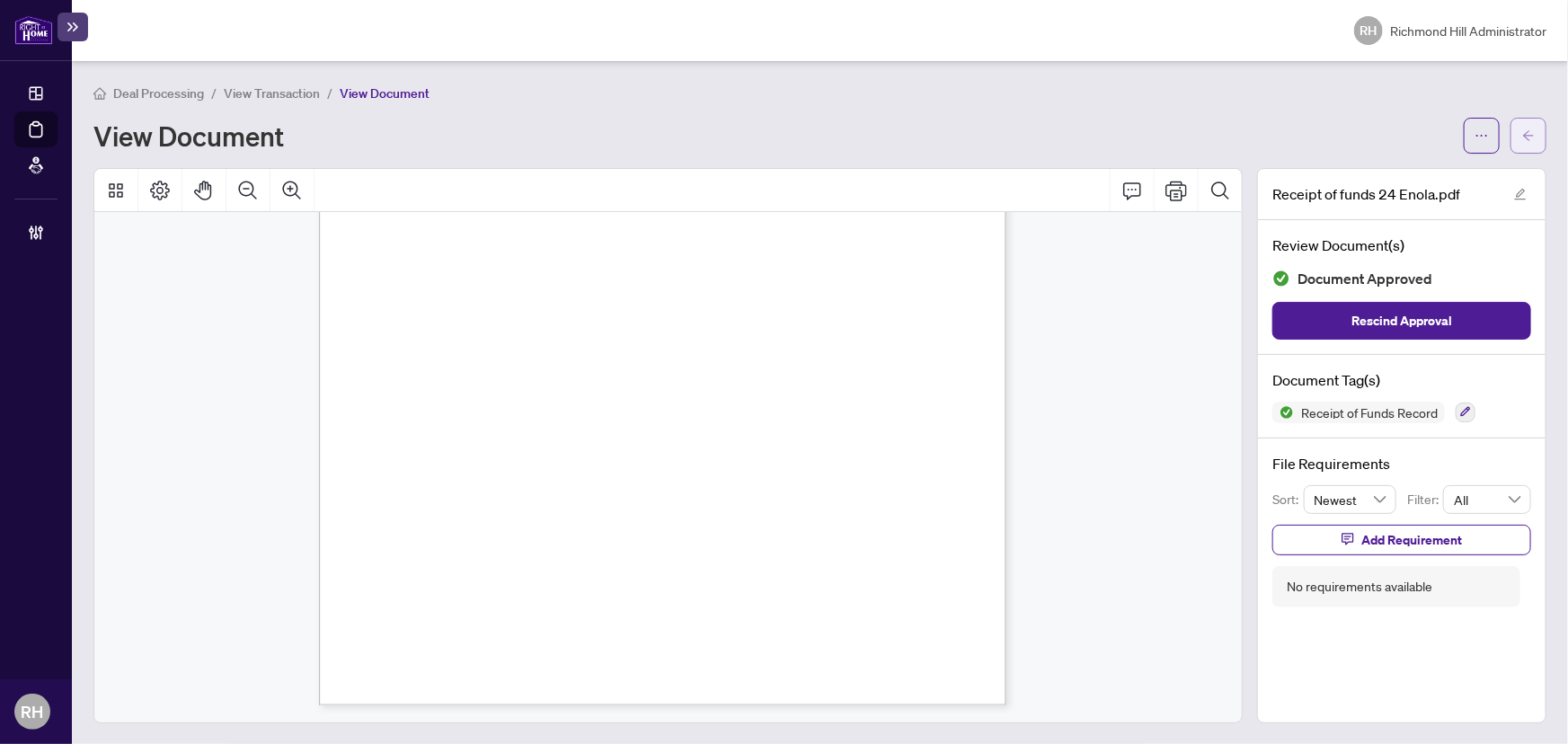 click at bounding box center (1528, 136) 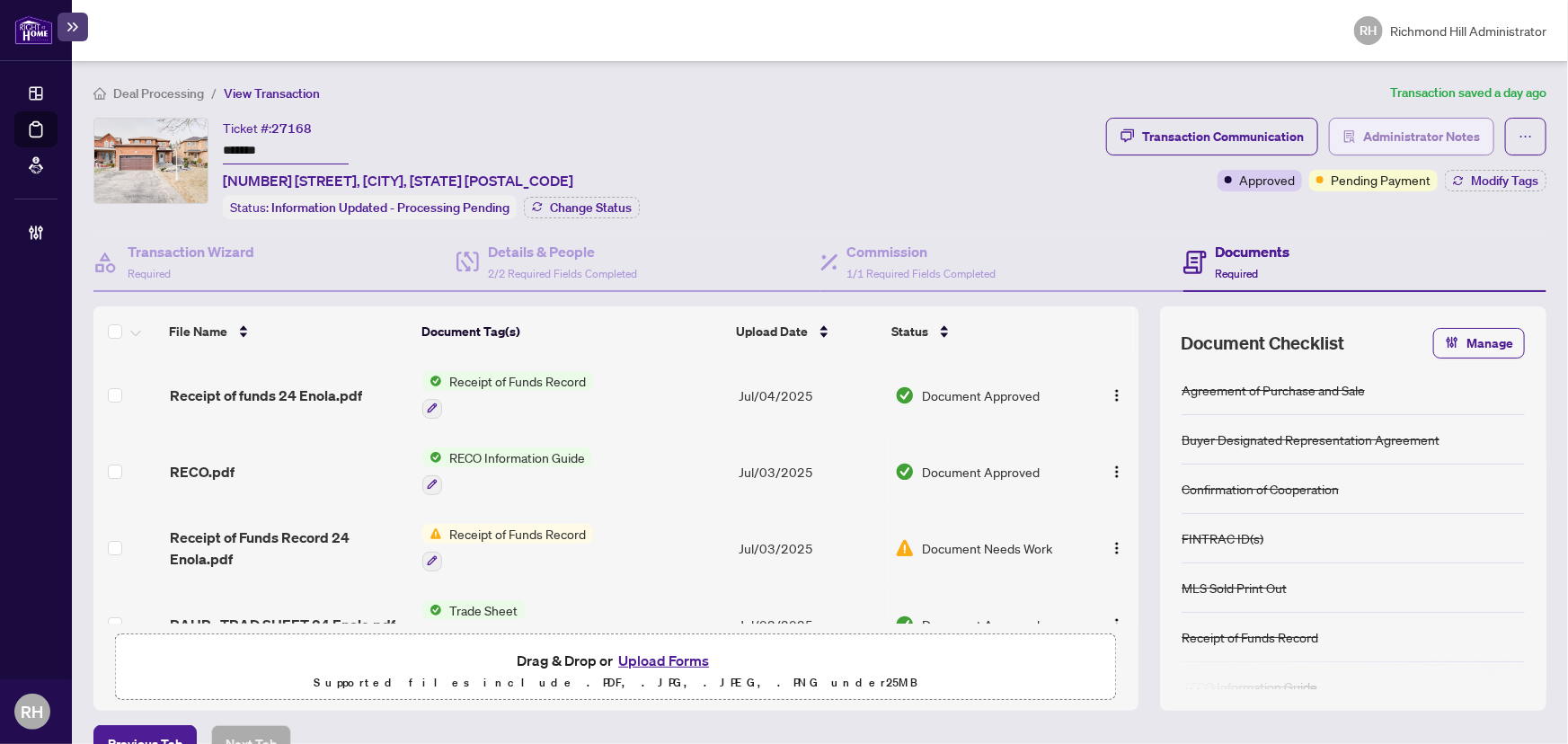 click on "Administrator Notes" at bounding box center (1422, 137) 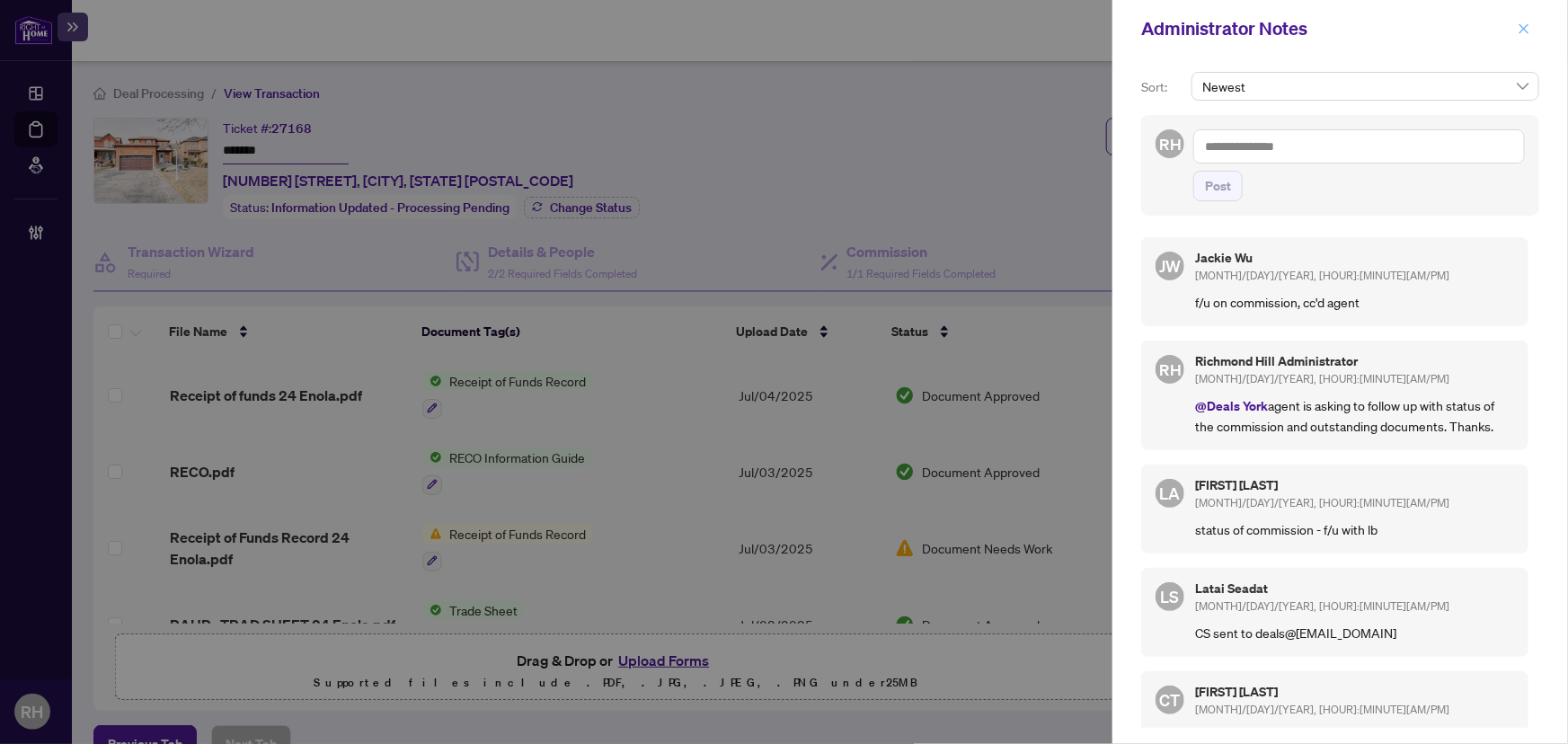 click 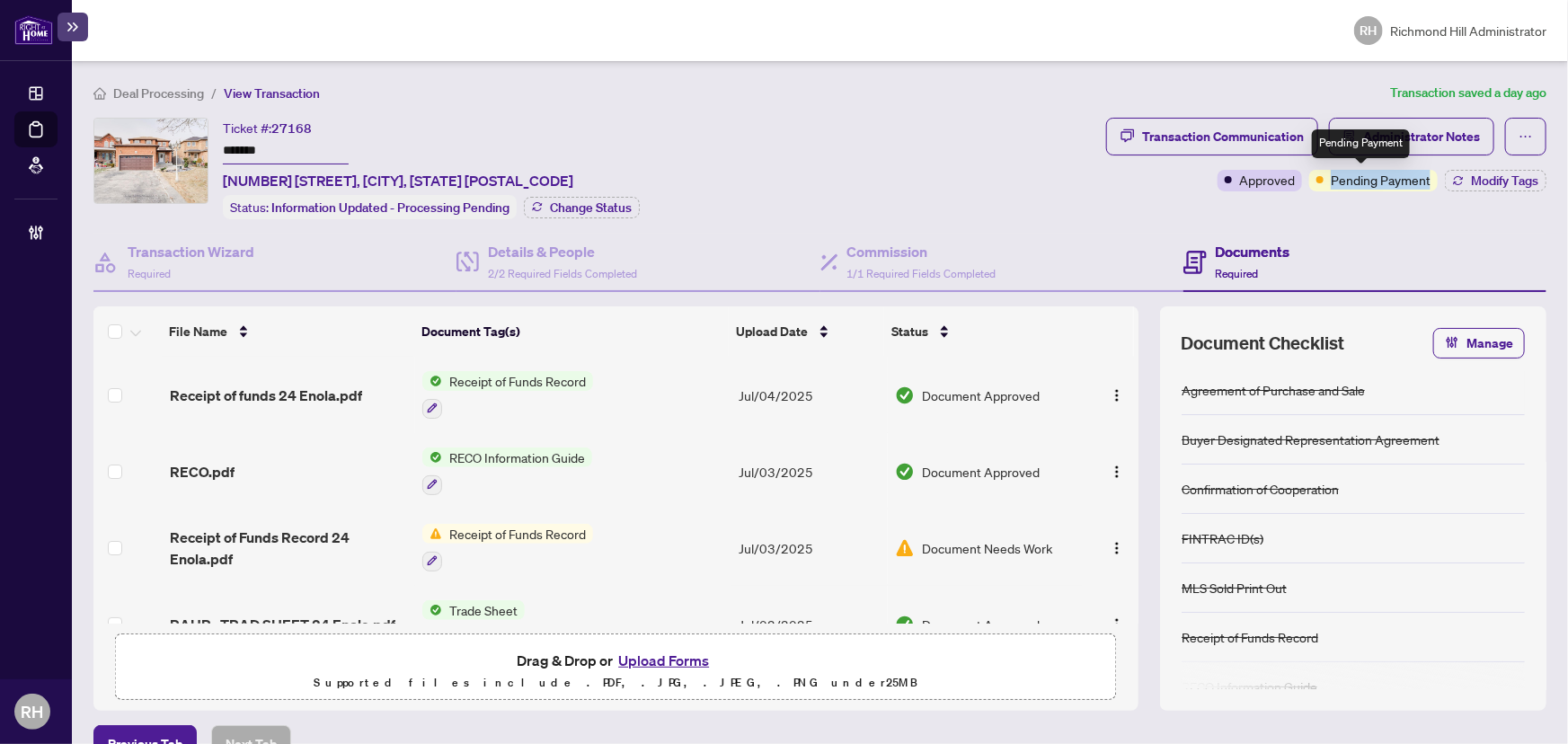 drag, startPoint x: 1420, startPoint y: 180, endPoint x: 1305, endPoint y: 180, distance: 115 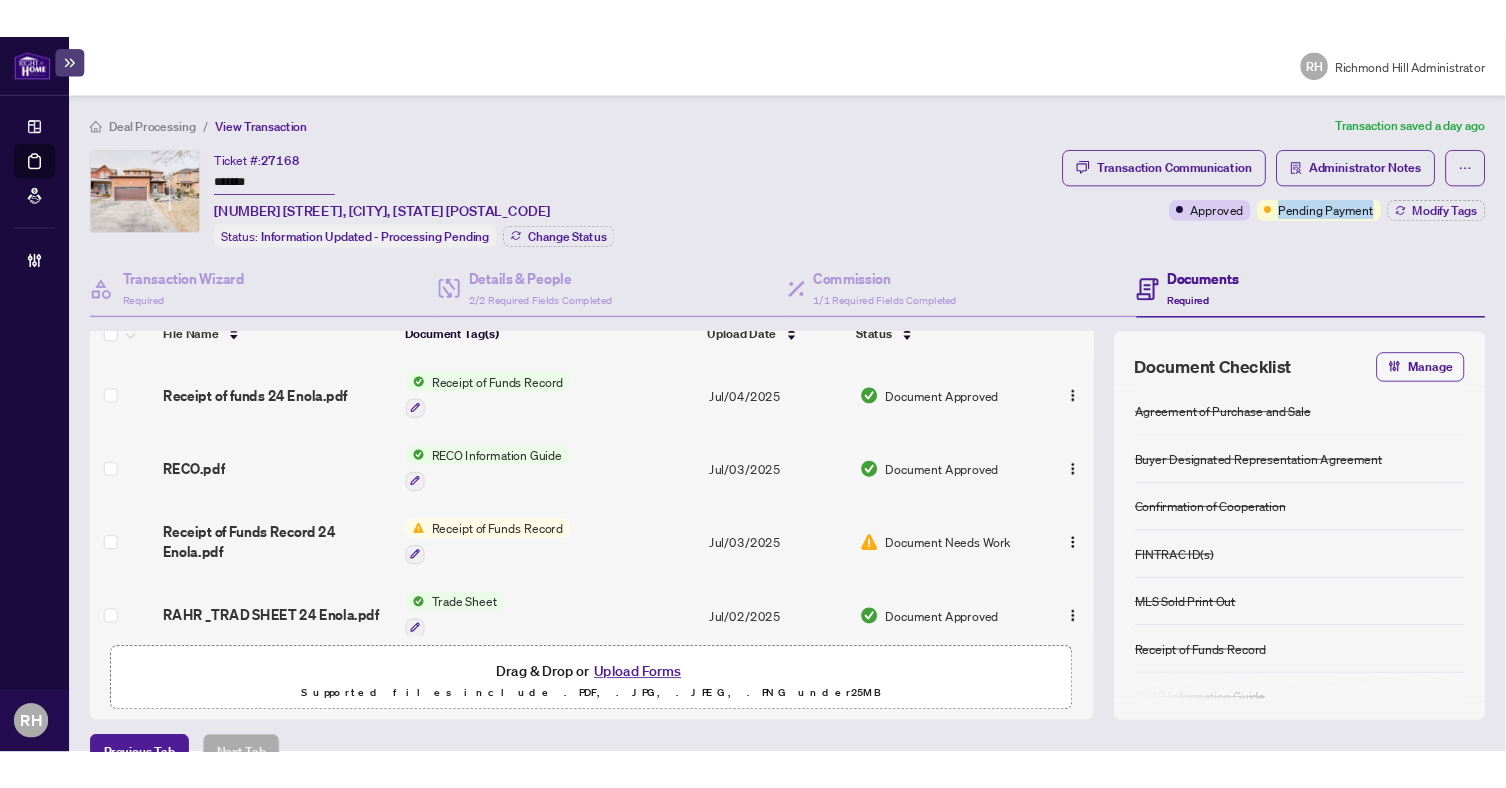 scroll, scrollTop: 0, scrollLeft: 0, axis: both 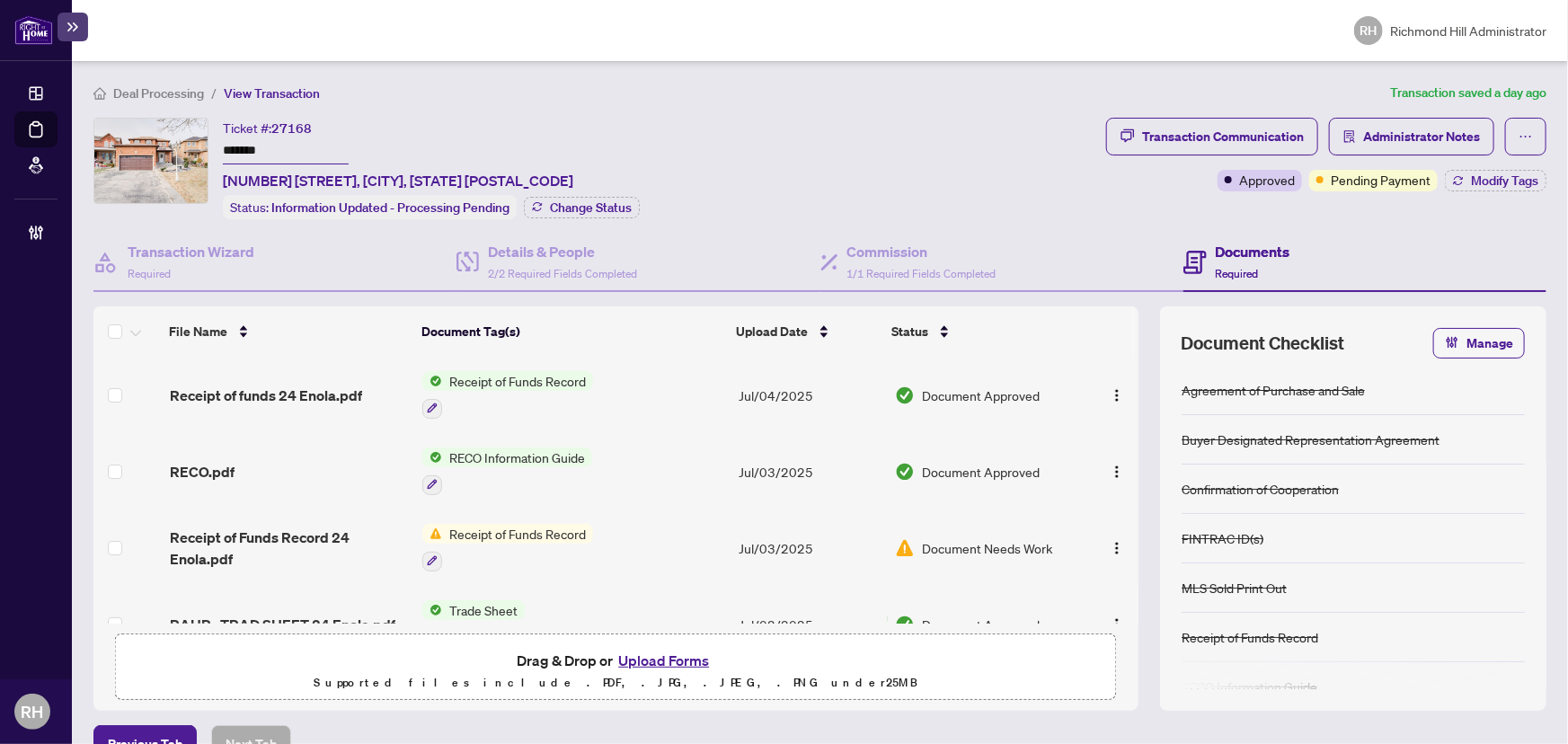 click on "Deal Processing" at bounding box center [158, 93] 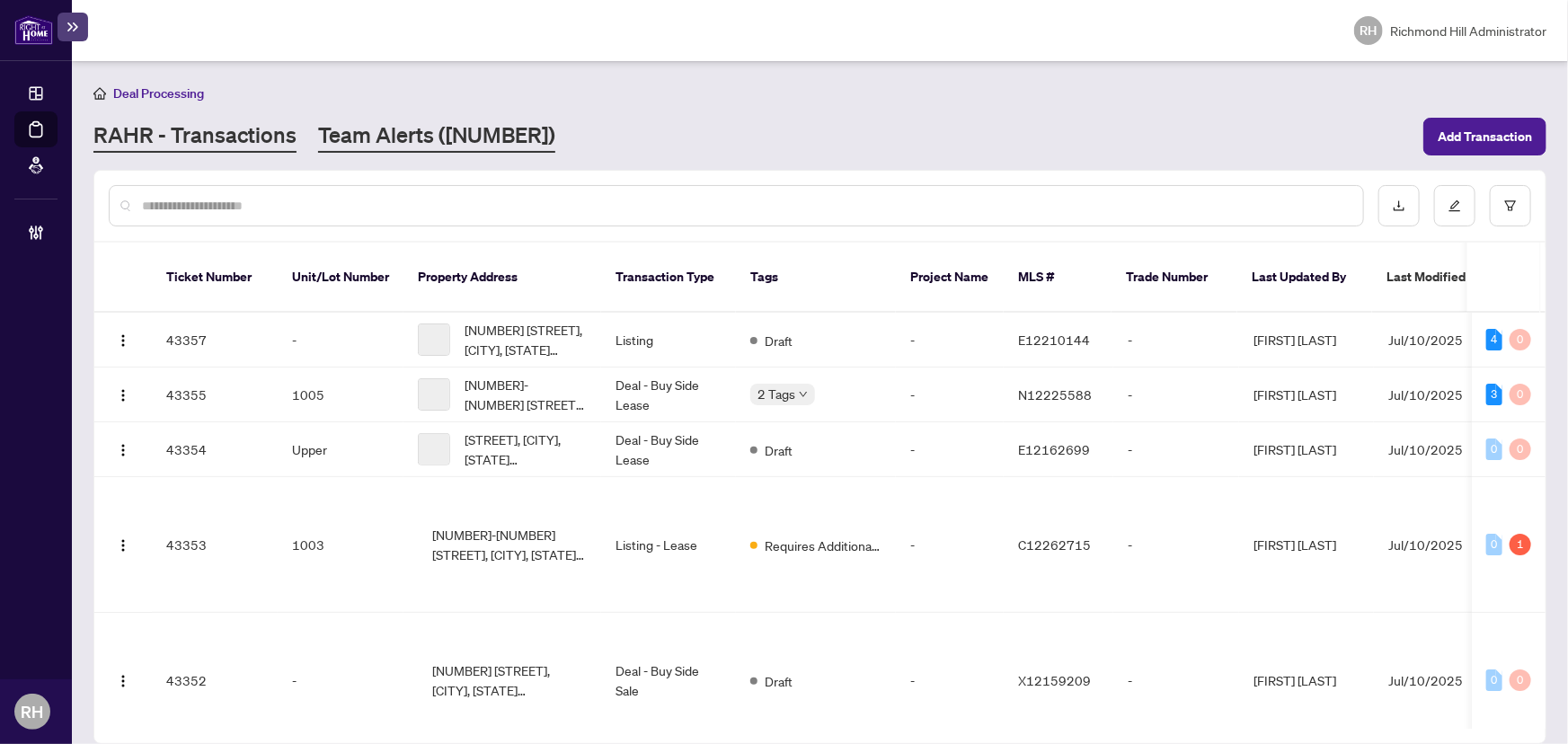 click on "Team Alerts   (5854)" at bounding box center (437, 137) 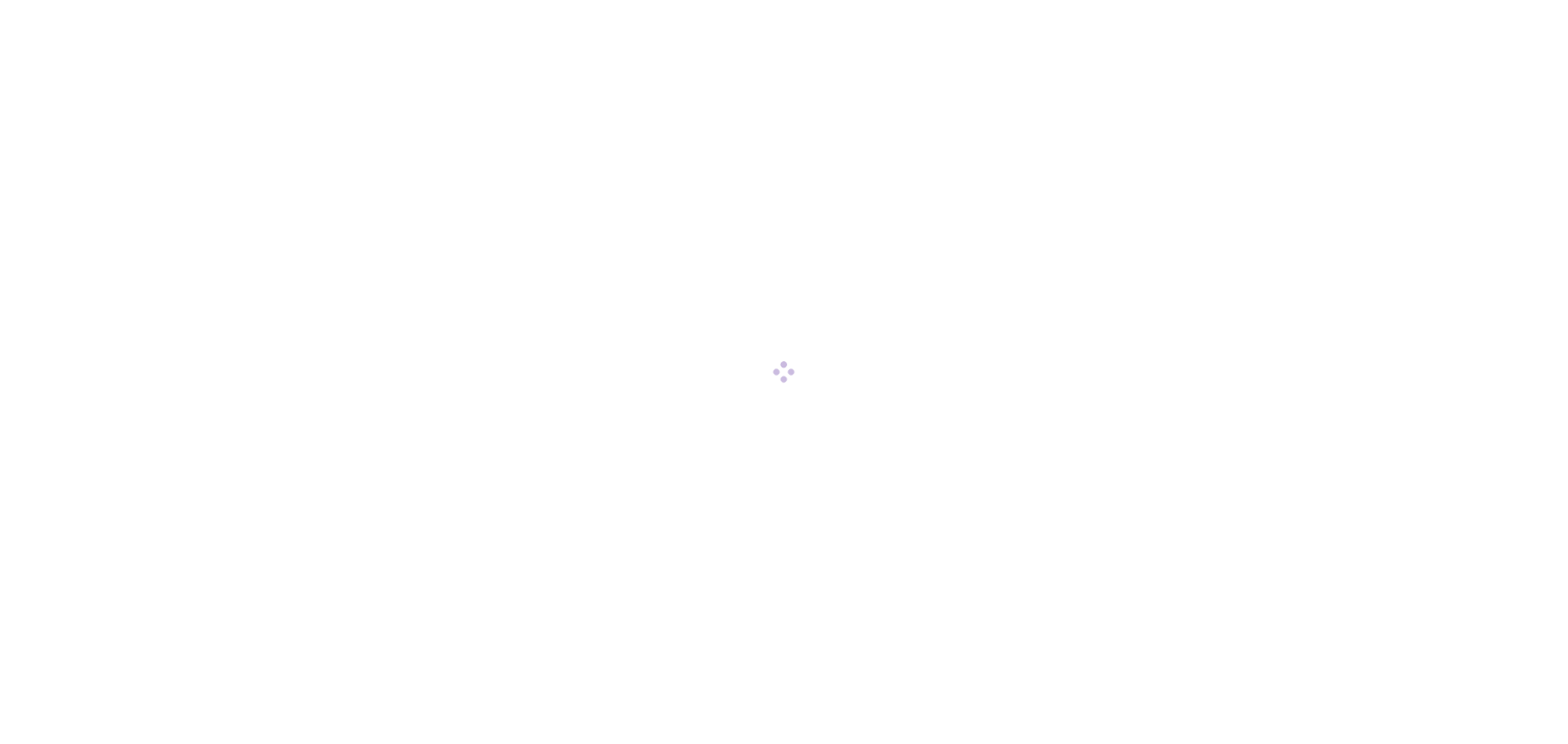 scroll, scrollTop: 0, scrollLeft: 0, axis: both 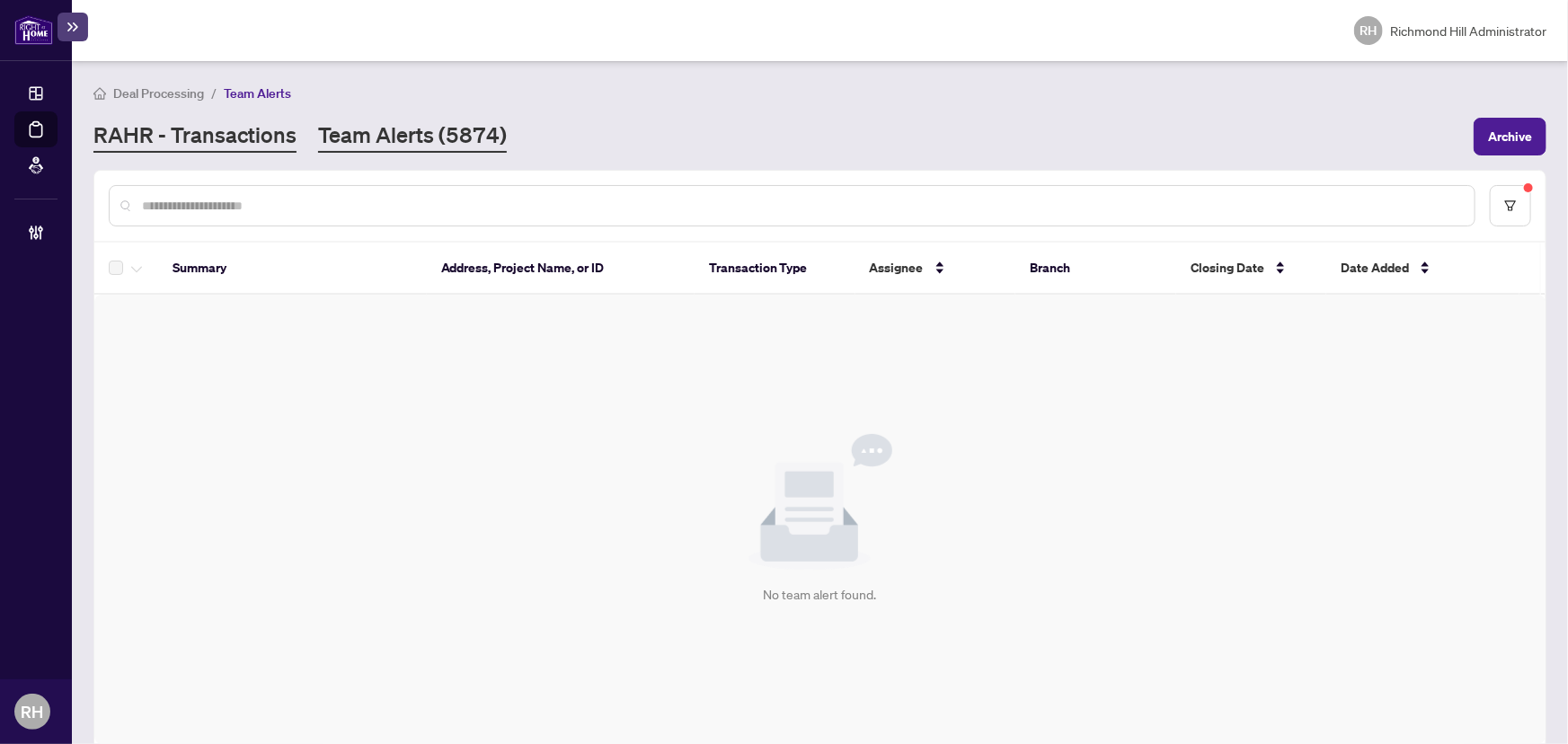 click on "RAHR - Transactions" at bounding box center (195, 137) 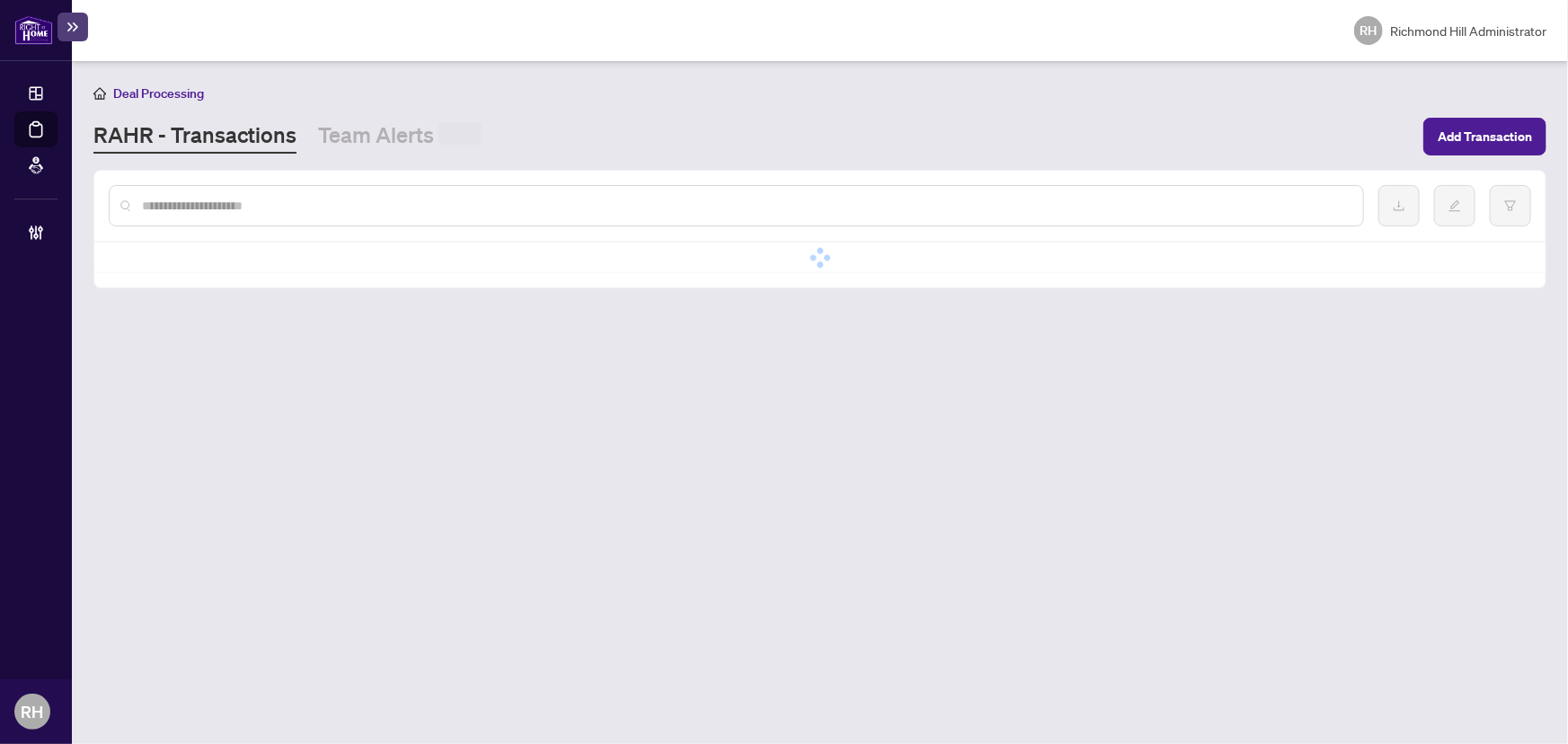 click at bounding box center [745, 206] 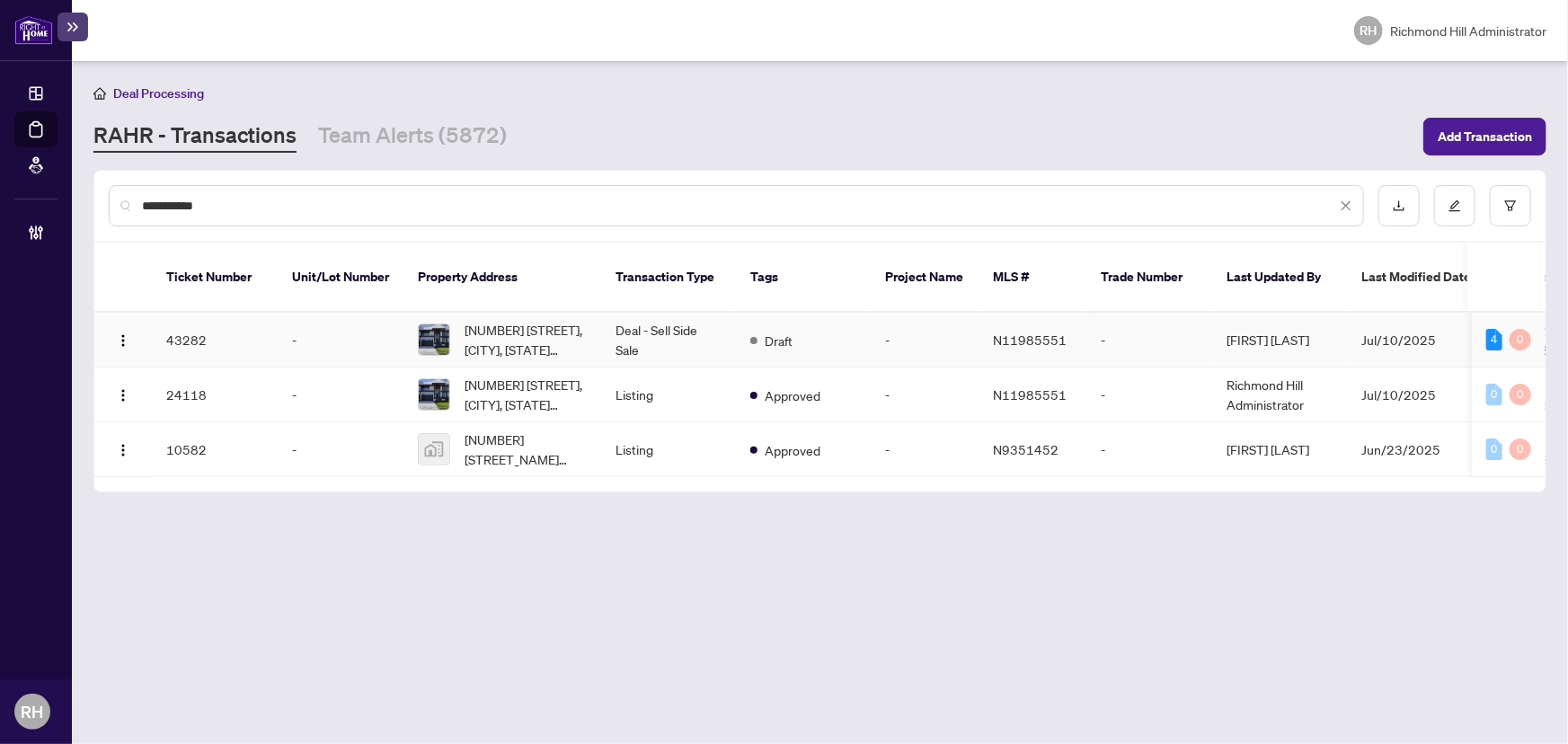 type on "**********" 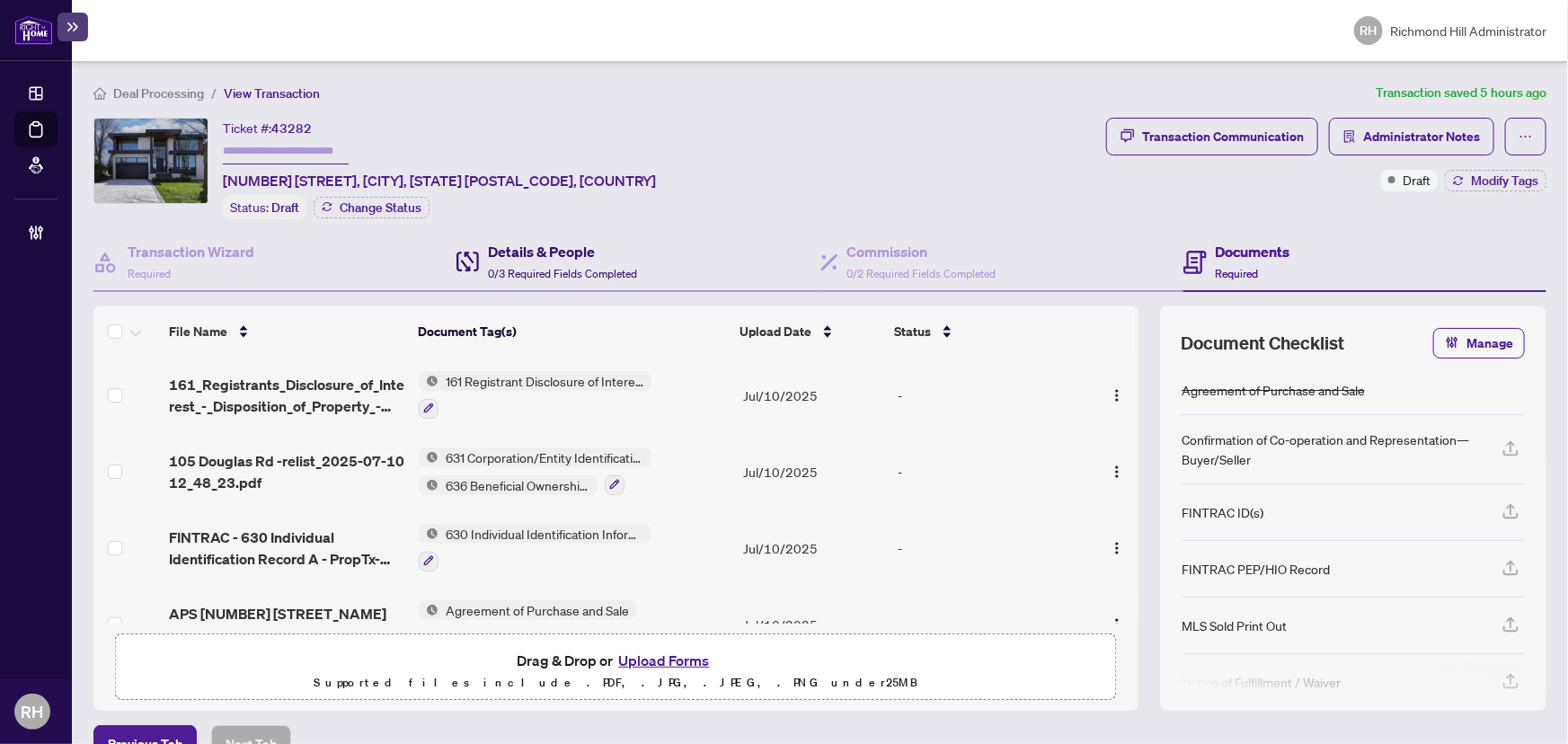 click on "0/3 Required Fields Completed" at bounding box center [563, 273] 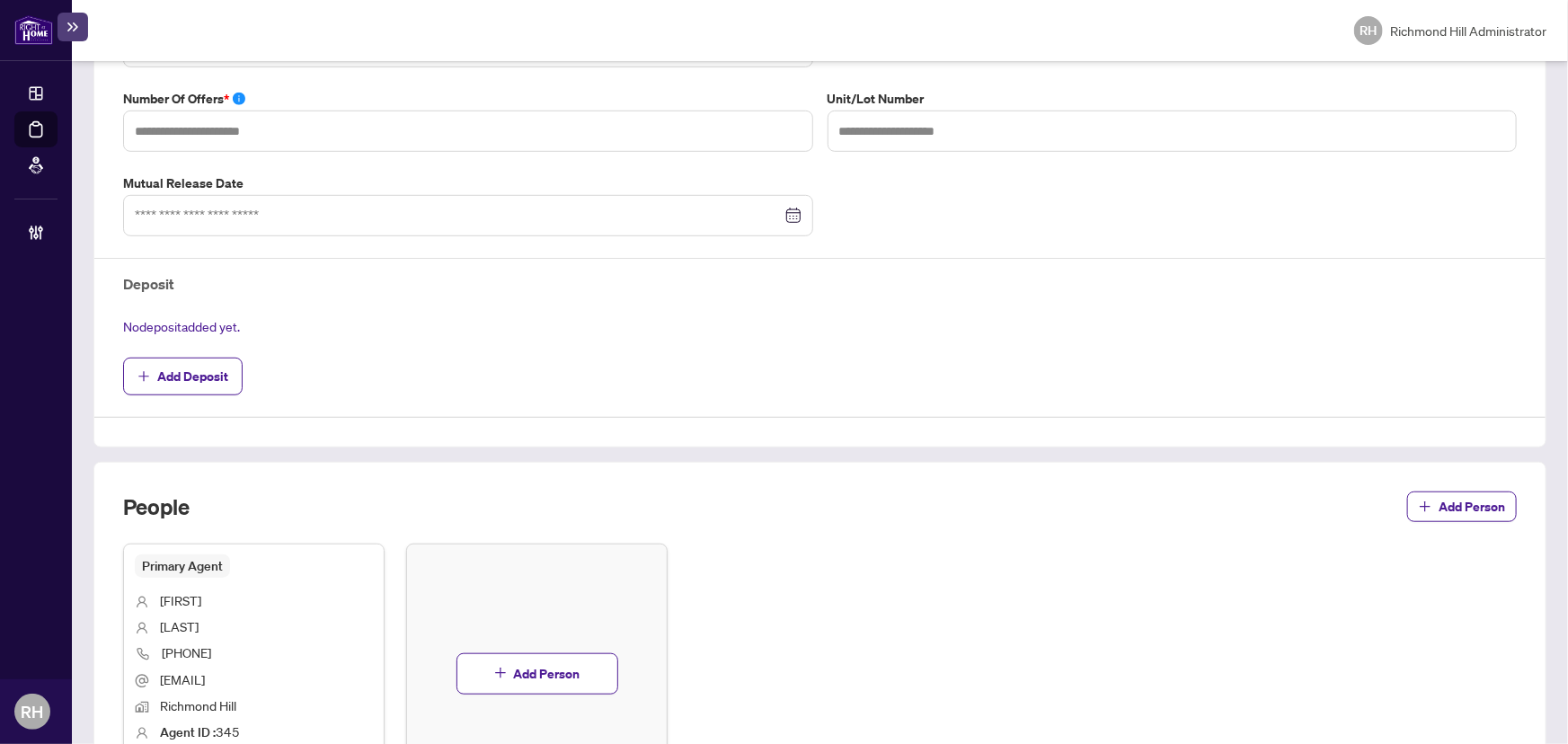 scroll, scrollTop: 571, scrollLeft: 0, axis: vertical 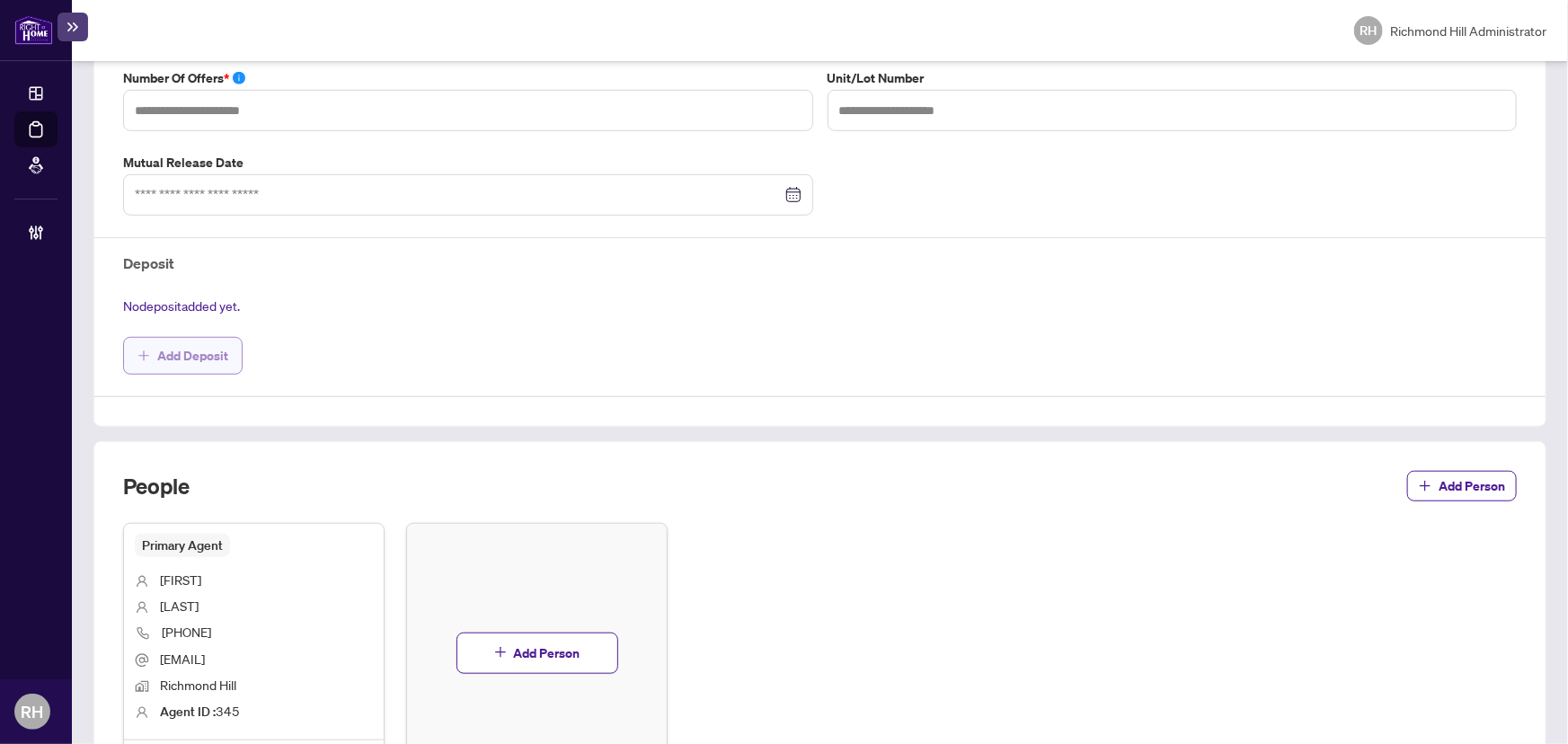 click on "Add Deposit" at bounding box center [192, 356] 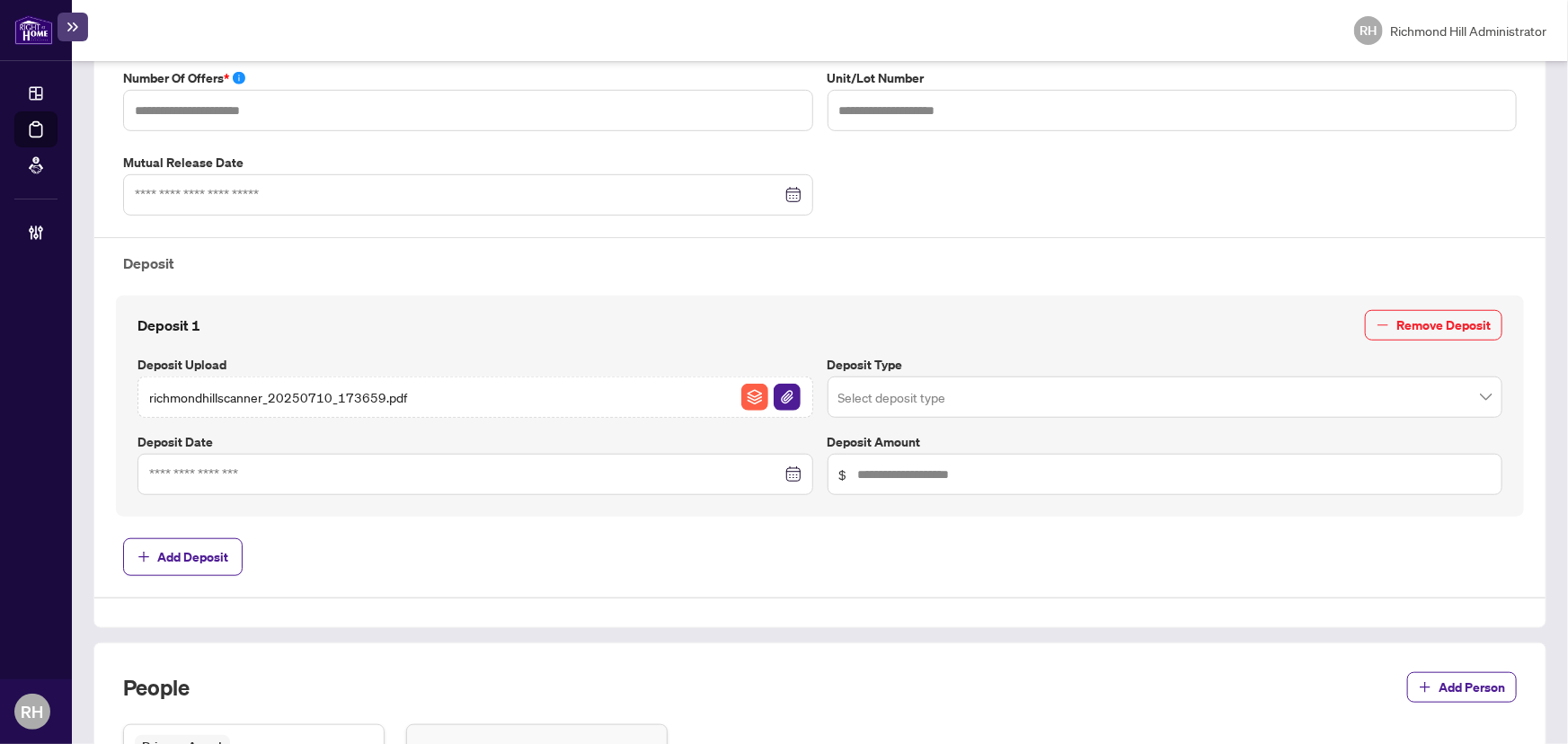 click at bounding box center (1165, 397) 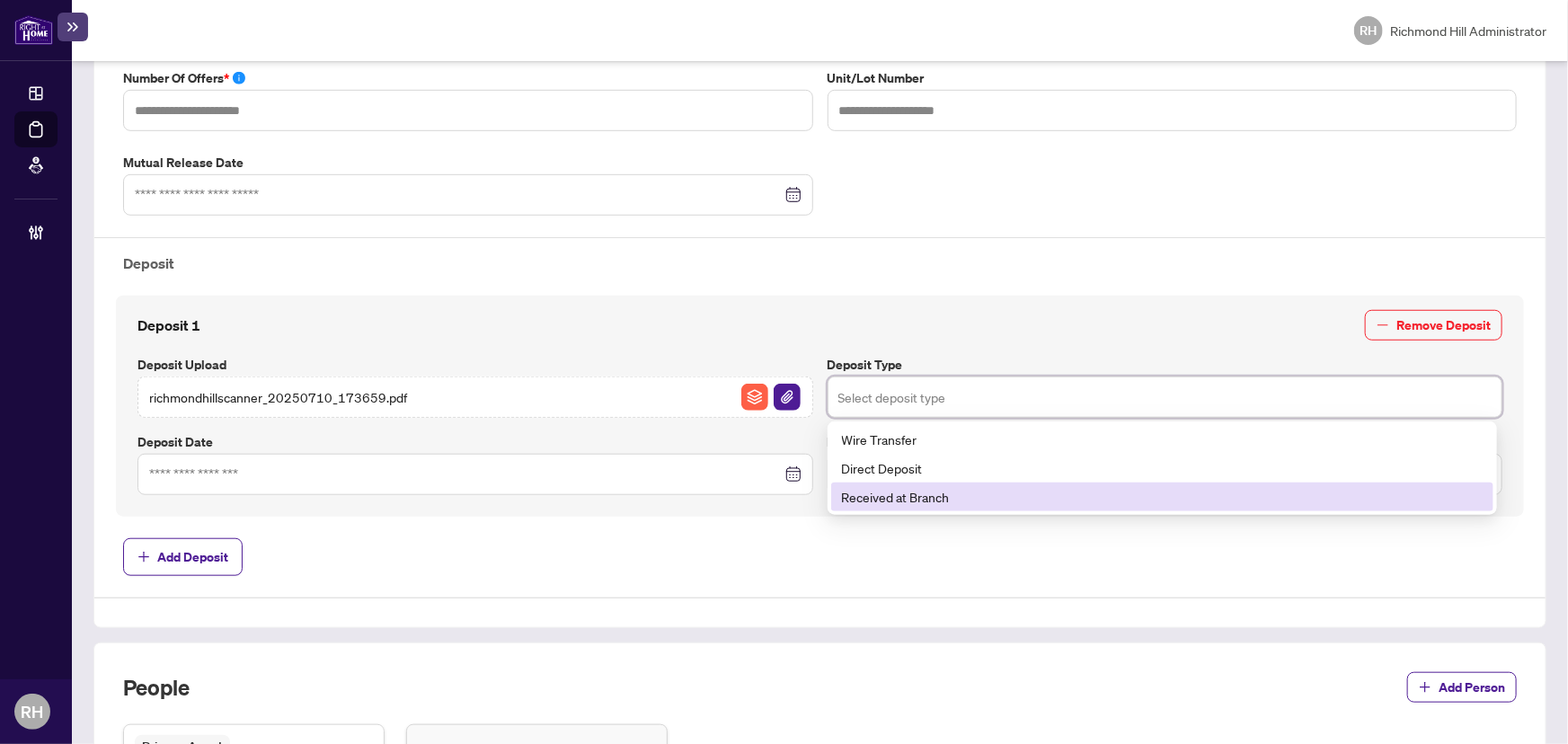 click on "Received at Branch" at bounding box center [1162, 497] 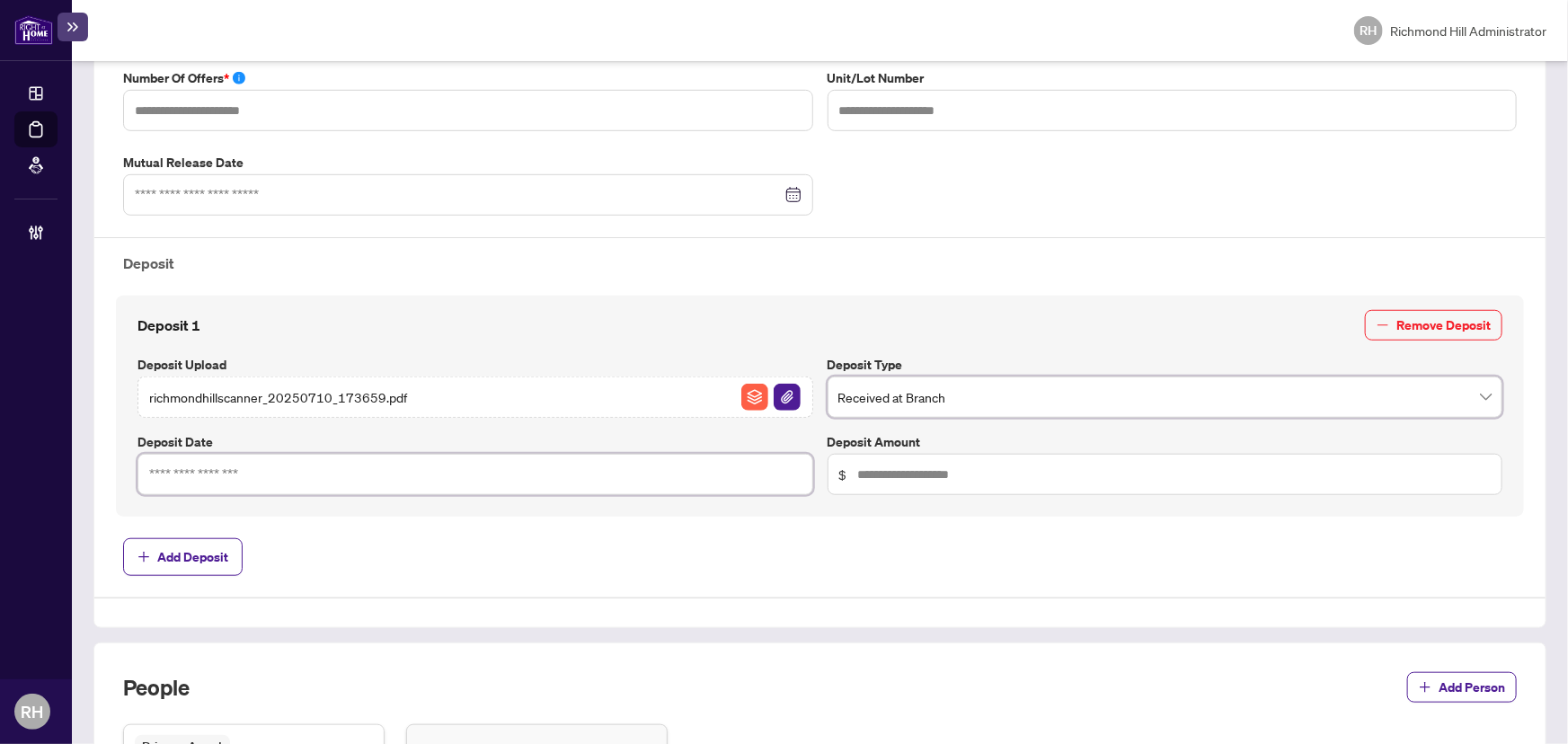 click at bounding box center [465, 474] 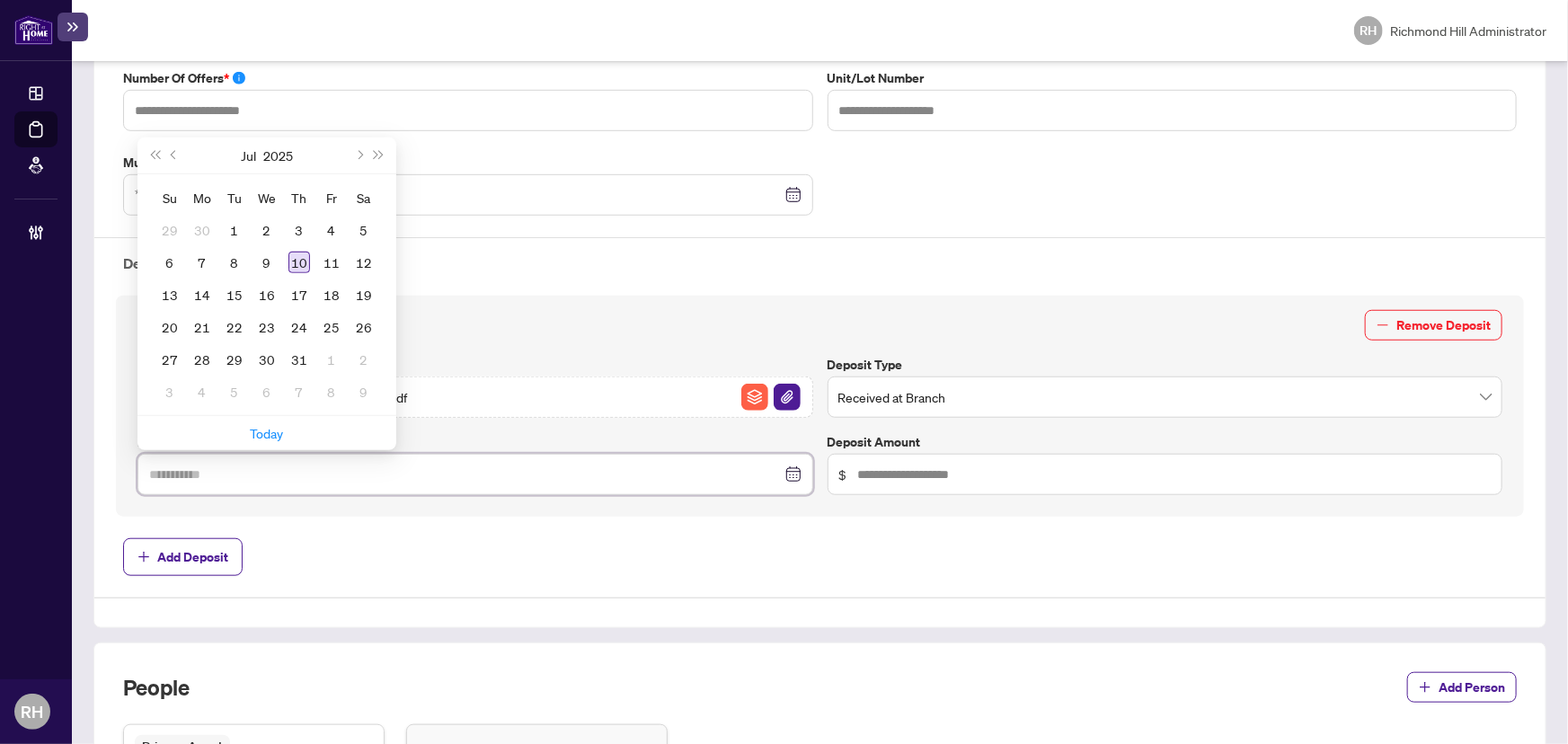 type on "**********" 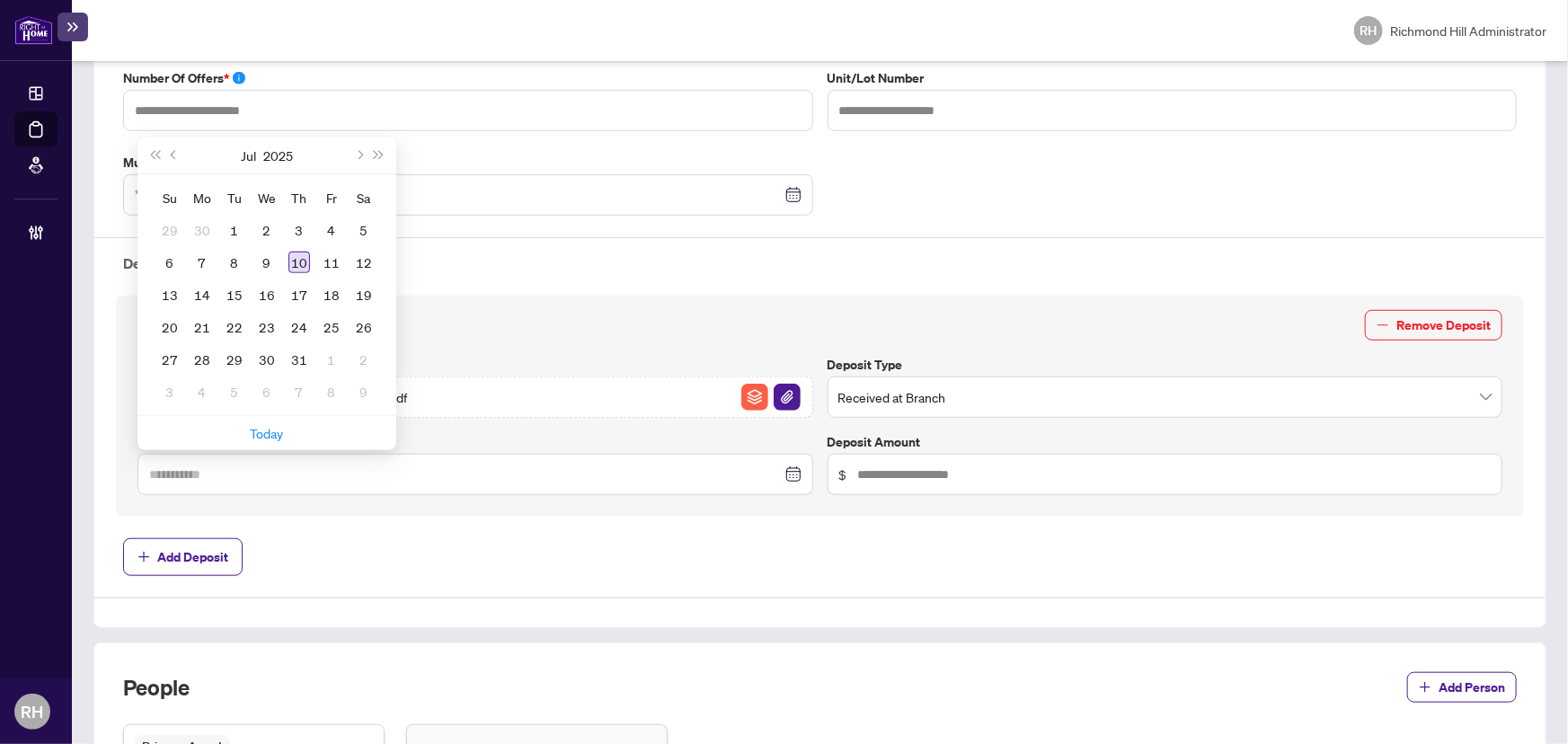 click on "10" at bounding box center [299, 262] 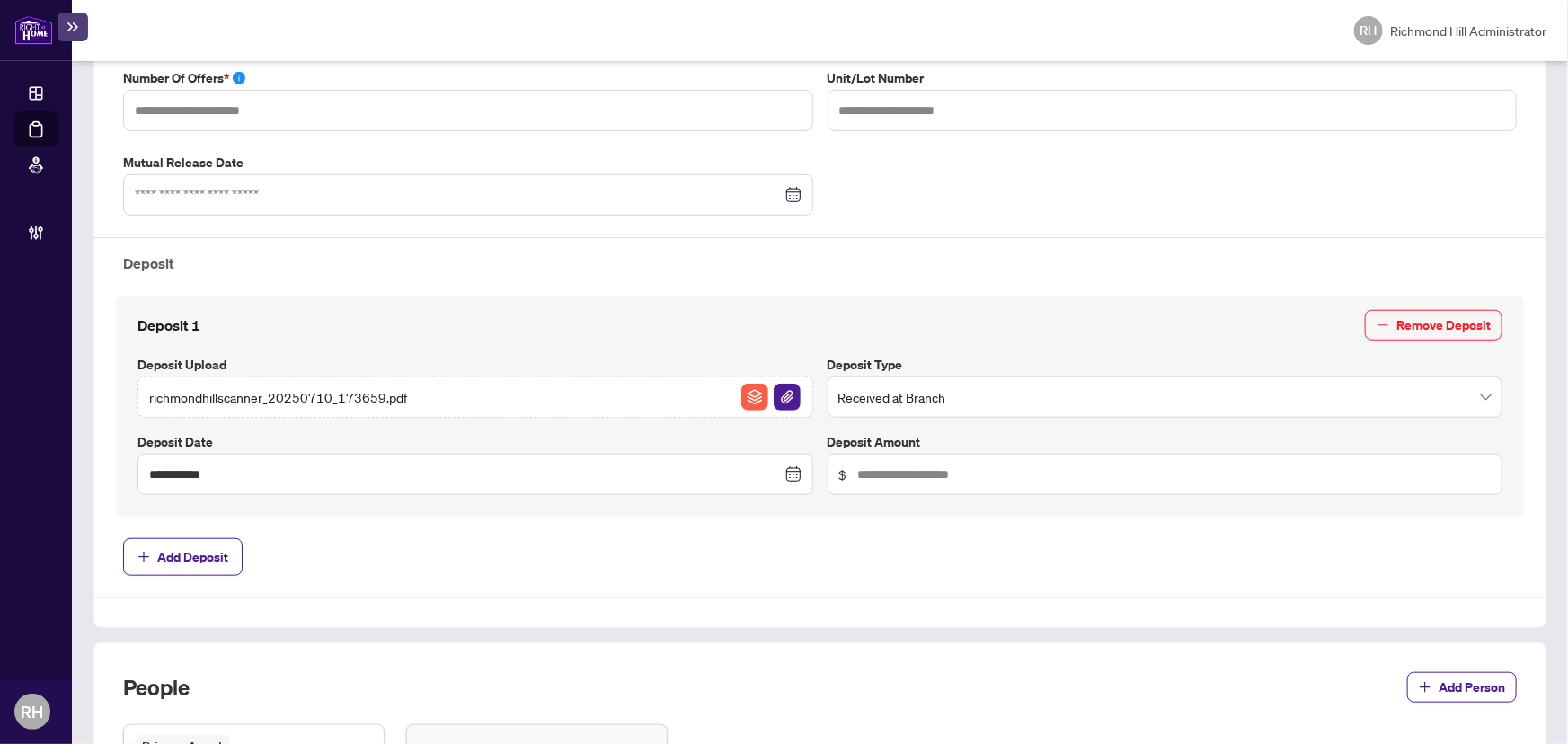 click on "$" at bounding box center [1165, 474] 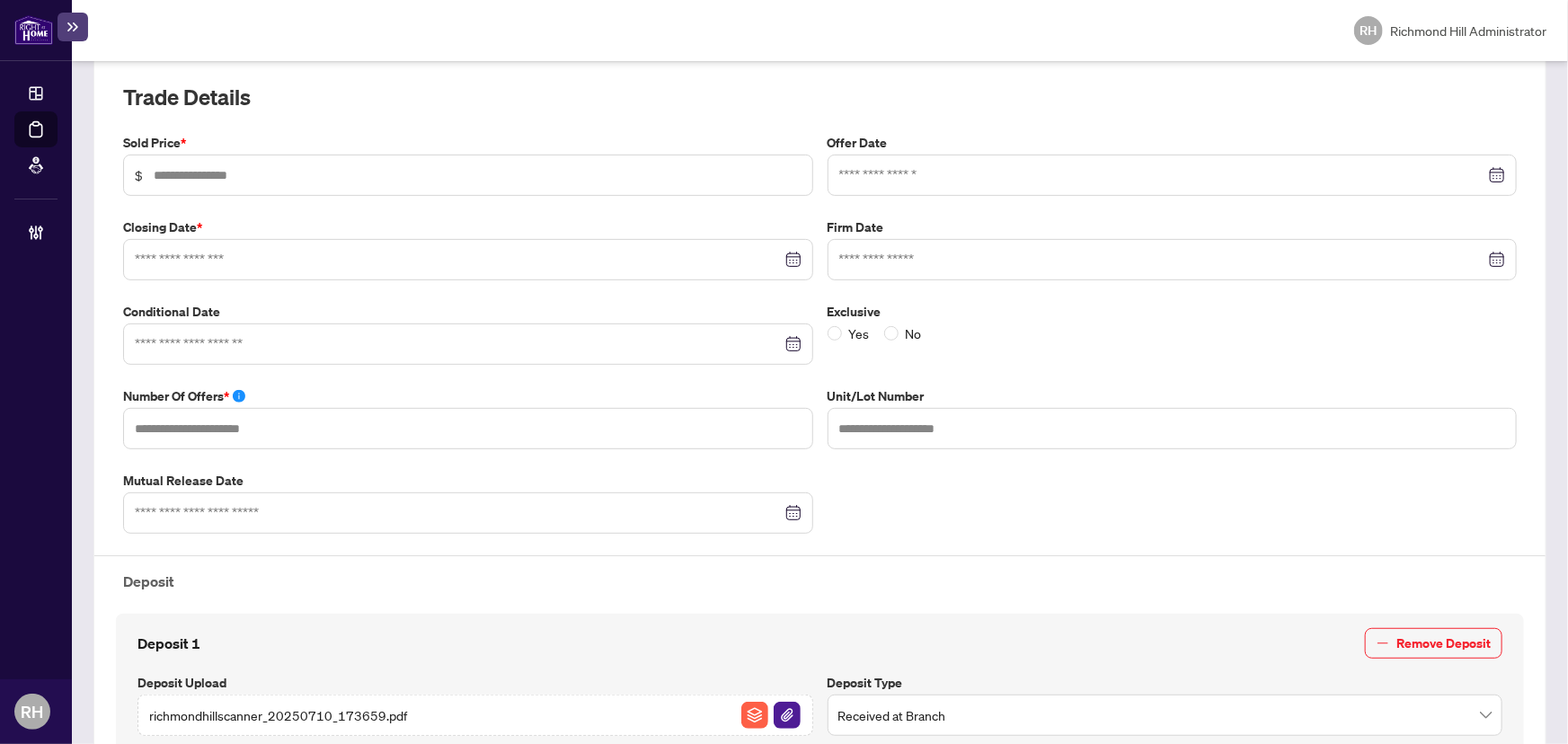 scroll, scrollTop: 0, scrollLeft: 0, axis: both 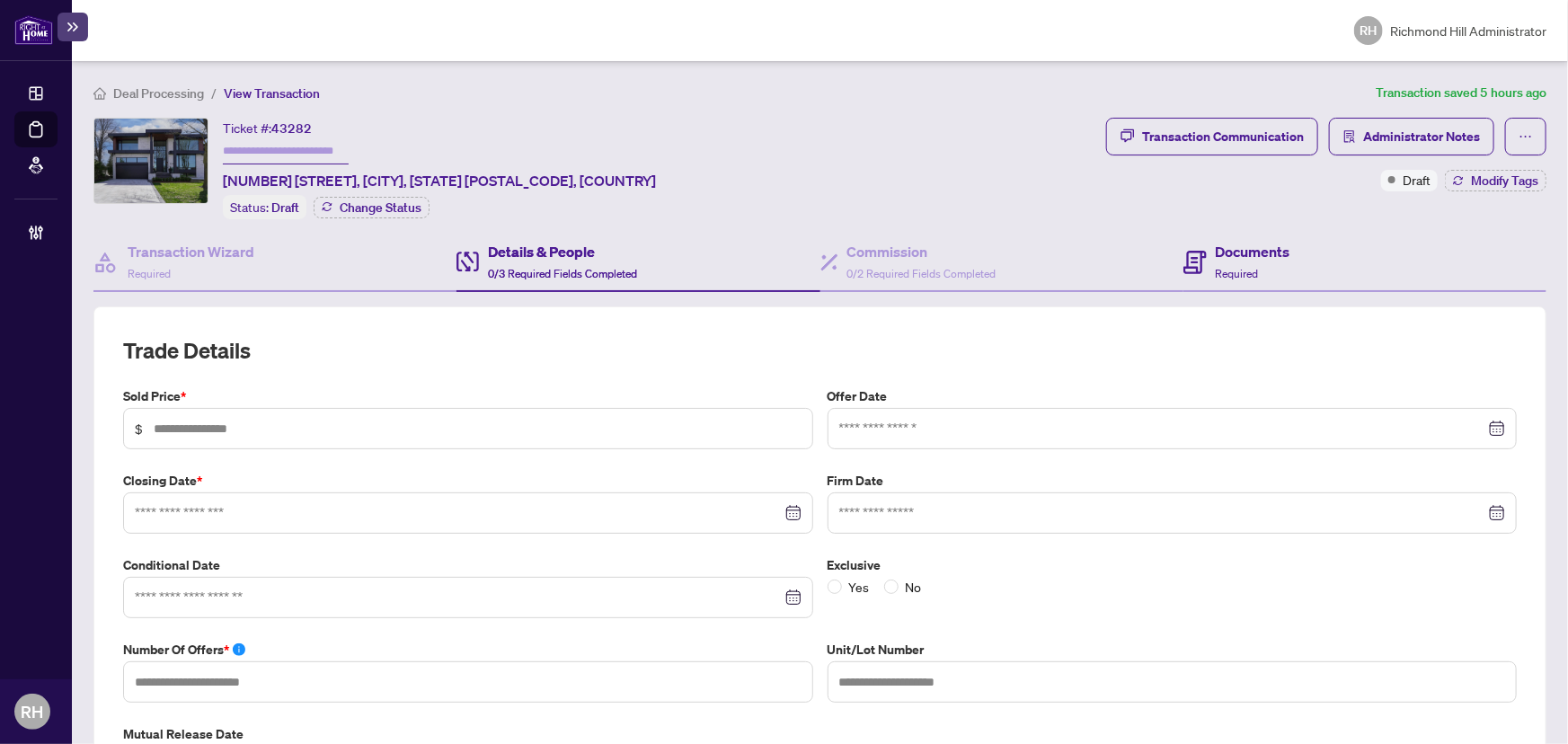 type on "*******" 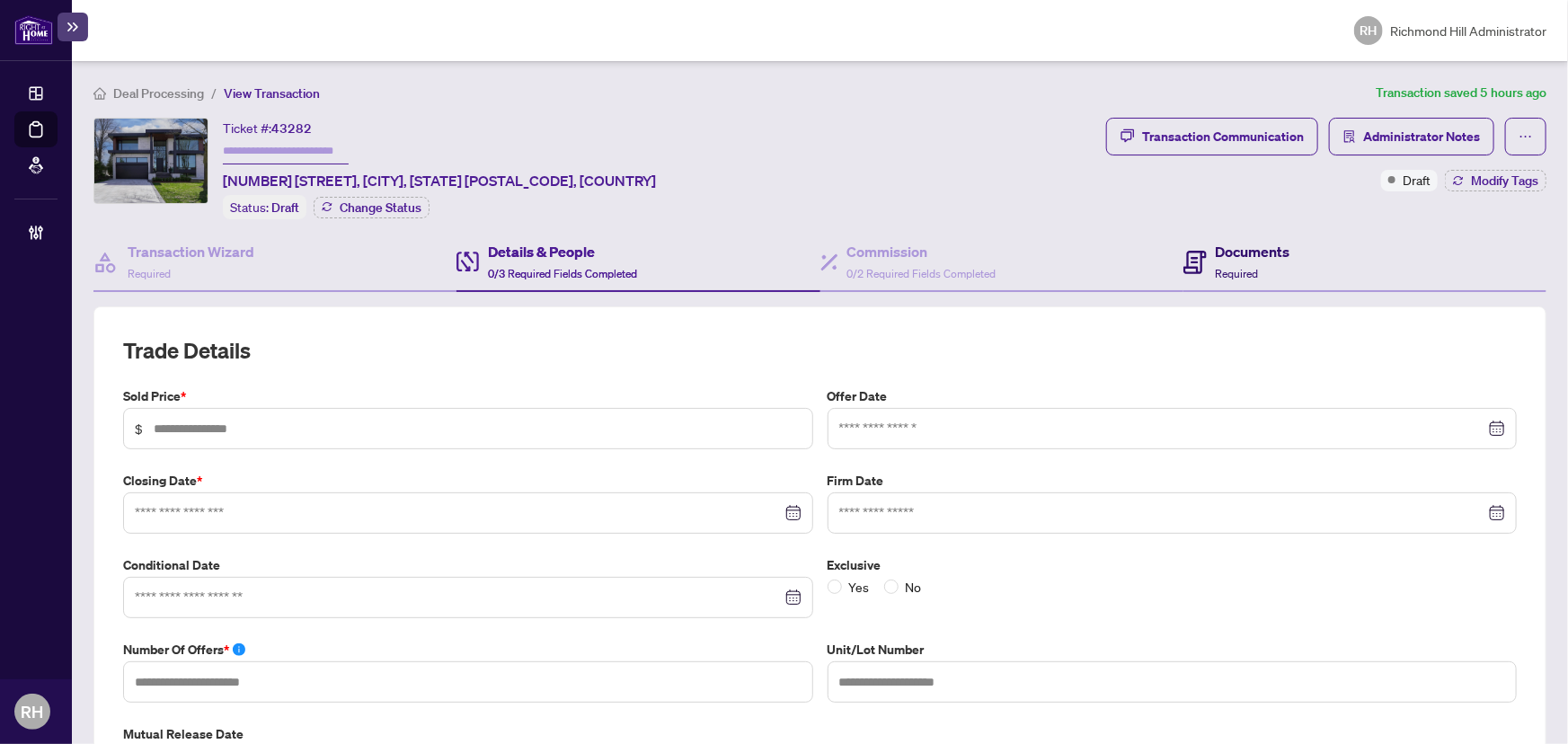 click on "Documents Required" at bounding box center [1253, 261] 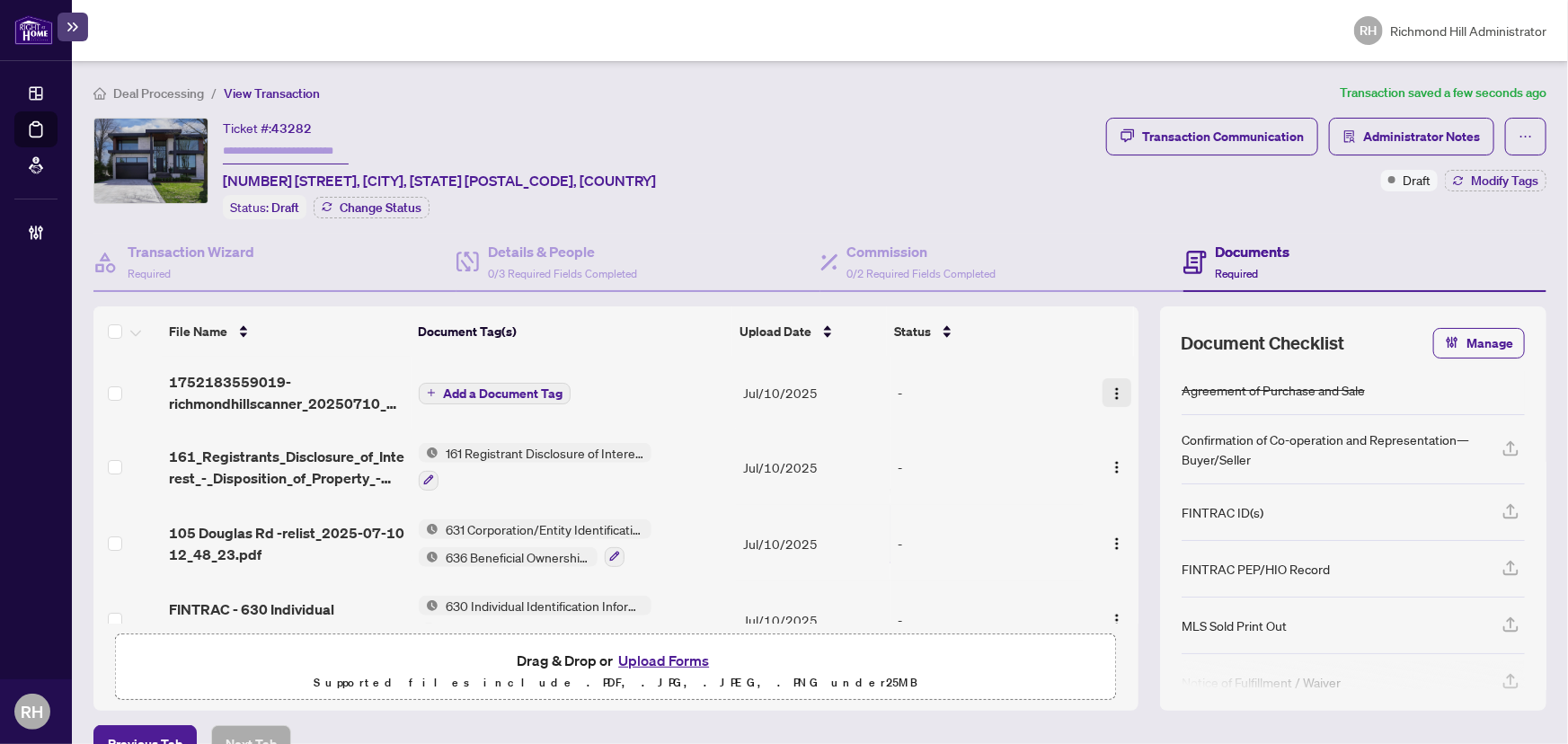 click at bounding box center [1117, 394] 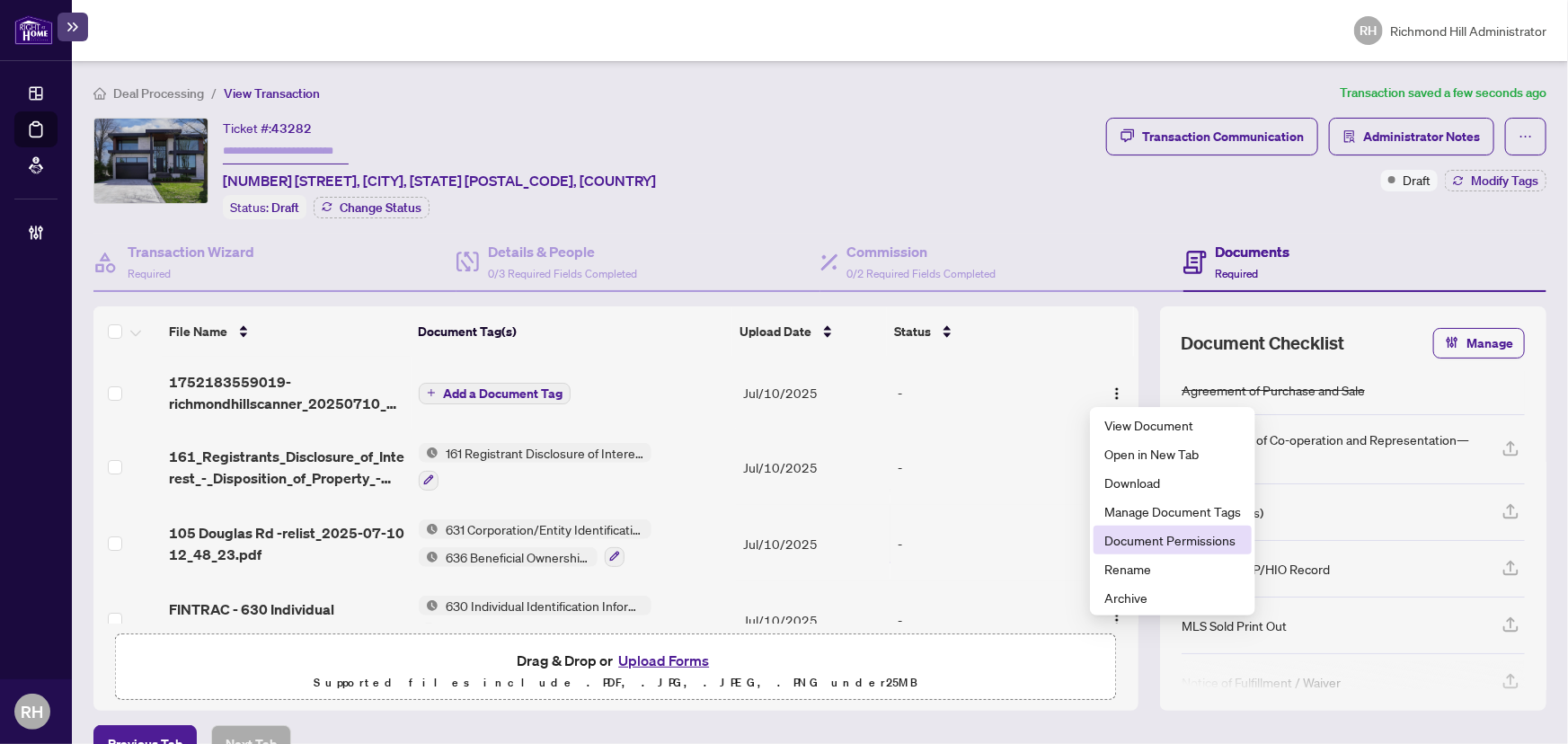 click on "Document Permissions" at bounding box center (1173, 540) 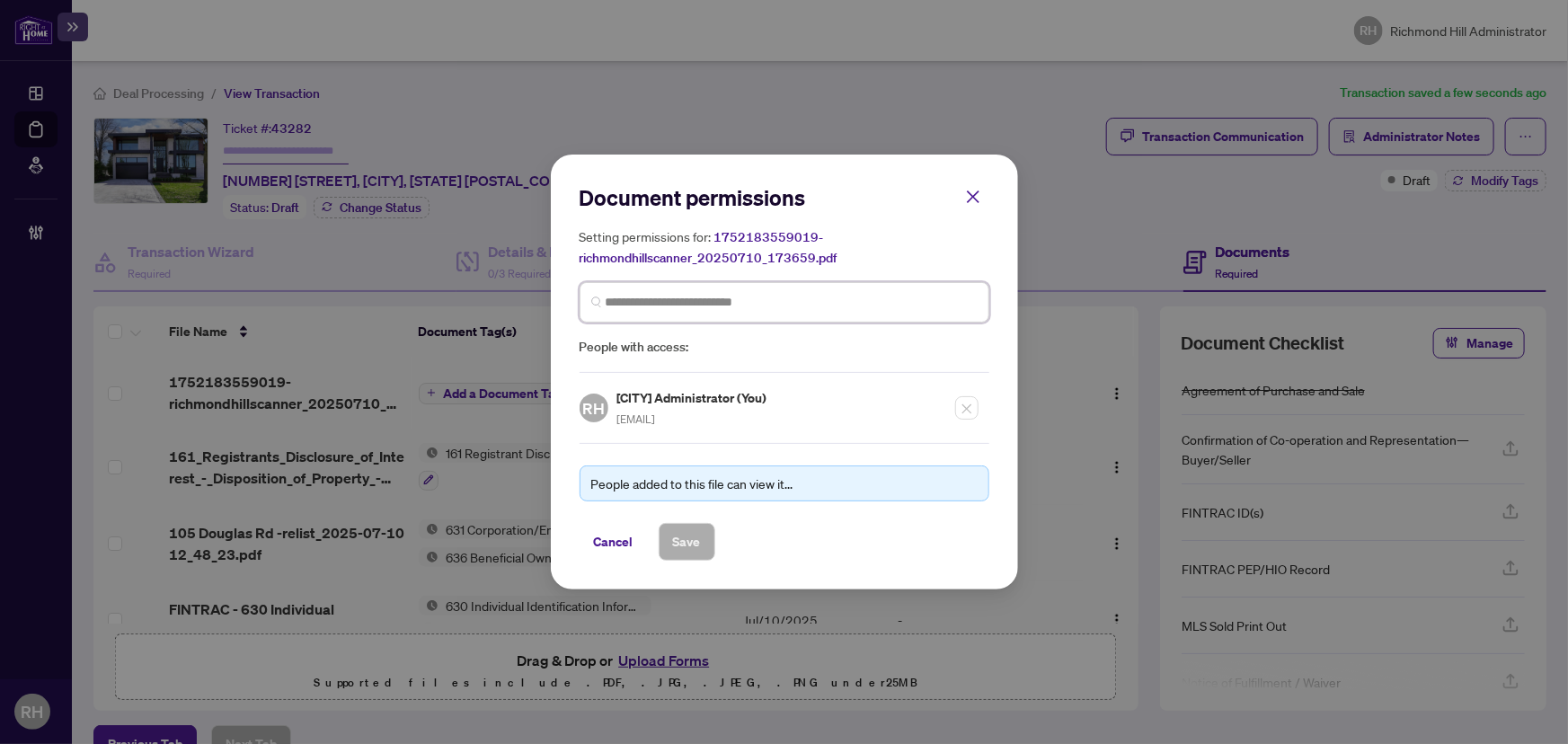 click at bounding box center (792, 302) 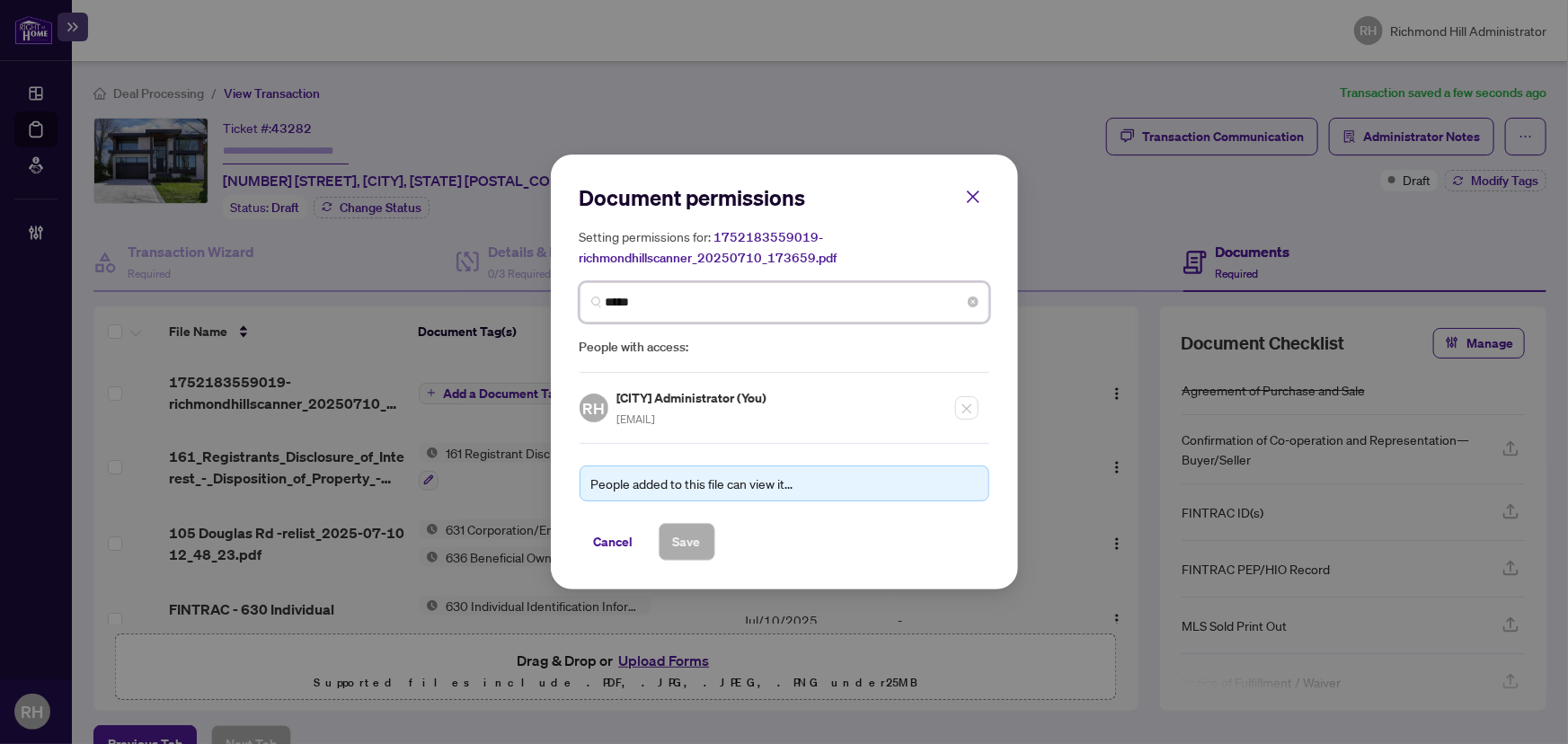 type on "******" 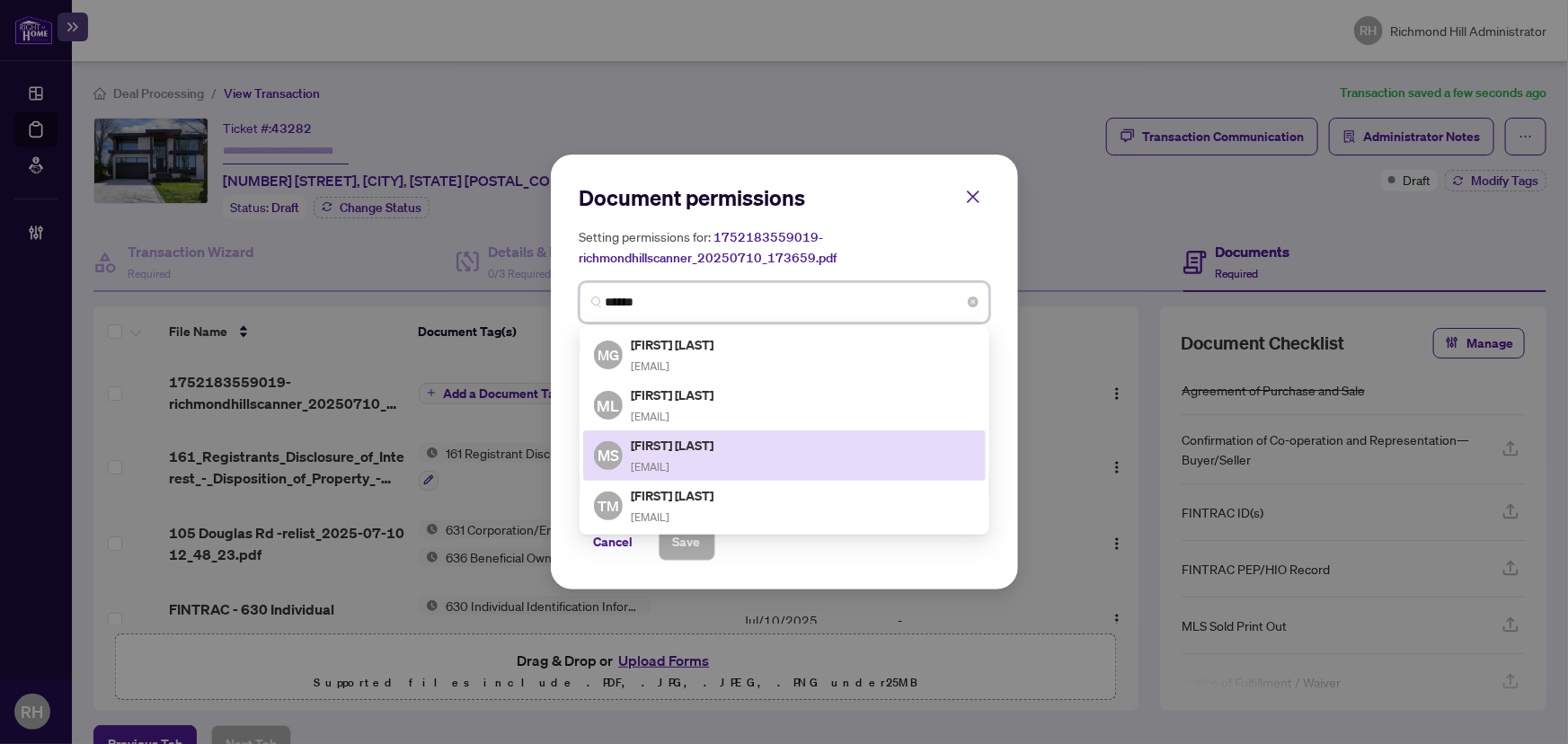 click on "[FIRST] [LAST]   [EMAIL]" at bounding box center (784, 456) 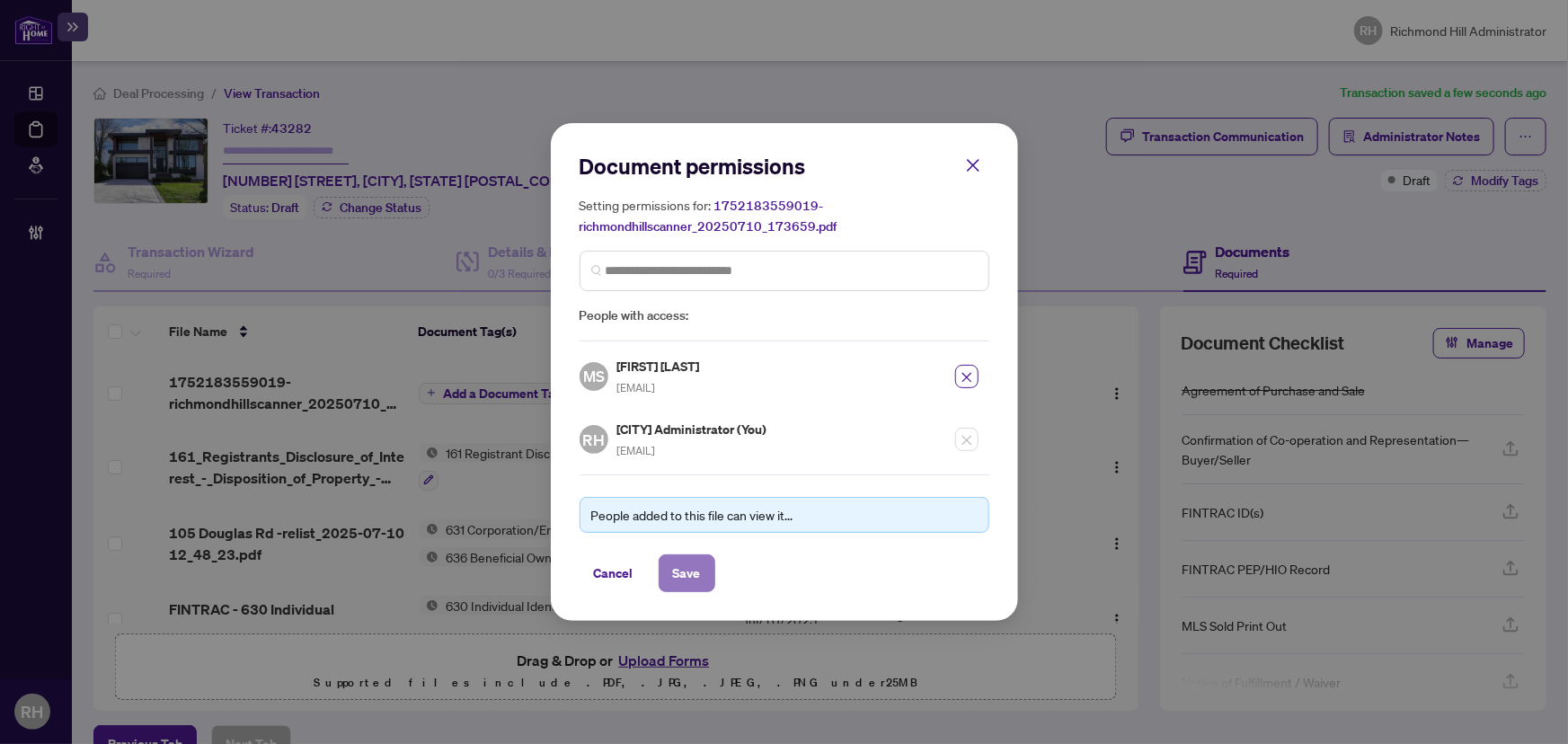 click on "Save" at bounding box center [687, 573] 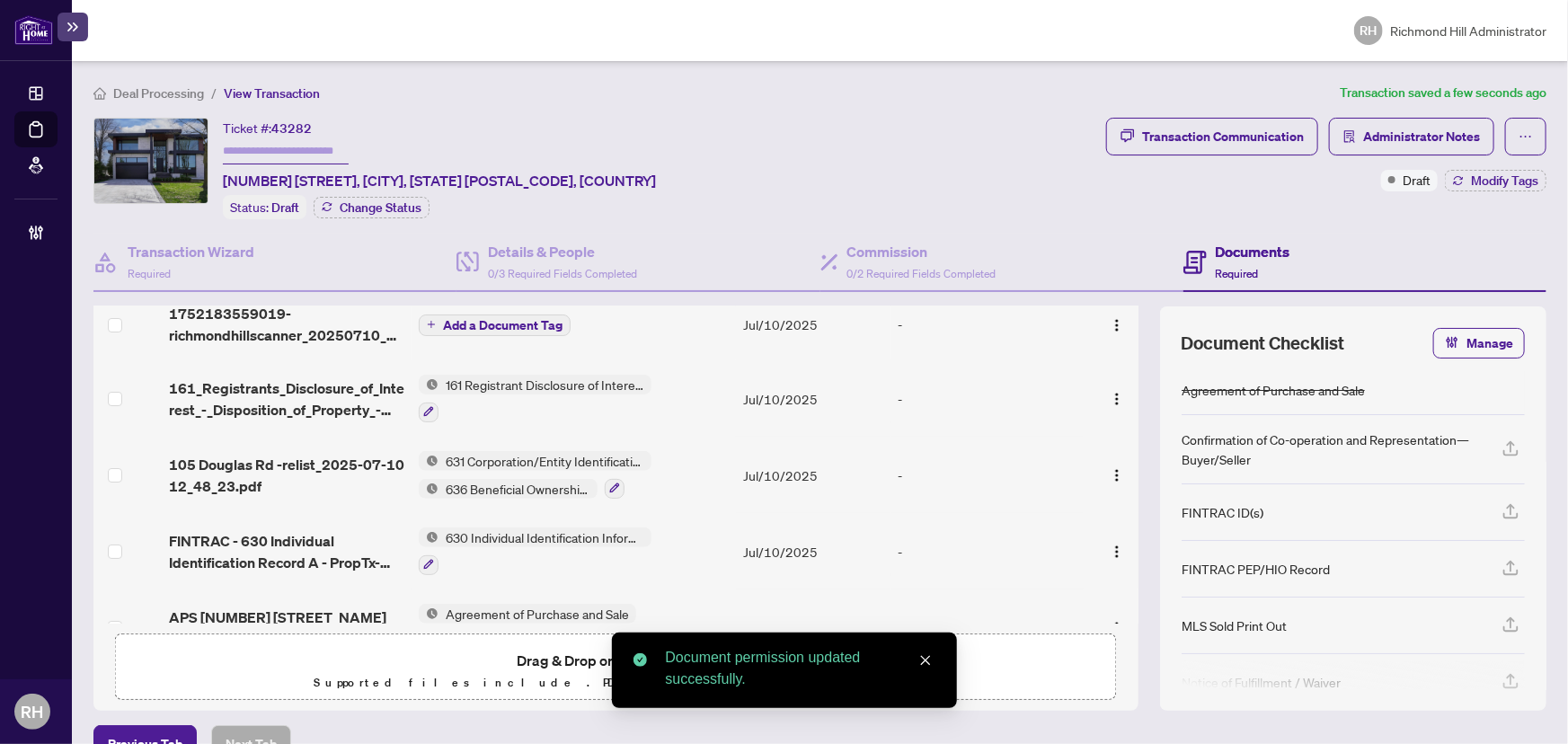 scroll, scrollTop: 0, scrollLeft: 0, axis: both 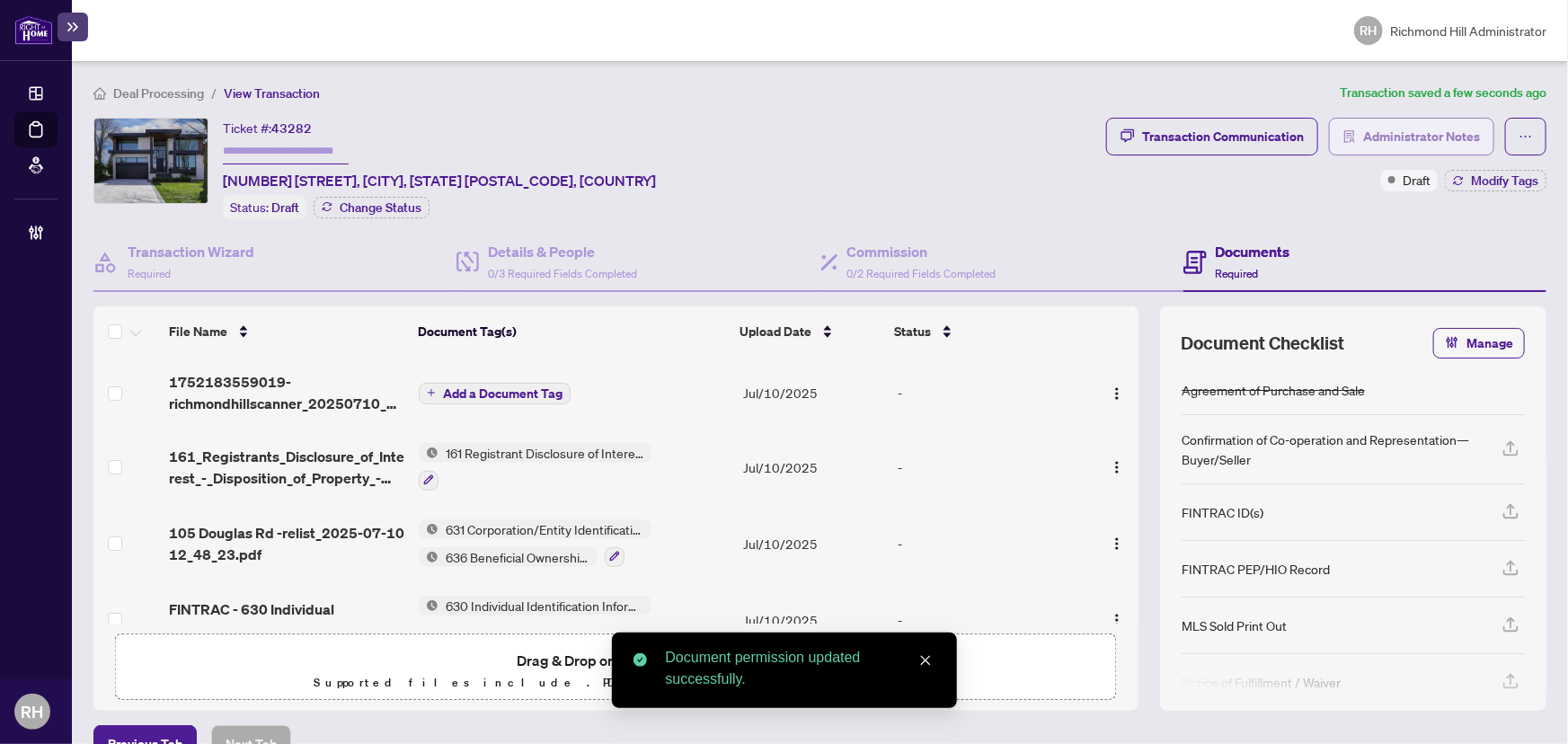 click on "Administrator Notes" at bounding box center (1422, 137) 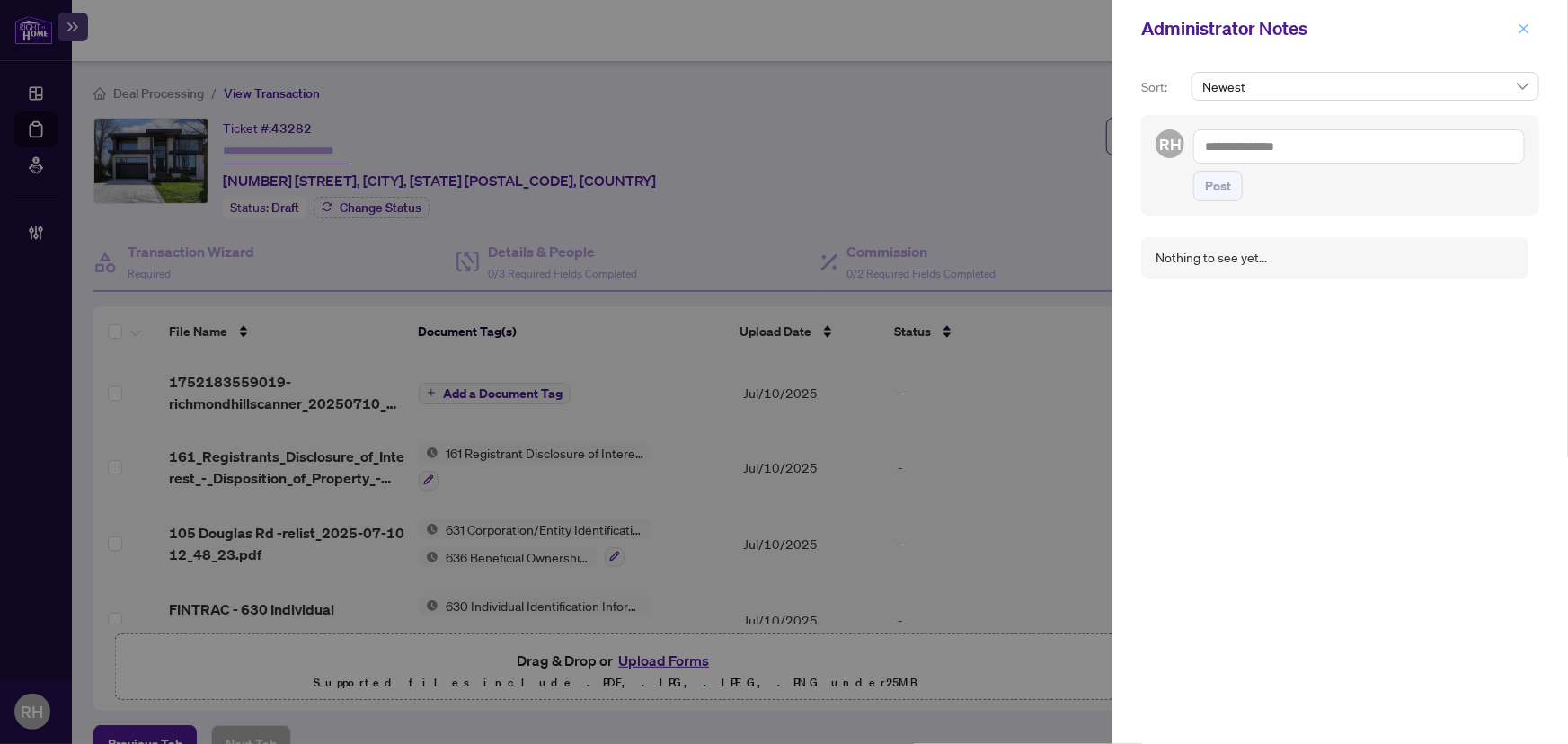 click 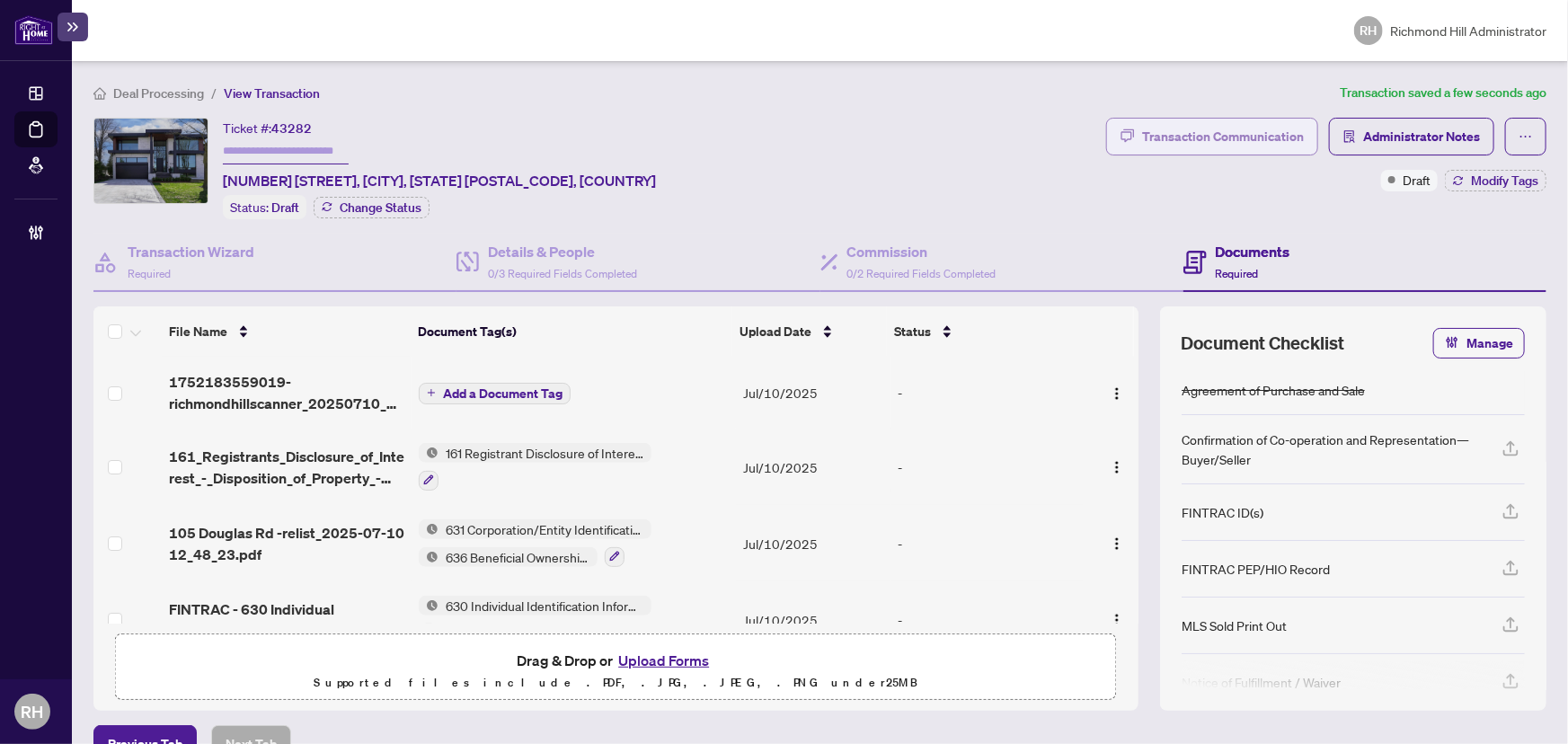 click on "Transaction Communication" at bounding box center (1223, 137) 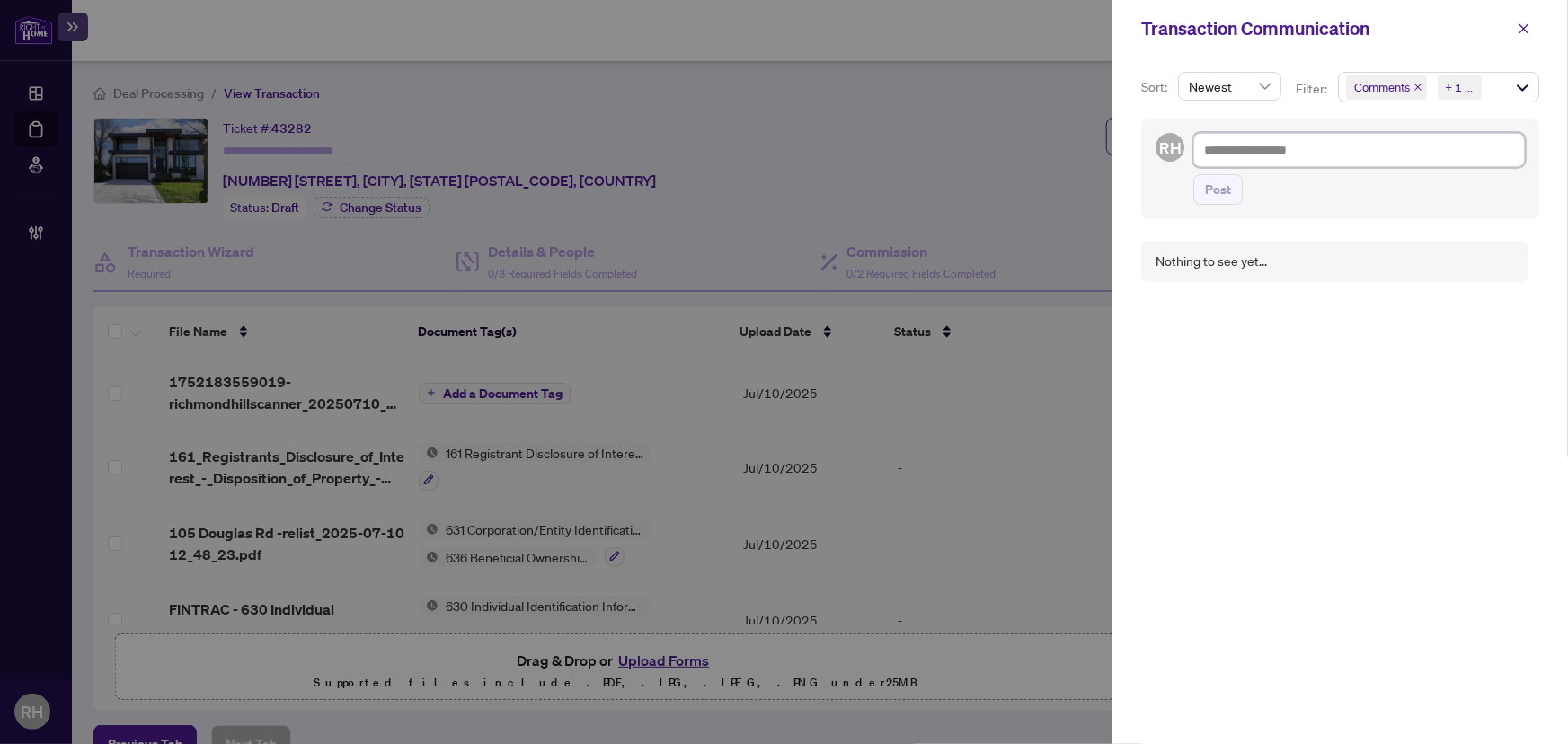 click at bounding box center (1359, 150) 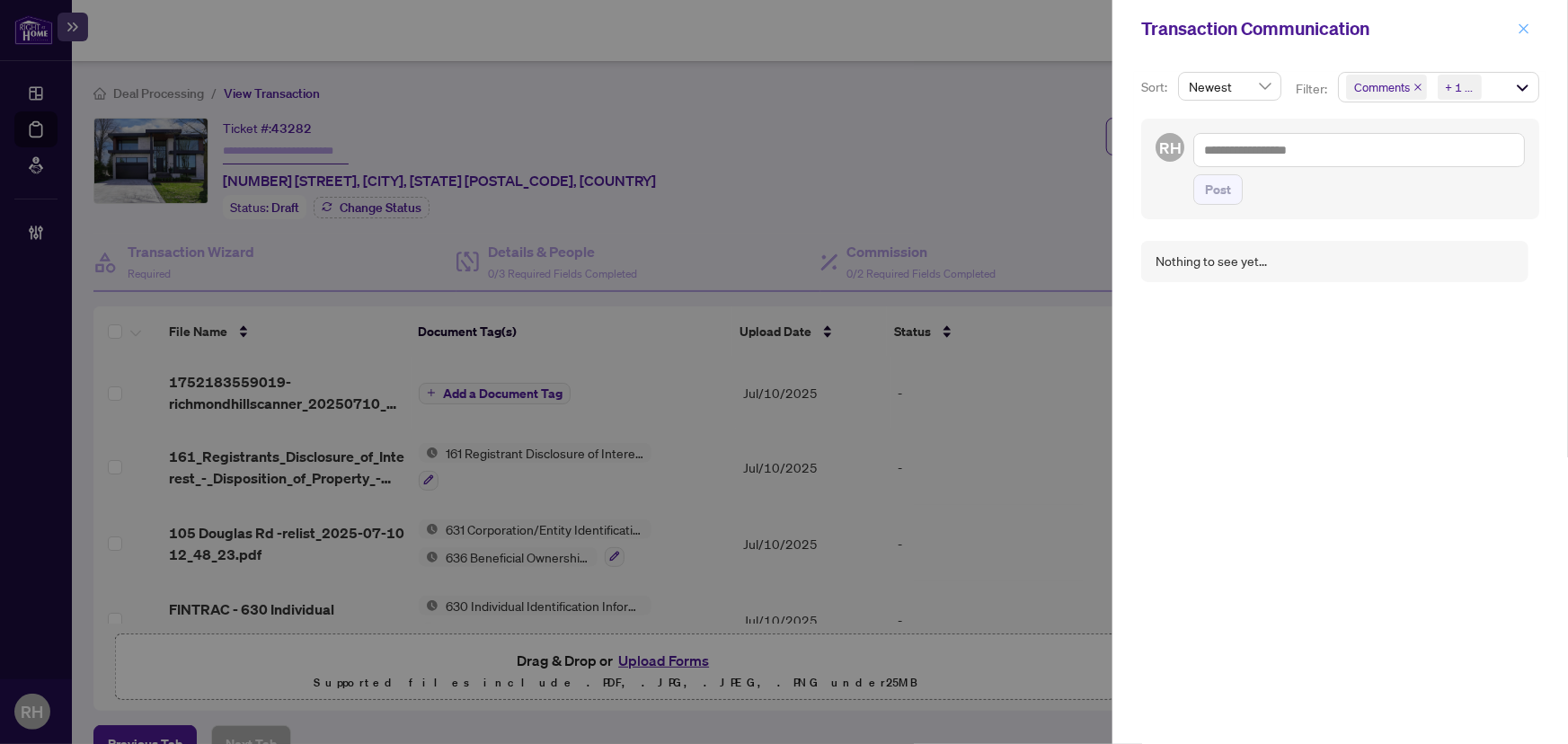 click at bounding box center (1524, 29) 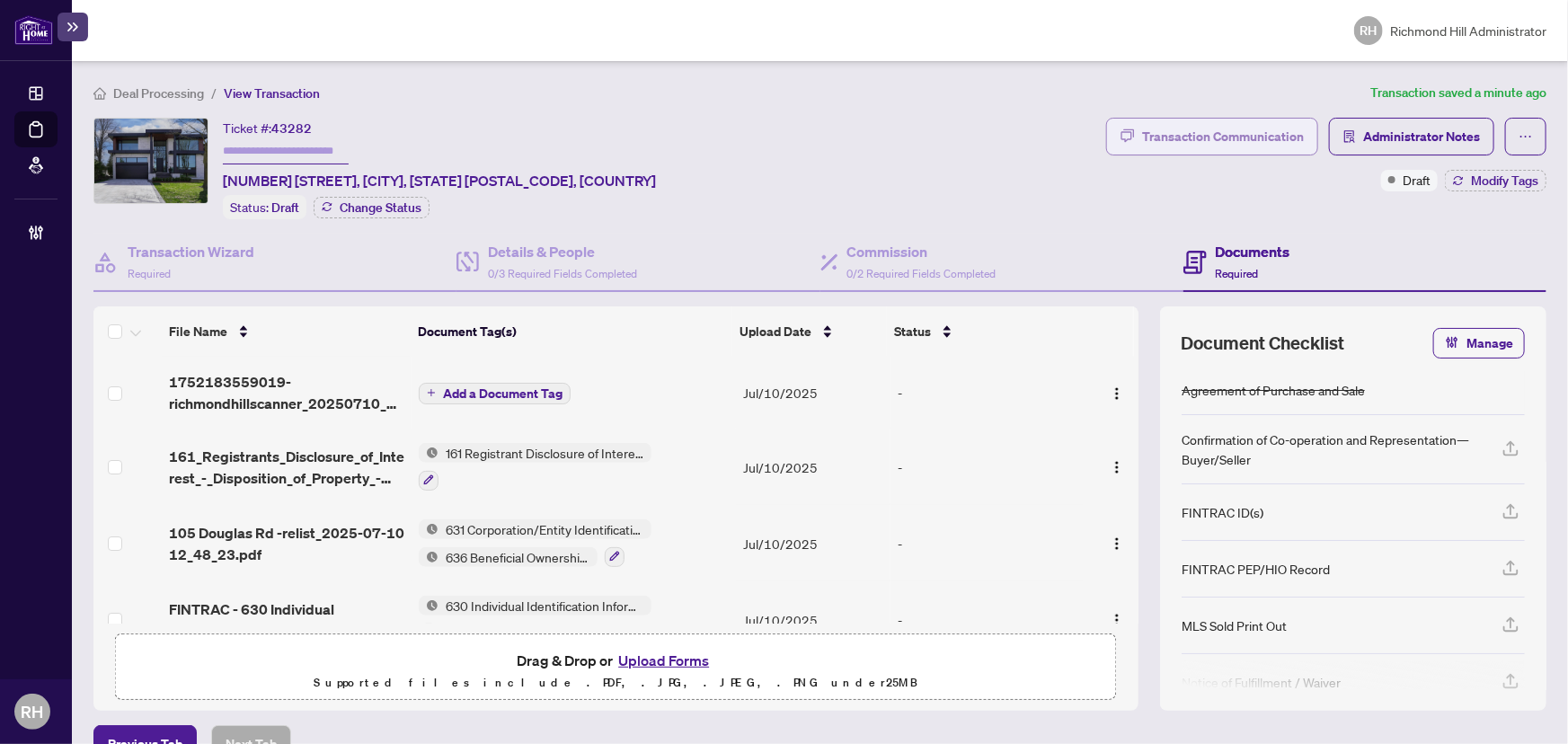 click on "Transaction Communication" at bounding box center [1223, 137] 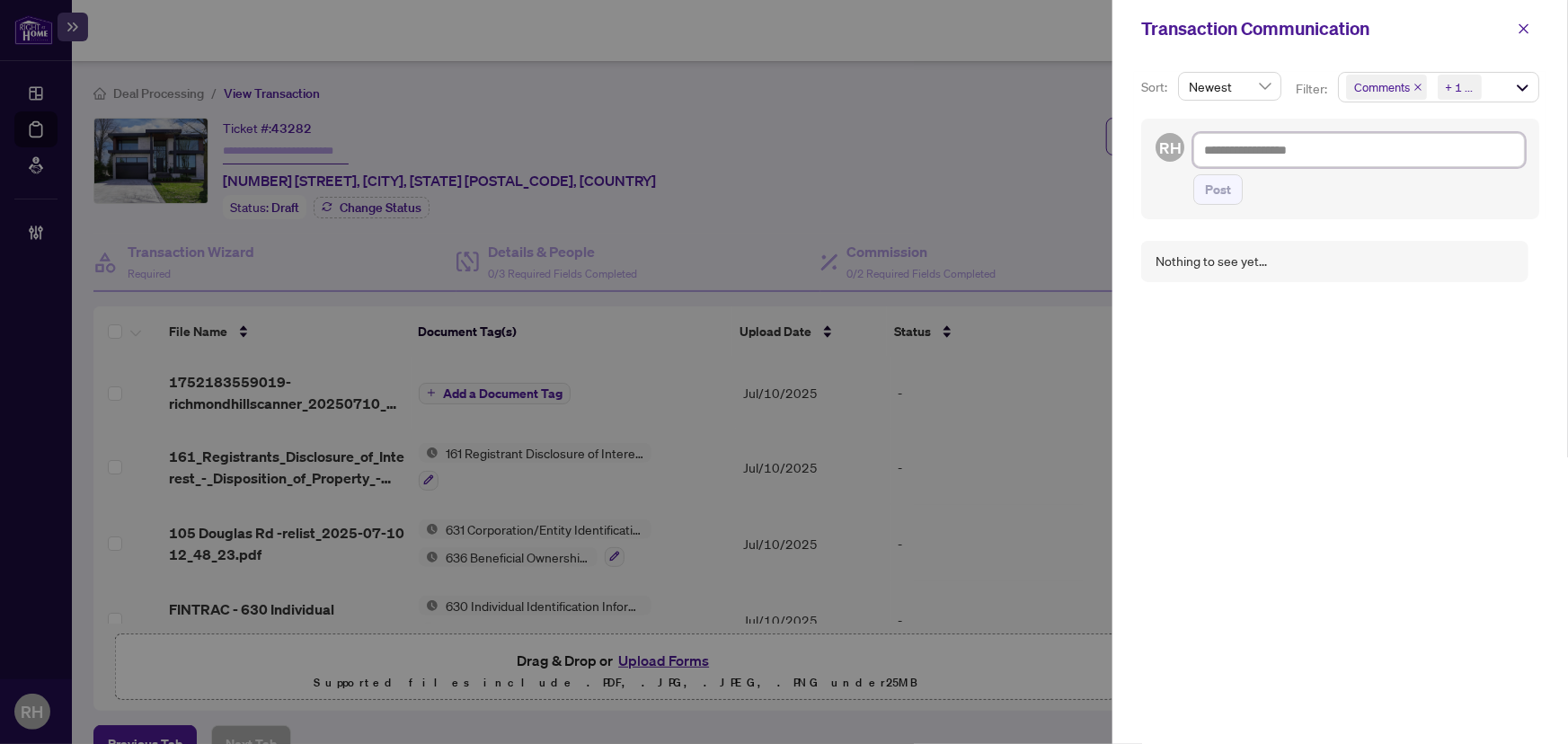 click at bounding box center (1359, 150) 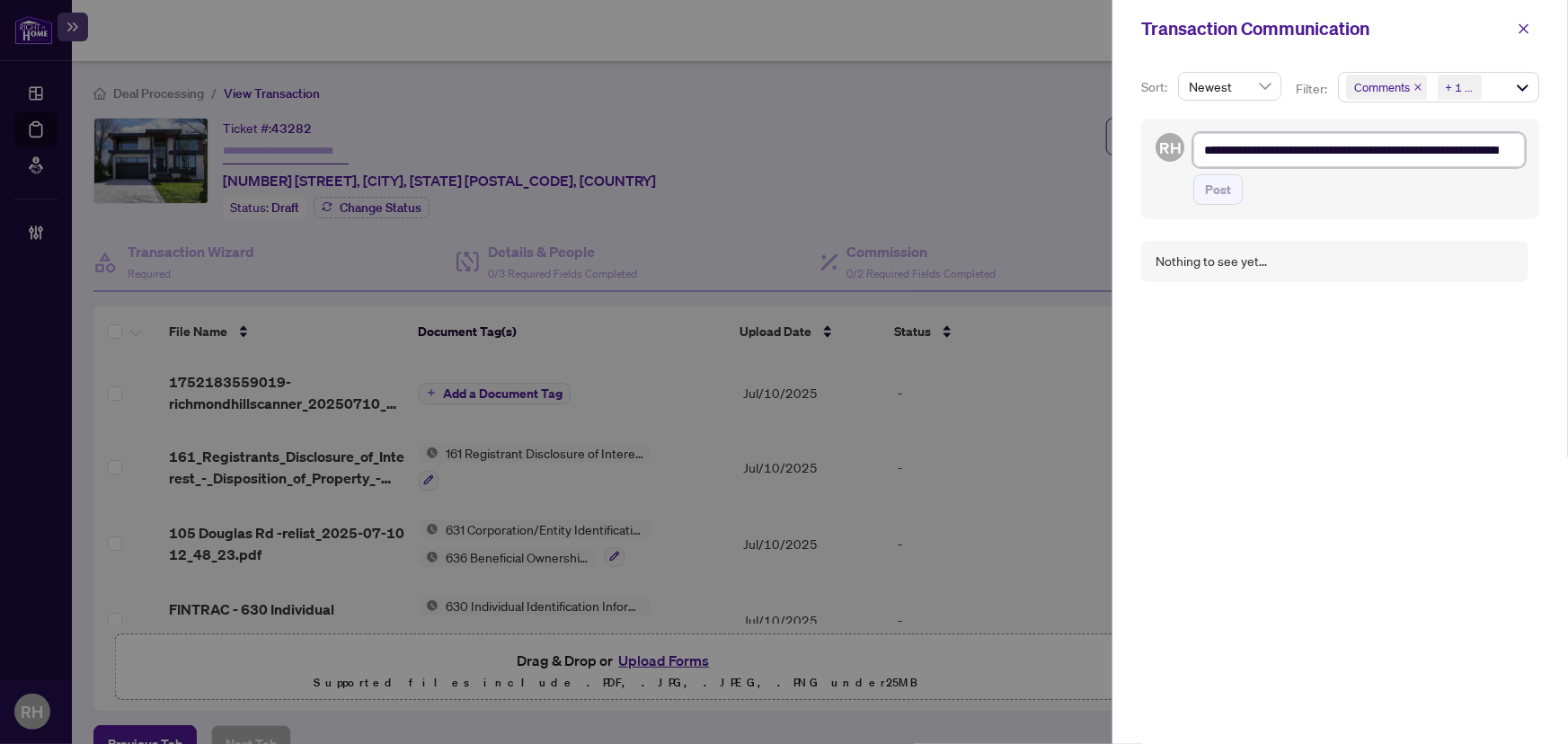 type on "**********" 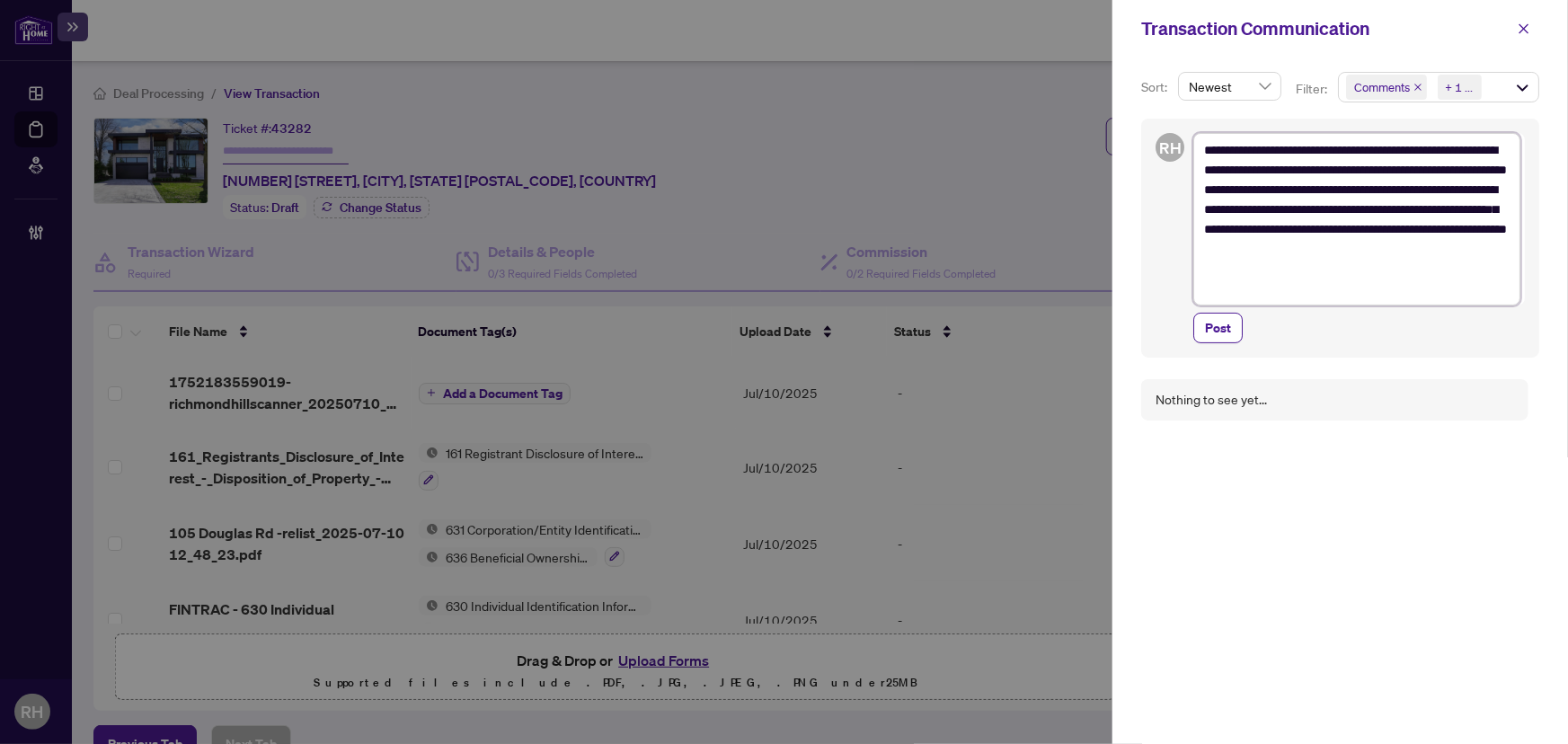 drag, startPoint x: 1395, startPoint y: 151, endPoint x: 1274, endPoint y: 146, distance: 121.10326 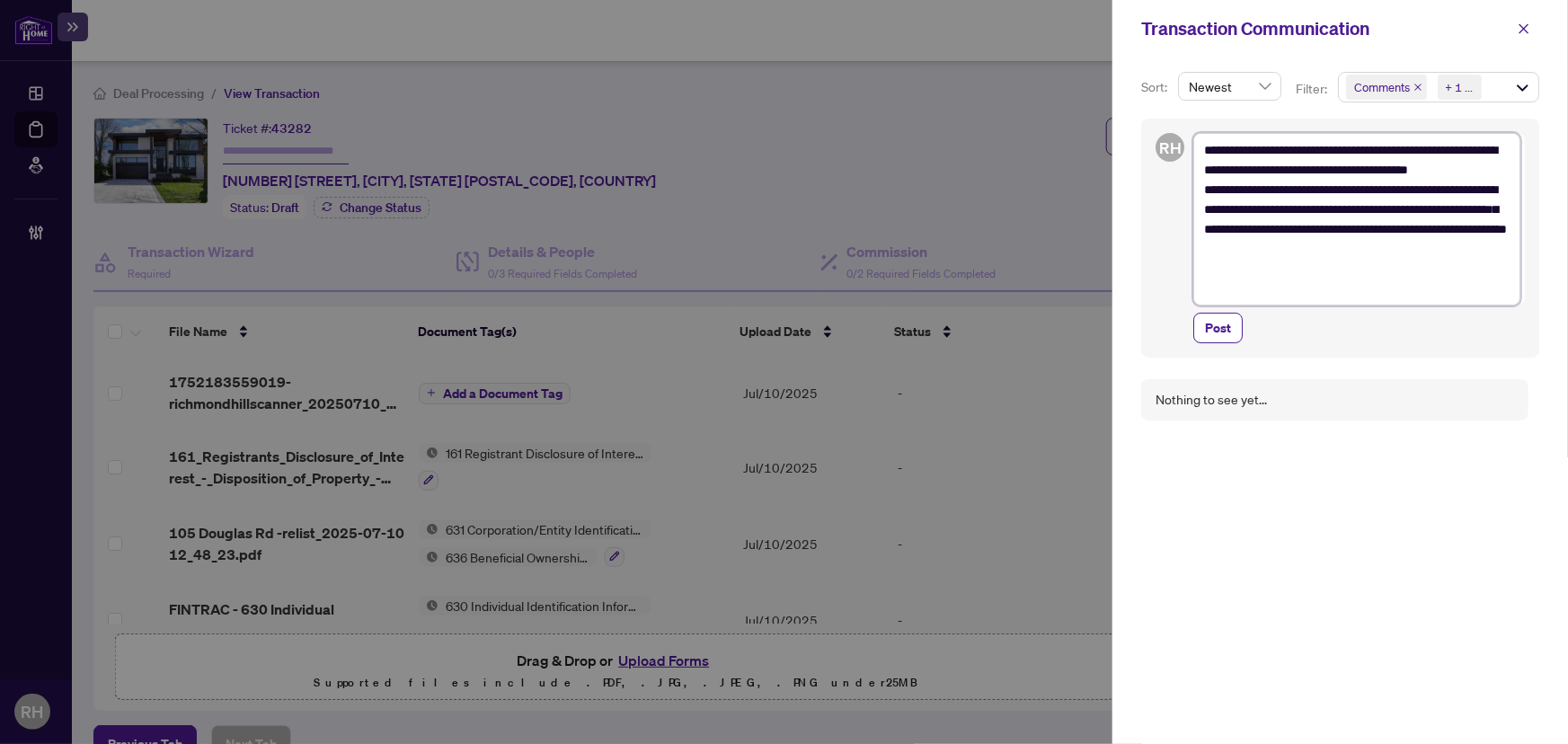 click on "**********" at bounding box center [1357, 219] 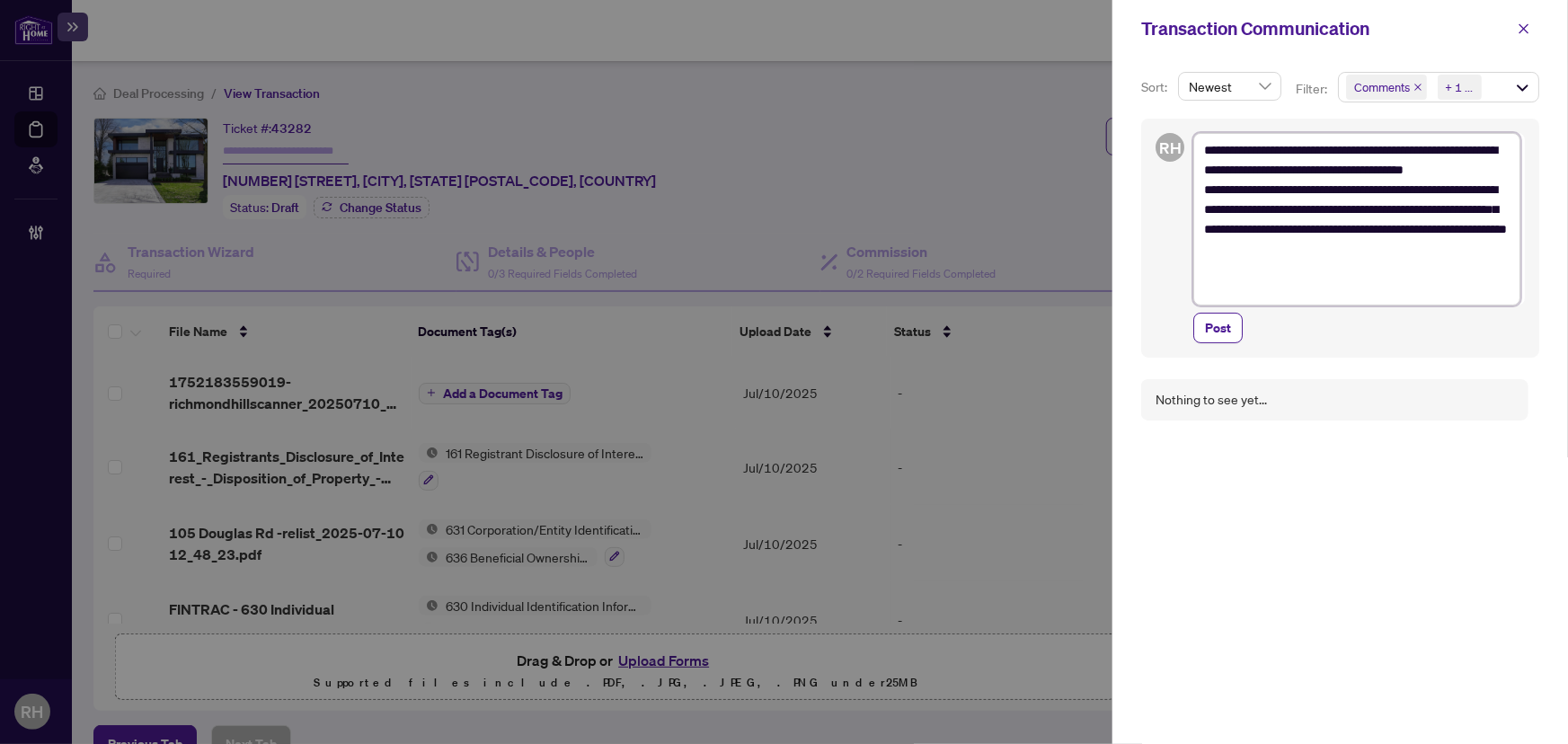 click on "**********" at bounding box center (1357, 219) 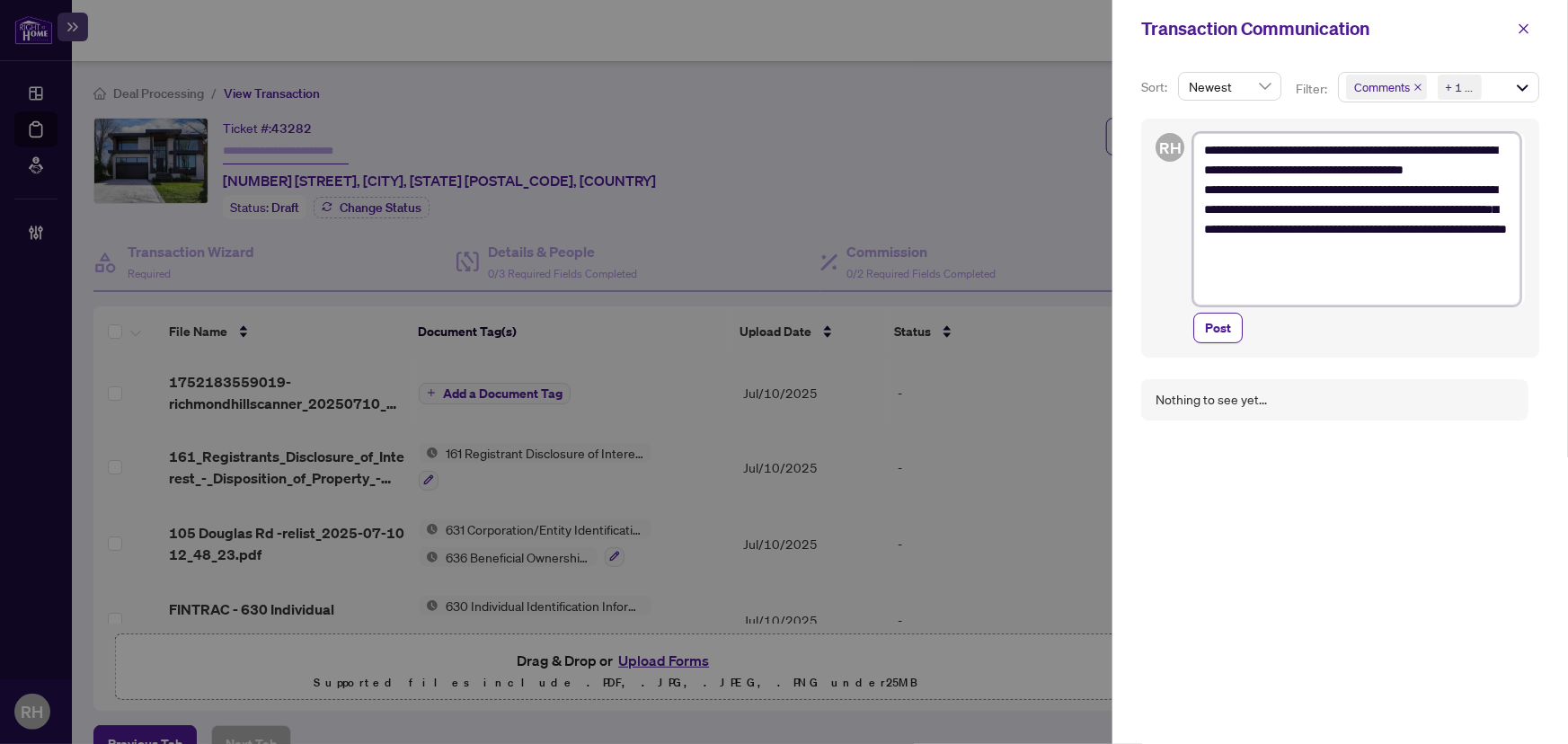 drag, startPoint x: 1411, startPoint y: 147, endPoint x: 1243, endPoint y: 171, distance: 169.70563 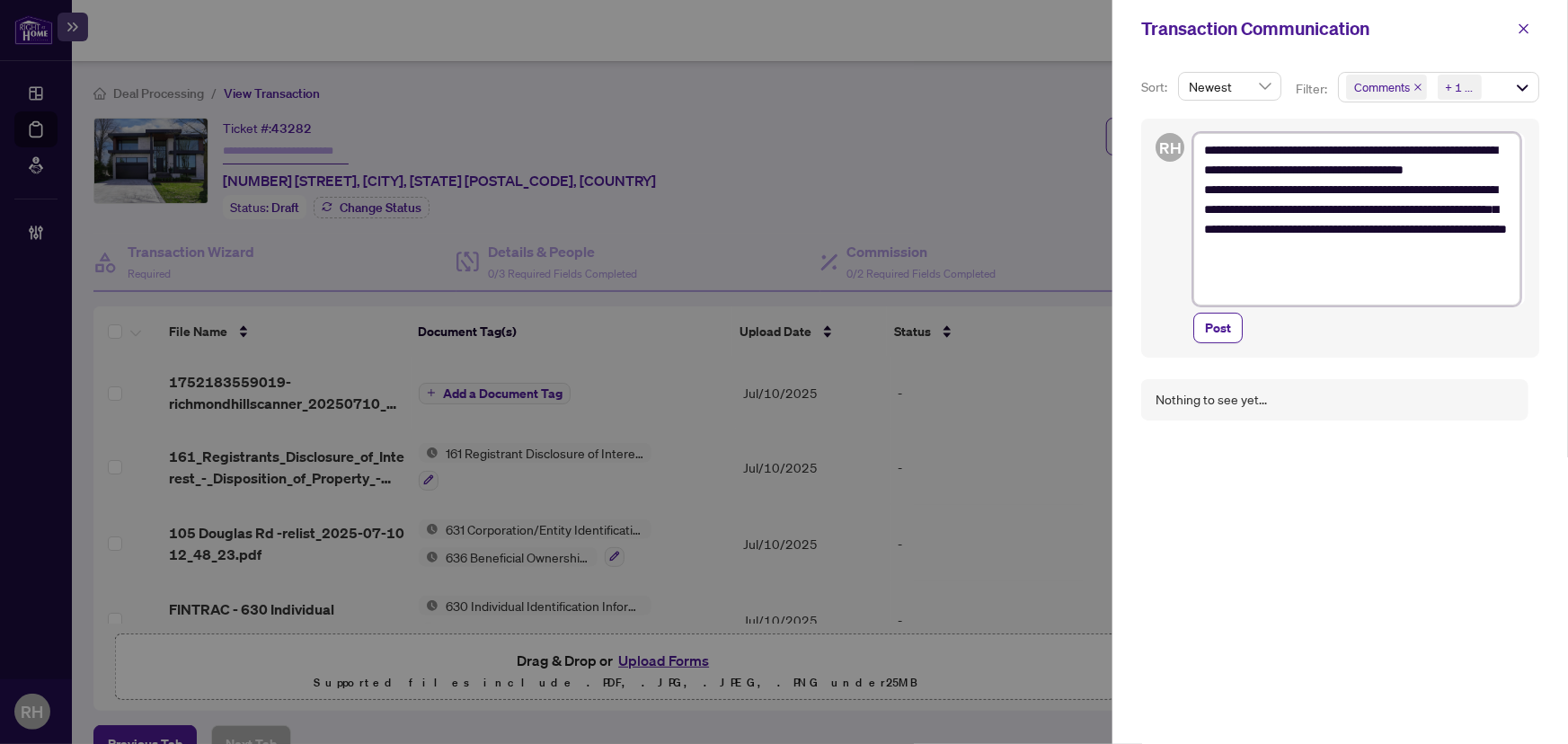 type on "**********" 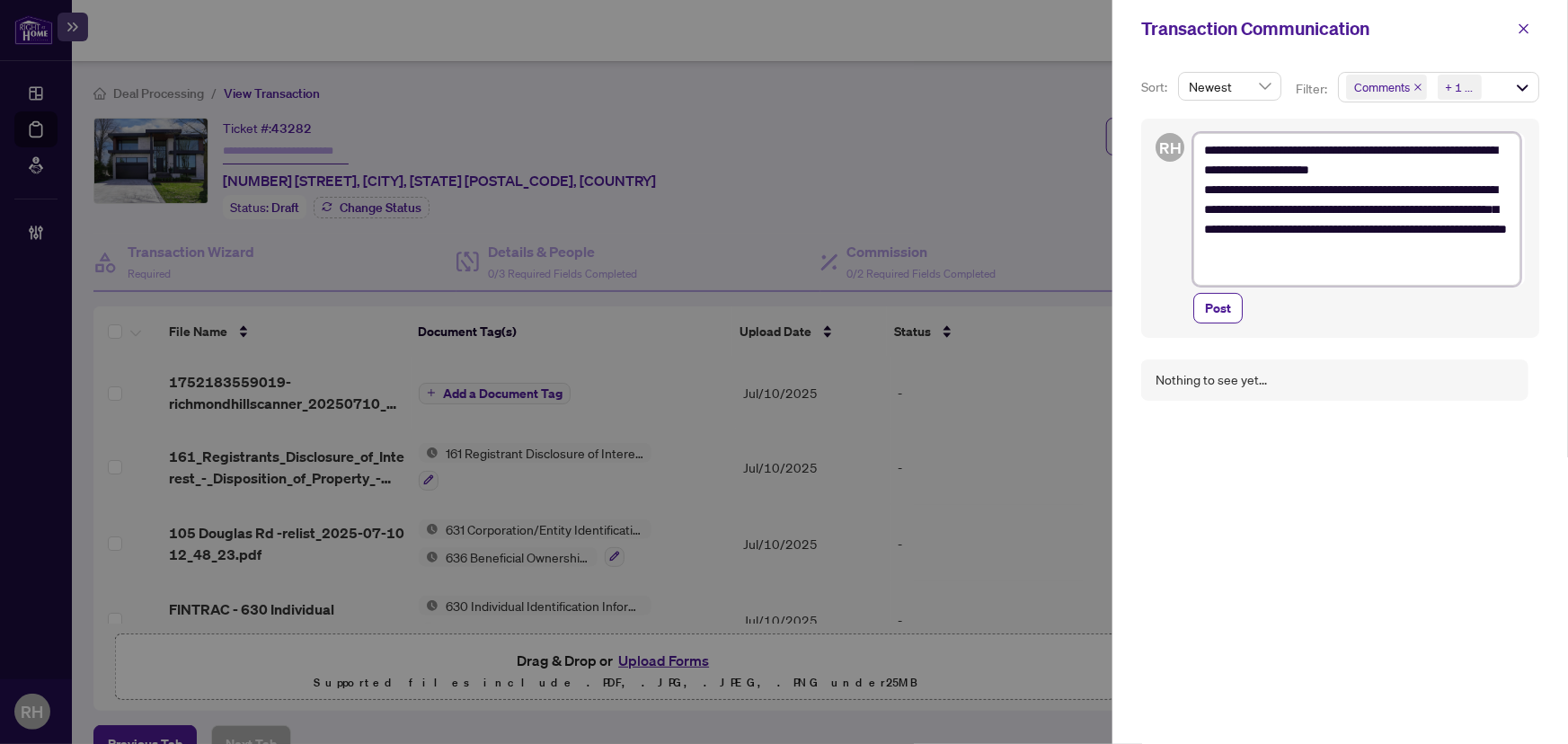 type on "**********" 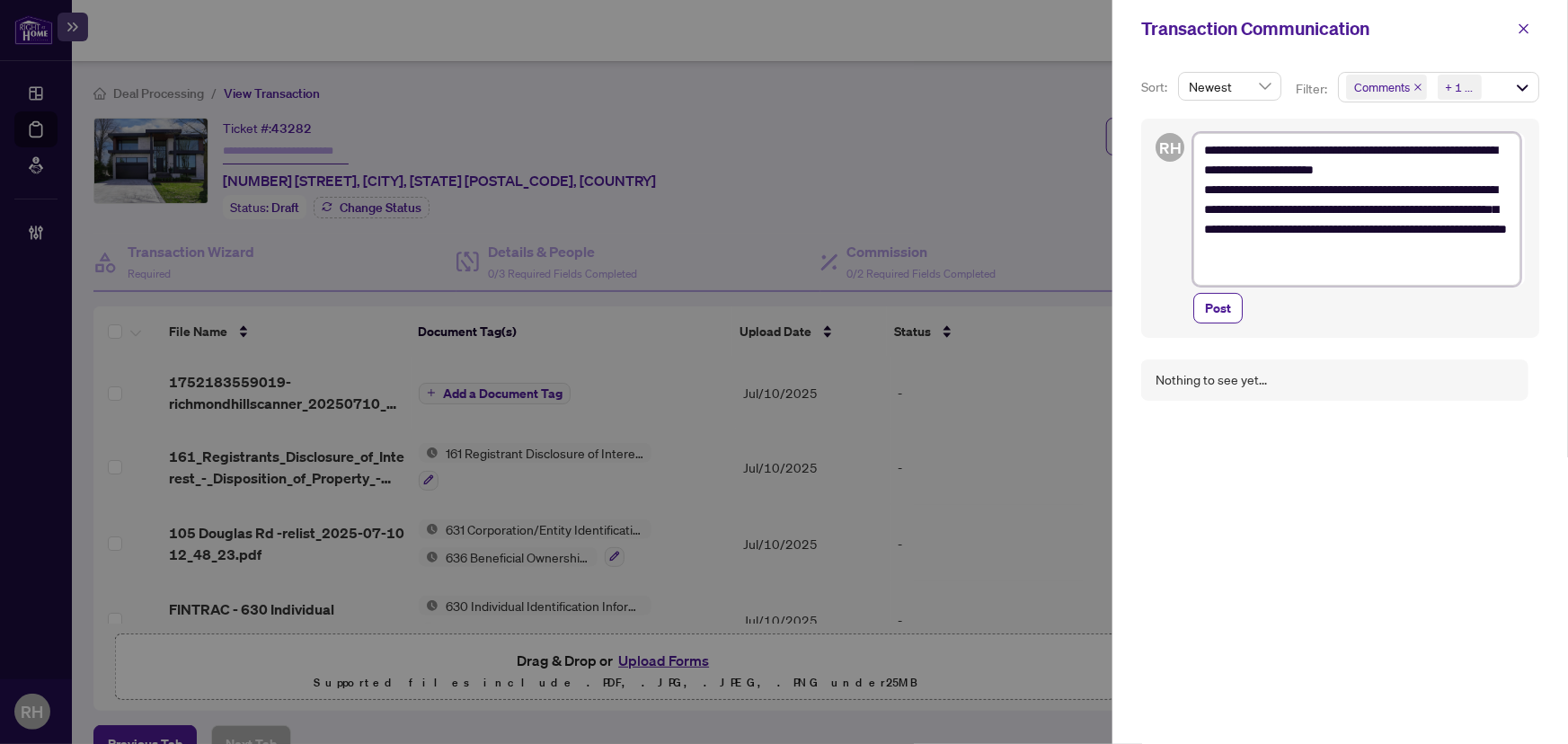 type on "**********" 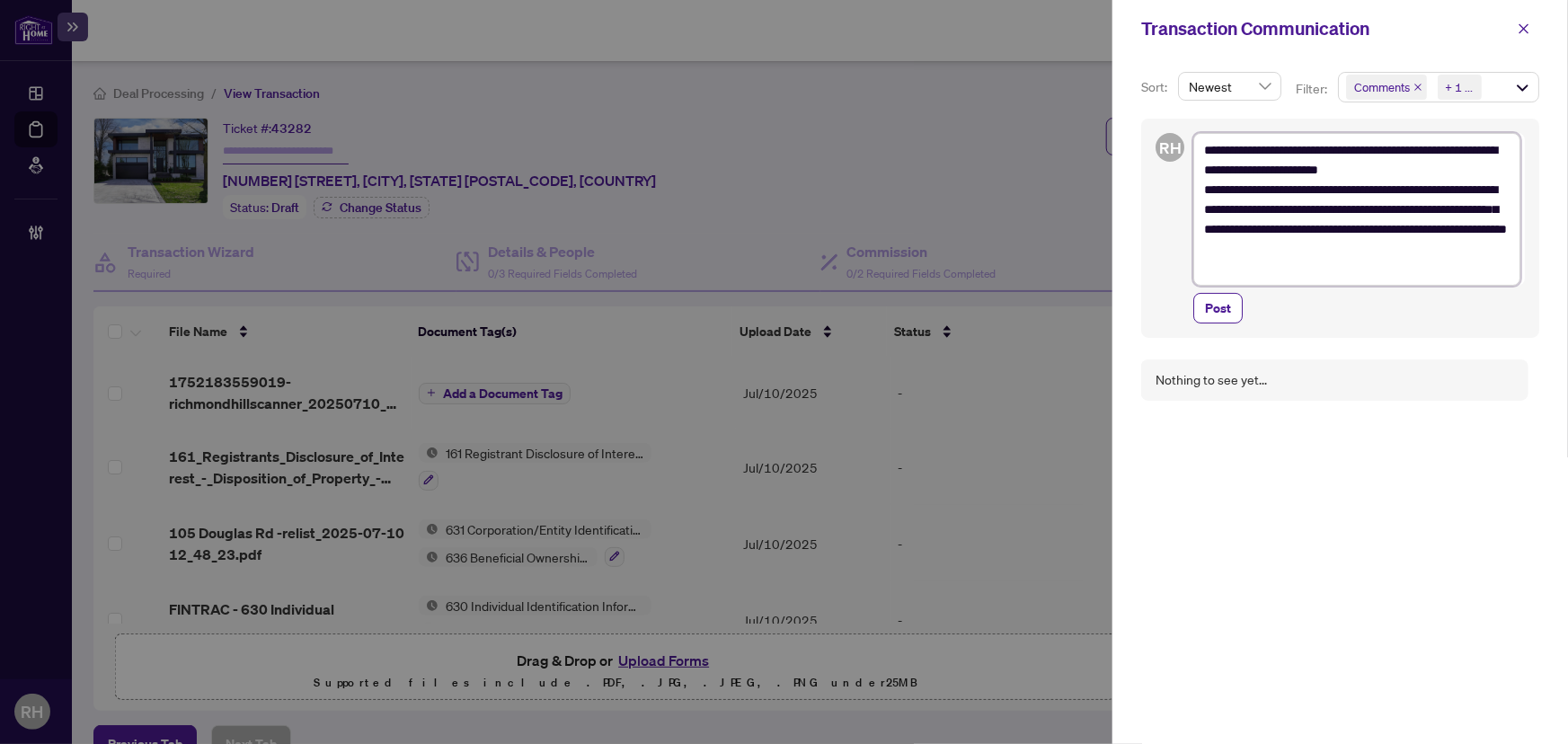 type on "**********" 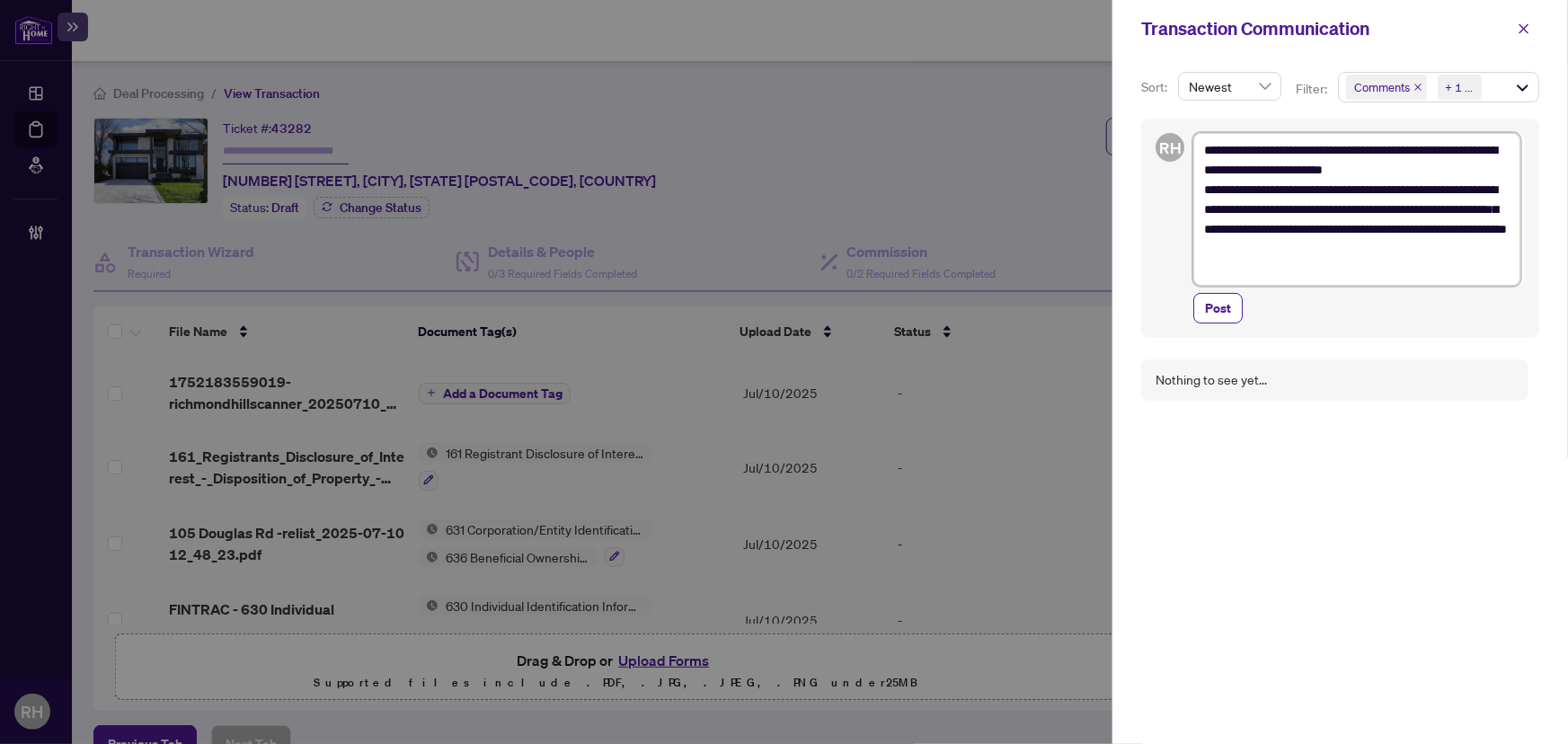 type on "**********" 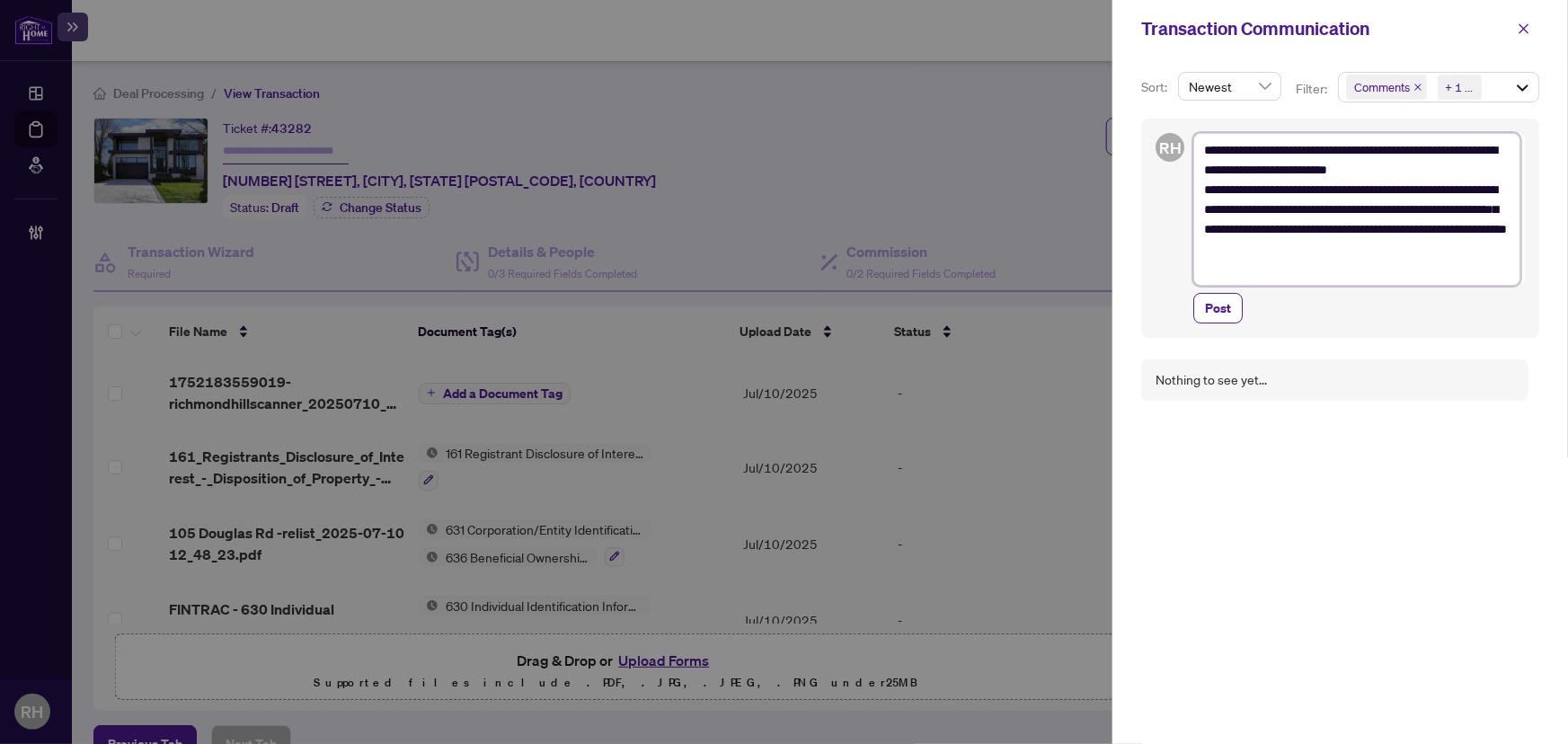 type on "**********" 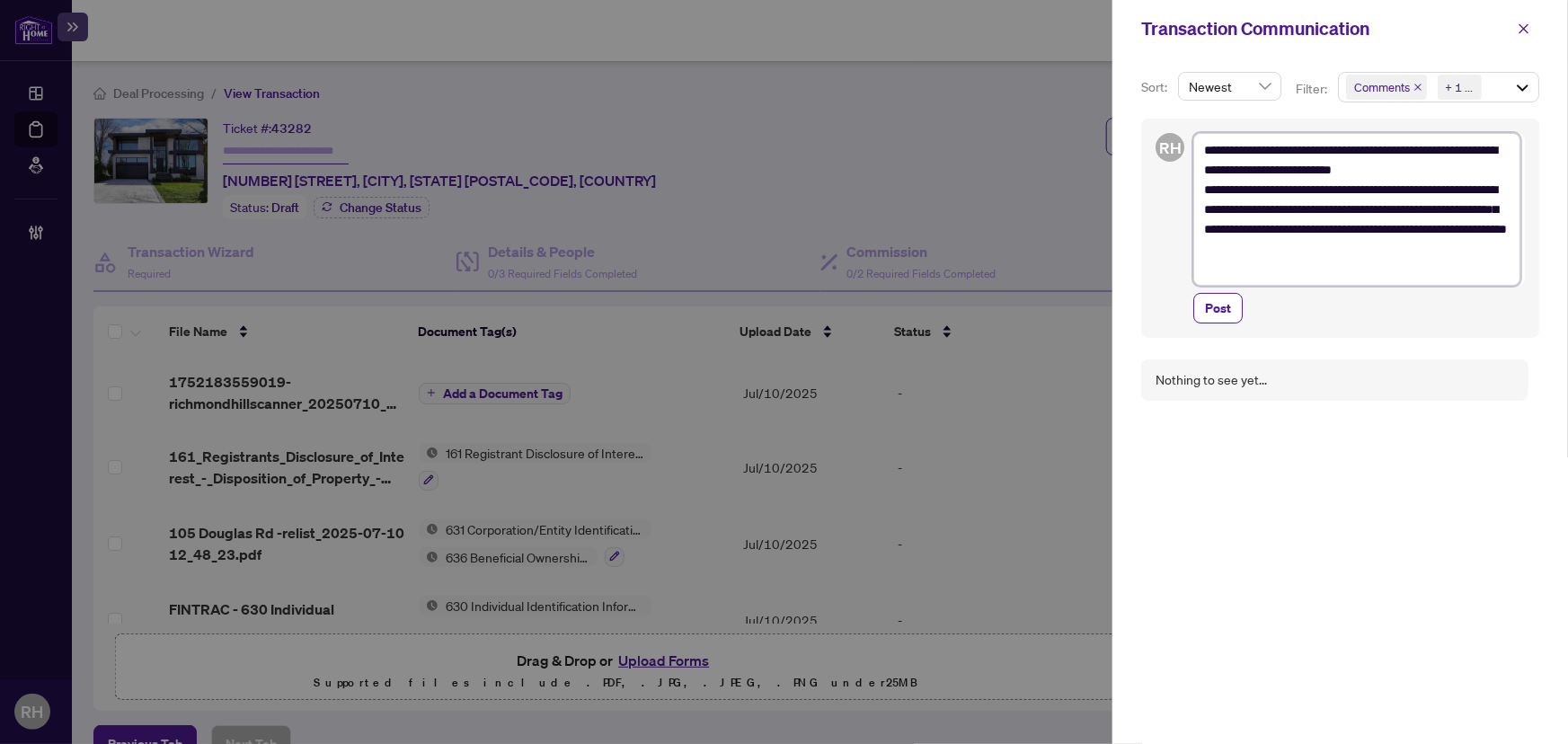 type on "**********" 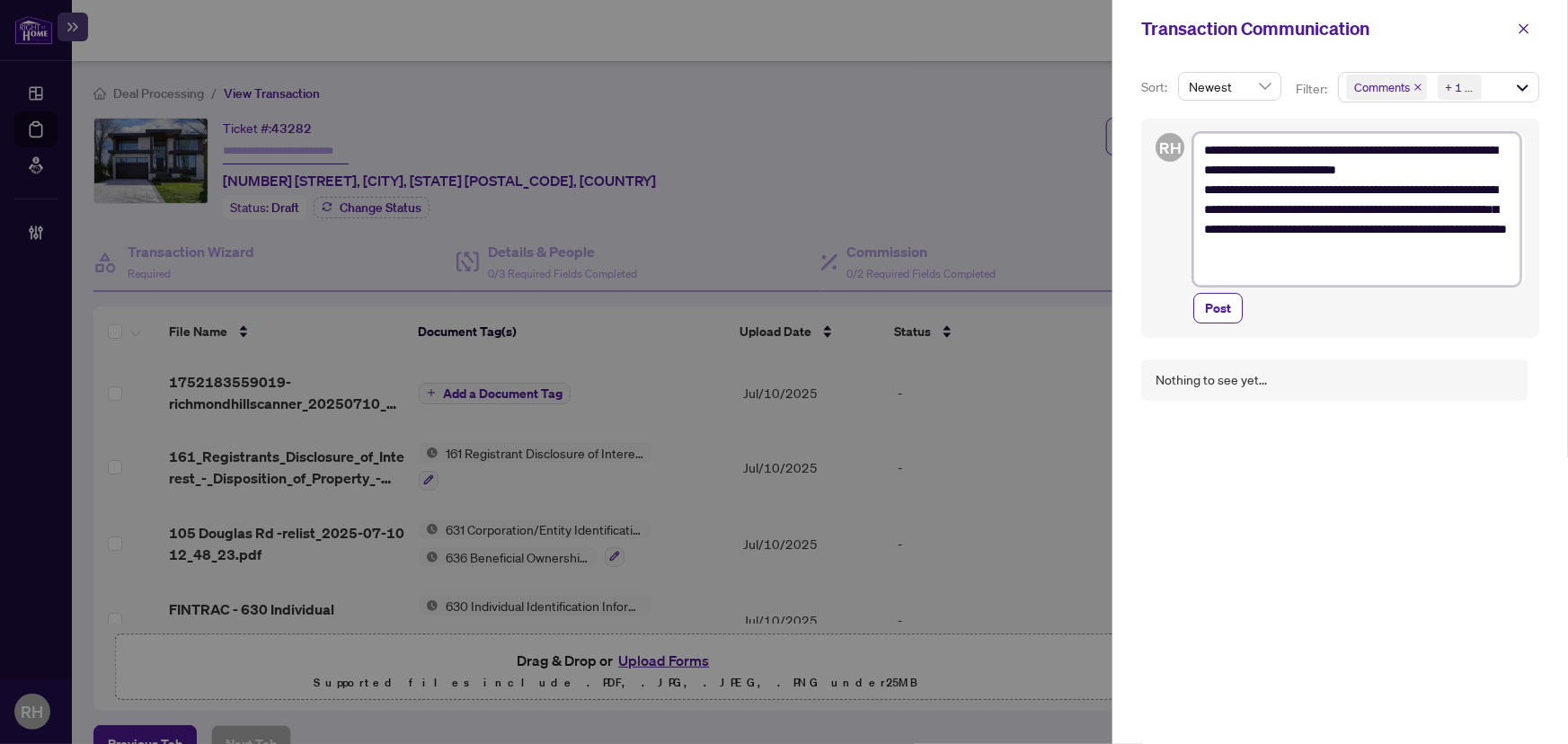 type on "**********" 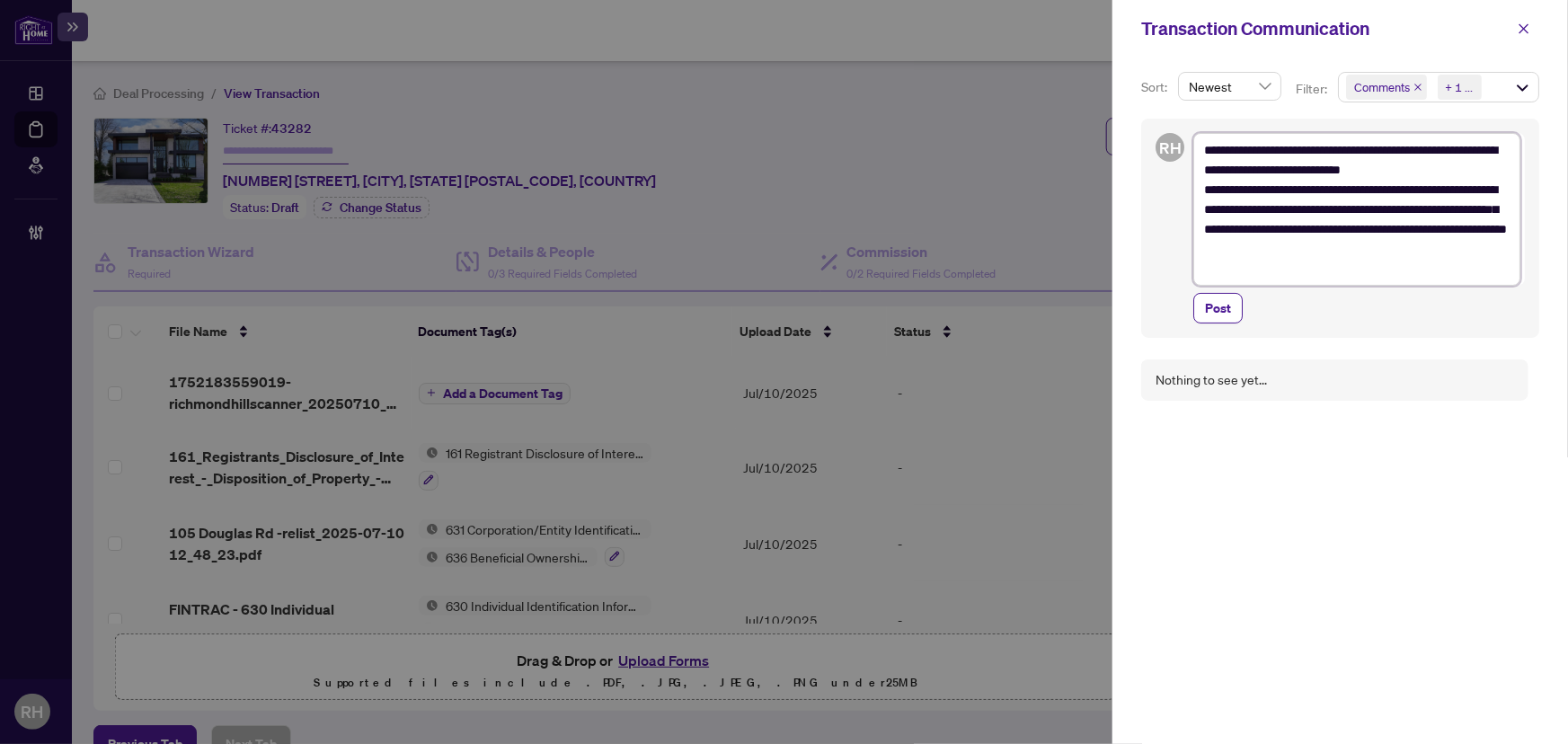 type on "**********" 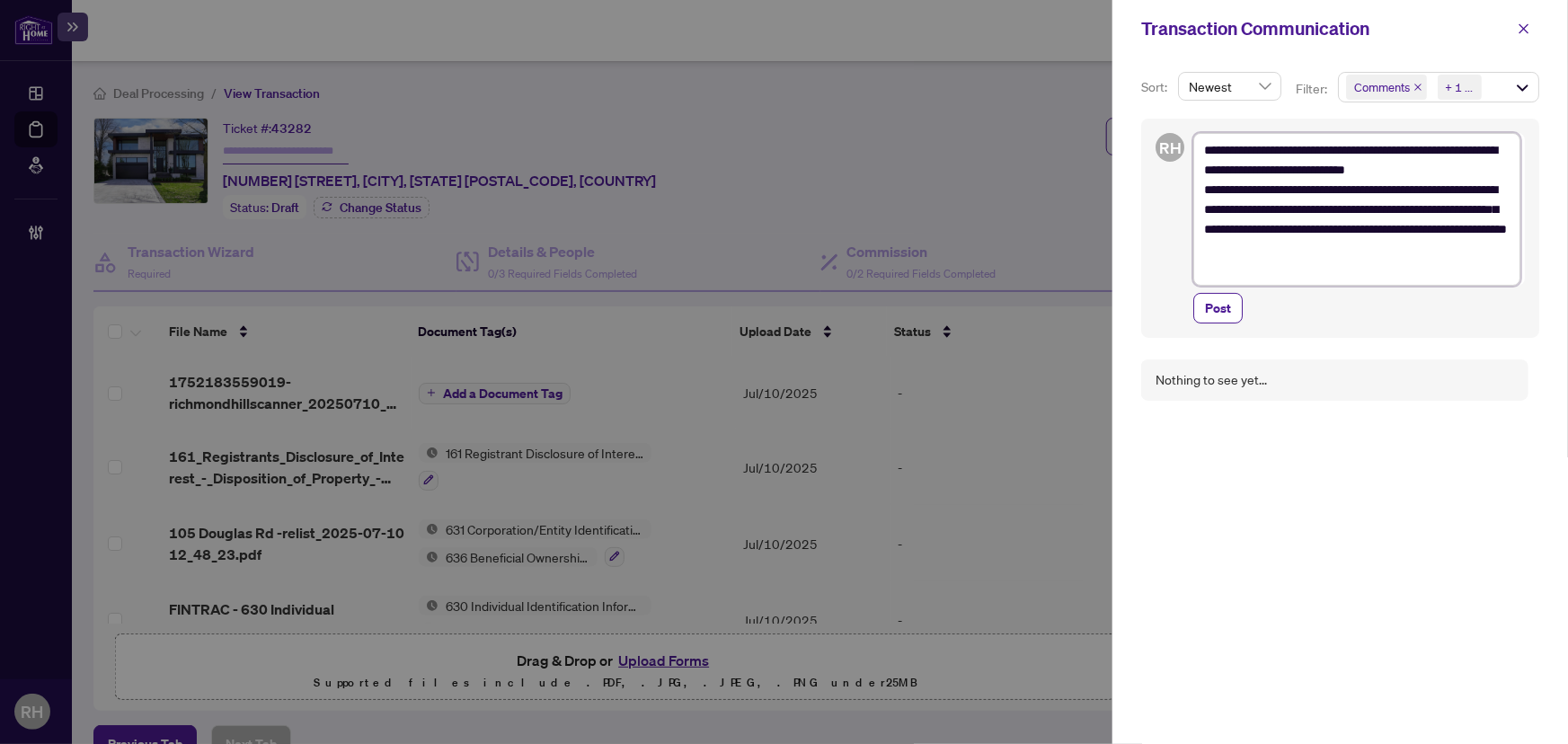 type on "**********" 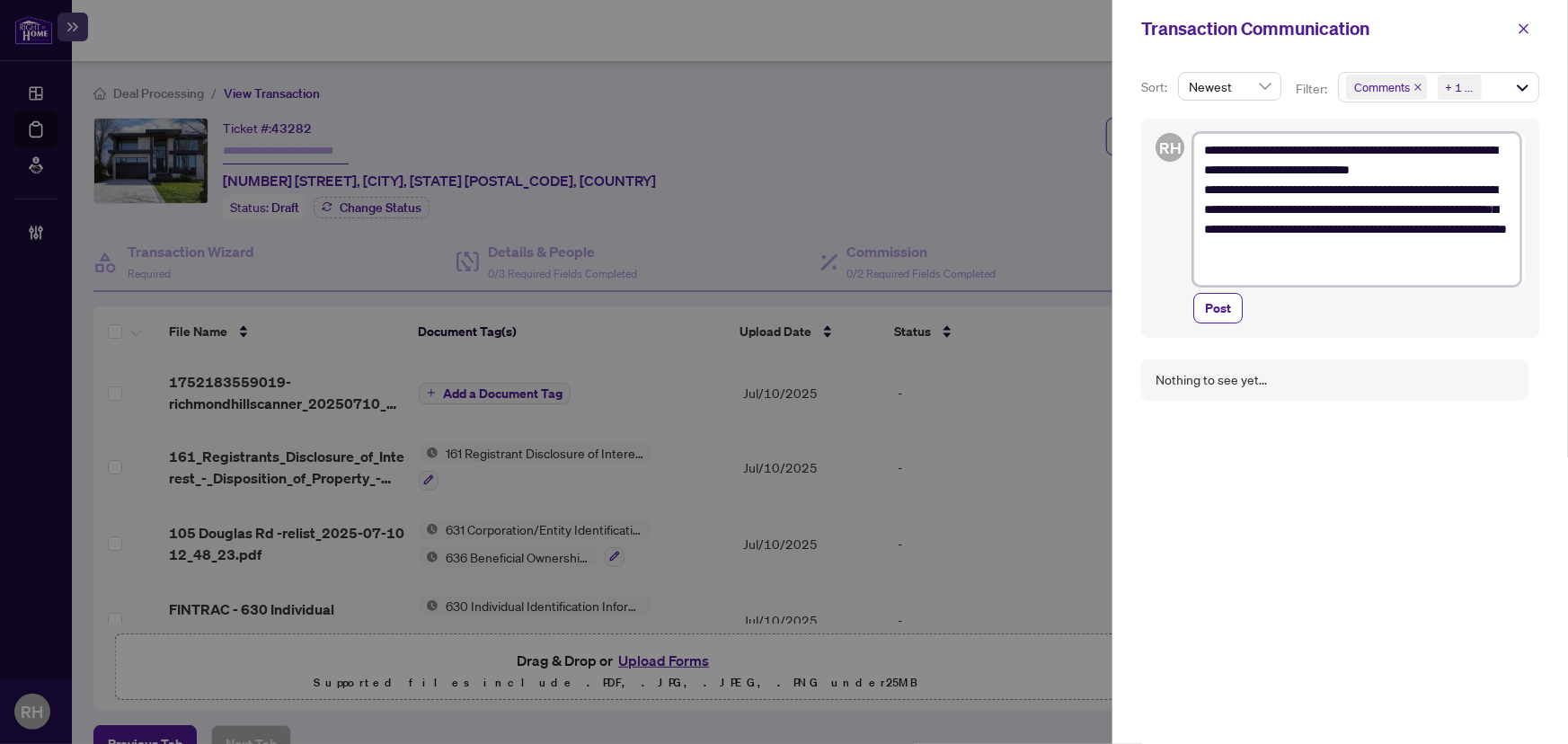 type on "**********" 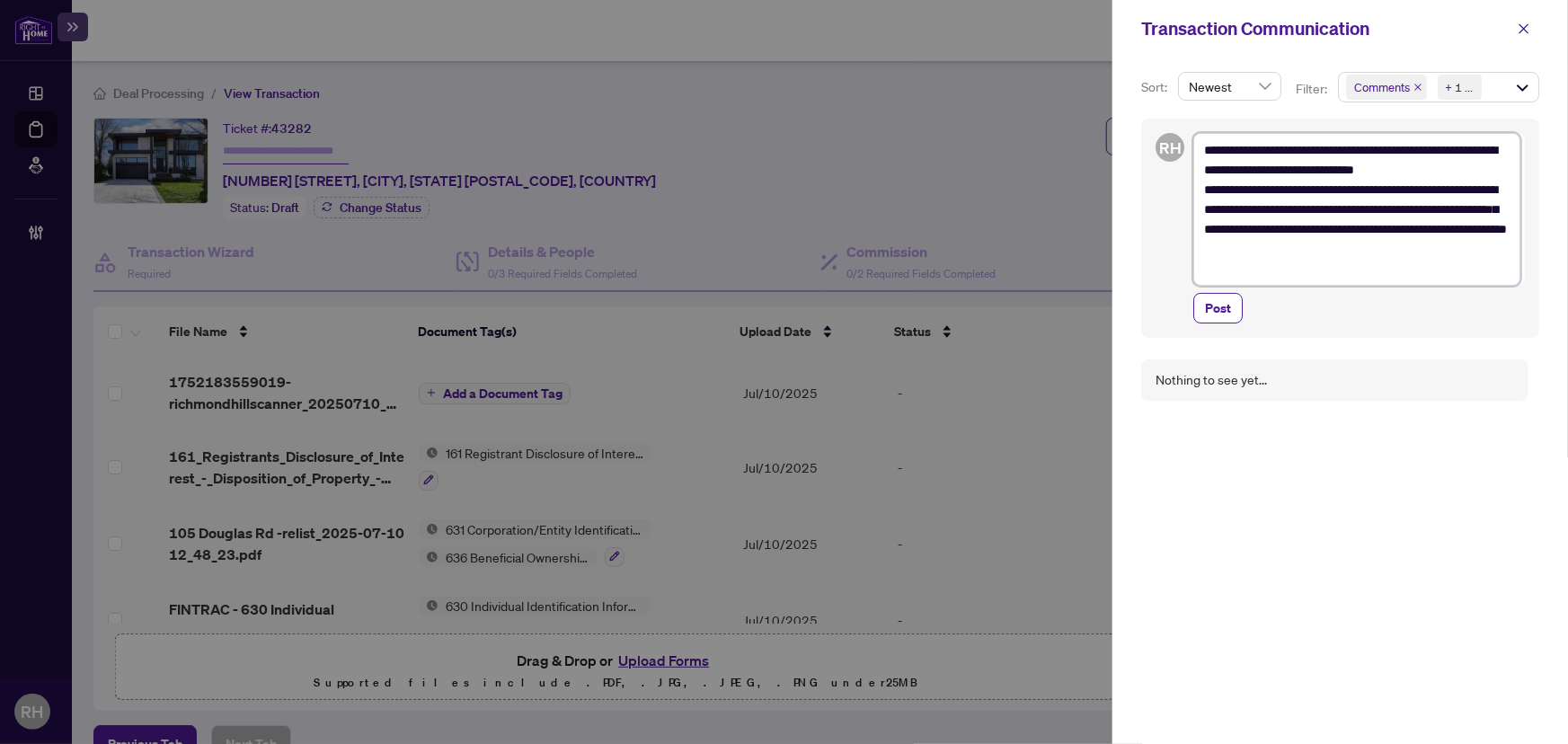 type on "**********" 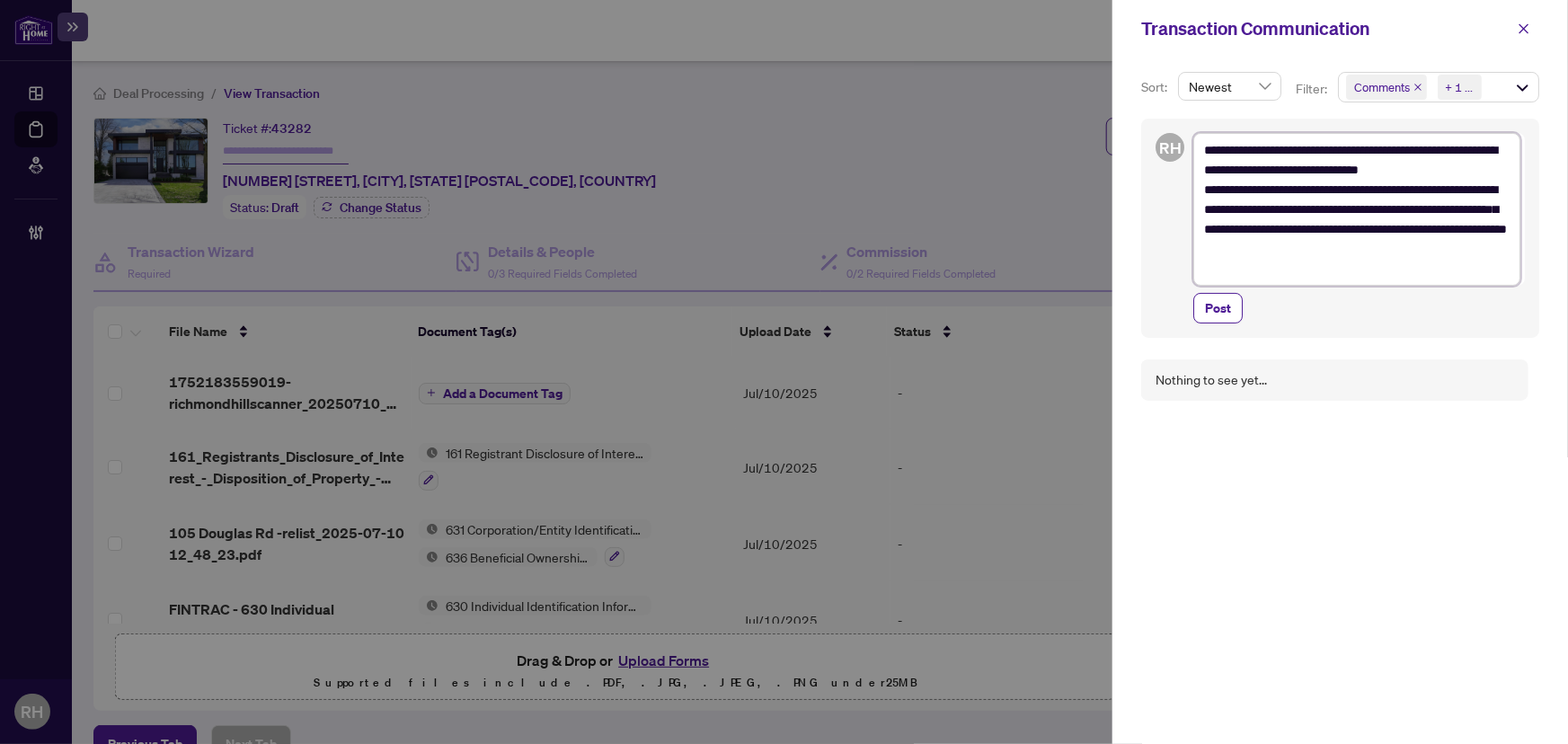 type on "**********" 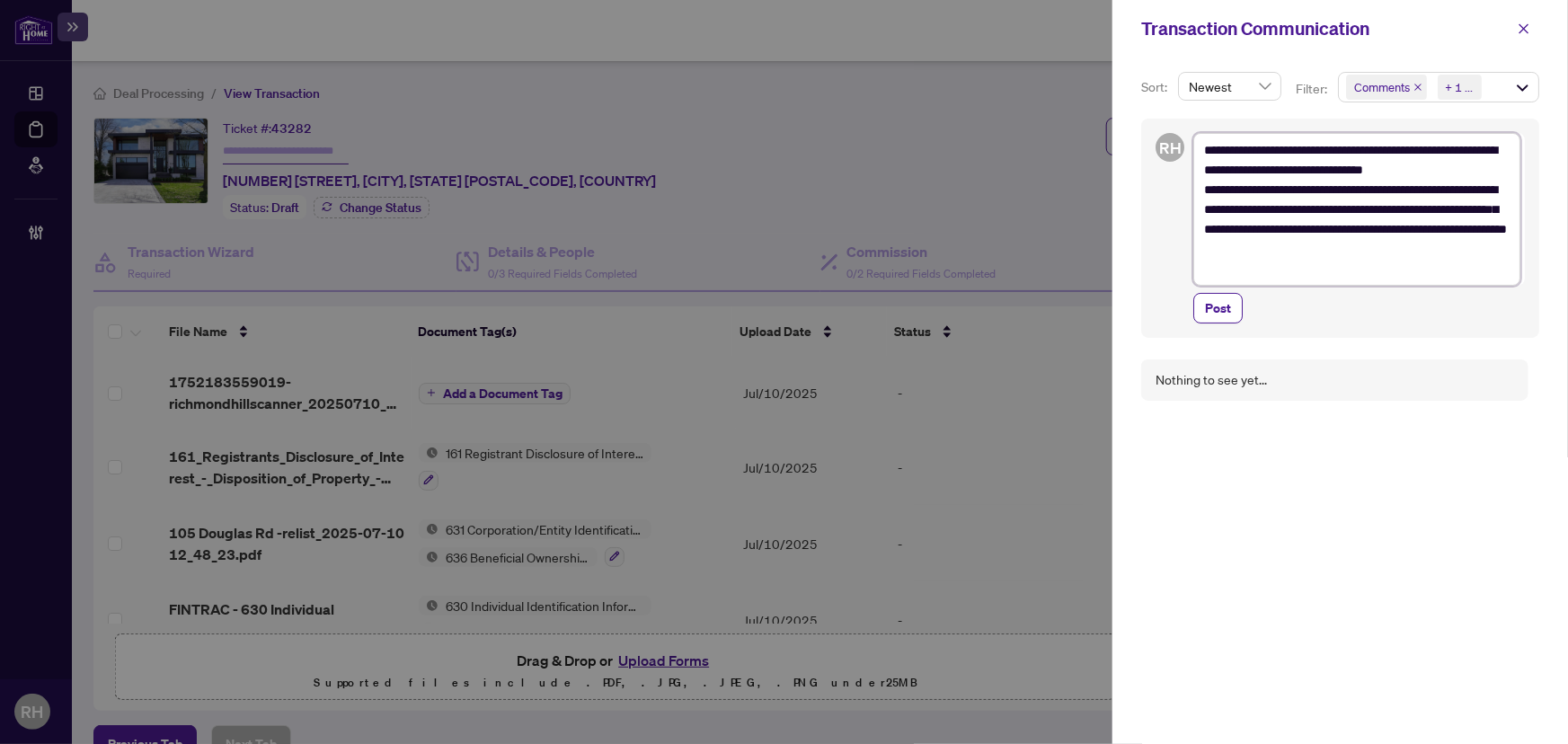 type on "**********" 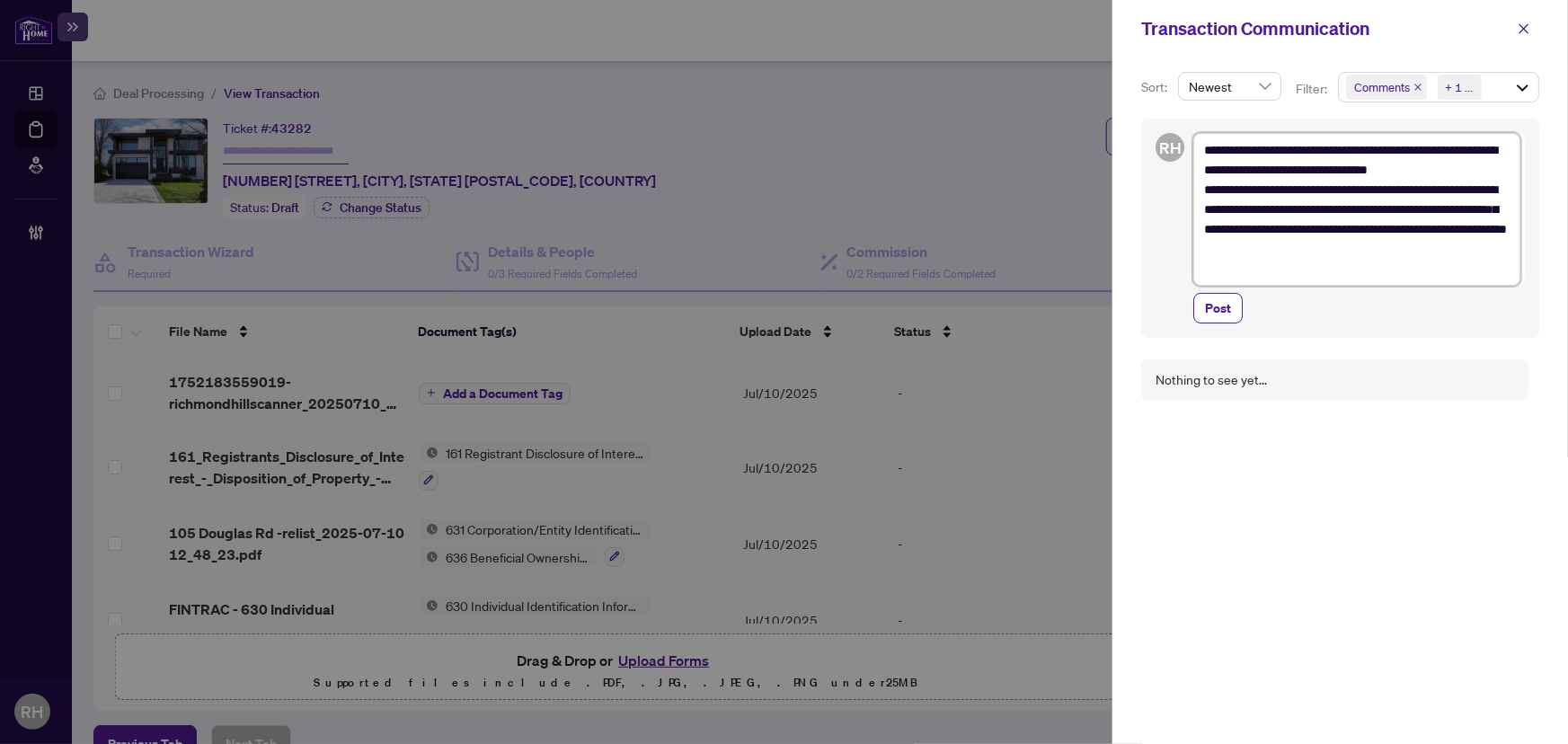 type on "**********" 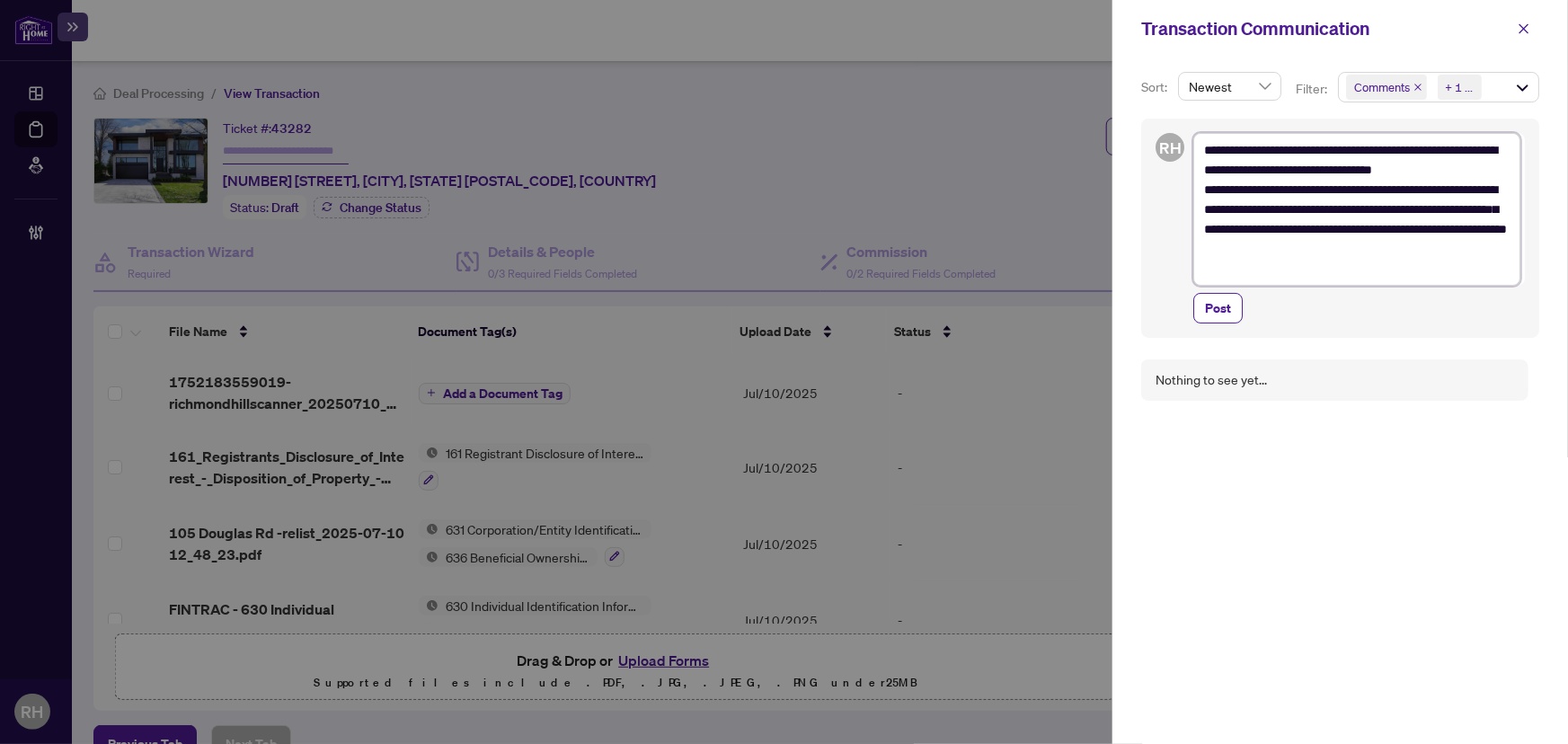 type on "**********" 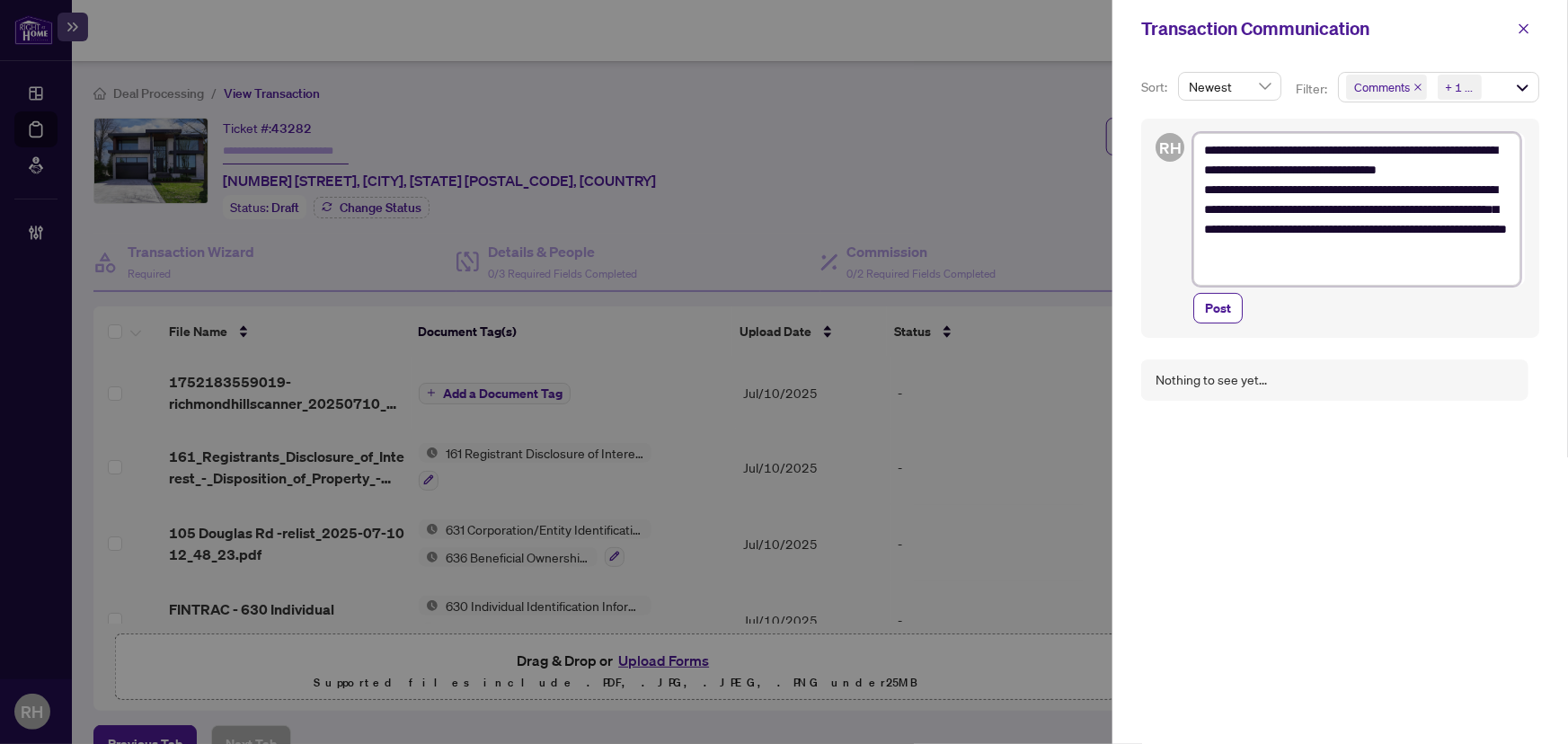 type on "**********" 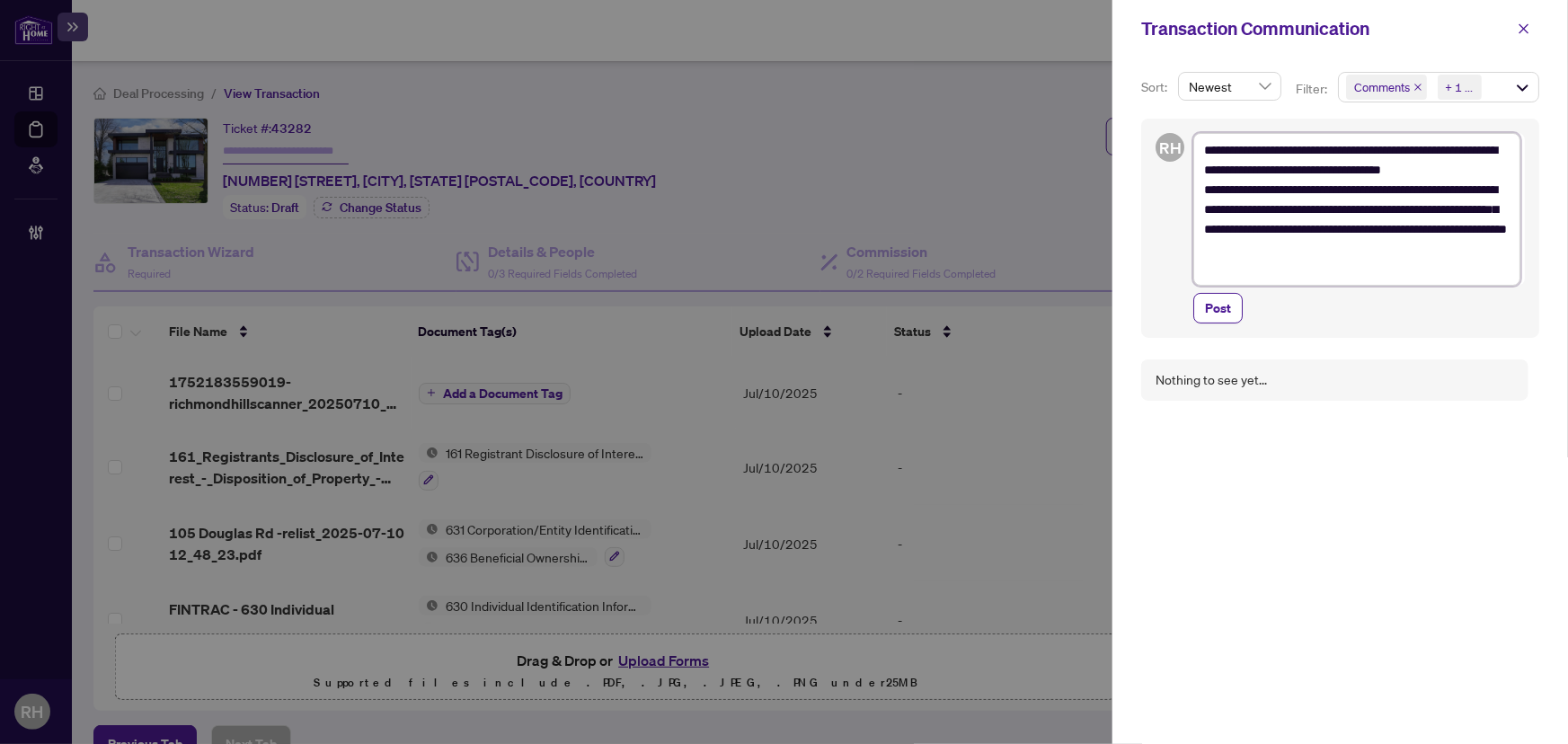 type on "**********" 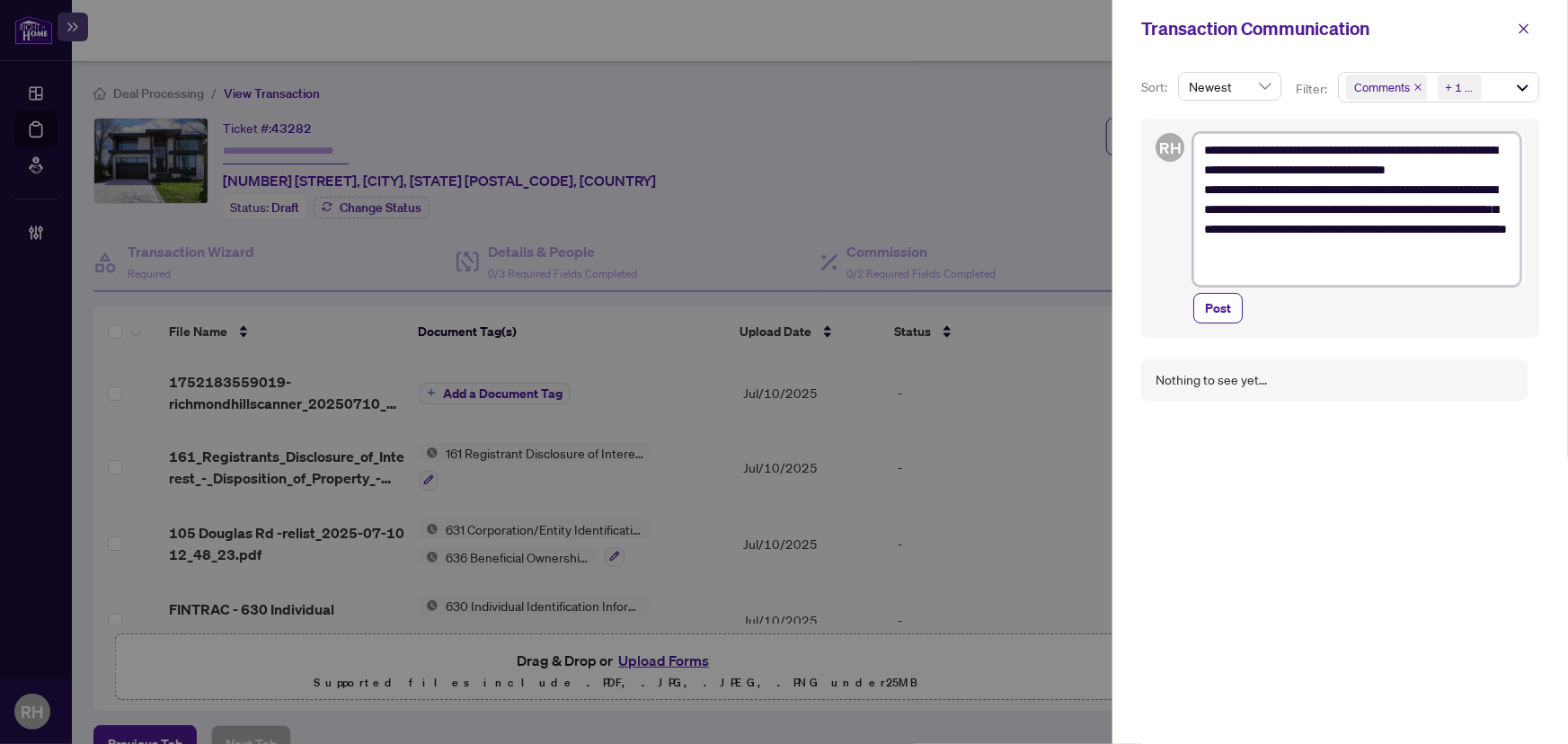 type on "**********" 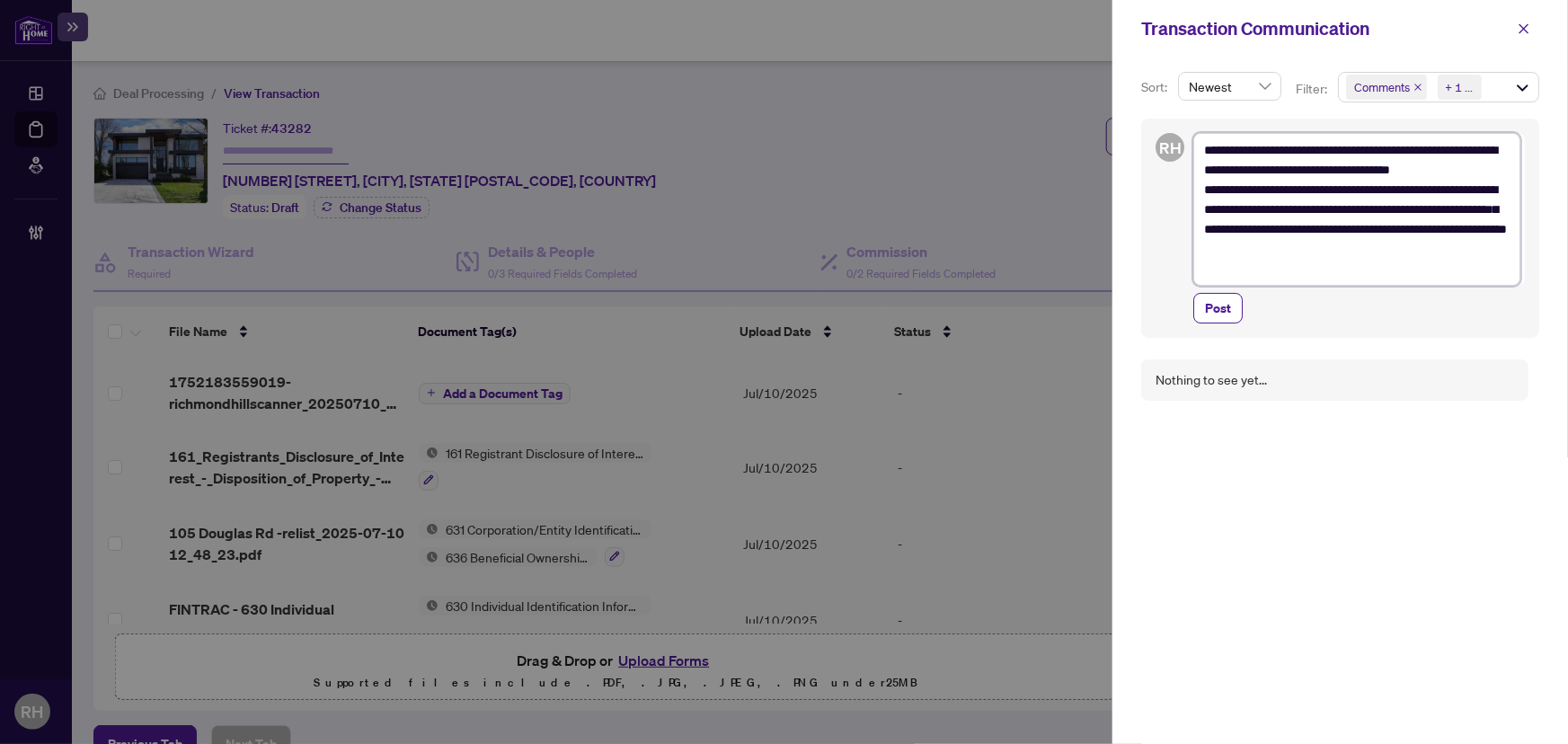type on "**********" 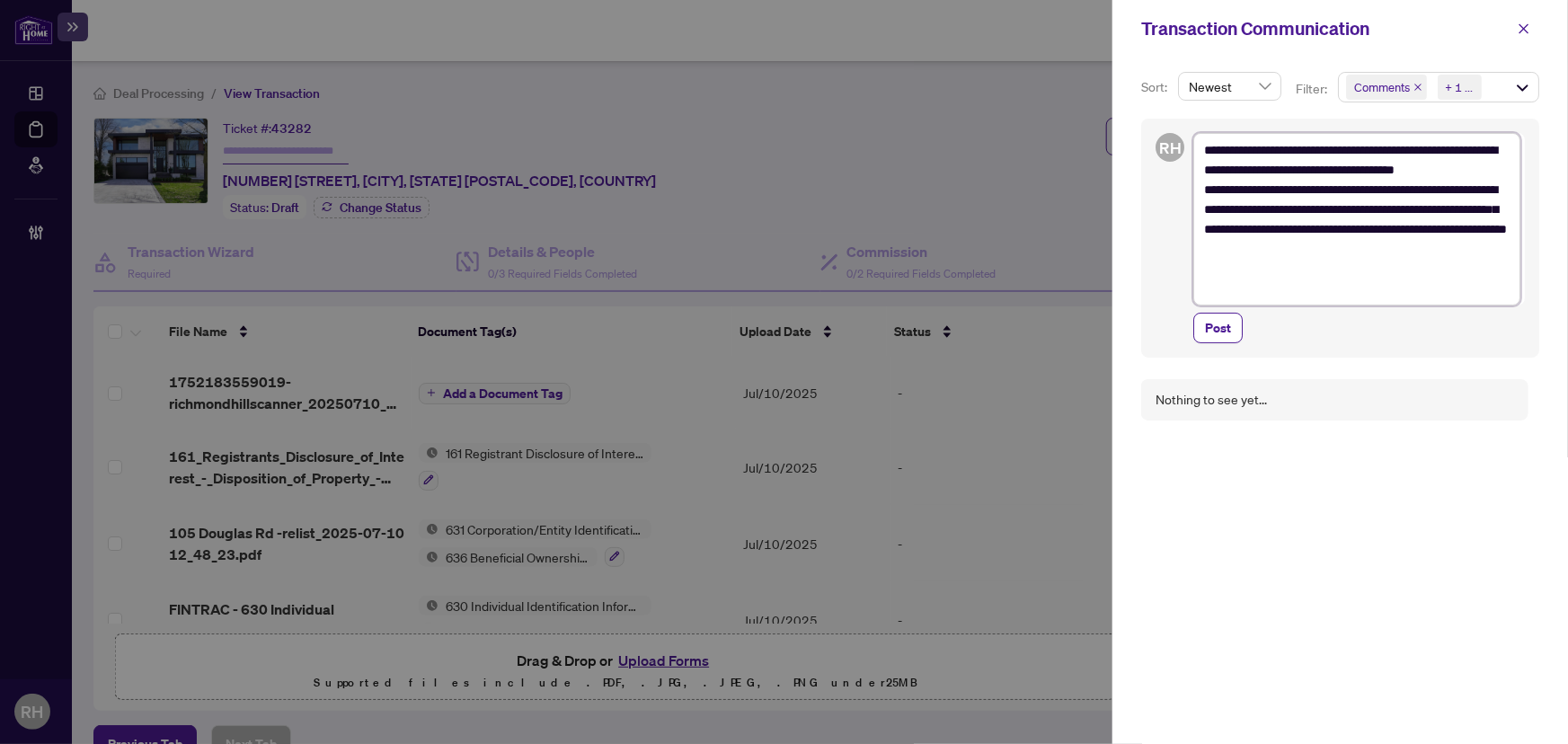 click on "**********" at bounding box center [1357, 219] 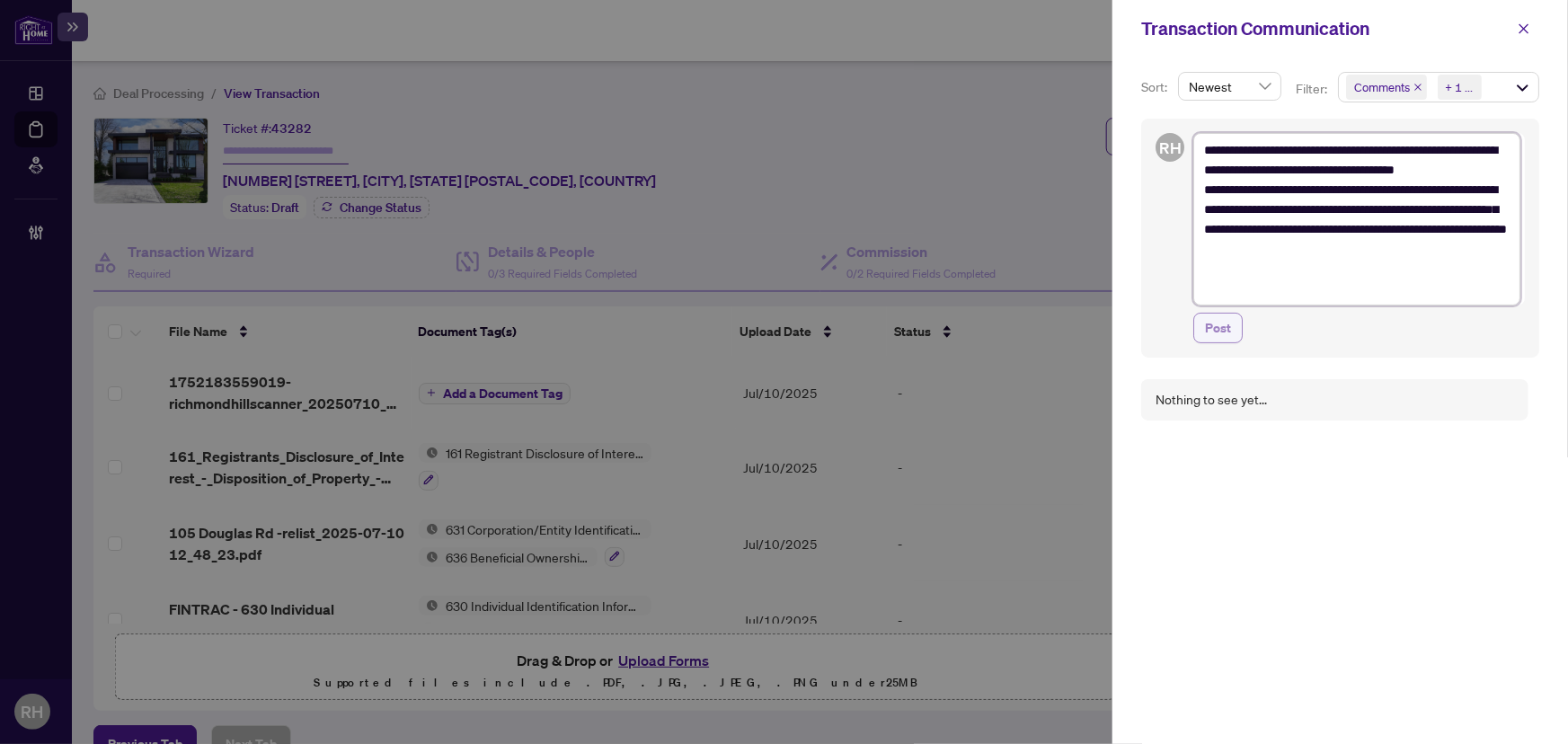 type on "**********" 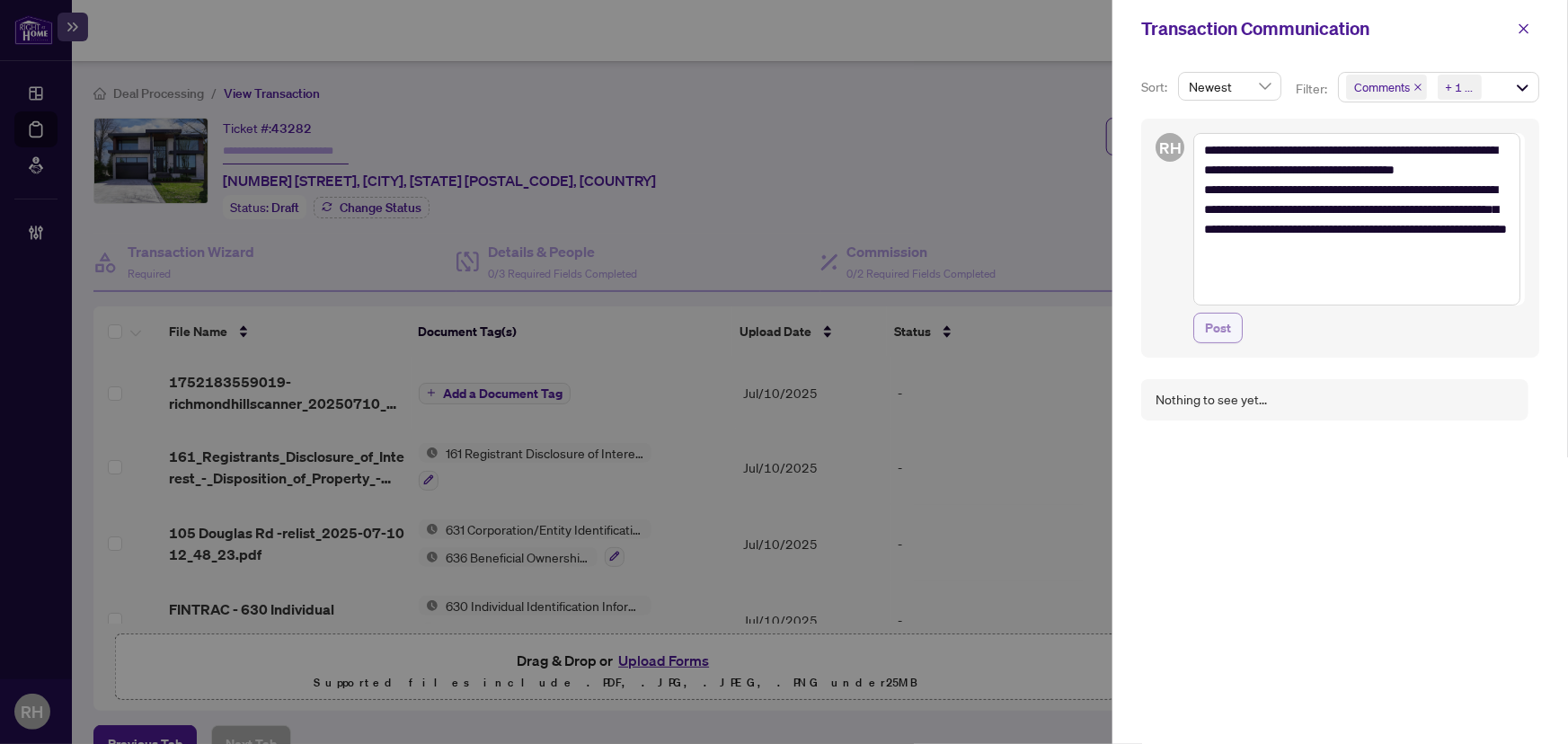 click on "Post" at bounding box center [1218, 328] 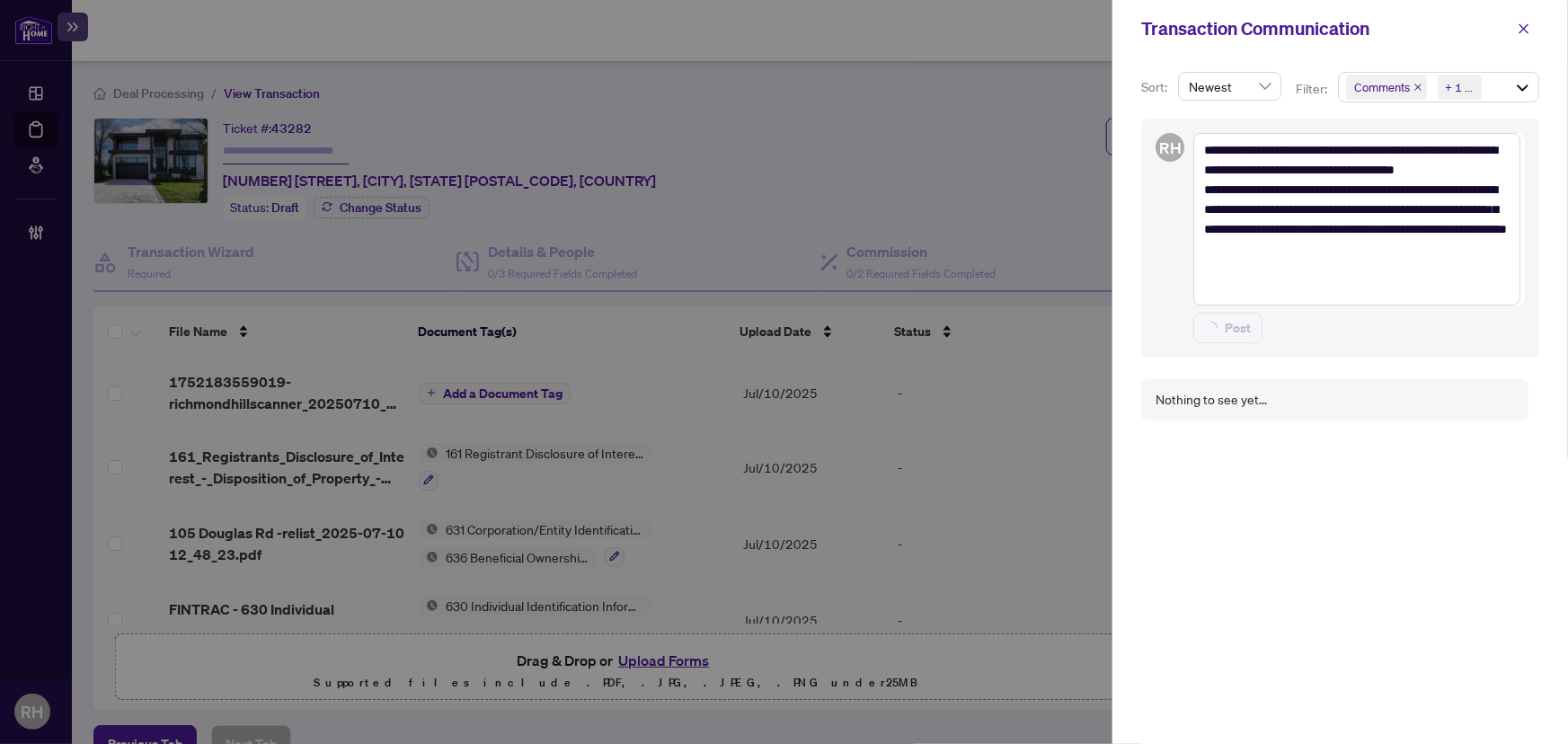 type 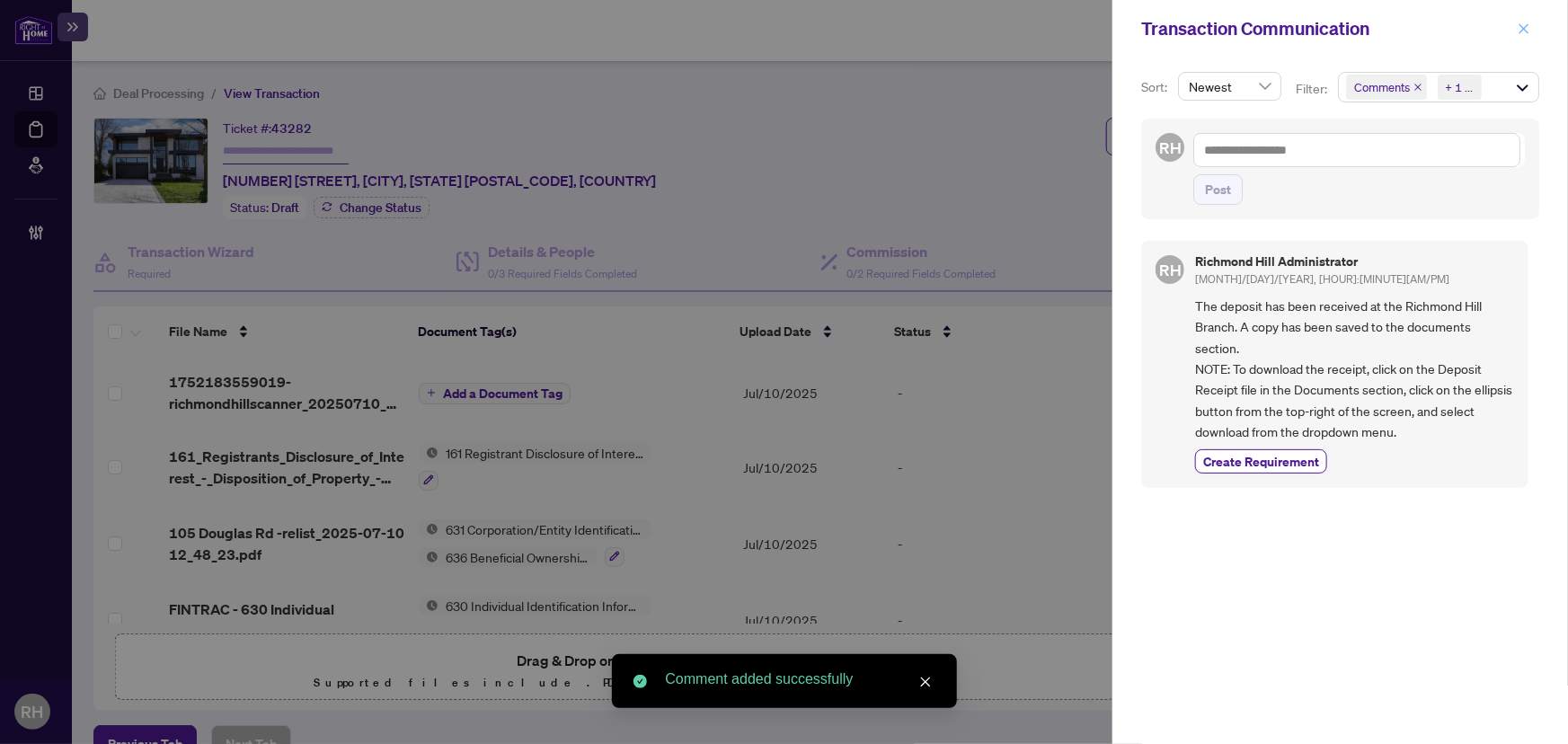 click 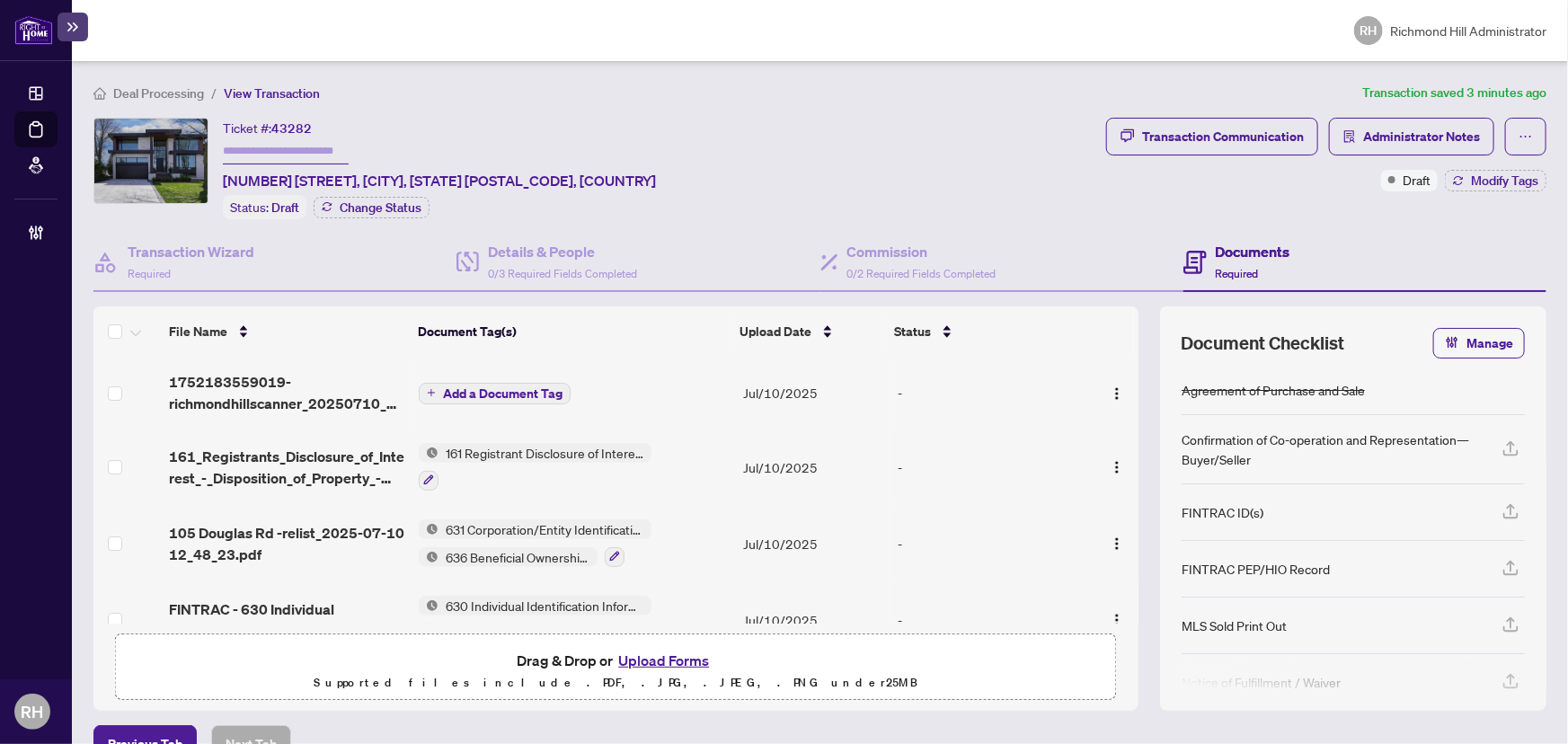 click on "Deal Processing" at bounding box center (158, 93) 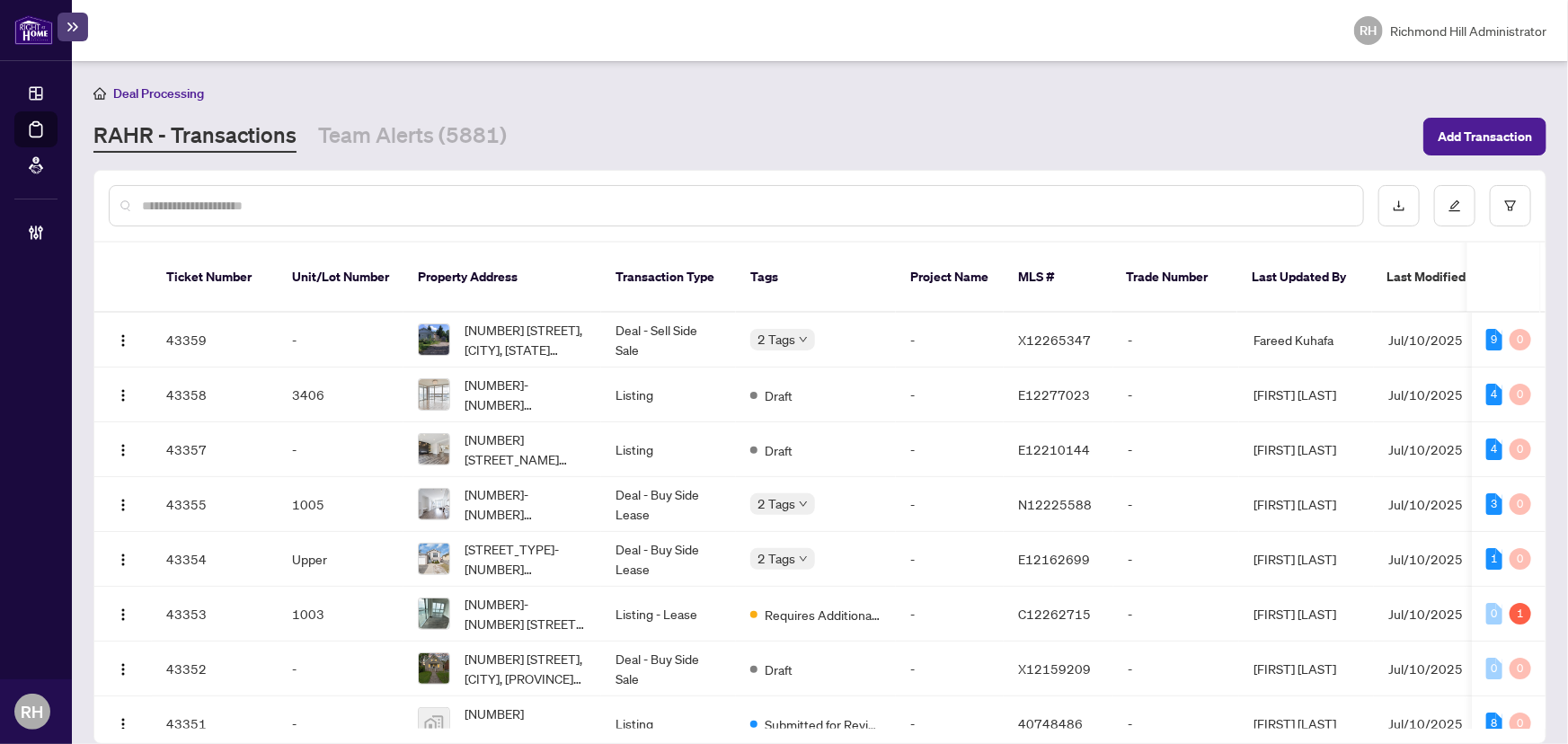 click at bounding box center (745, 206) 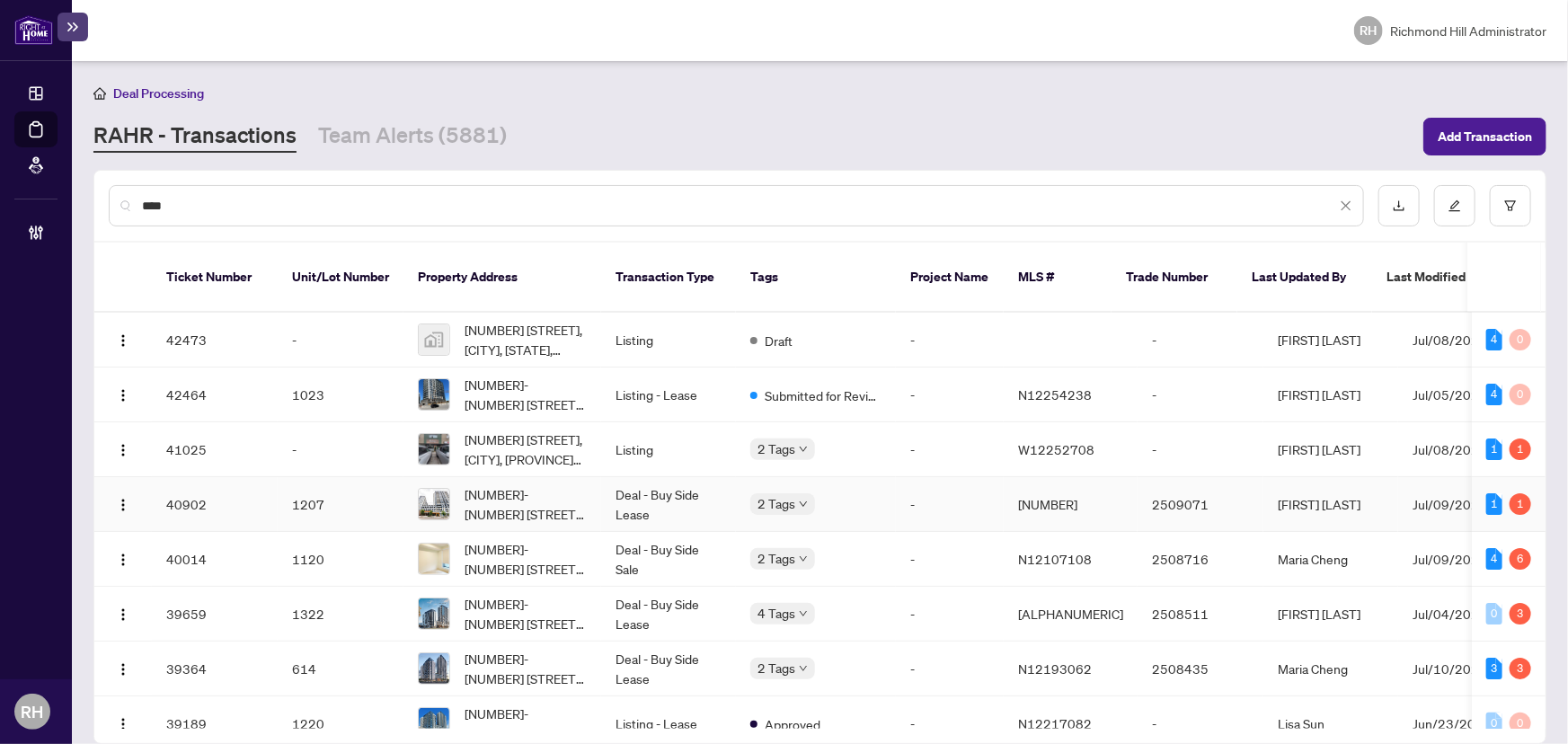 scroll, scrollTop: 81, scrollLeft: 0, axis: vertical 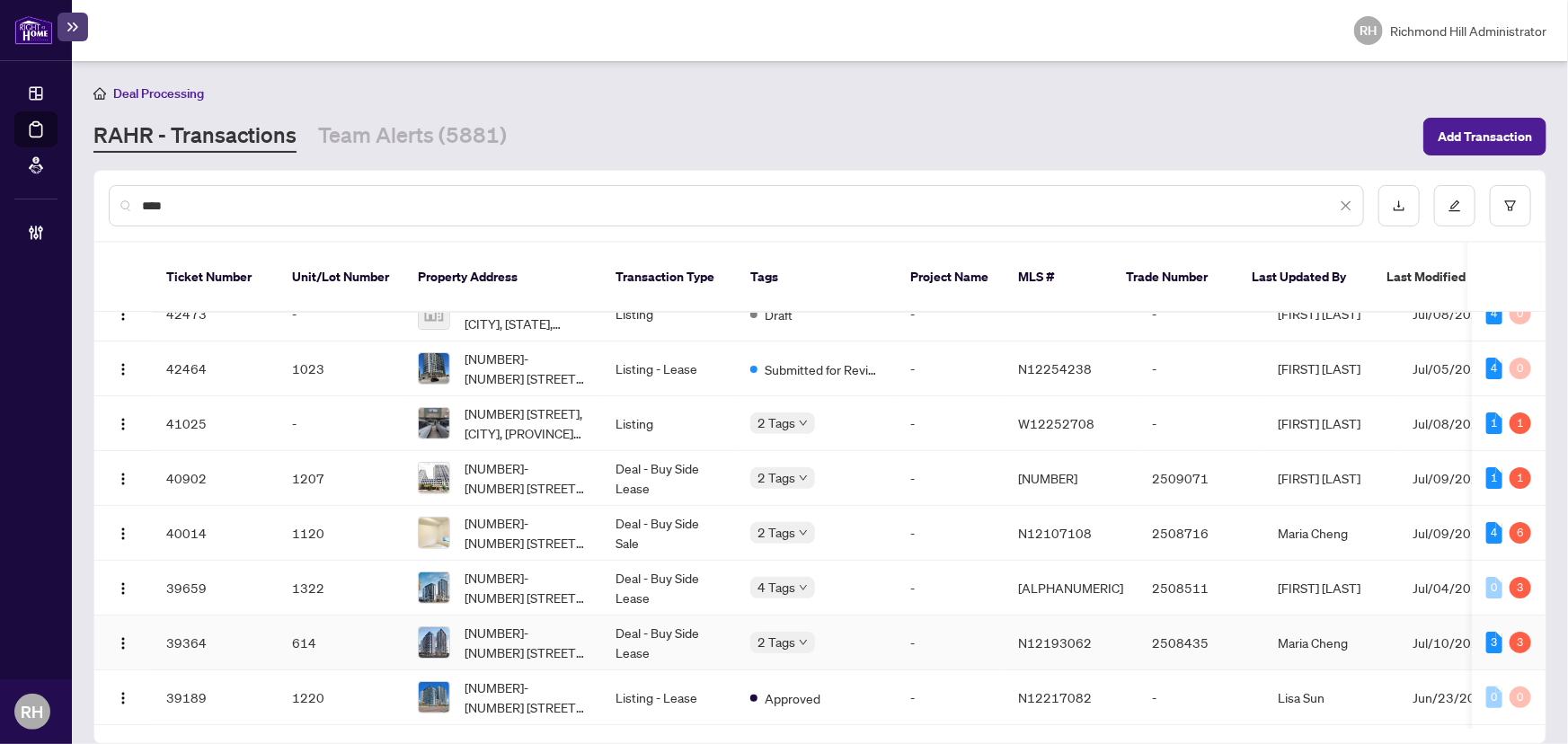 type on "****" 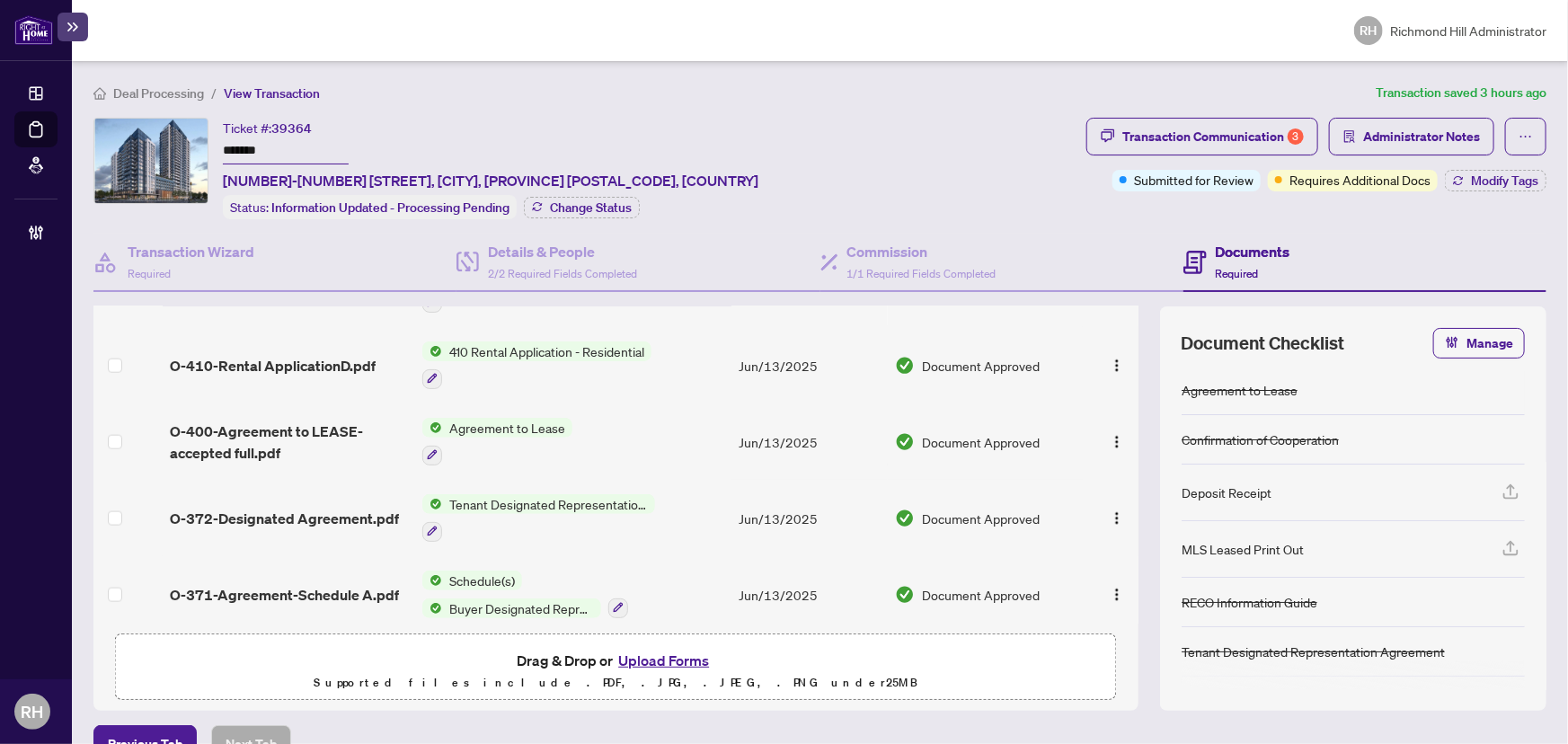 scroll, scrollTop: 1197, scrollLeft: 0, axis: vertical 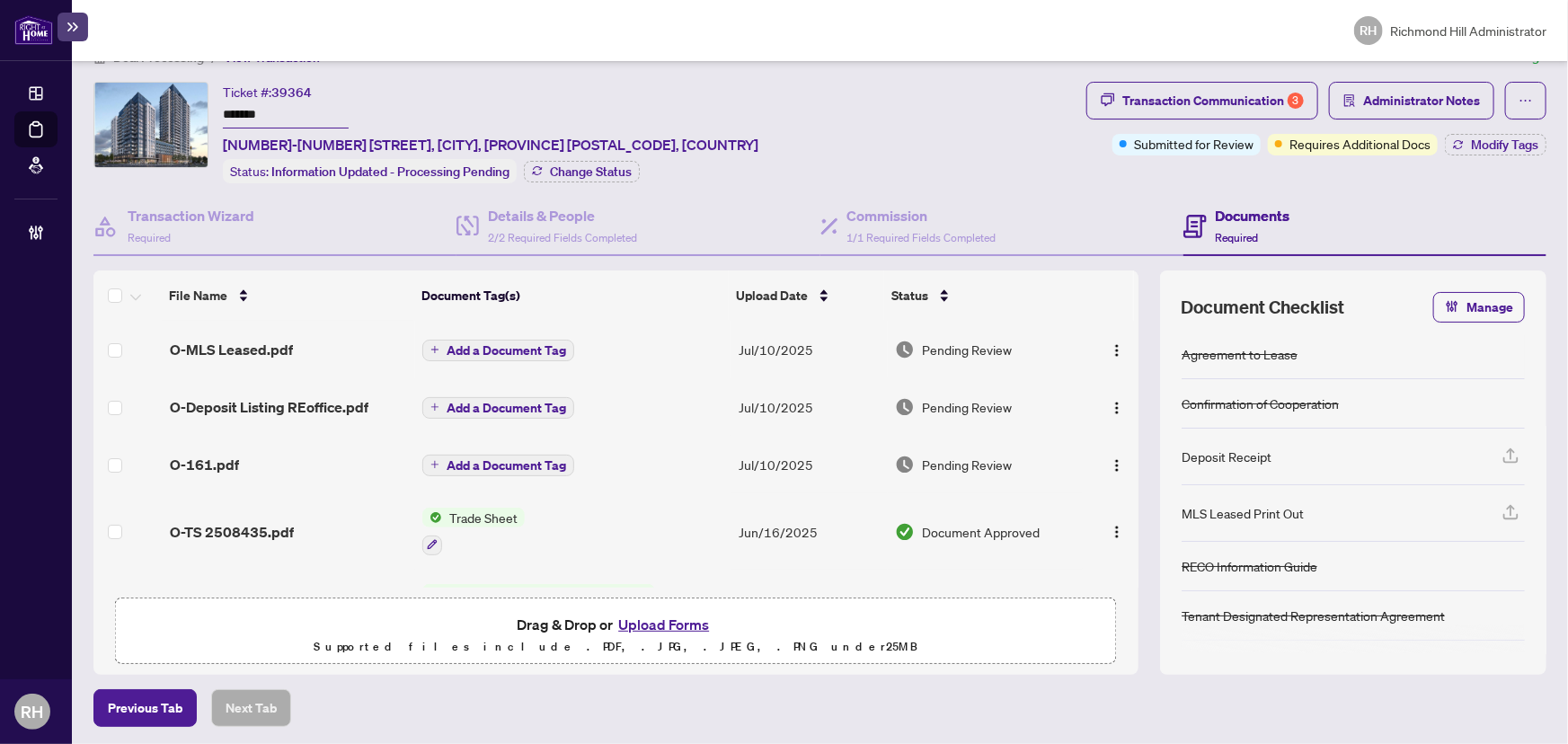 click on "O-161.pdf" at bounding box center (288, 465) 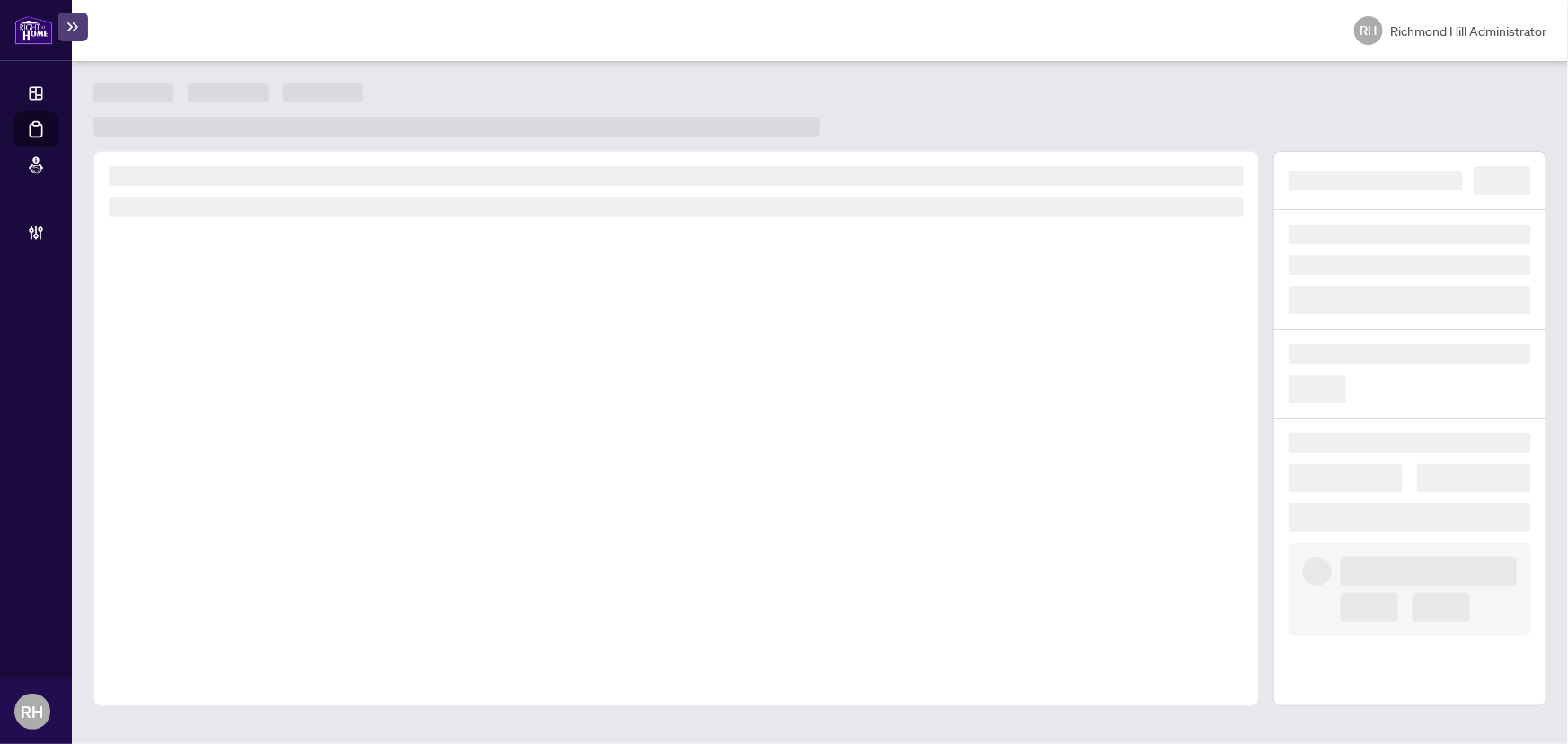 scroll, scrollTop: 0, scrollLeft: 0, axis: both 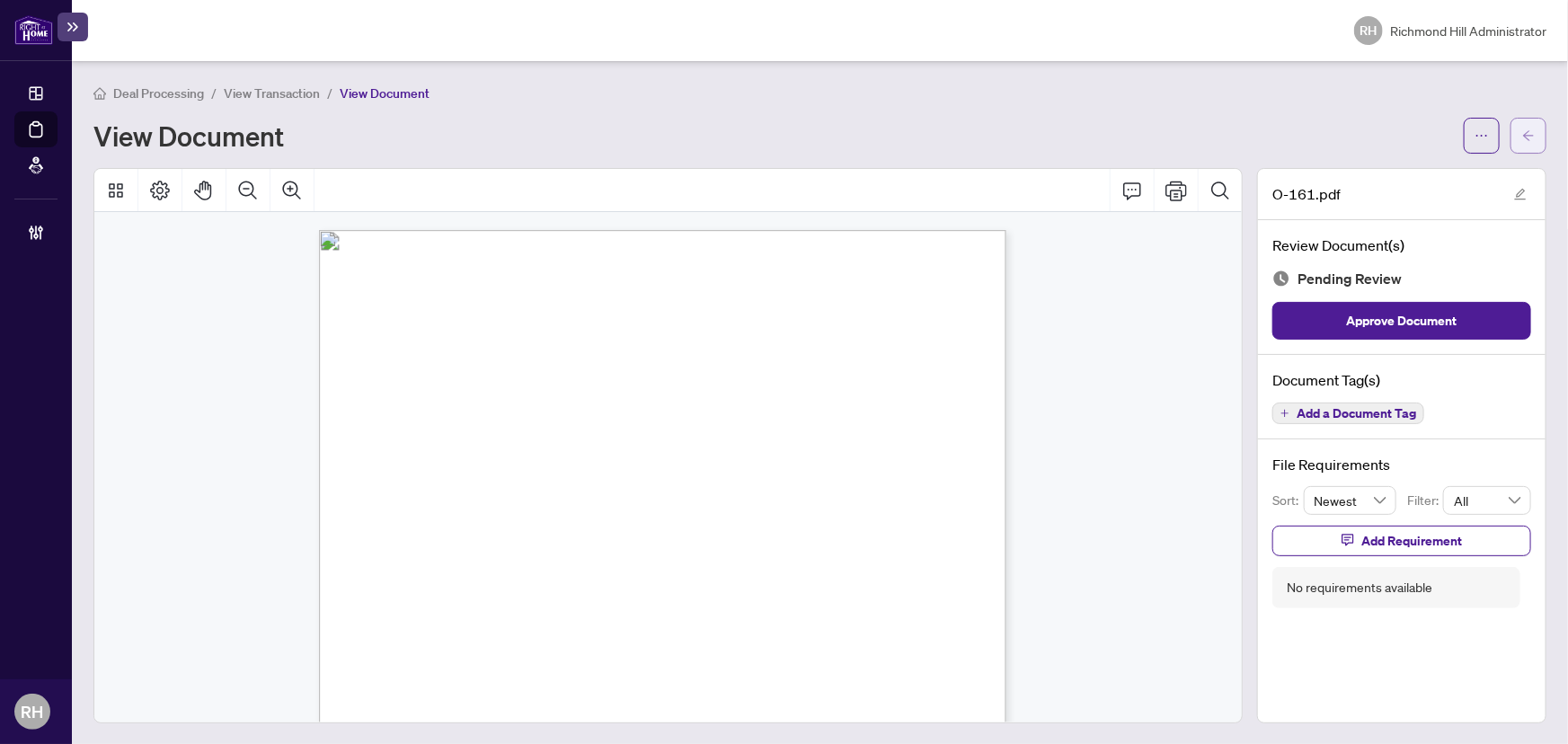 click at bounding box center (1528, 136) 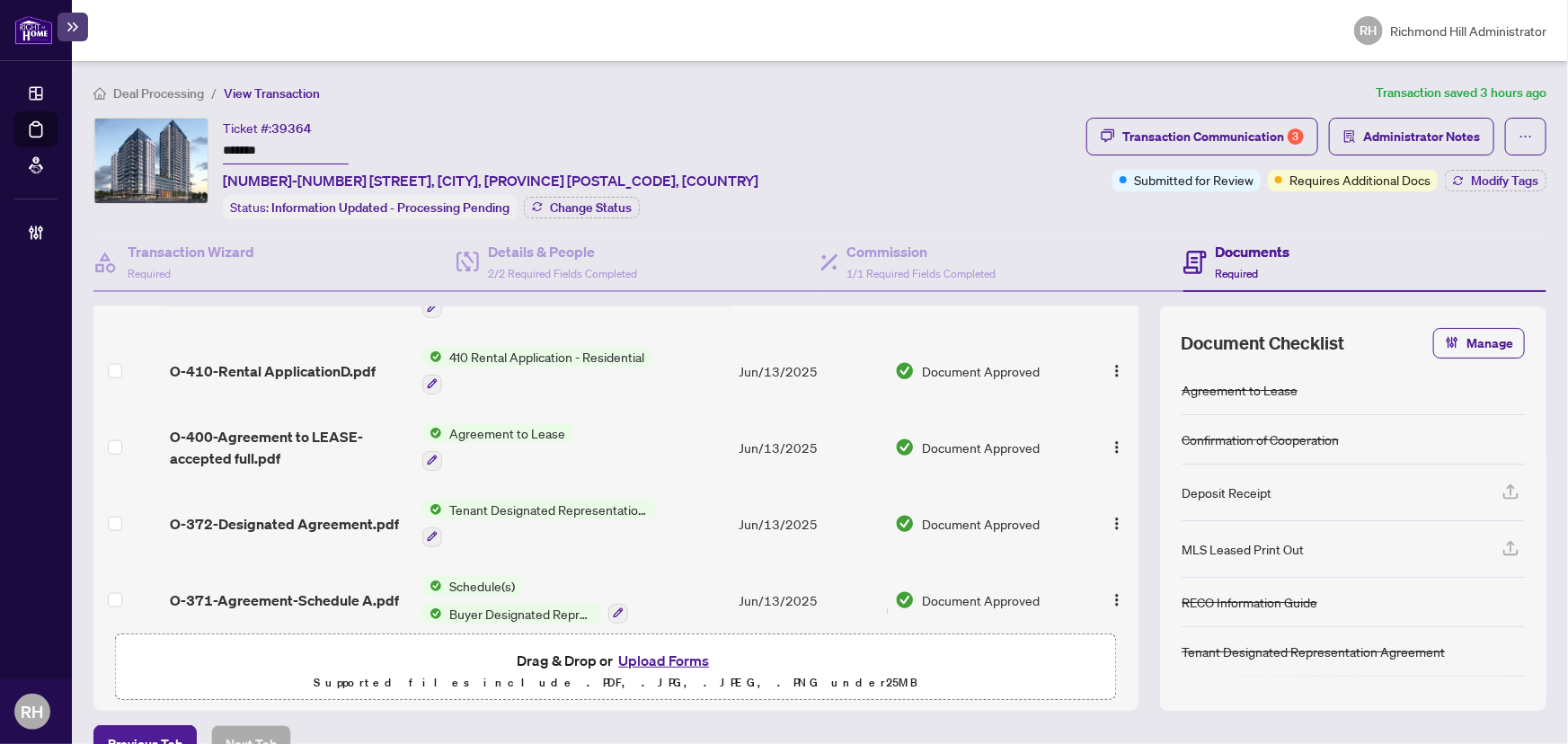 scroll, scrollTop: 1197, scrollLeft: 0, axis: vertical 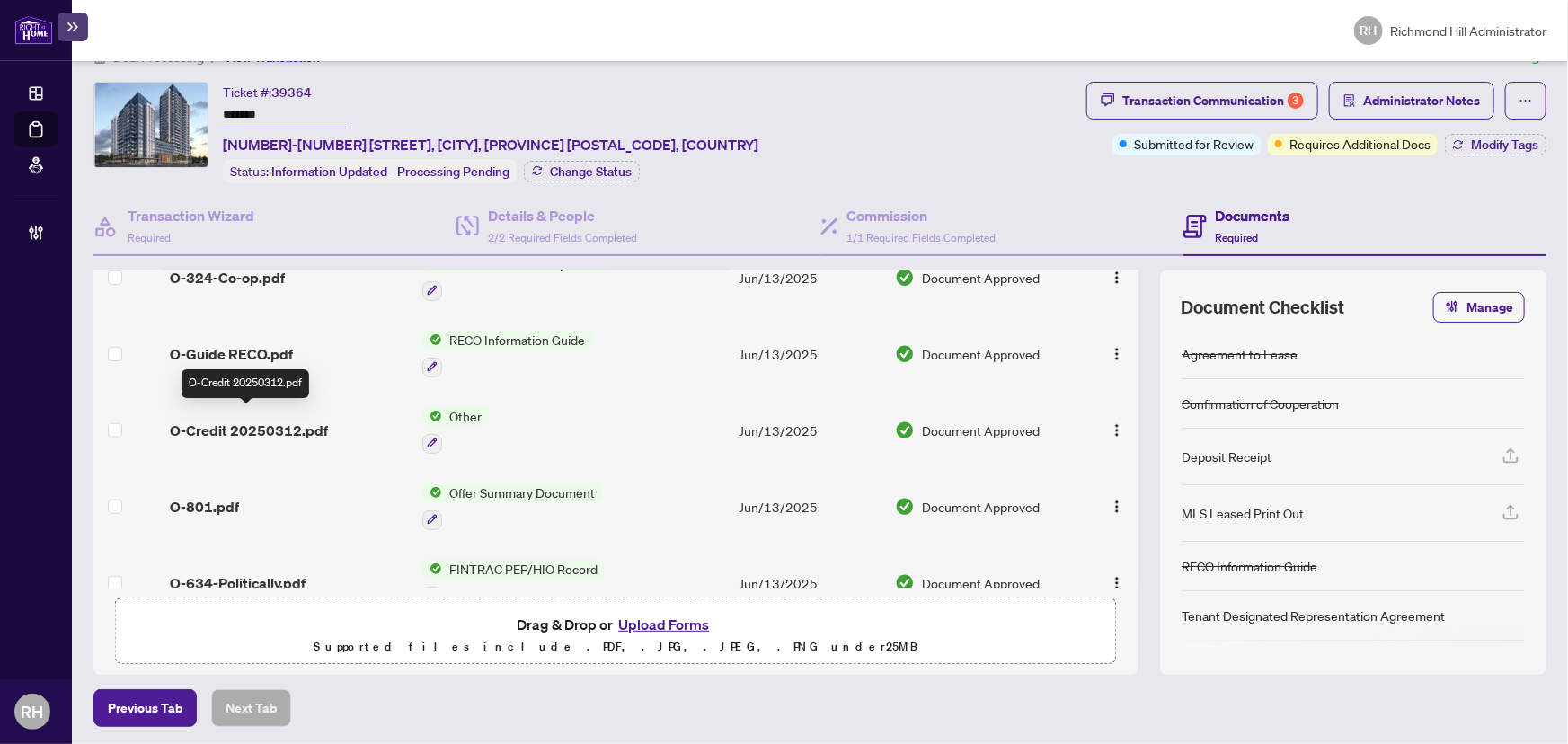 click on "O-Credit 20250312.pdf" at bounding box center [249, 430] 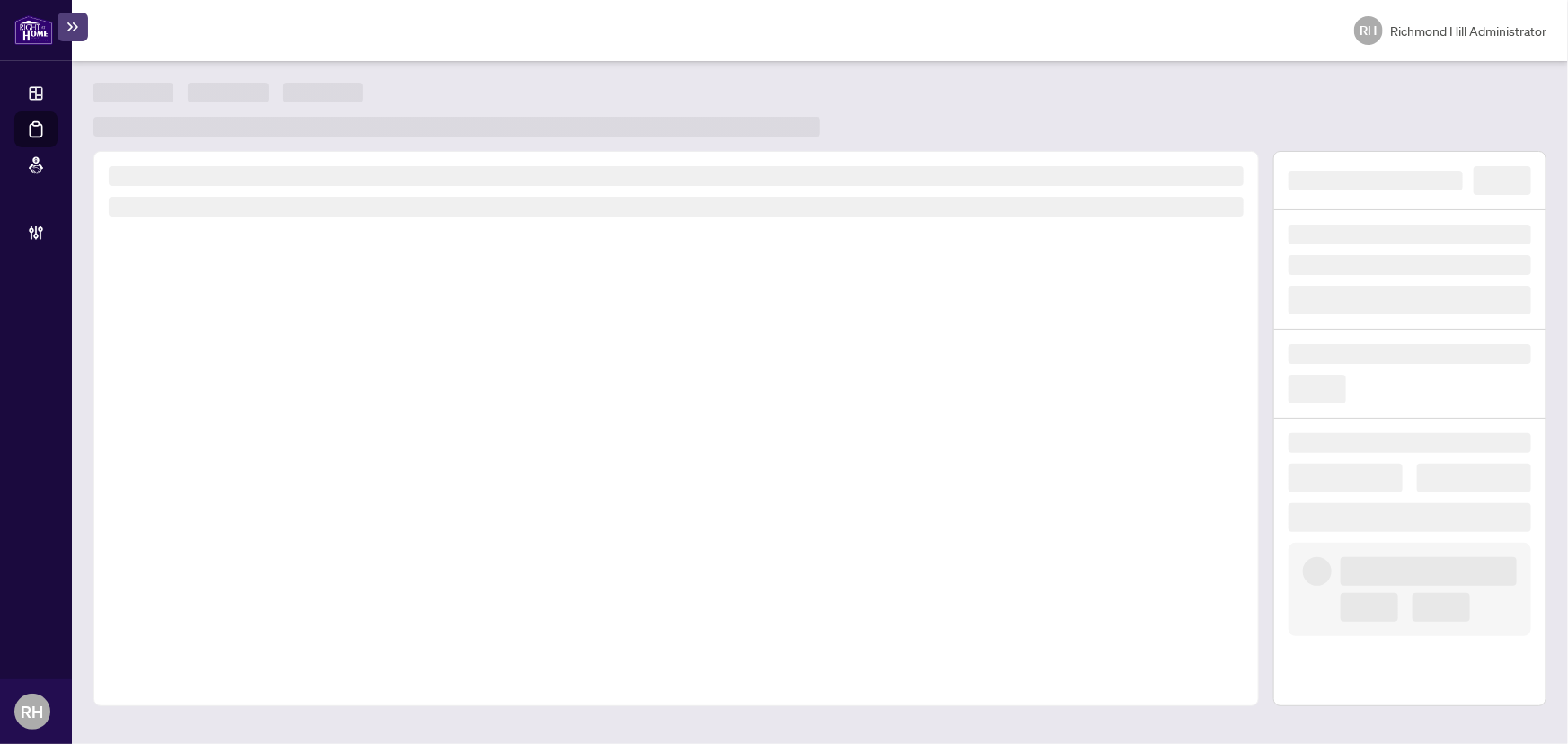scroll, scrollTop: 0, scrollLeft: 0, axis: both 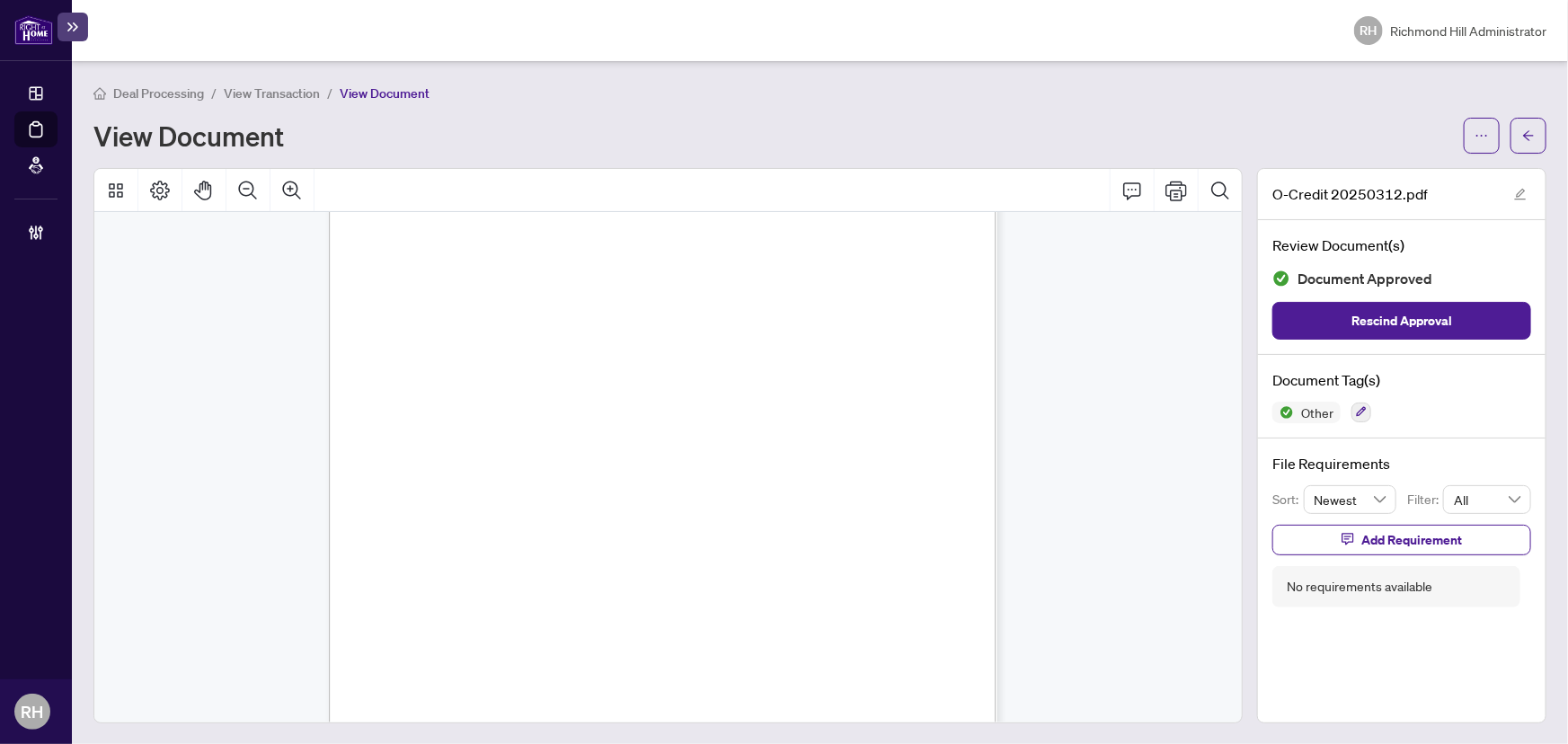 click on "Deal Processing / View Transaction / View Document View Document O-Credit 20250312.pdf Review Document(s) Document Approved Rescind Approval Document Tag(s) Other File Requirements Sort: Newest Filter: All Add Requirement No requirements available" at bounding box center [819, 403] 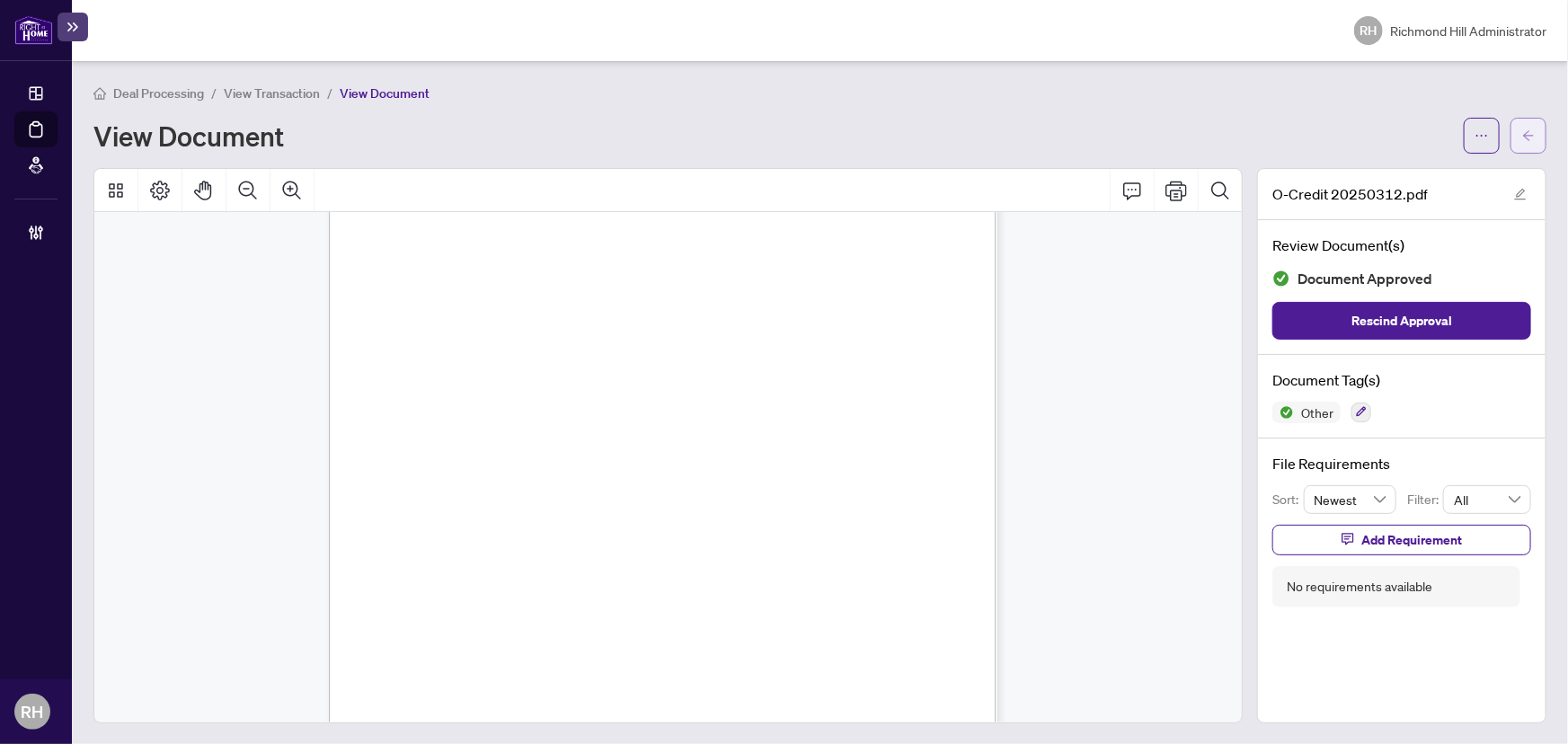 click at bounding box center (1528, 136) 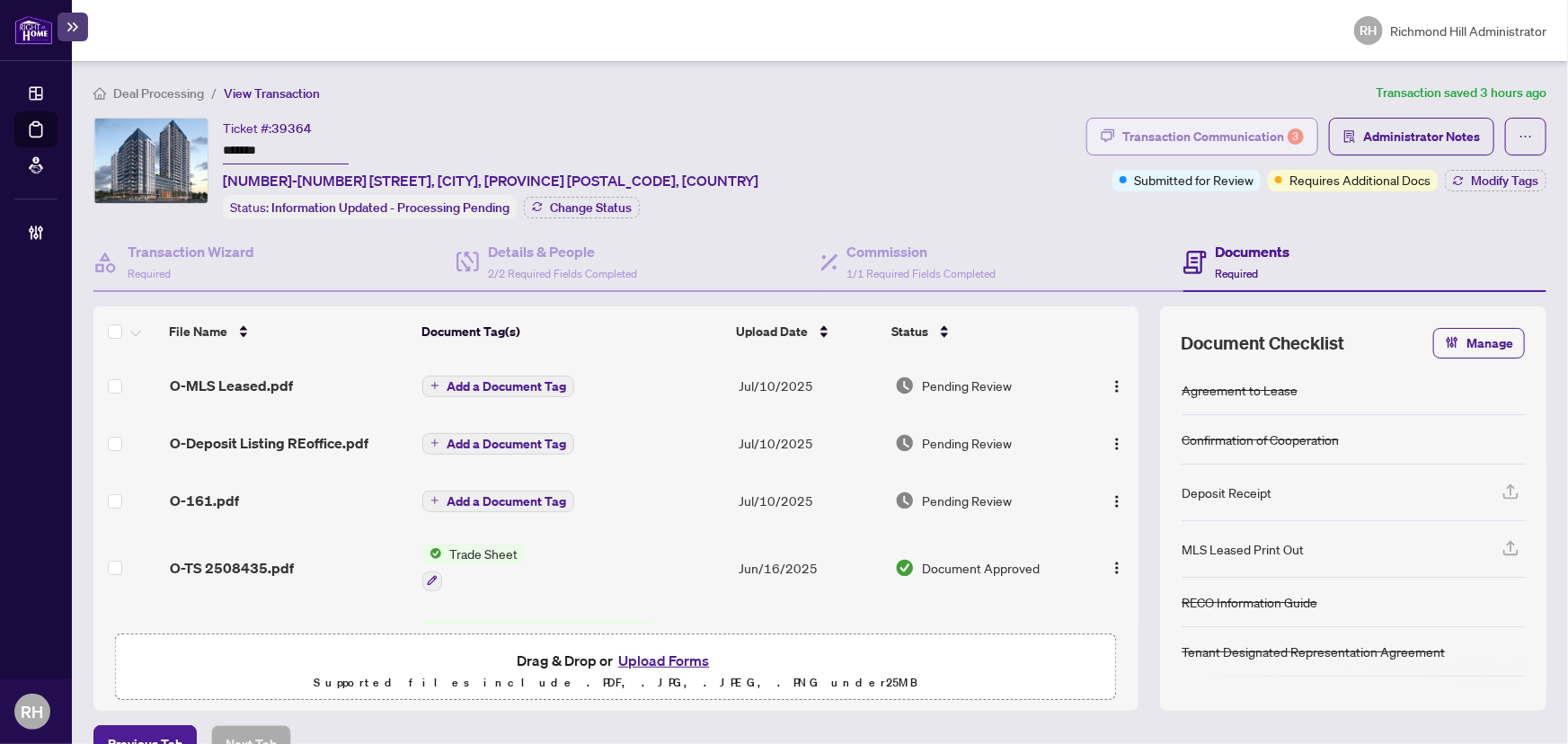 click on "Transaction Communication 3" at bounding box center (1202, 137) 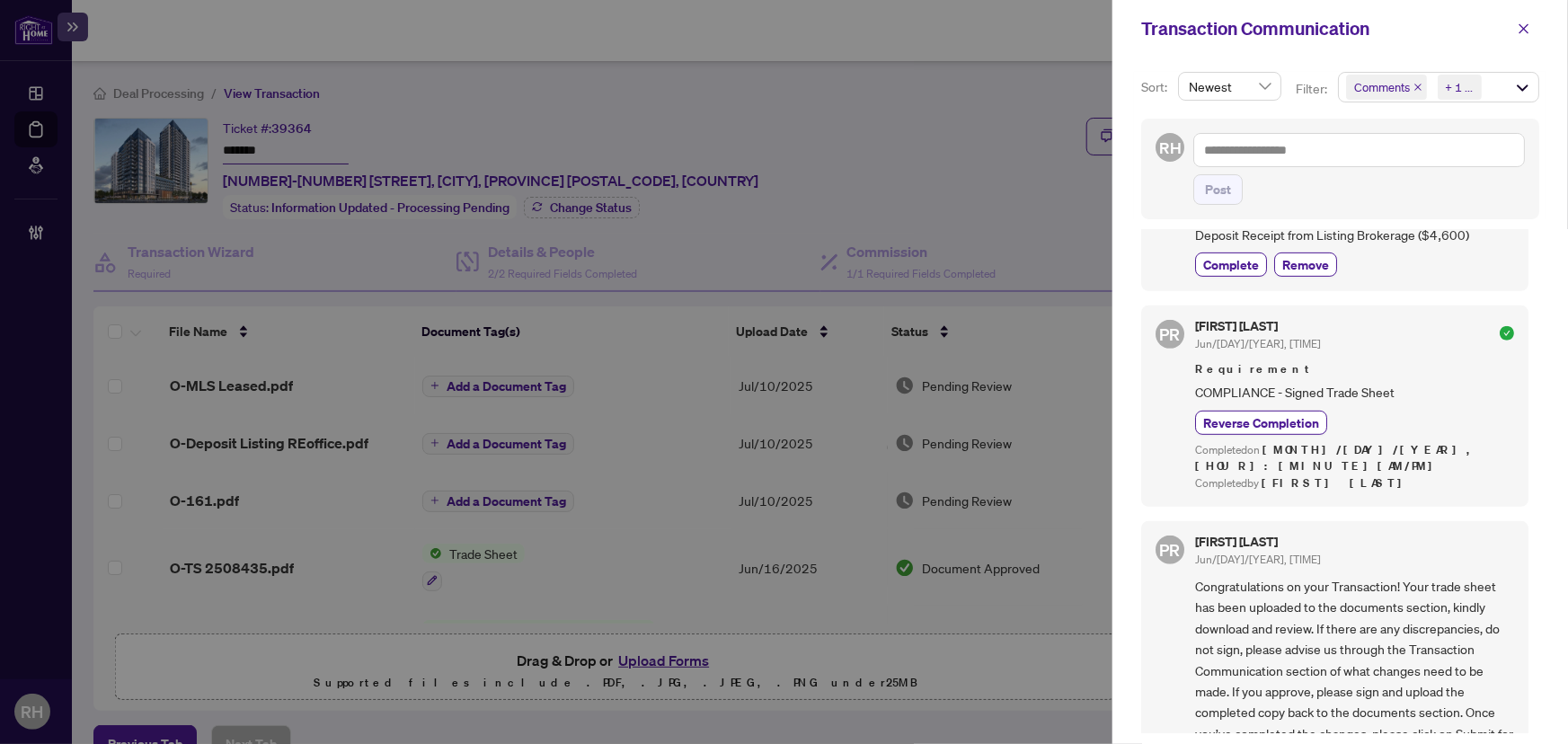 scroll, scrollTop: 0, scrollLeft: 0, axis: both 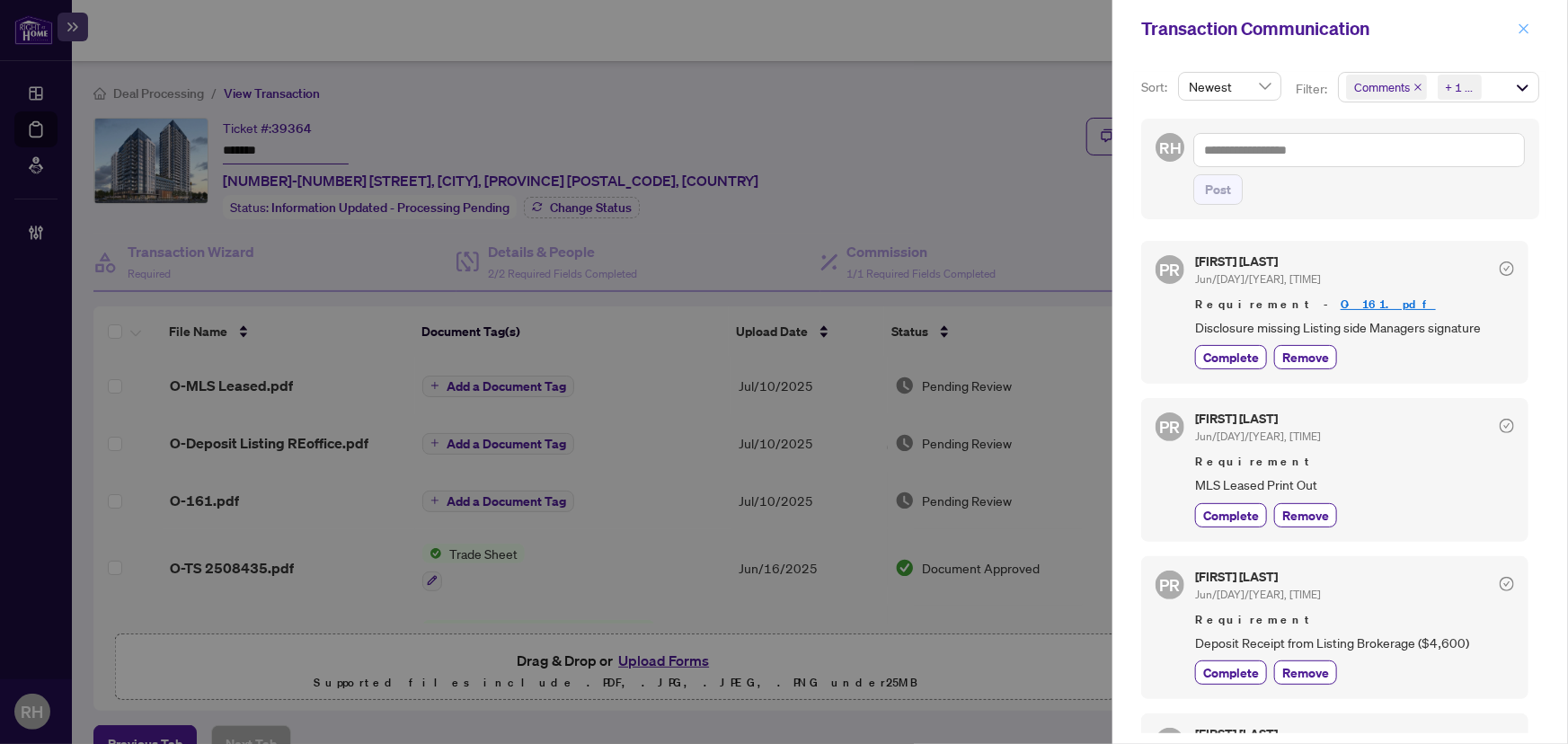 click at bounding box center (1524, 29) 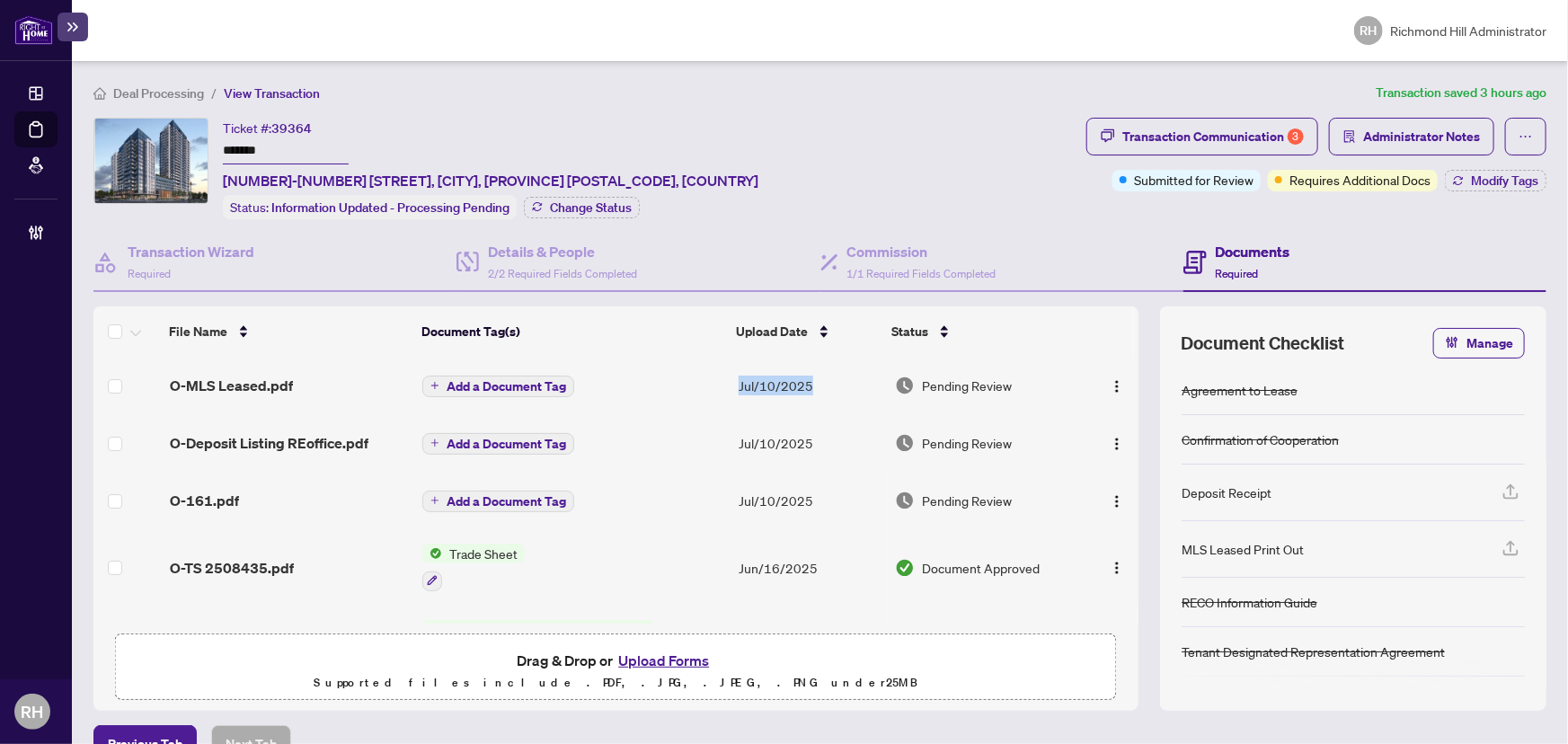 drag, startPoint x: 831, startPoint y: 387, endPoint x: 723, endPoint y: 383, distance: 108.07405 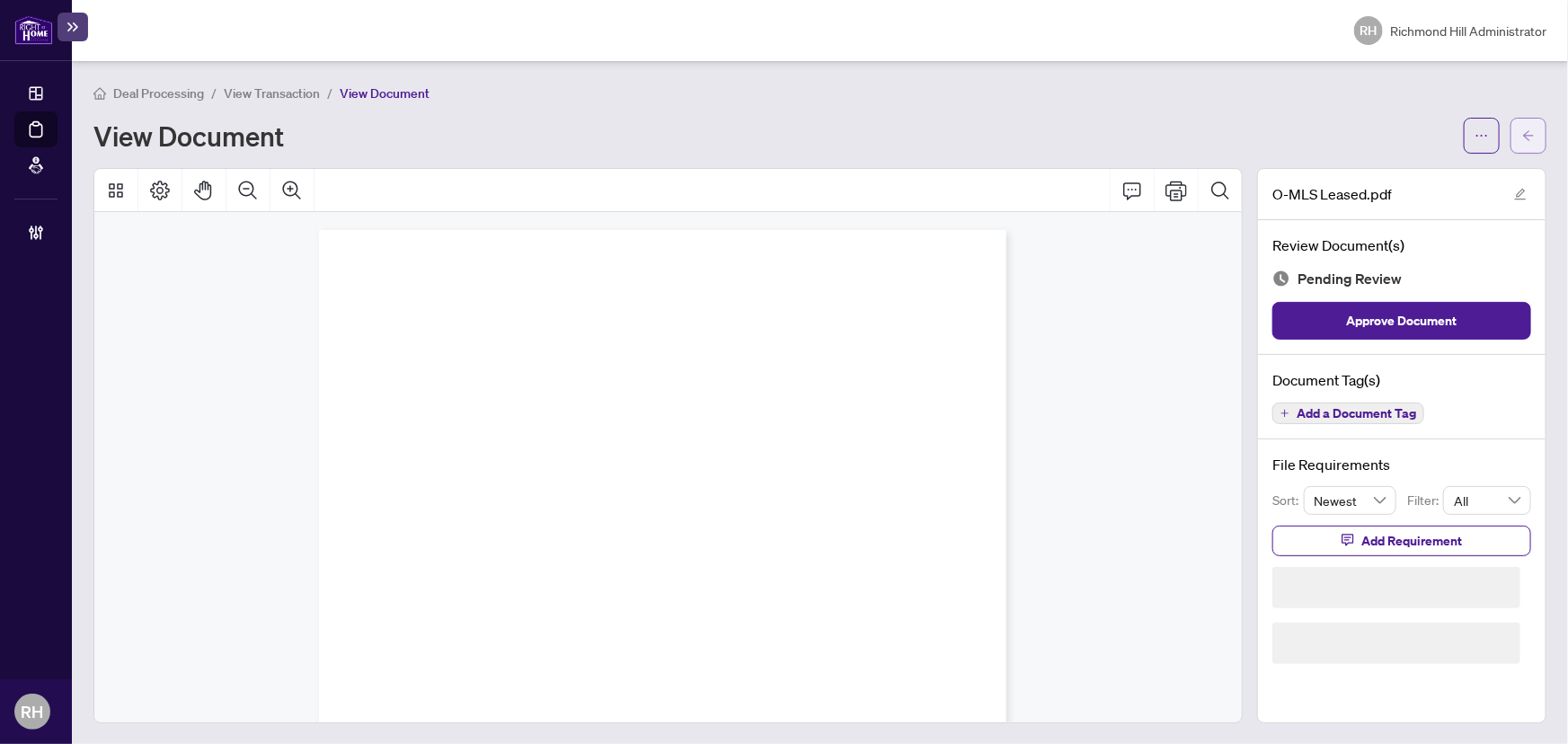 click at bounding box center [1528, 136] 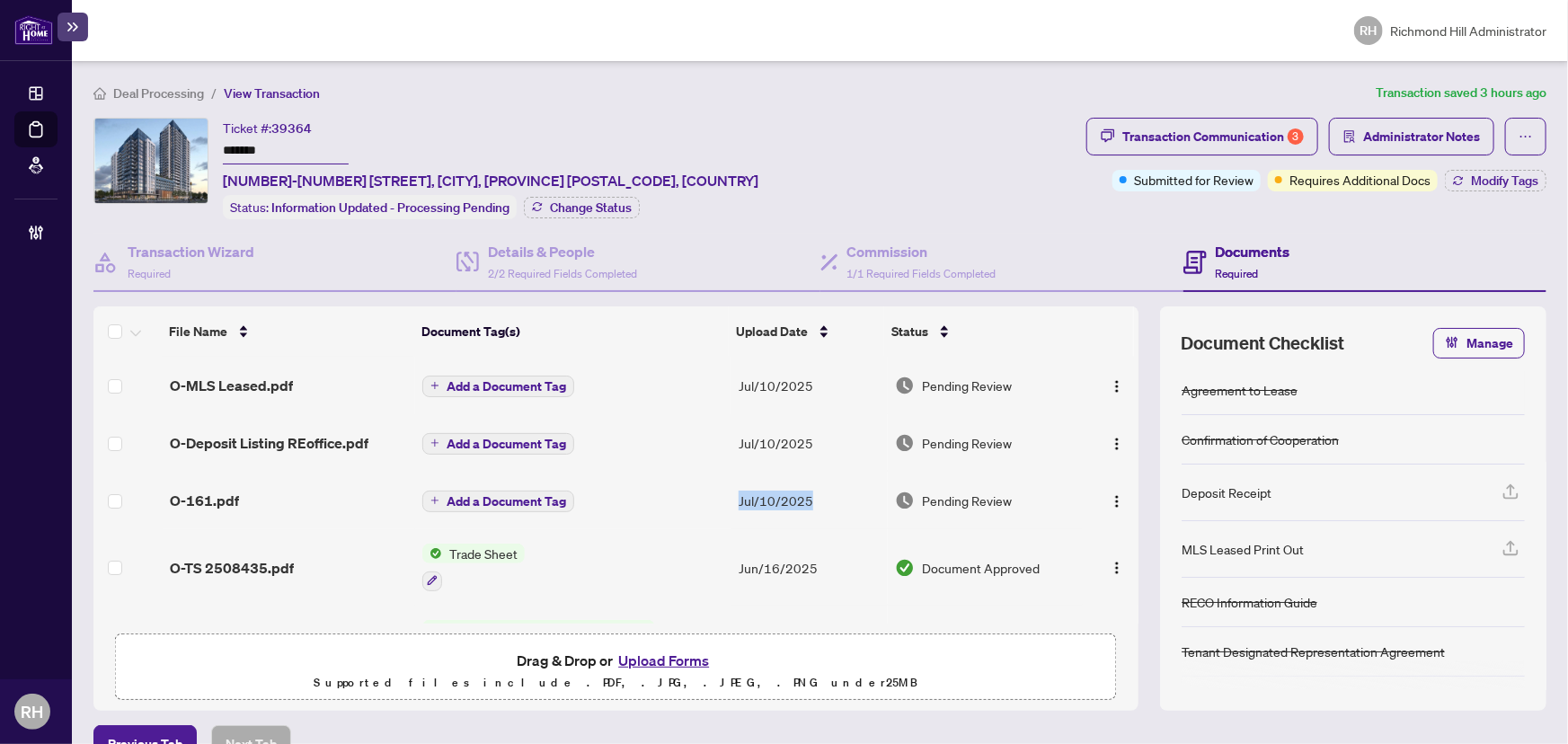 drag, startPoint x: 775, startPoint y: 491, endPoint x: 728, endPoint y: 497, distance: 47.38143 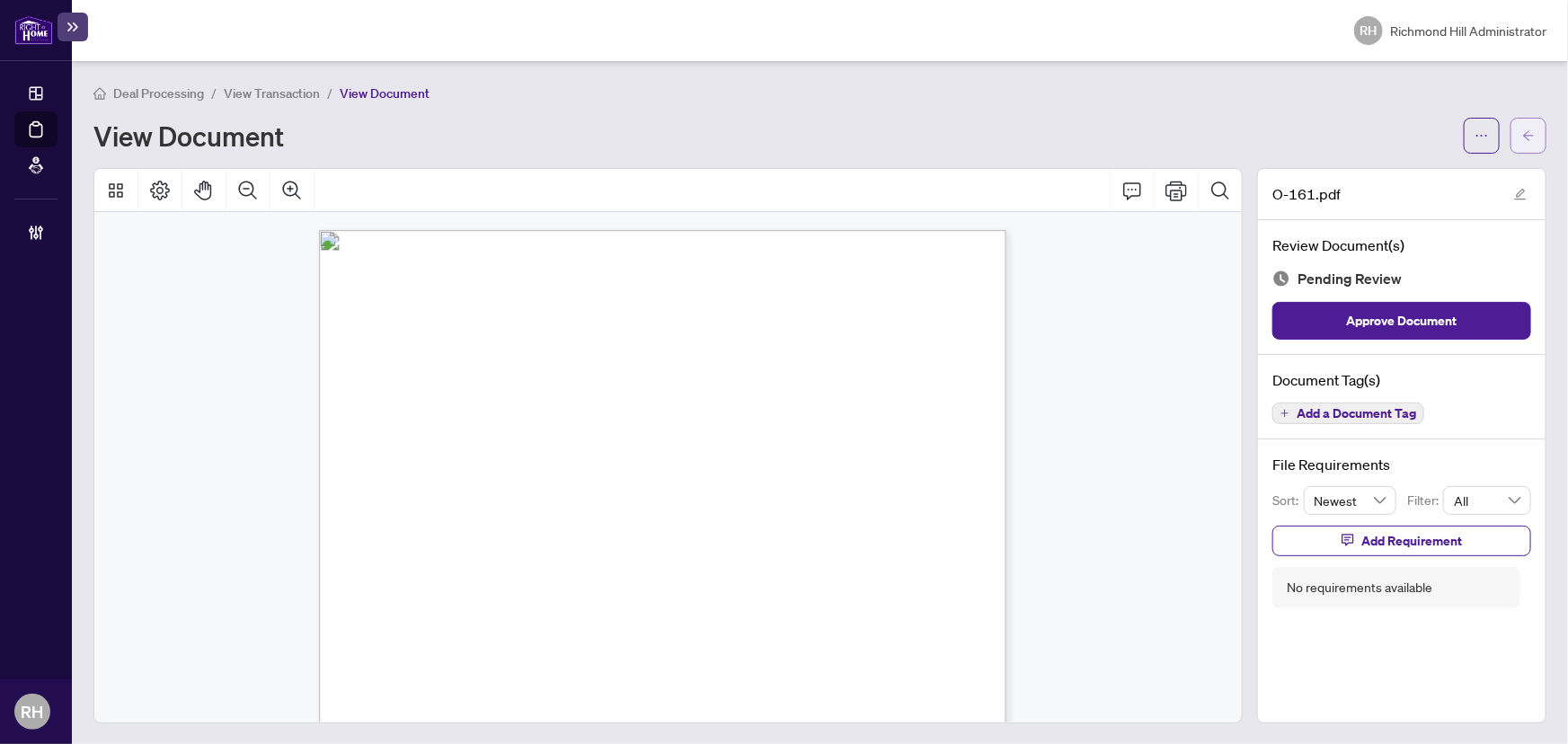 click at bounding box center (1528, 136) 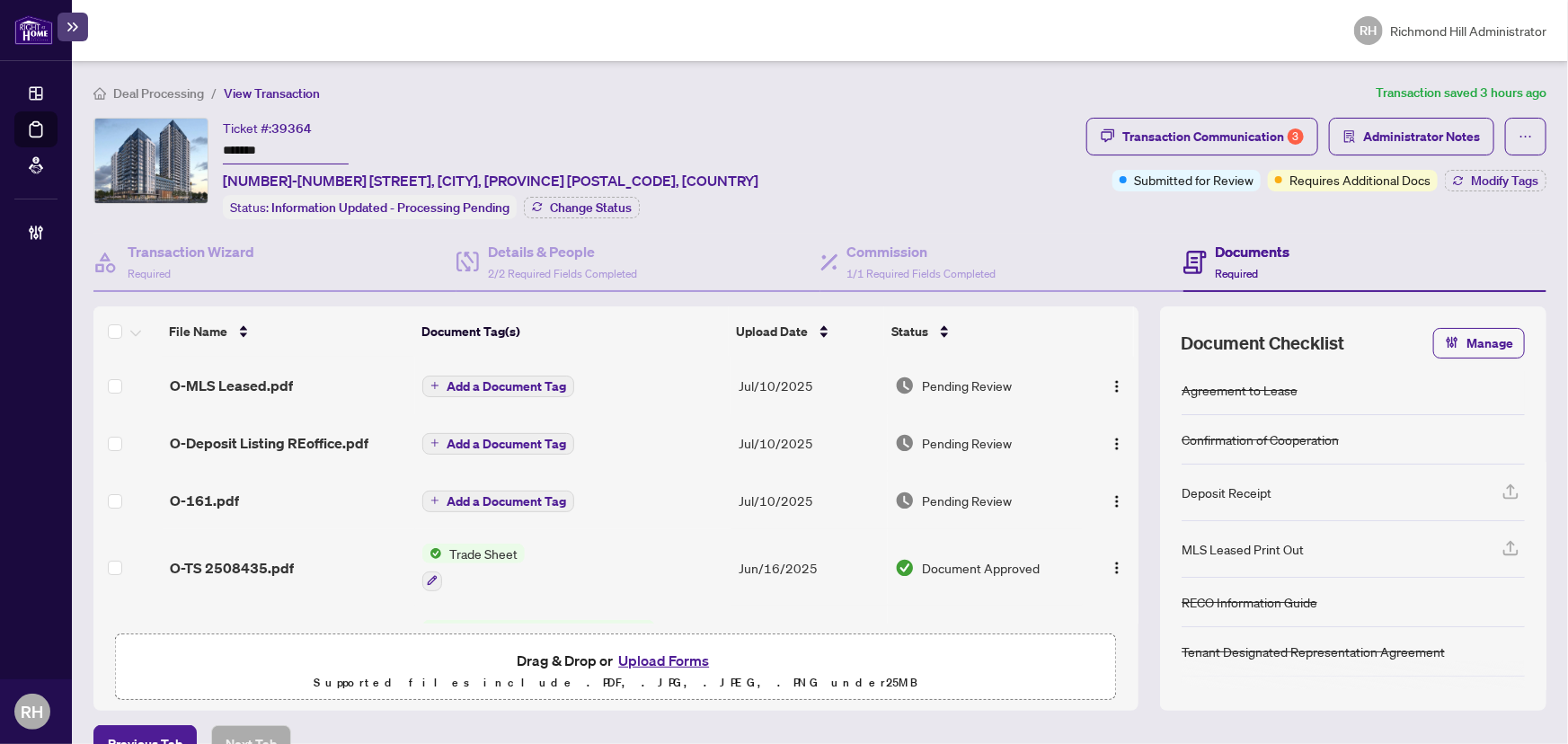 click on "Deal Processing" at bounding box center (158, 93) 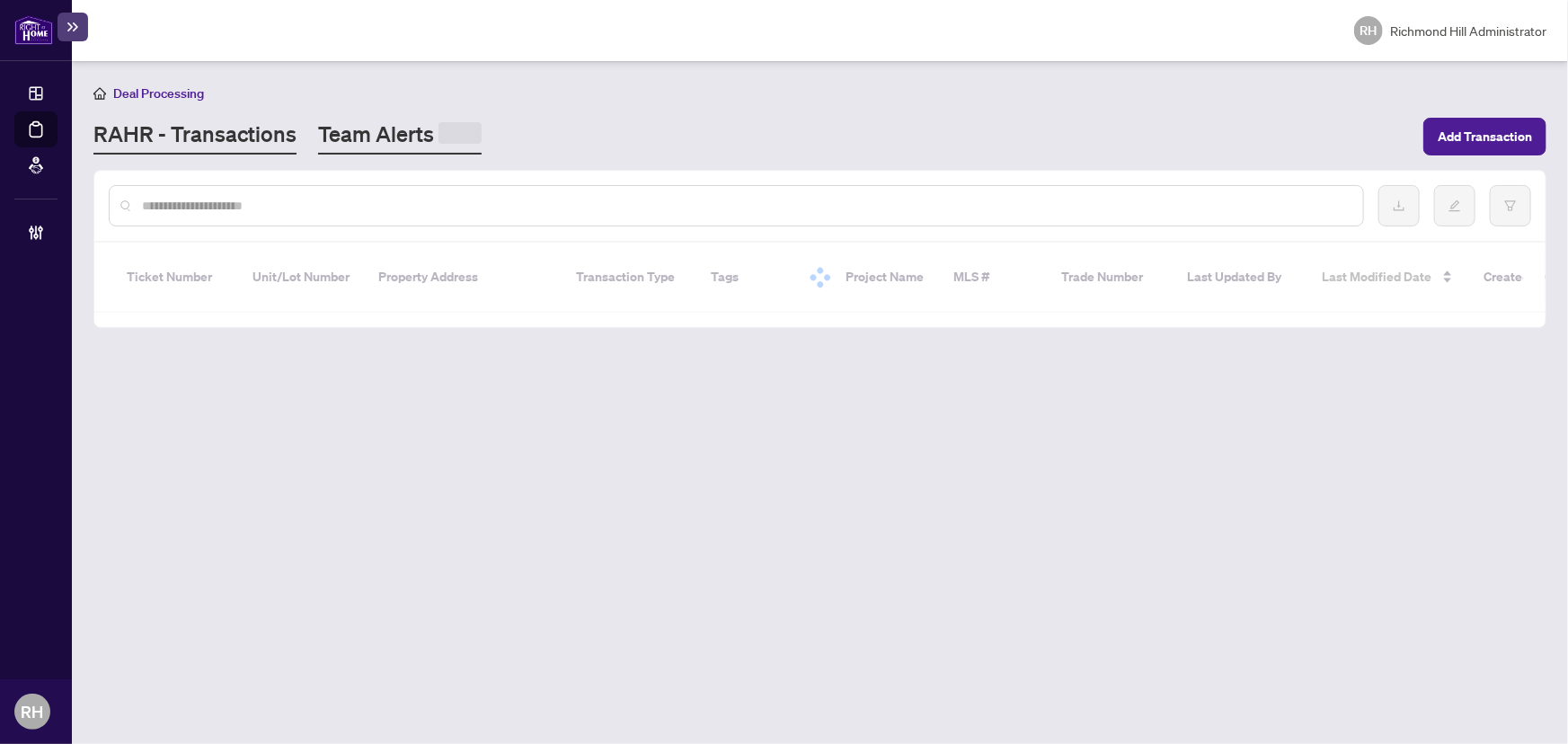click on "Team Alerts" at bounding box center (400, 137) 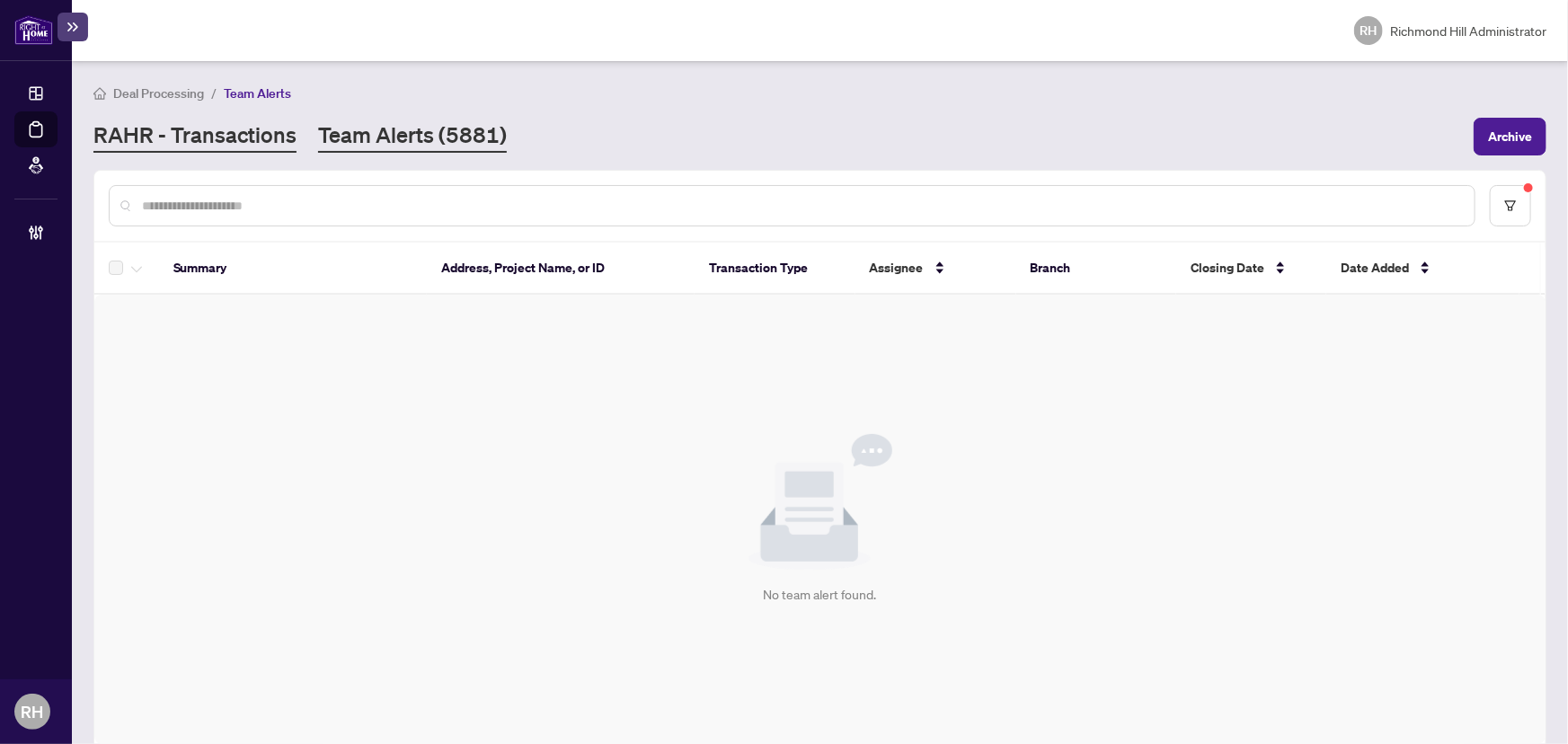 click on "RAHR - Transactions" at bounding box center (195, 137) 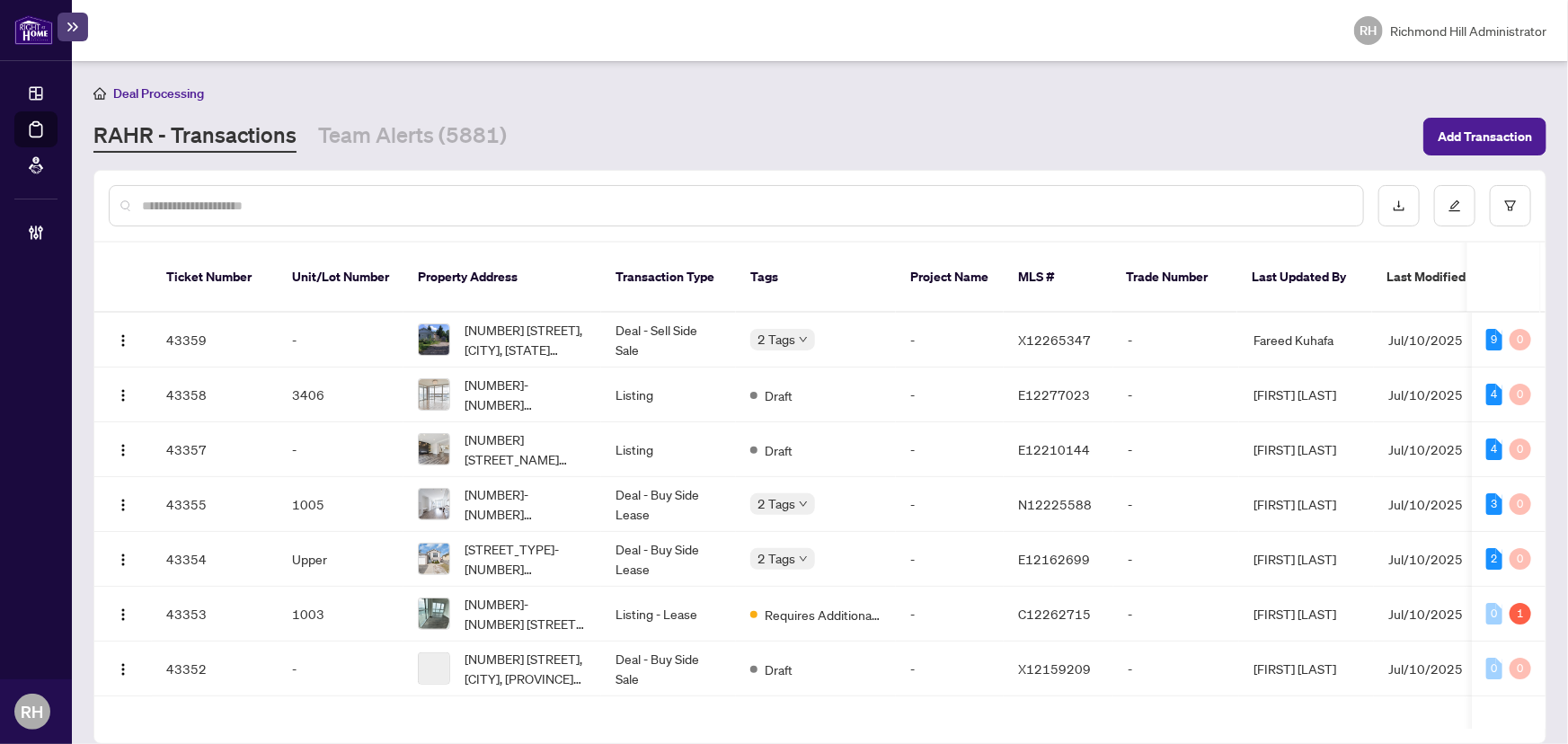 click at bounding box center [745, 206] 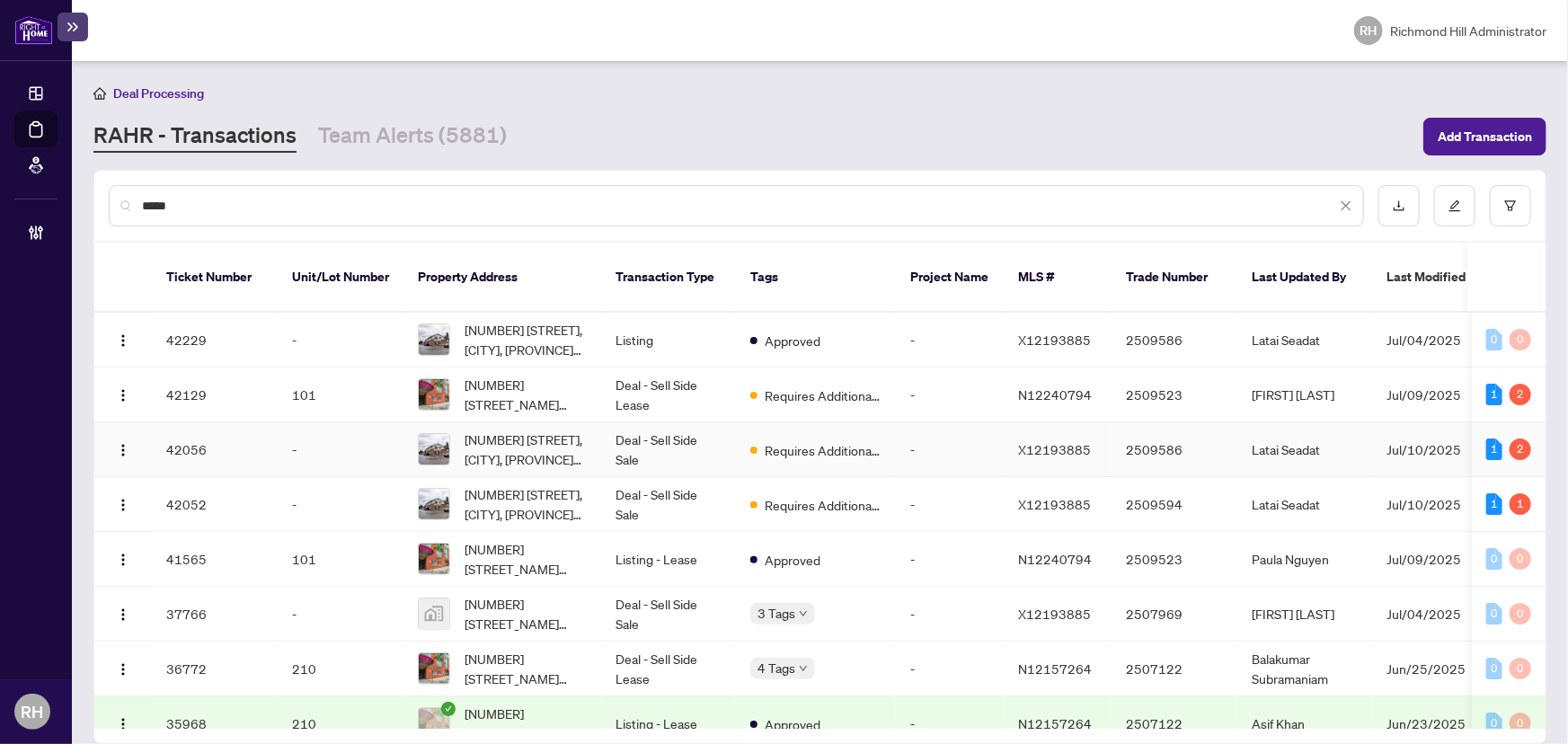 type on "*****" 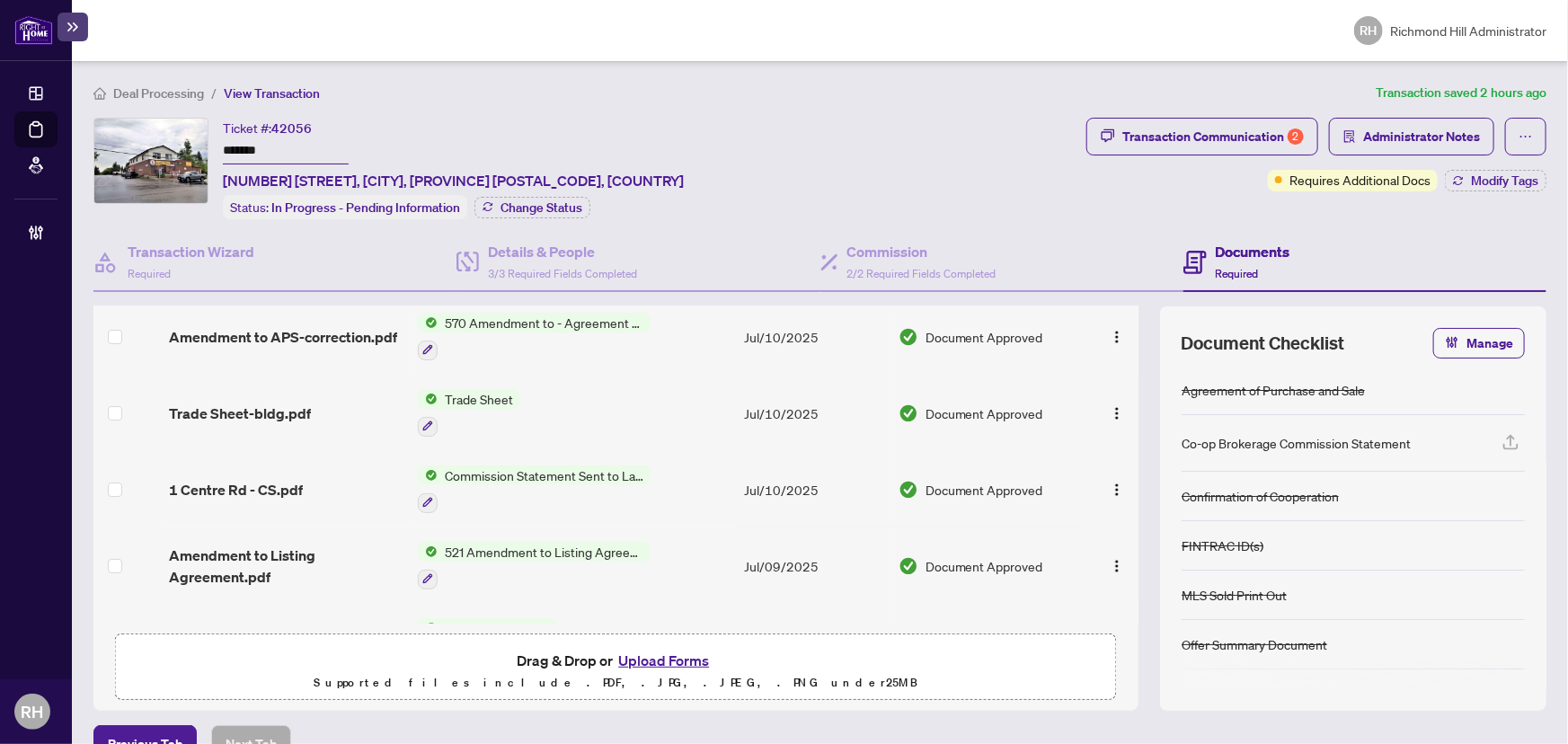 scroll, scrollTop: 0, scrollLeft: 0, axis: both 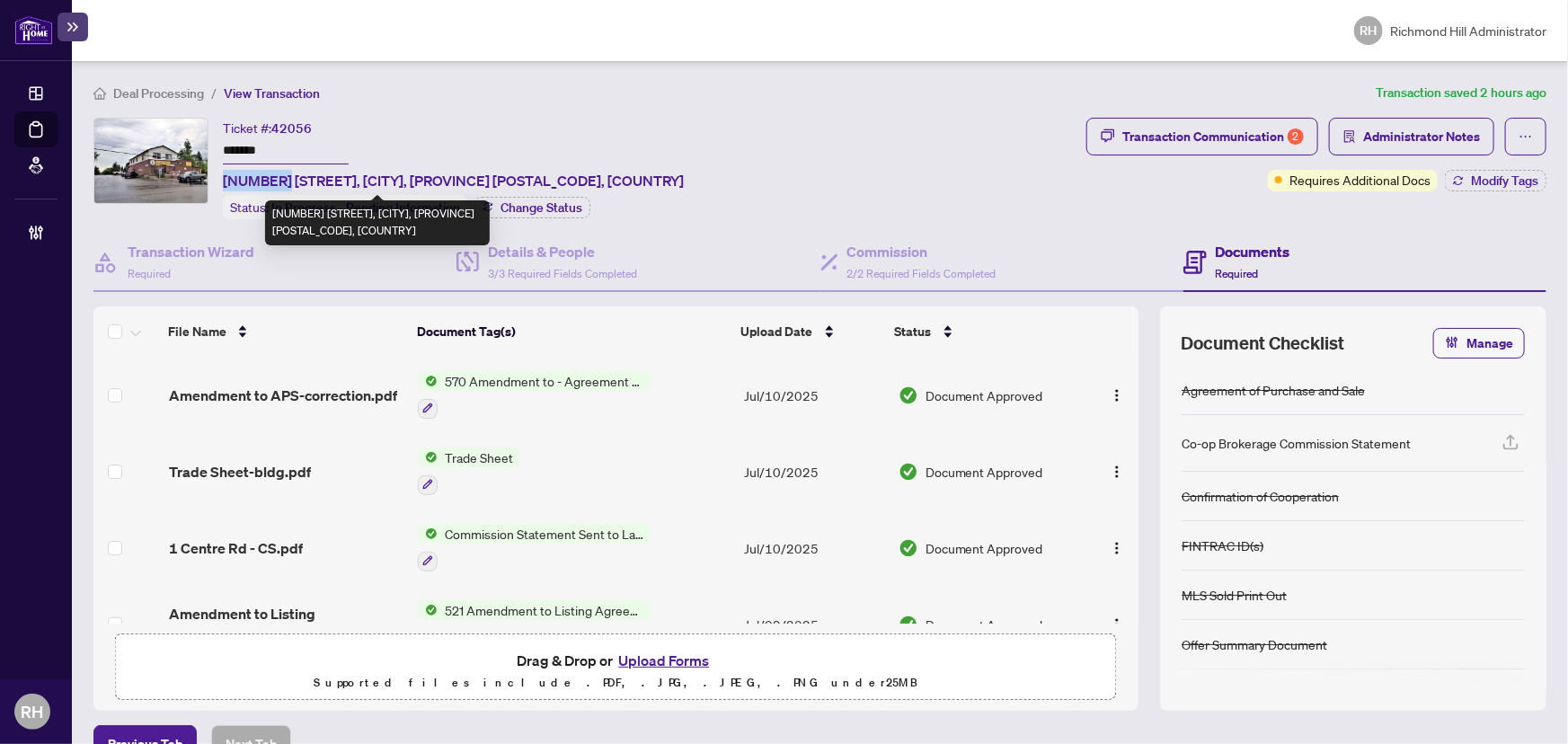 drag, startPoint x: 224, startPoint y: 180, endPoint x: 277, endPoint y: 181, distance: 53.009433 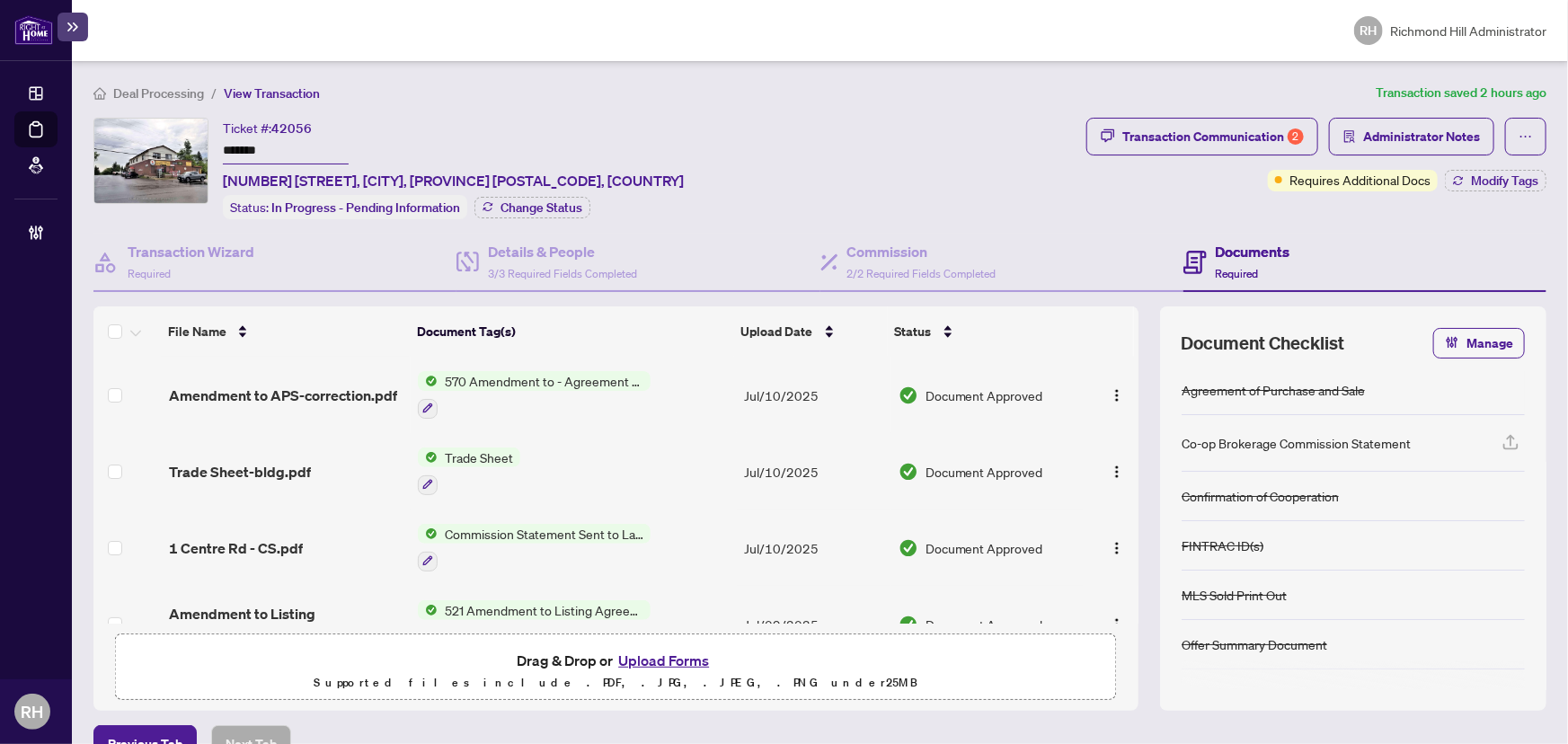click on "Deal Processing" at bounding box center (158, 93) 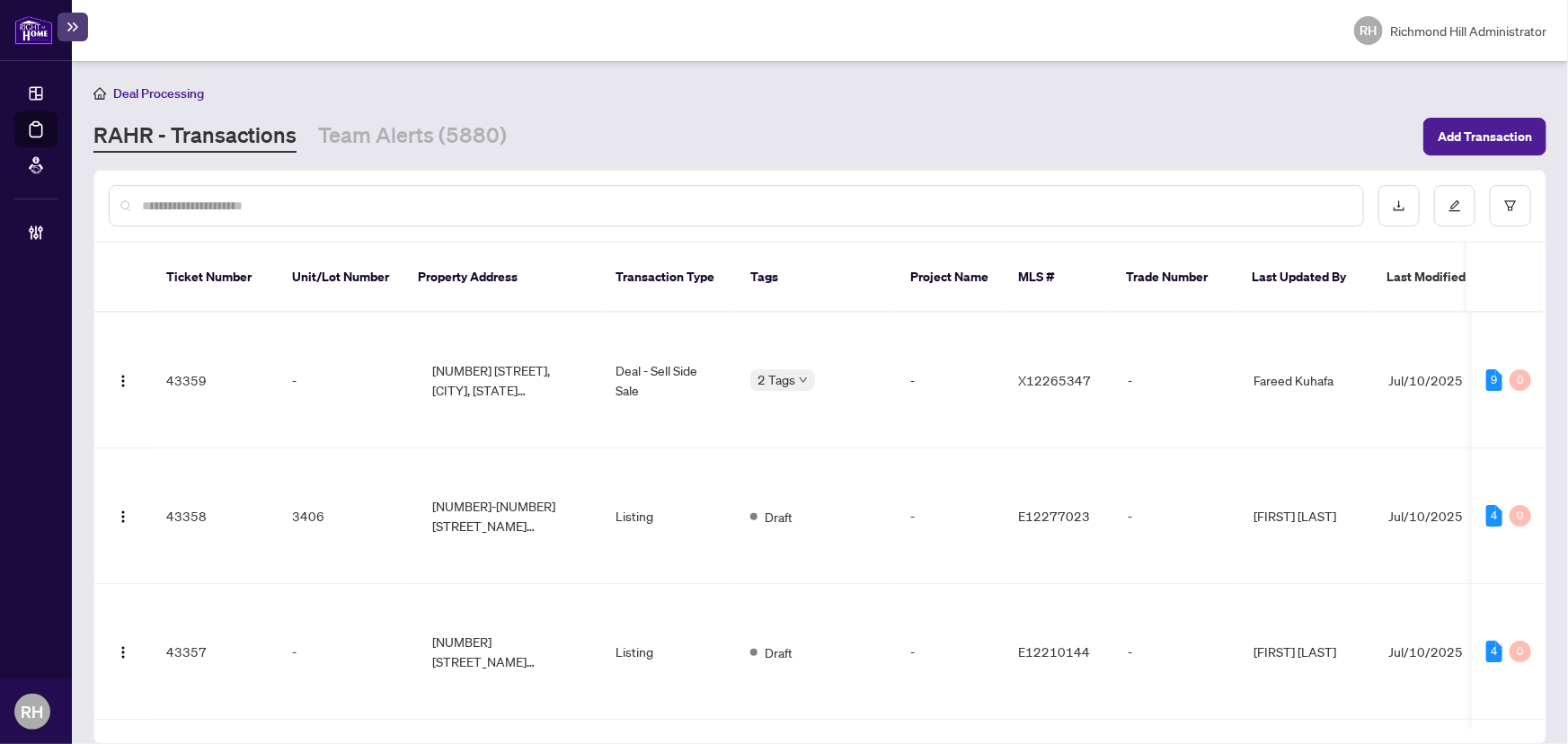 click at bounding box center (745, 206) 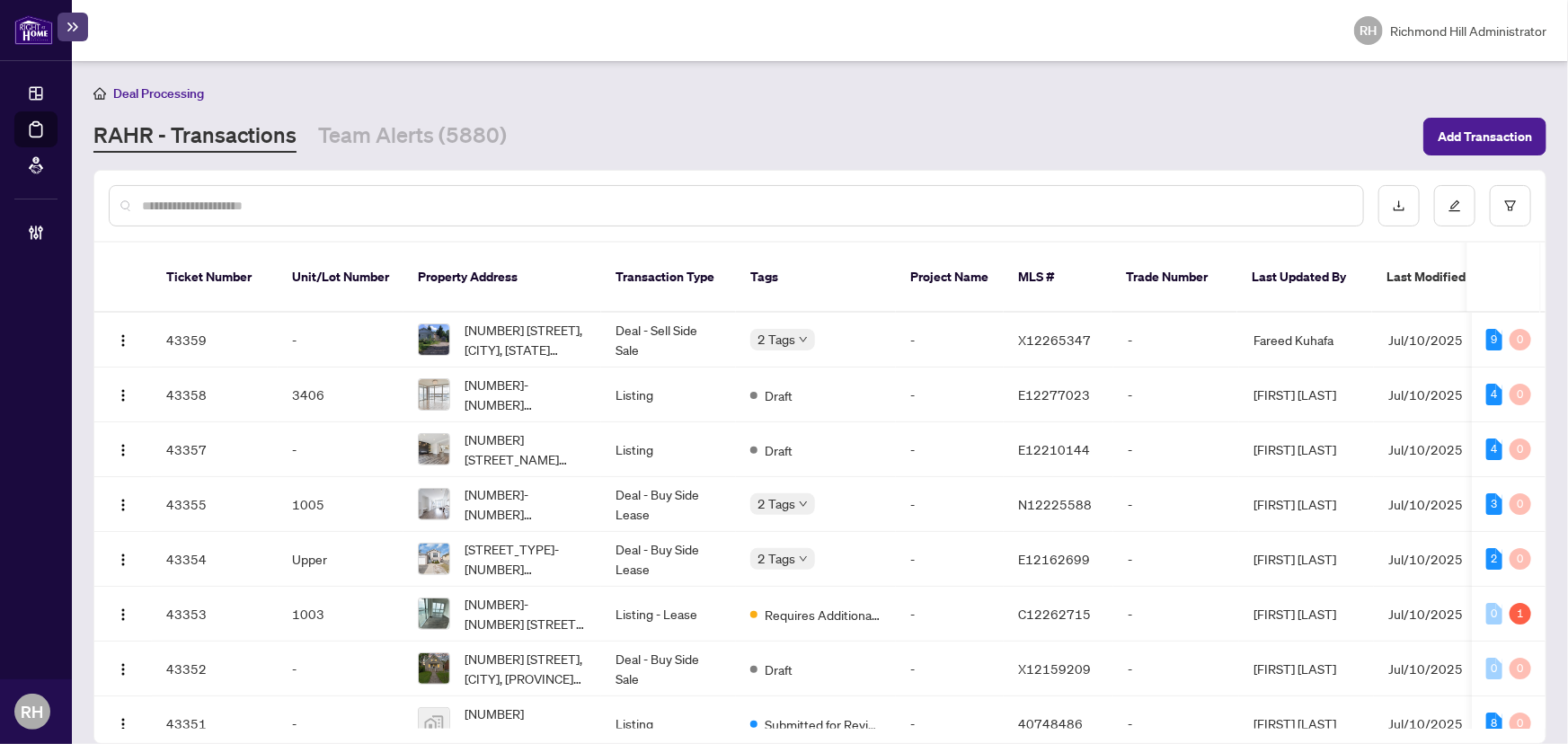 paste on "********" 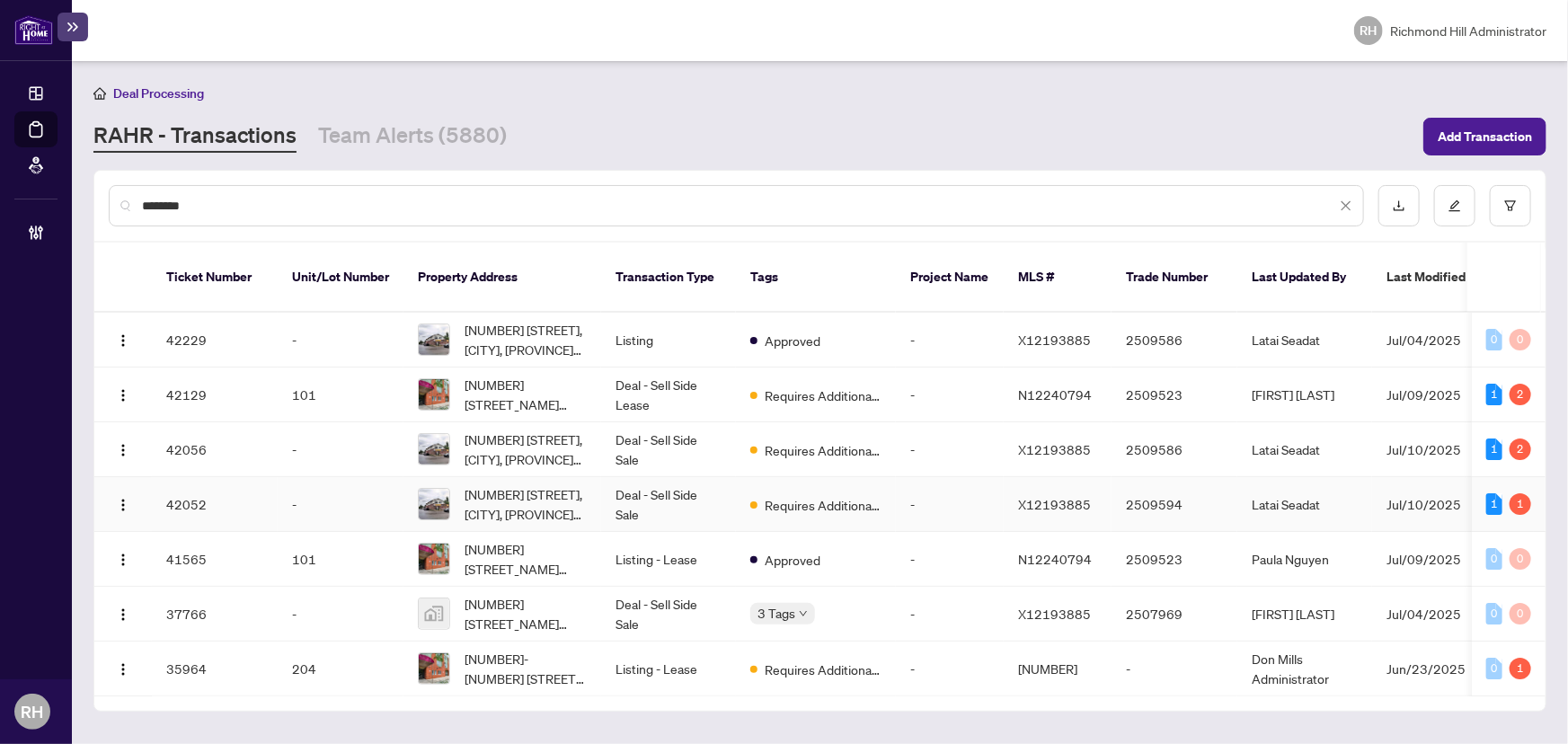 type on "********" 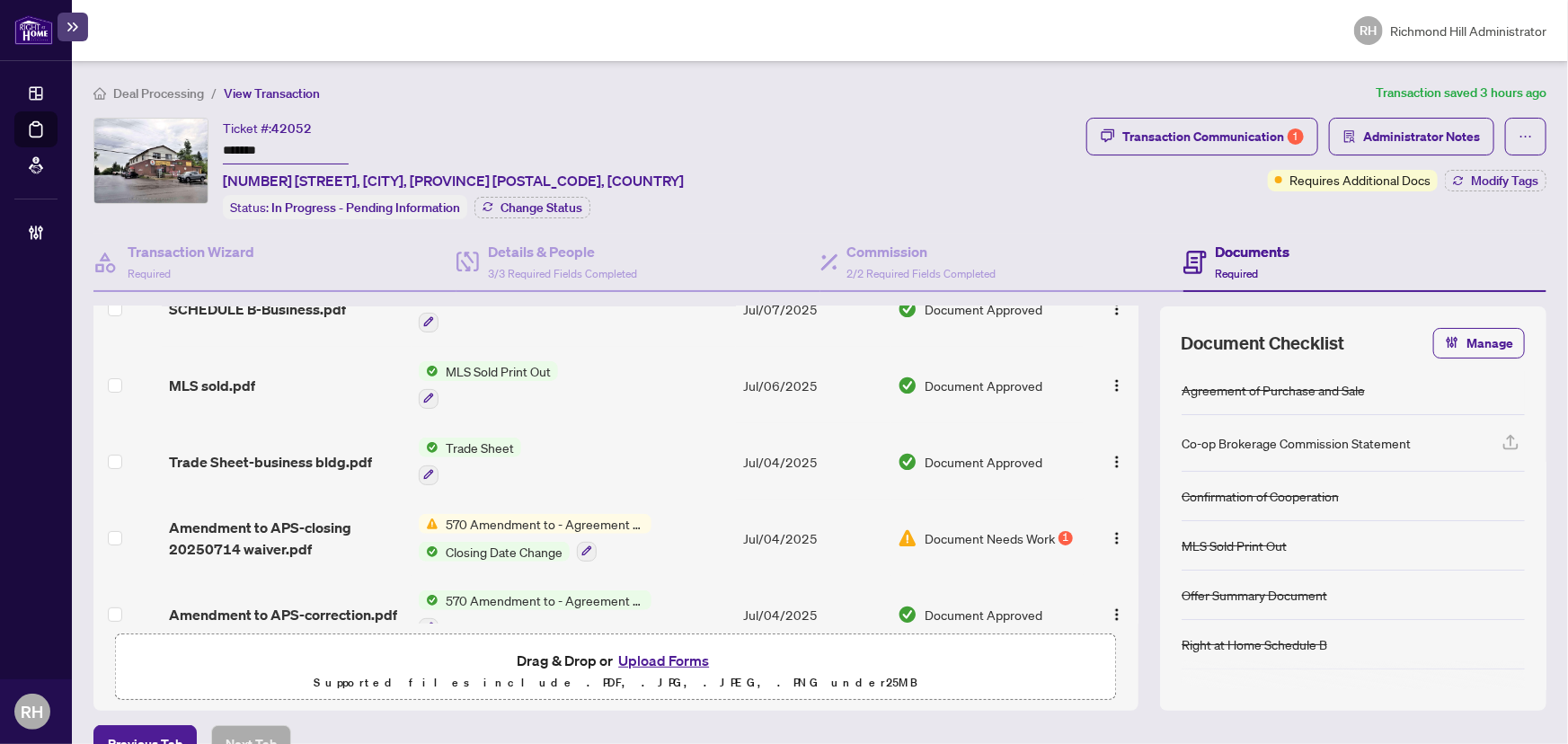 scroll, scrollTop: 244, scrollLeft: 0, axis: vertical 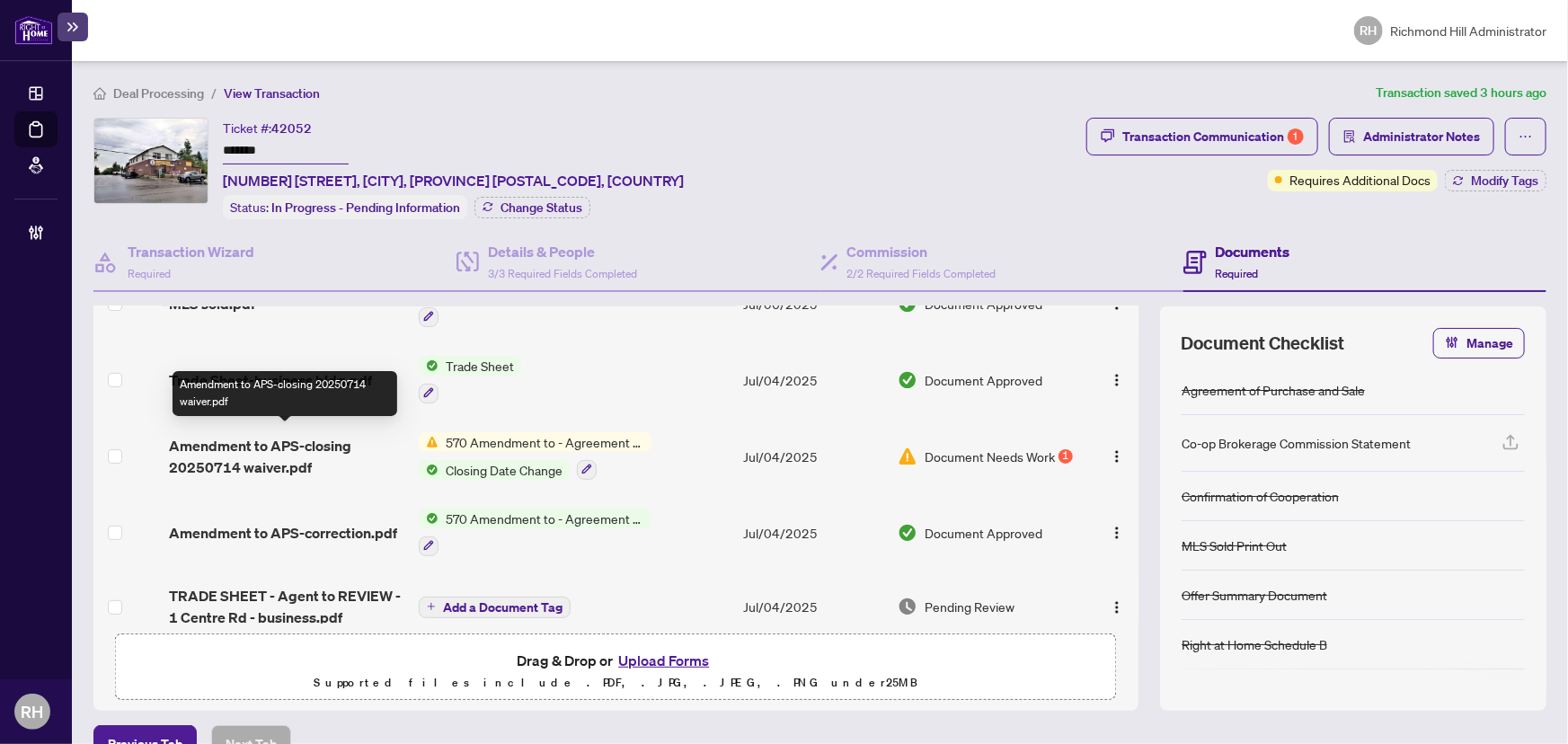 click on "Amendment to APS-closing 20250714  waiver.pdf" at bounding box center (287, 456) 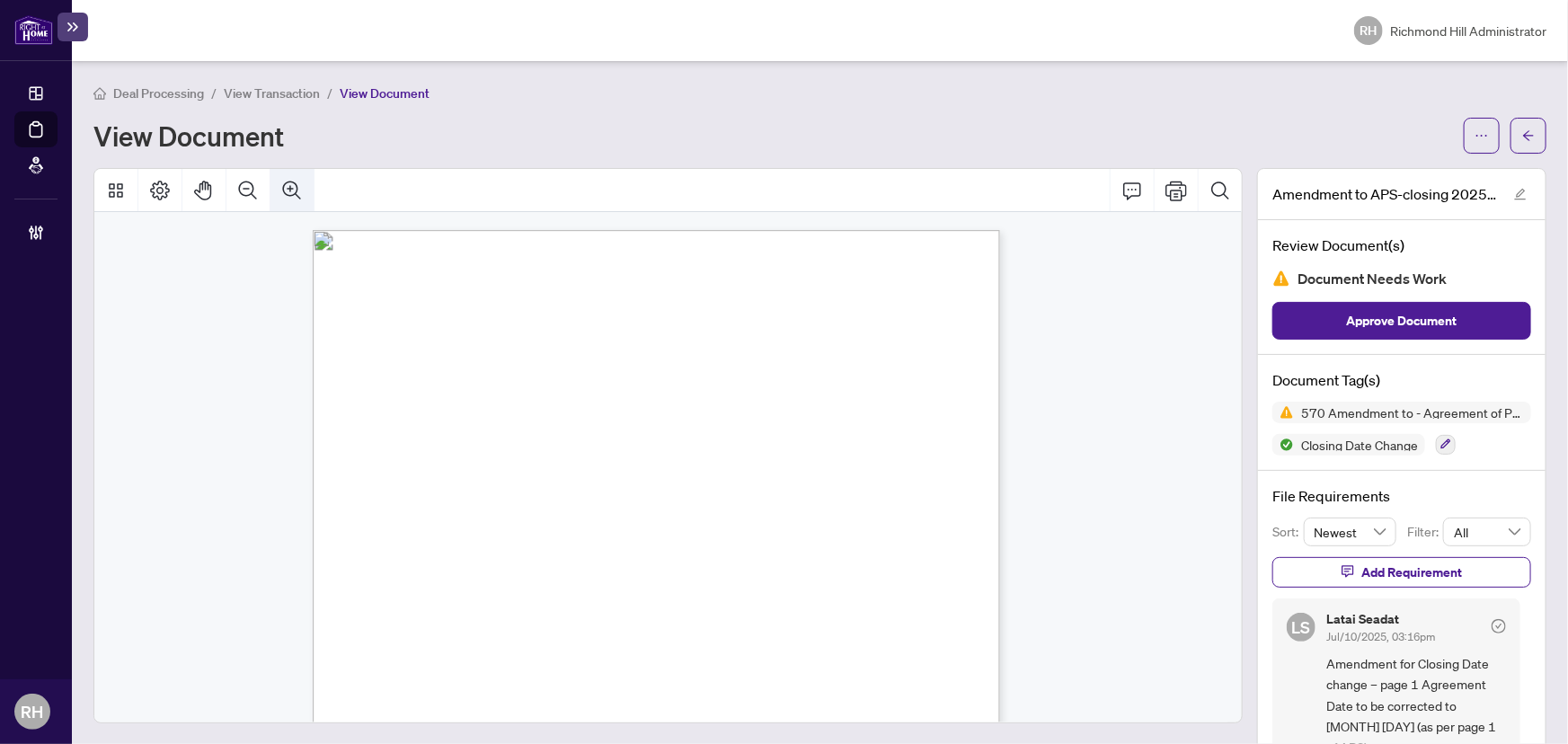 click 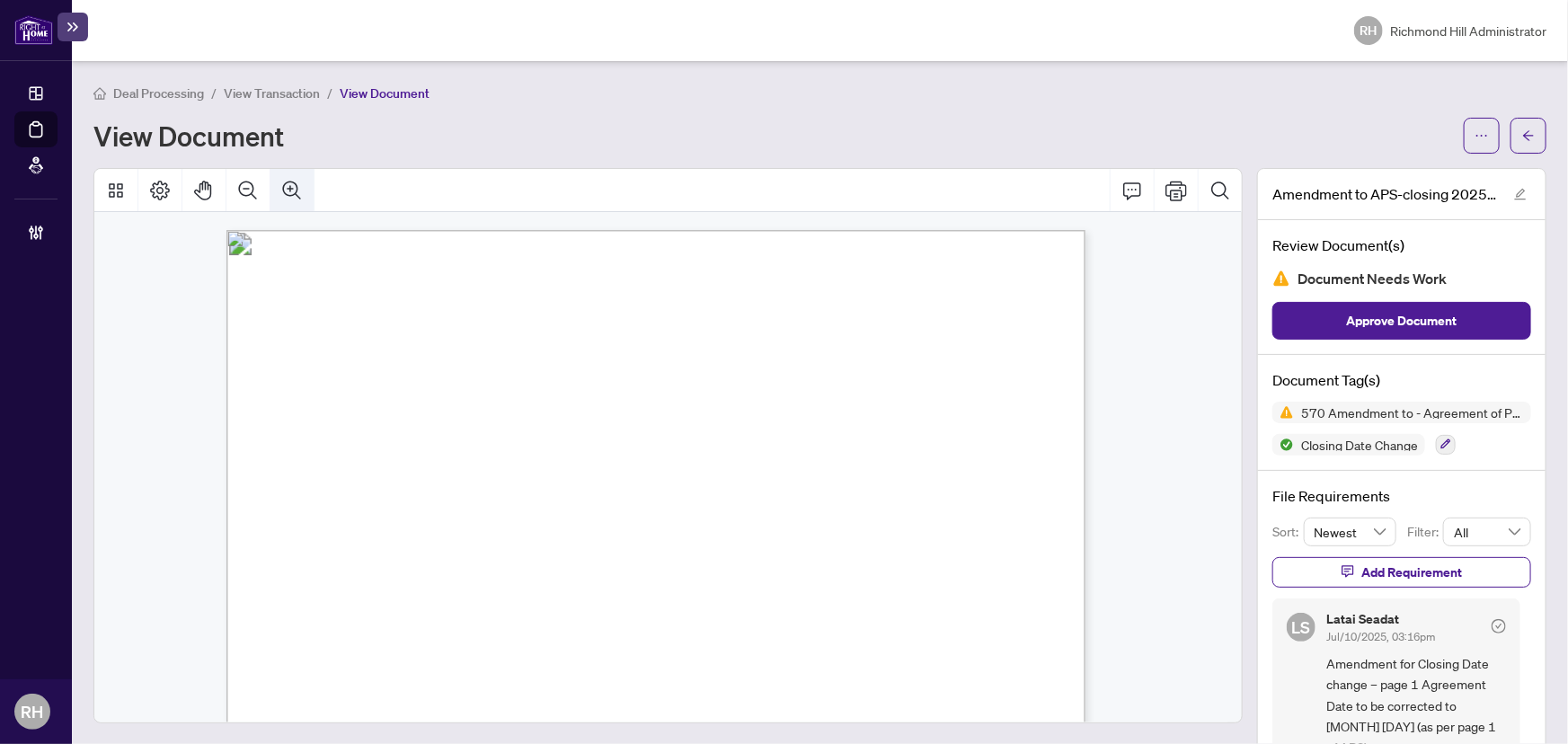 scroll, scrollTop: 8, scrollLeft: 0, axis: vertical 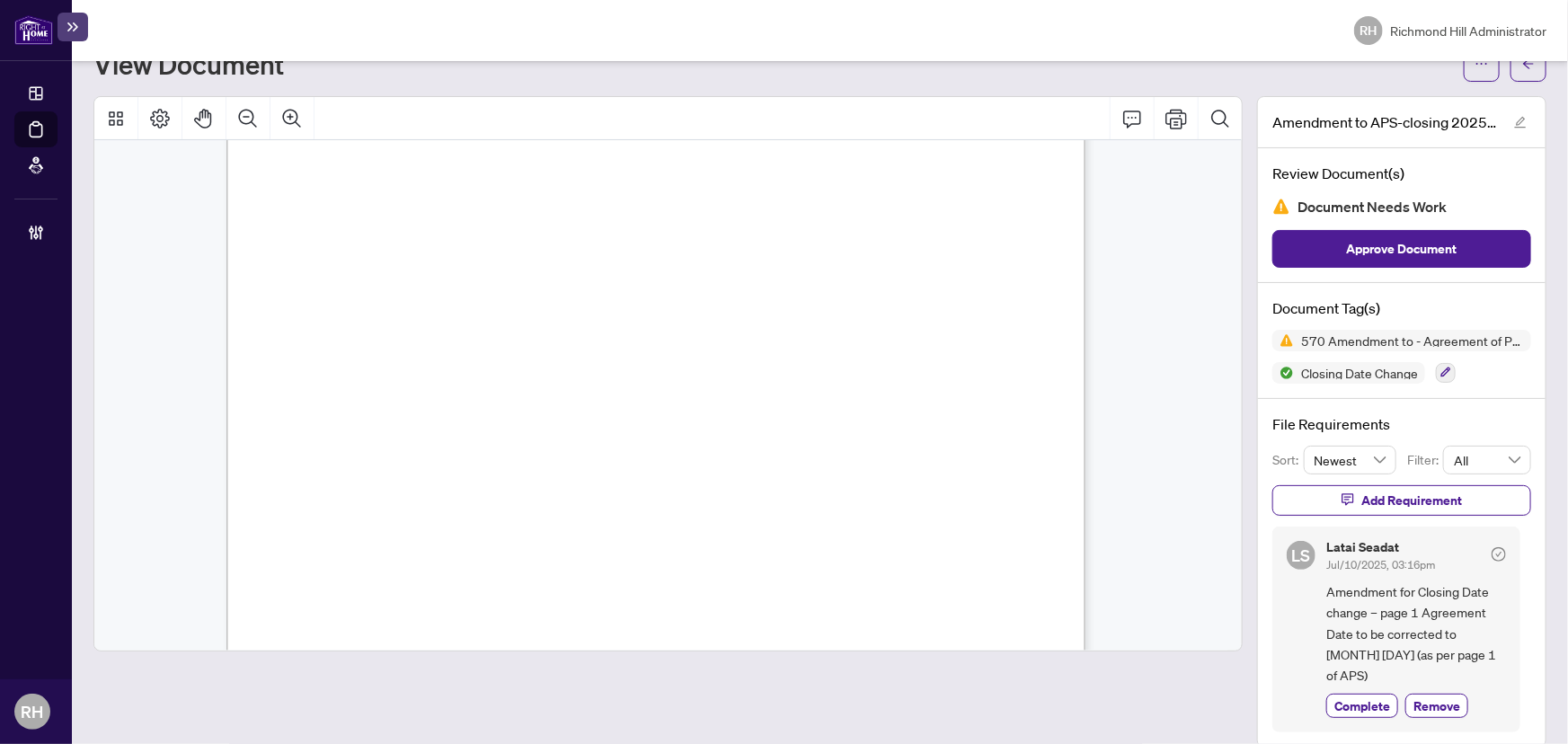 drag, startPoint x: 306, startPoint y: 226, endPoint x: 501, endPoint y: 224, distance: 195.01026 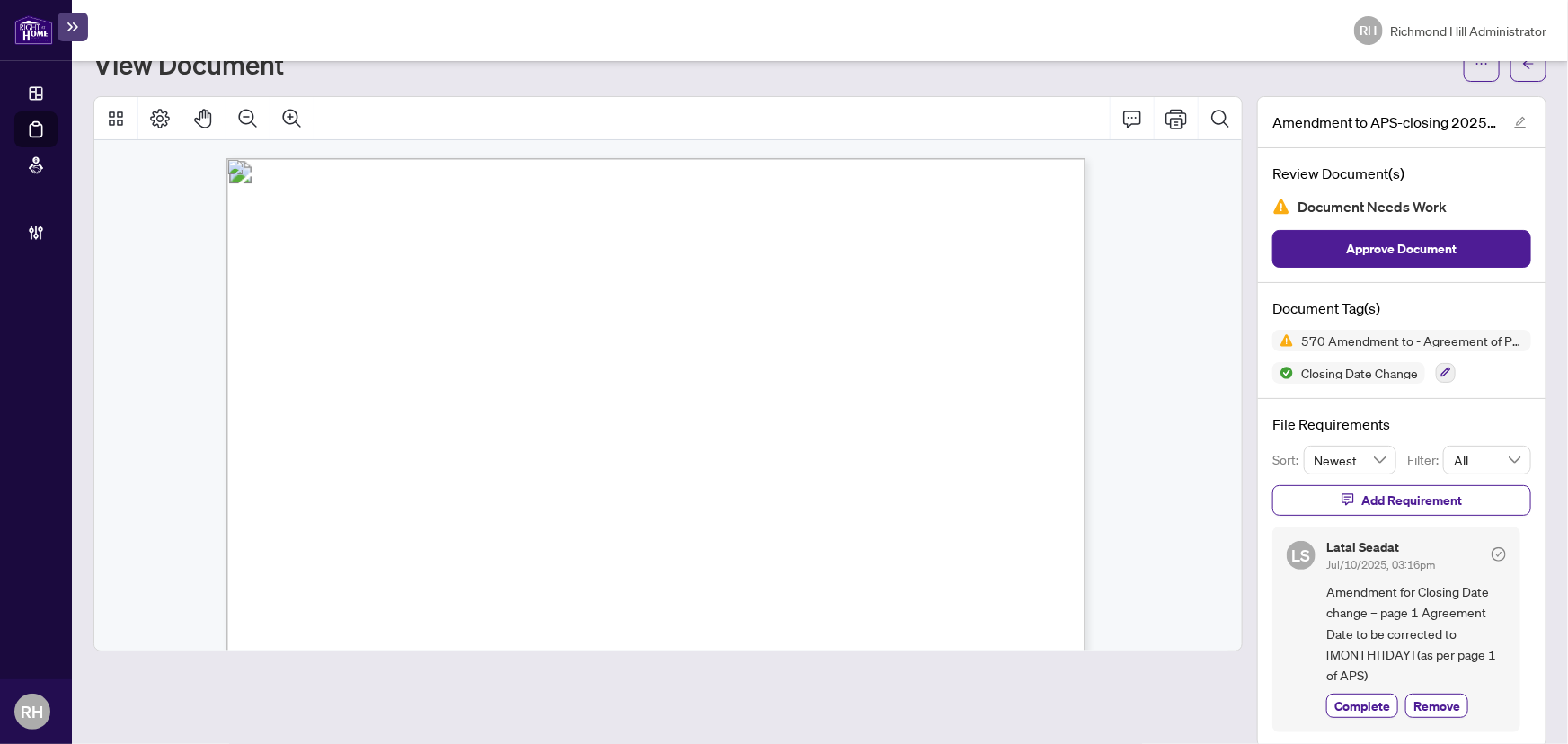scroll, scrollTop: 0, scrollLeft: 0, axis: both 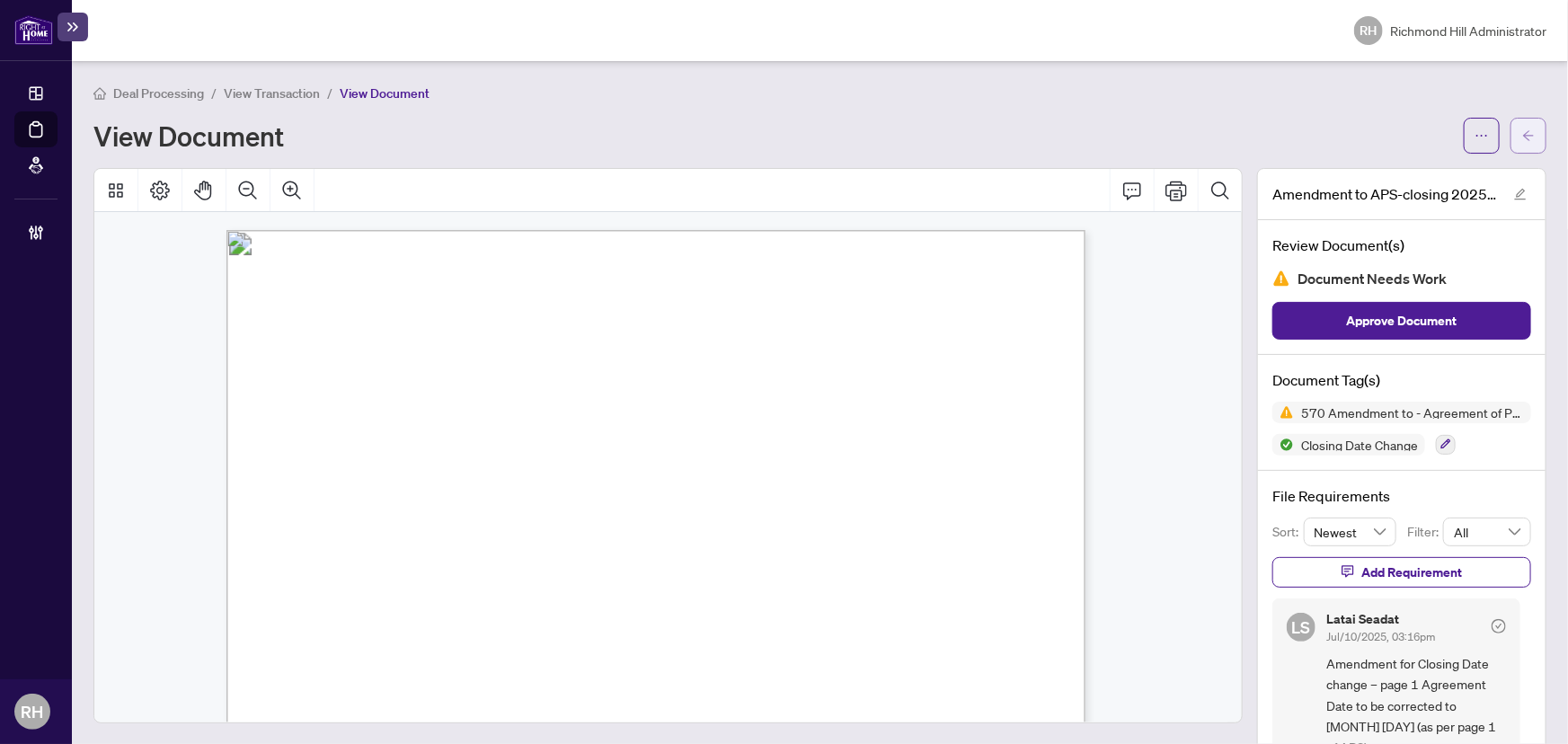 click 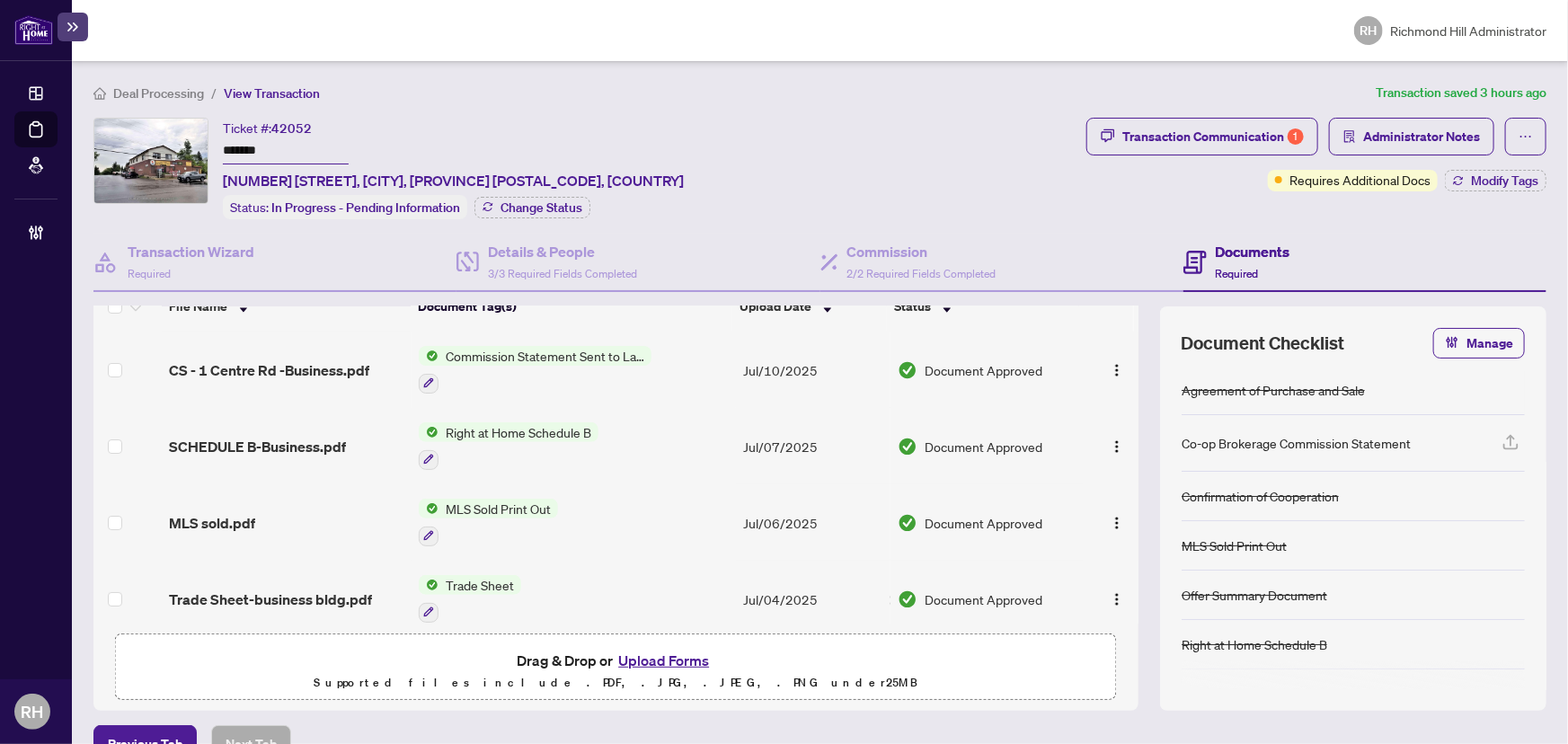 scroll, scrollTop: 0, scrollLeft: 0, axis: both 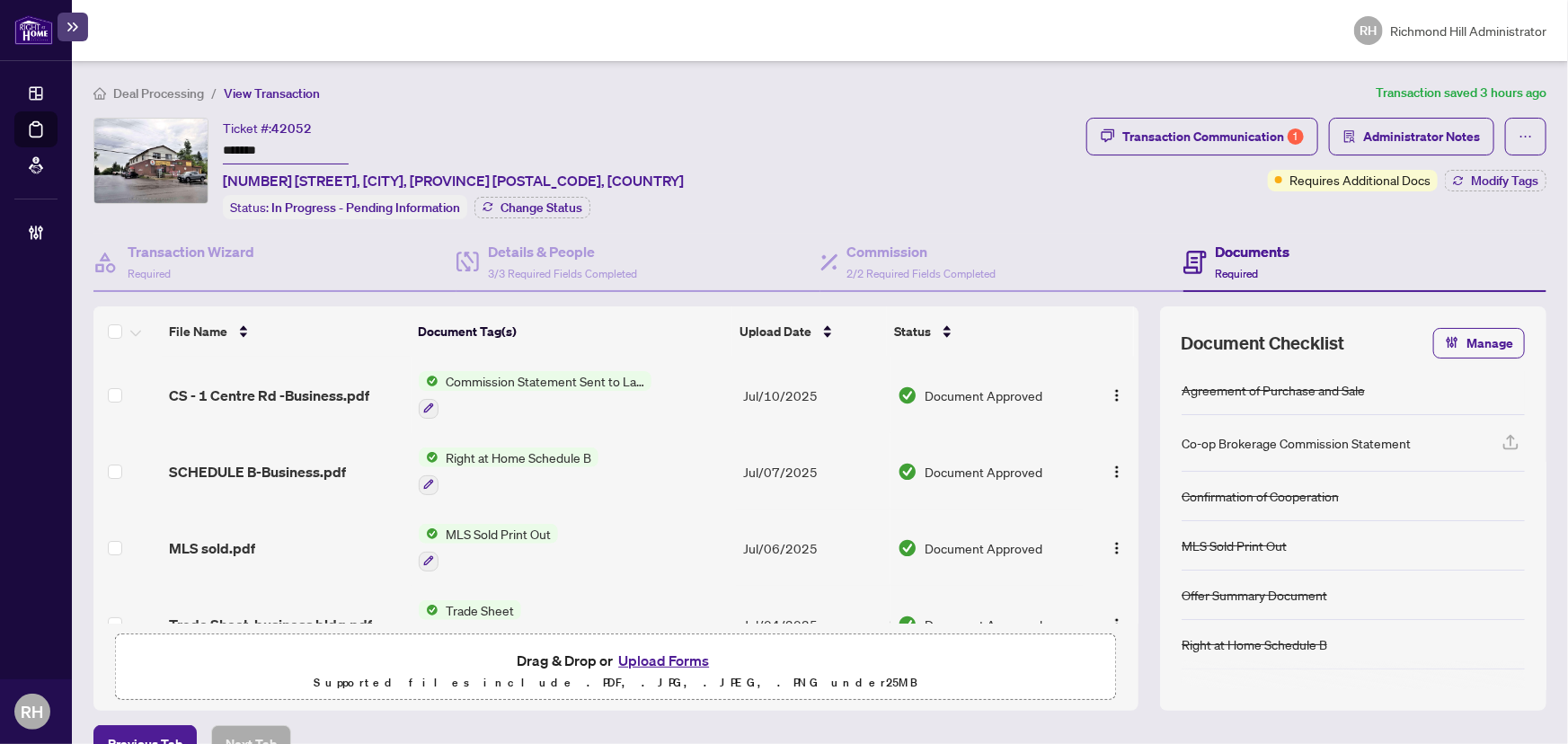 click on "Deal Processing" at bounding box center [158, 93] 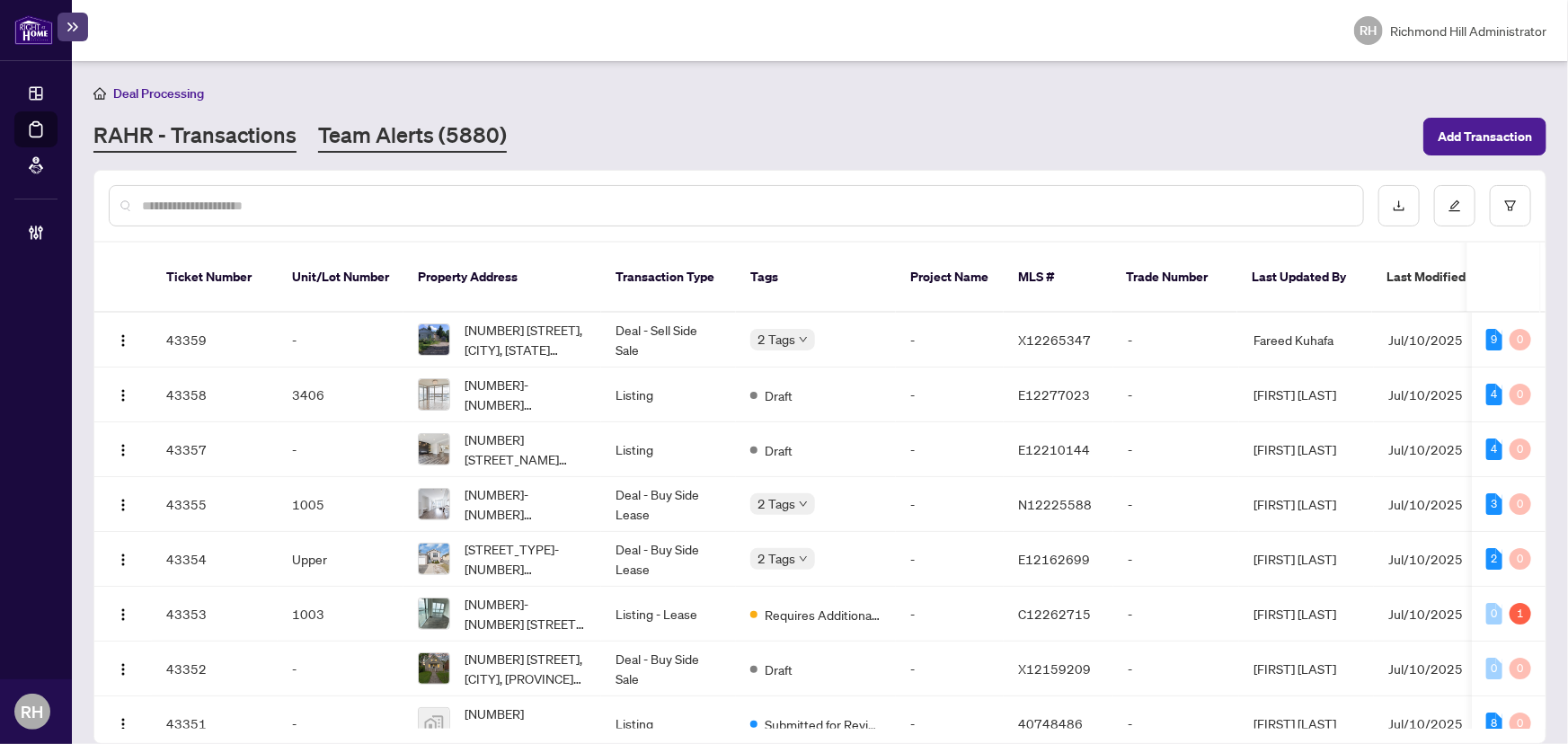 click on "Team Alerts   (5880)" at bounding box center [412, 137] 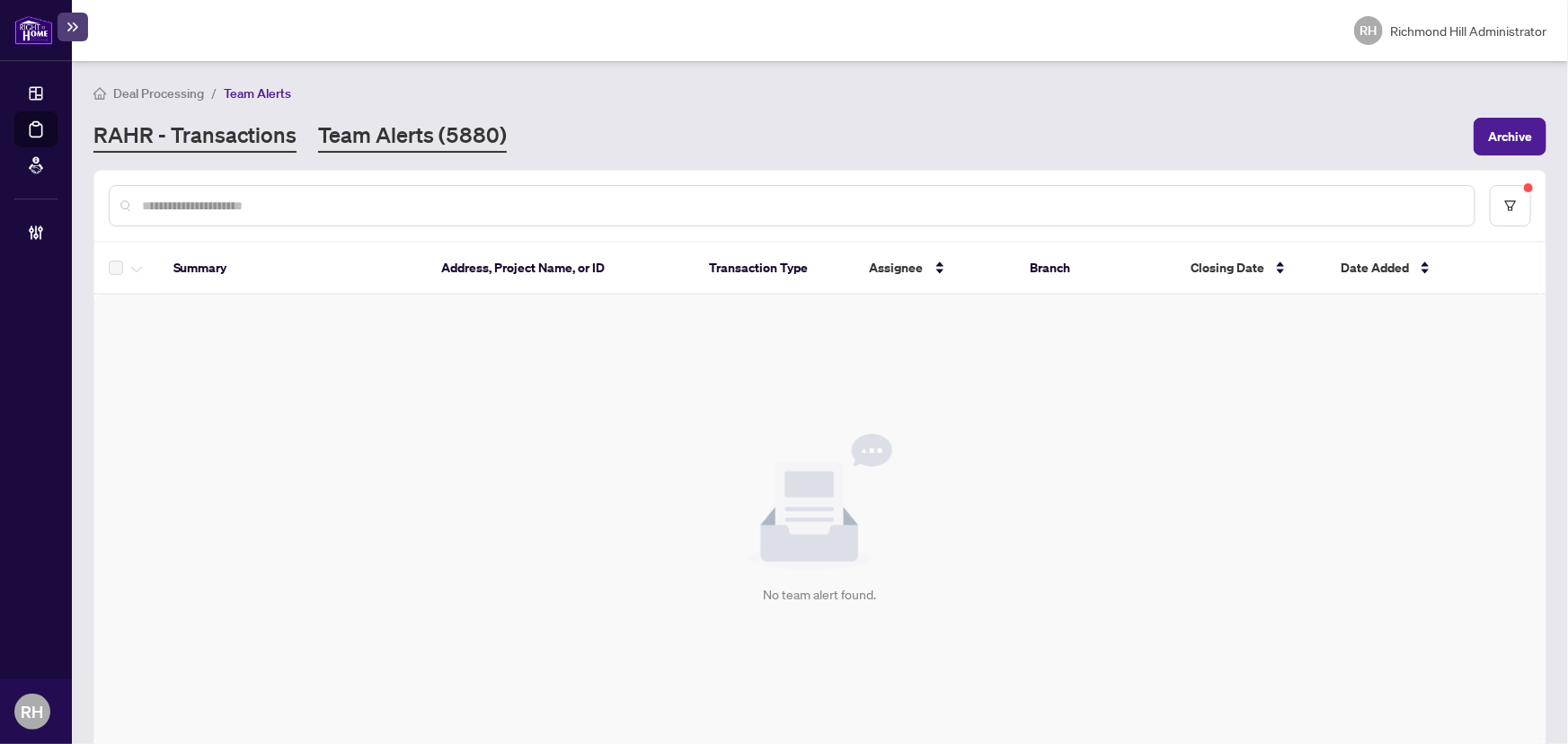 click on "RAHR - Transactions" at bounding box center (195, 137) 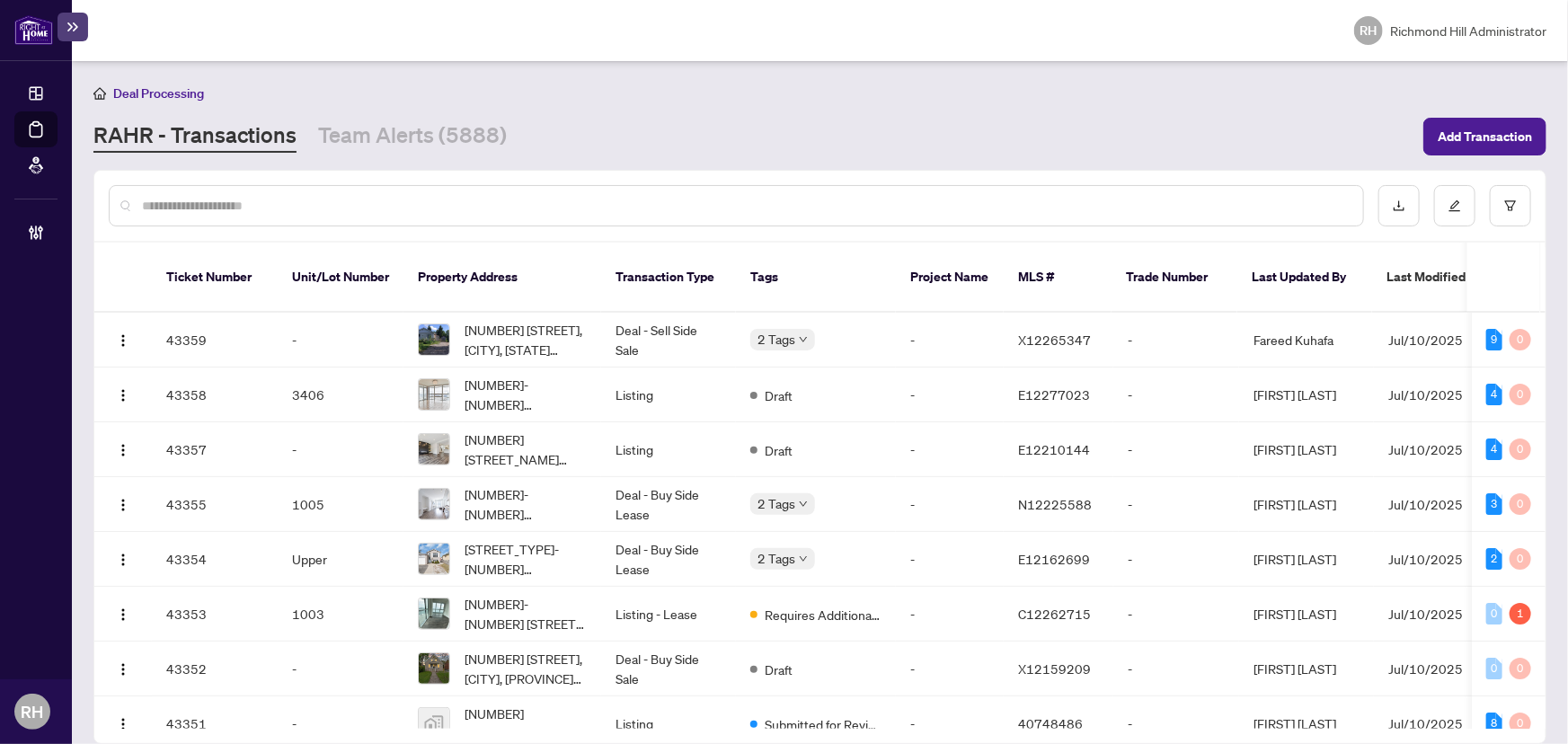 click at bounding box center (745, 206) 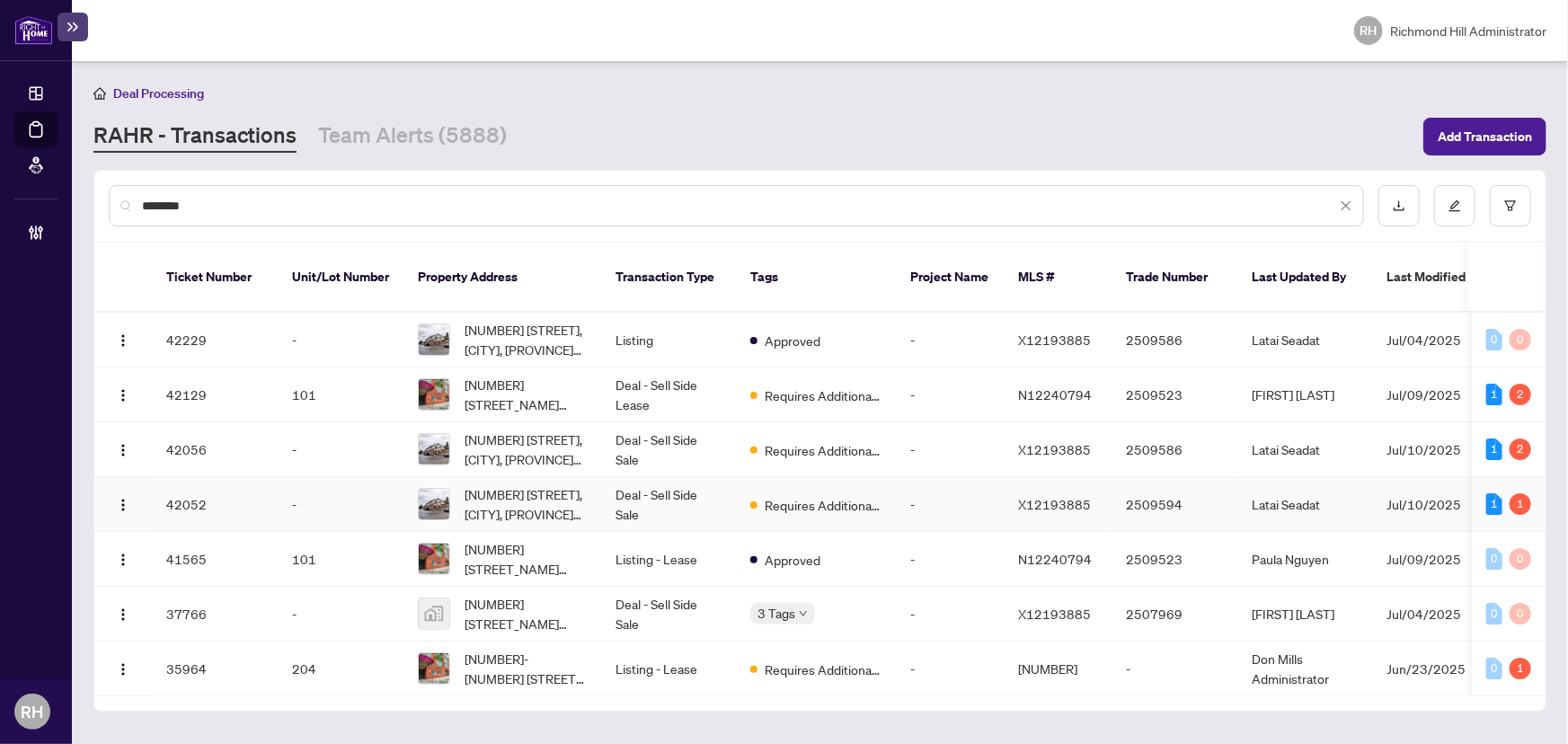 type on "********" 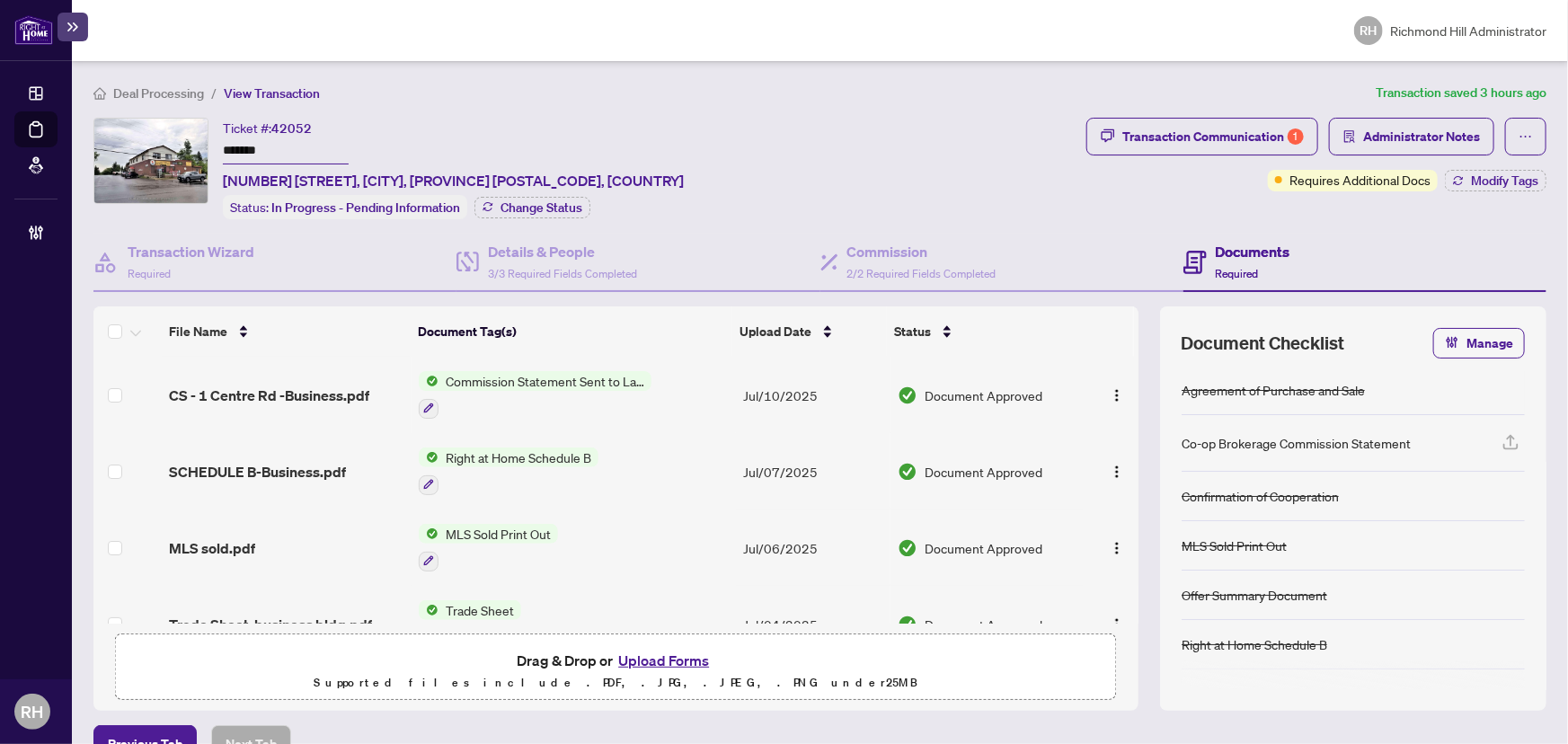 scroll, scrollTop: 0, scrollLeft: 0, axis: both 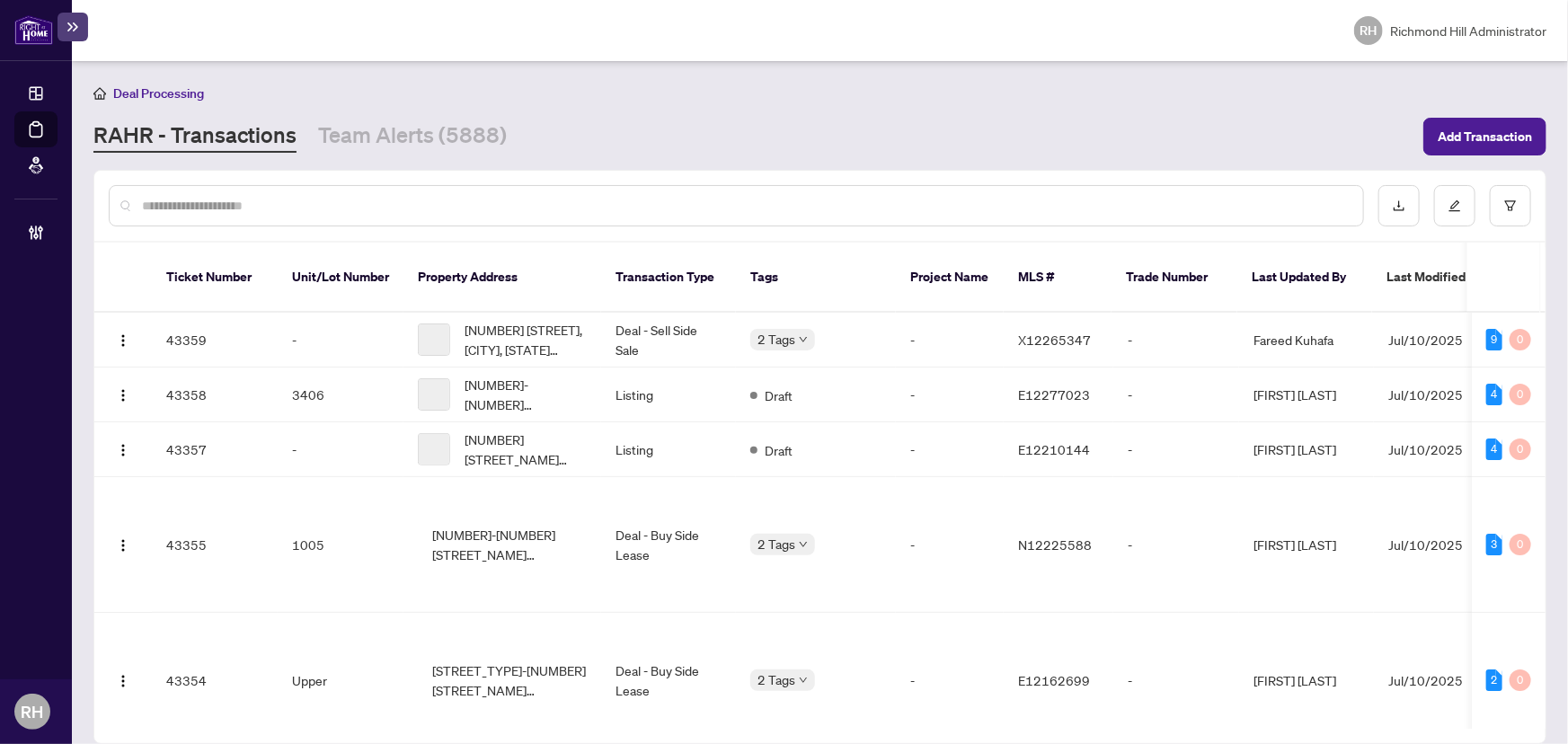 click at bounding box center (745, 206) 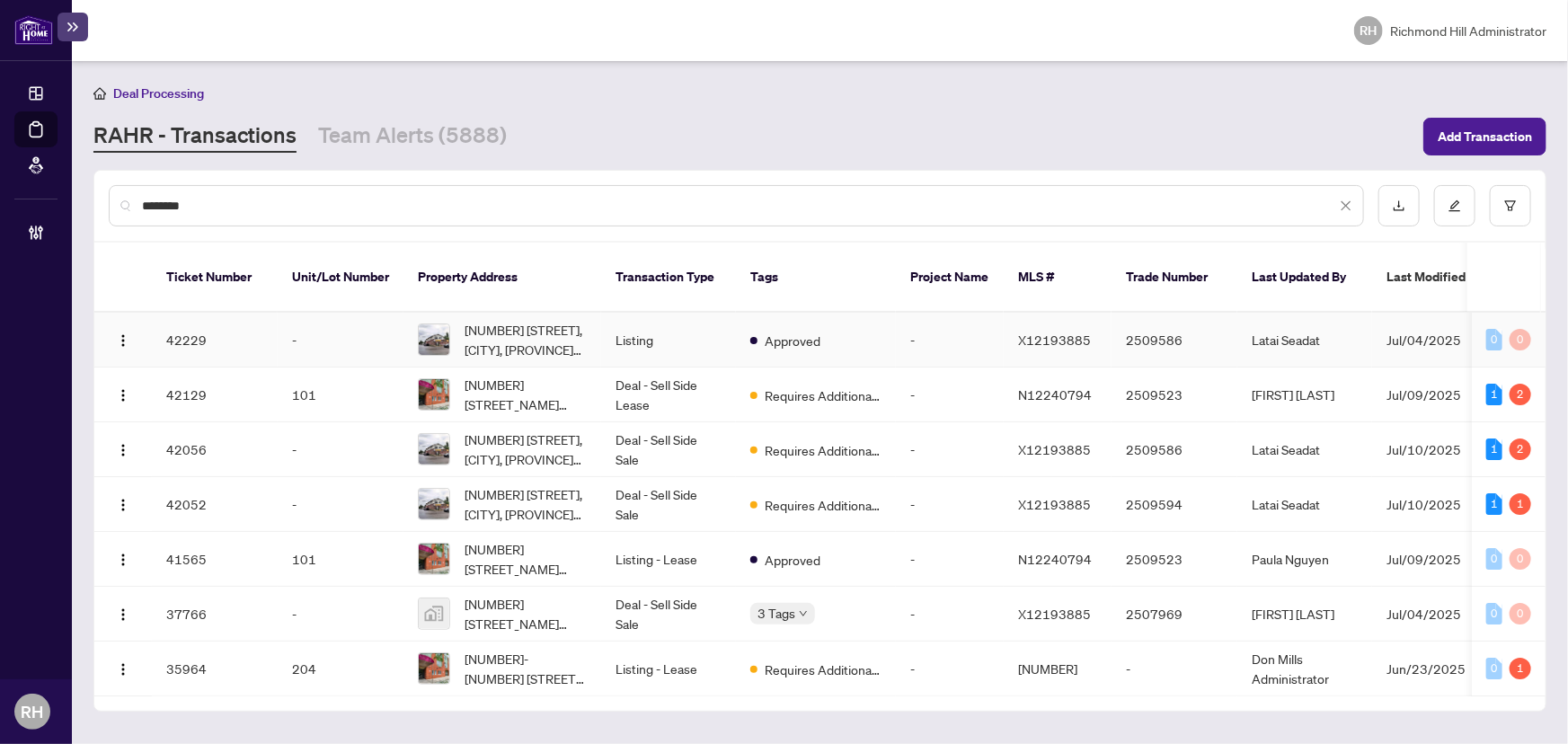 type on "********" 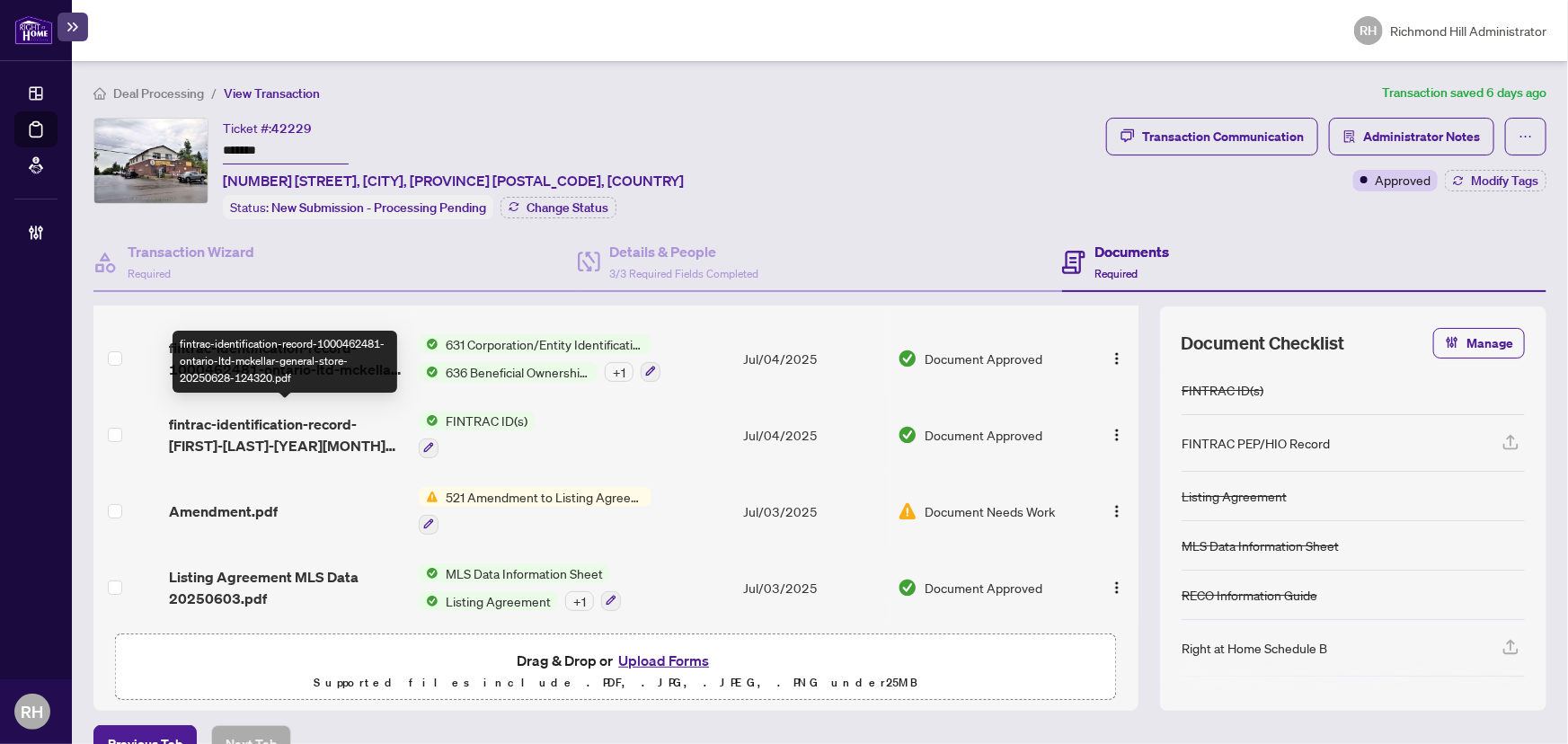 scroll, scrollTop: 116, scrollLeft: 0, axis: vertical 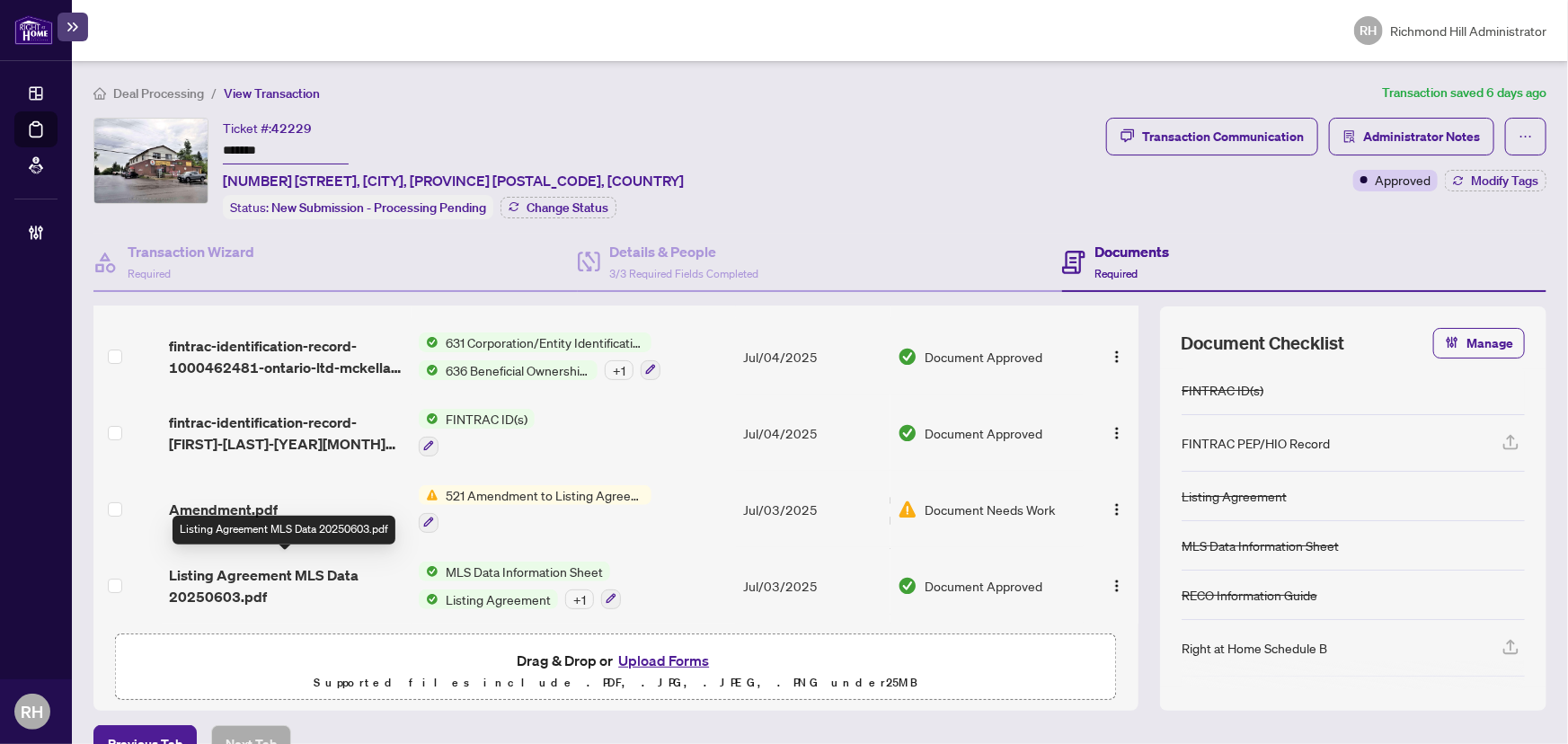 click on "Listing Agreement  MLS Data 20250603.pdf" at bounding box center [287, 586] 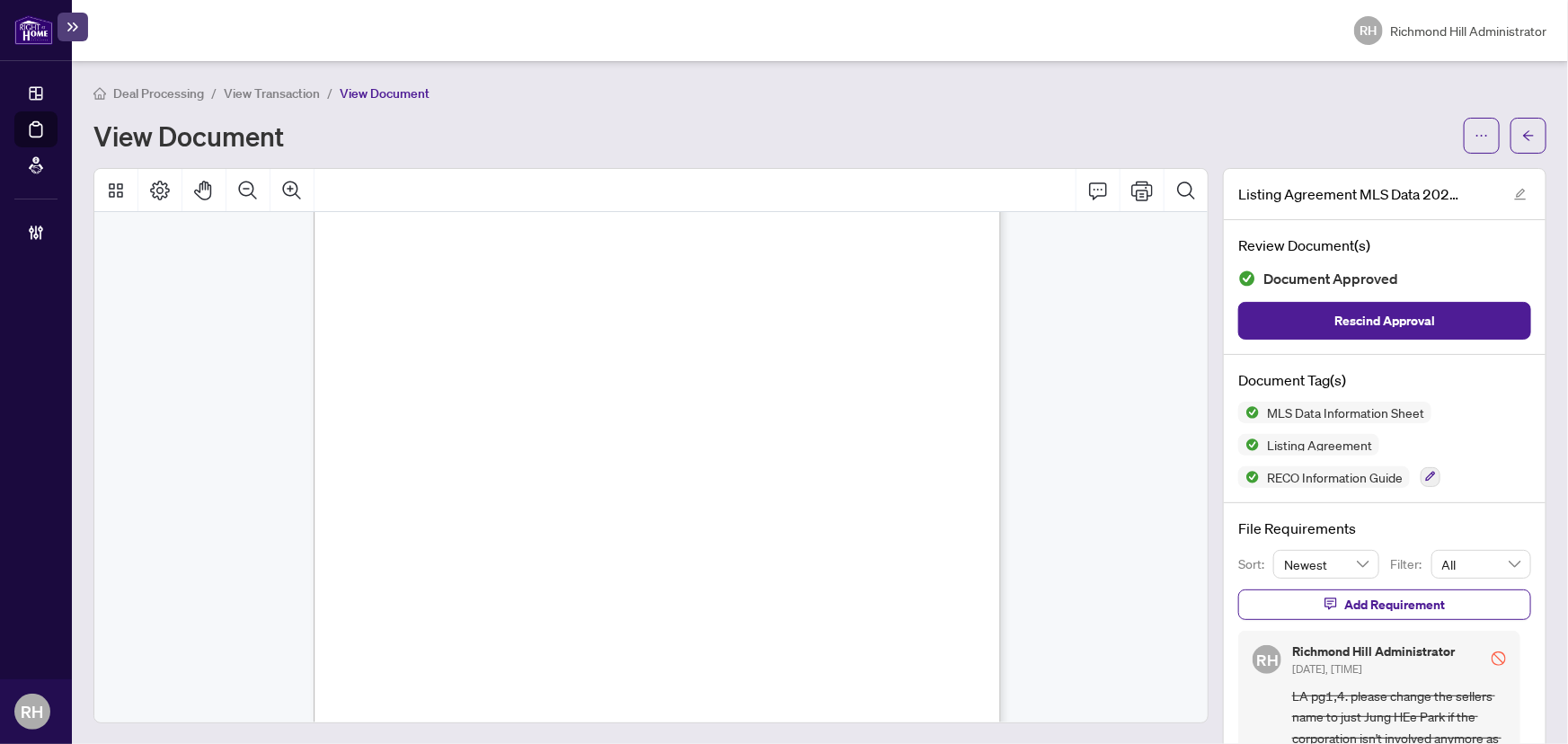 scroll, scrollTop: 0, scrollLeft: 0, axis: both 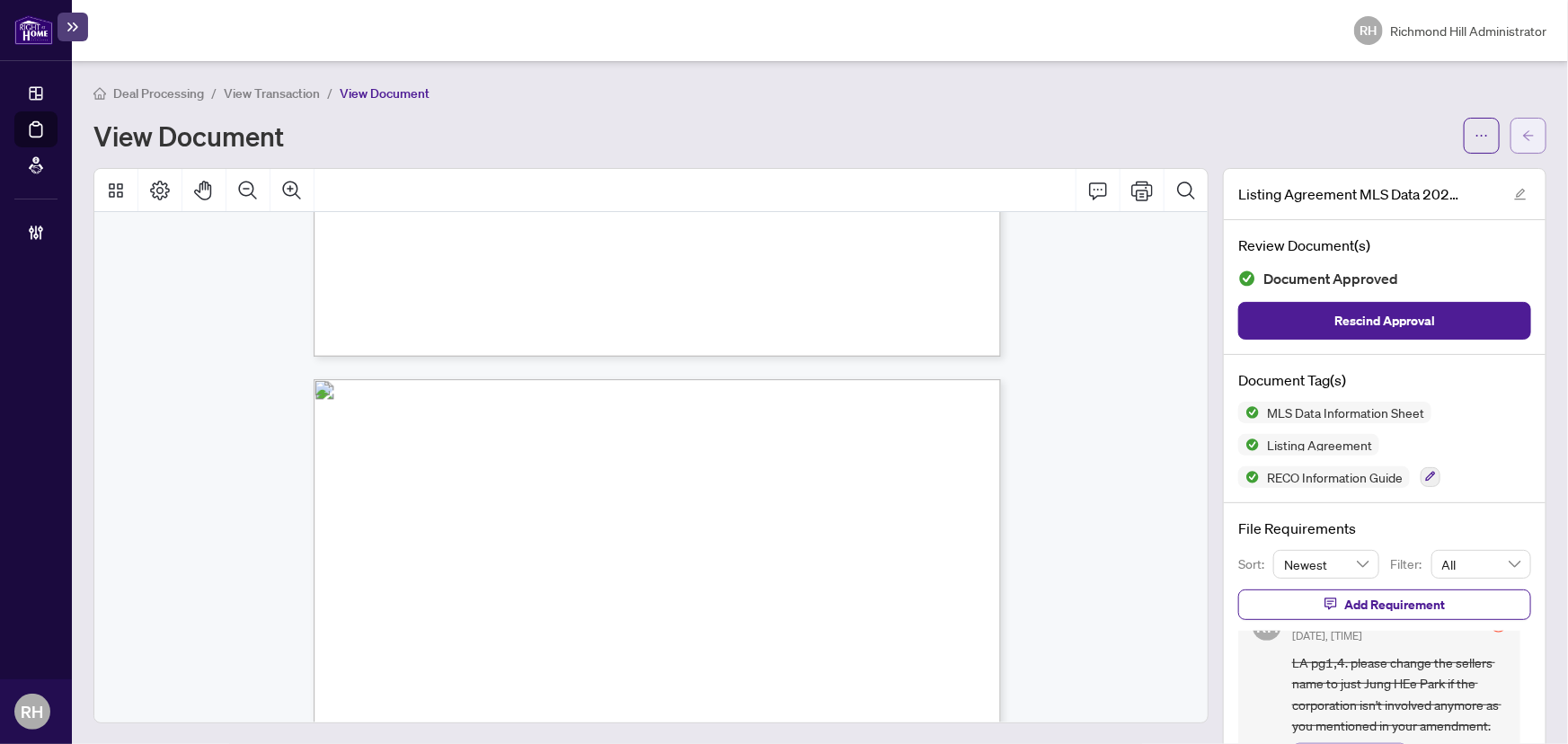click 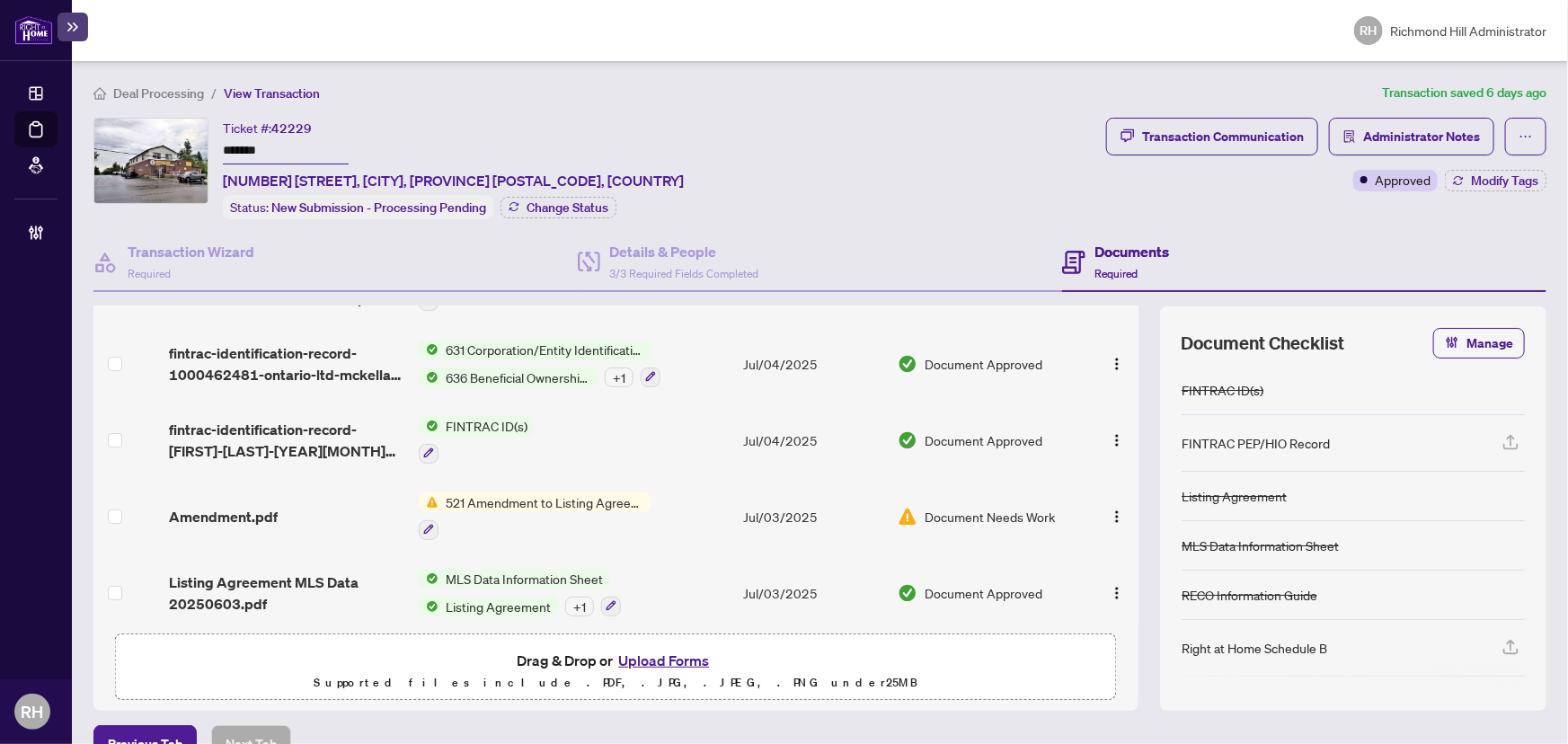 scroll, scrollTop: 116, scrollLeft: 0, axis: vertical 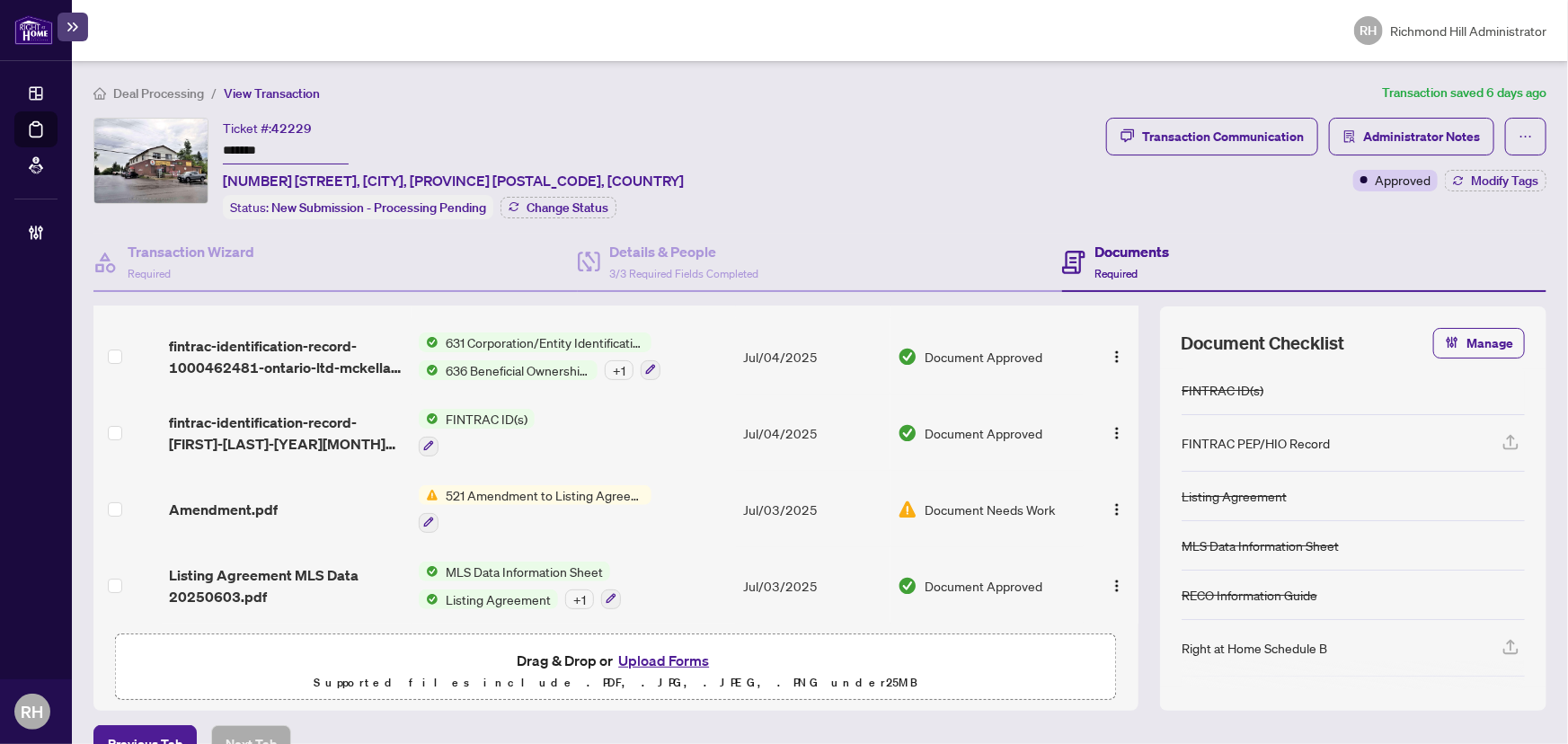 click on "Listing Agreement  MLS Data 20250603.pdf" at bounding box center [287, 586] 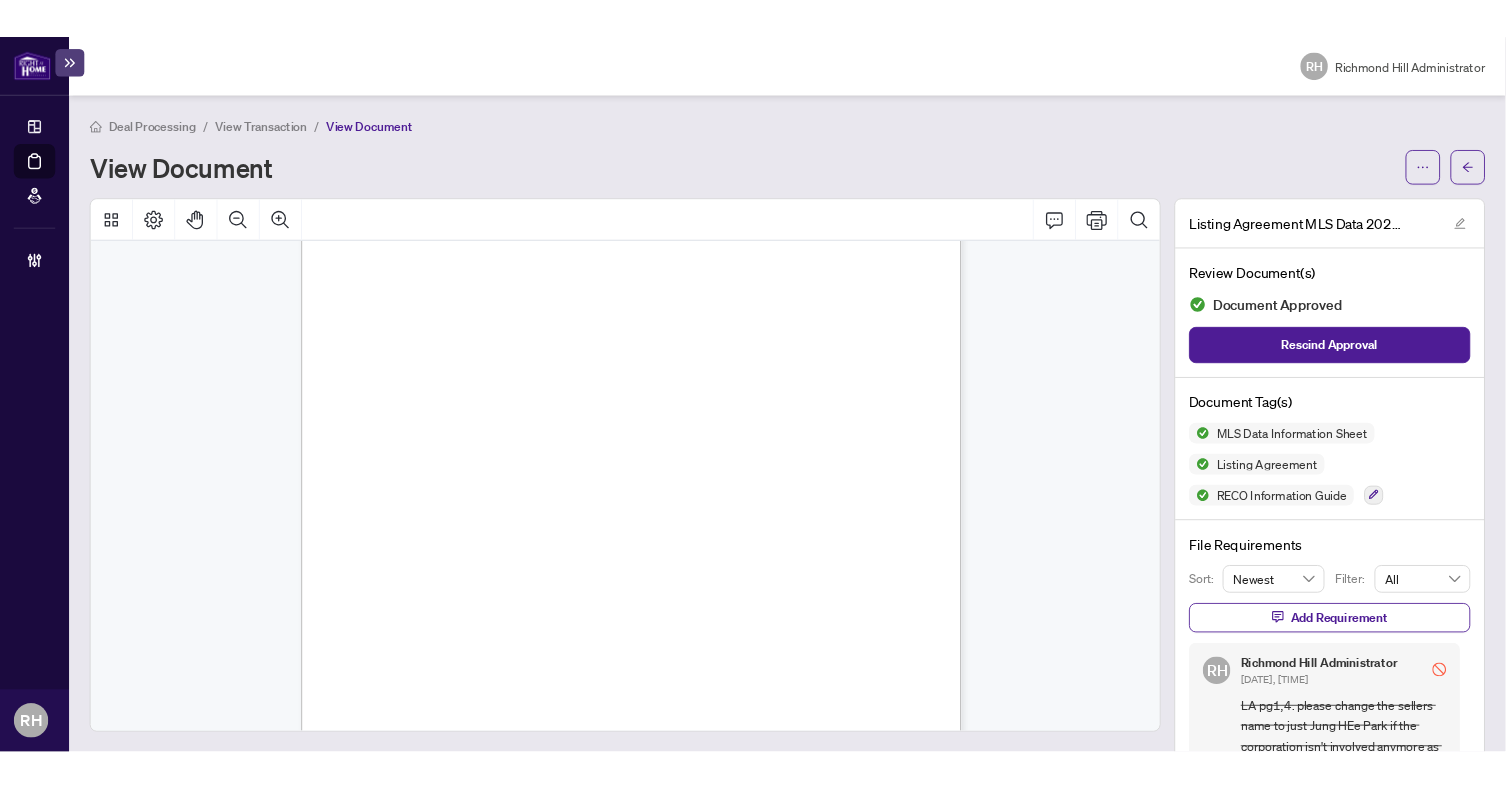 scroll, scrollTop: 0, scrollLeft: 0, axis: both 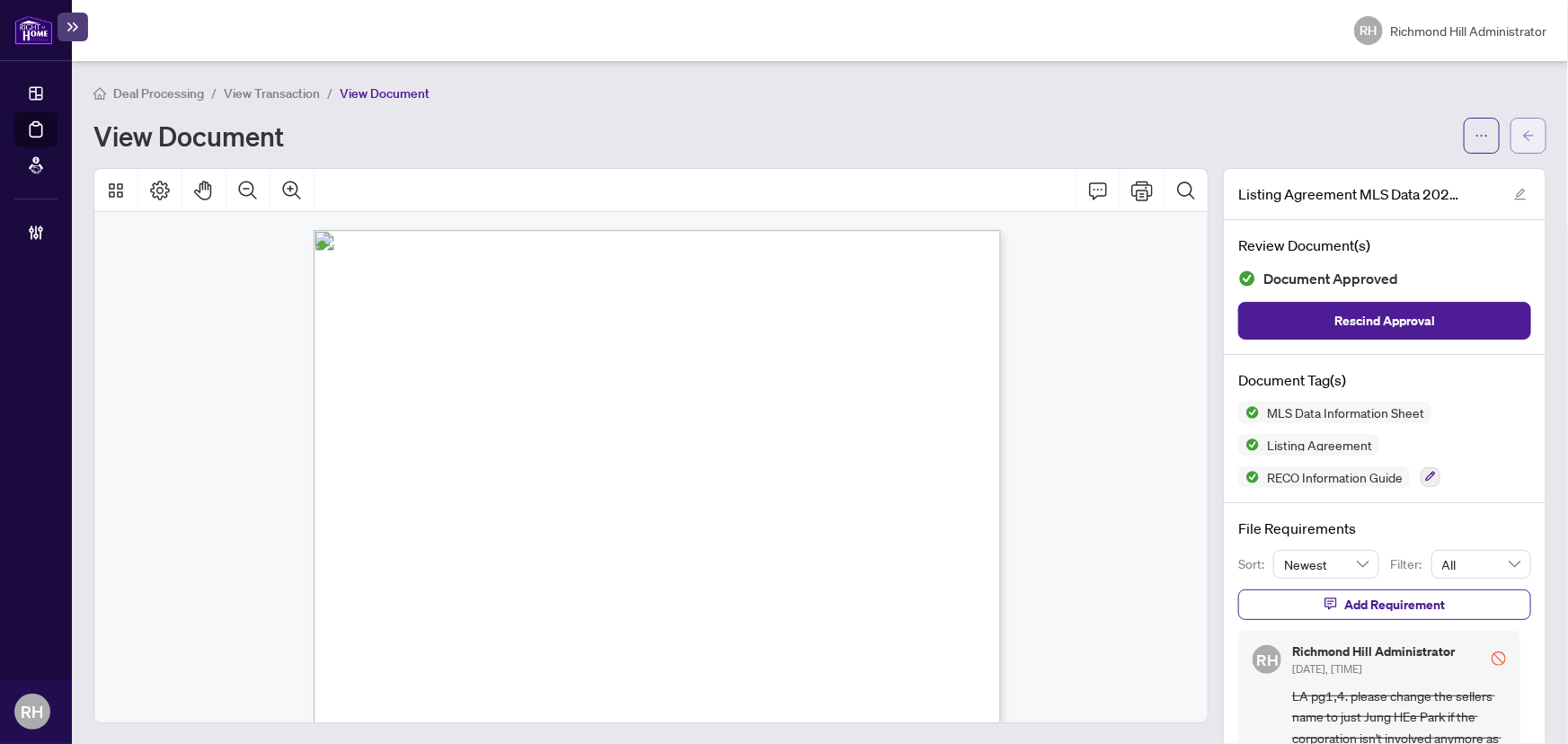 click at bounding box center [1528, 136] 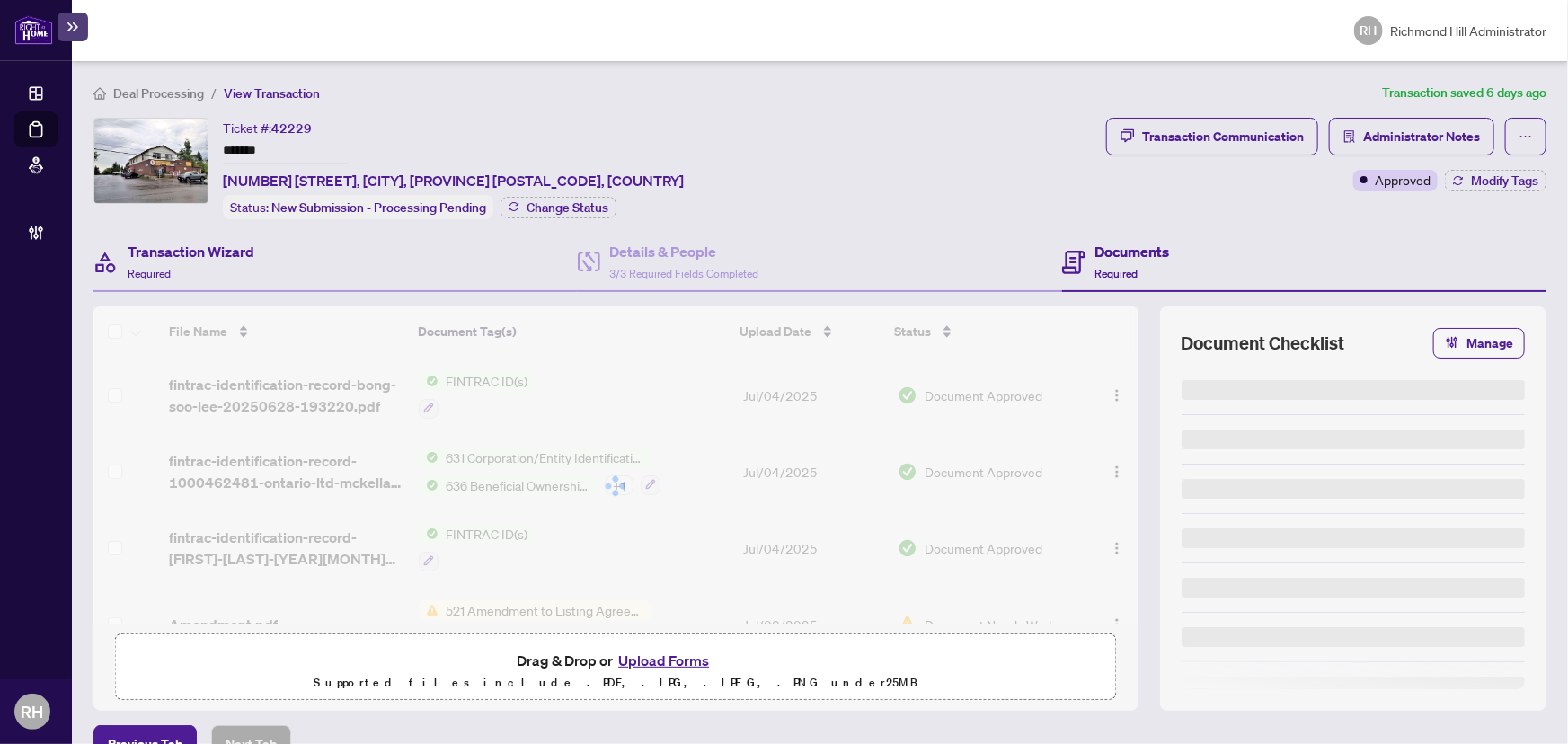 click on "Transaction Wizard Required" at bounding box center [335, 262] 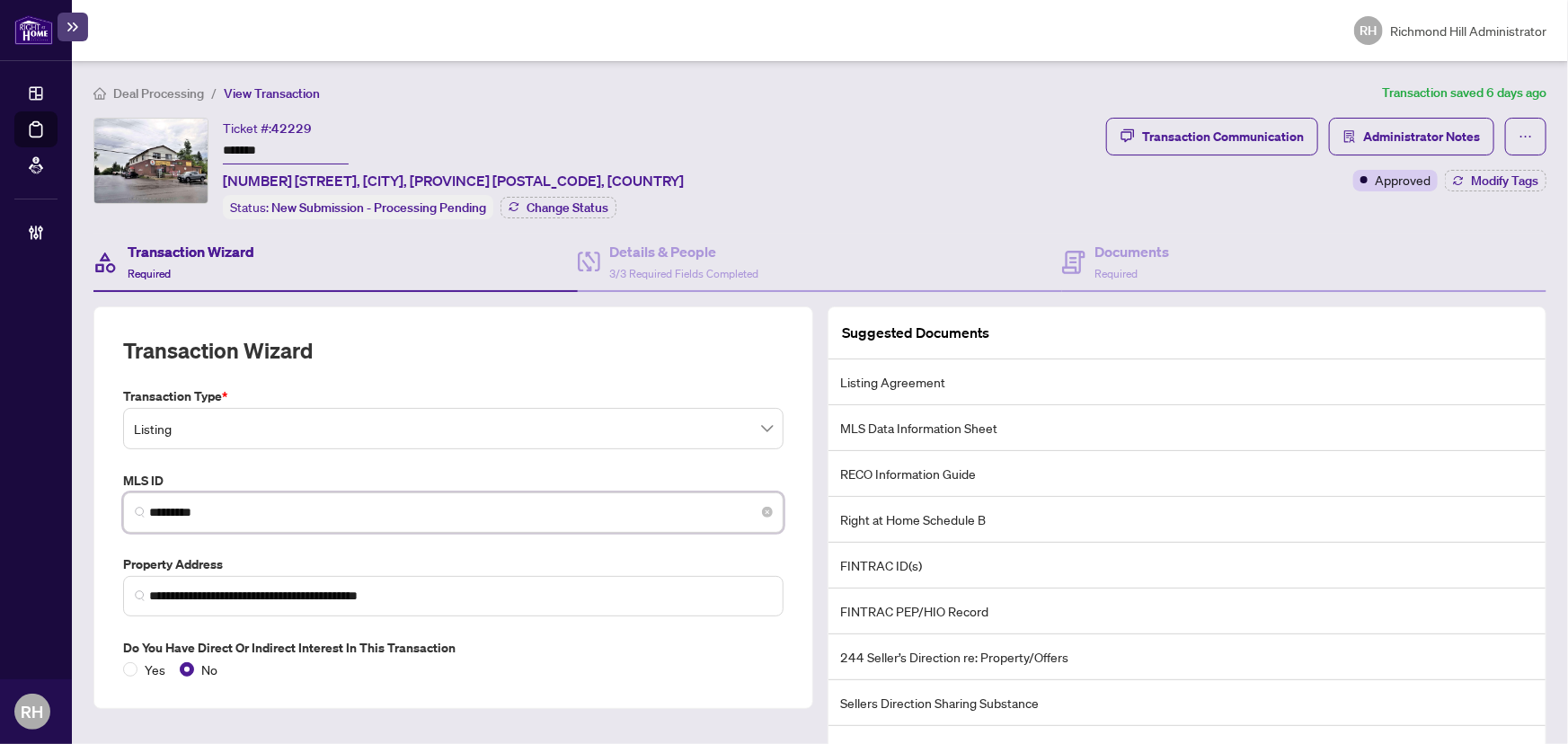 click on "*********" at bounding box center [460, 512] 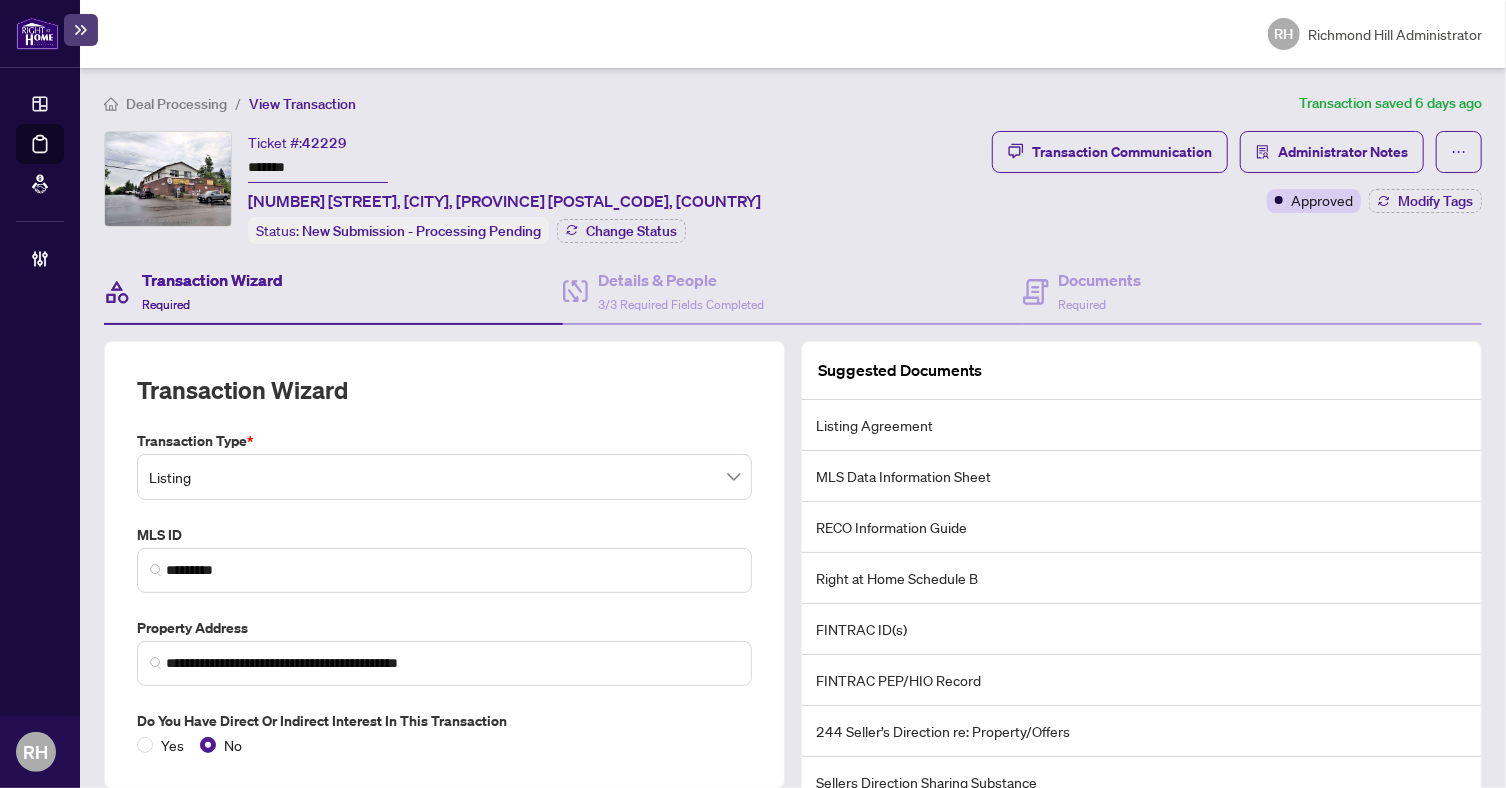 click on "Deal Processing" at bounding box center [176, 104] 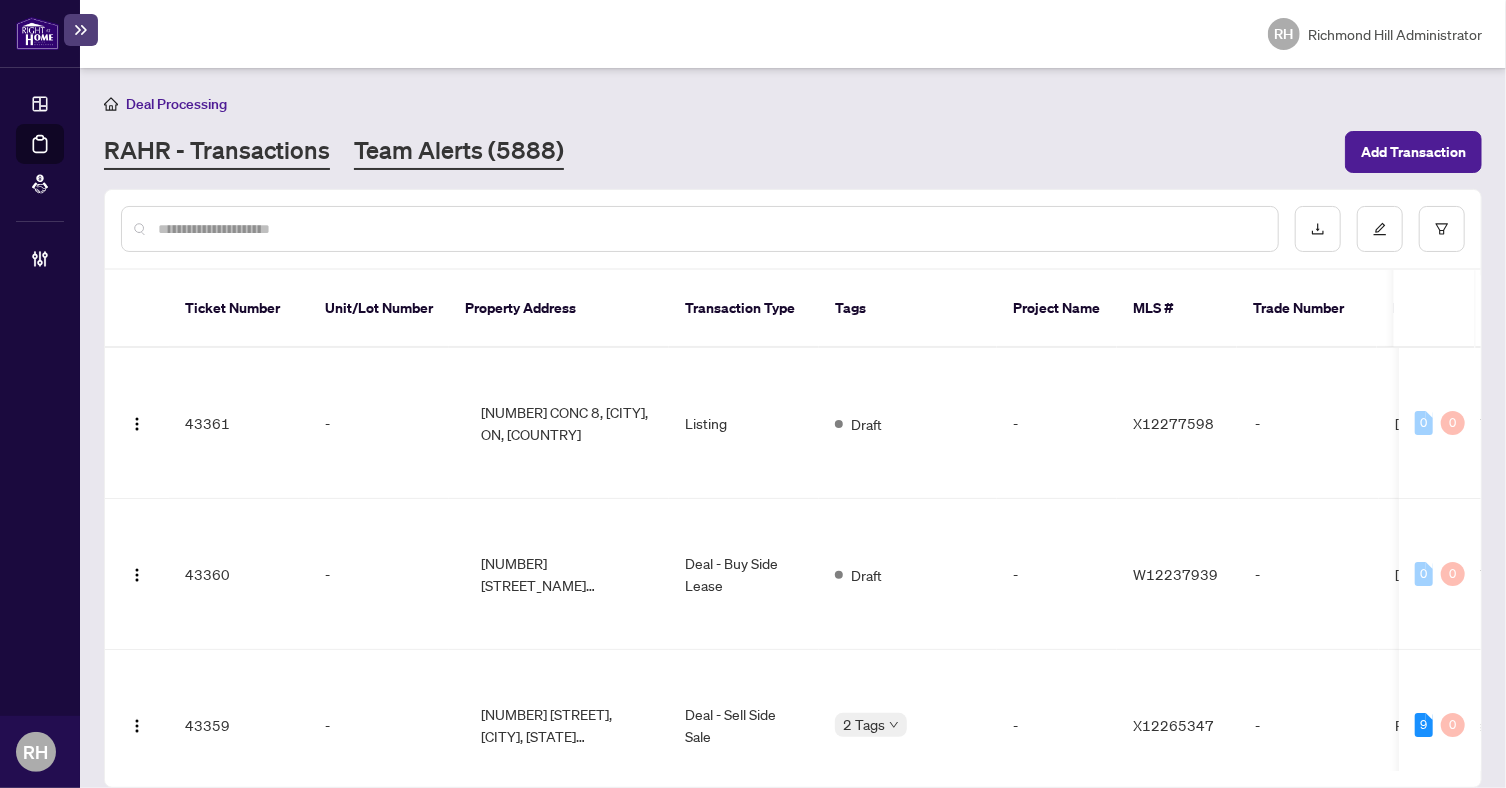 click on "Team Alerts   (5888)" at bounding box center (459, 152) 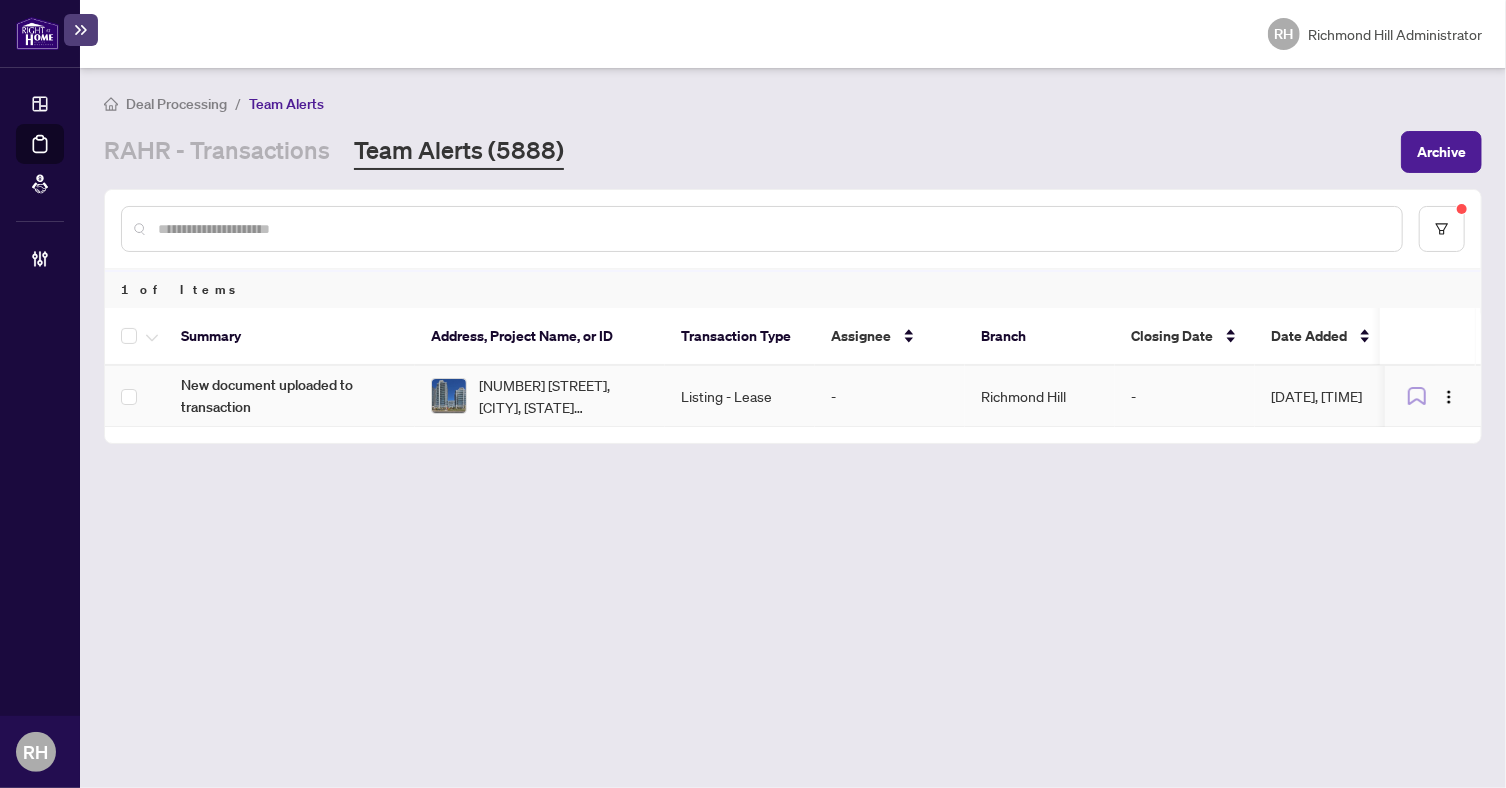 click on "New document uploaded to transaction" at bounding box center [290, 396] 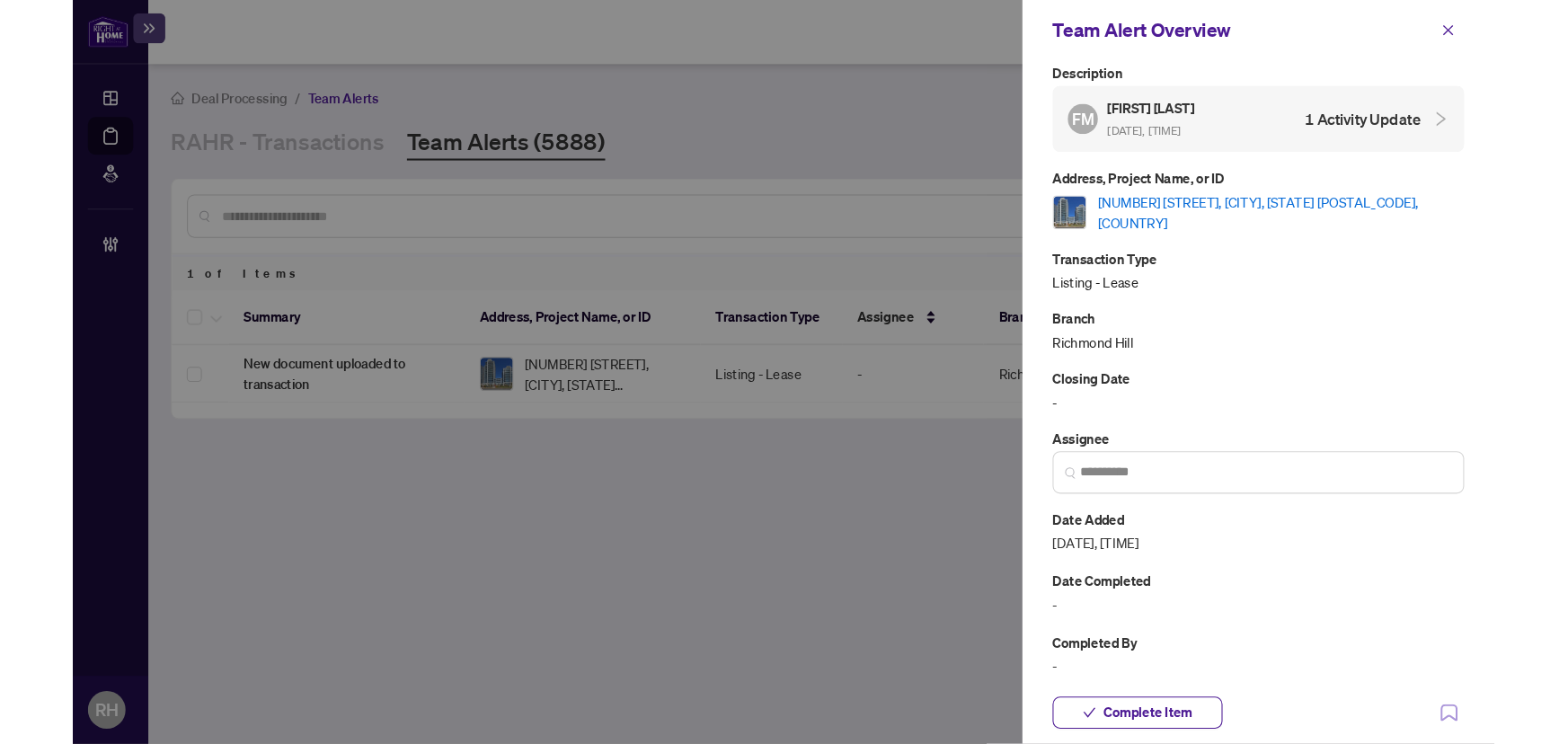 scroll, scrollTop: 0, scrollLeft: 0, axis: both 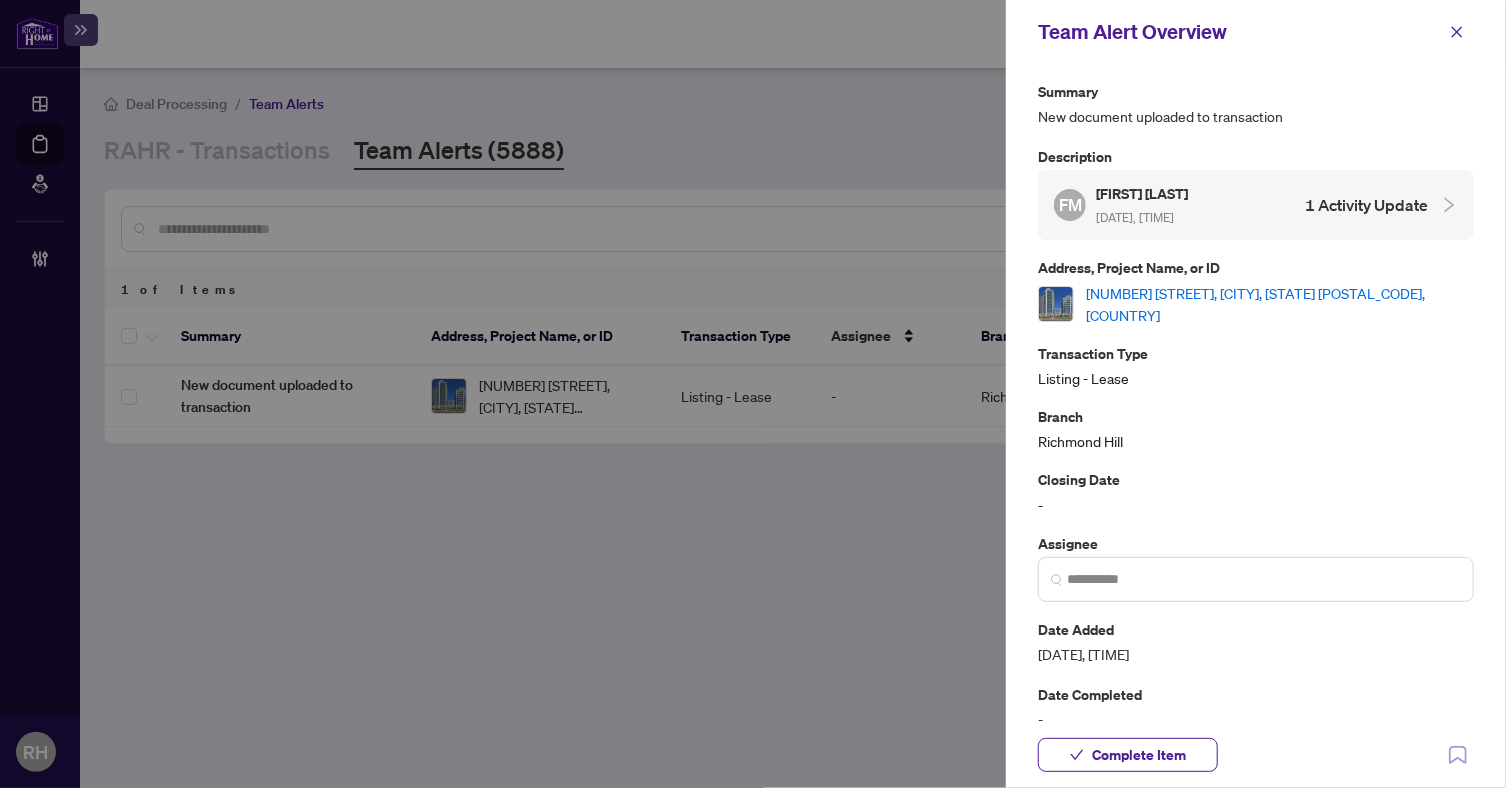 click on "1901-7165 YONGE St, Markham, Ontario L3T 0C9, Canada" at bounding box center (1280, 304) 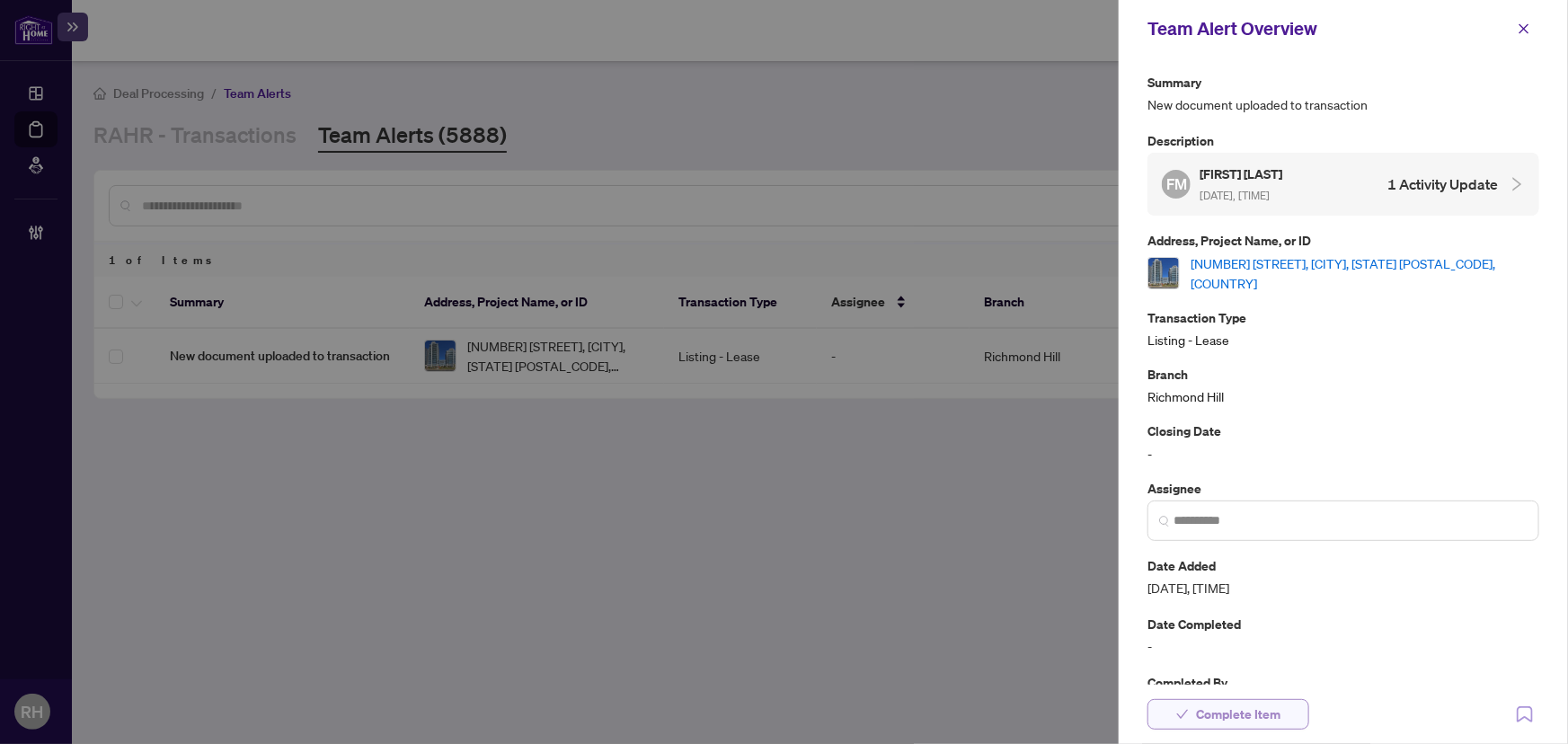 click on "Complete Item" at bounding box center (1238, 714) 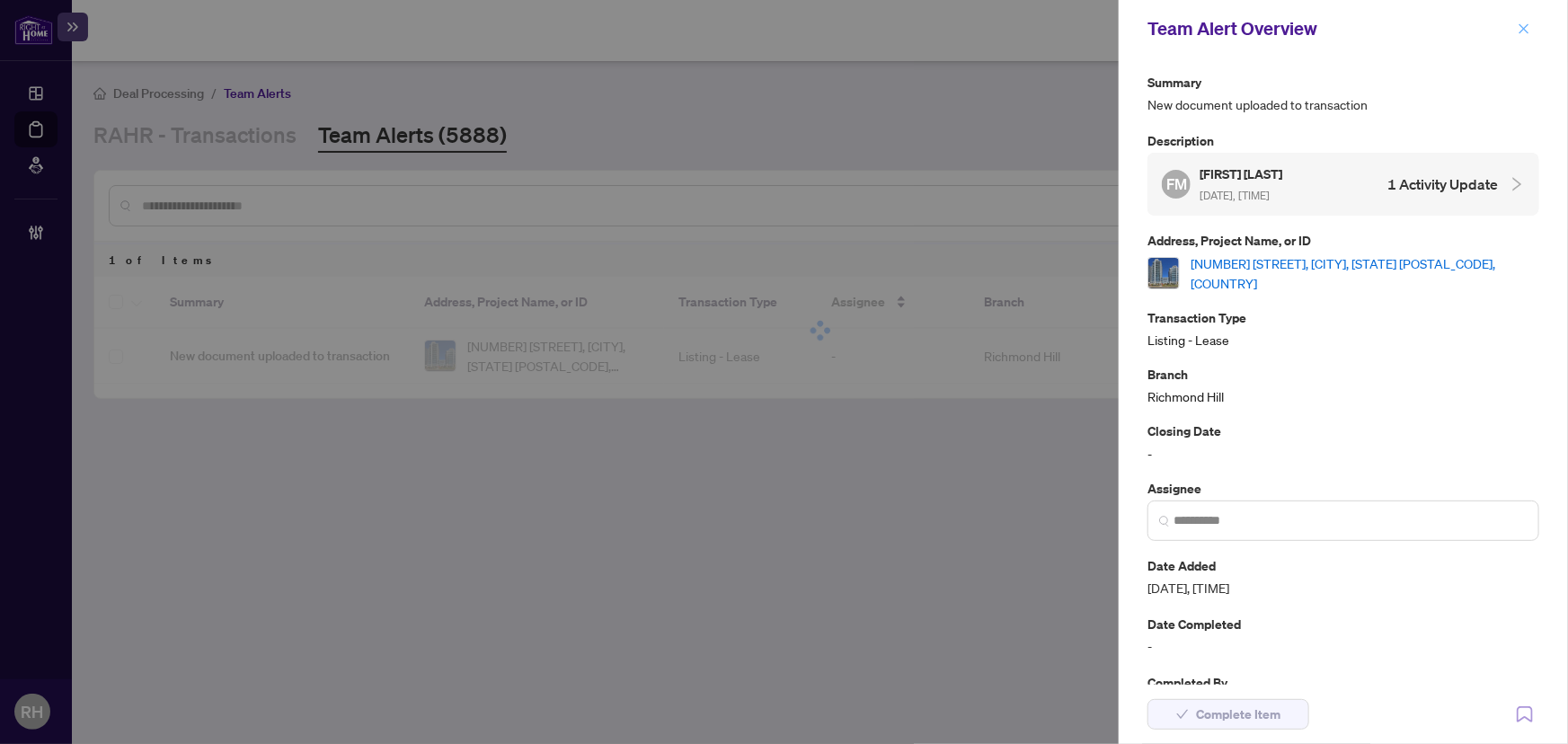 click at bounding box center (1524, 29) 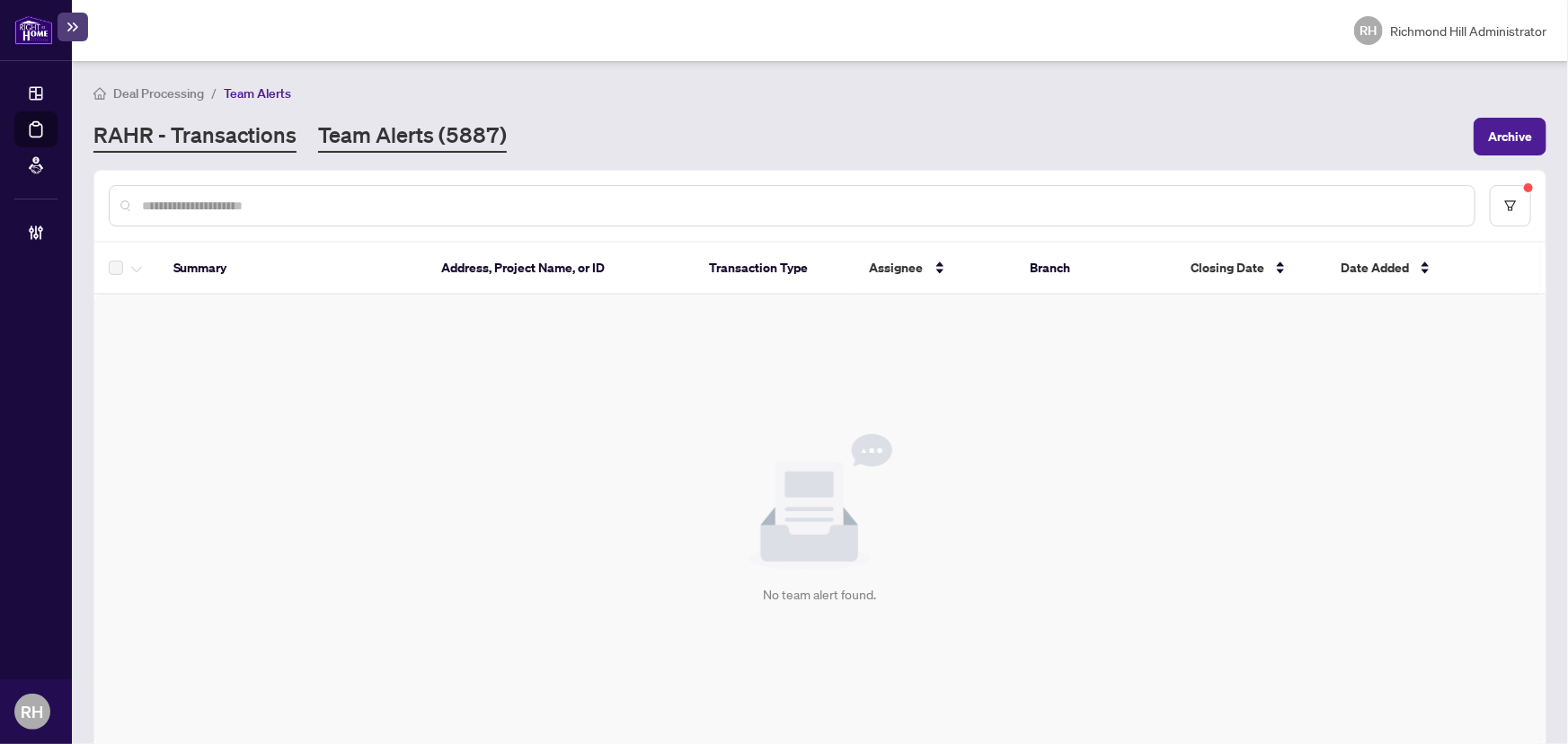 click on "RAHR - Transactions" at bounding box center (195, 137) 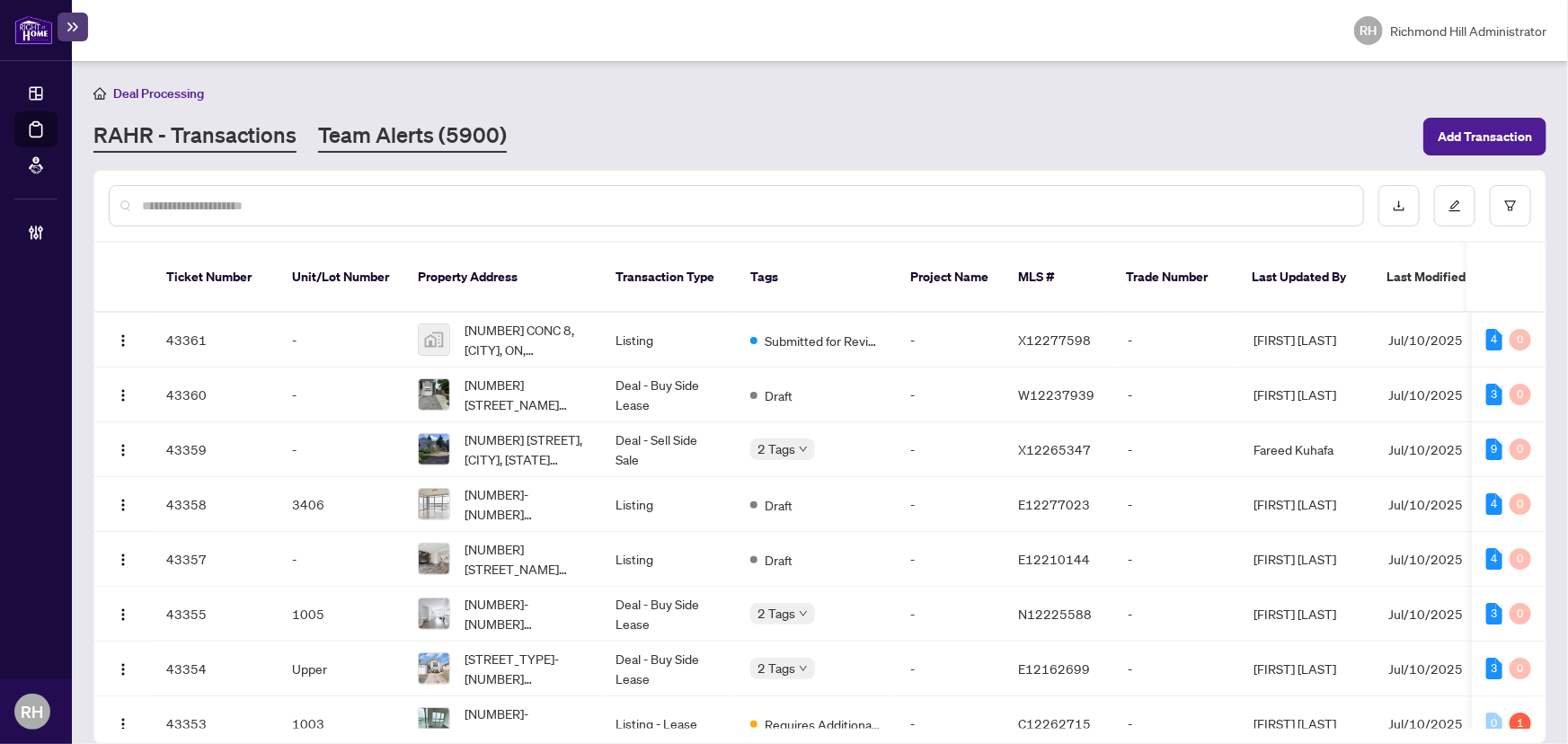 click on "Team Alerts   (5900)" at bounding box center [412, 137] 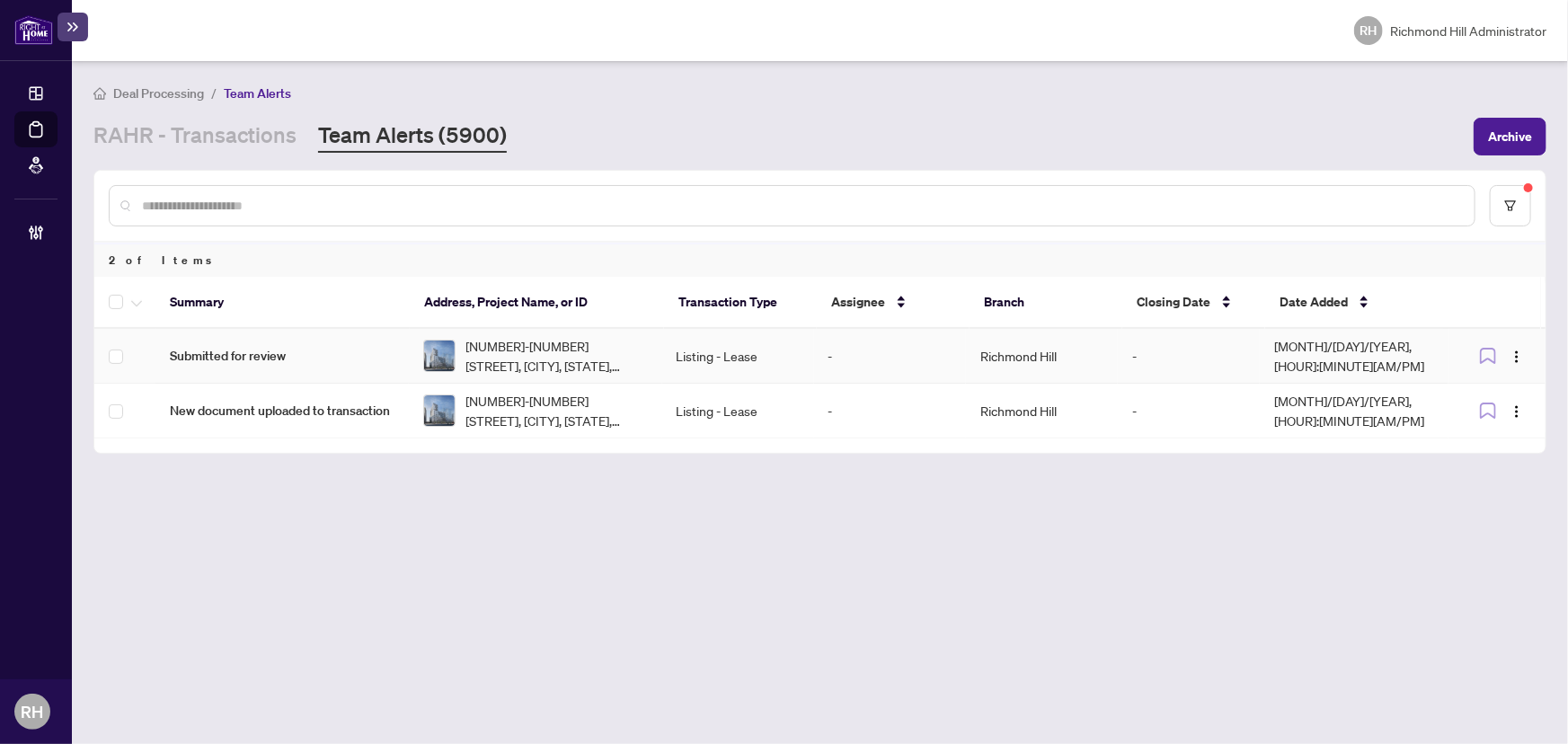 click on "Submitted for review" at bounding box center [282, 356] 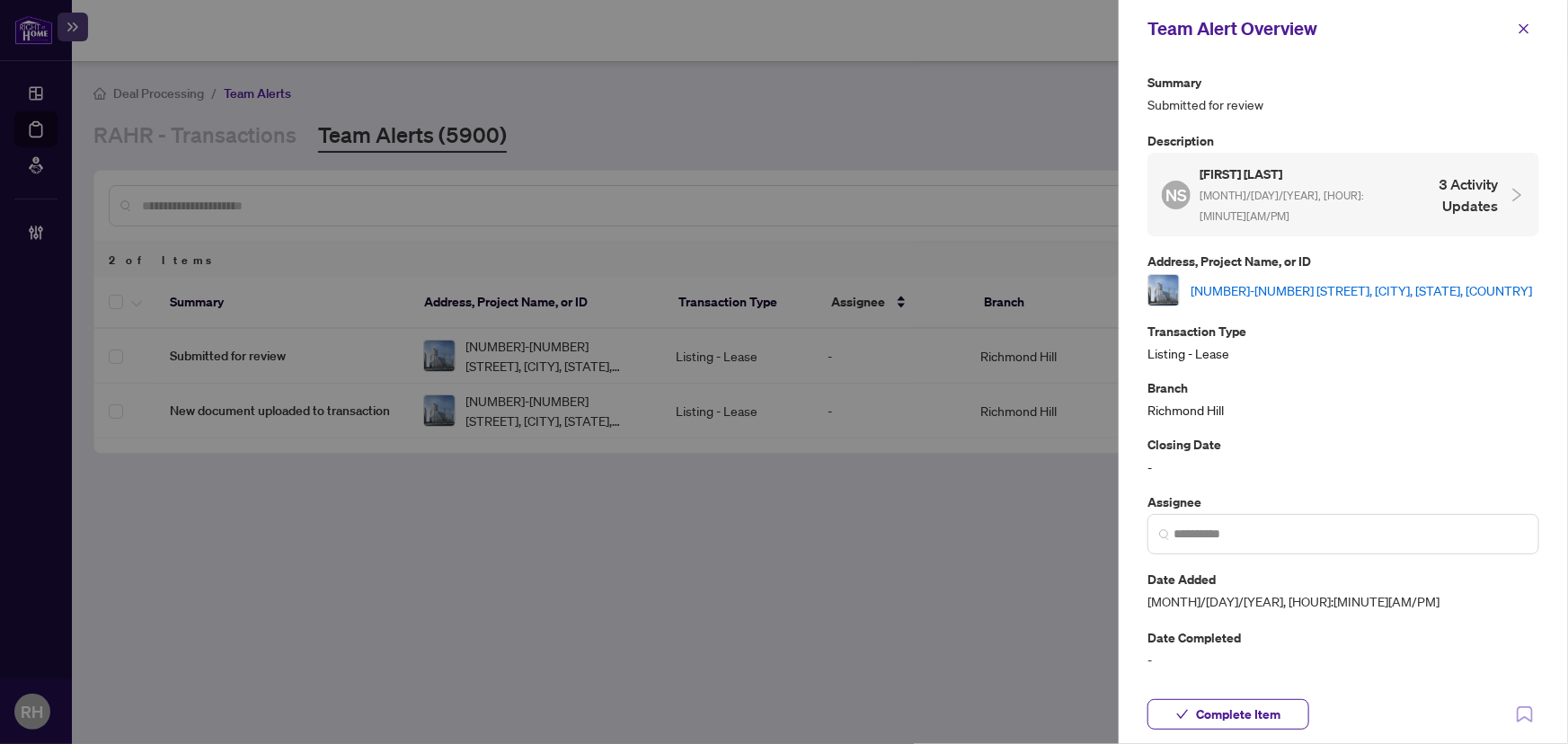 click on "419-15 Richardson St, Toronto, Ontario M5A 1B4, Canada" at bounding box center [1361, 290] 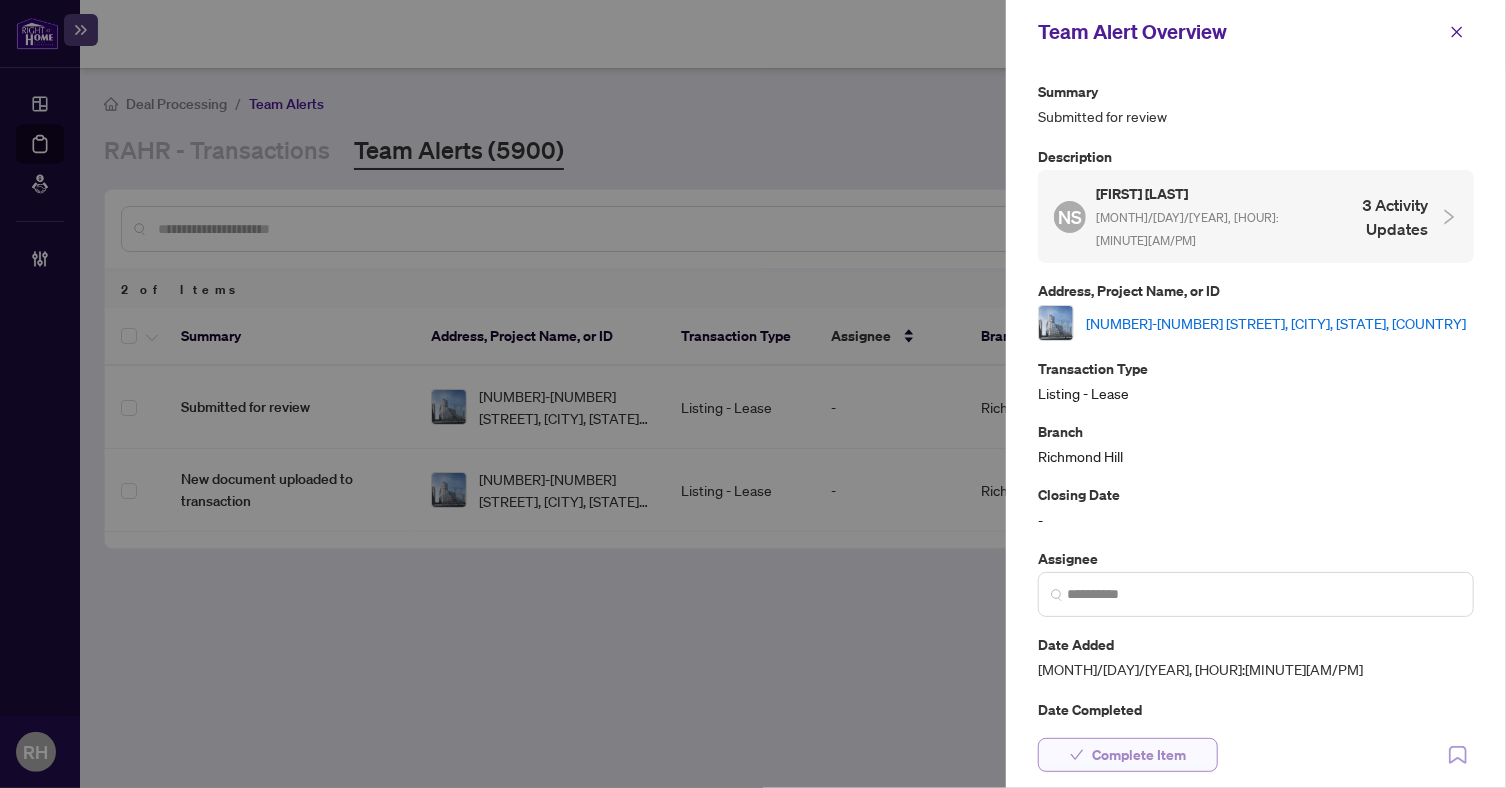 click on "Complete Item" at bounding box center [1139, 755] 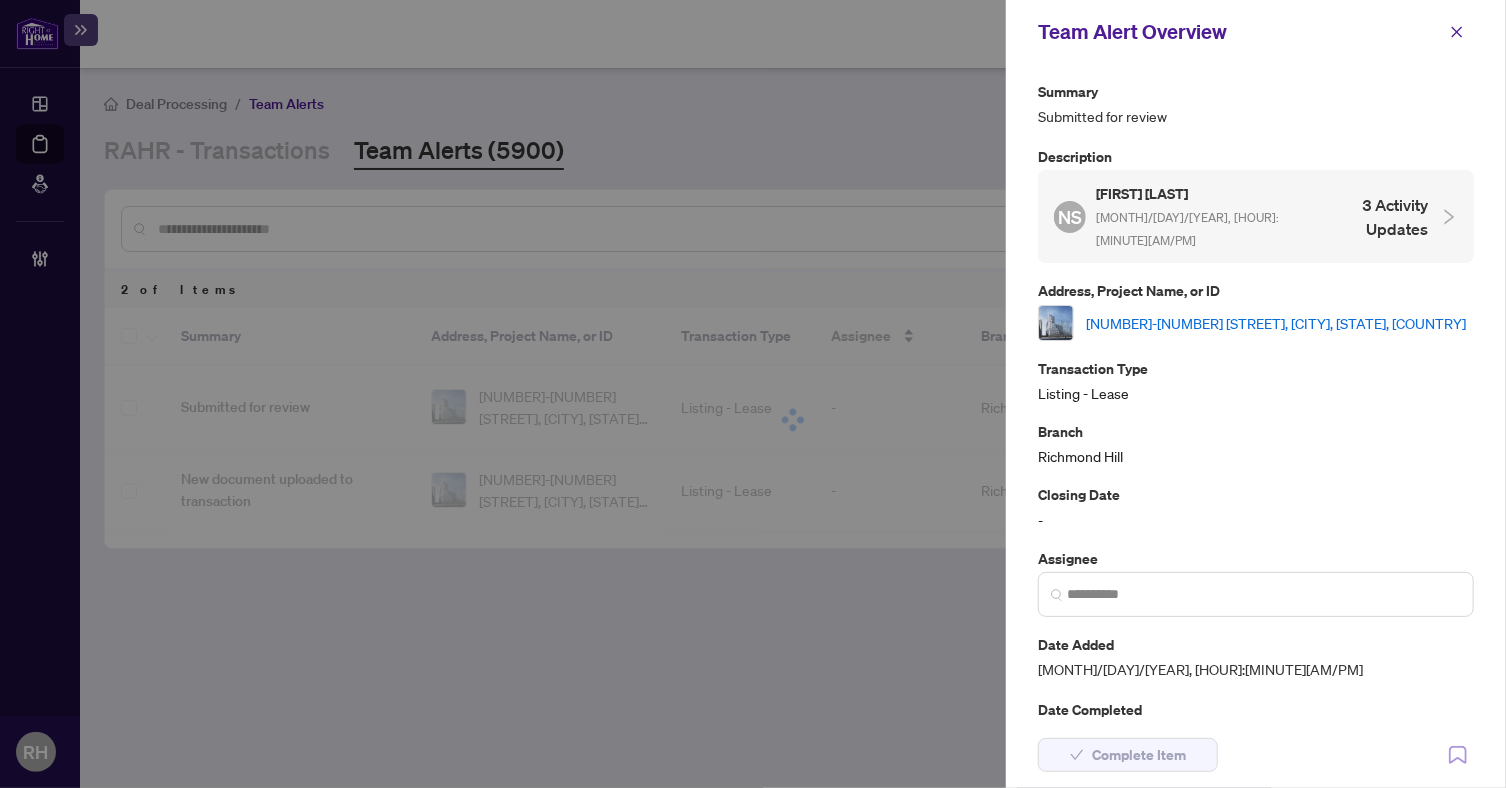 click at bounding box center (1457, 32) 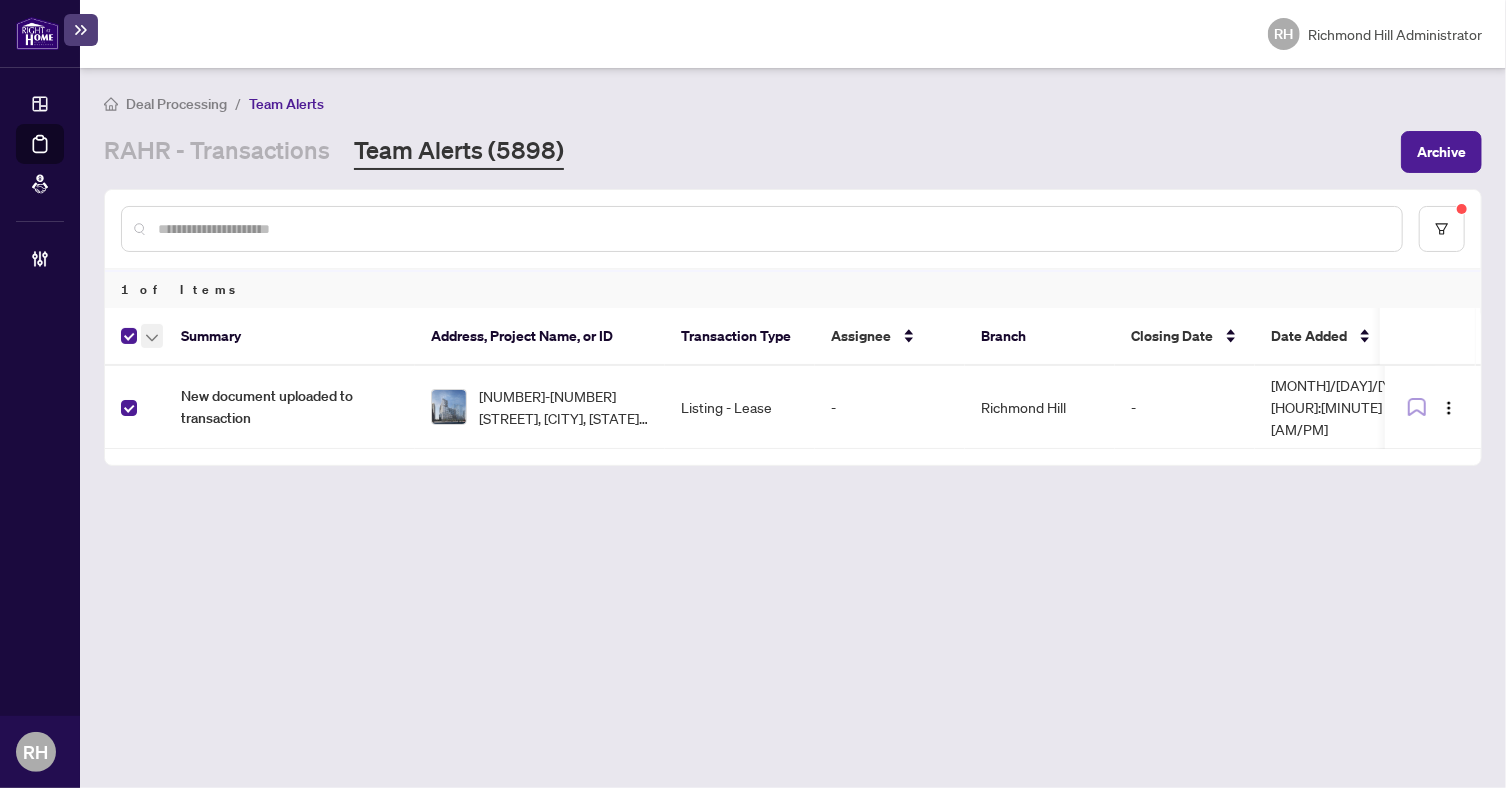 click 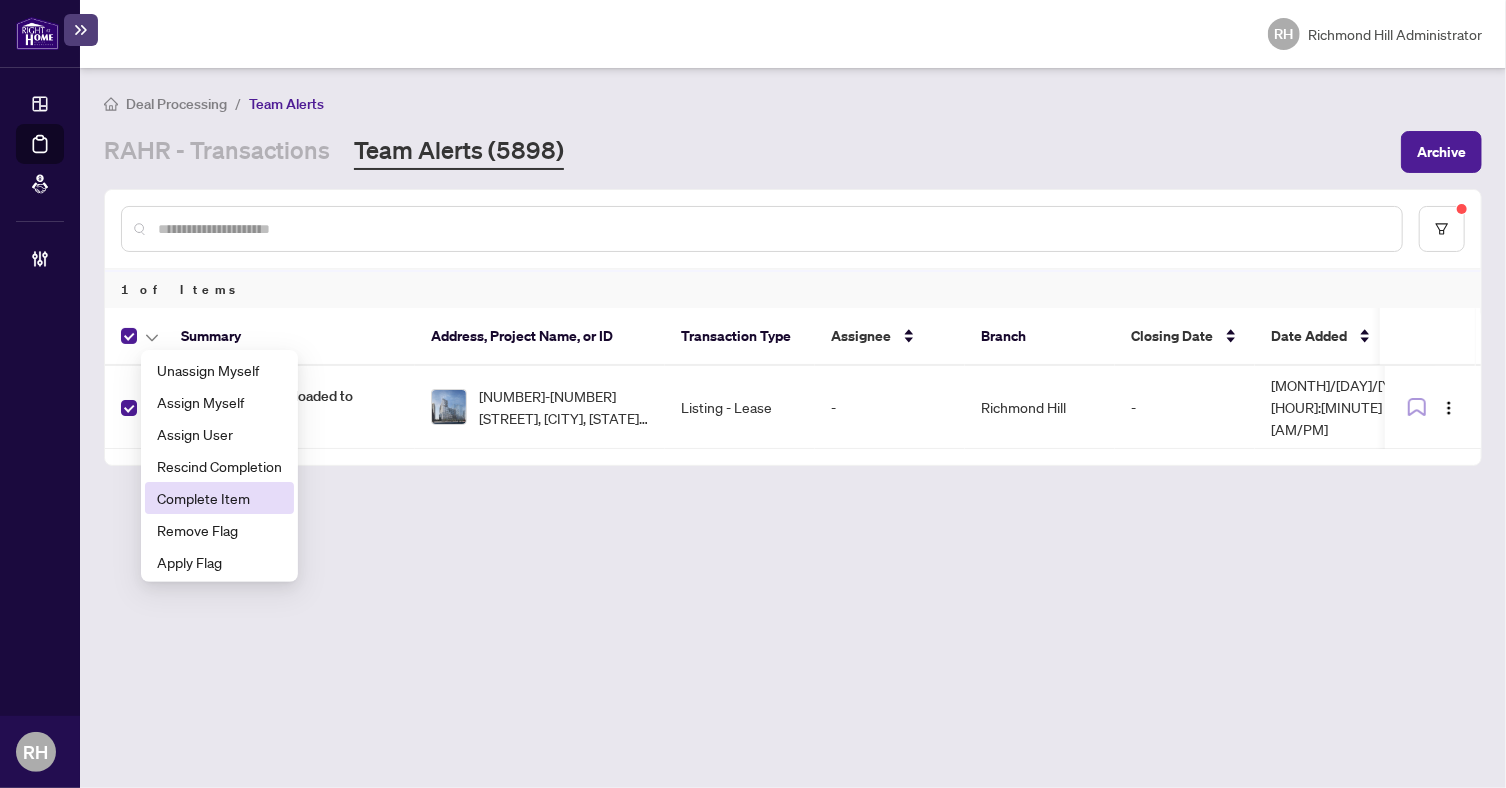 click on "Complete Item" at bounding box center (219, 498) 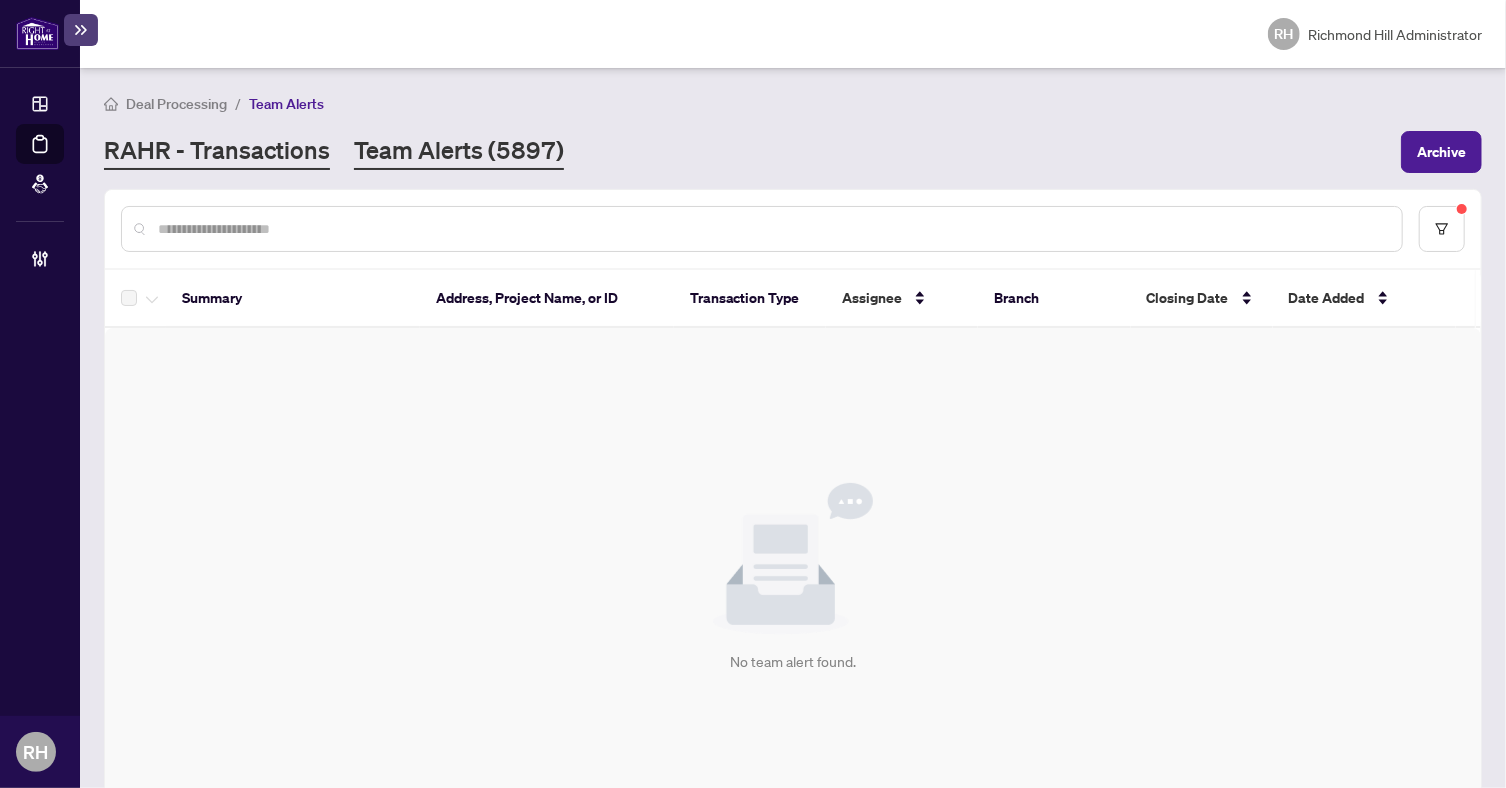 click on "RAHR - Transactions" at bounding box center [217, 152] 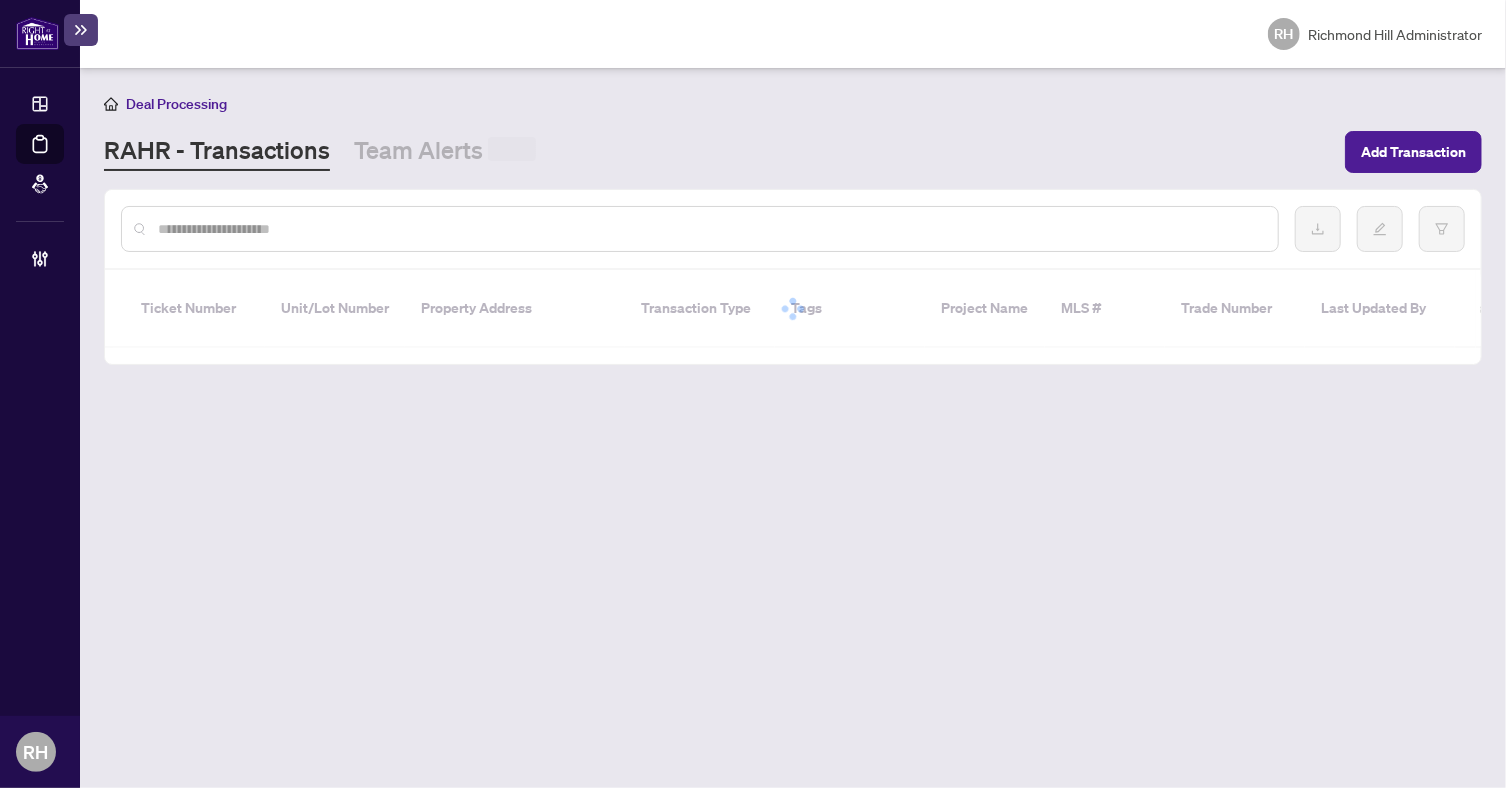 click on "Team Alerts" at bounding box center (445, 152) 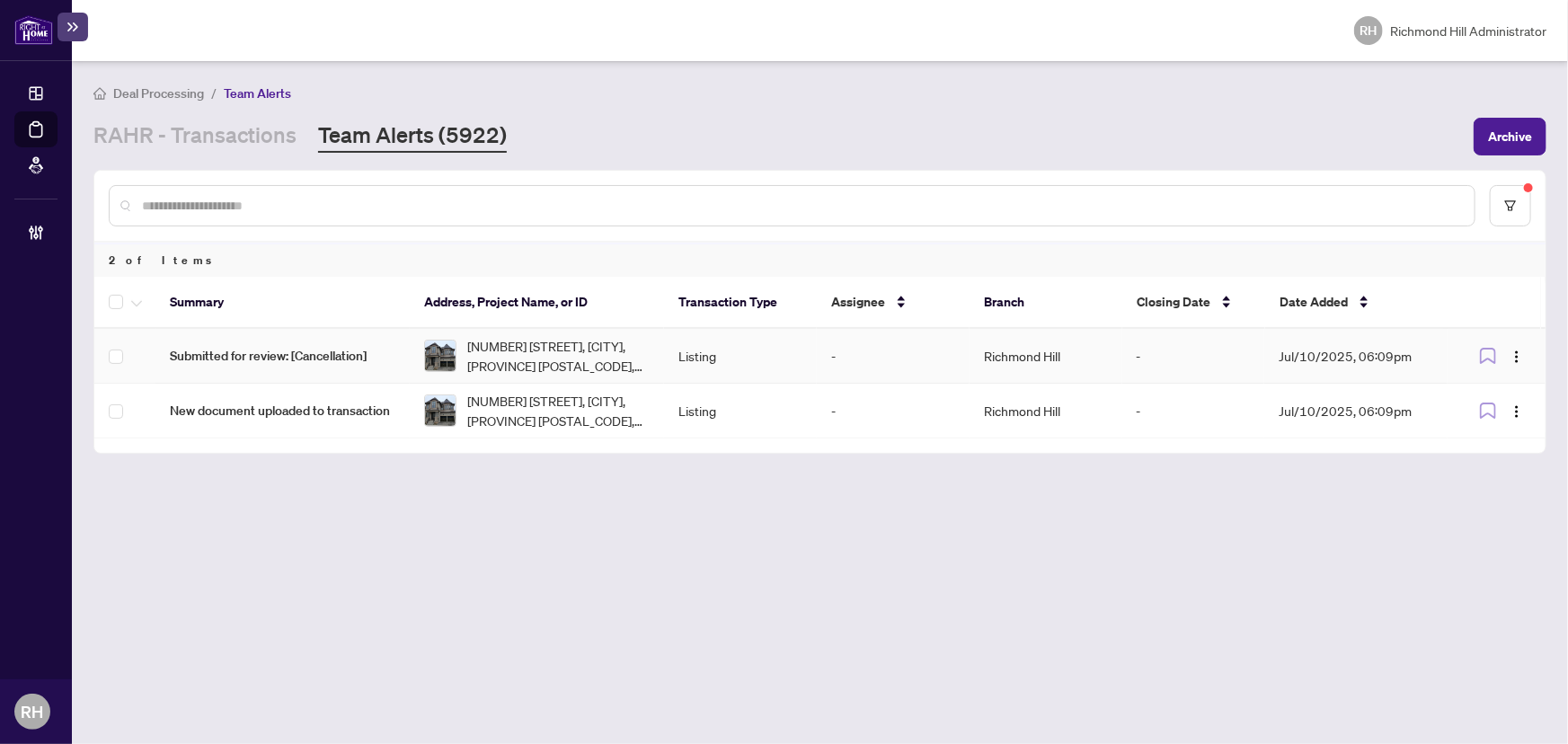 click on "Submitted for review: [Cancellation]" at bounding box center [282, 356] 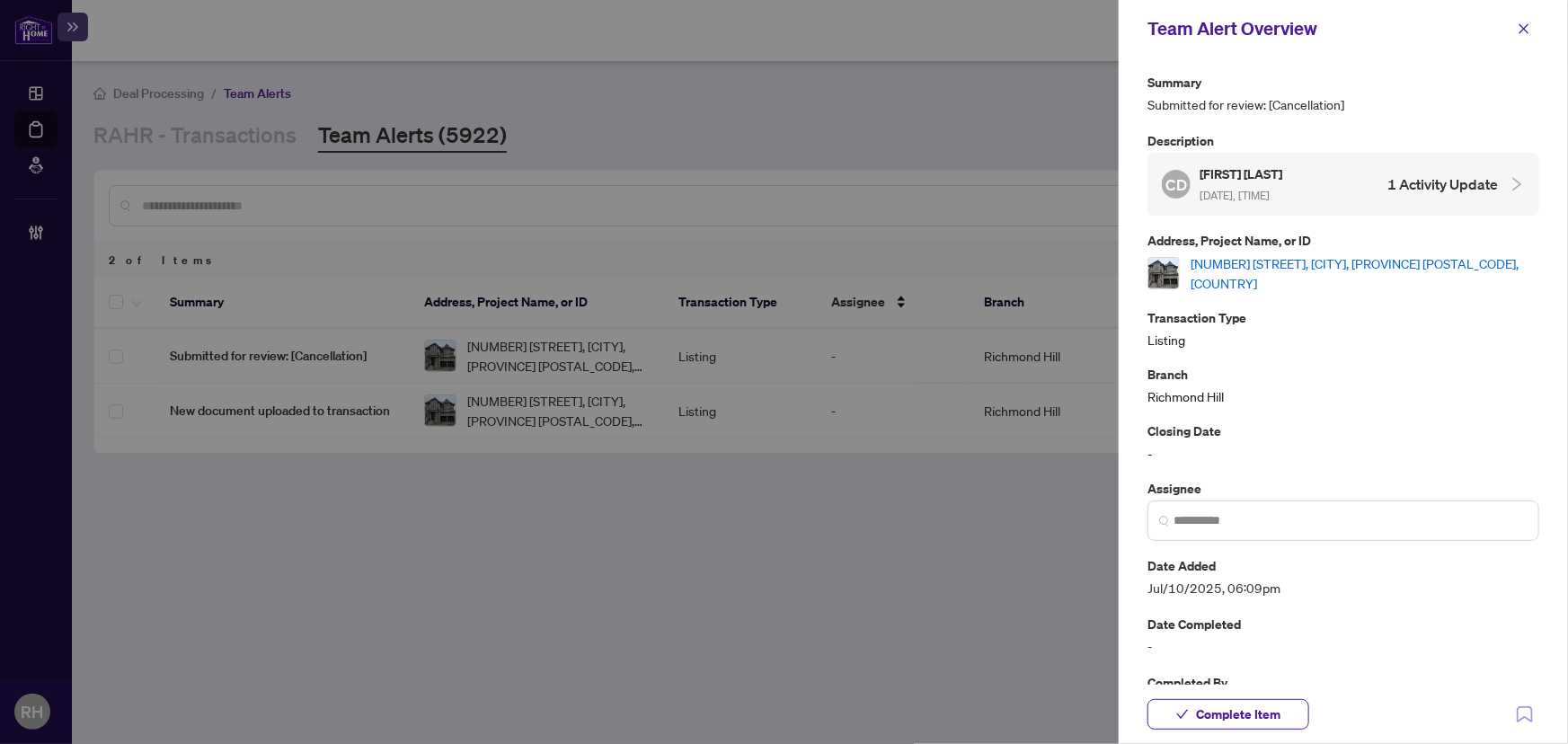 click on "3175 Daniel Way, Oakville, Ontario L6H 0V1, Canada" at bounding box center (1343, 273) 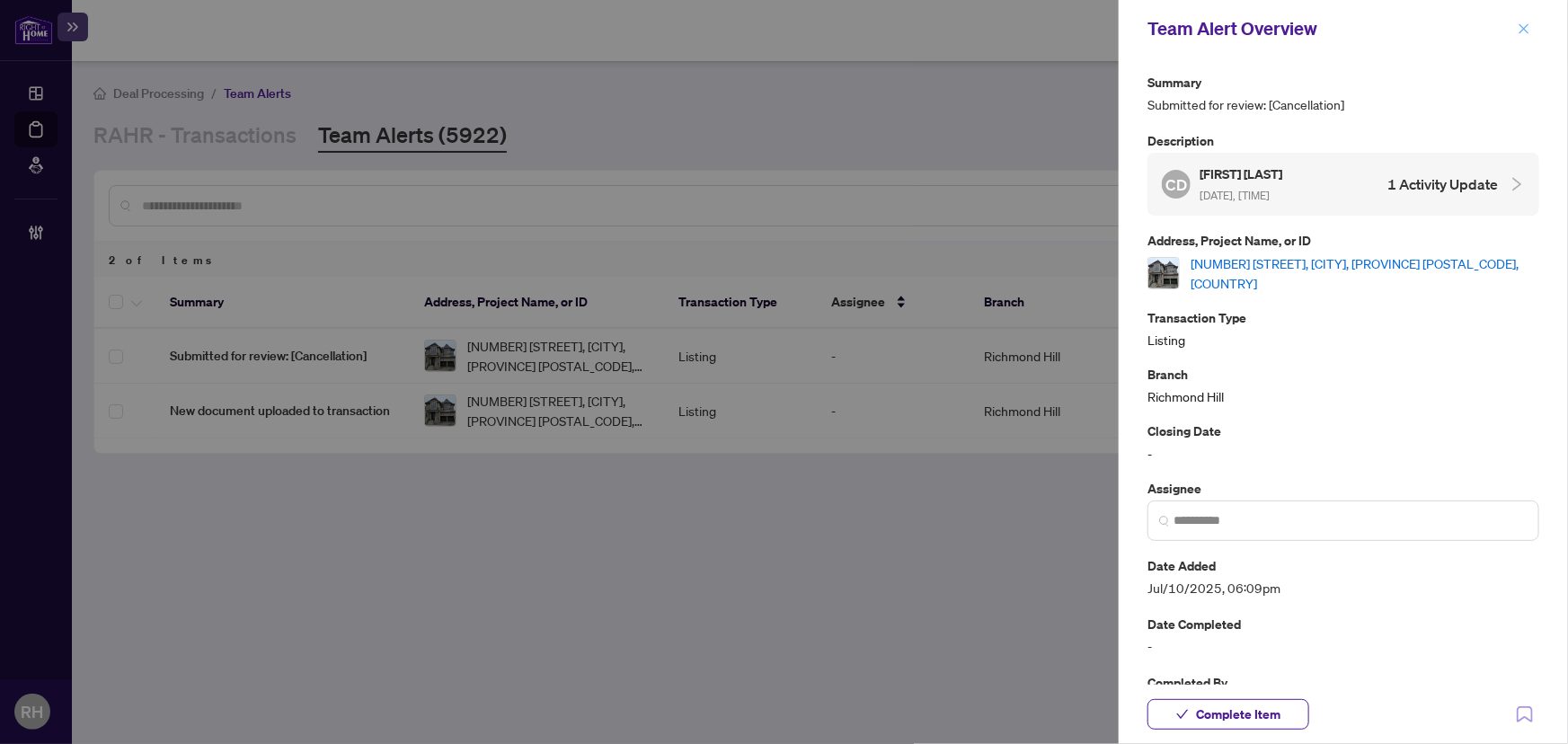 click 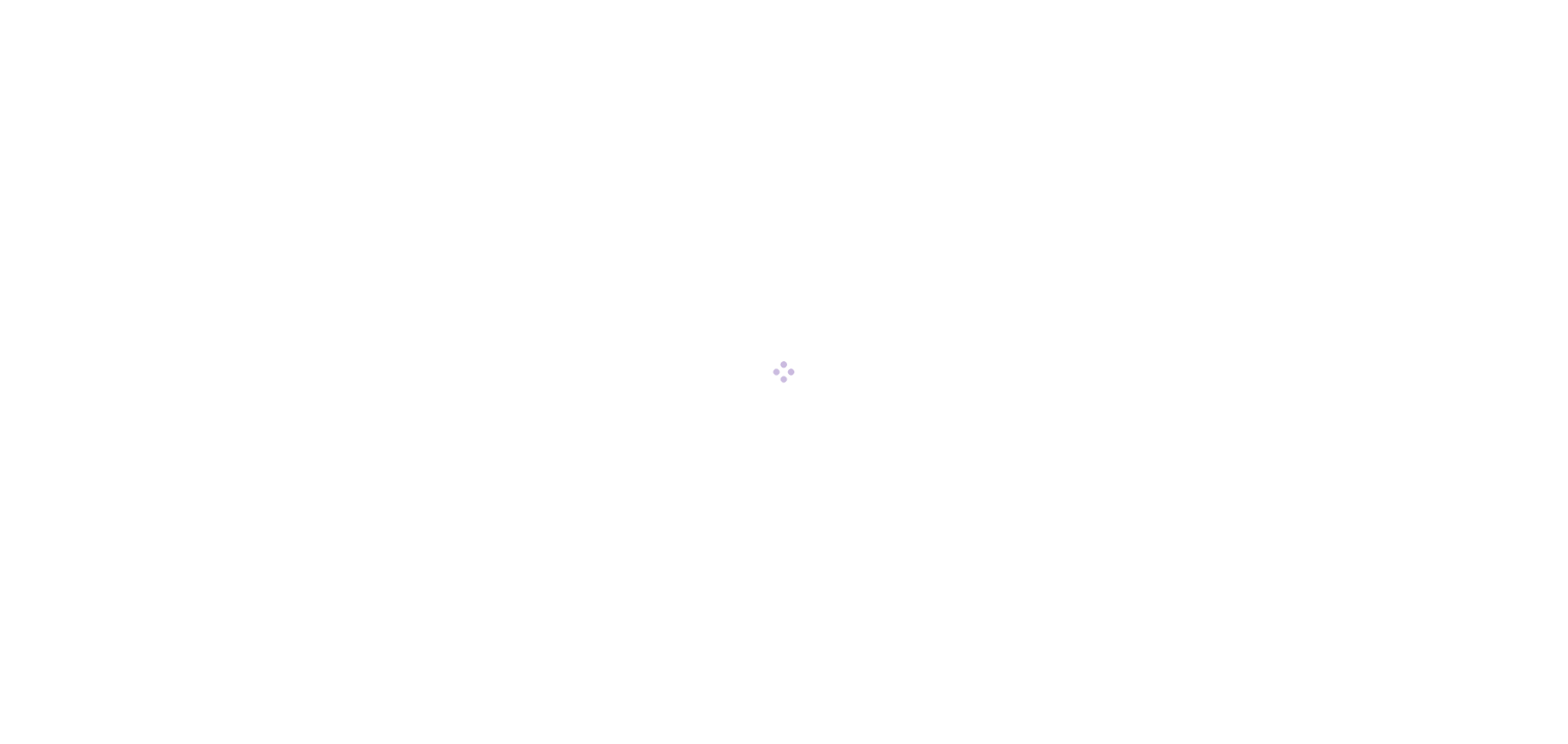 scroll, scrollTop: 0, scrollLeft: 0, axis: both 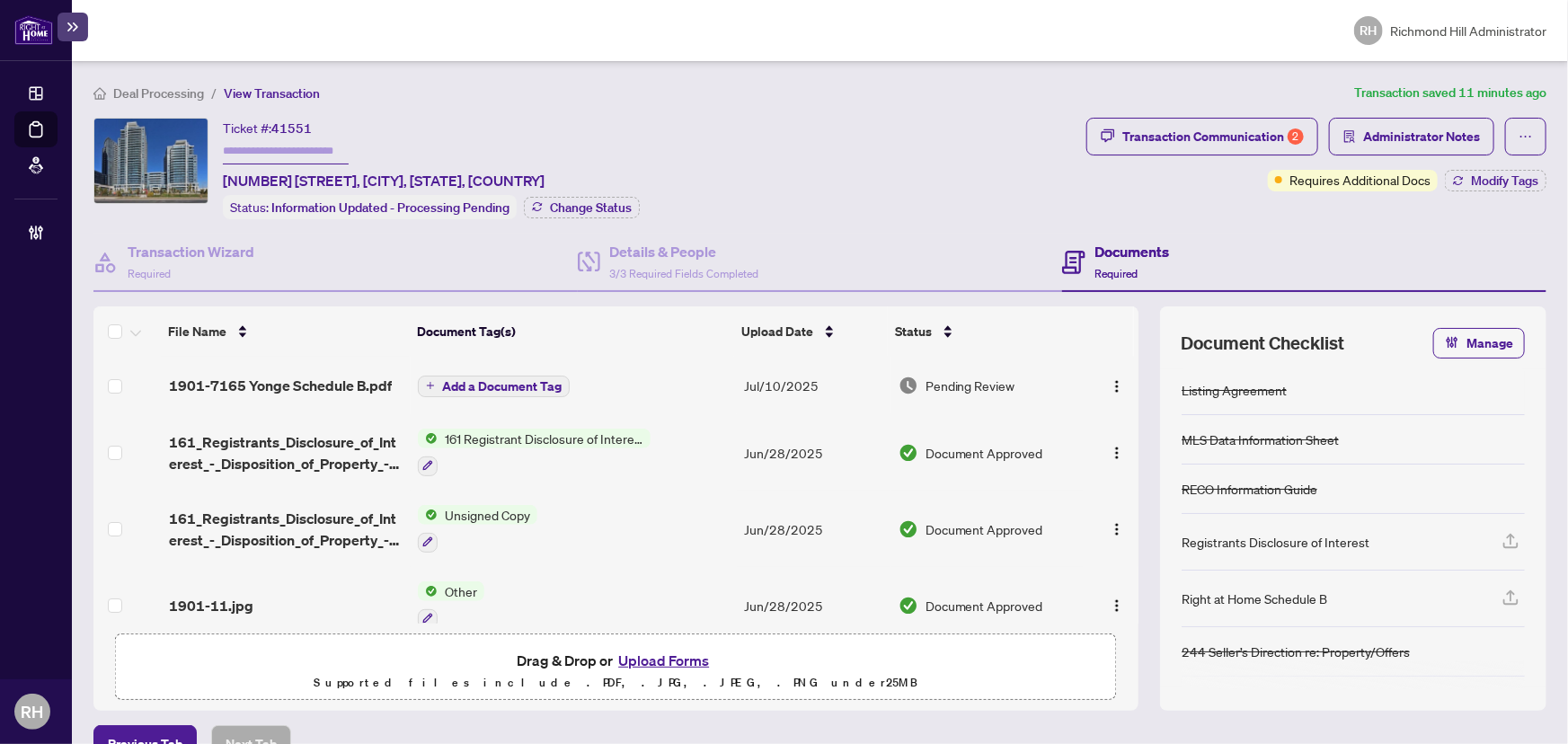 click on "1901-7165 Yonge Schedule B.pdf" at bounding box center [280, 385] 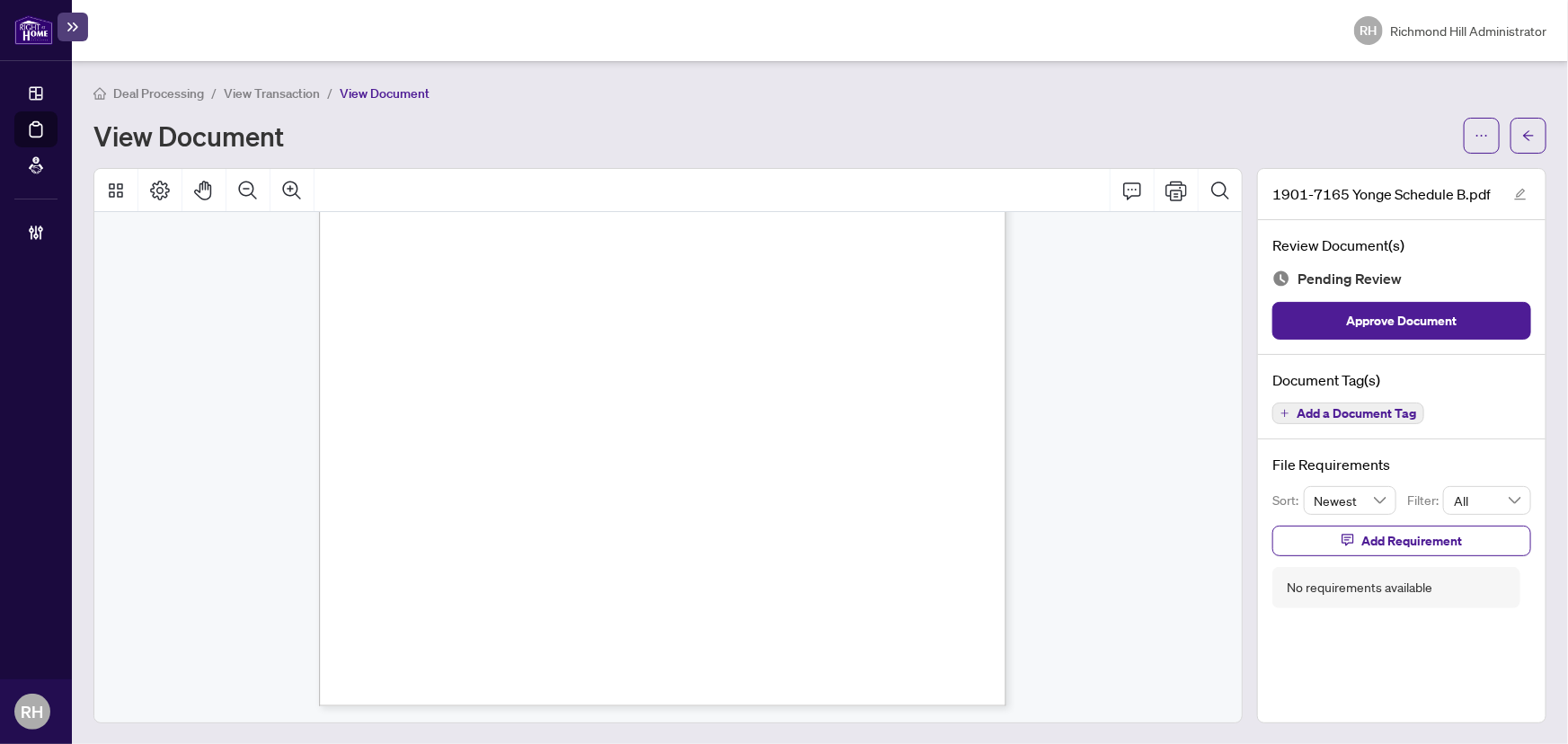 scroll, scrollTop: 5, scrollLeft: 0, axis: vertical 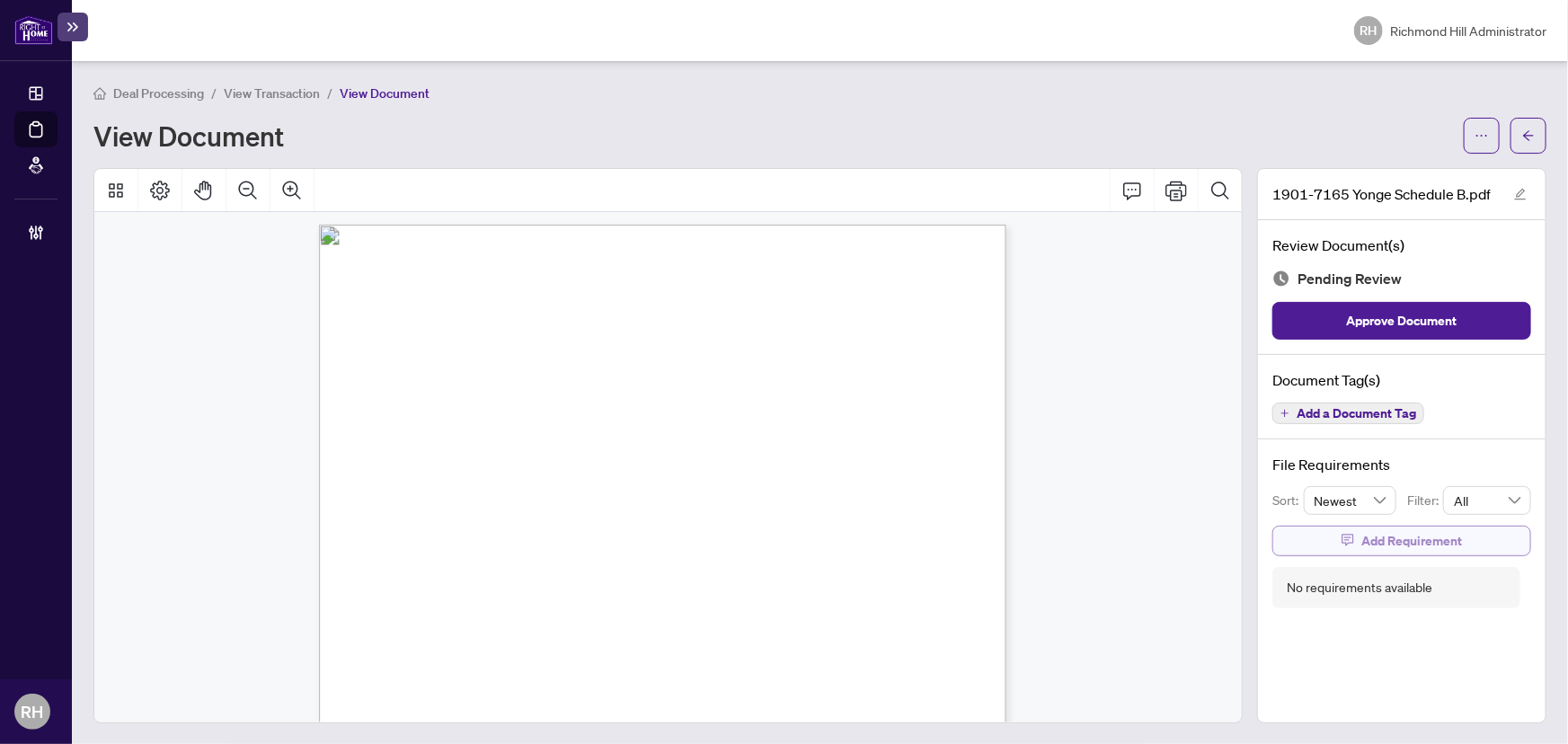 click on "Add Requirement" at bounding box center (1402, 541) 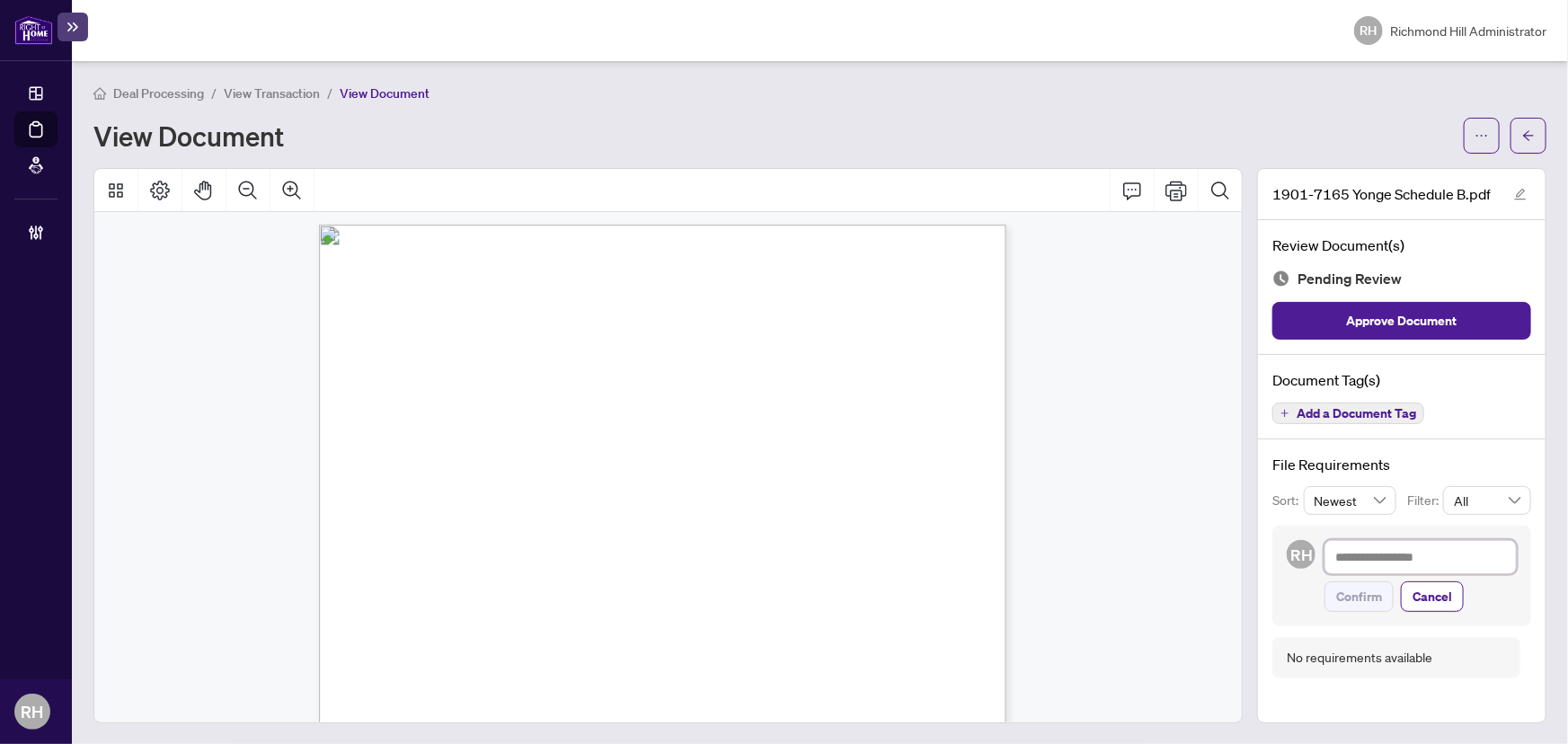 click at bounding box center [1421, 557] 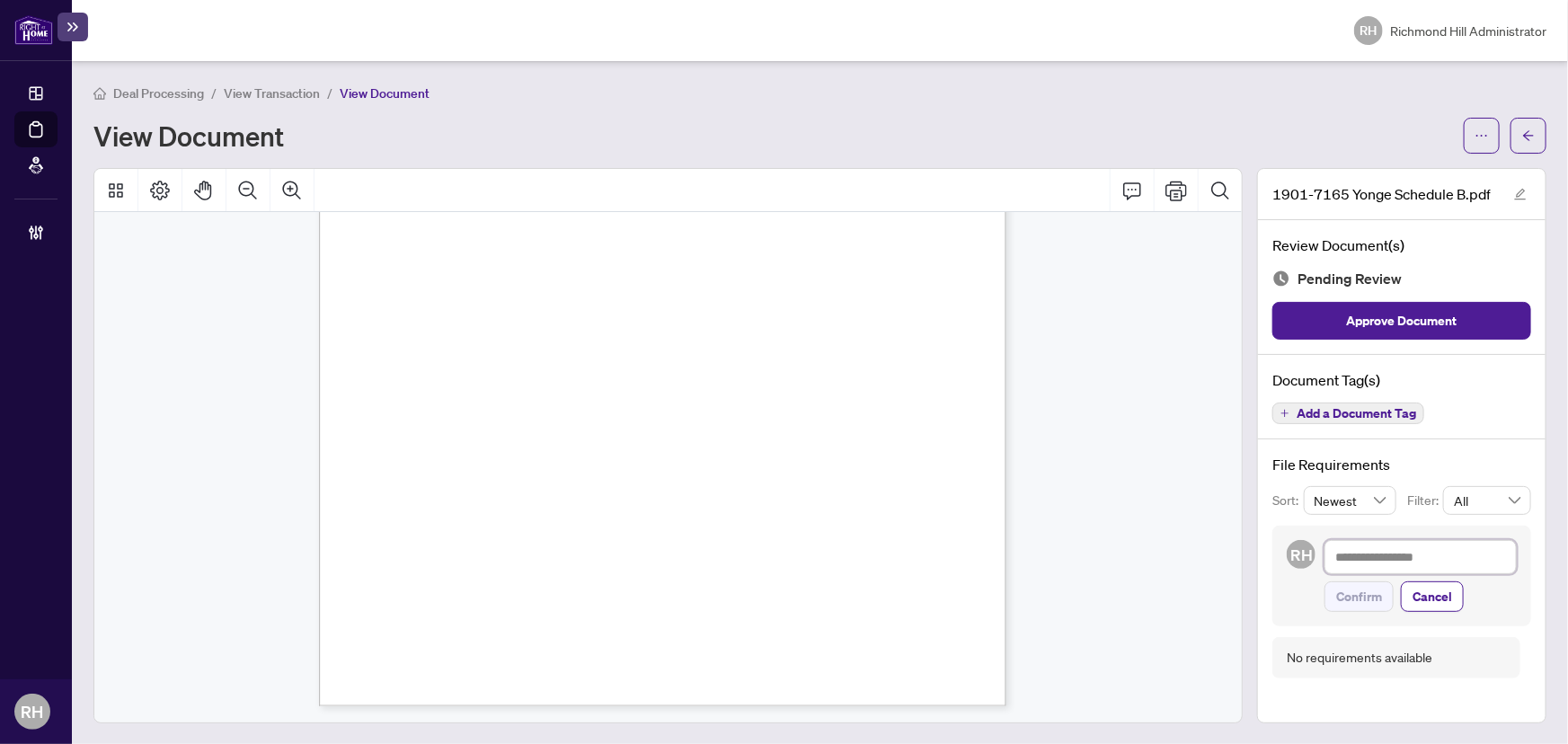 scroll, scrollTop: 0, scrollLeft: 0, axis: both 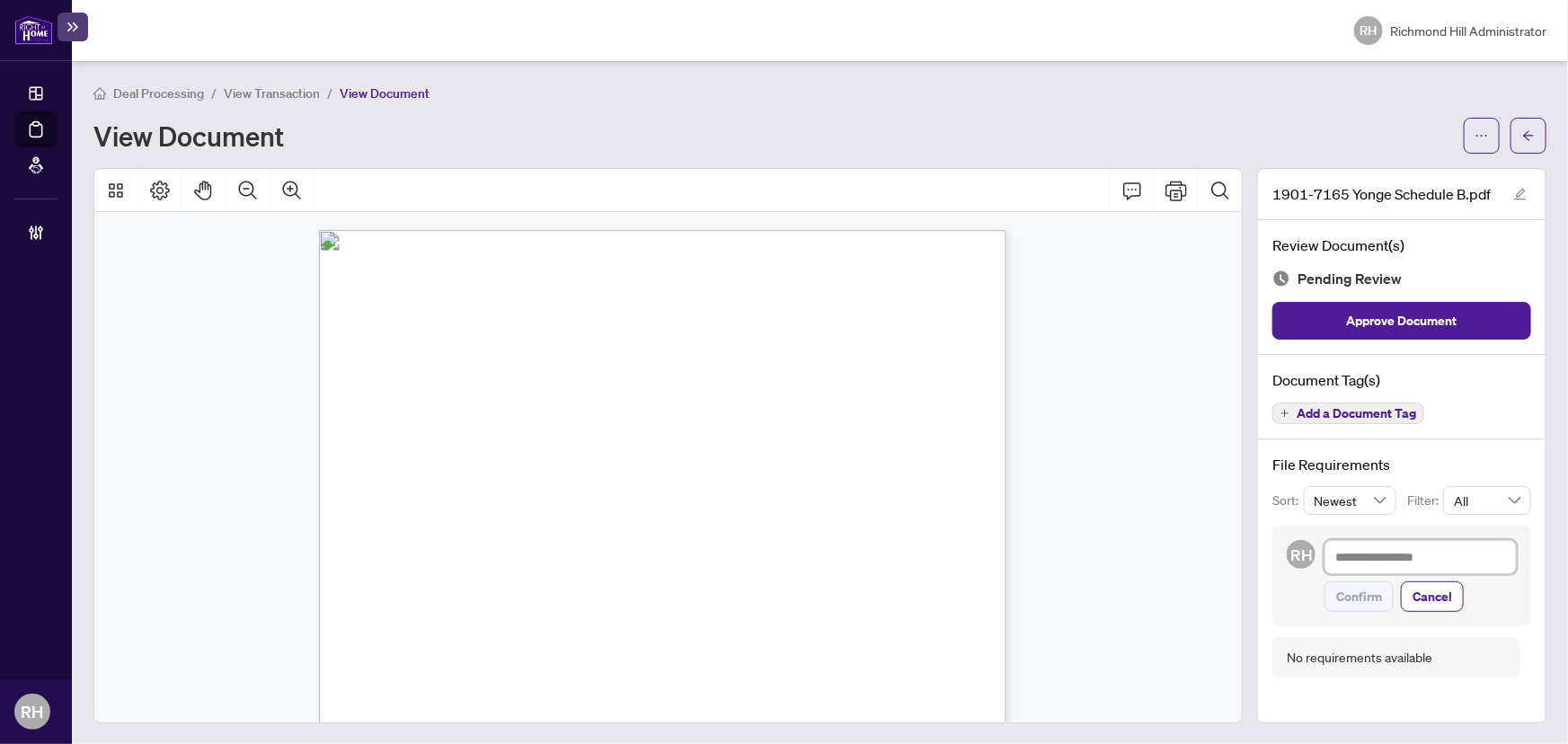 type on "*" 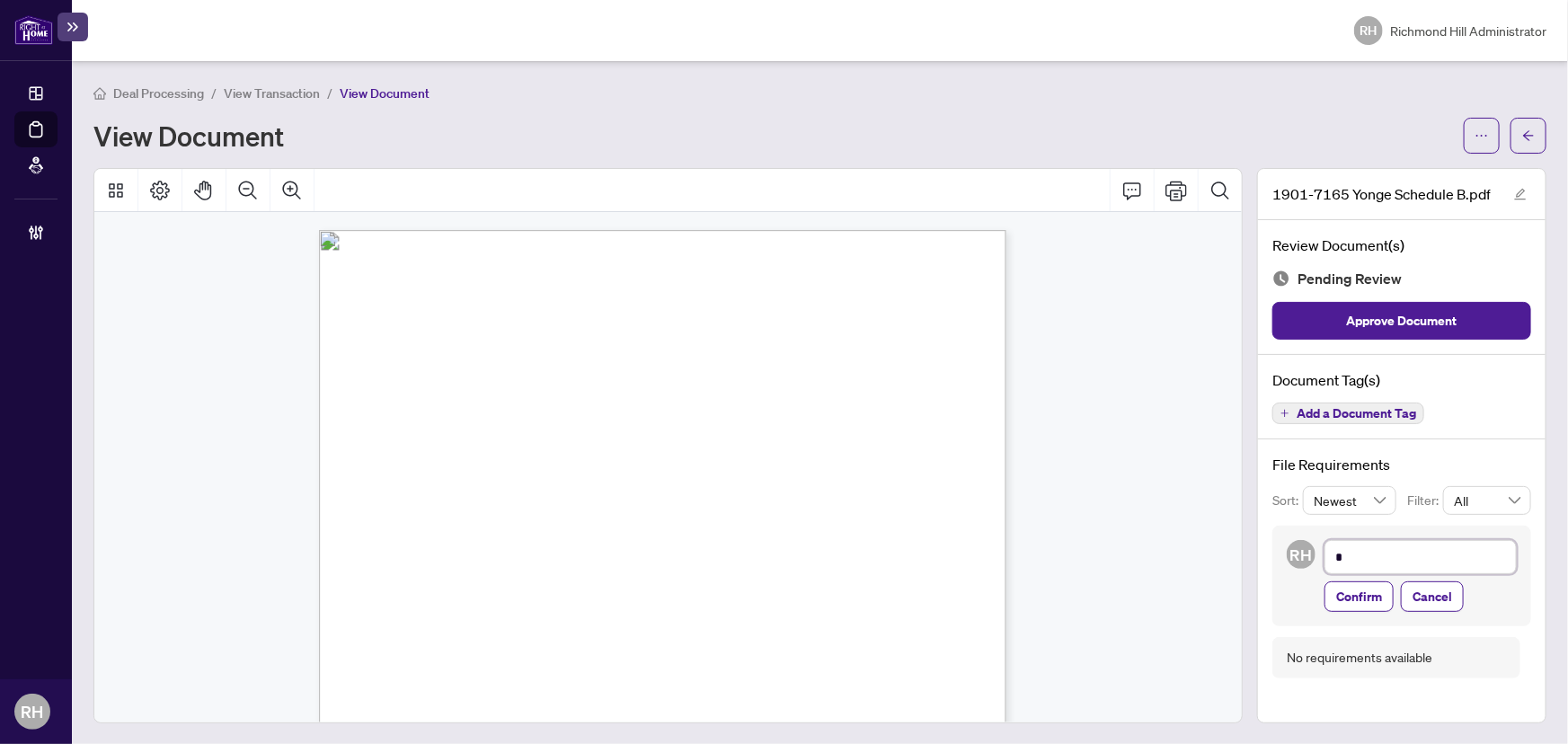 type on "**" 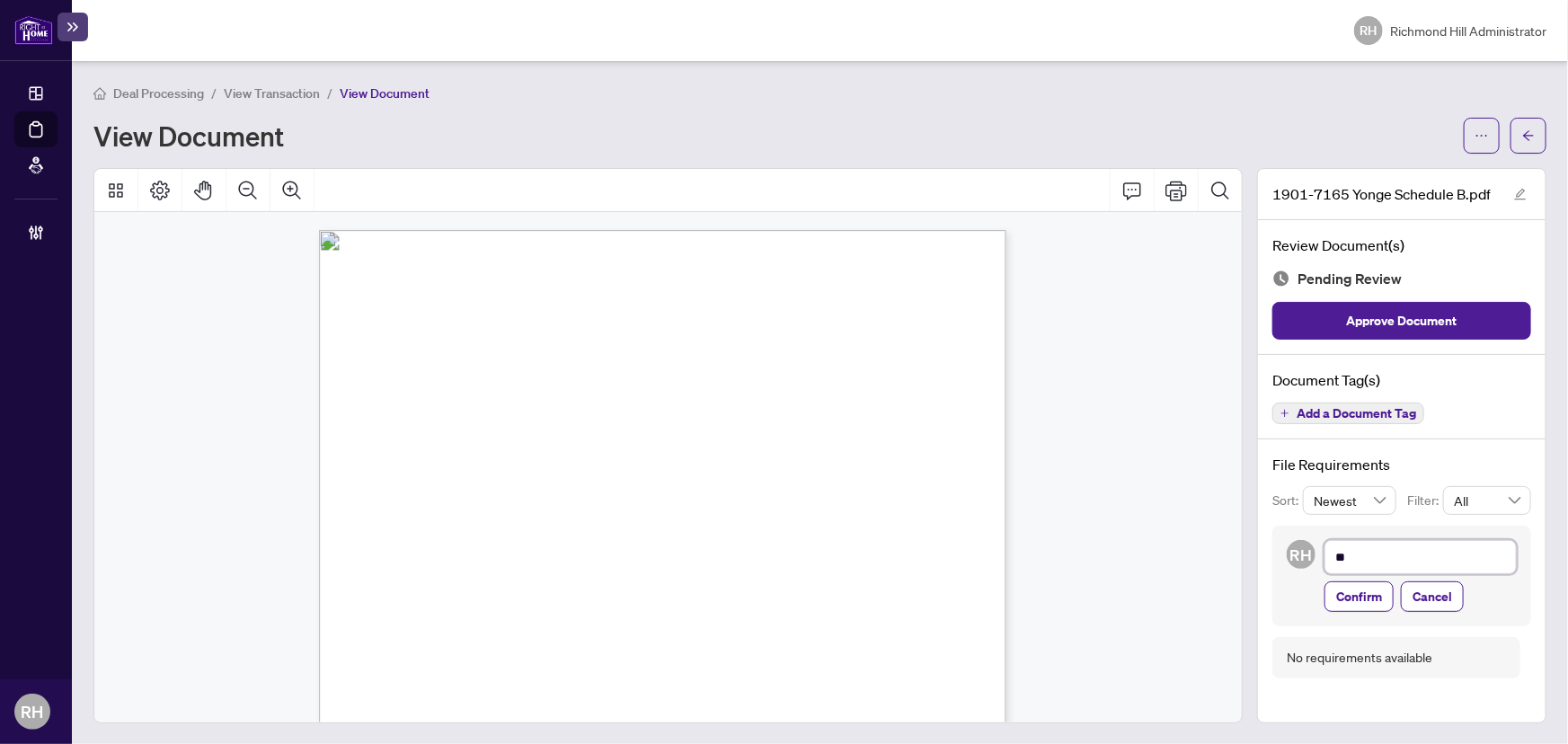 type on "***" 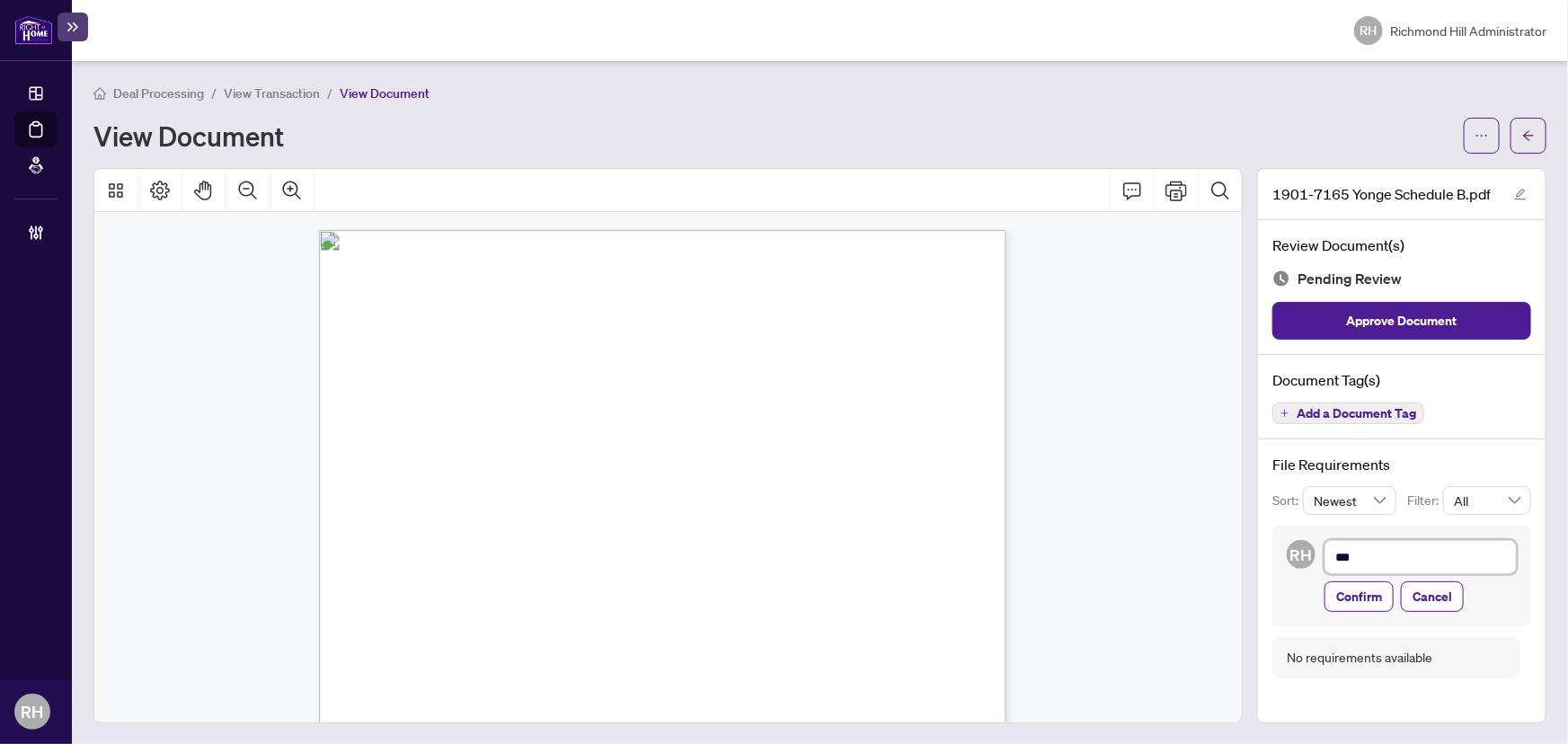 type on "****" 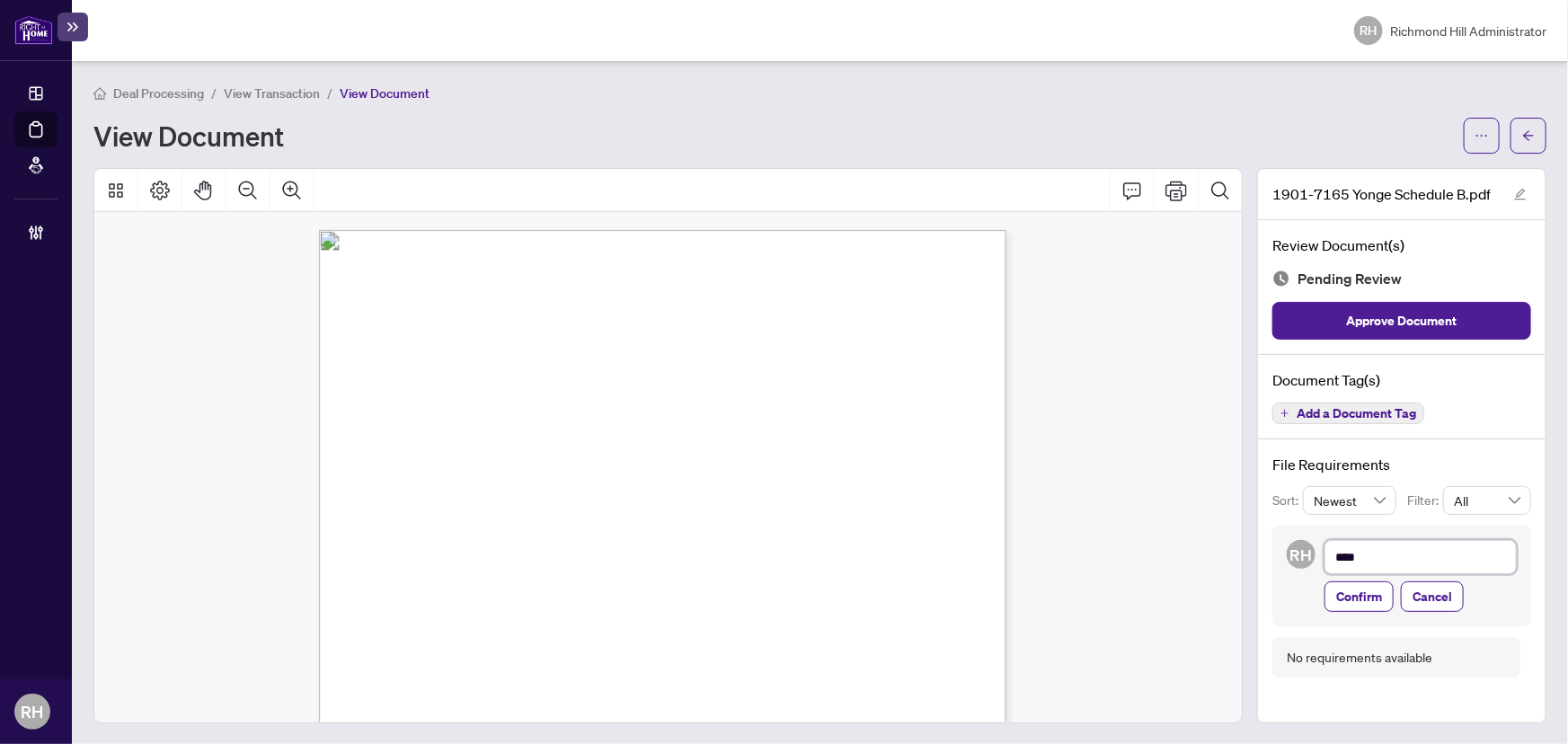 type on "*****" 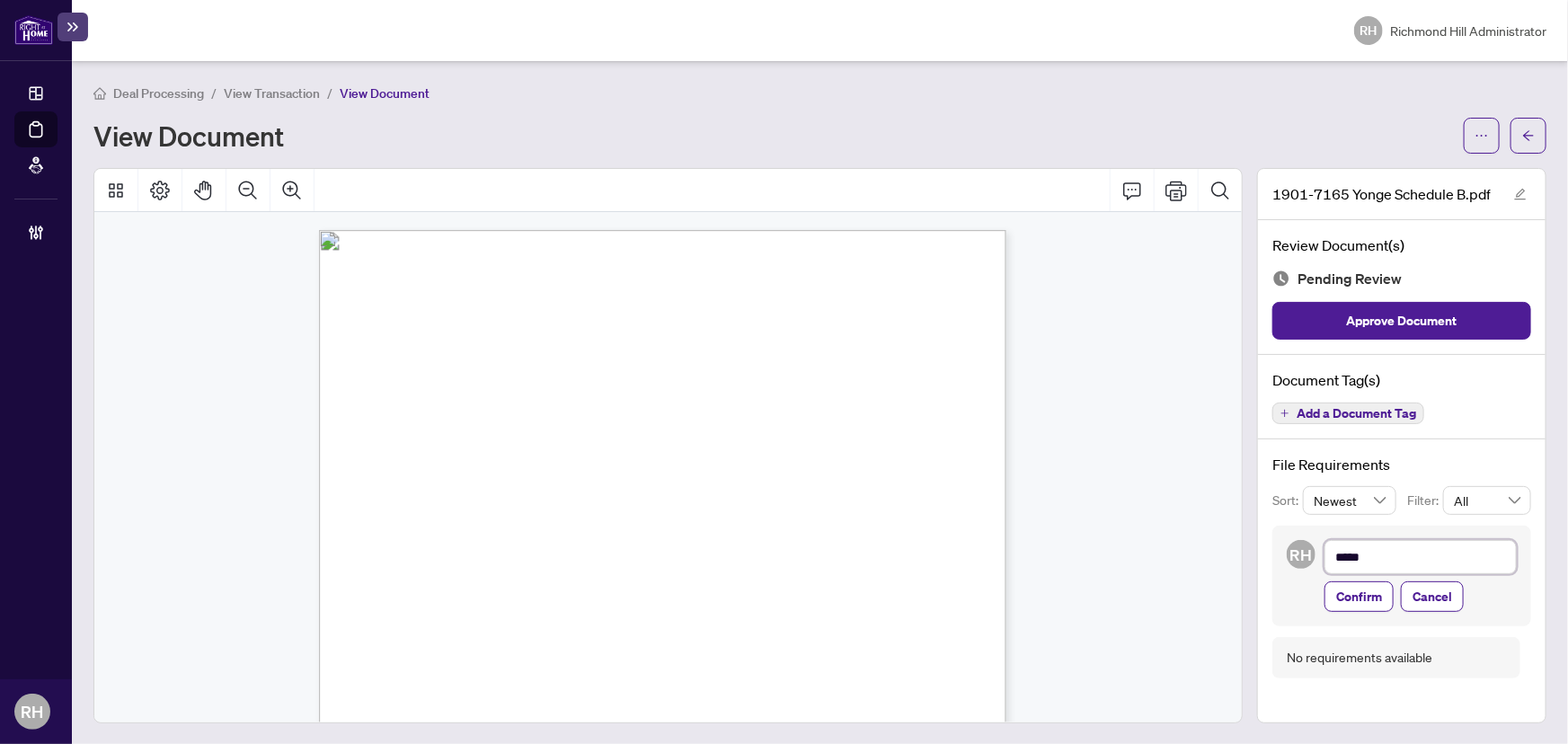 type on "******" 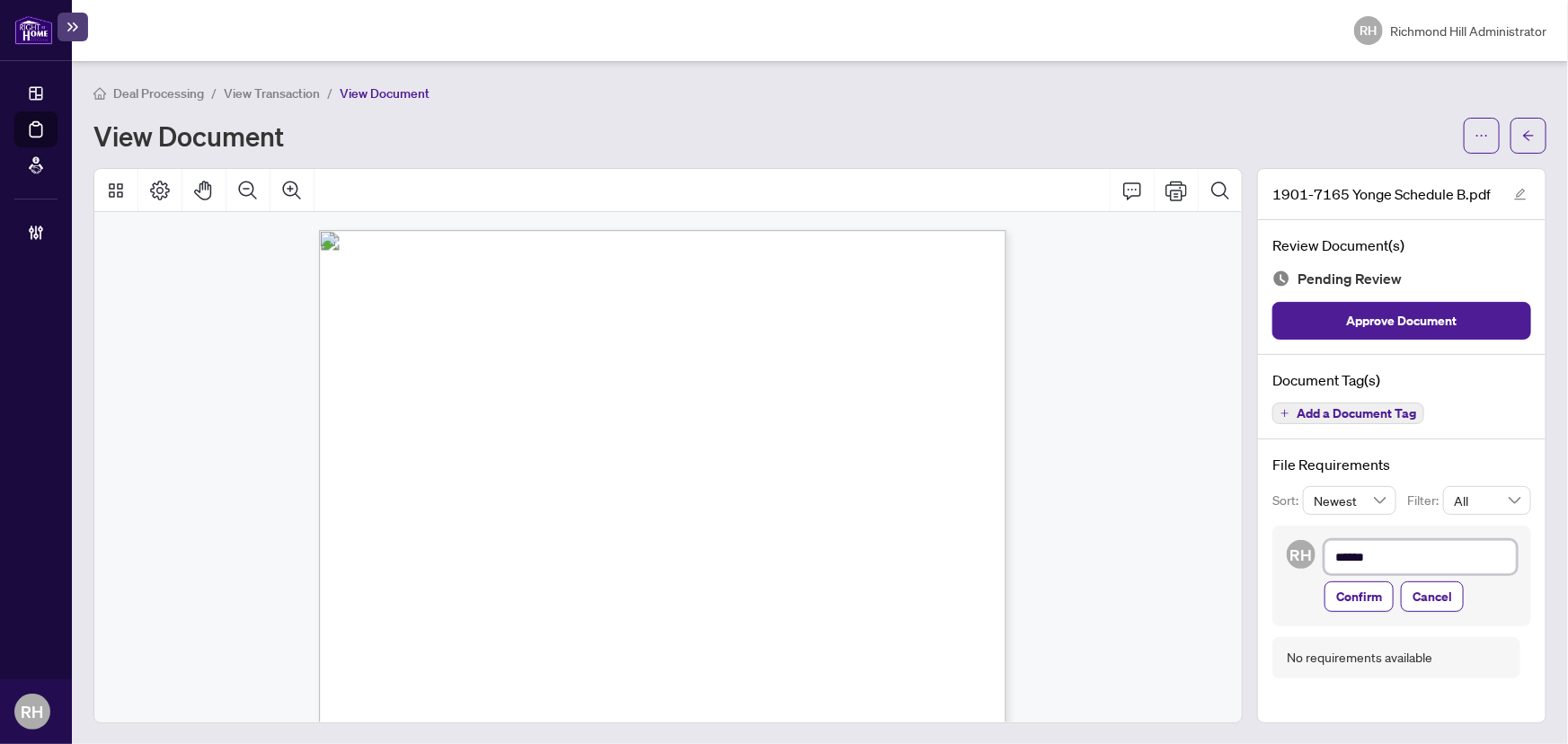 type on "******" 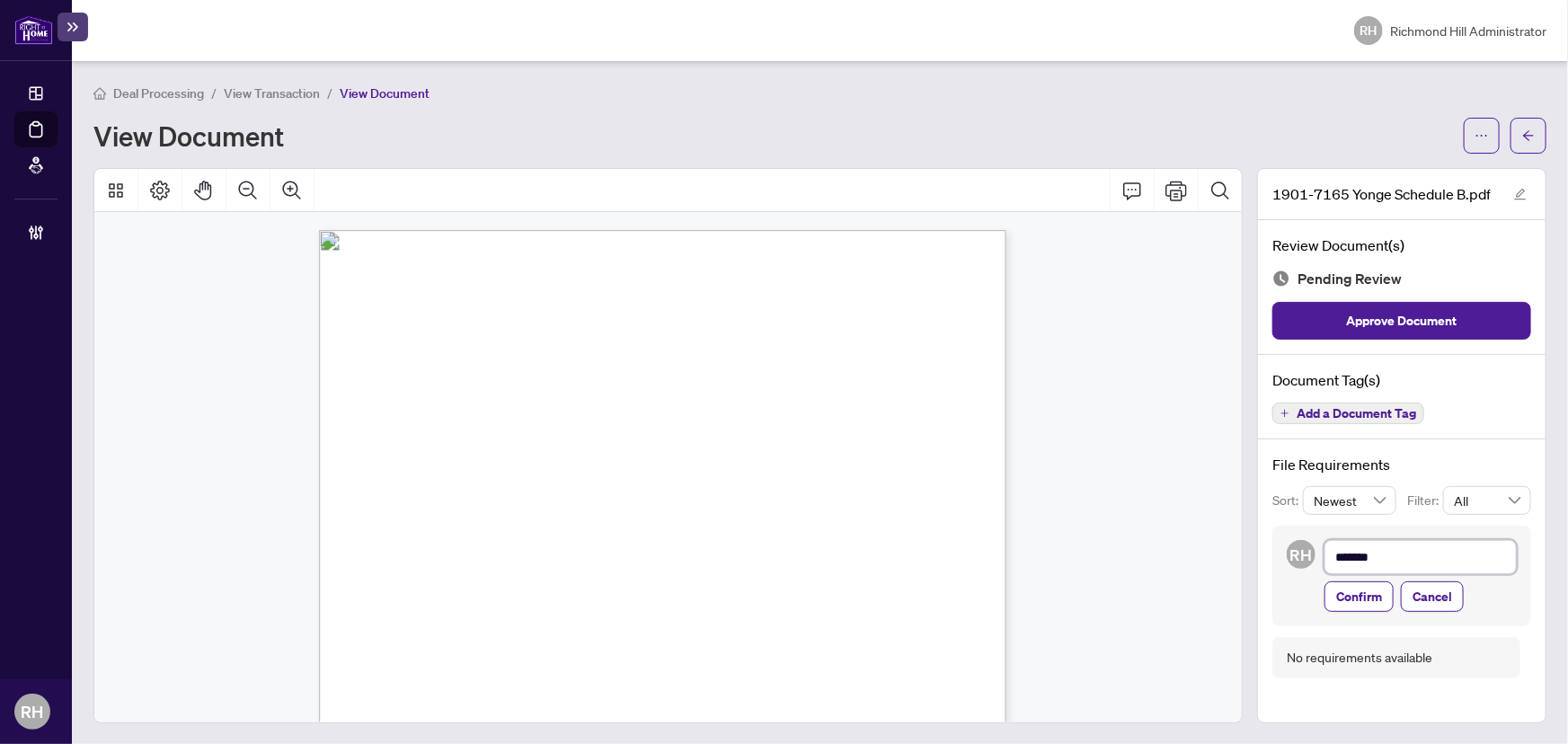 type on "********" 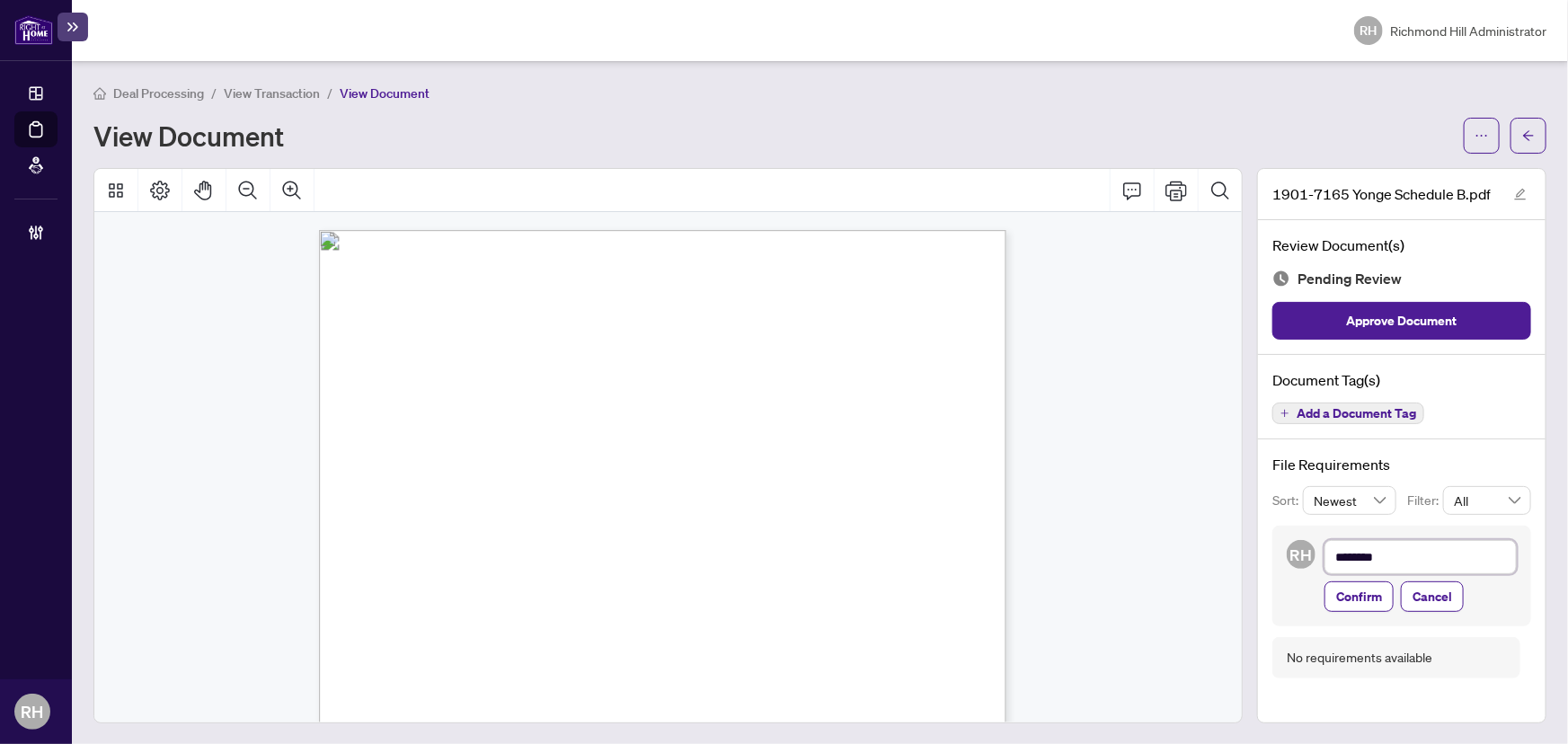 type on "*********" 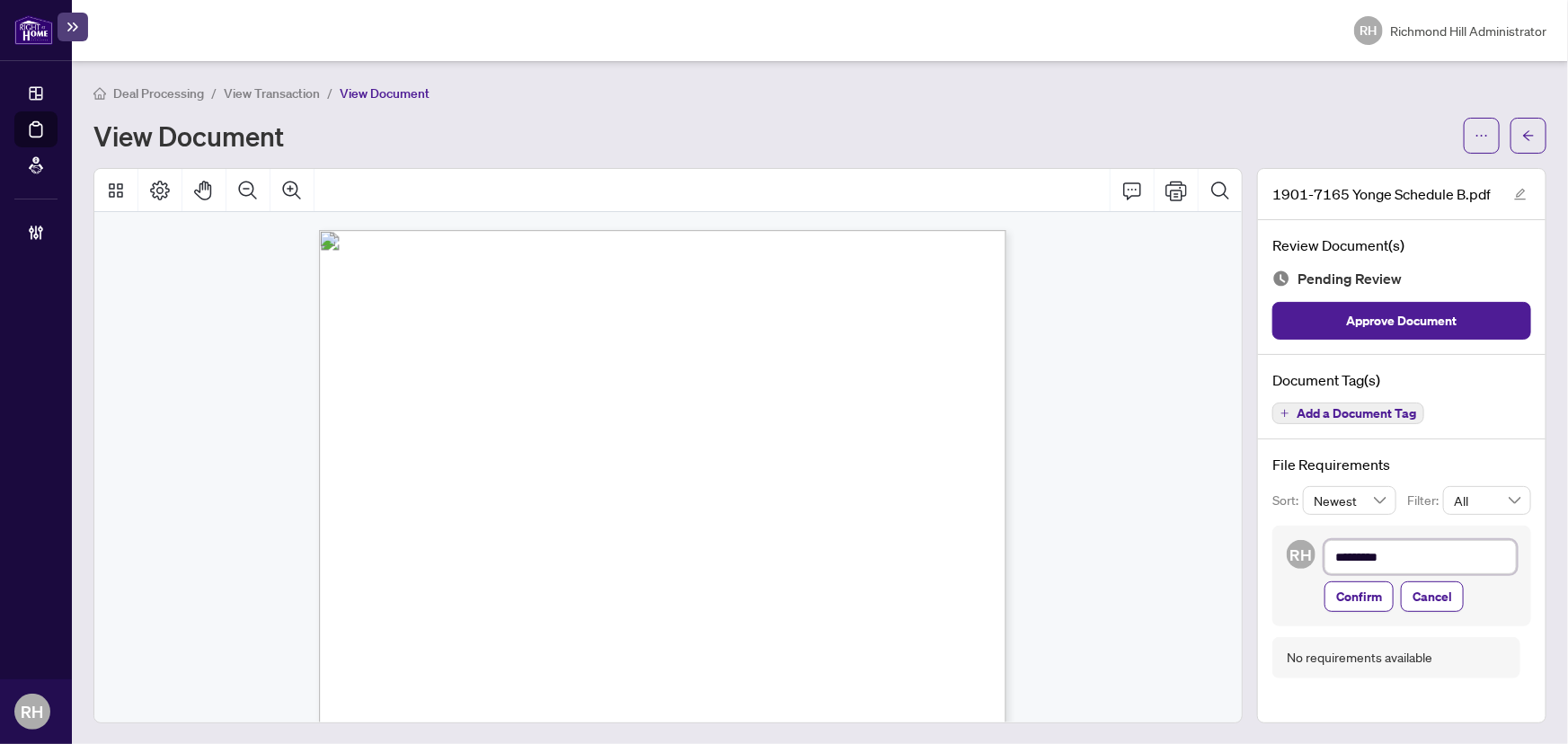 type on "**********" 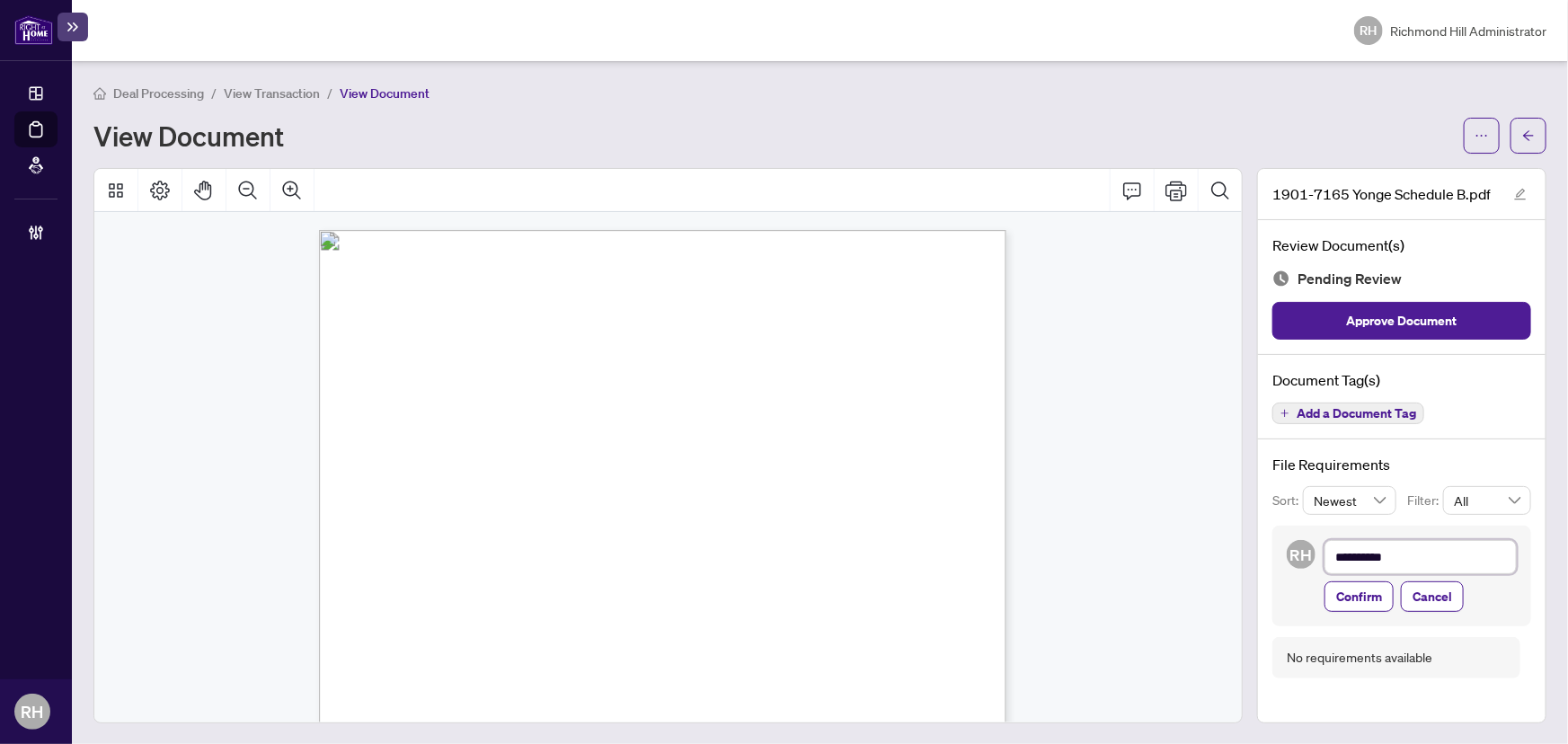 type on "**********" 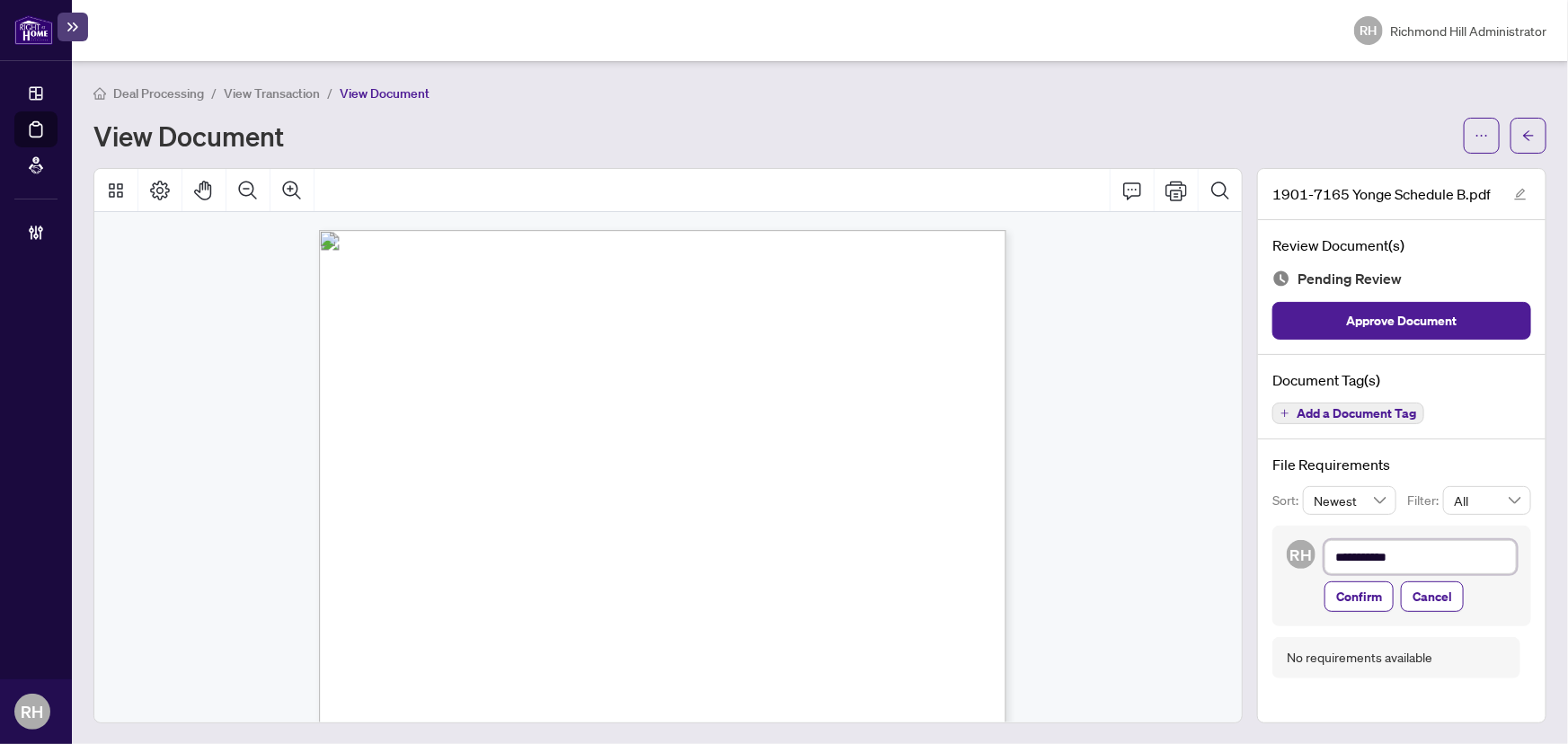 type on "**********" 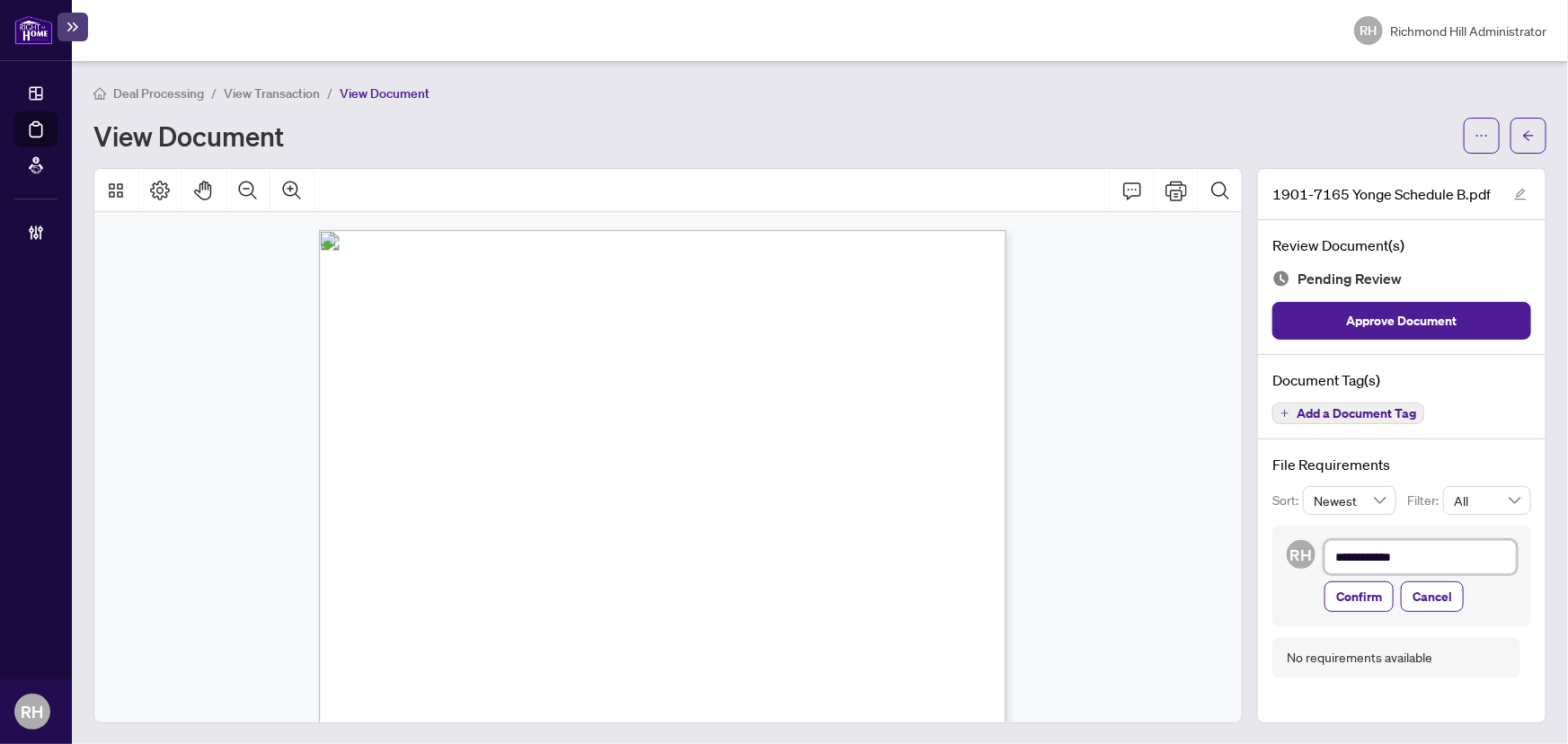 type on "**********" 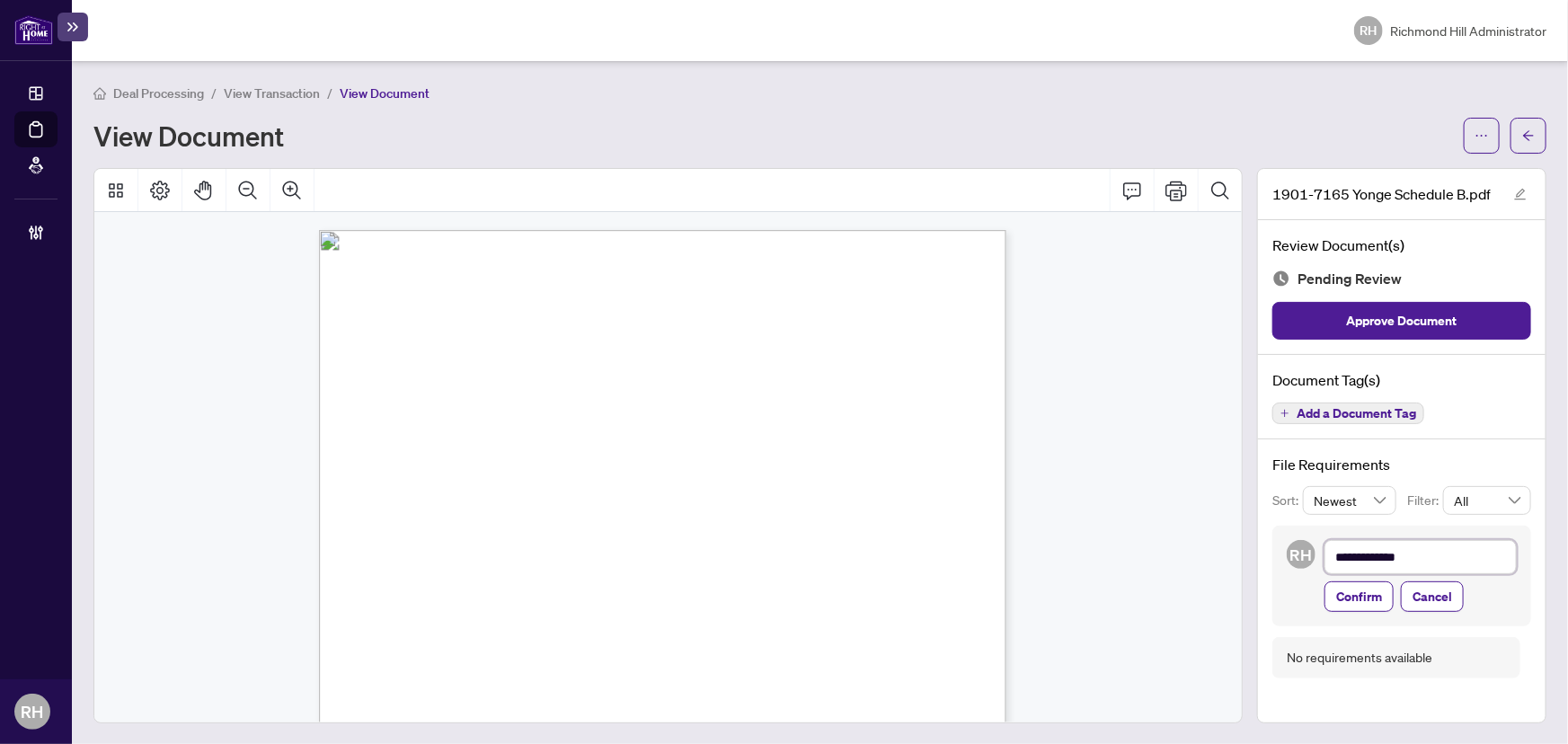 type on "**********" 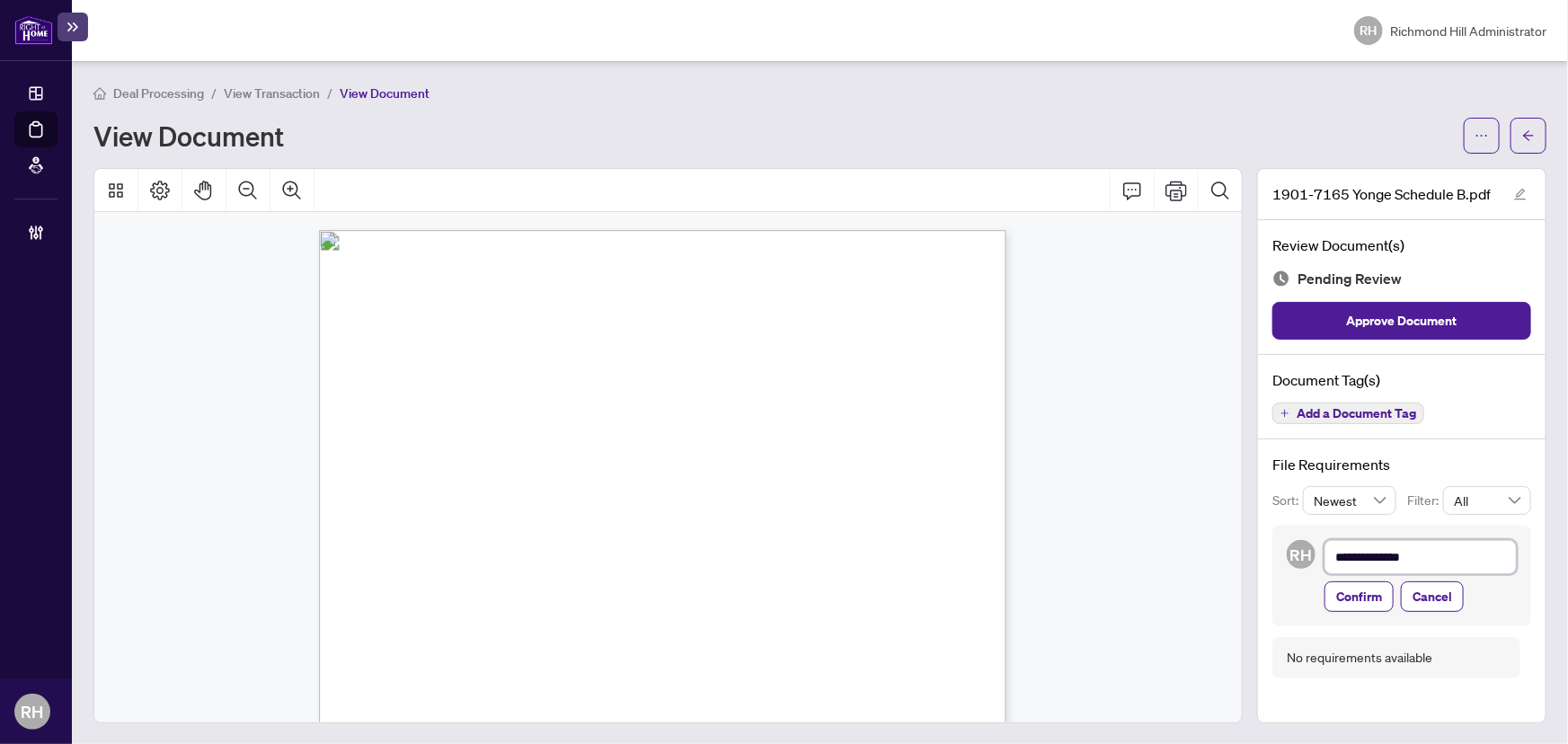 type on "**********" 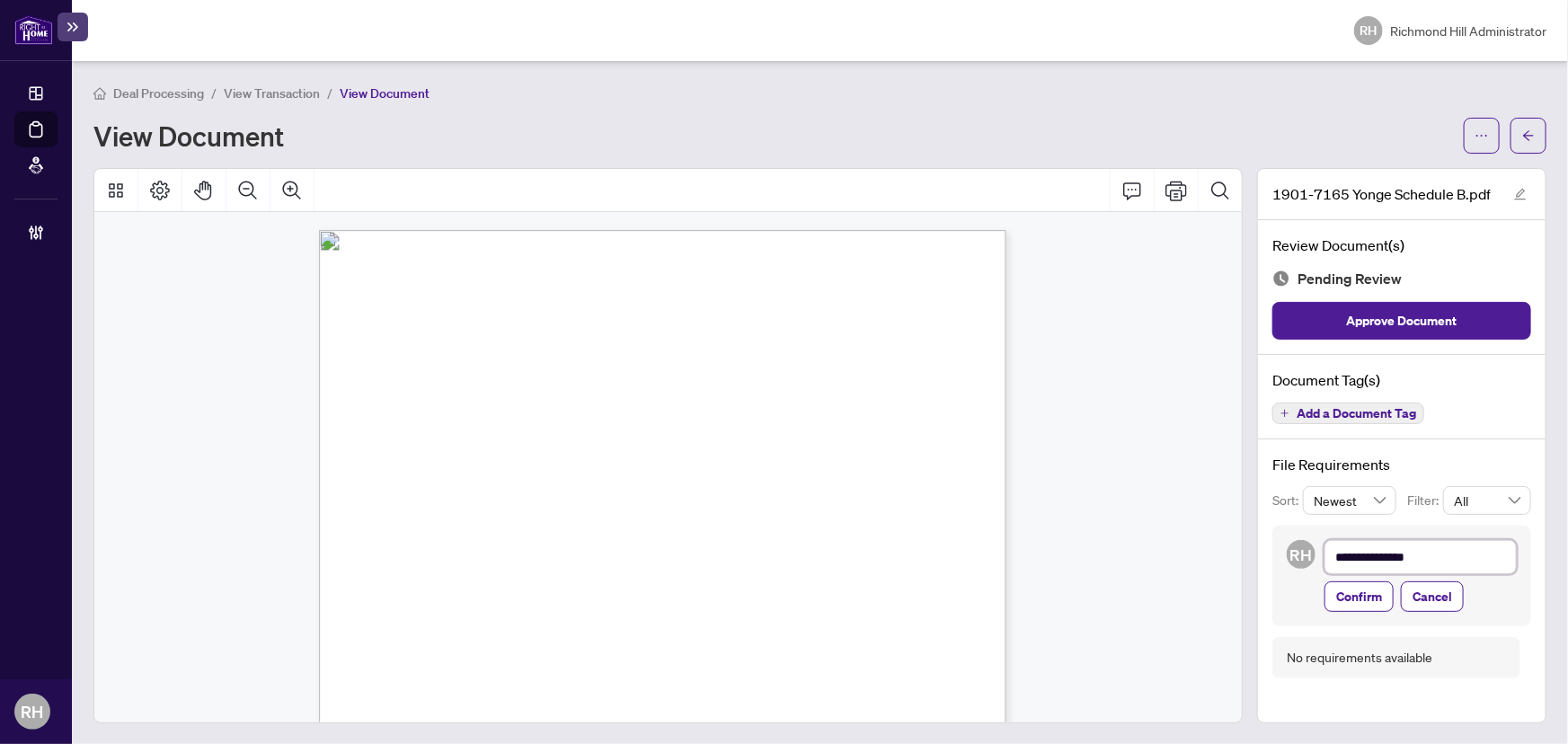 type on "**********" 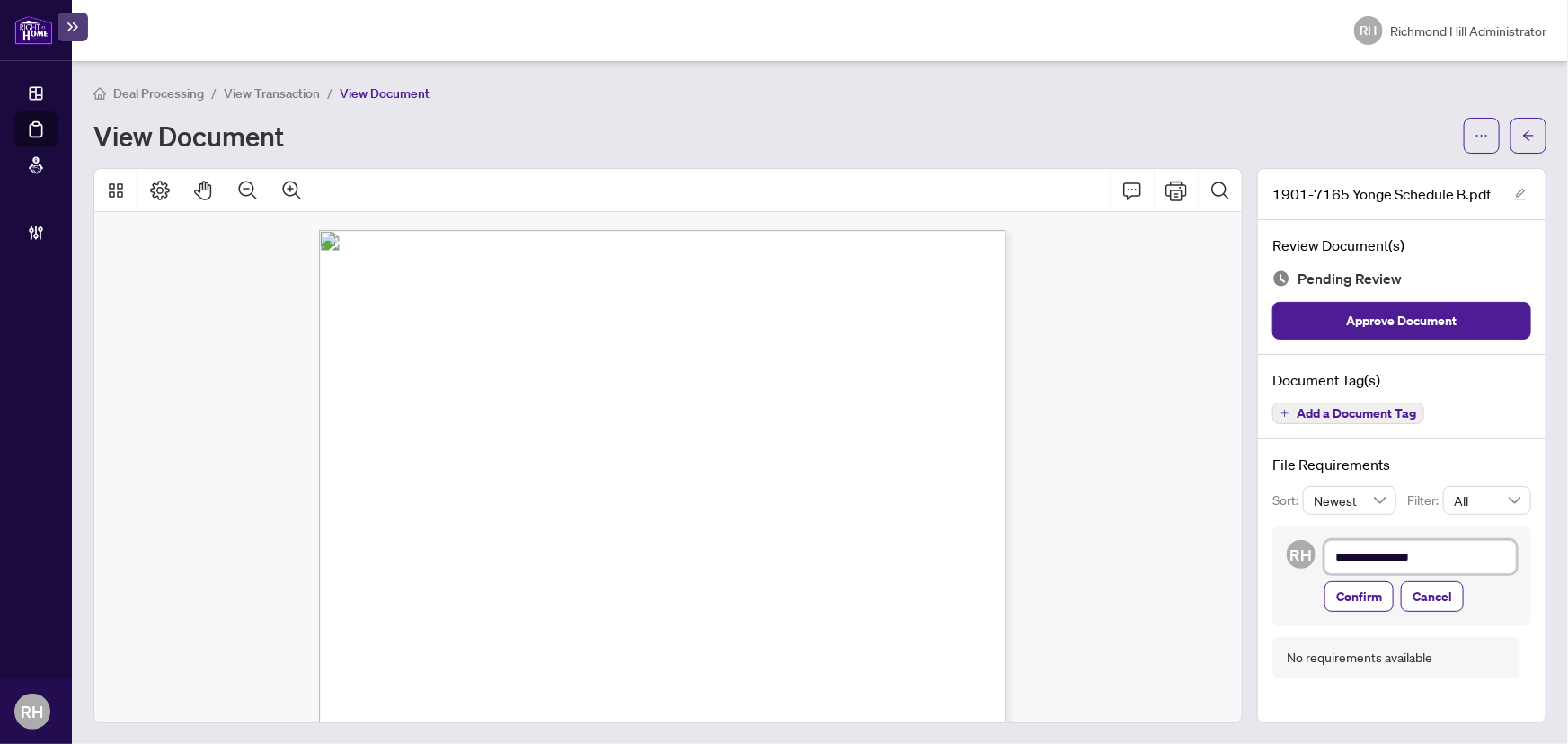type on "**********" 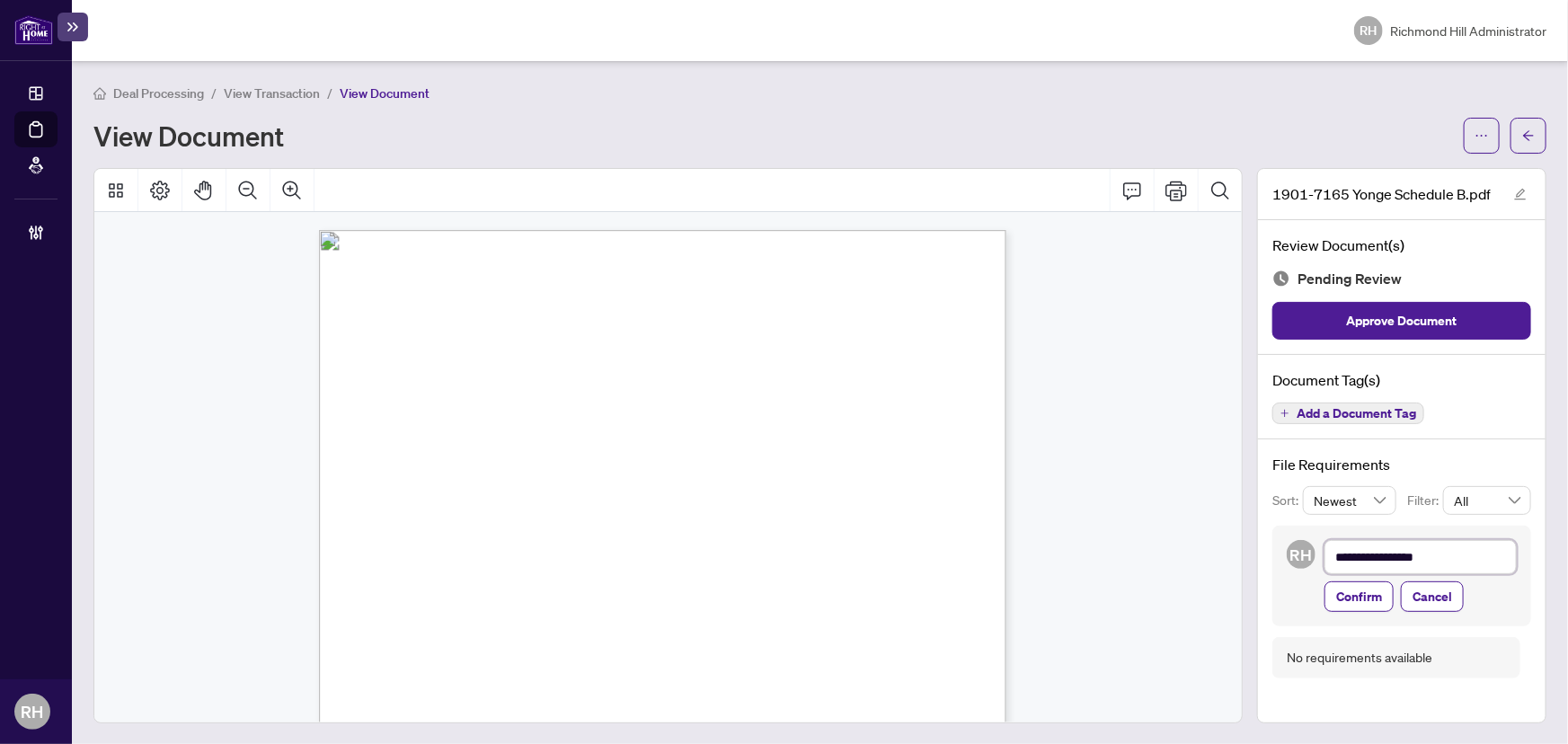 type on "**********" 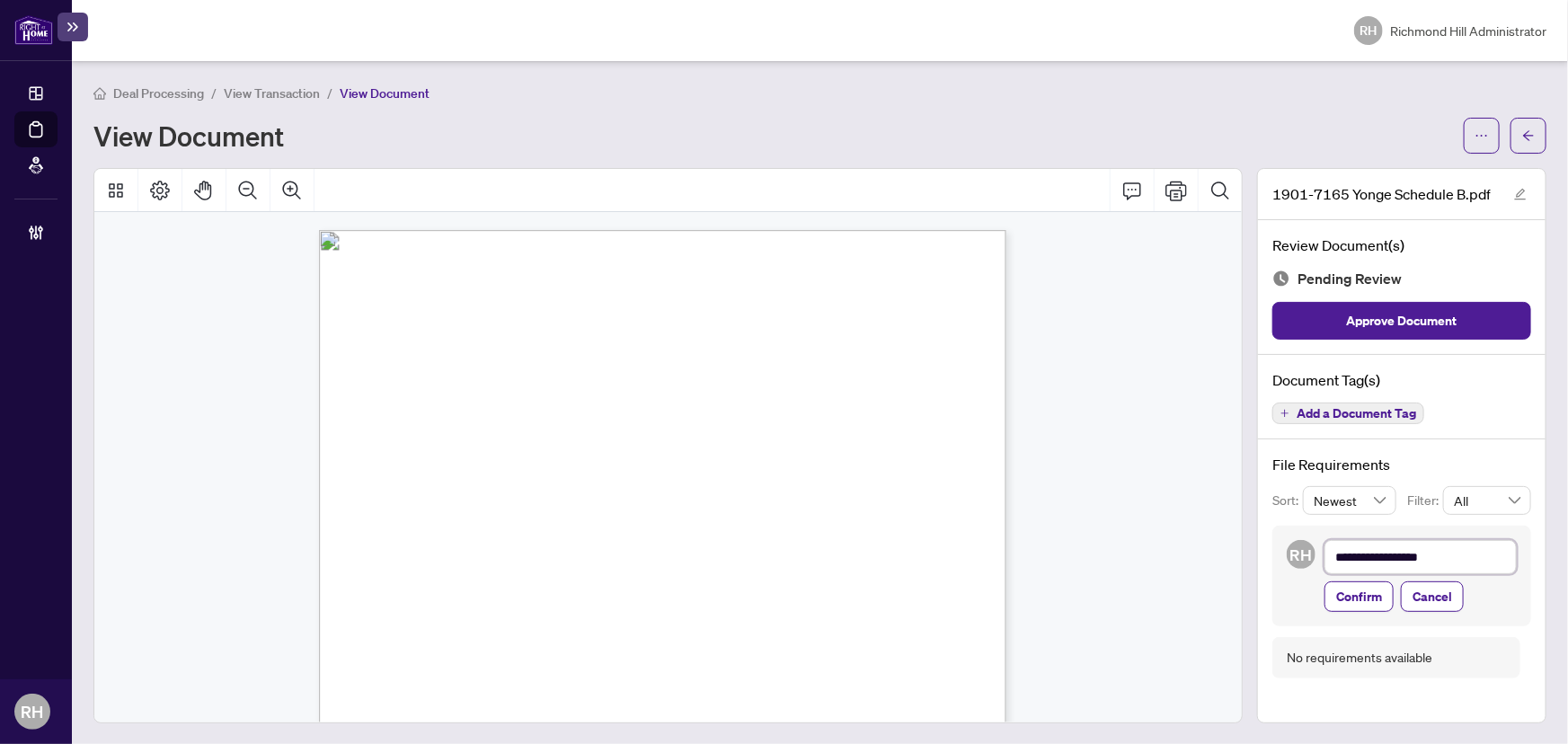 type on "**********" 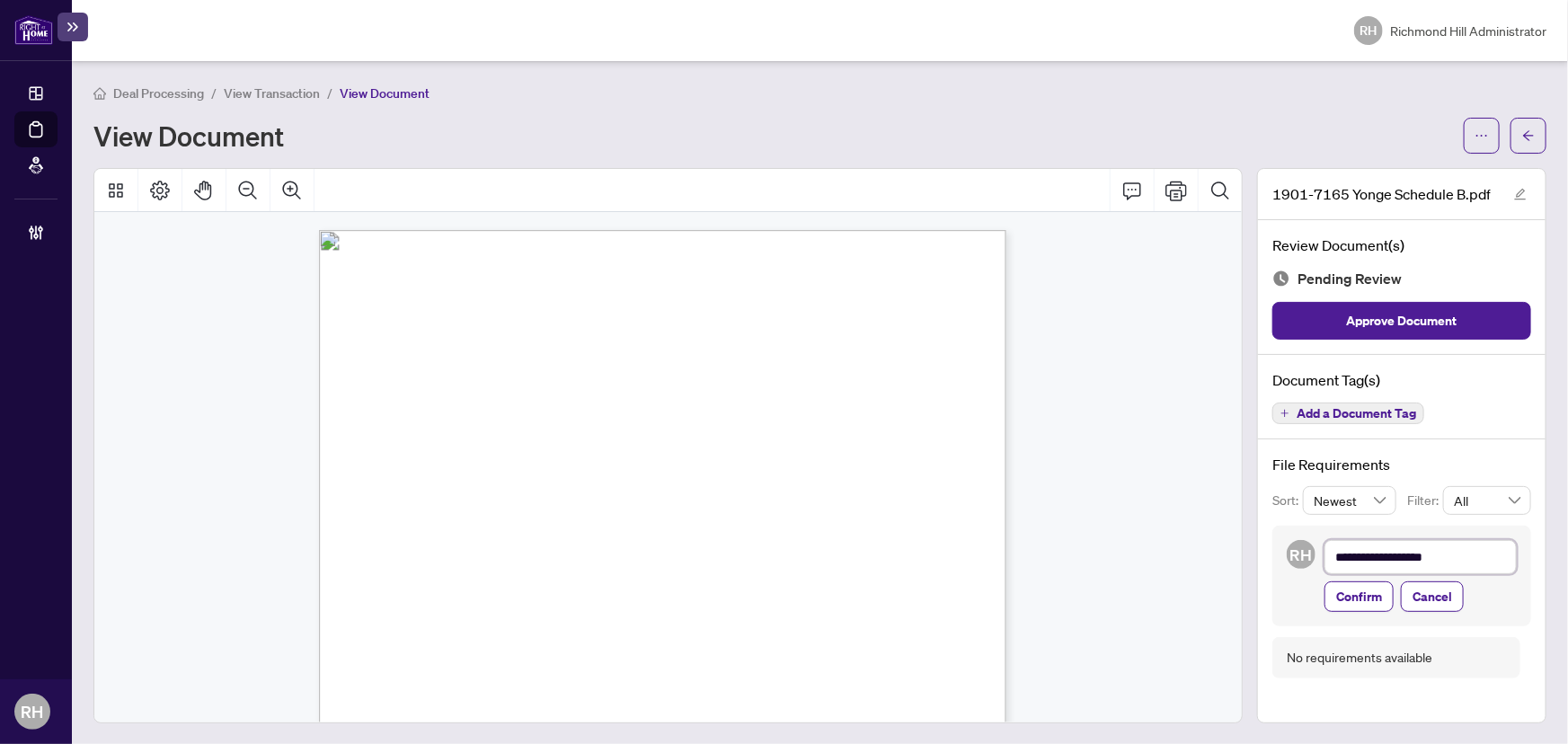 type on "**********" 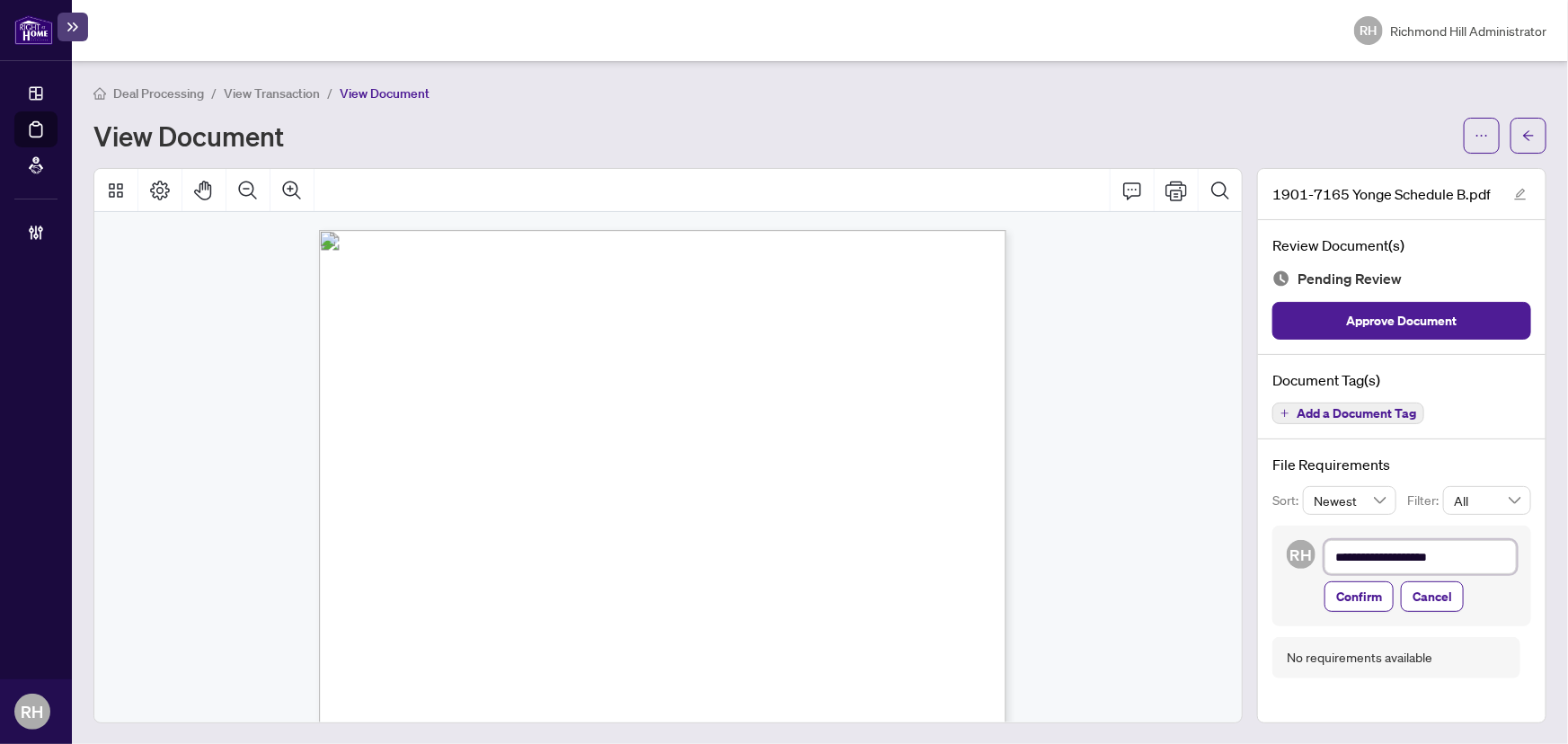 type on "**********" 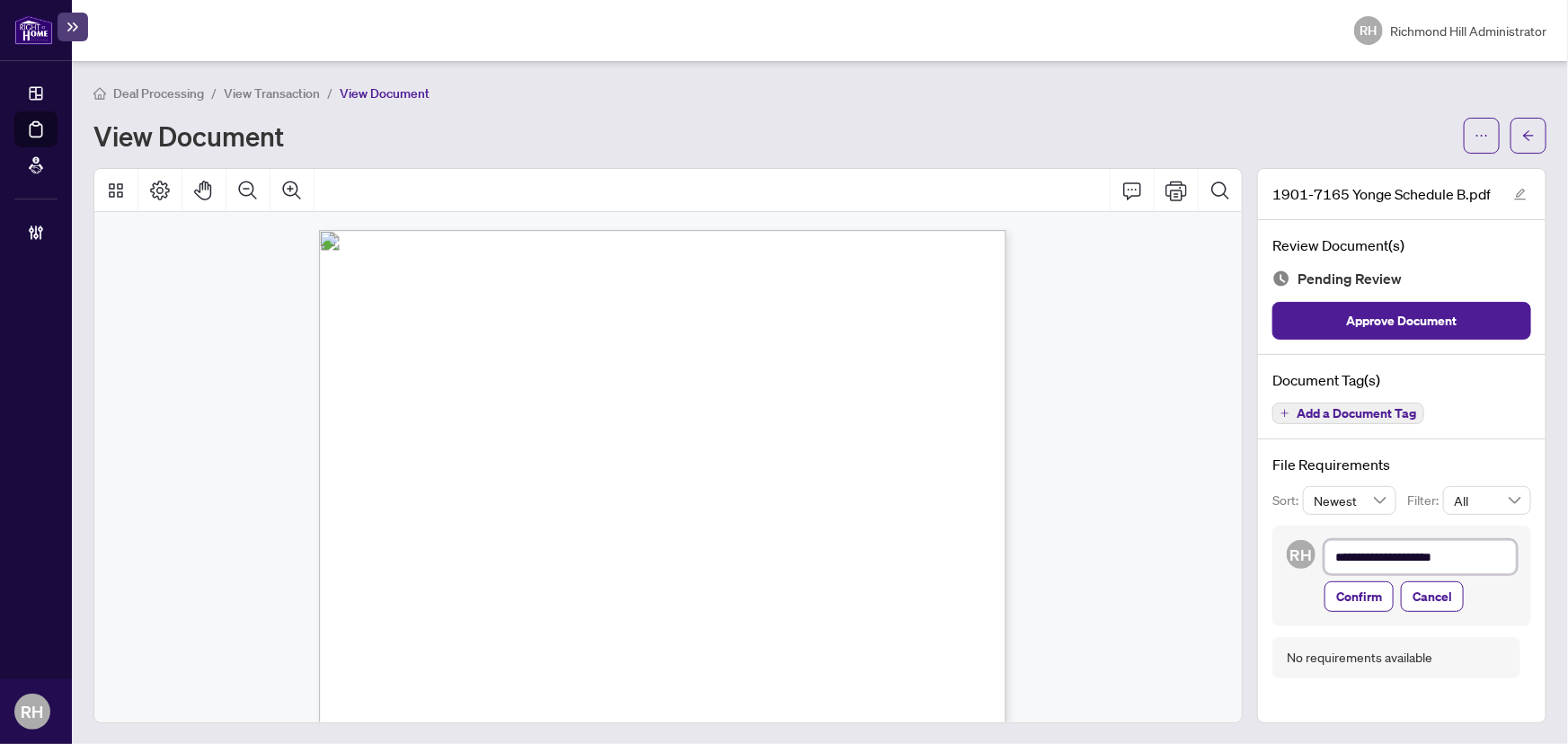 type on "**********" 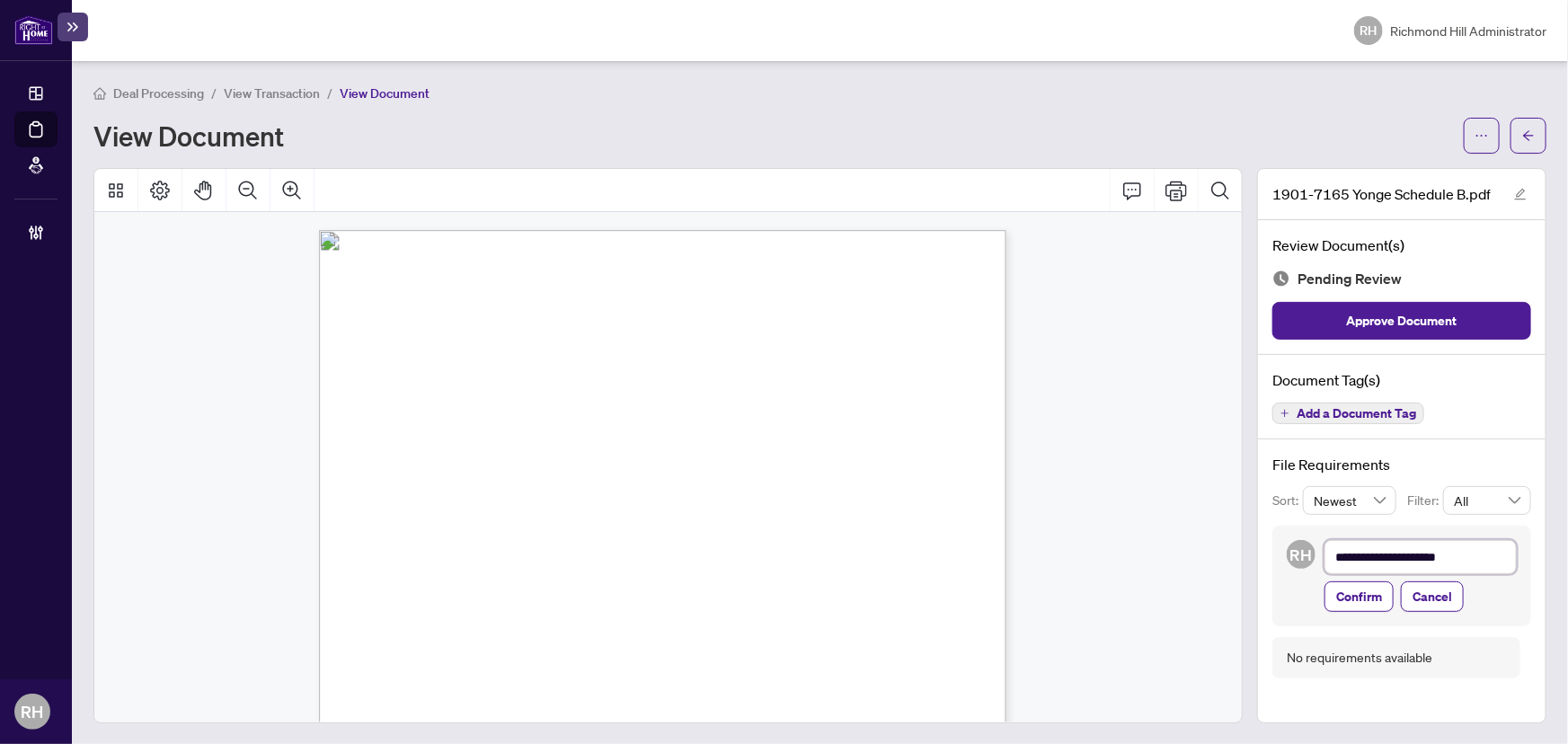 type on "**********" 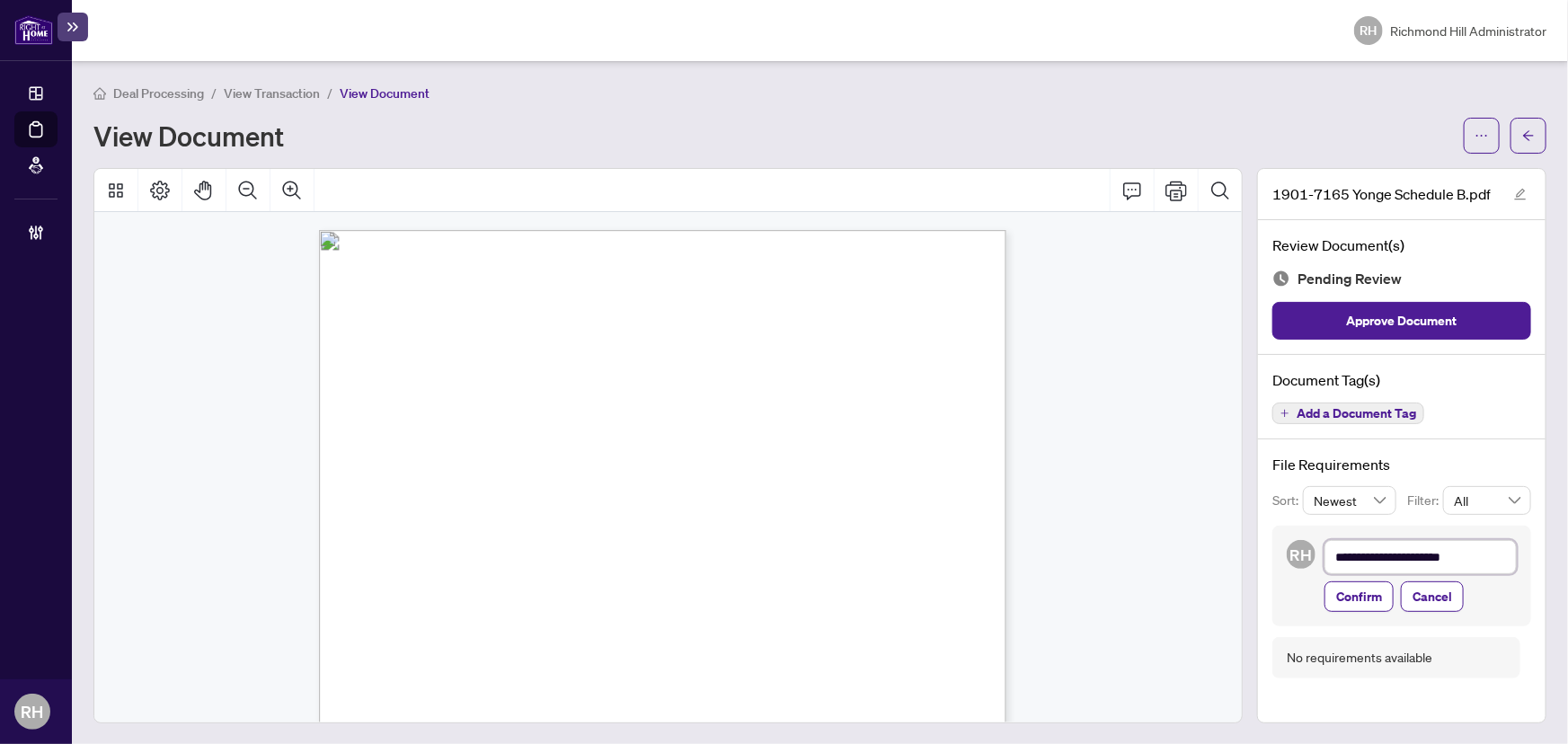 type on "**********" 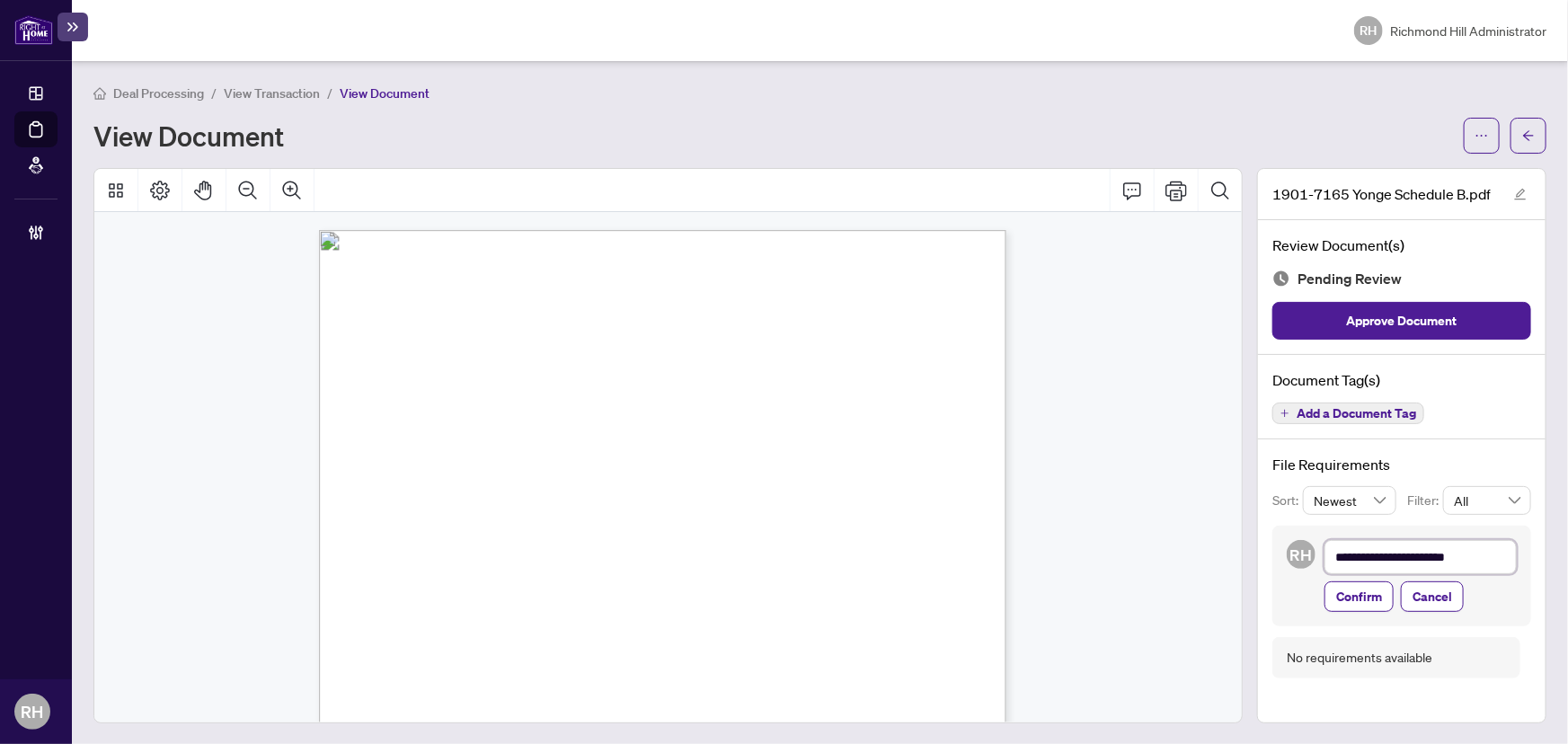 type on "**********" 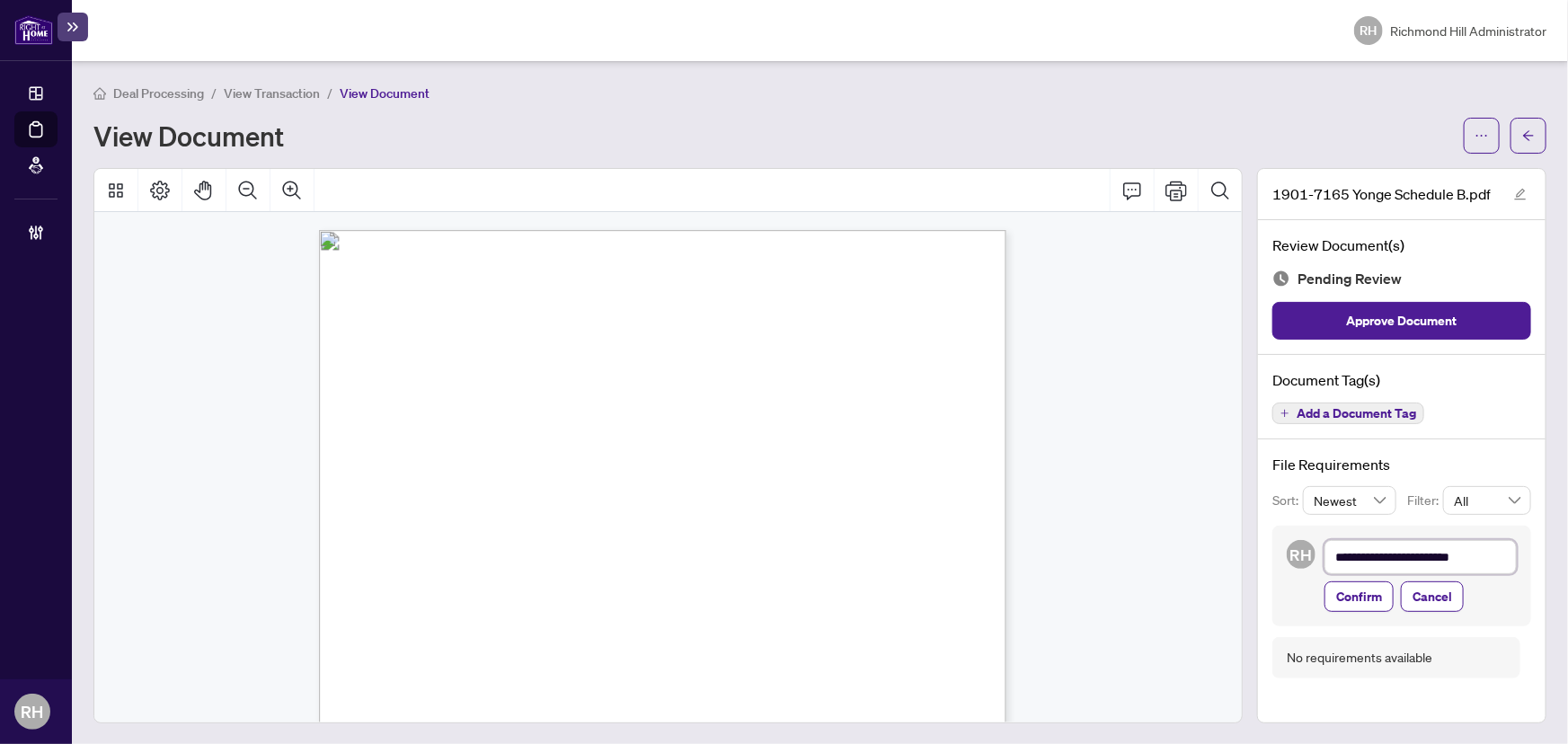 type on "**********" 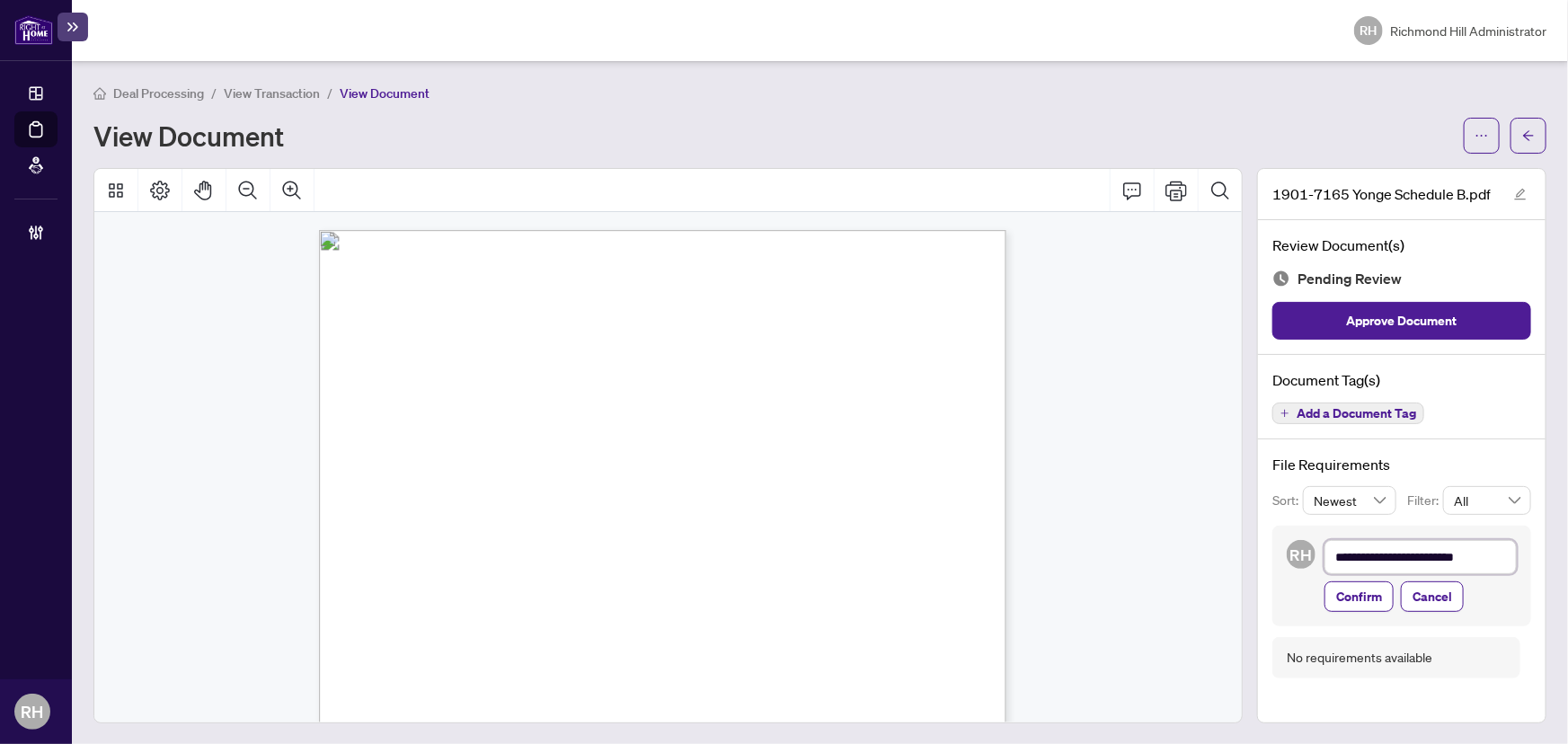 type on "**********" 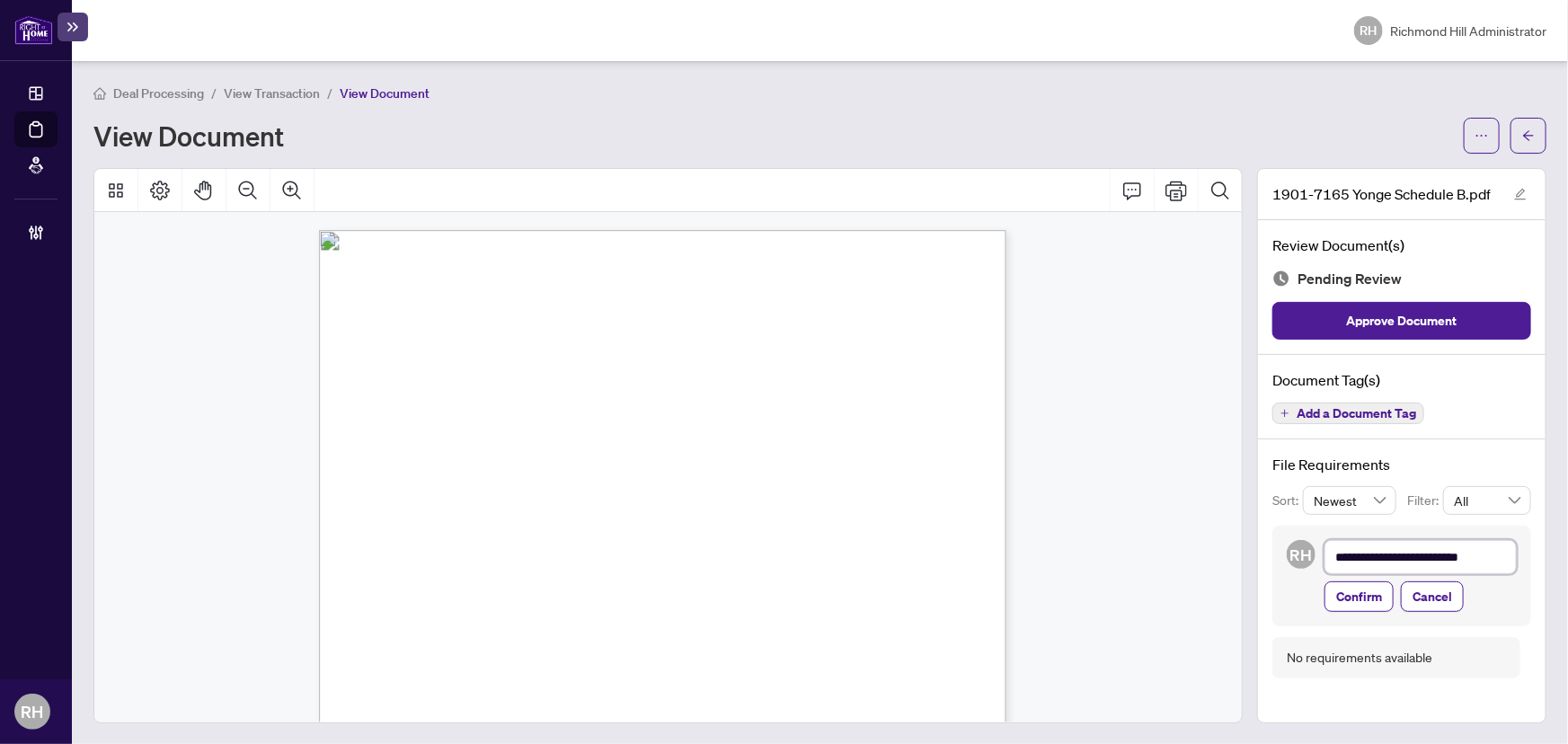 type on "**********" 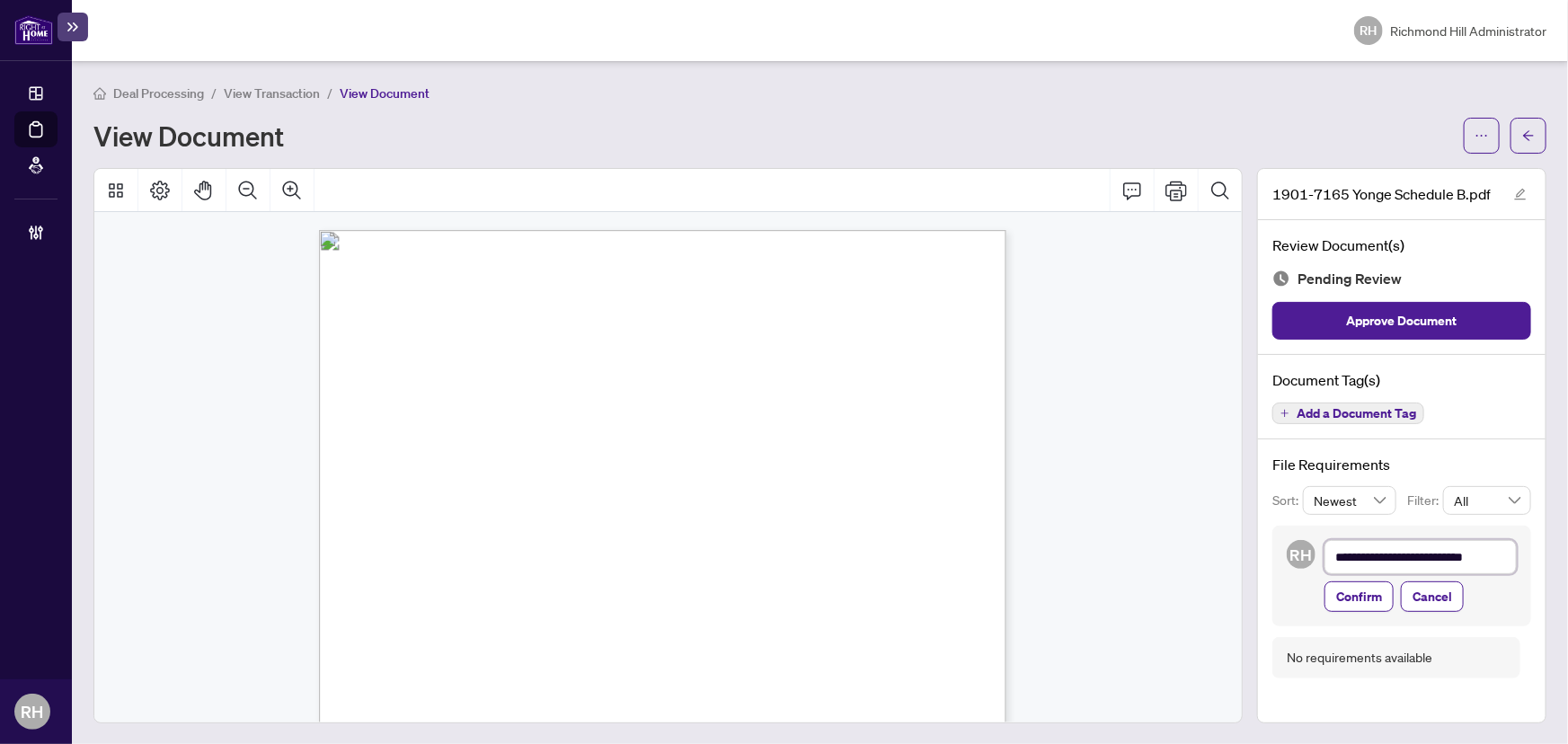 type on "**********" 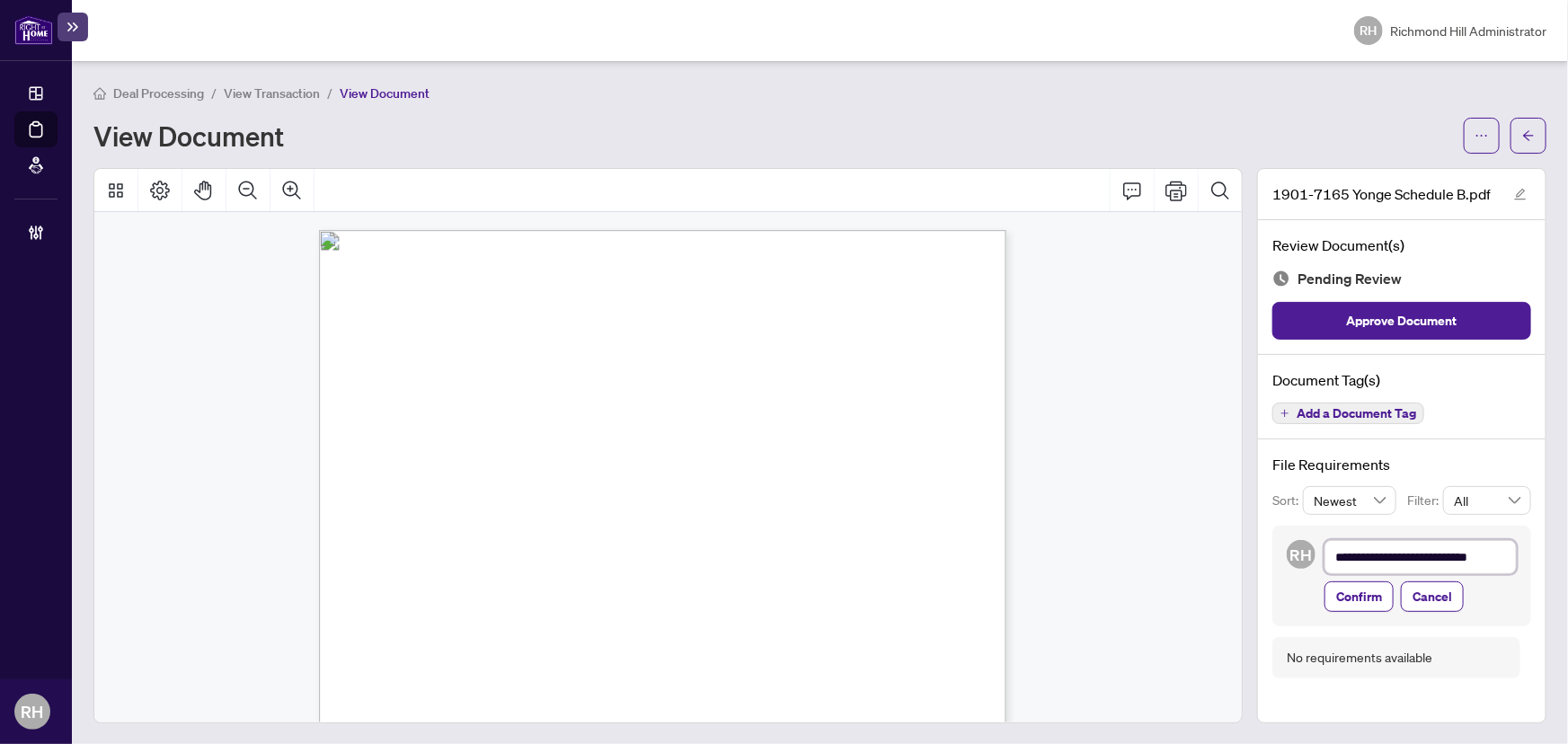 type on "**********" 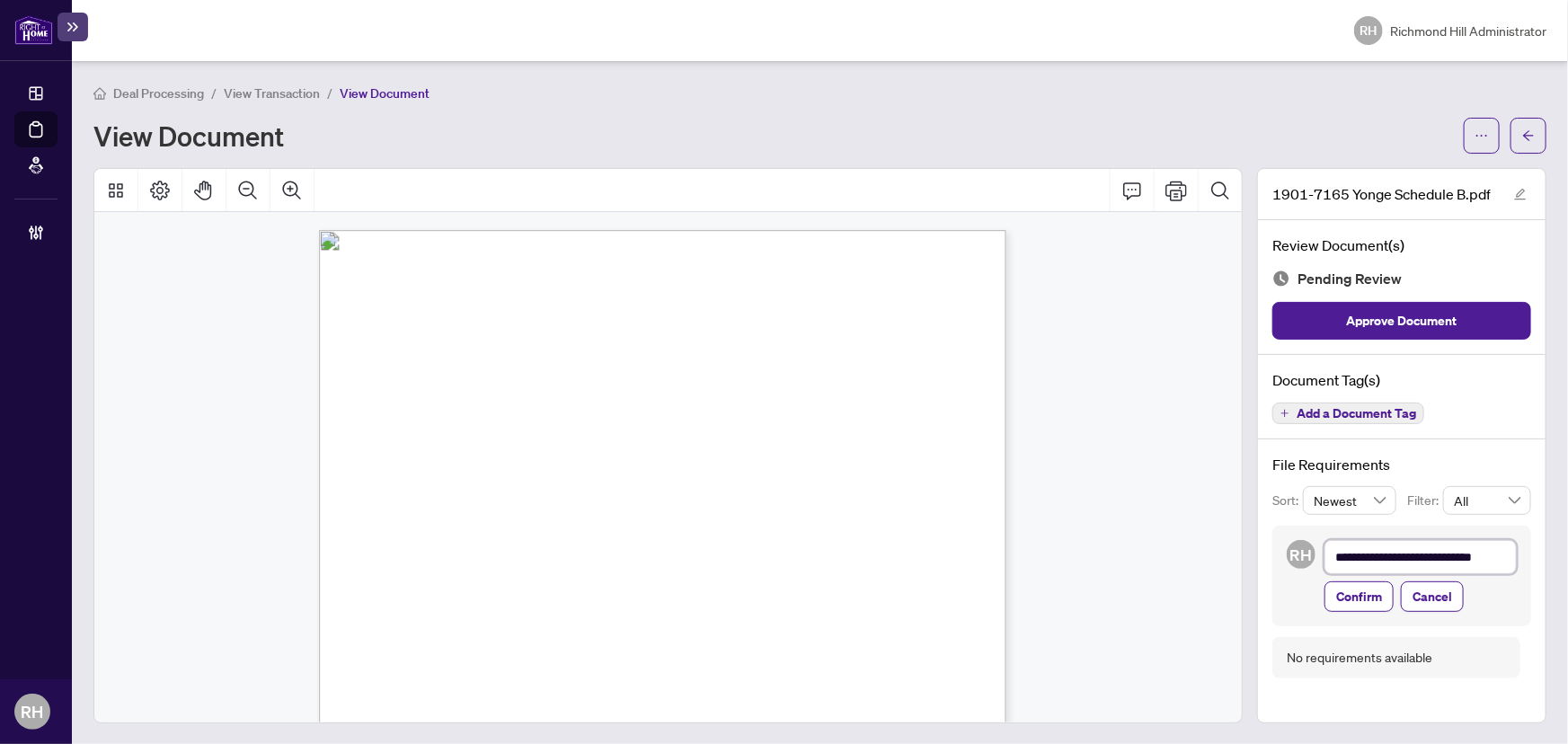 type on "**********" 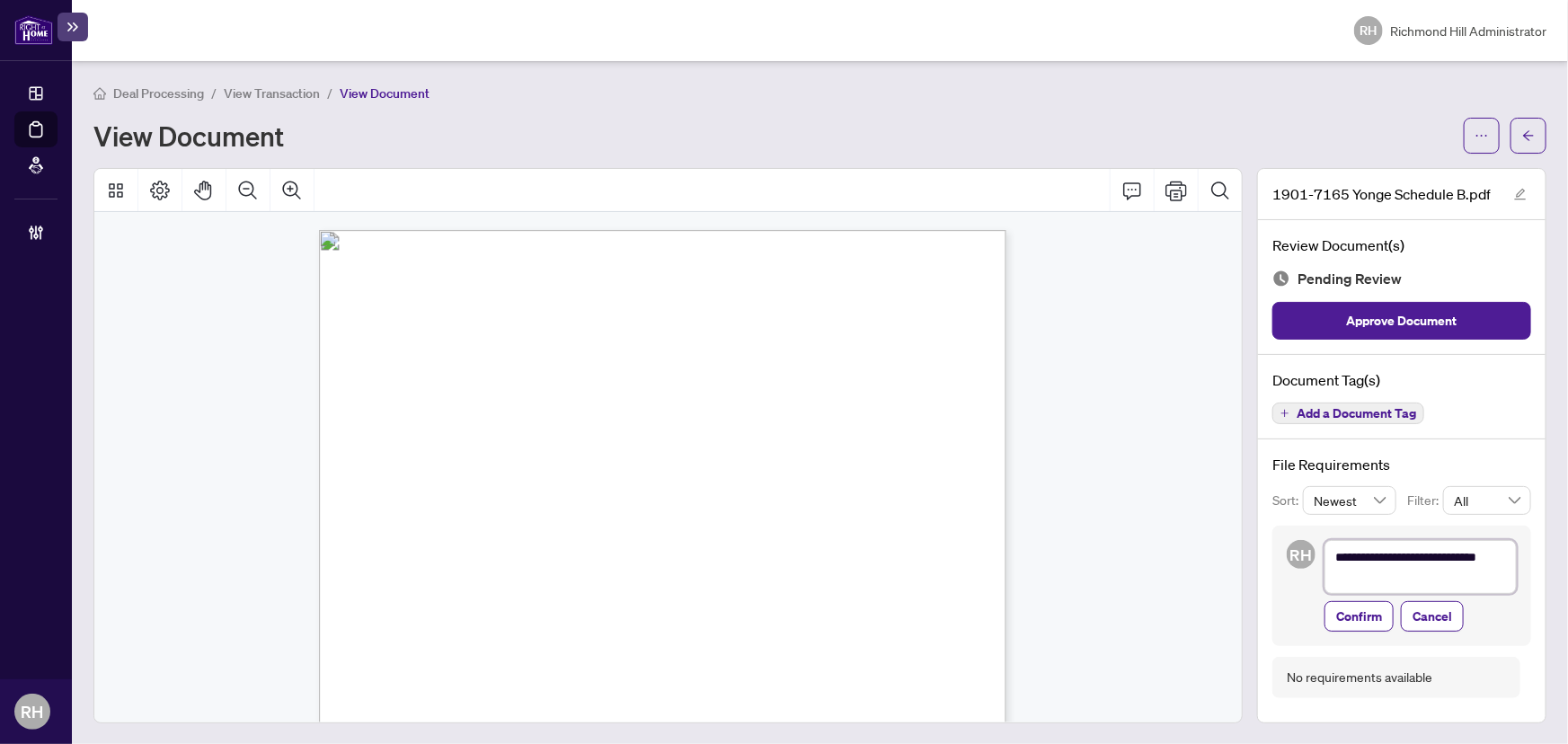 type on "**********" 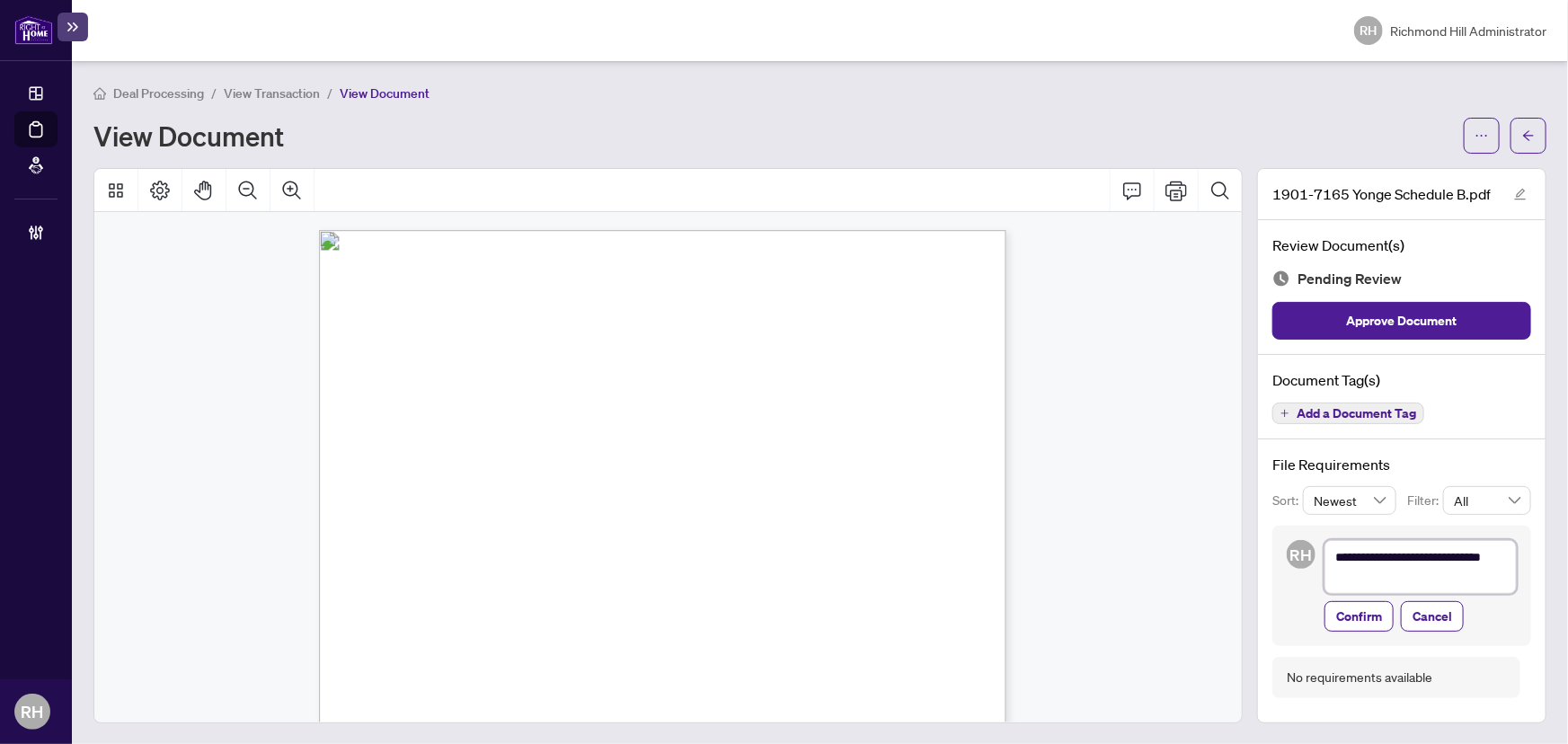 type on "**********" 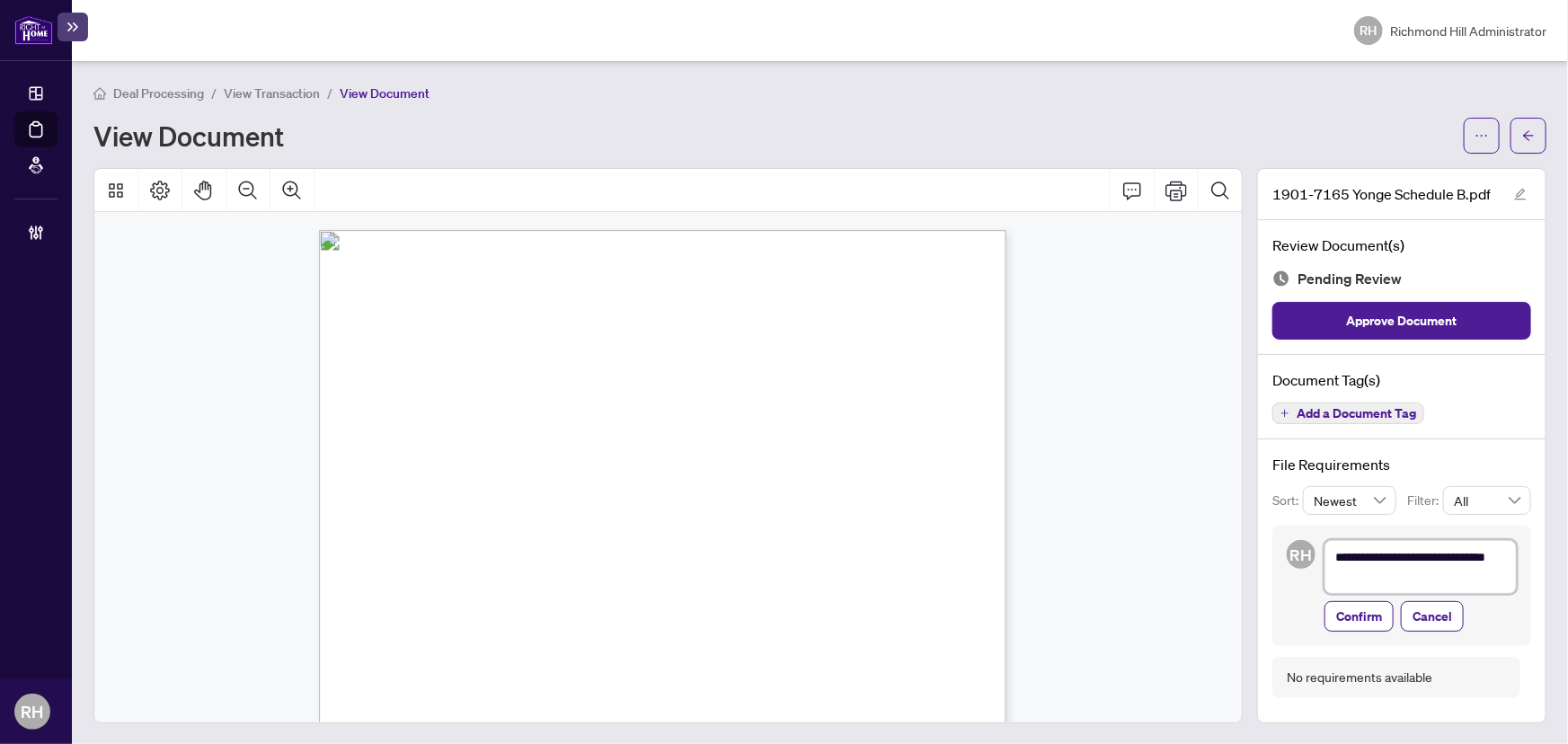 type on "**********" 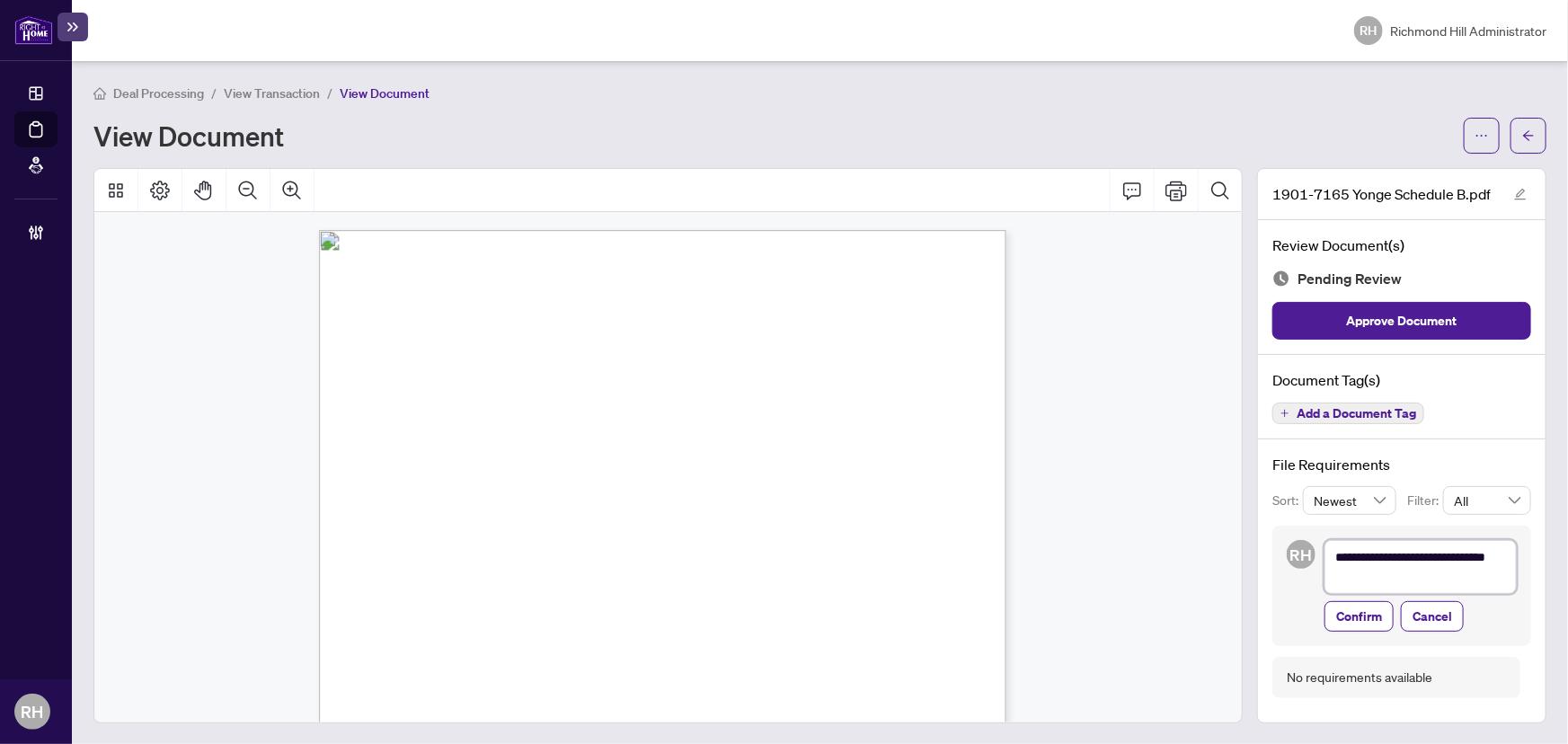 type on "**********" 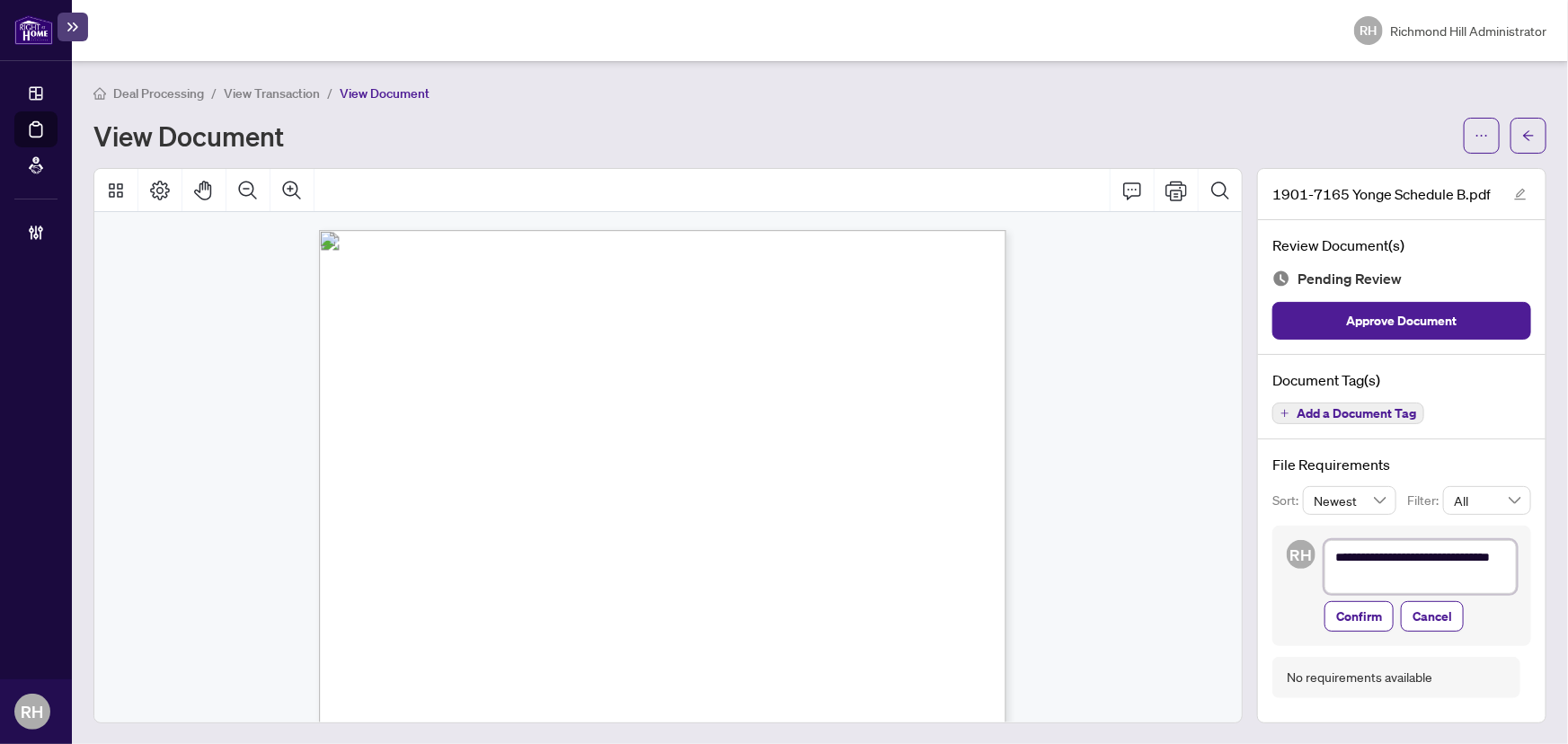 type on "**********" 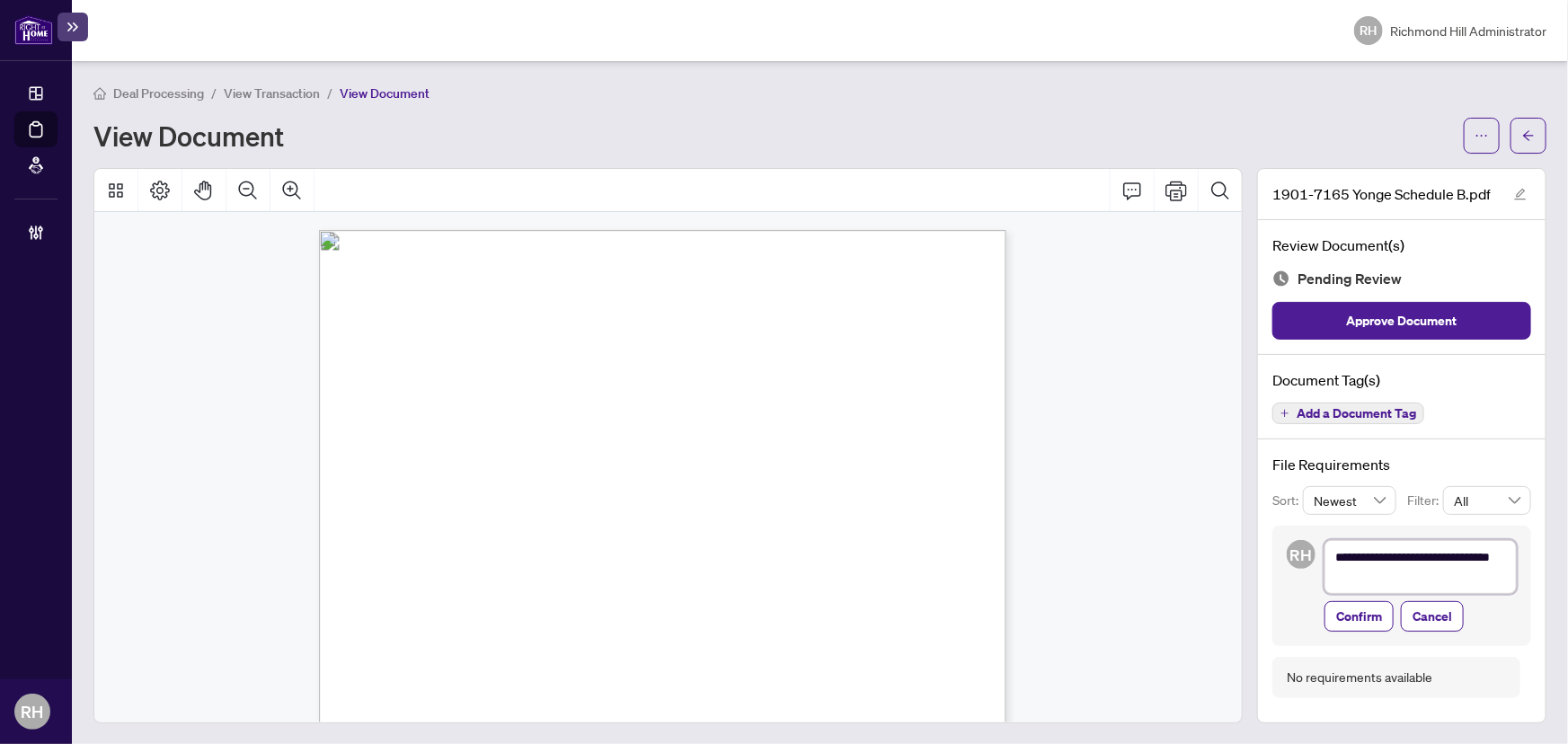 type on "**********" 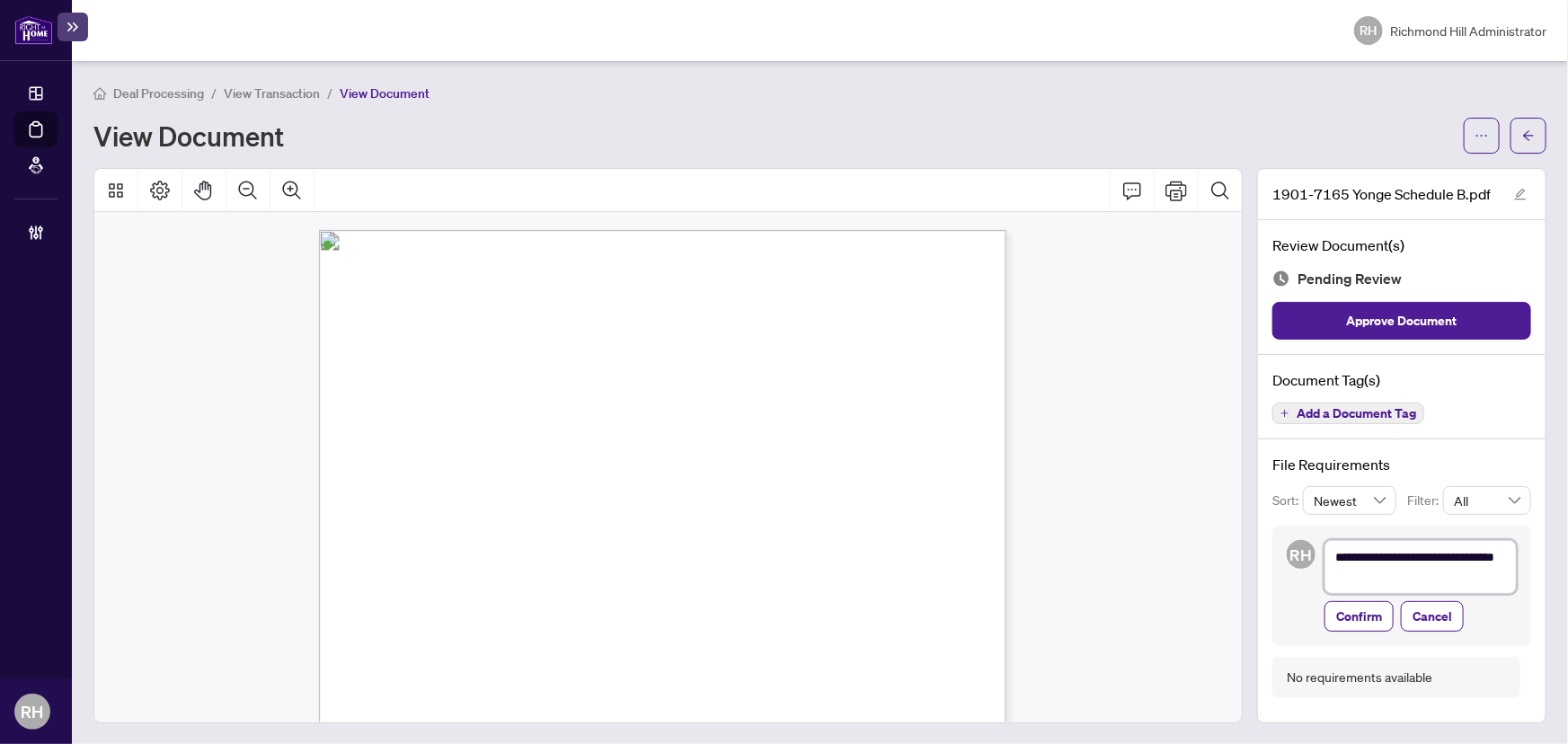 type on "**********" 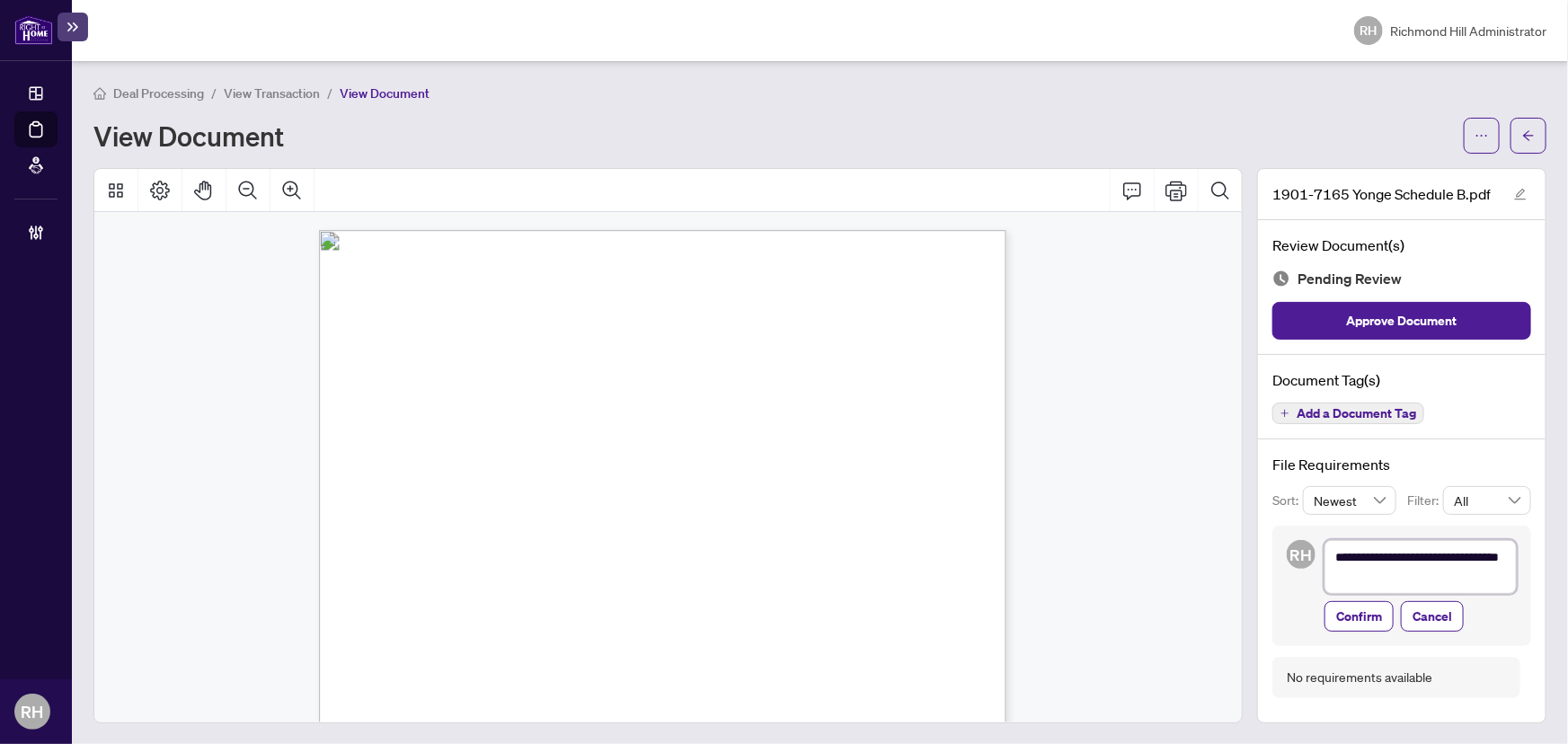 type on "**********" 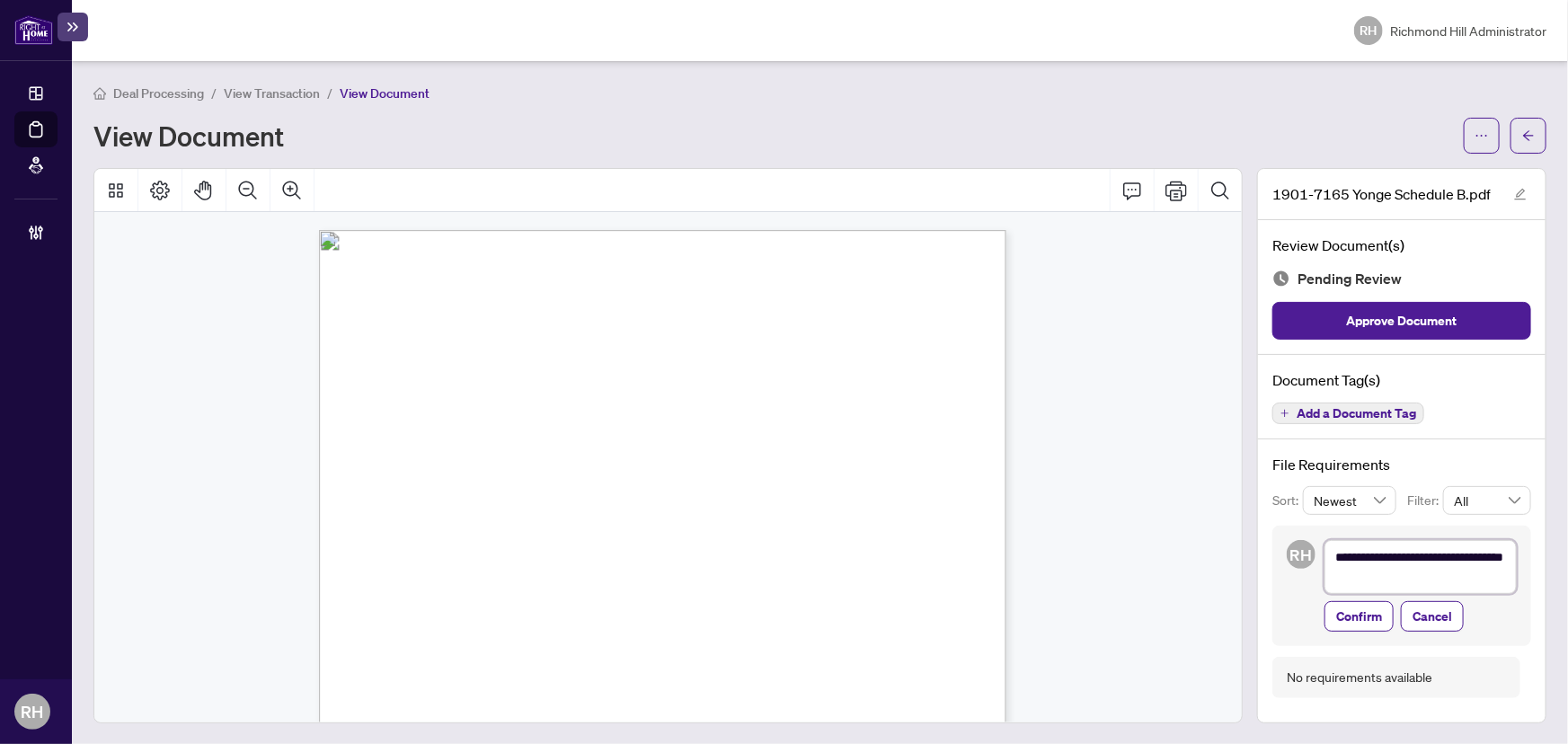 type on "**********" 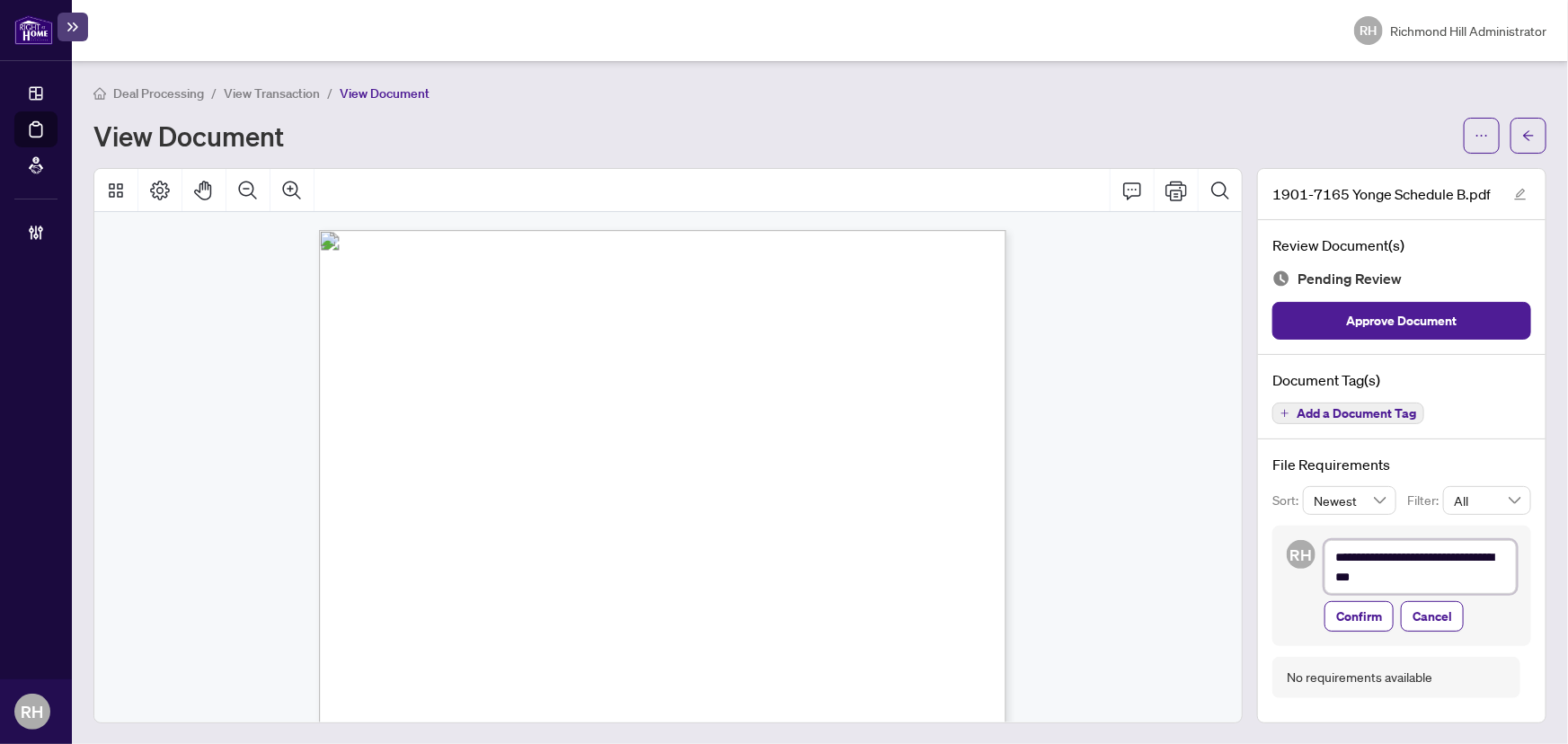 type on "**********" 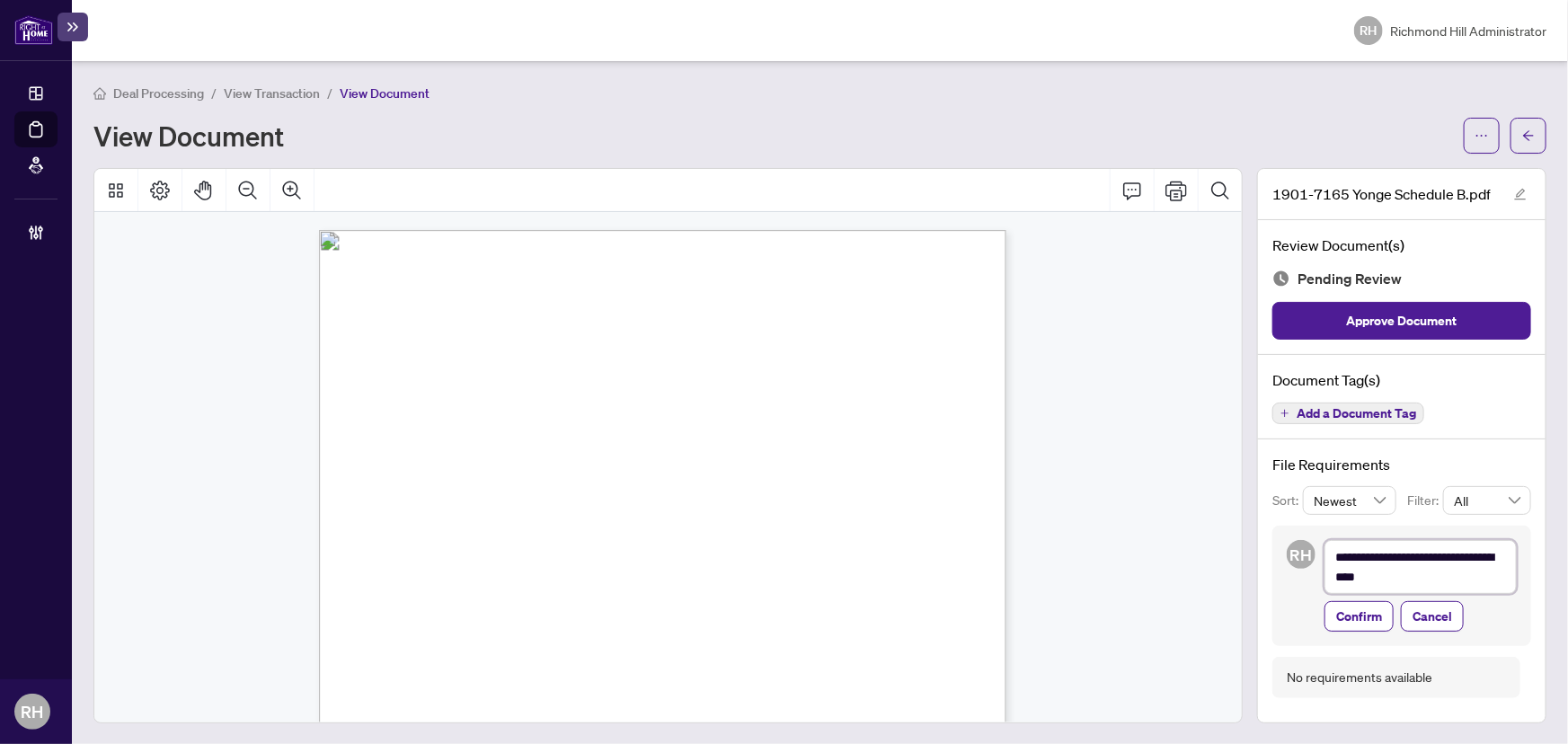 type on "**********" 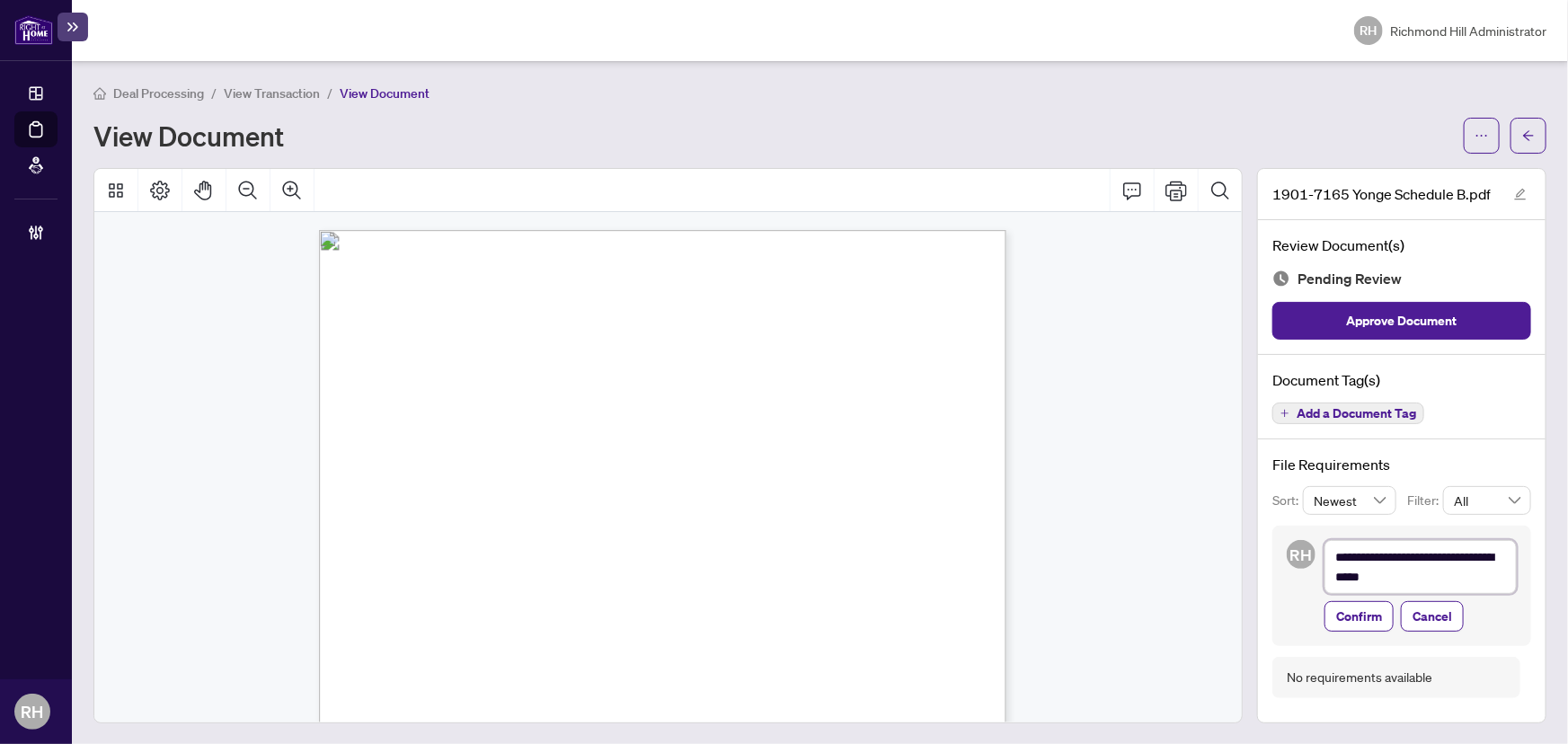 type on "**********" 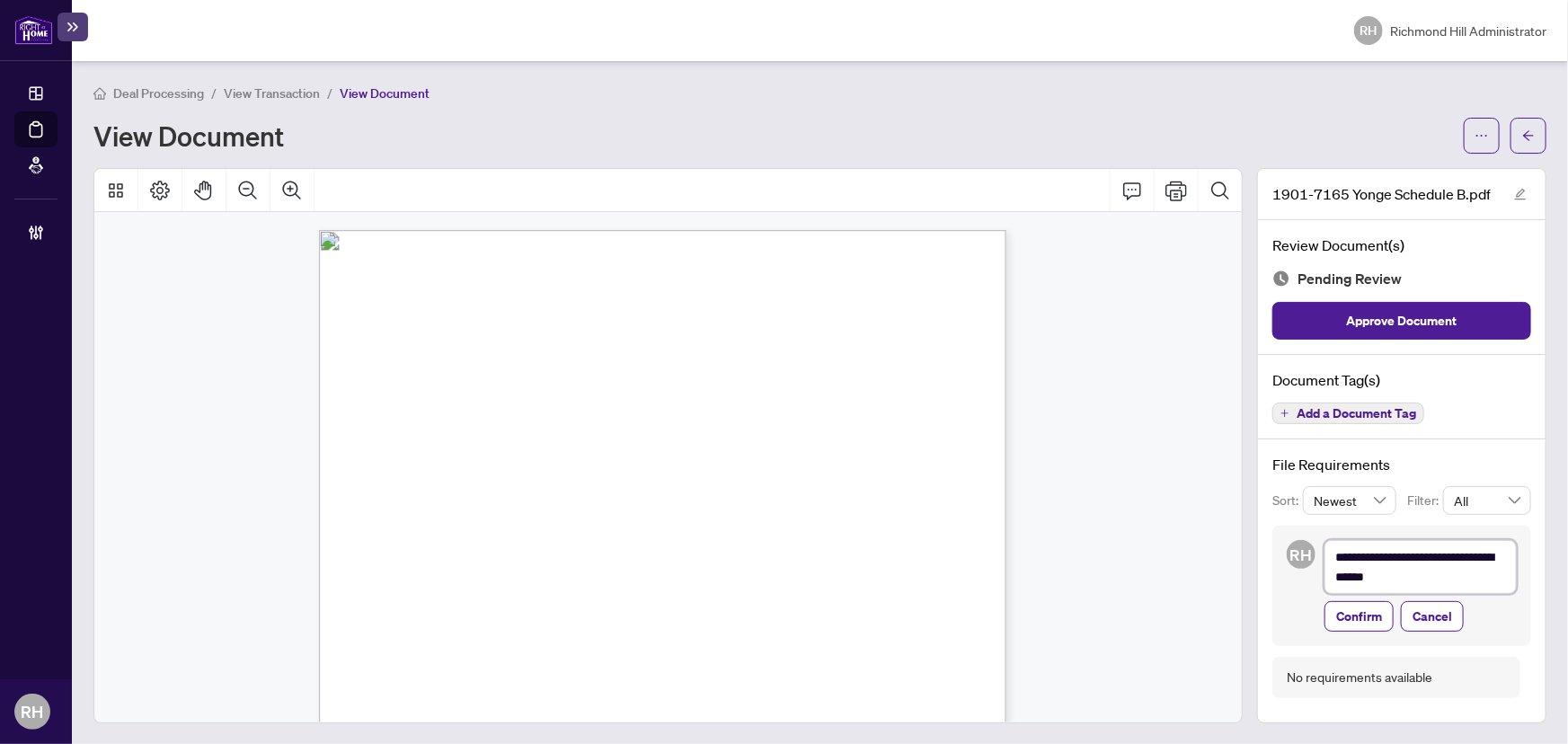 type on "**********" 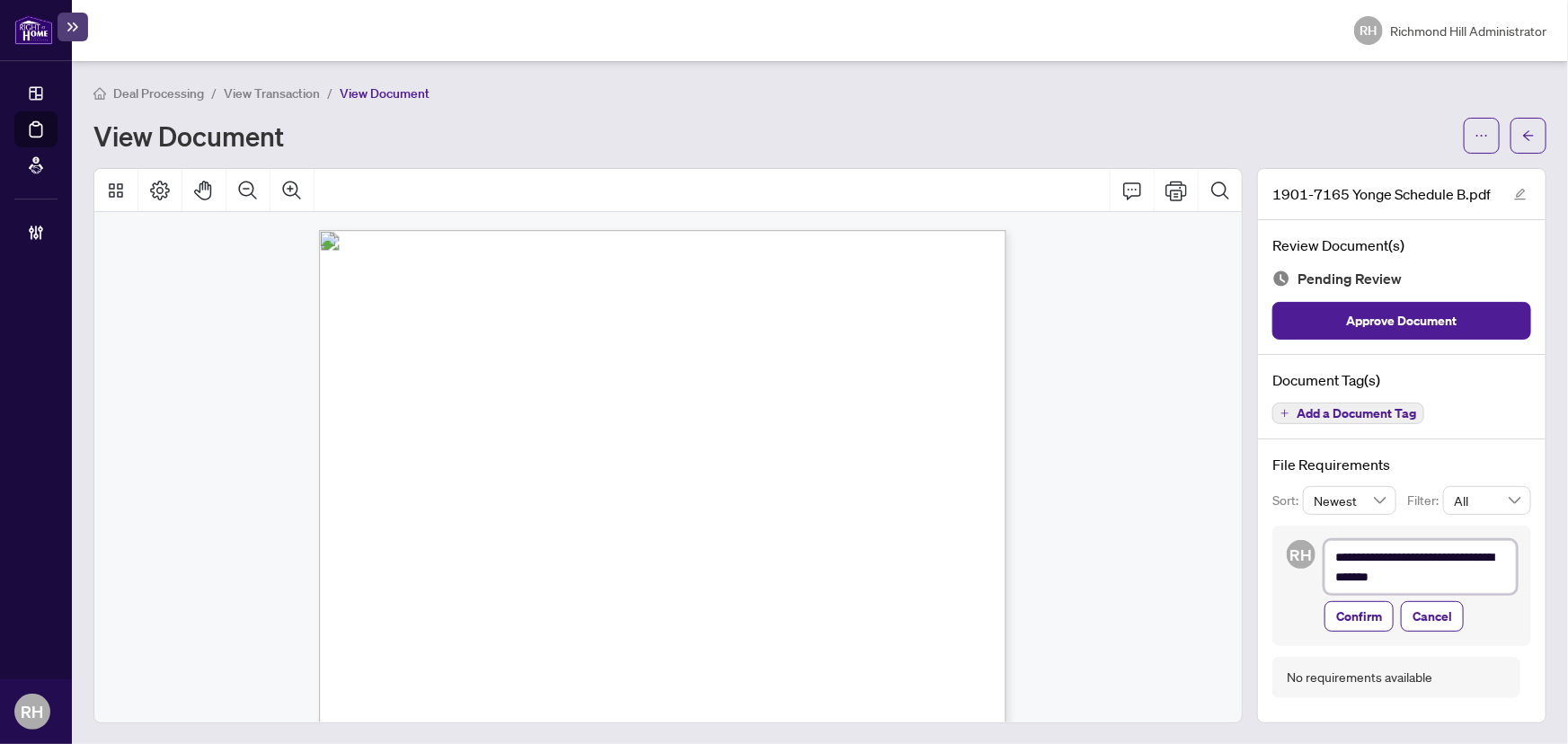 type on "**********" 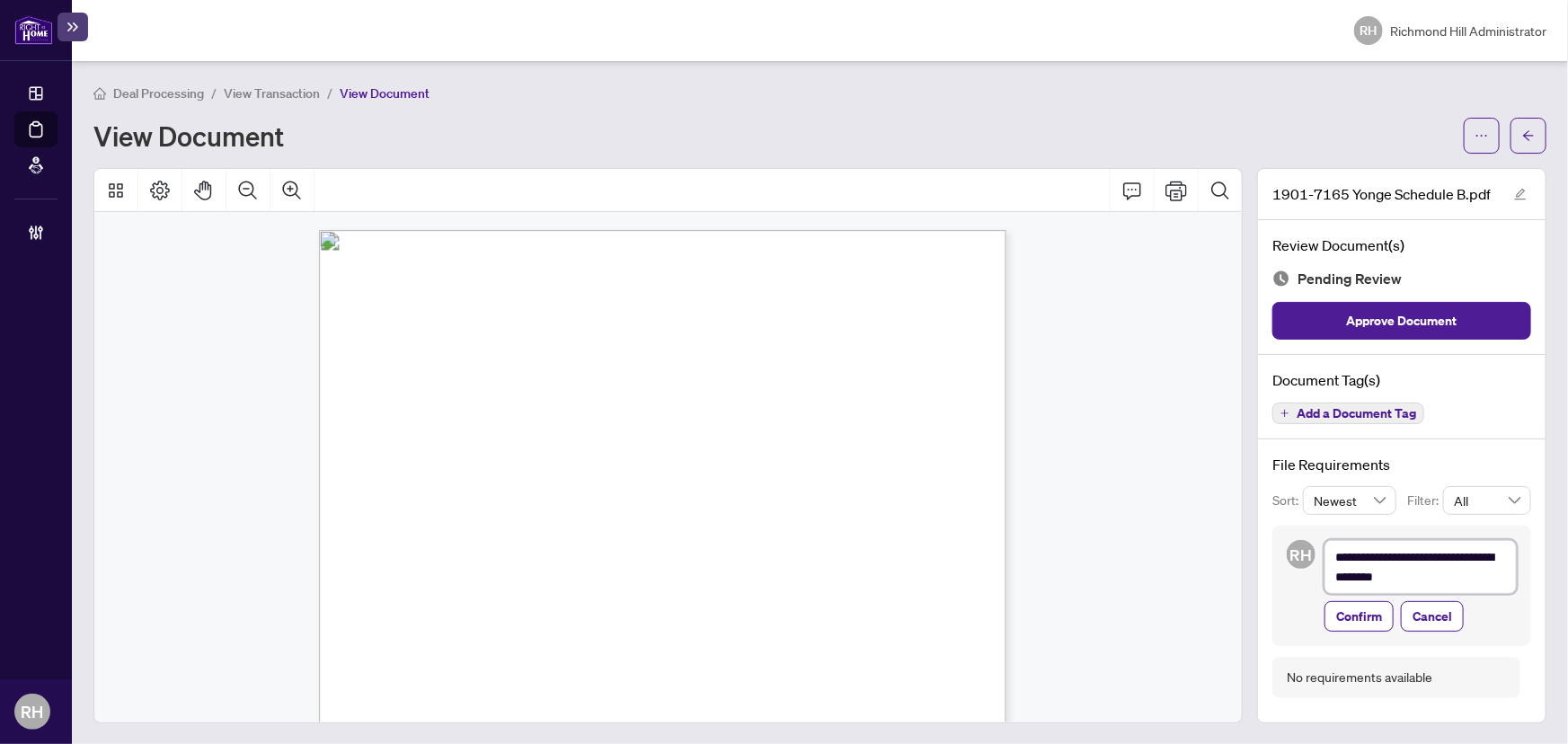 type on "**********" 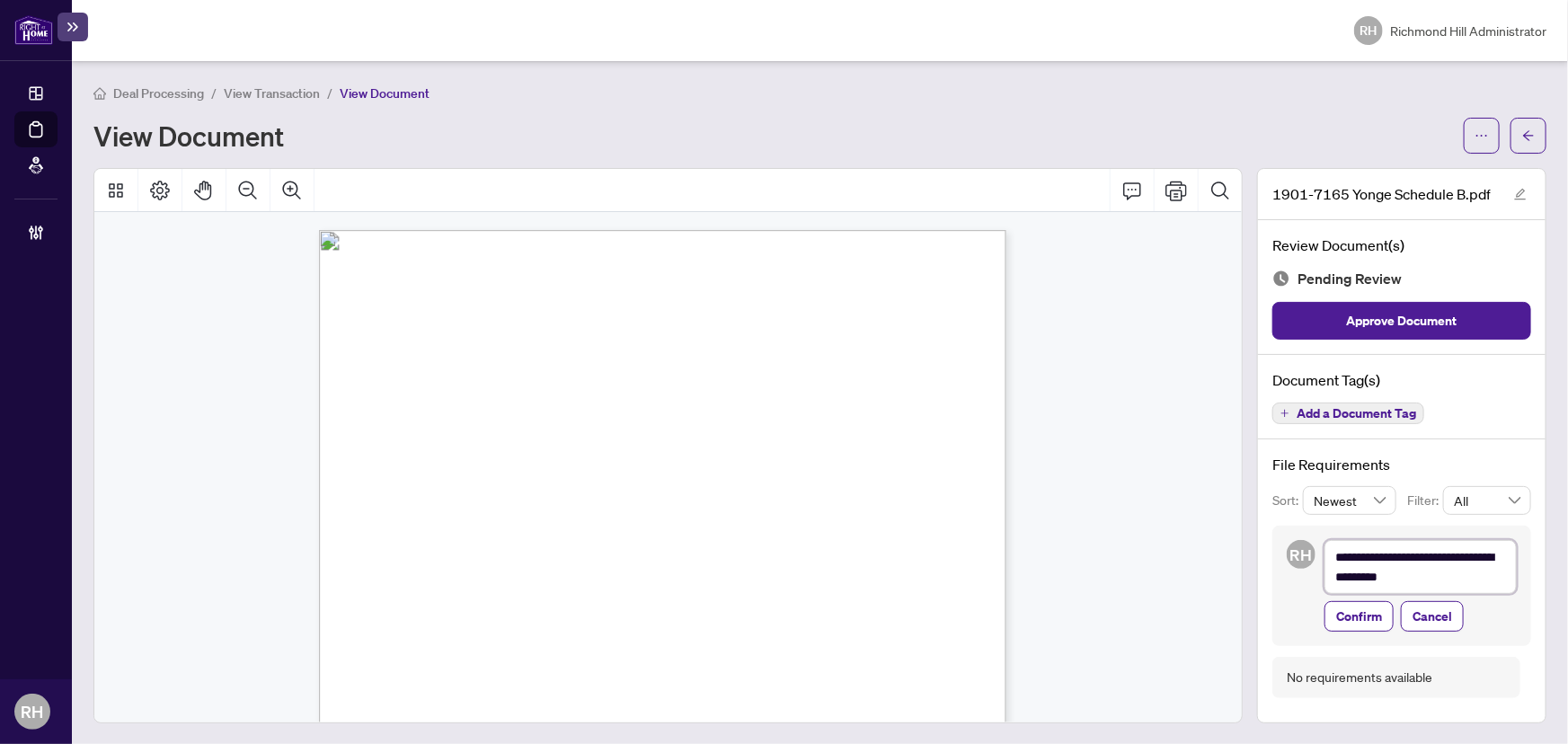 type on "**********" 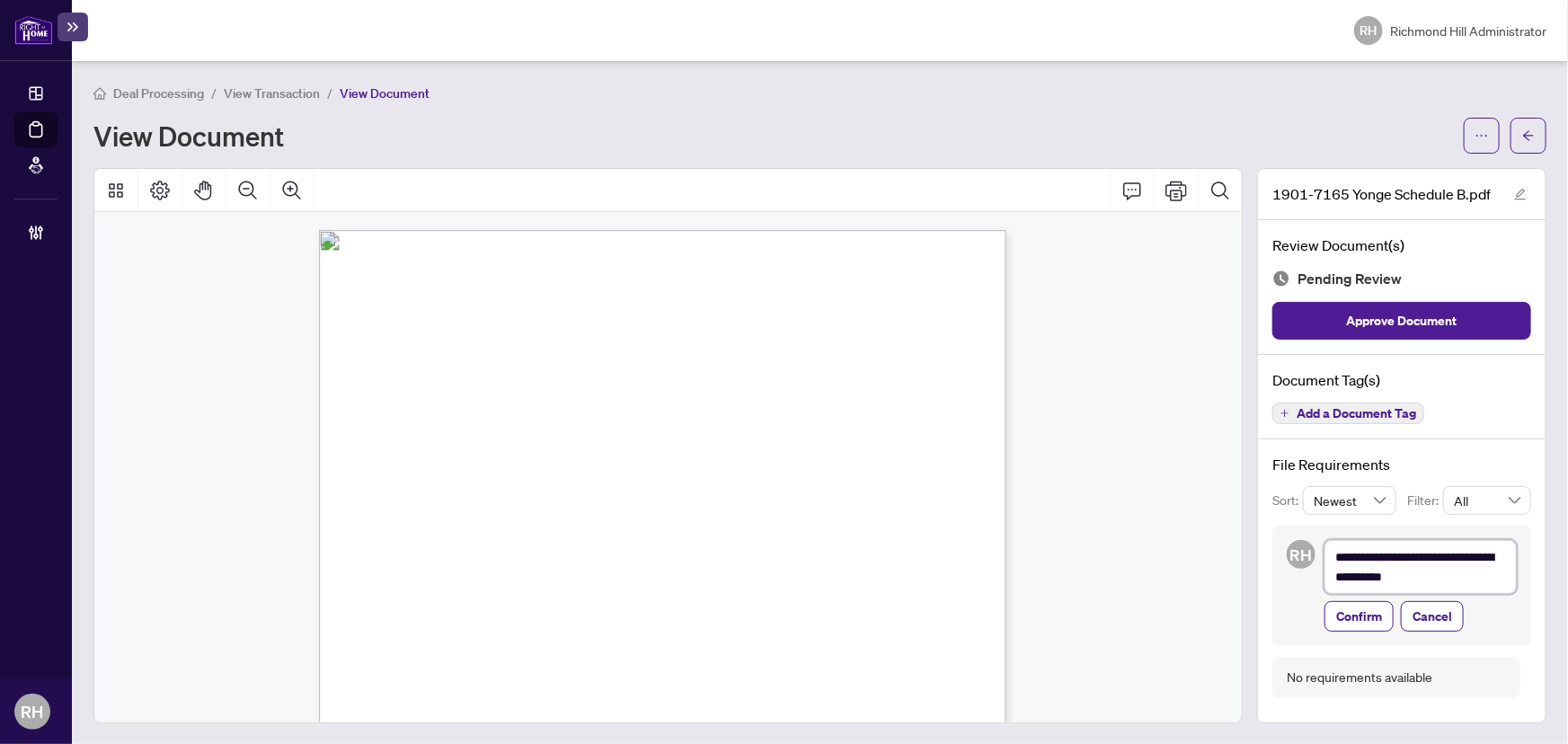 type on "**********" 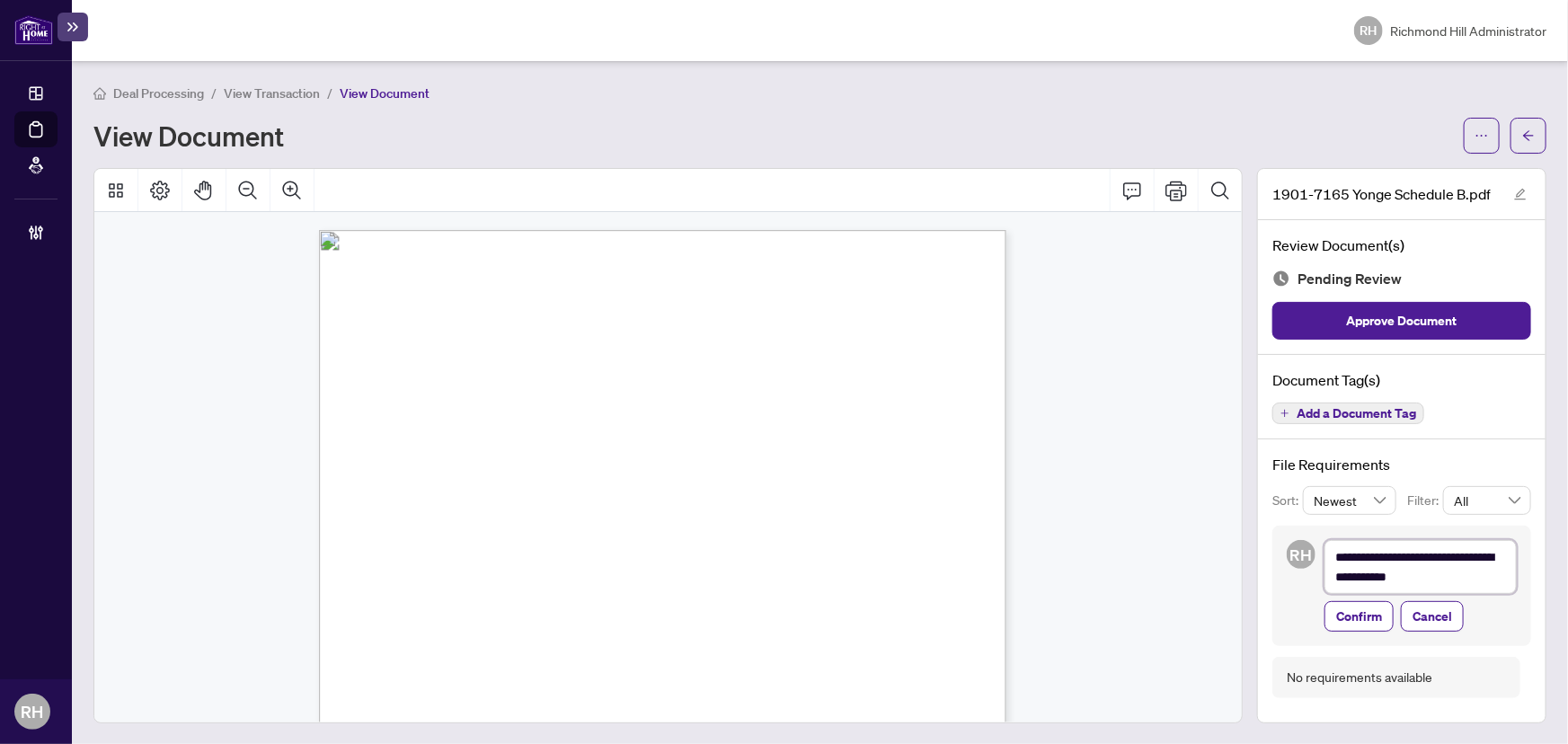 type on "**********" 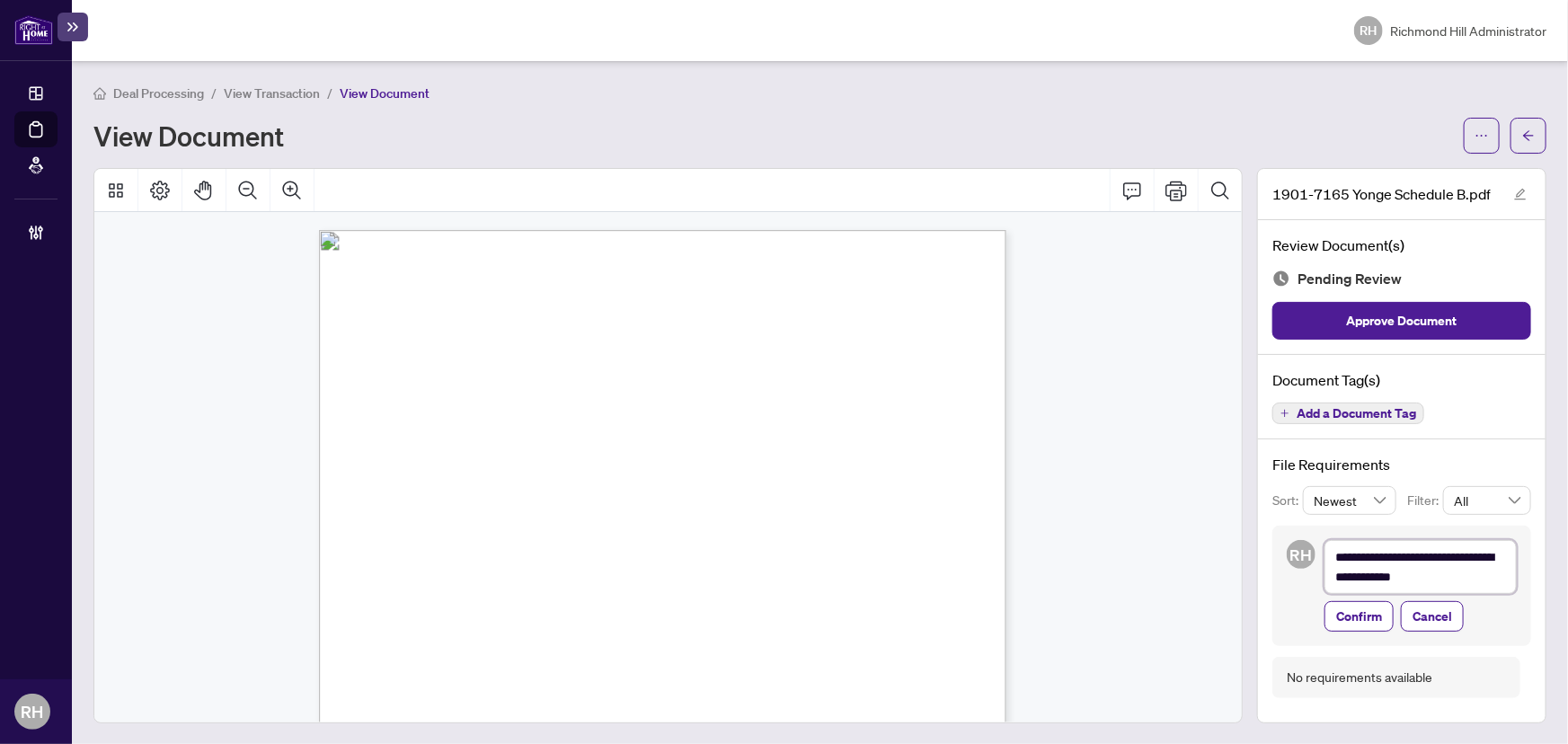 type on "**********" 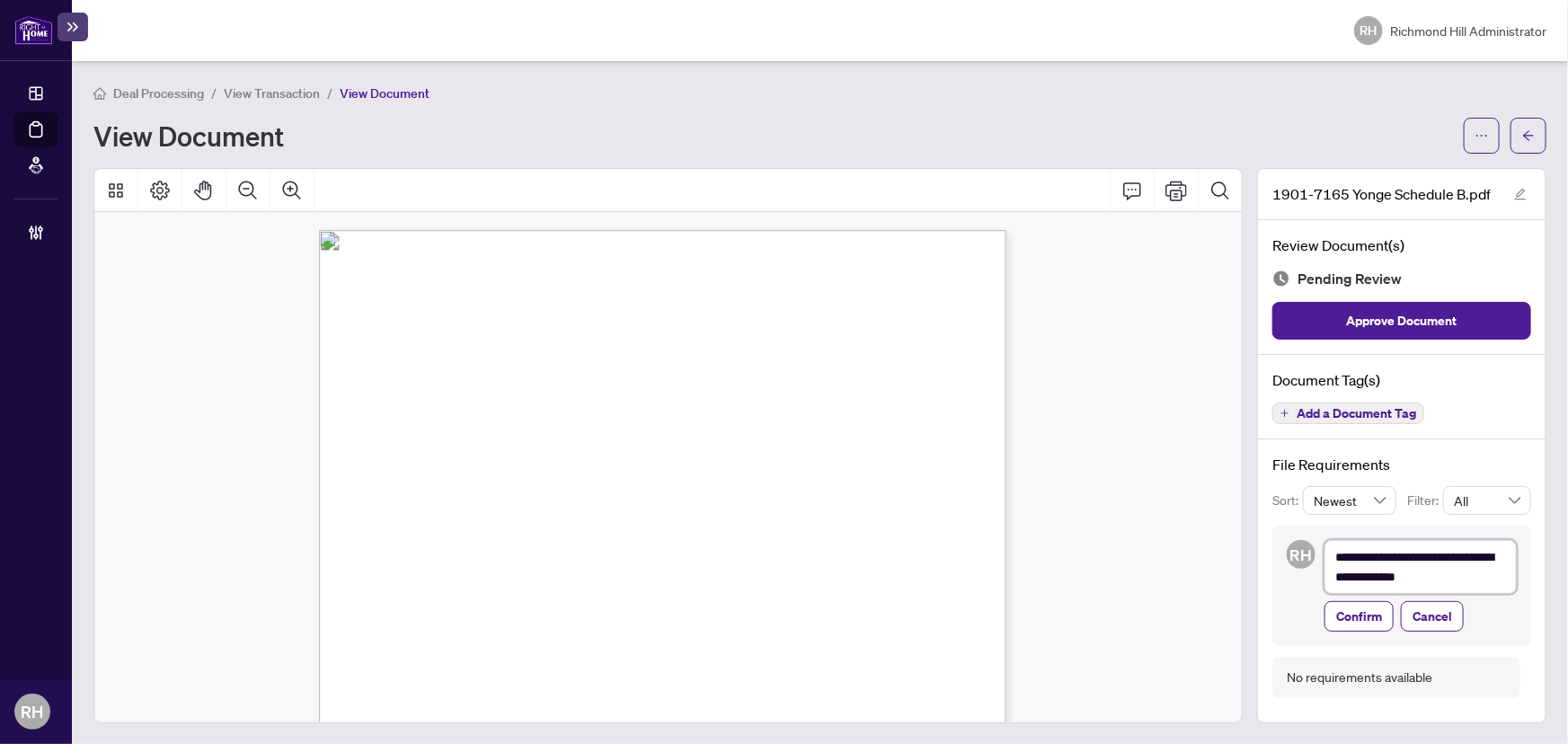 type on "**********" 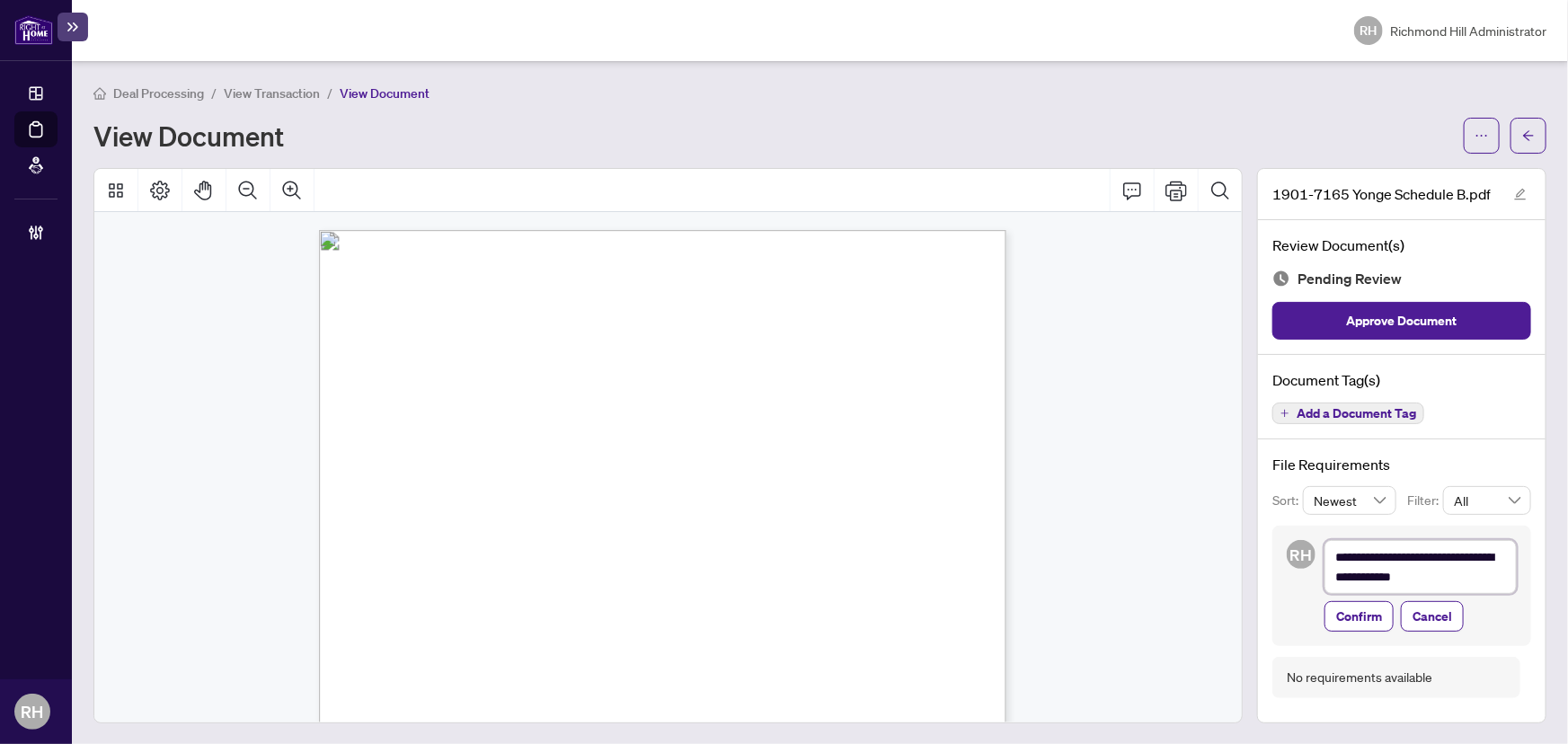 type on "**********" 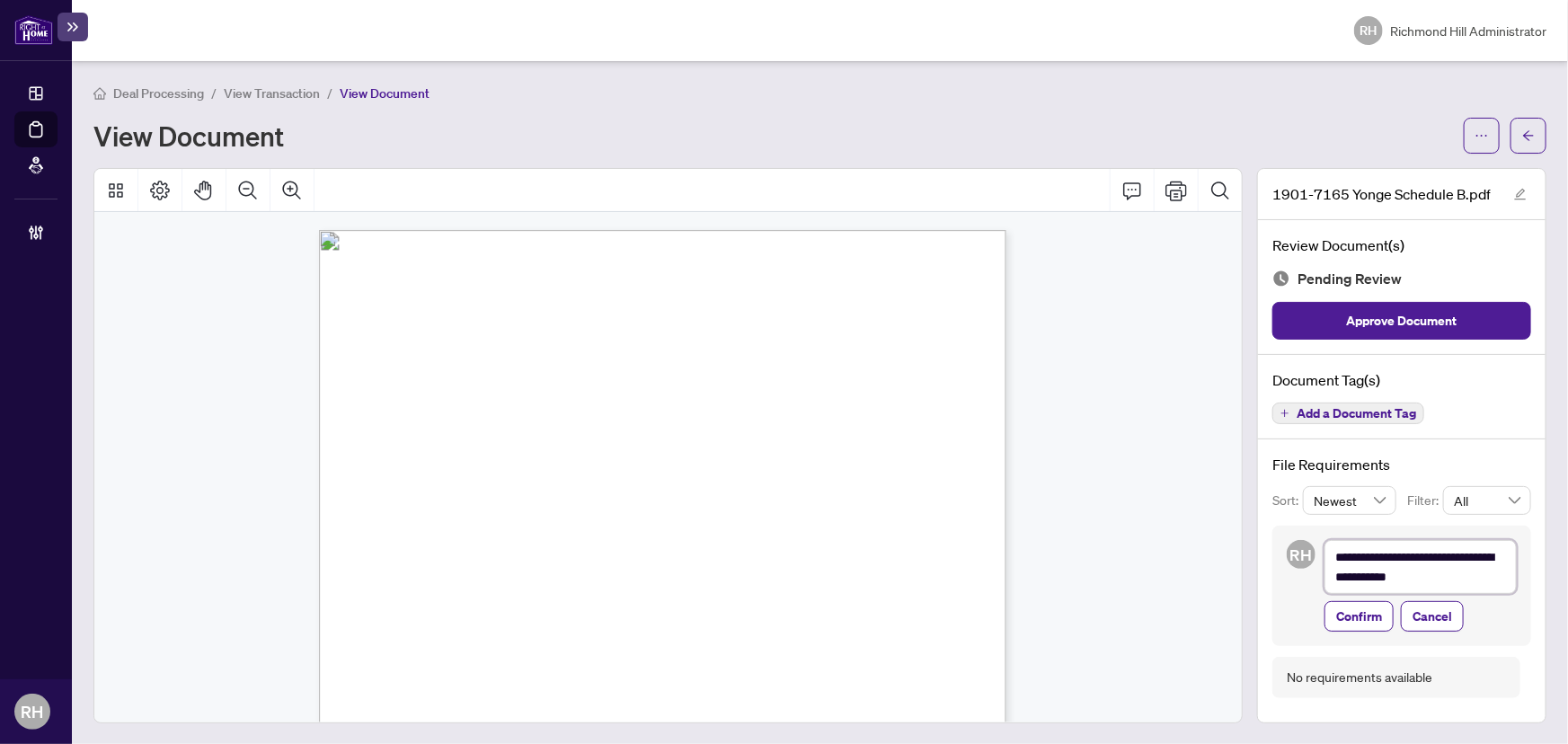 type on "**********" 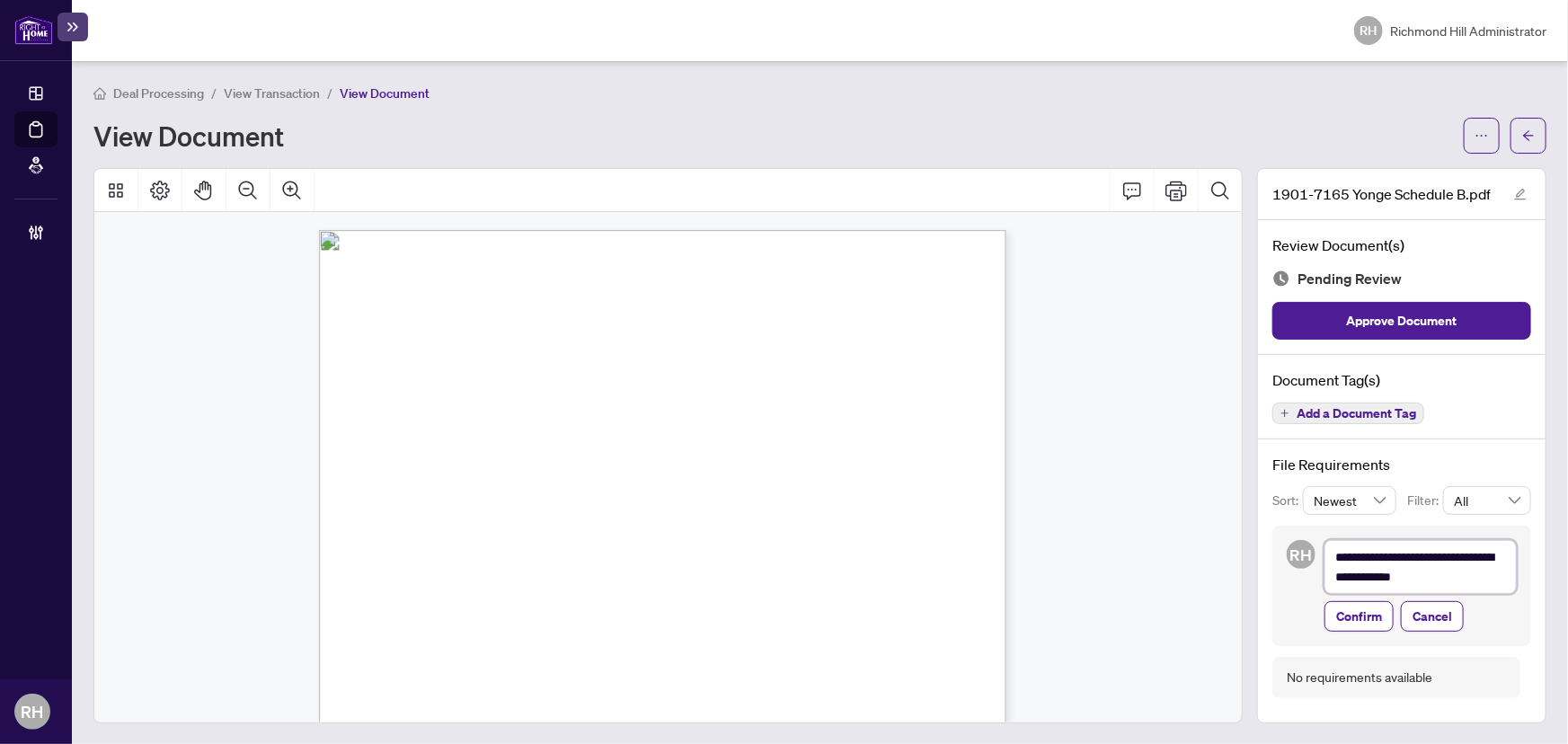 type on "**********" 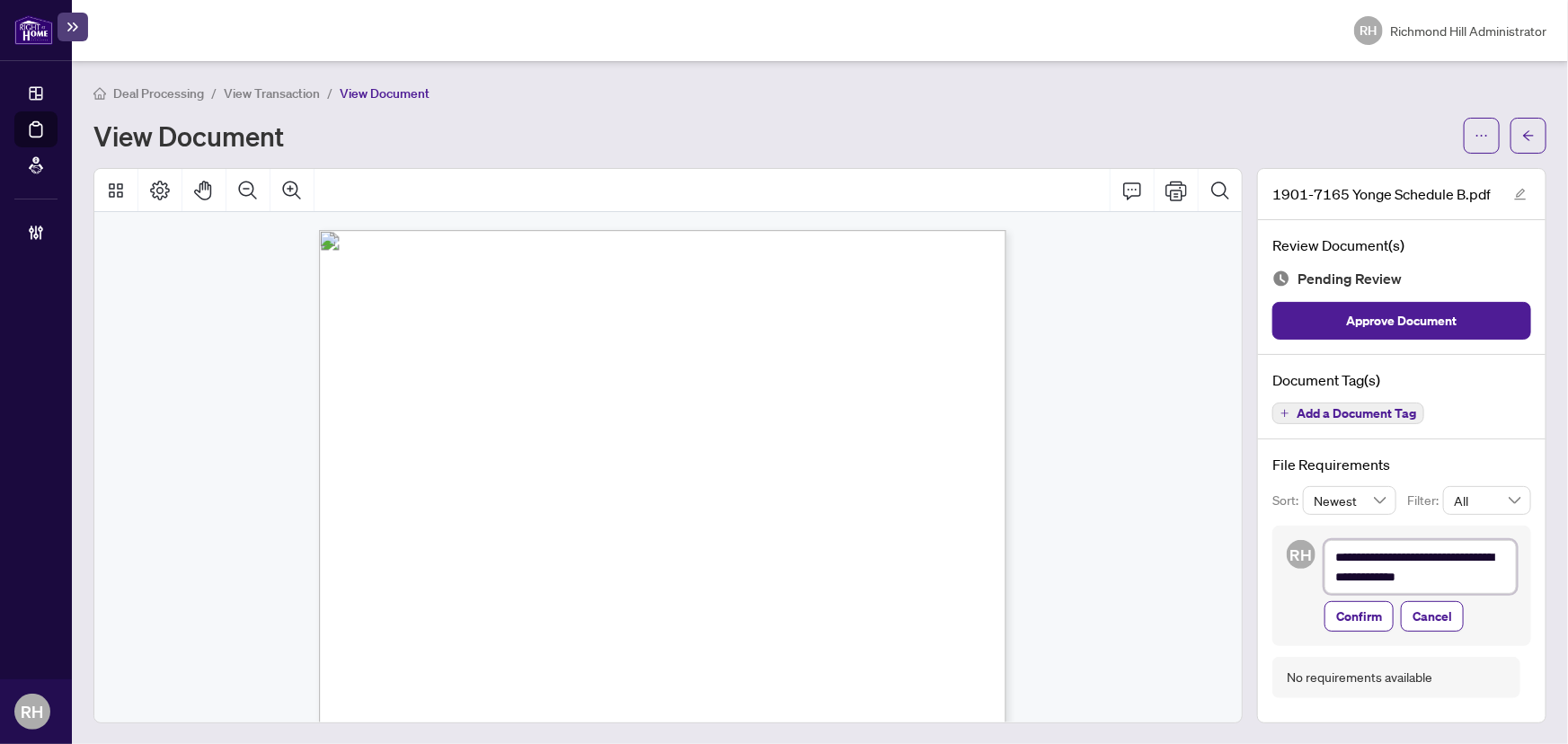 type on "**********" 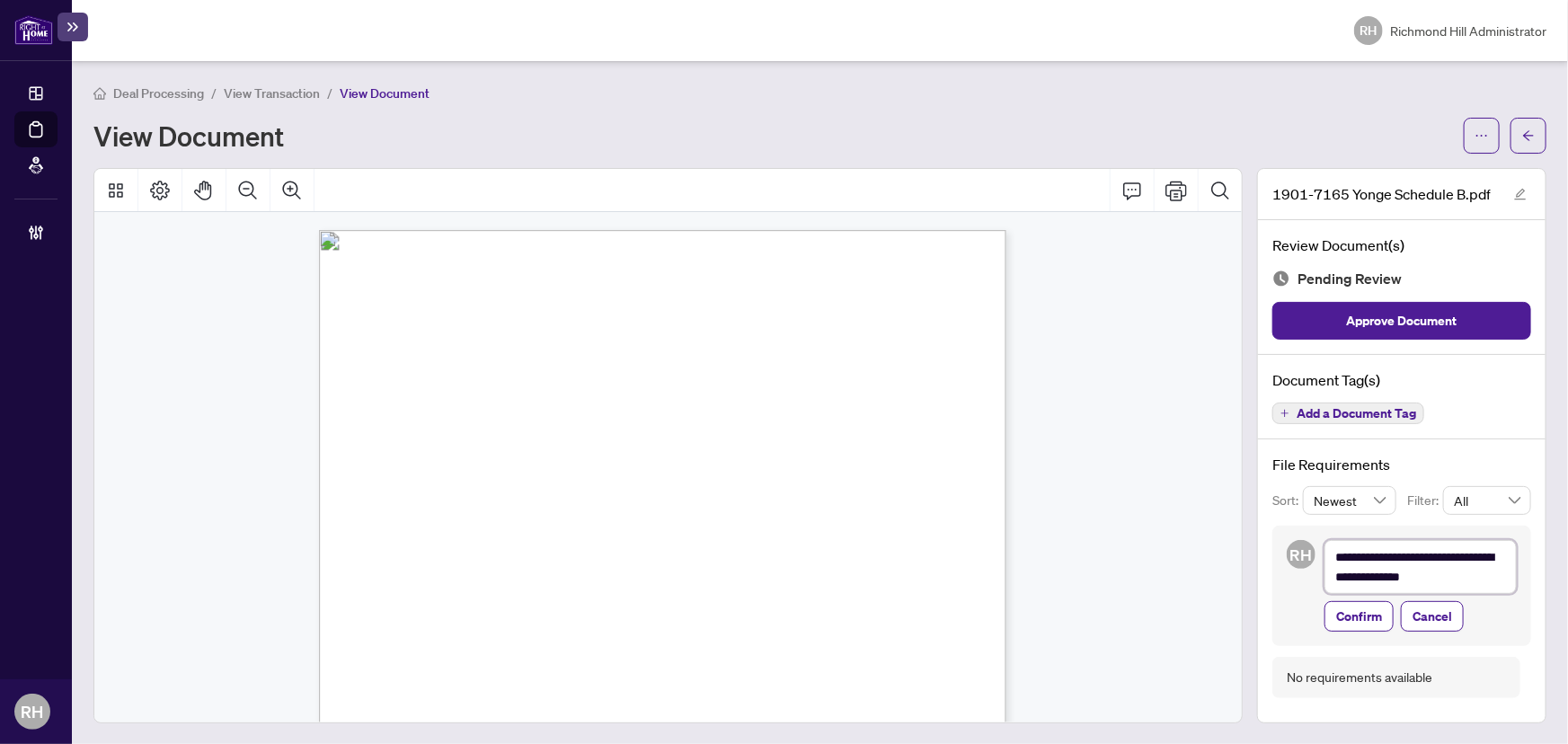 type on "**********" 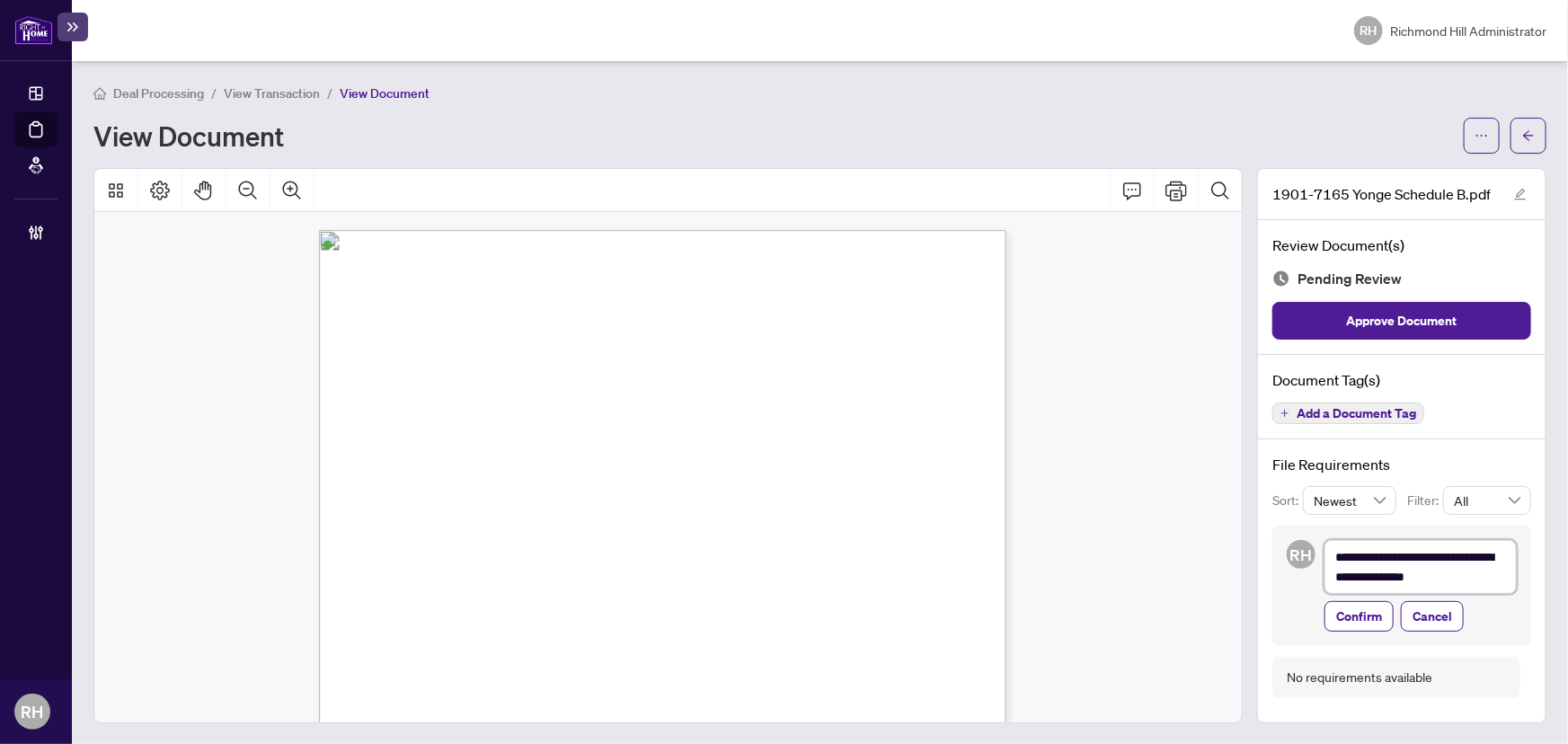 type on "**********" 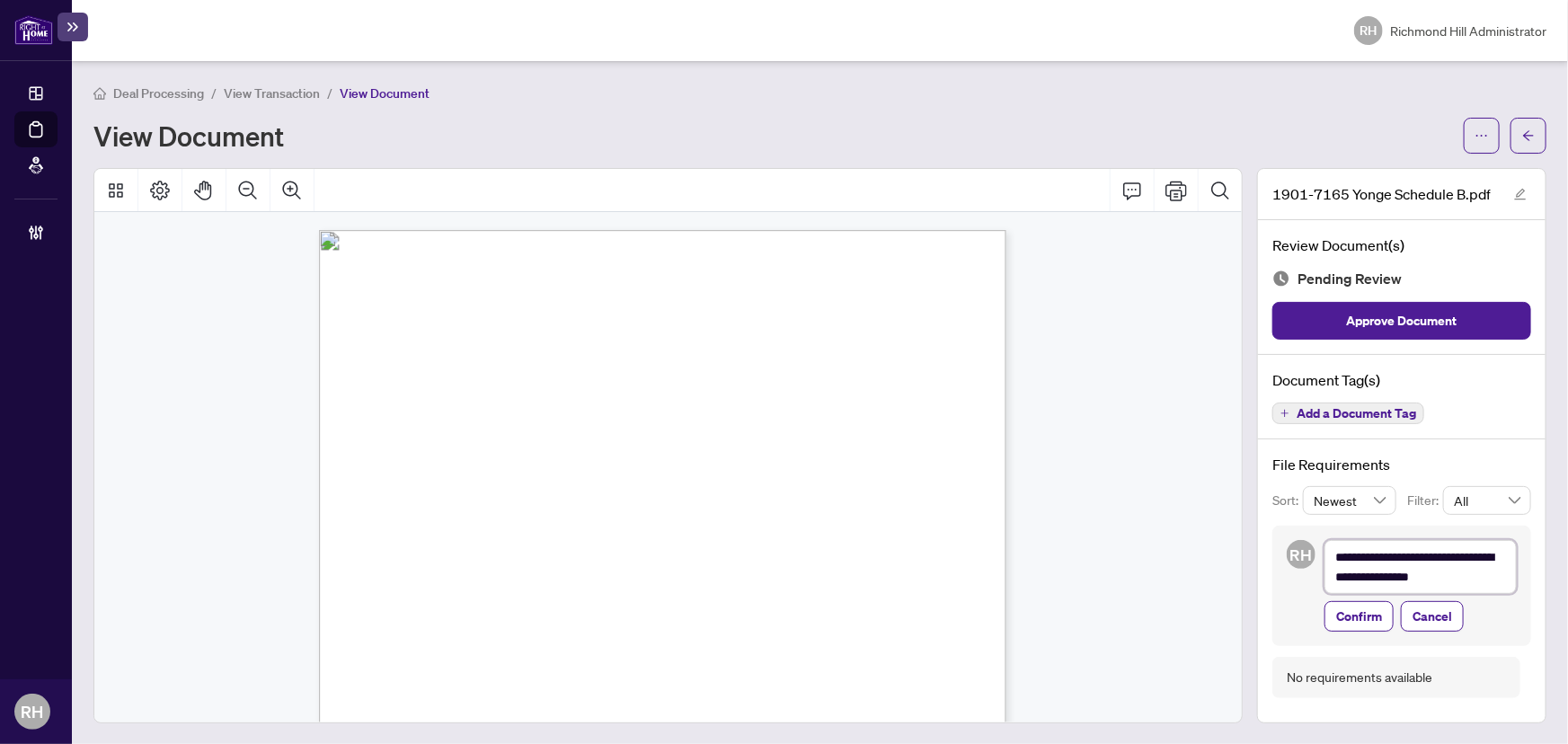 type on "**********" 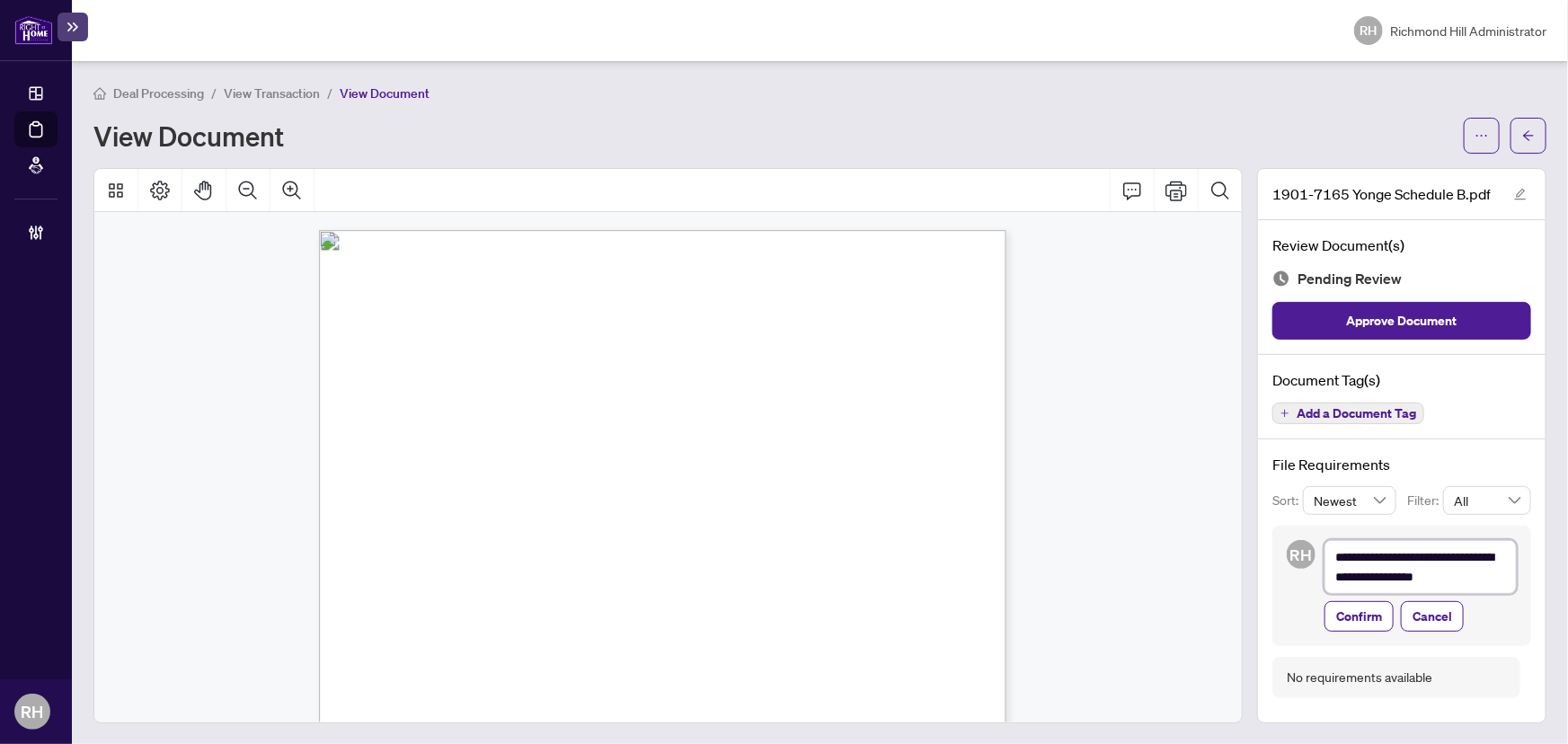 type on "**********" 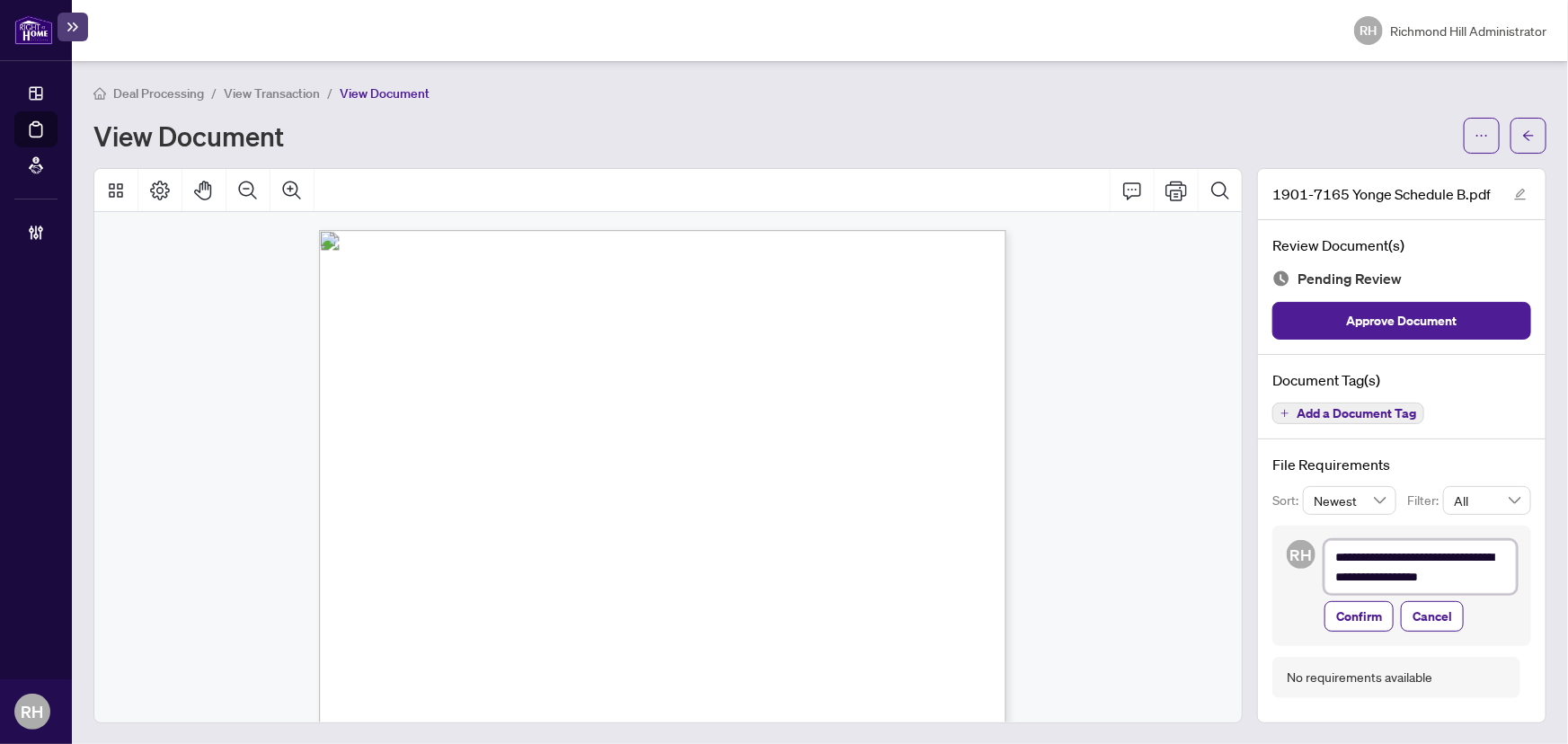 type on "**********" 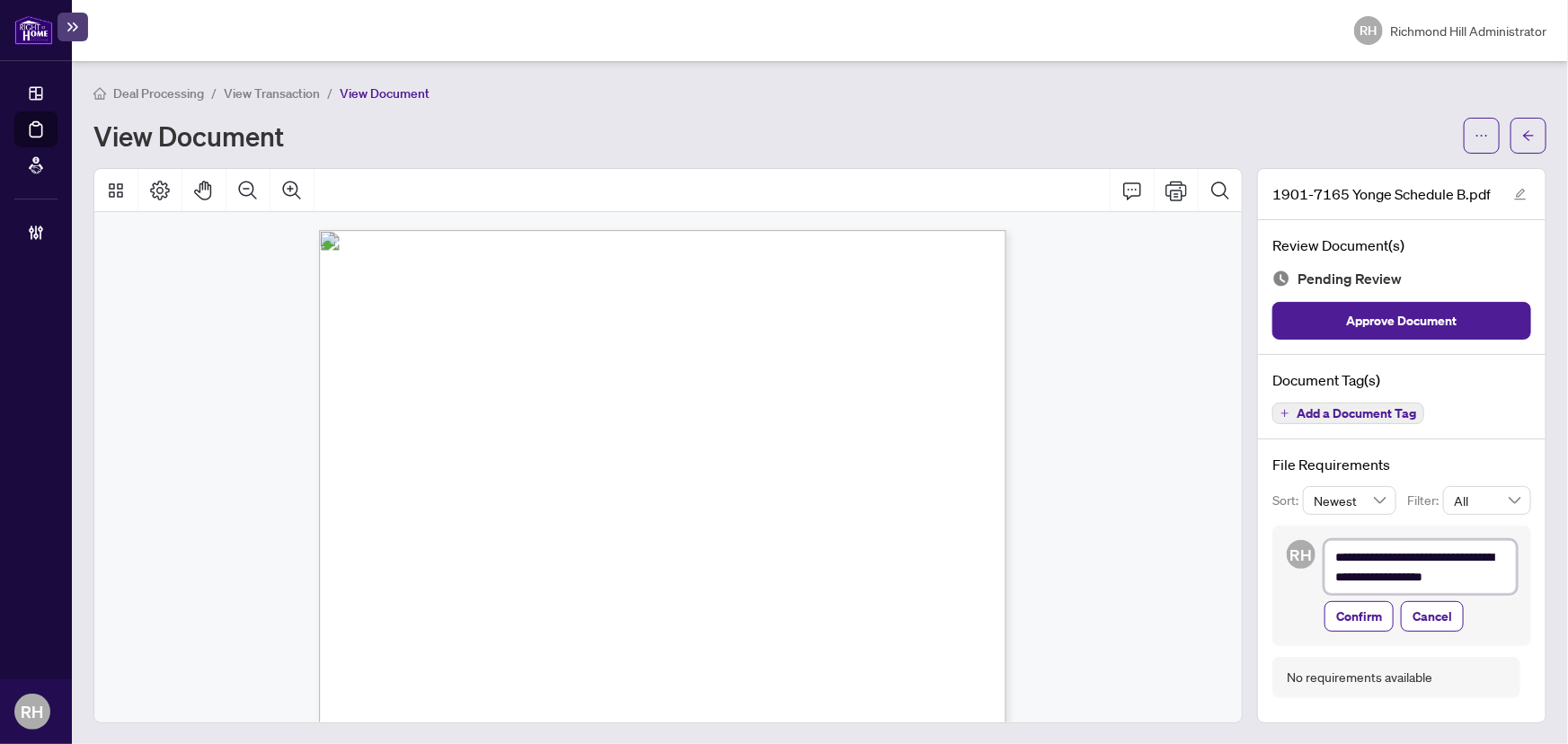 type on "**********" 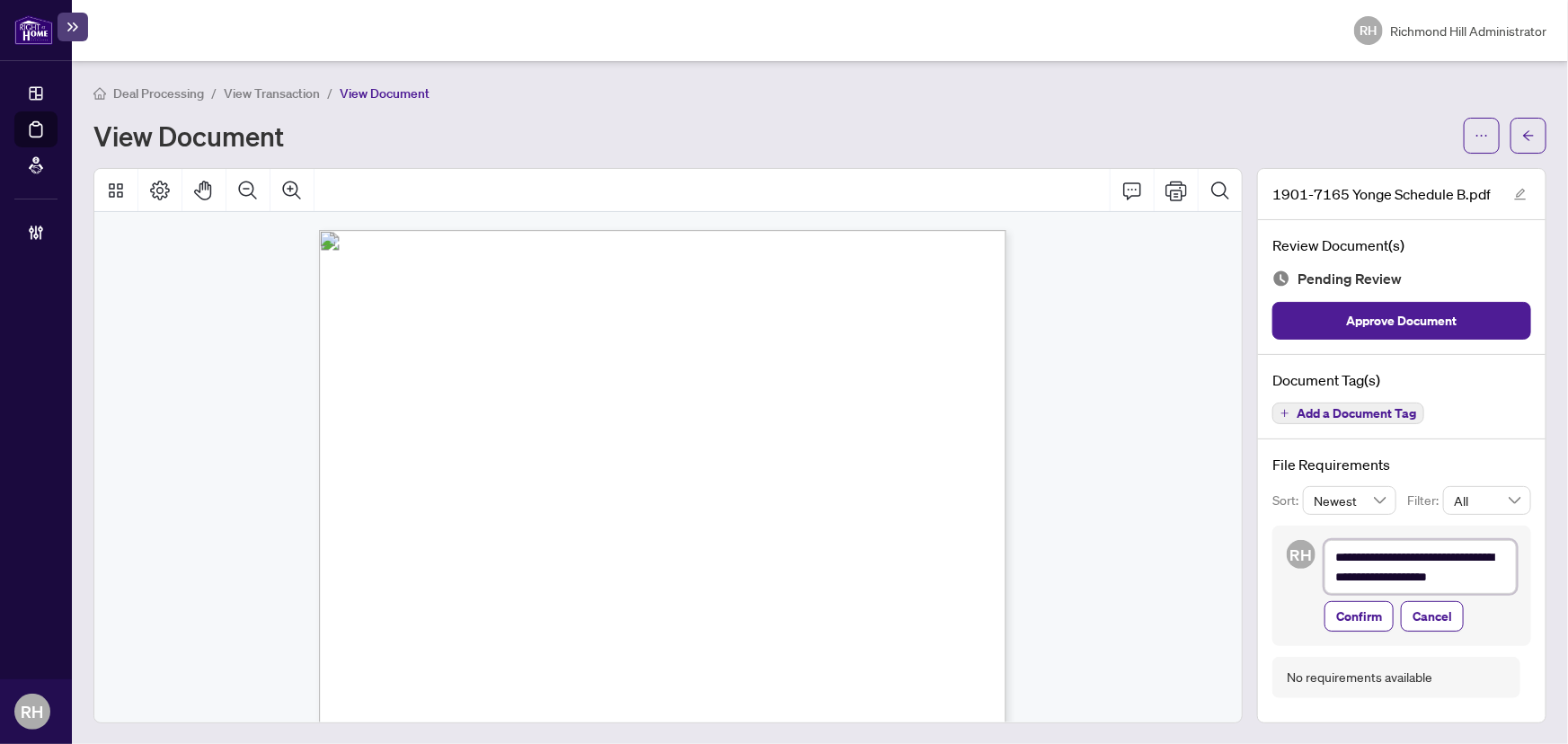 type on "**********" 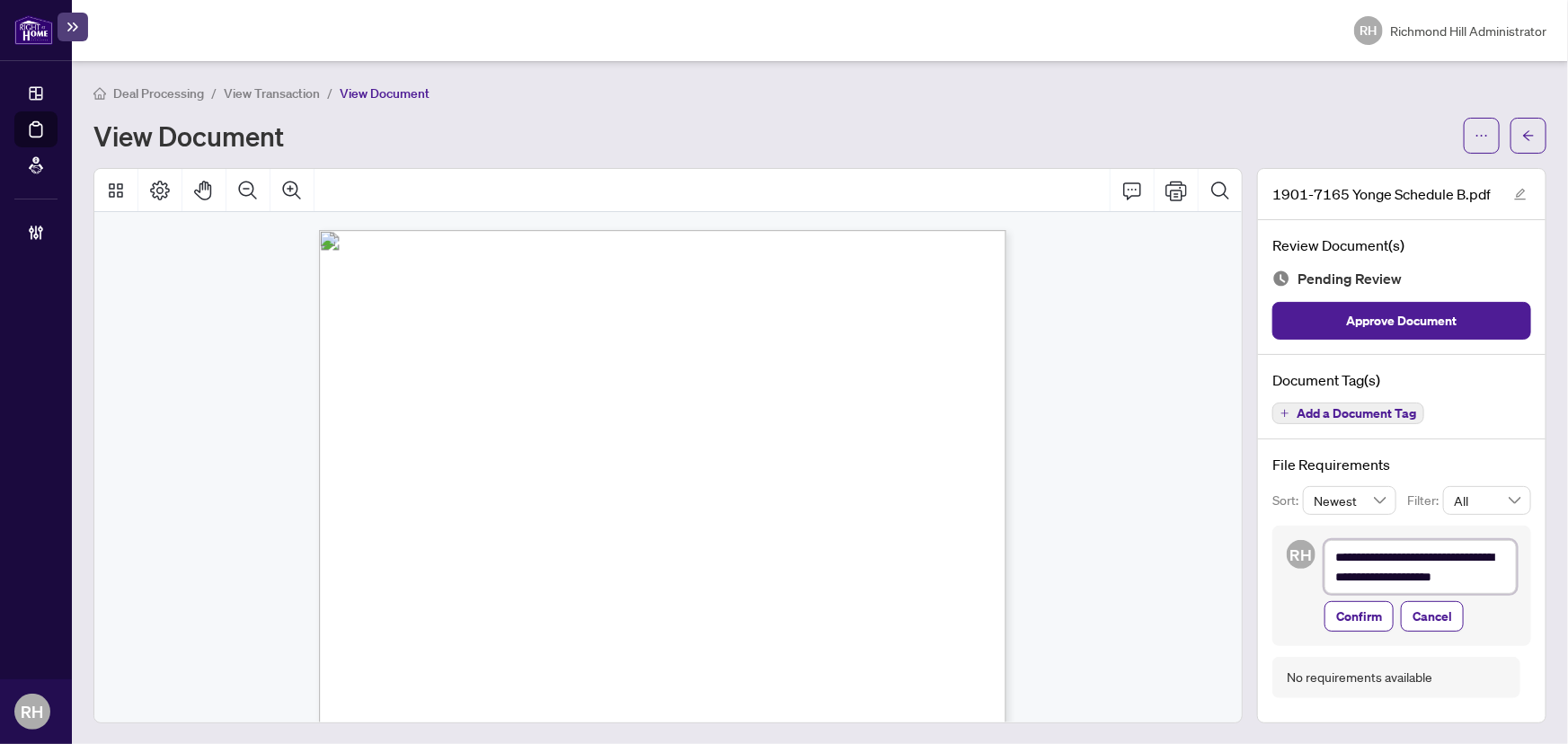 type on "**********" 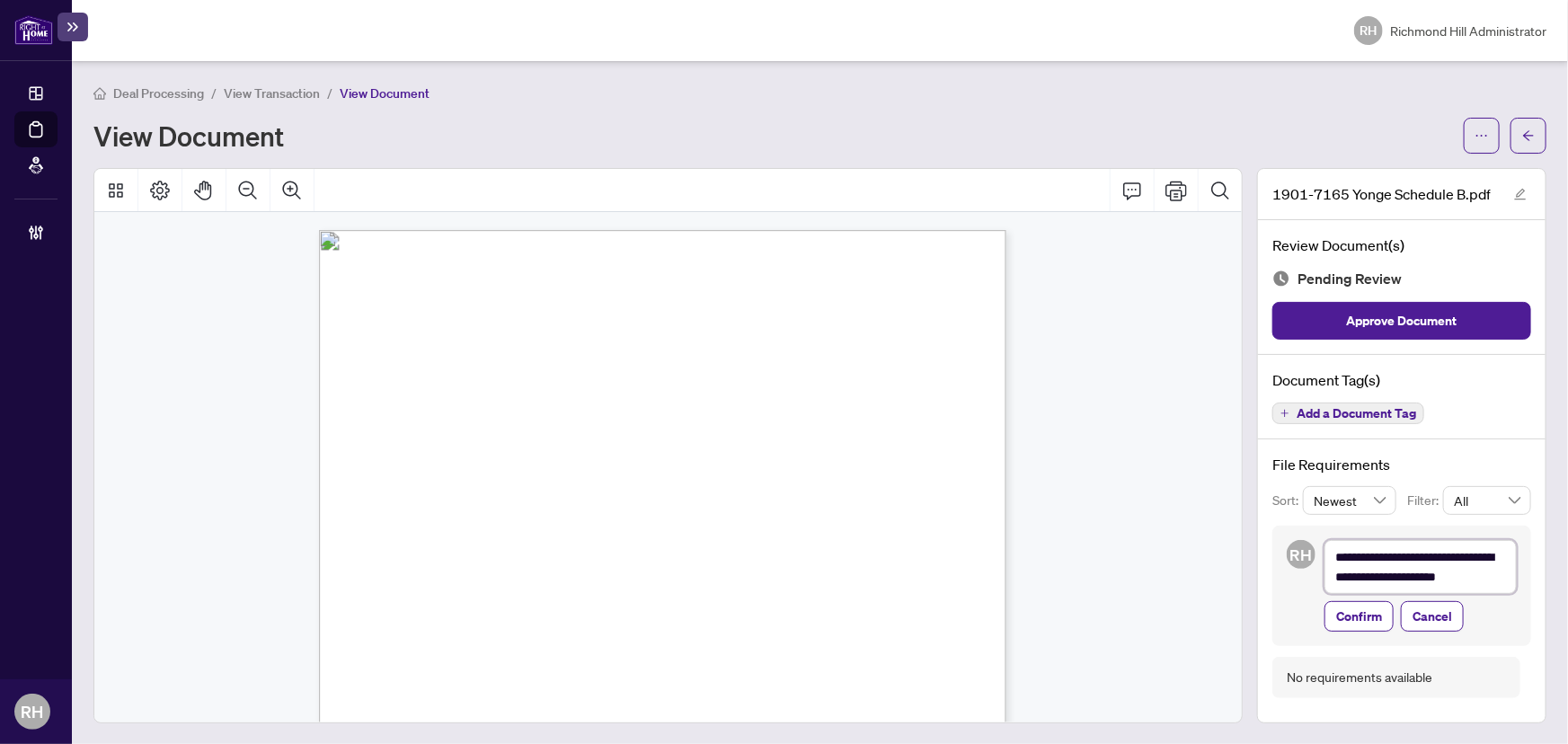 type on "**********" 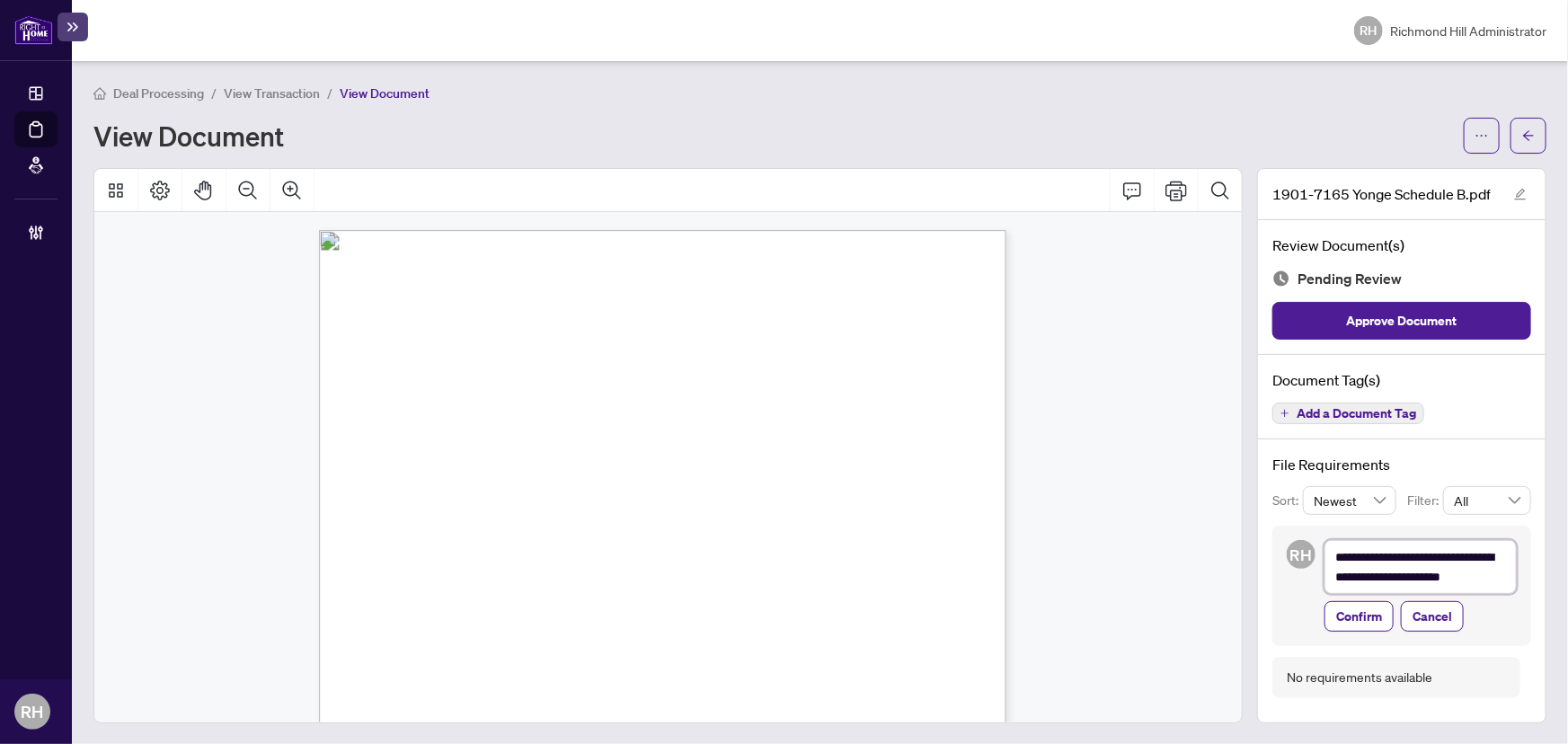 type on "**********" 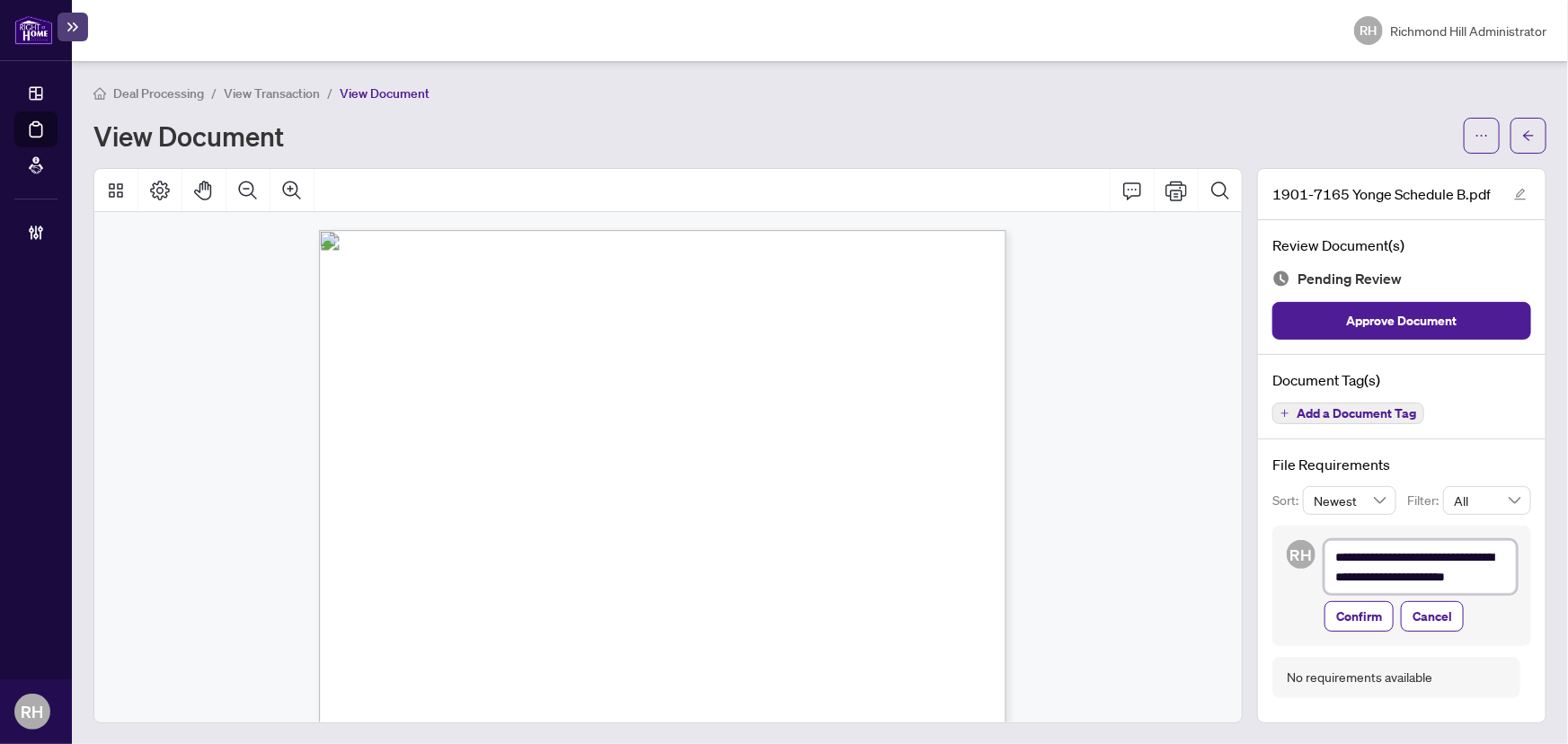 type on "**********" 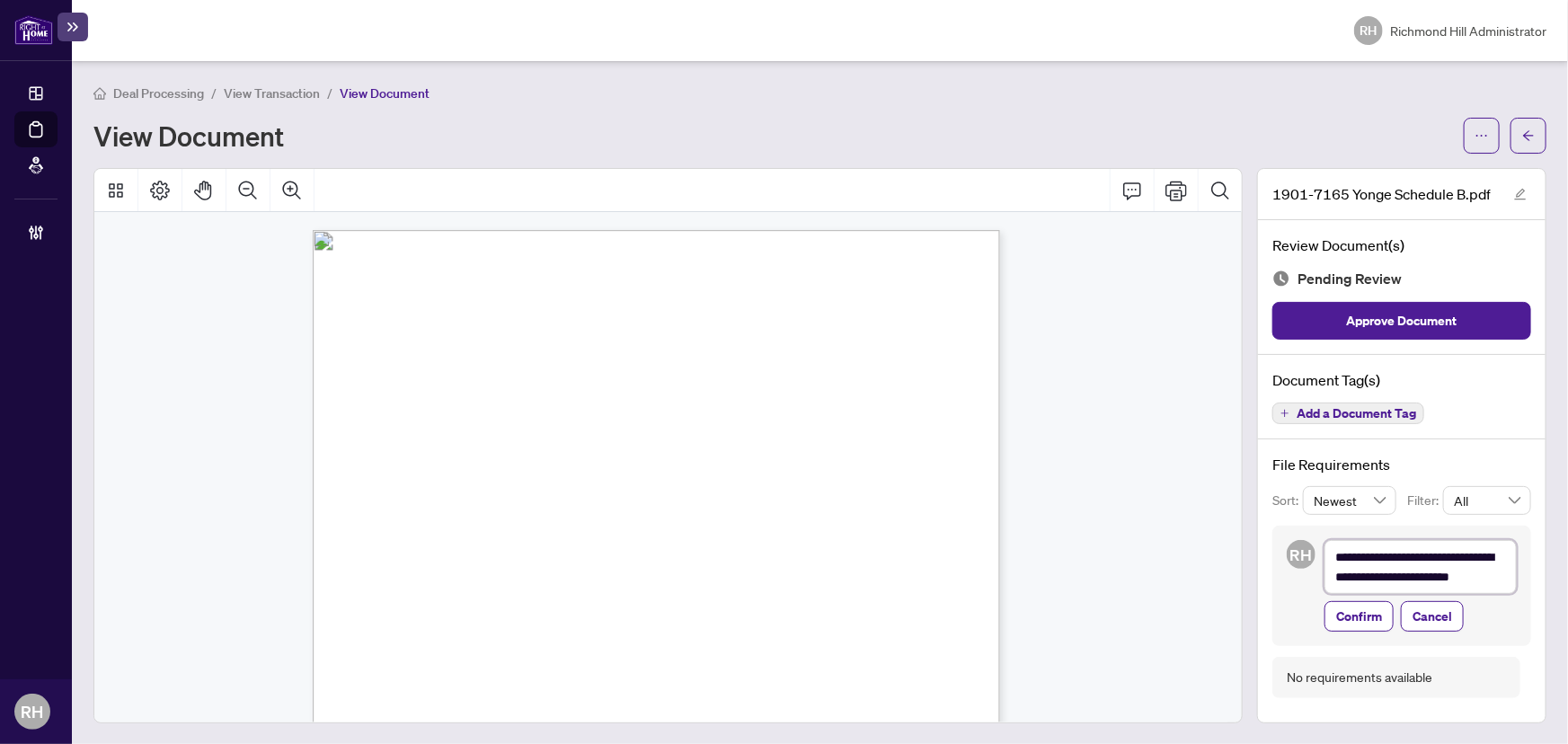 type on "**********" 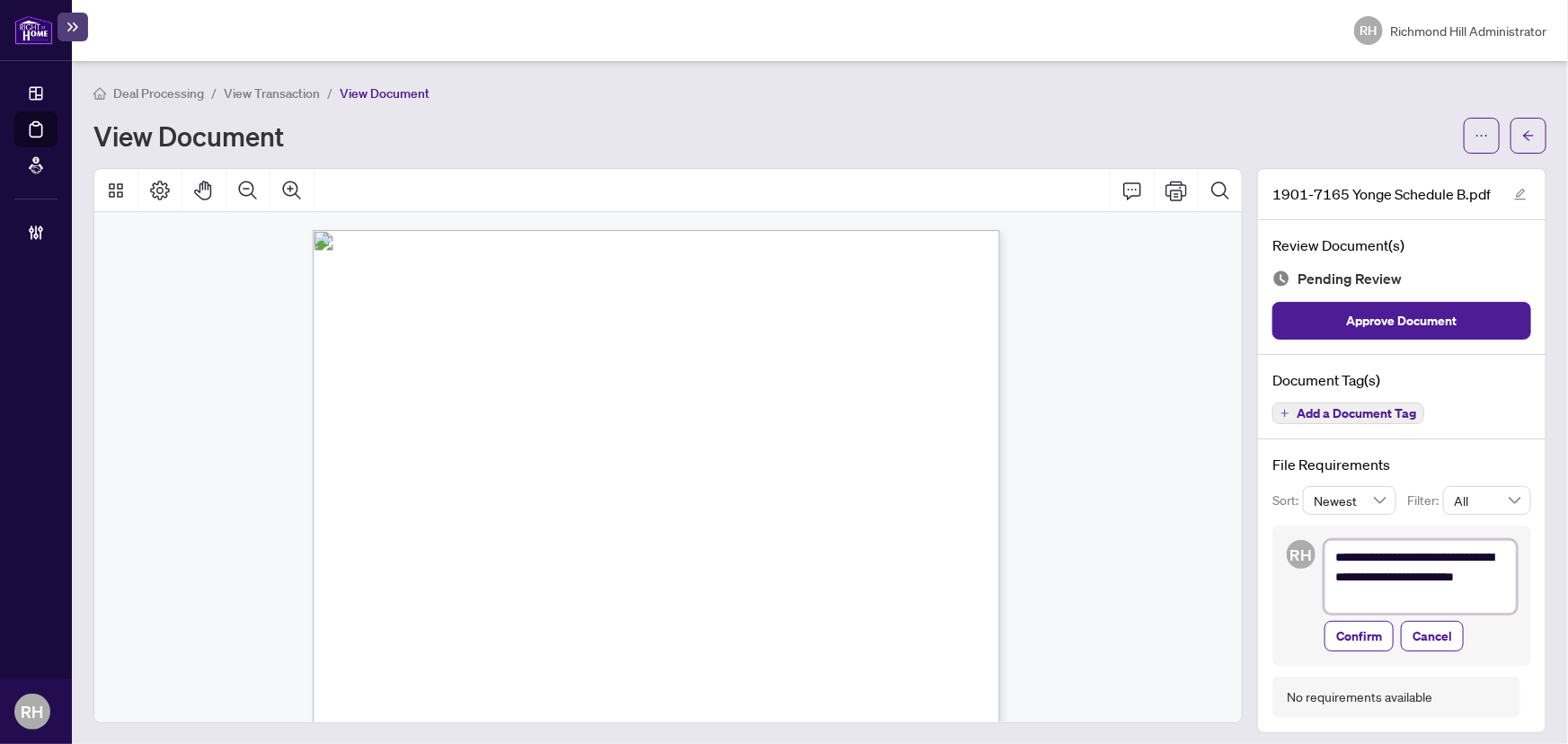 type on "**********" 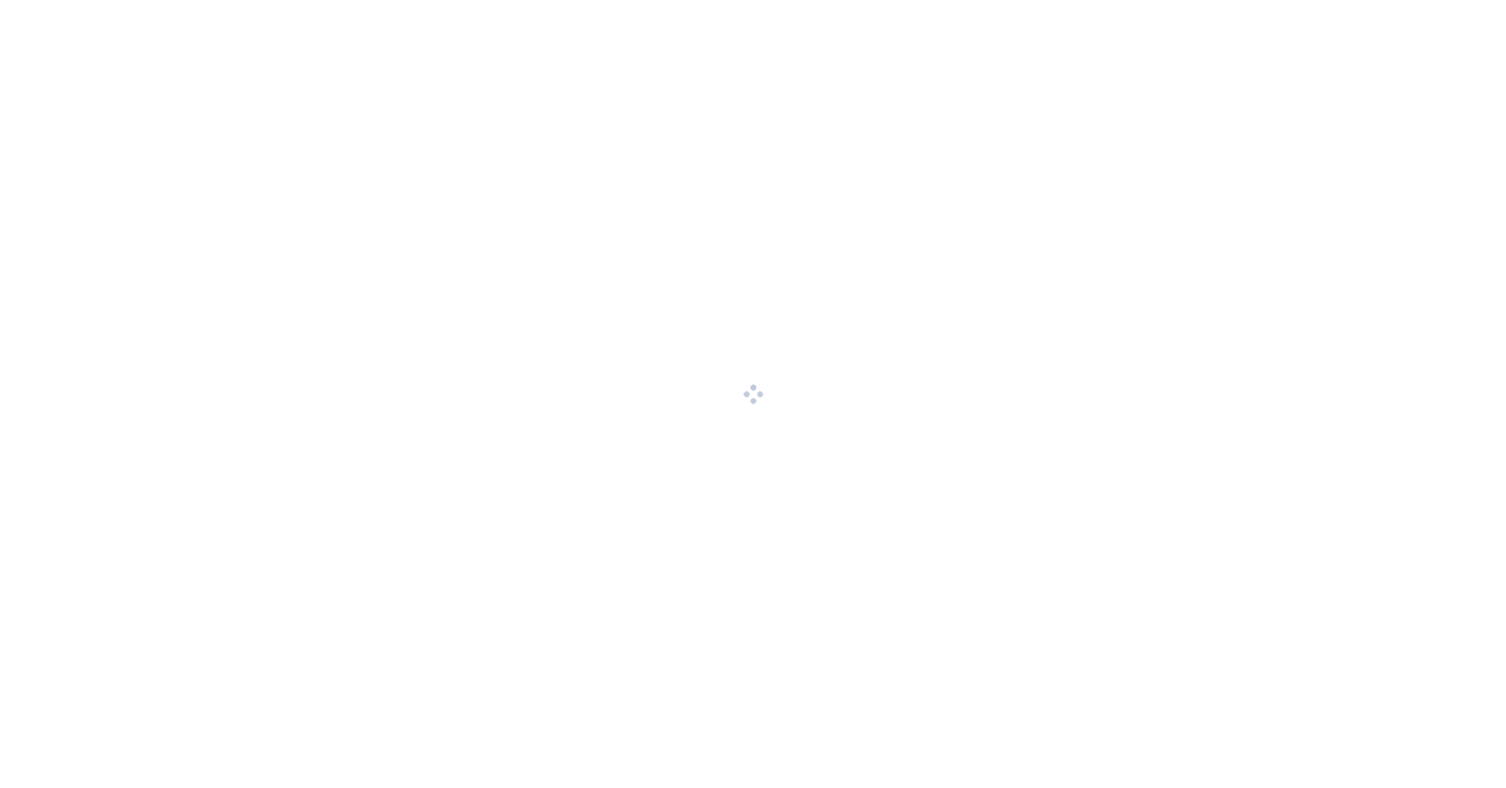 scroll, scrollTop: 0, scrollLeft: 0, axis: both 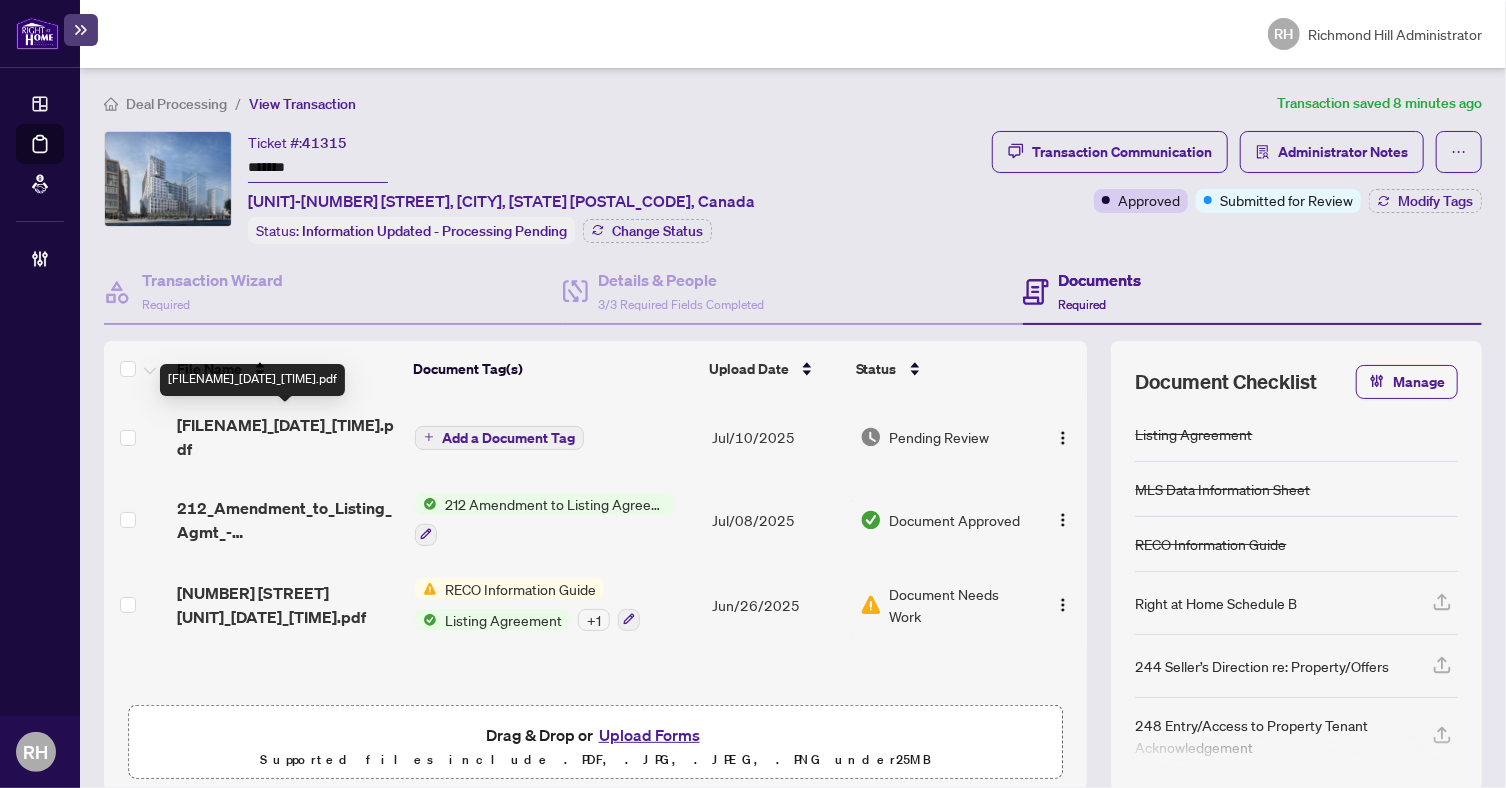 click on "[FILENAME]_[DATE]_[TIME].pdf" at bounding box center (288, 437) 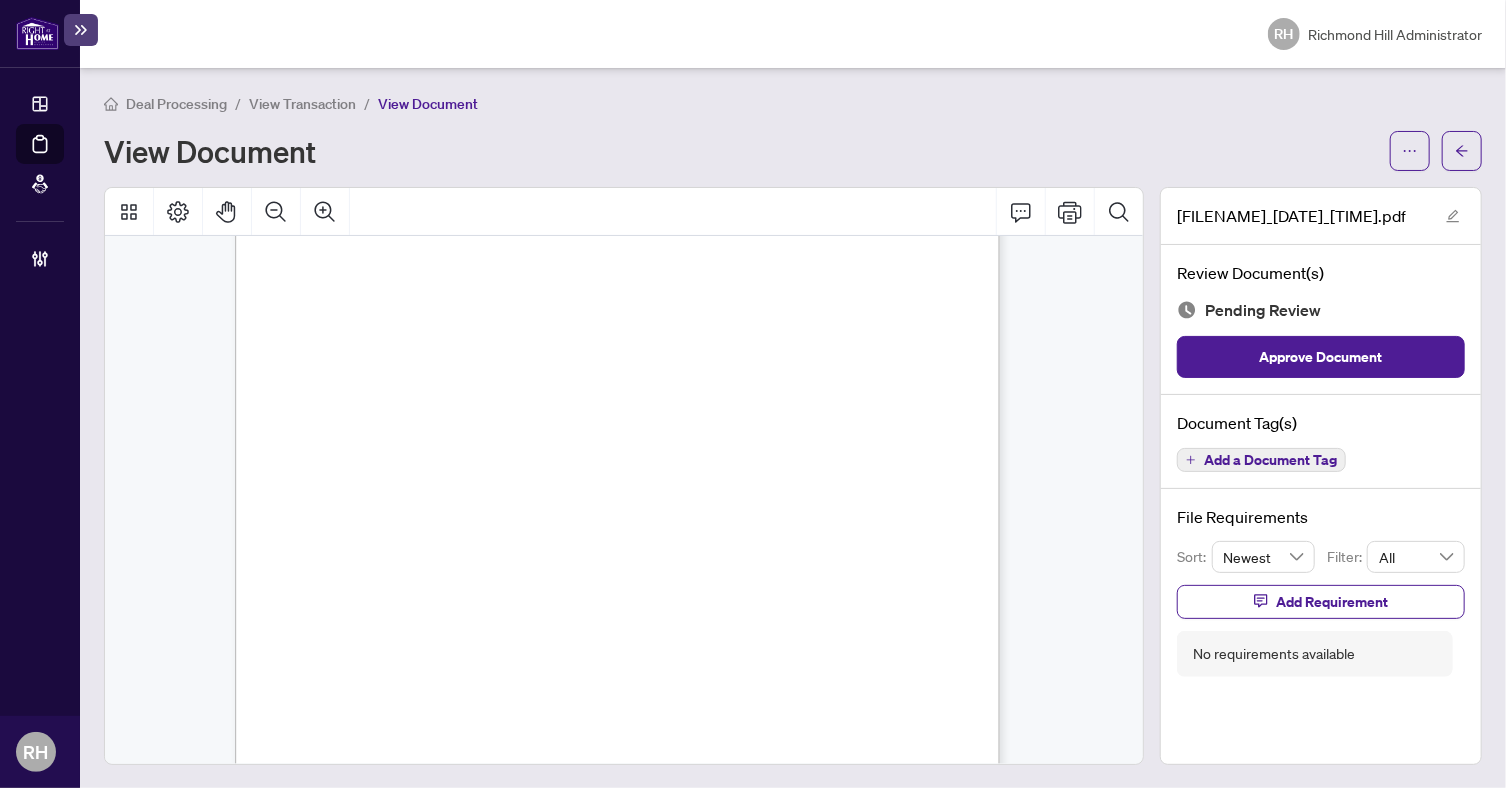 scroll, scrollTop: 12531, scrollLeft: 0, axis: vertical 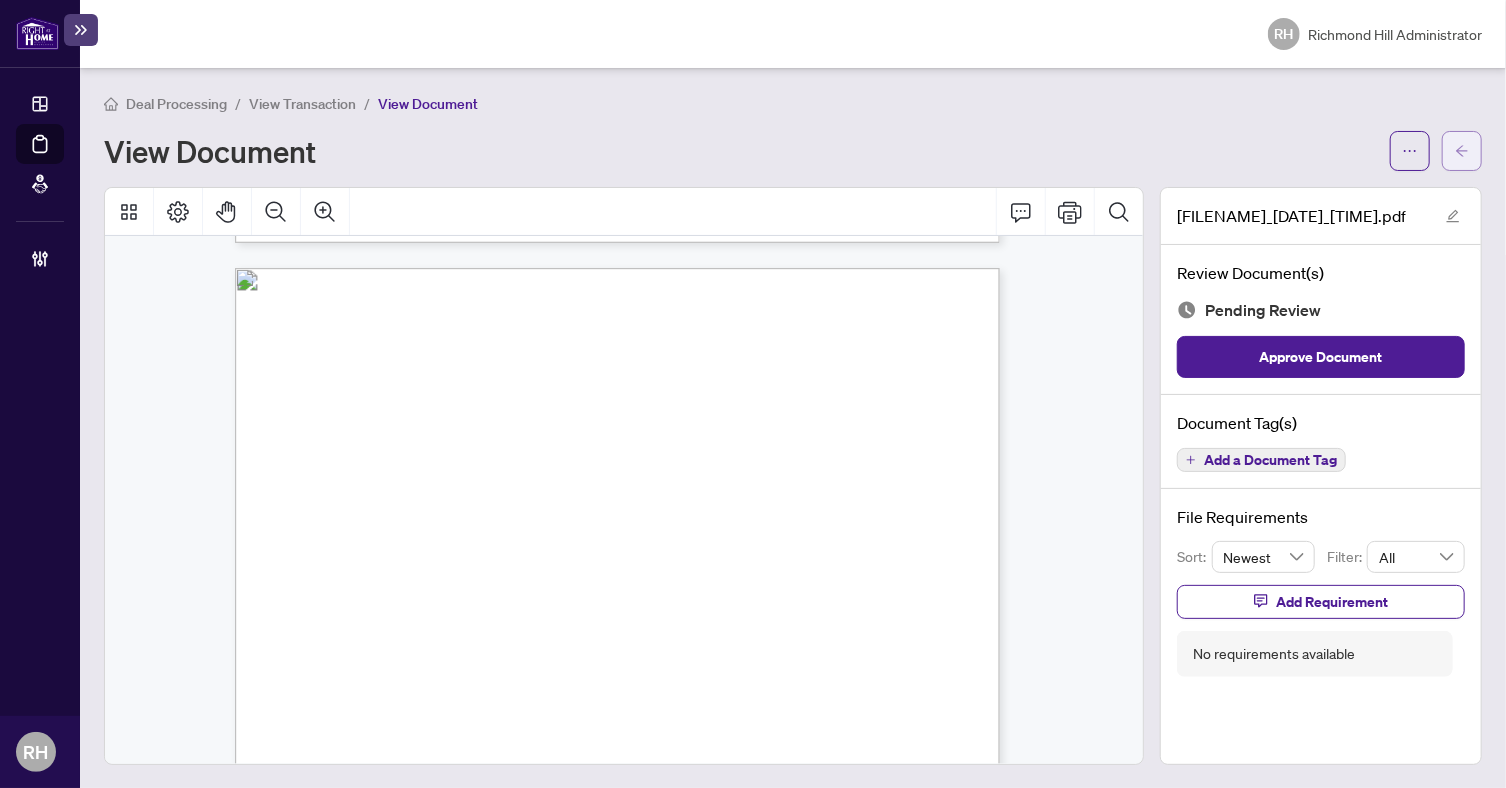 click at bounding box center (1462, 151) 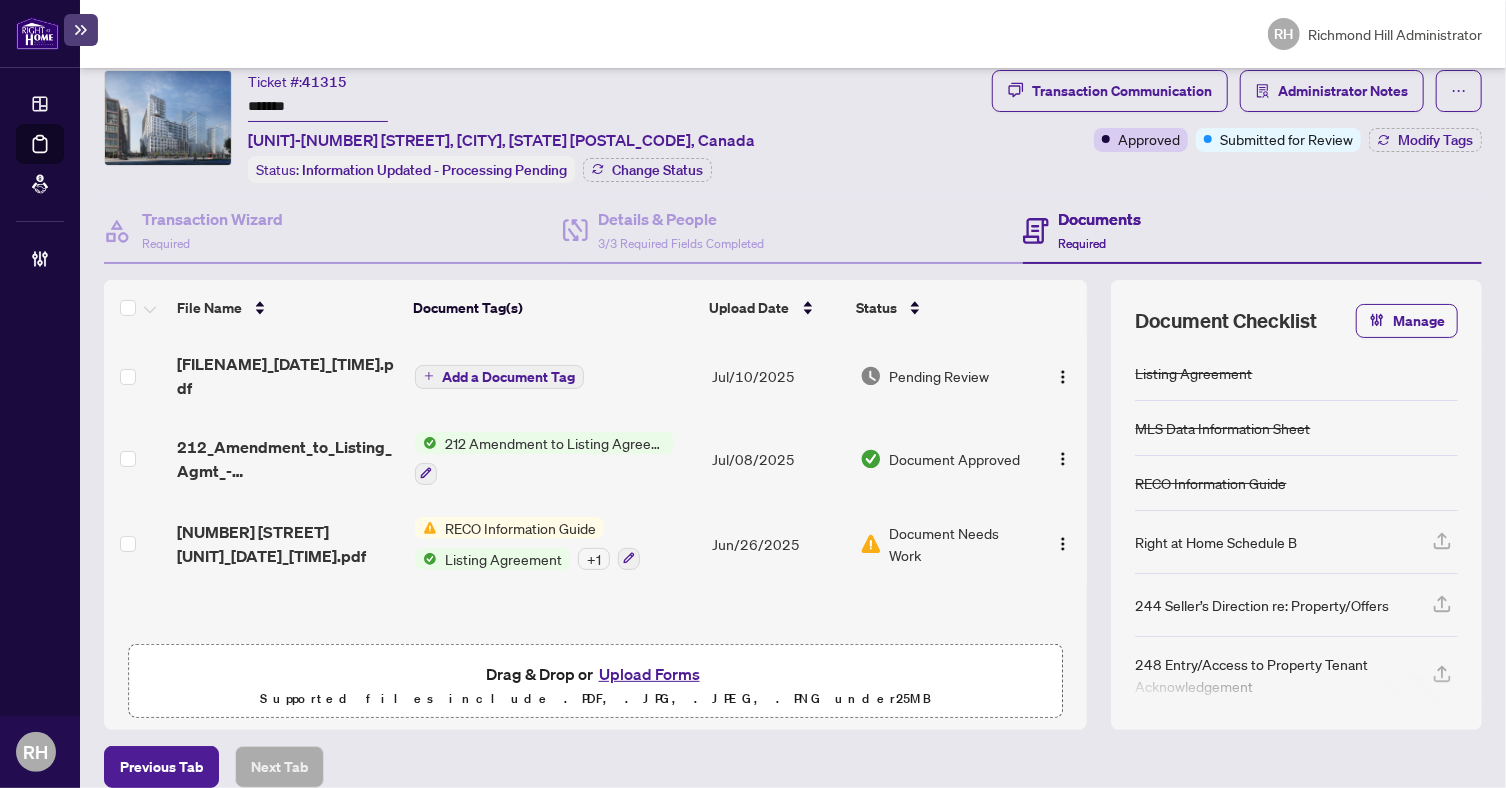 scroll, scrollTop: 80, scrollLeft: 0, axis: vertical 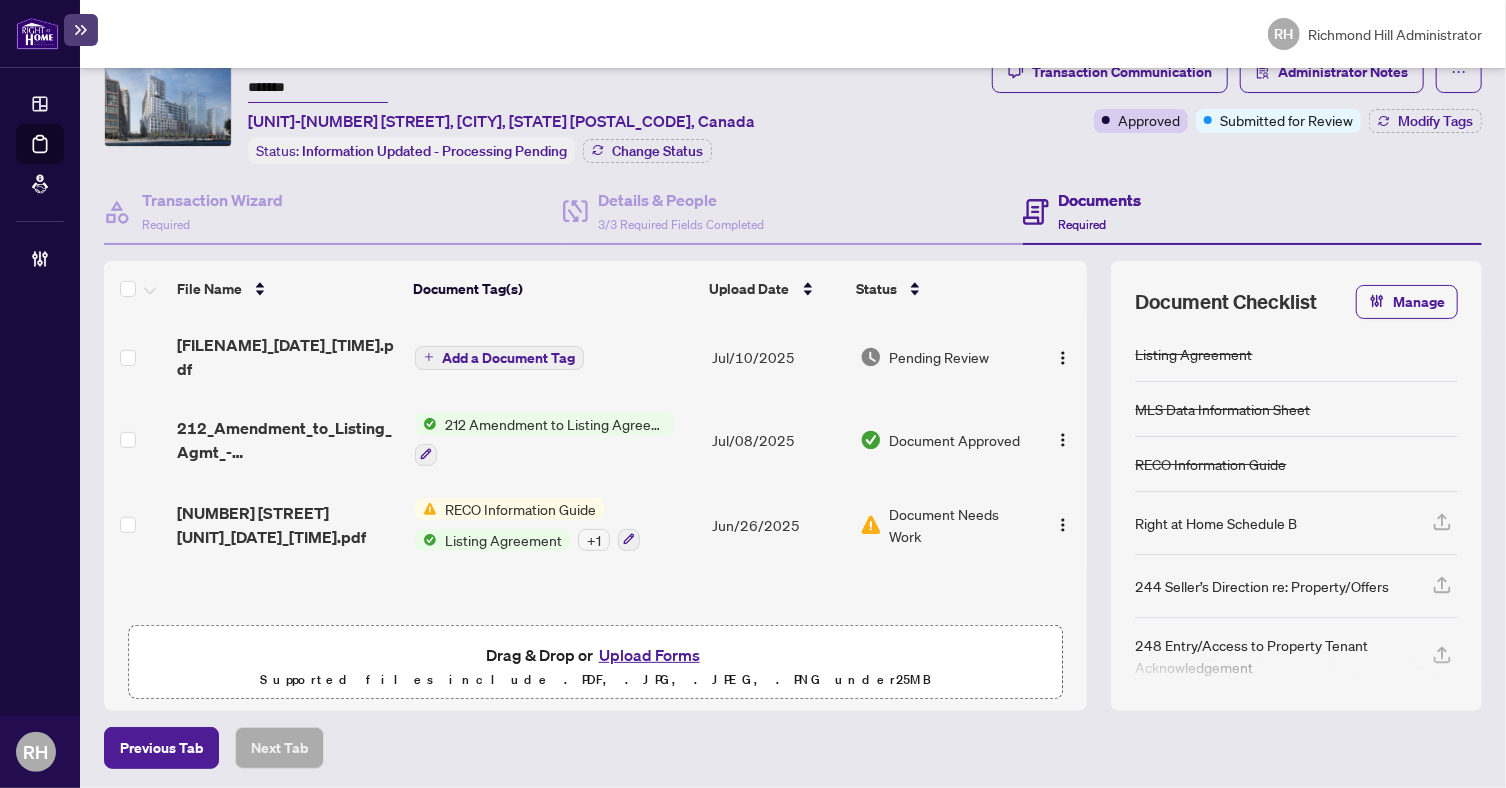 click on "Document Needs Work" at bounding box center (959, 525) 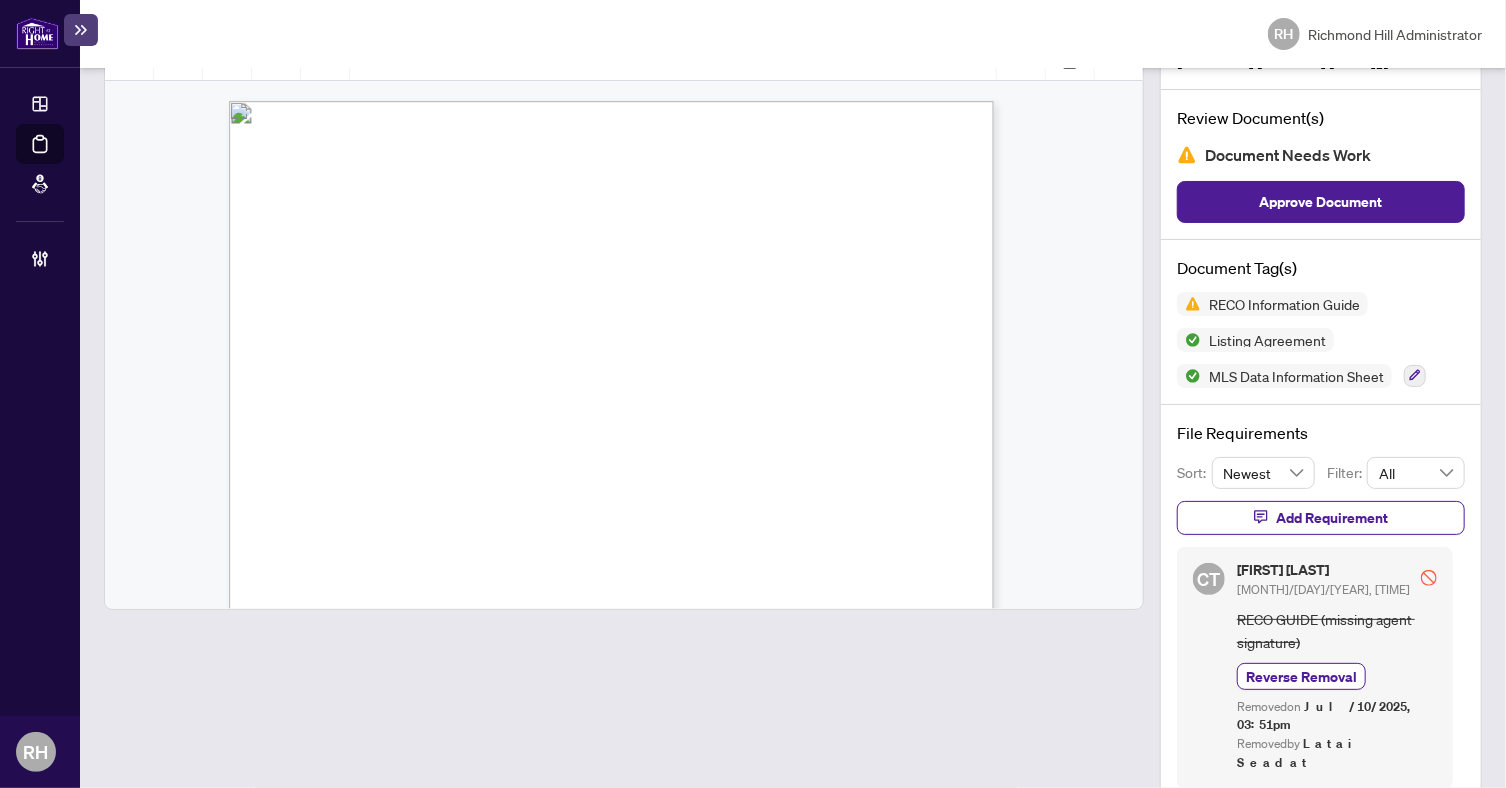 scroll, scrollTop: 0, scrollLeft: 0, axis: both 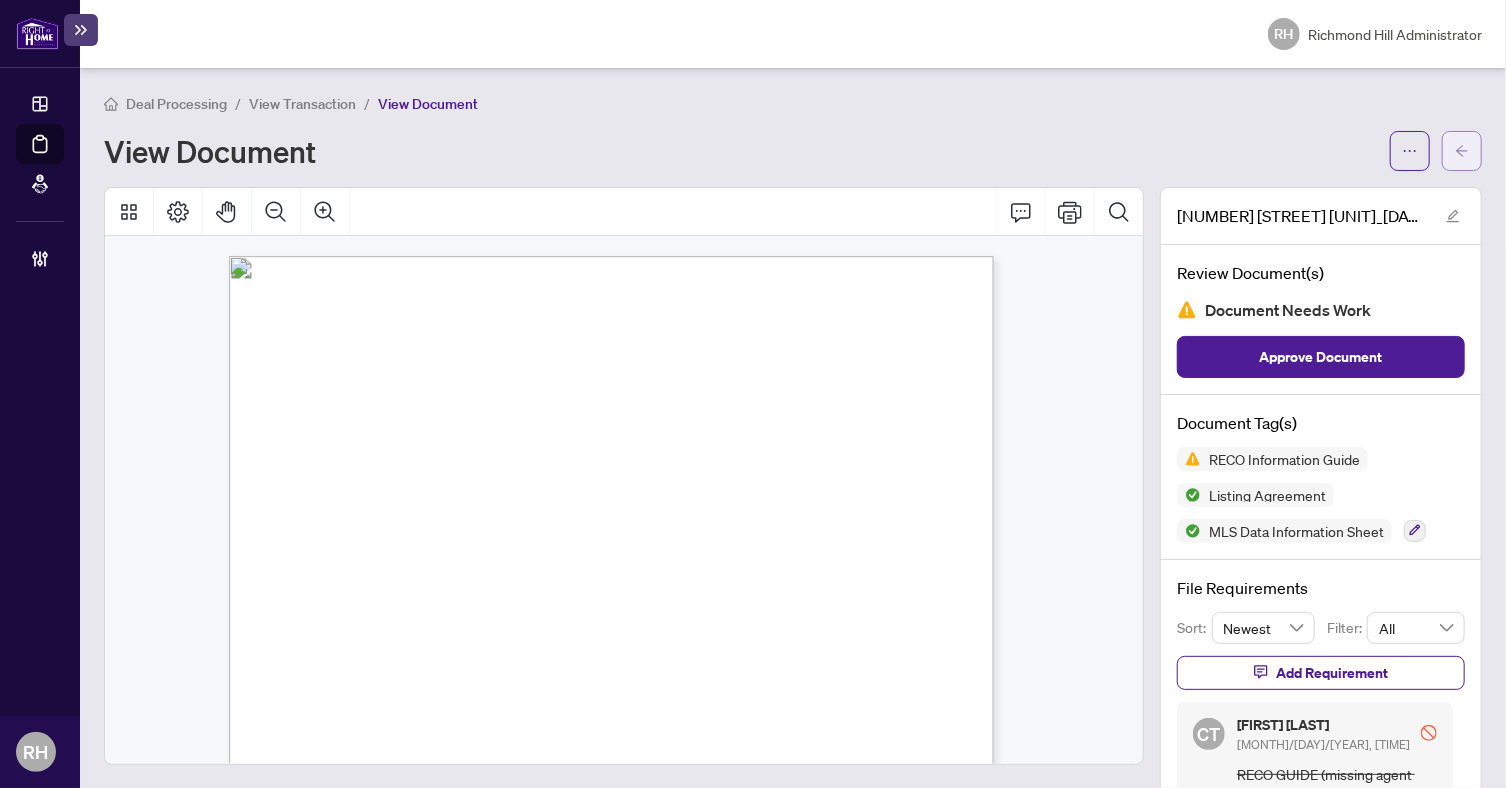 click at bounding box center (1462, 151) 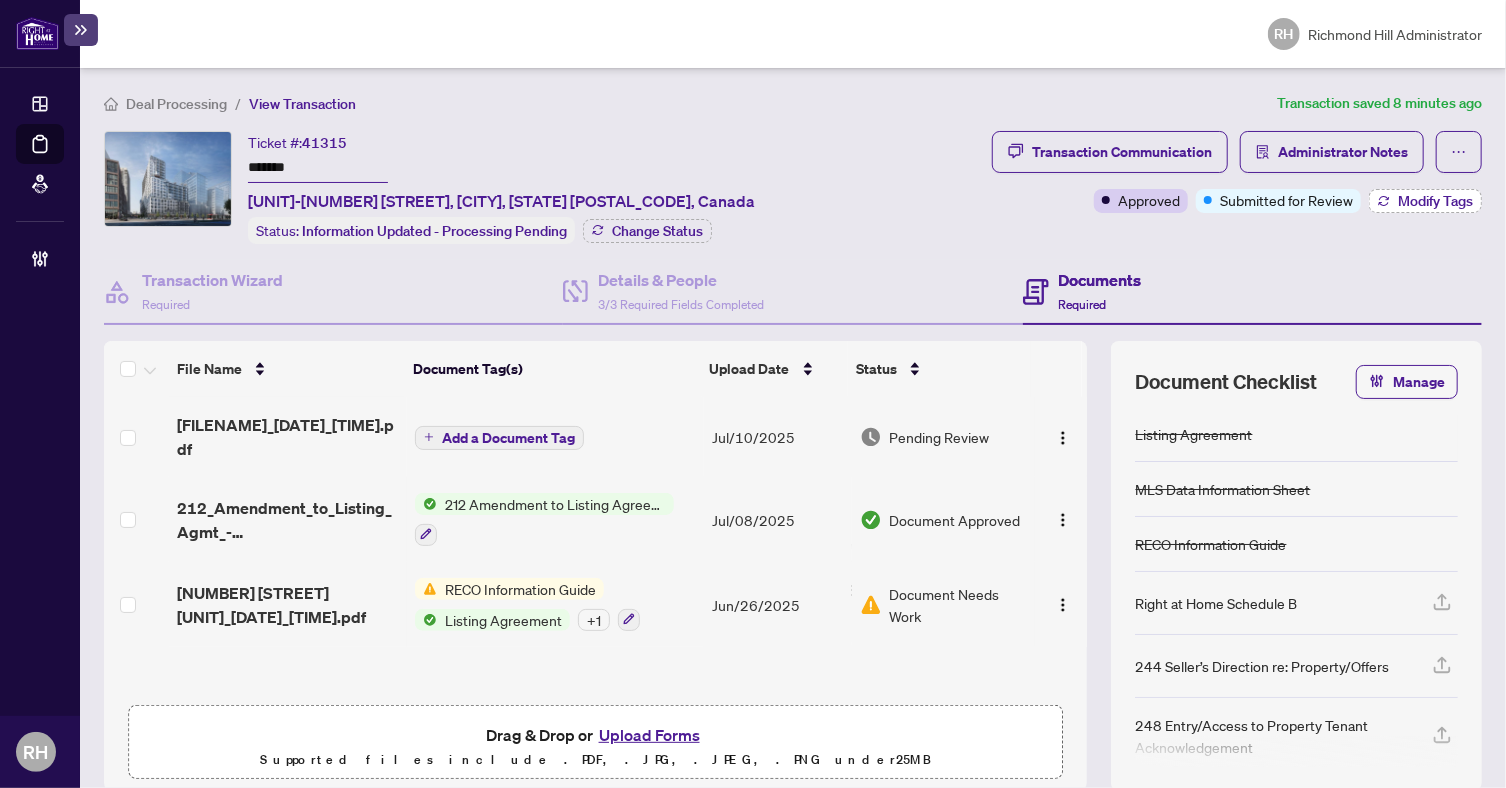 click on "Modify Tags" at bounding box center [1435, 201] 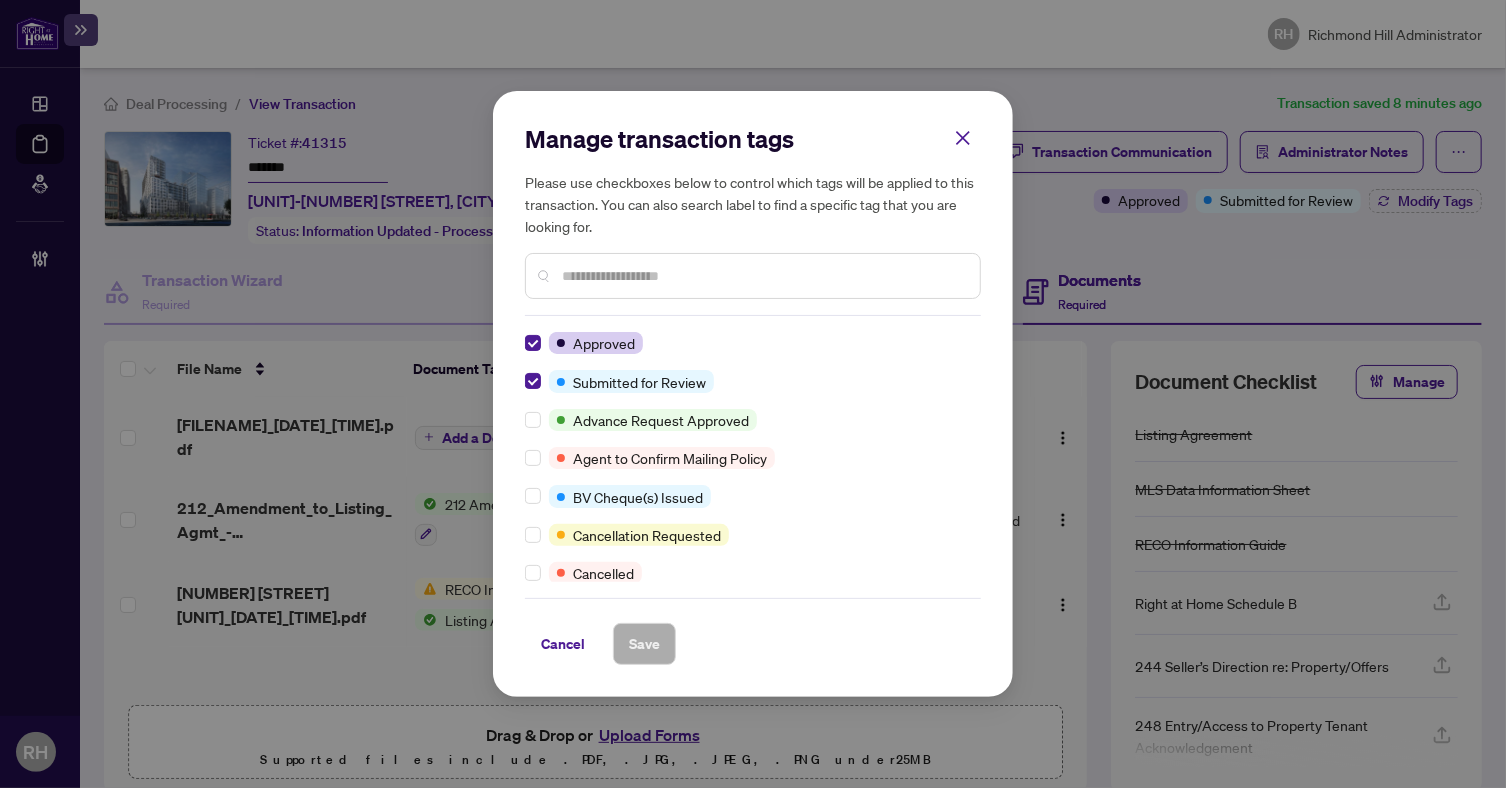scroll, scrollTop: 0, scrollLeft: 0, axis: both 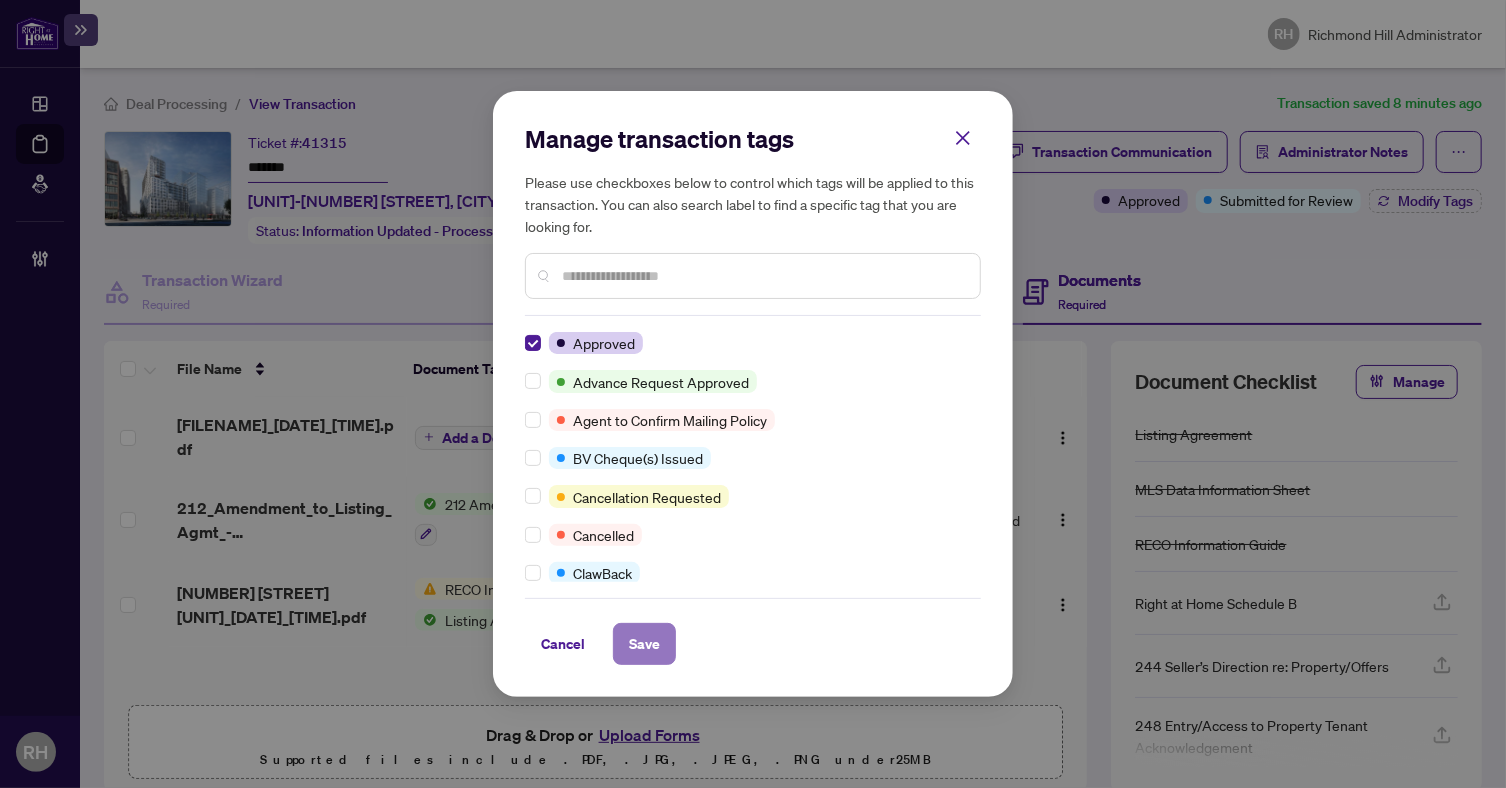 click on "Save" at bounding box center (644, 644) 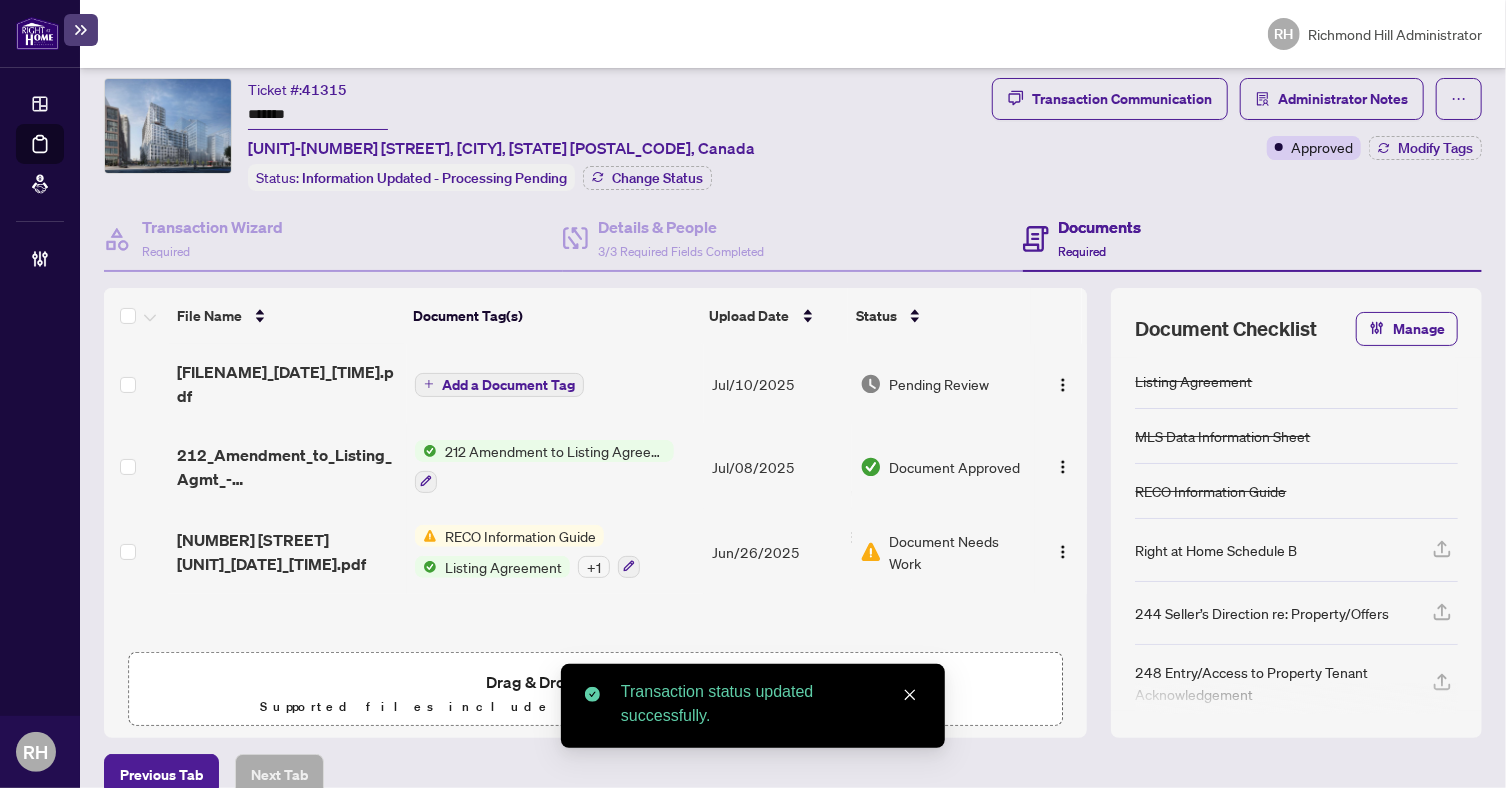 scroll, scrollTop: 80, scrollLeft: 0, axis: vertical 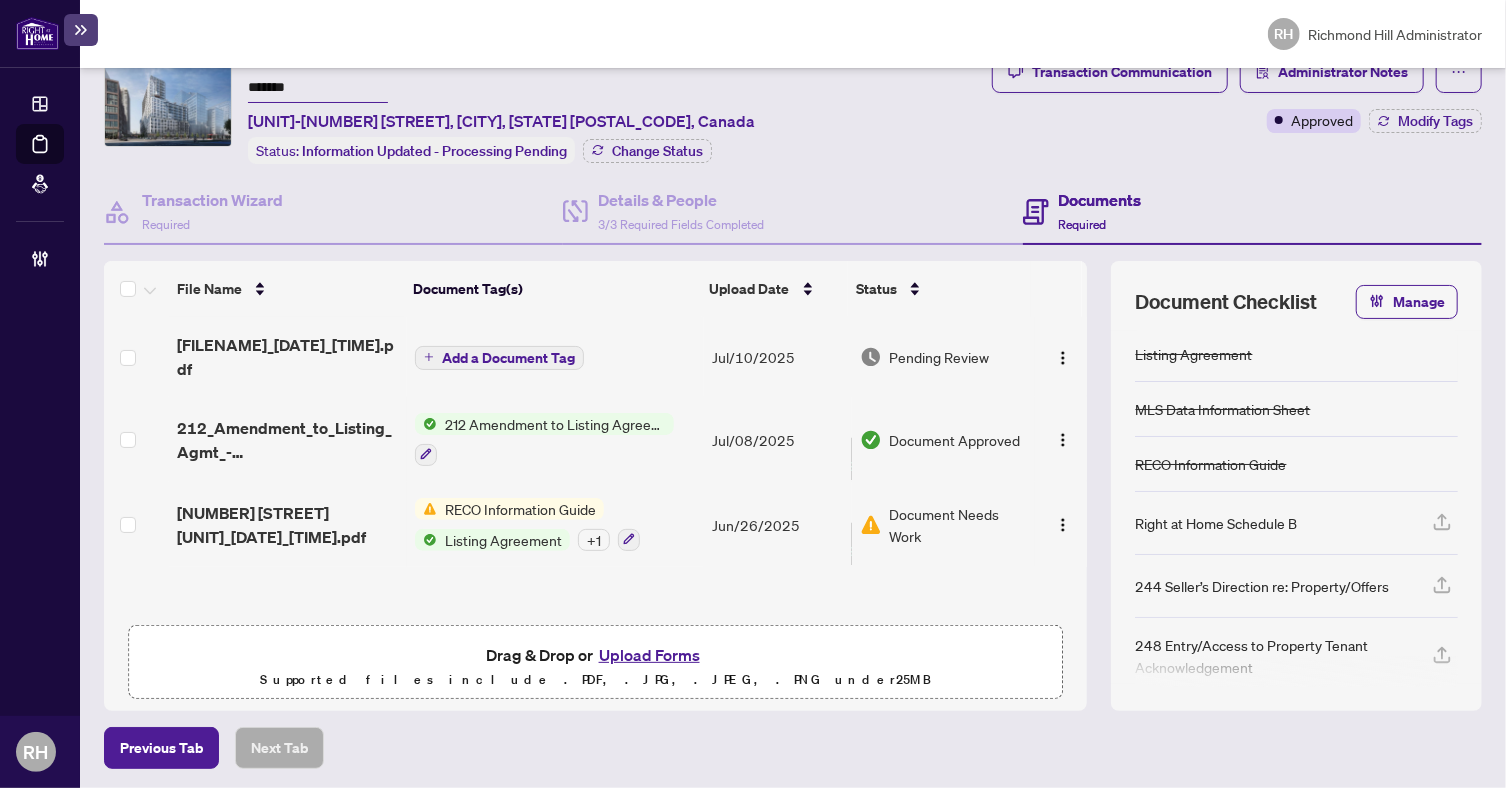 click on "Jul/10/2025" at bounding box center [777, 357] 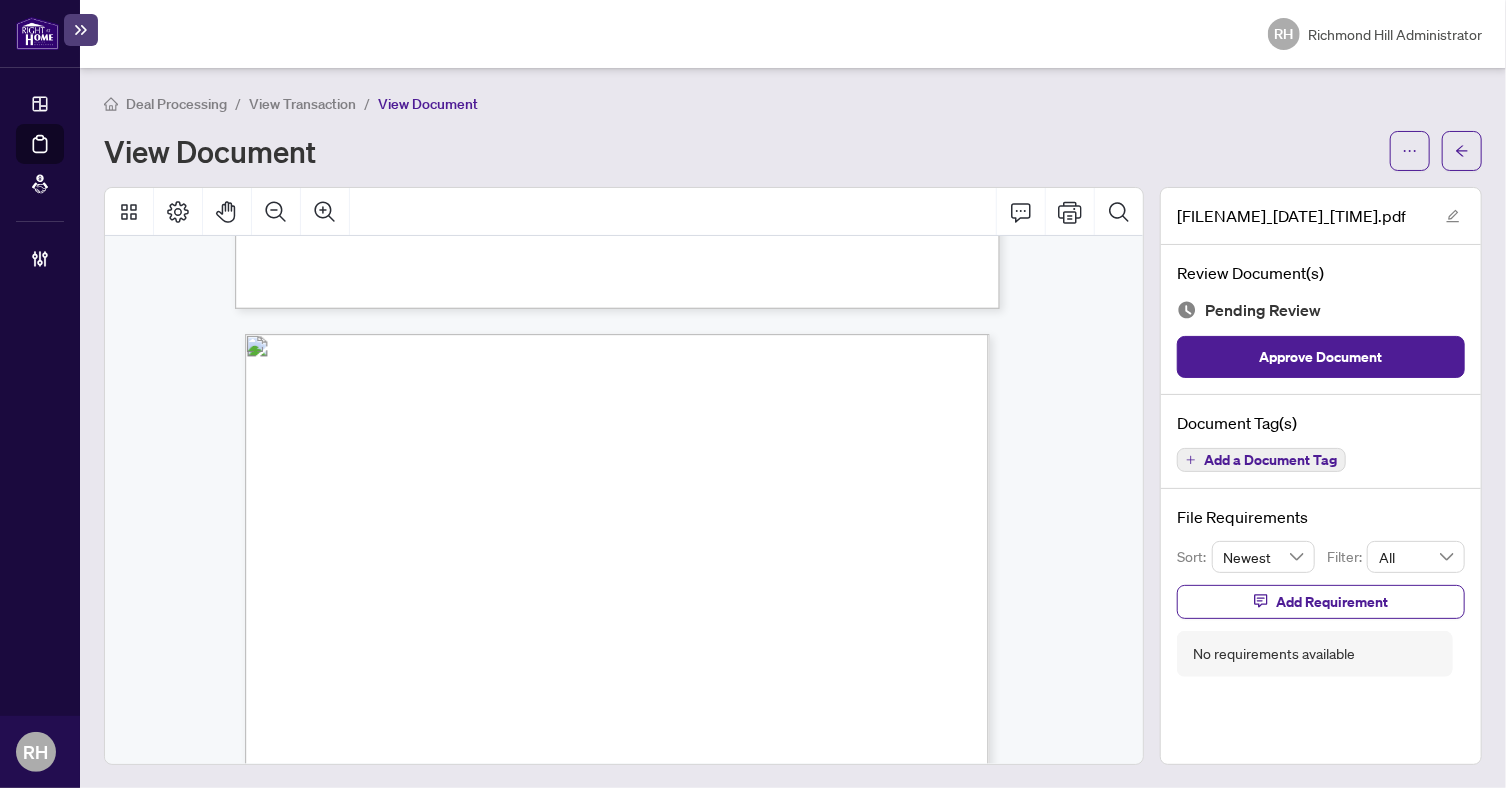 scroll, scrollTop: 18406, scrollLeft: 0, axis: vertical 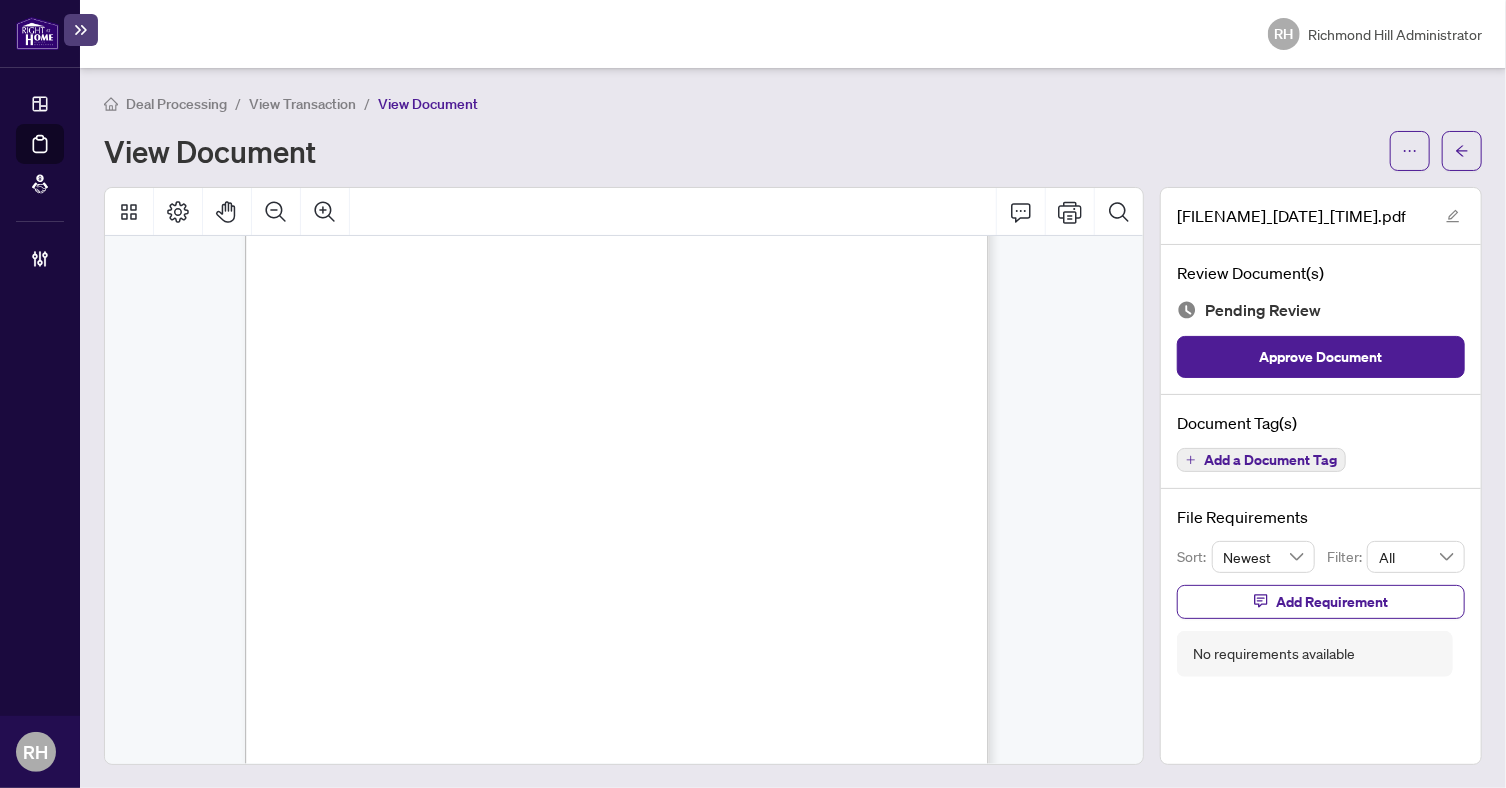 click on "Add a Document Tag" at bounding box center [1270, 460] 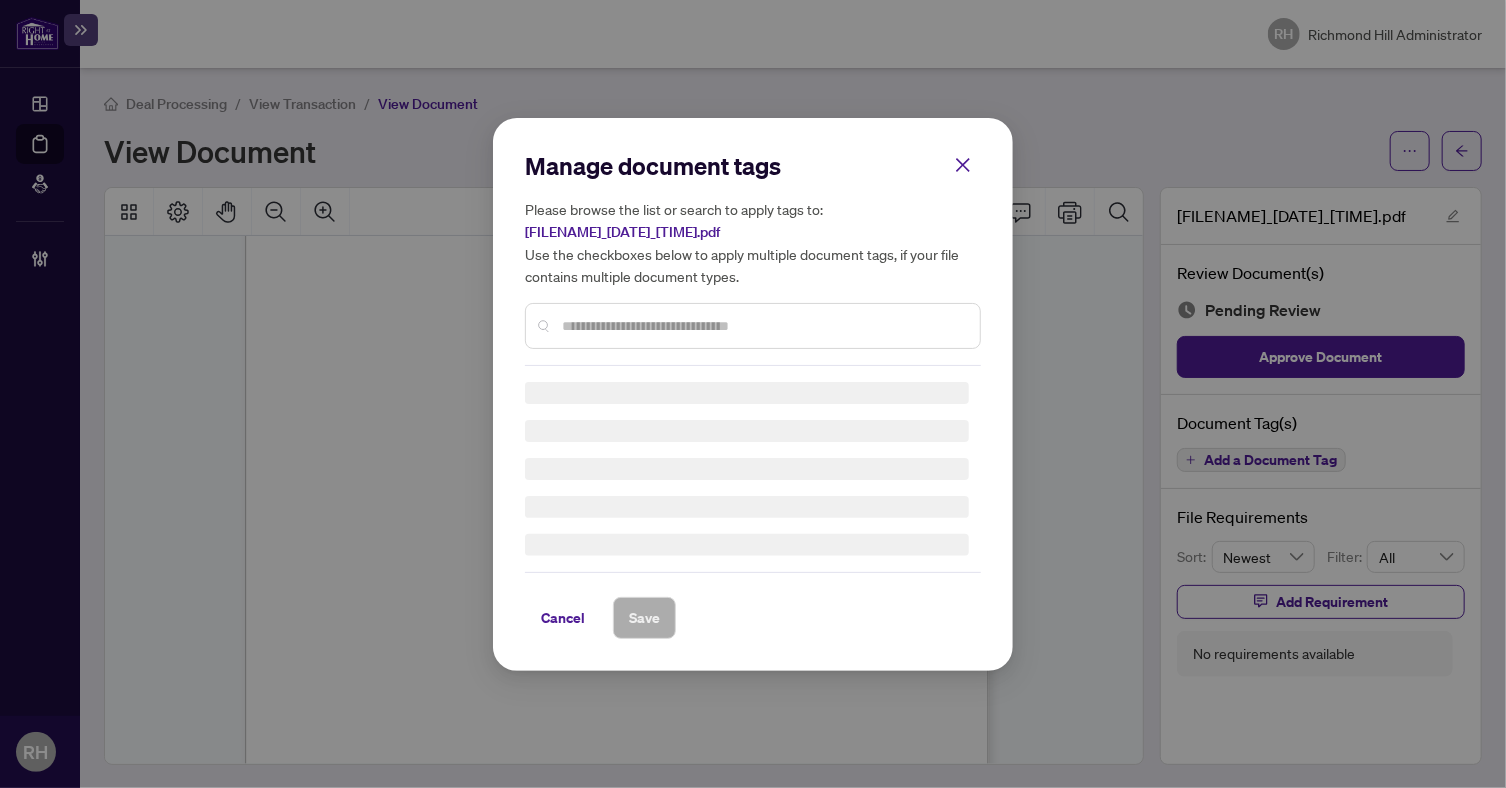 click on "Manage document tags Please browse the list or search to apply tags to:   15_Richardson_St_419_2025-06-26_21_34_18.pdf   Use the checkboxes below to apply multiple document tags, if your file contains multiple document types." at bounding box center (753, 258) 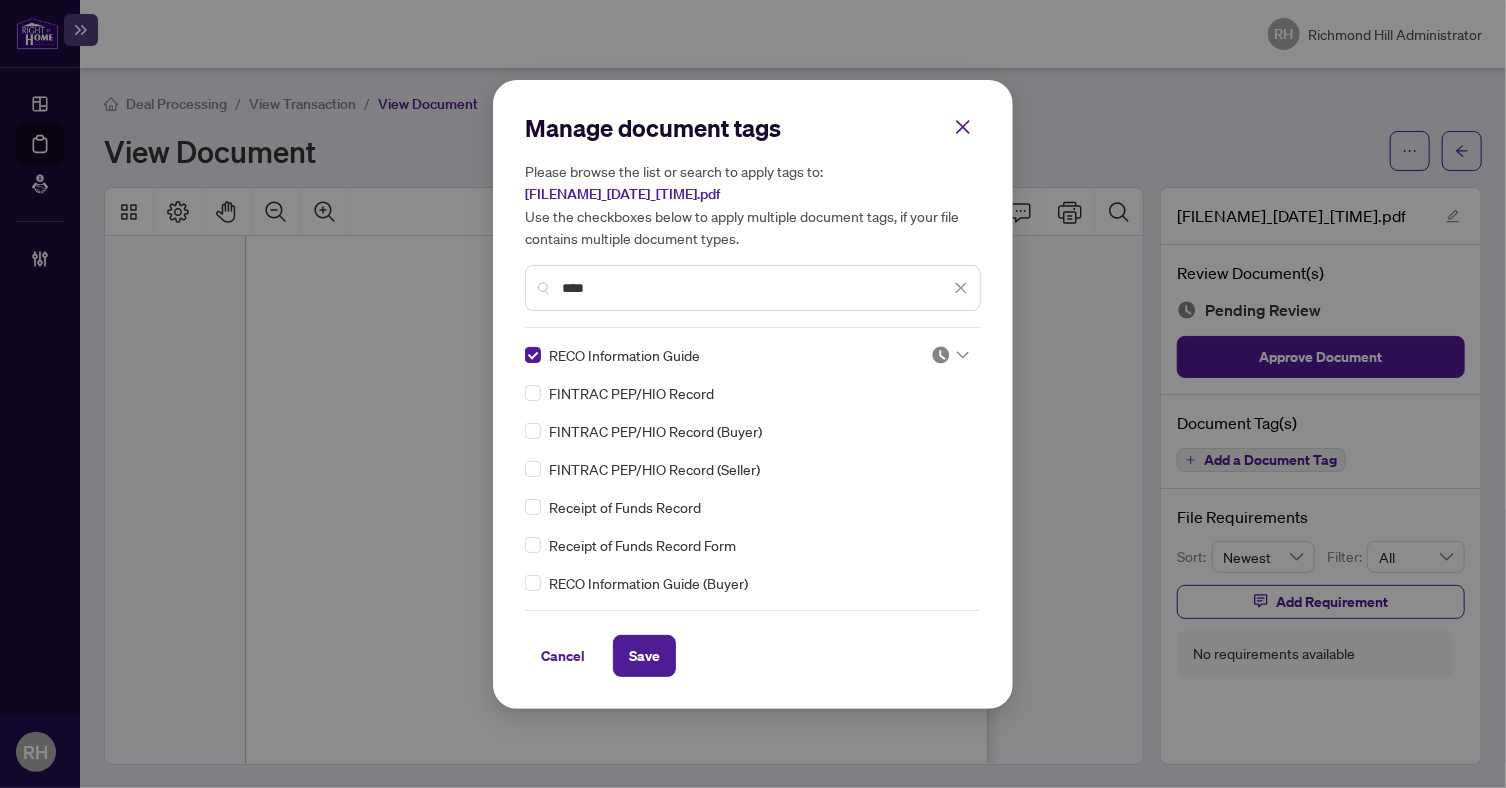 click at bounding box center (944, 360) 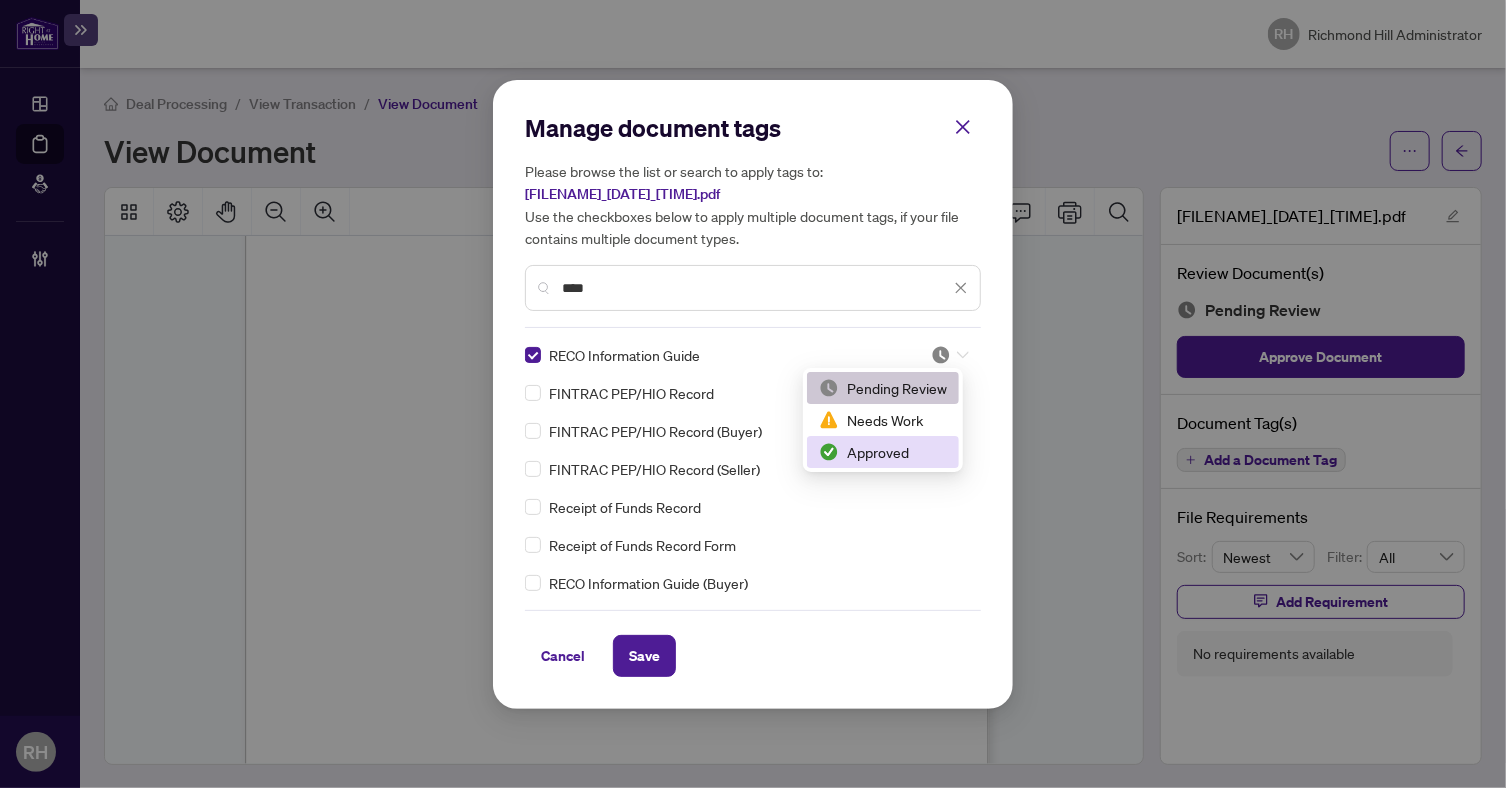 click on "Approved" at bounding box center (883, 452) 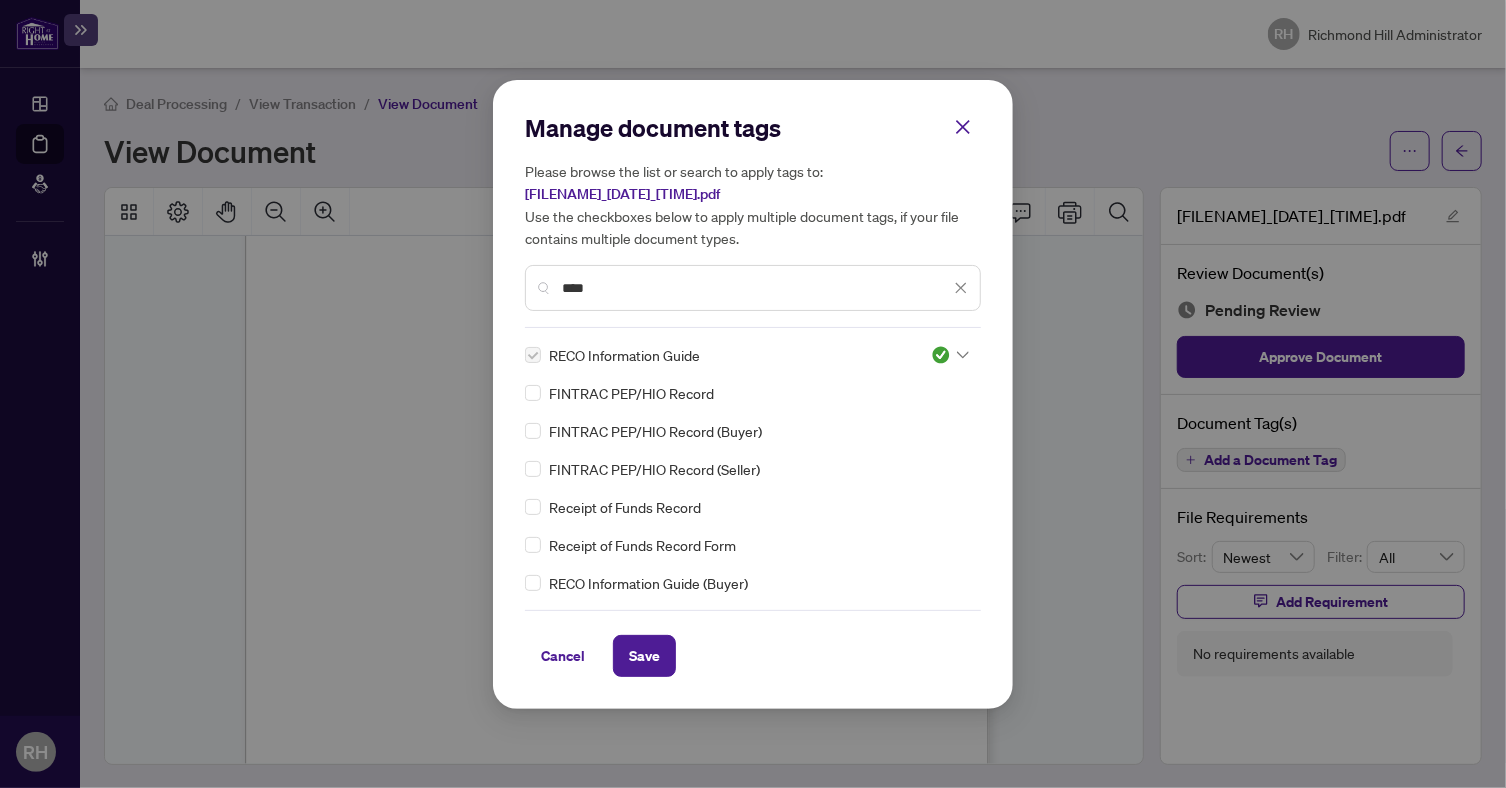 click on "****" at bounding box center (756, 288) 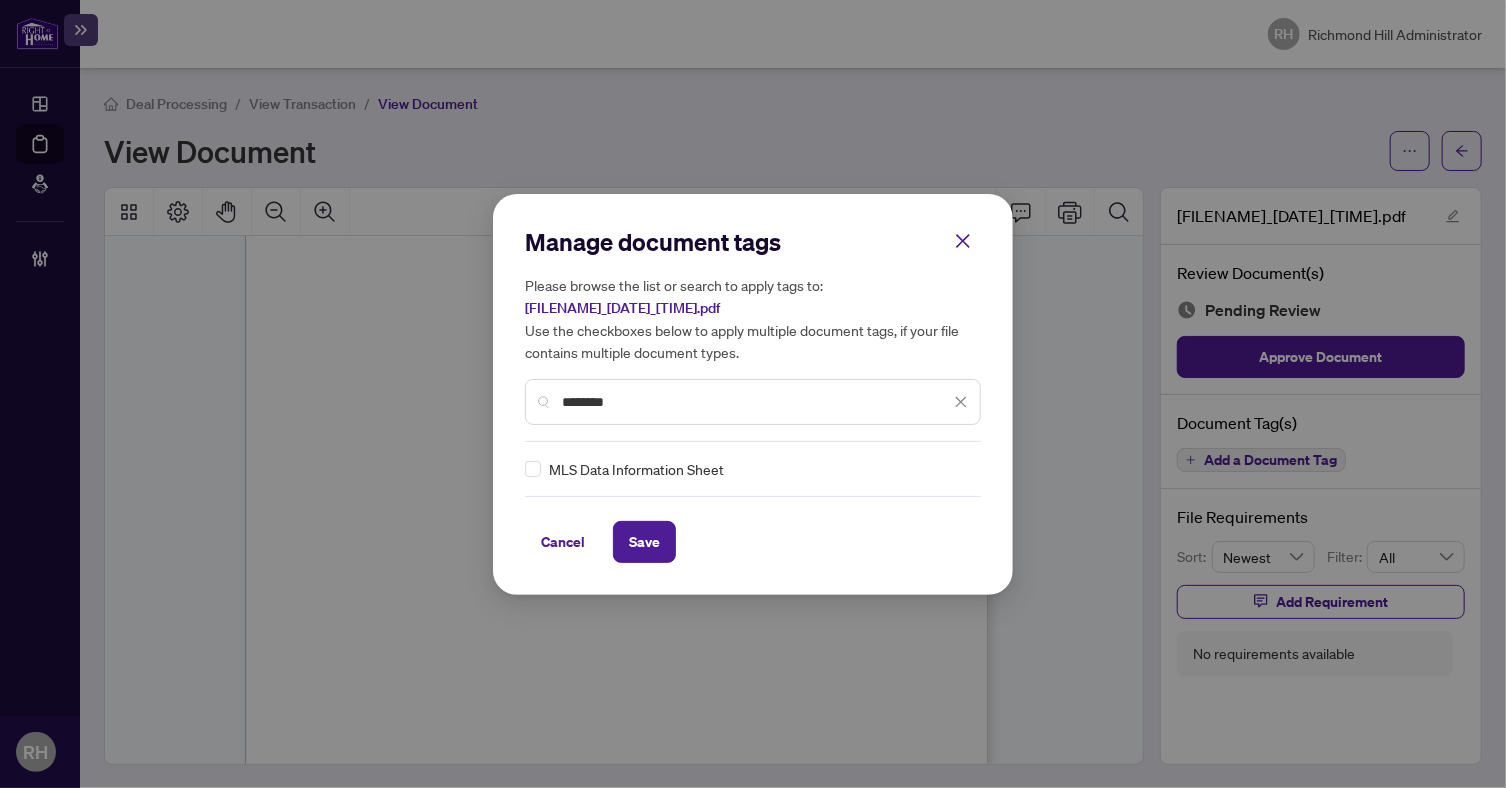 click on "MLS Data Information Sheet" at bounding box center (747, 469) 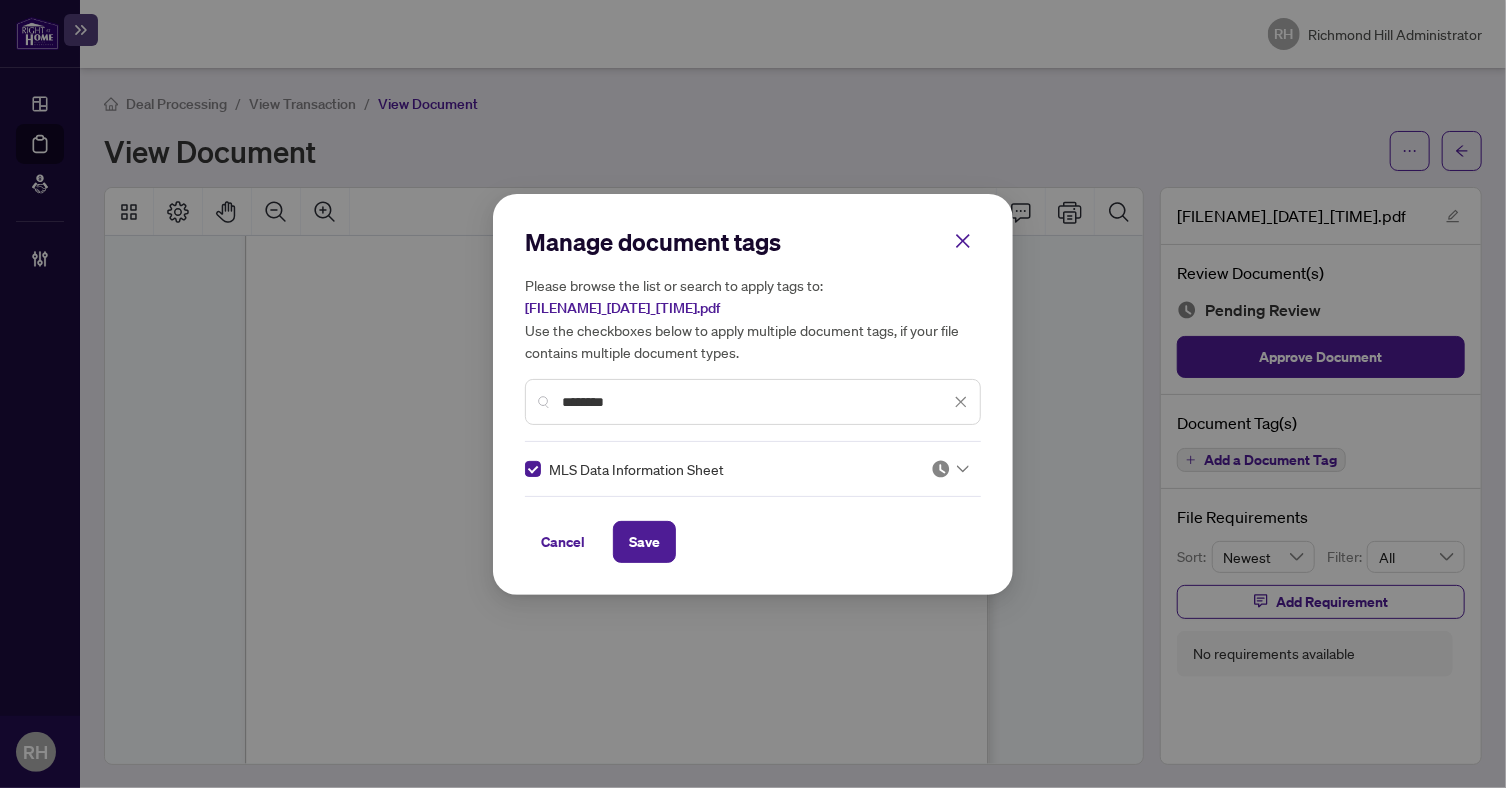 click at bounding box center [941, 469] 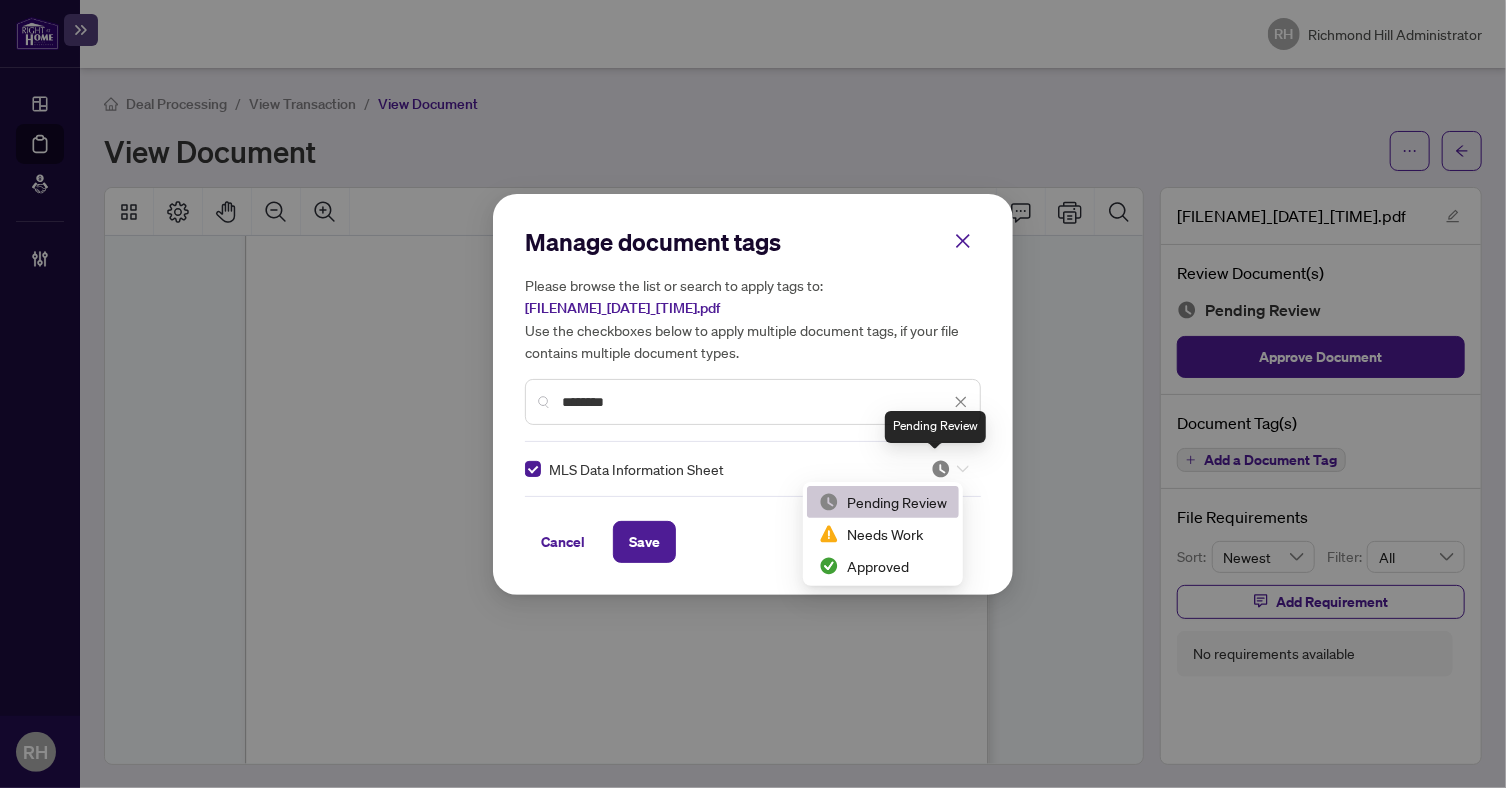 scroll, scrollTop: 2, scrollLeft: 0, axis: vertical 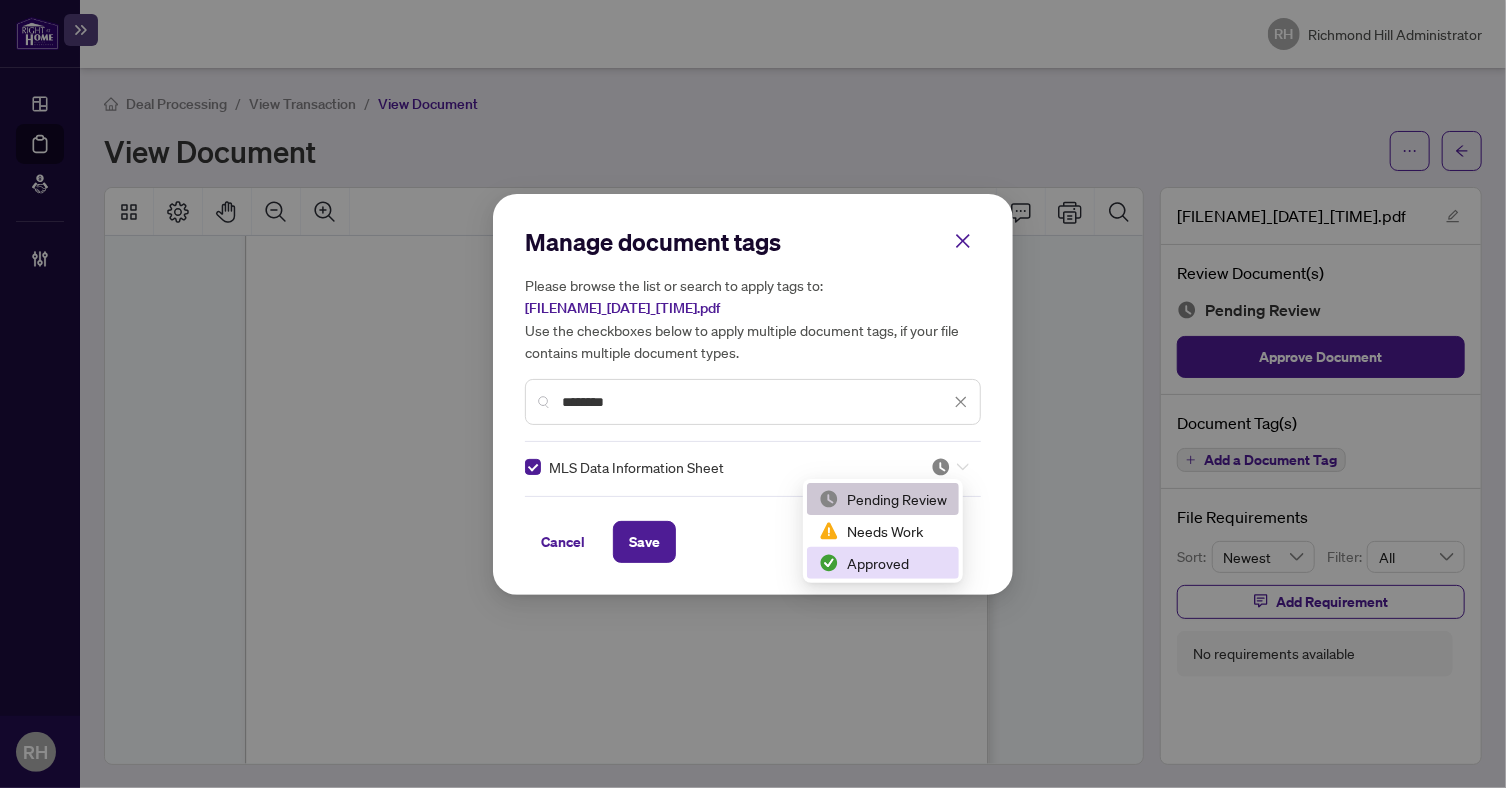click on "Approved" at bounding box center [883, 563] 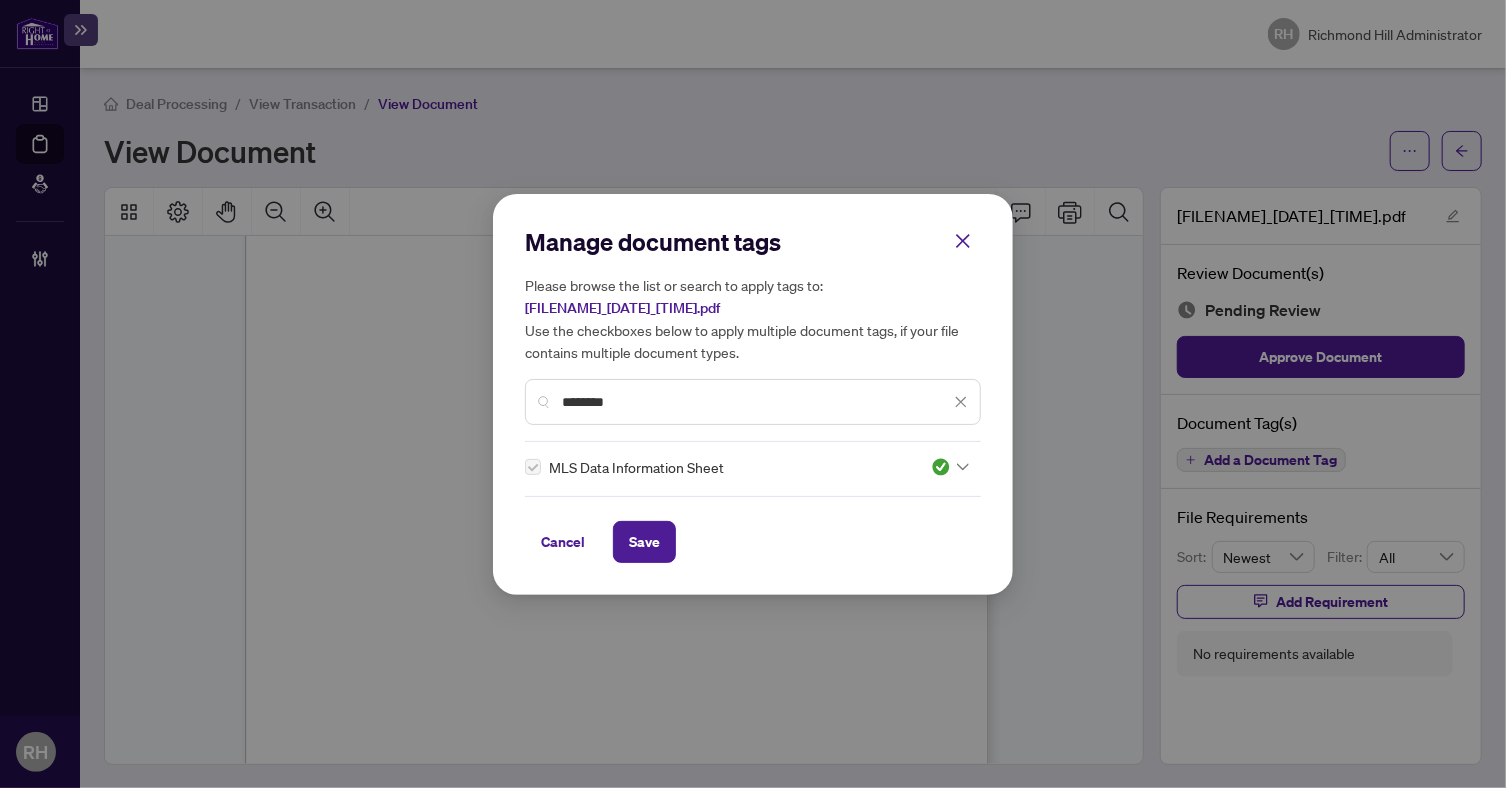 click on "********" at bounding box center (756, 402) 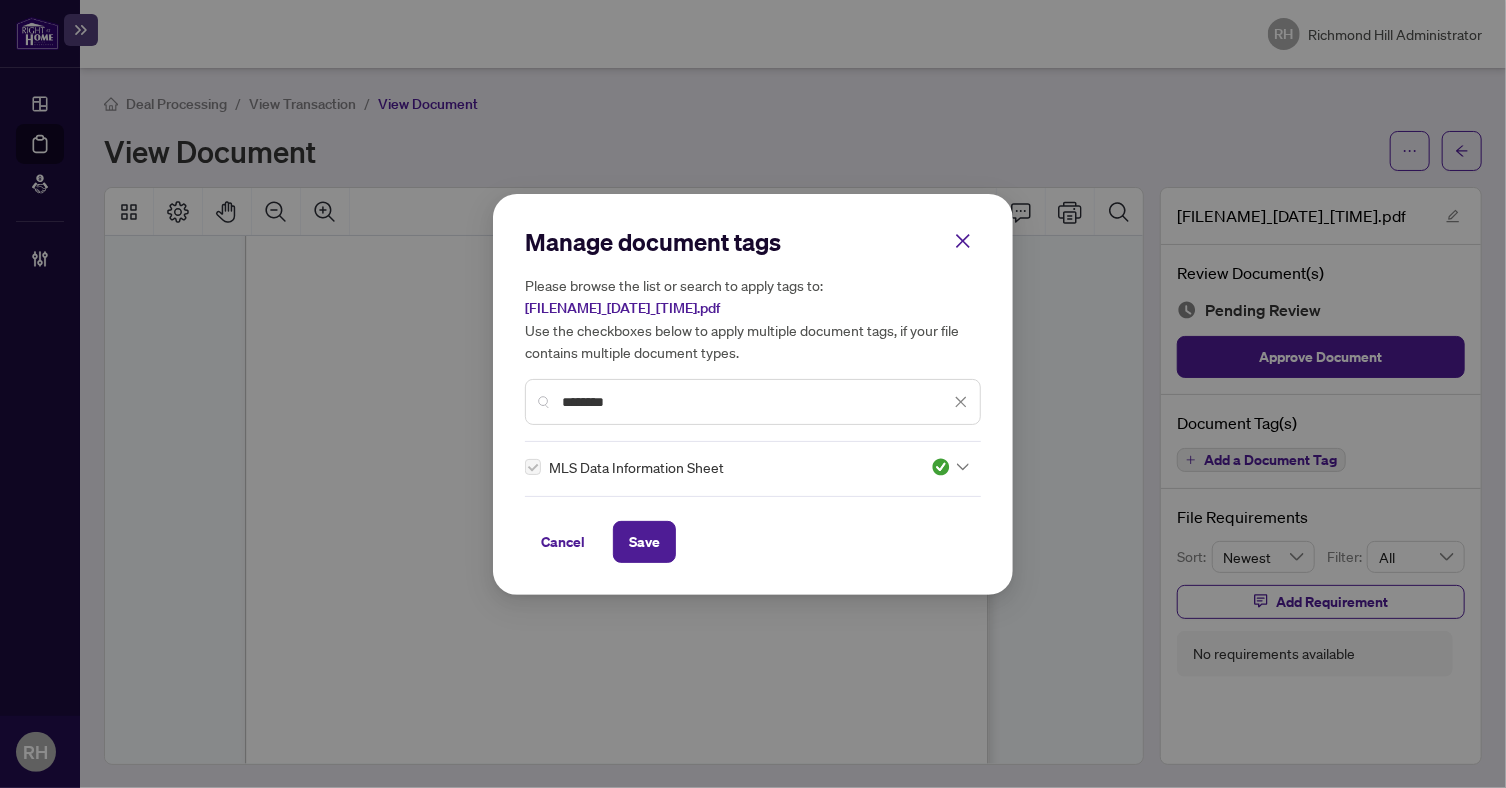 type on "*" 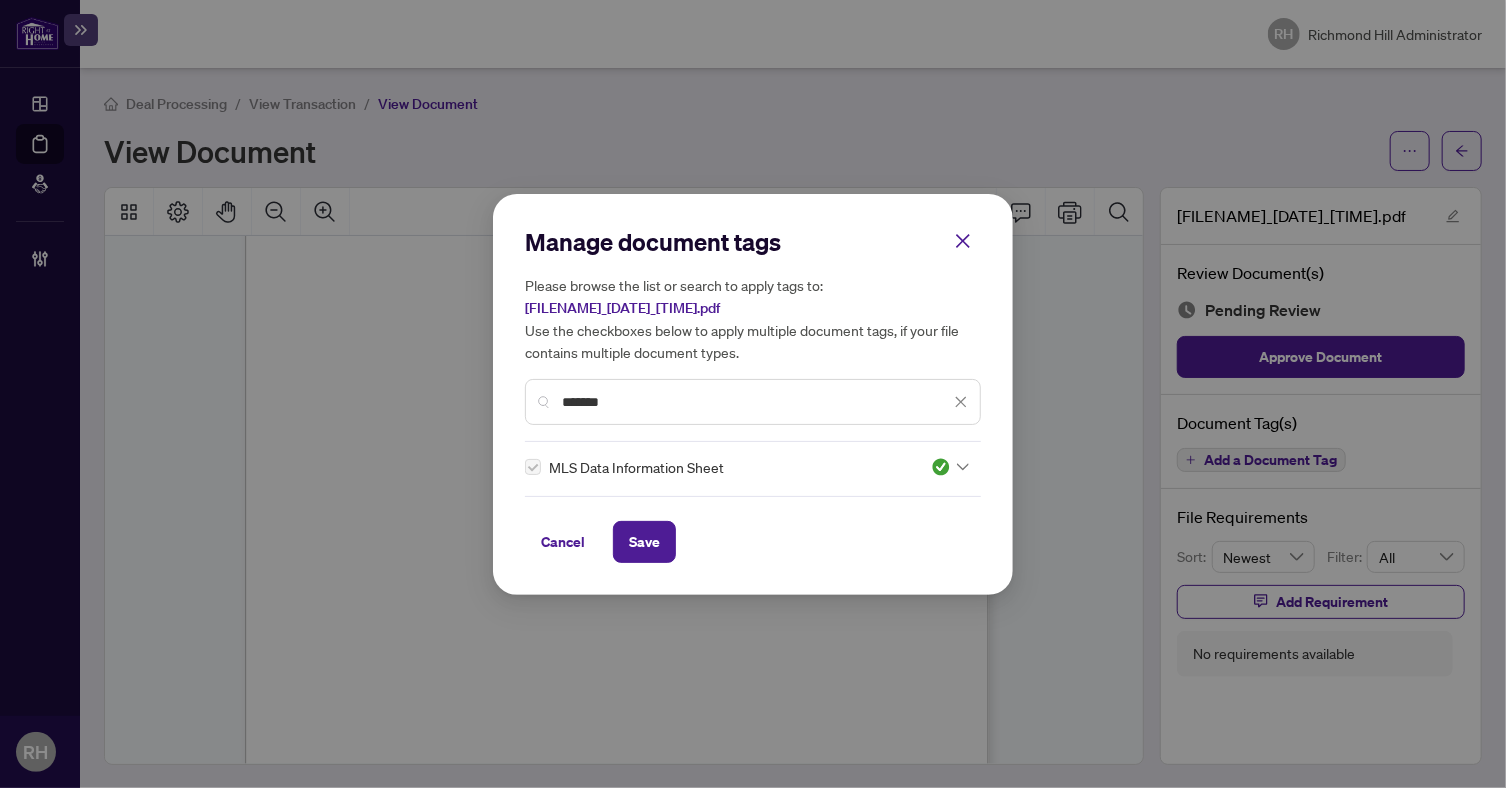 scroll, scrollTop: 0, scrollLeft: 0, axis: both 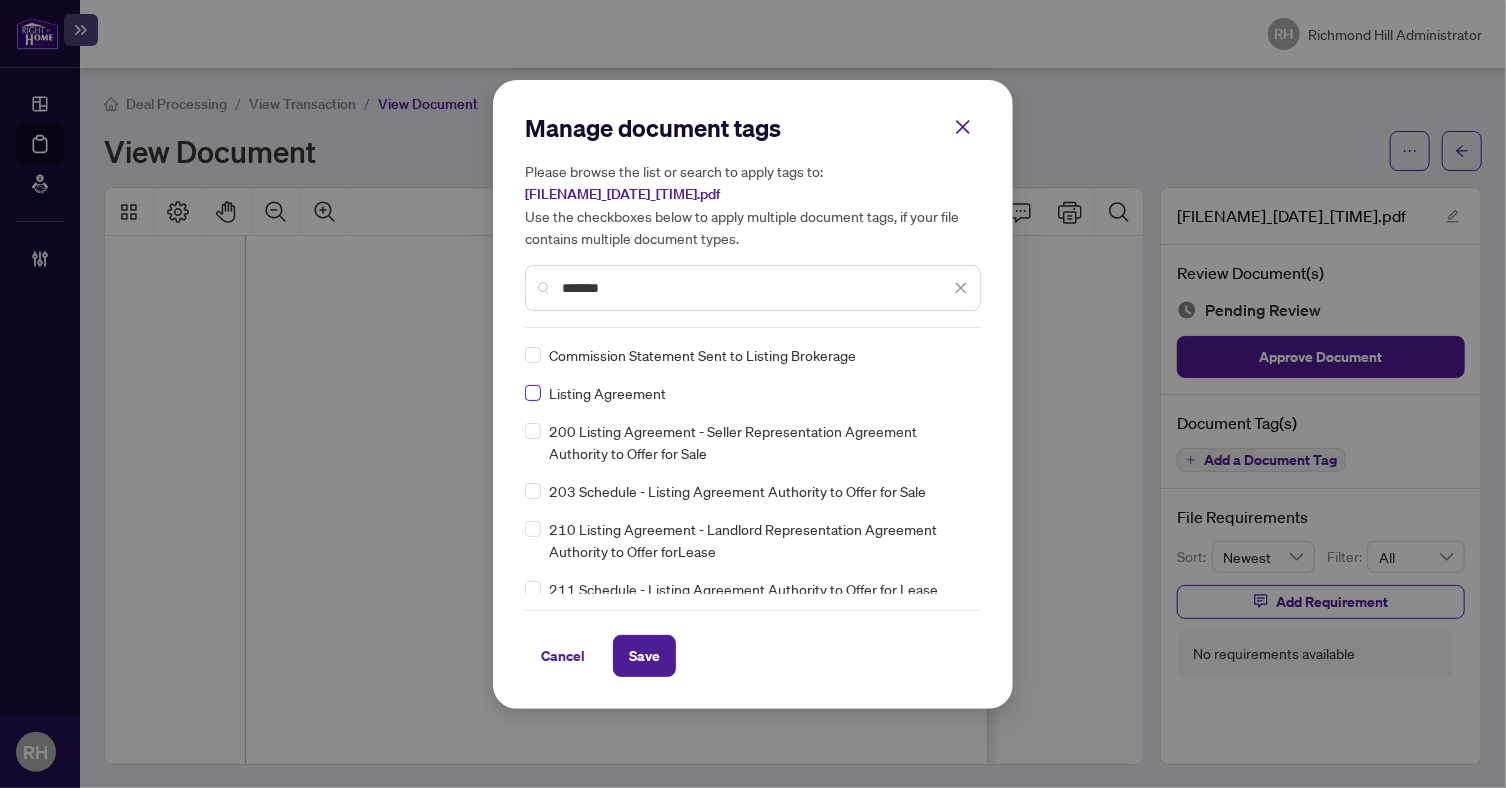 type on "*******" 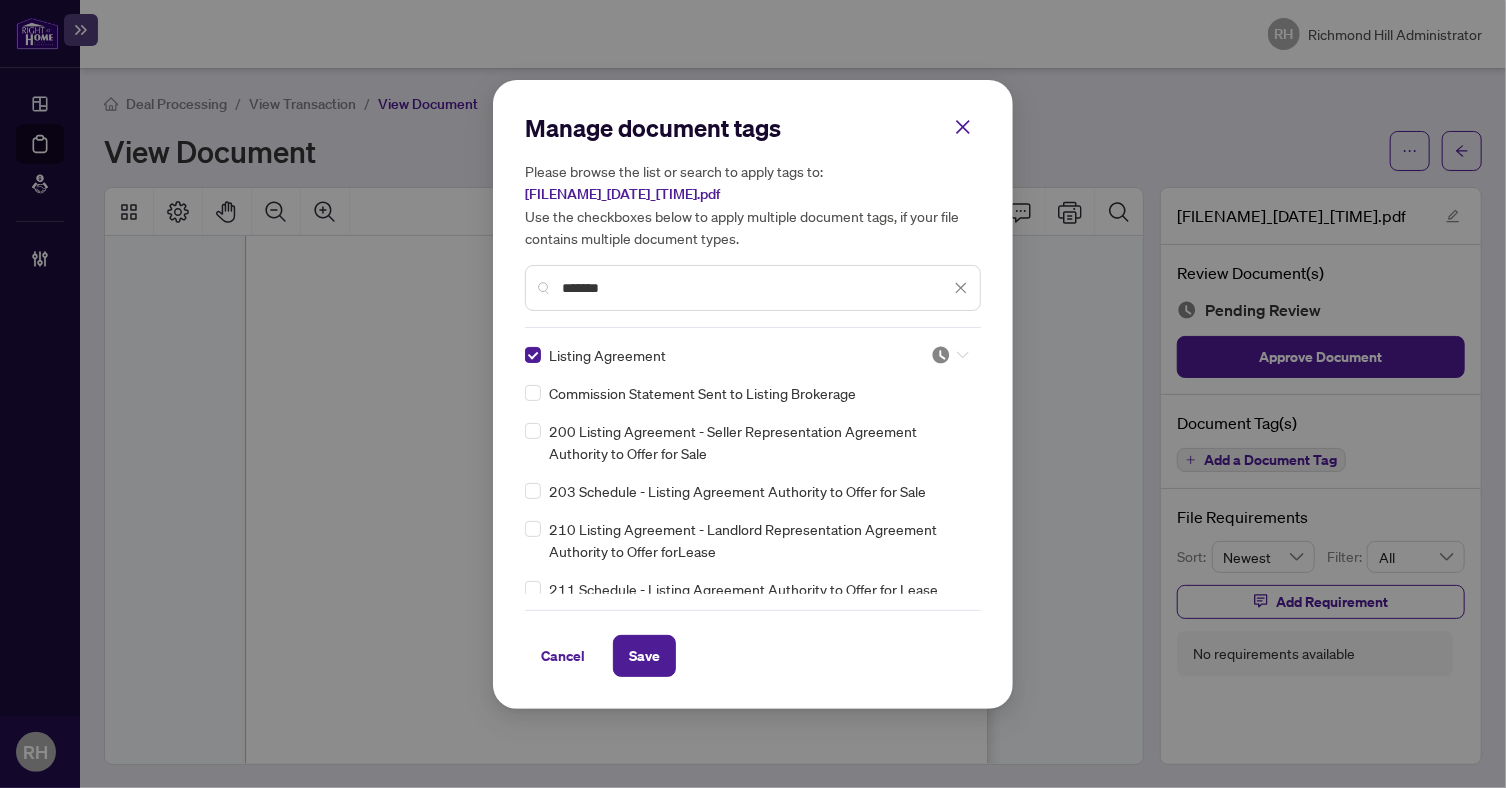 click at bounding box center [941, 355] 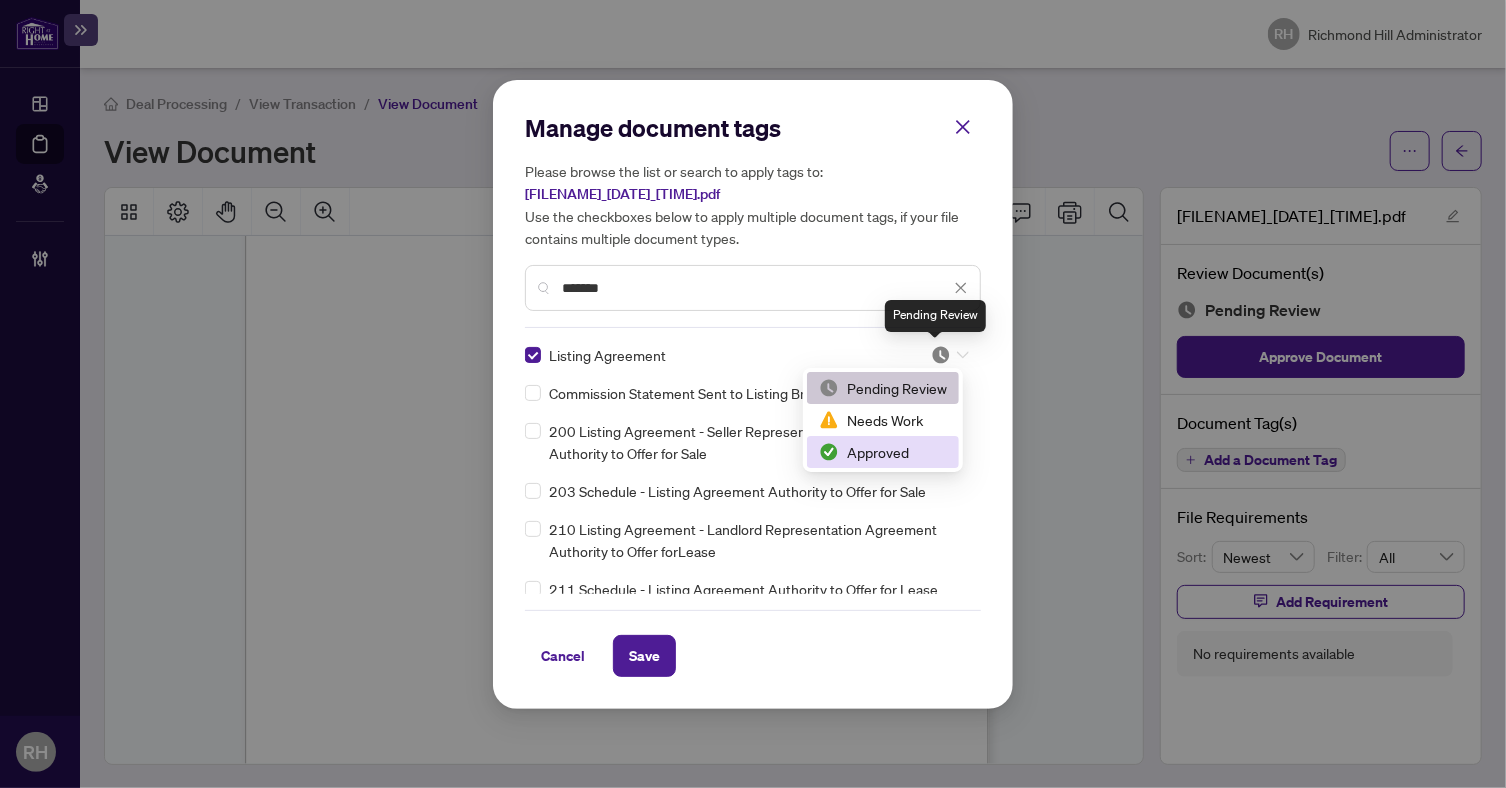 click on "Approved" at bounding box center [883, 452] 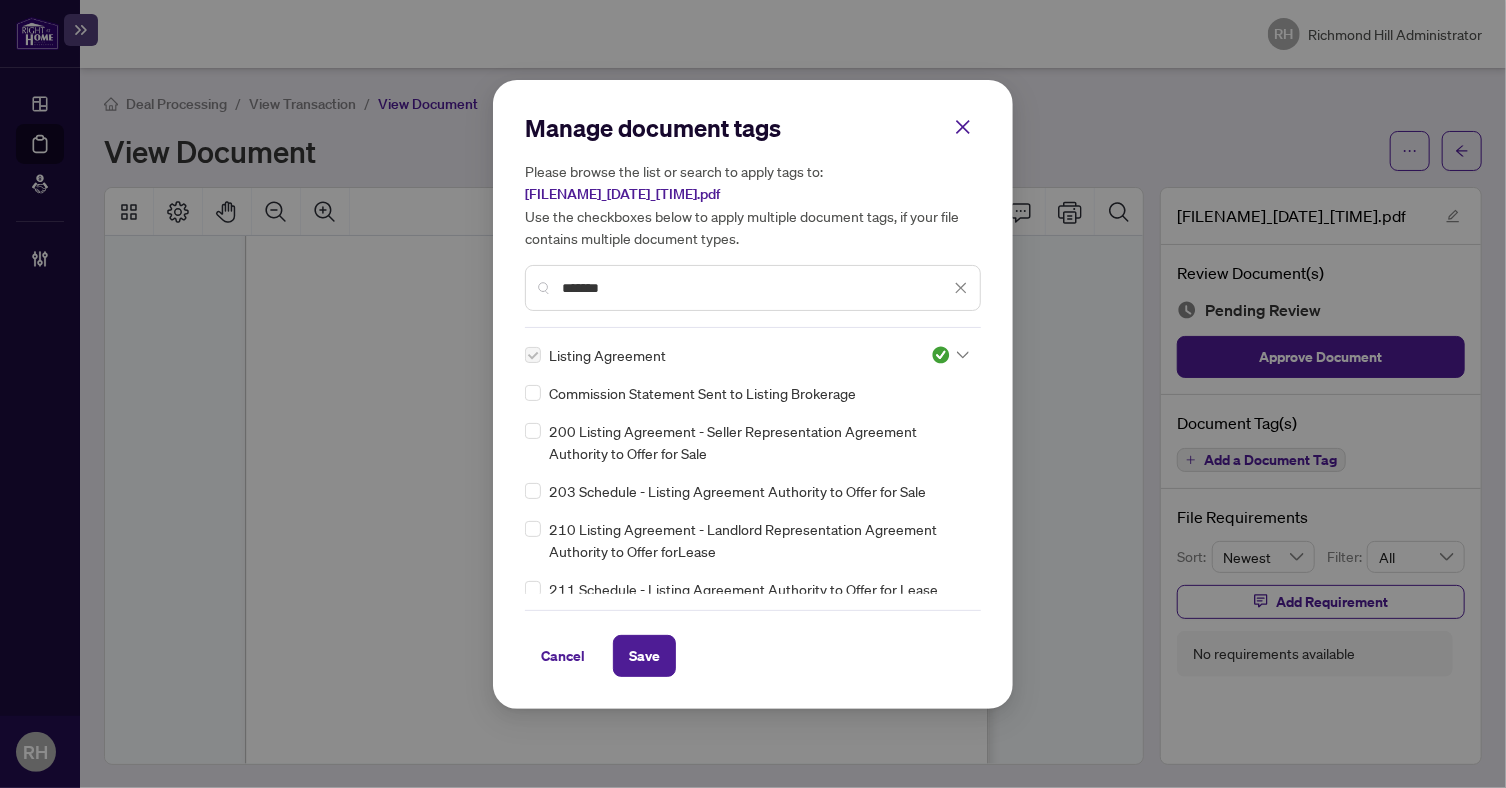 drag, startPoint x: 640, startPoint y: 653, endPoint x: 683, endPoint y: 626, distance: 50.77401 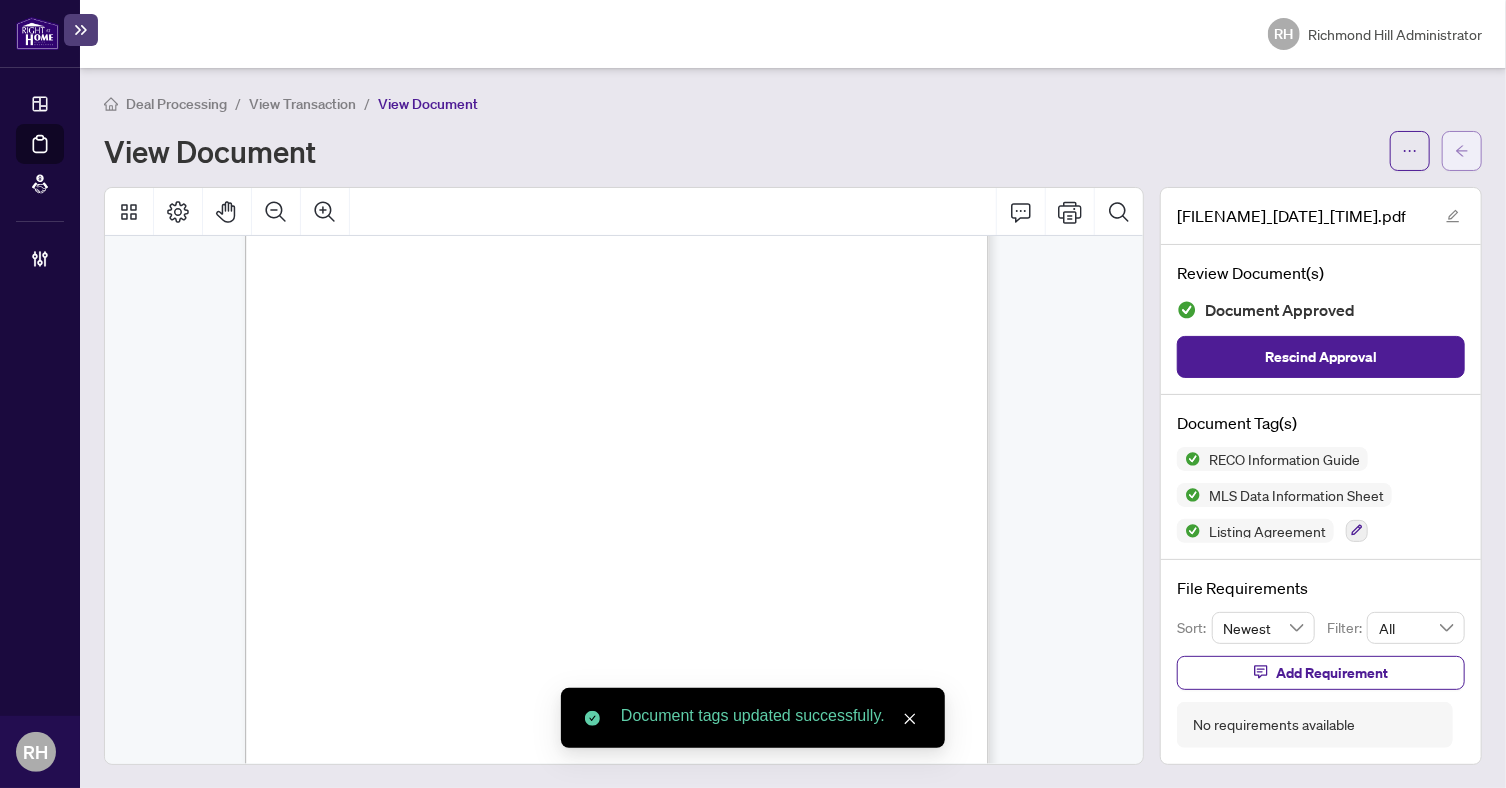click 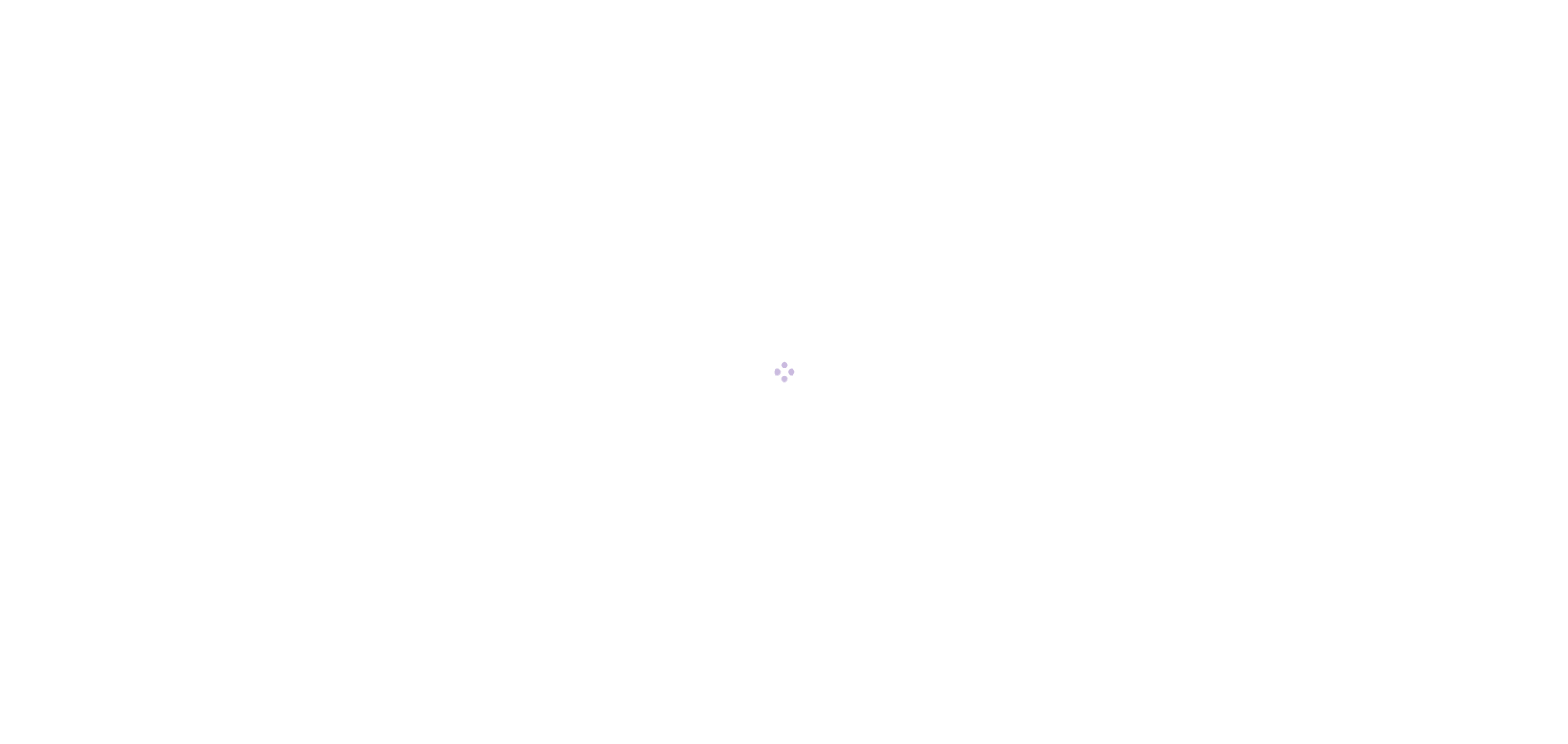 scroll, scrollTop: 0, scrollLeft: 0, axis: both 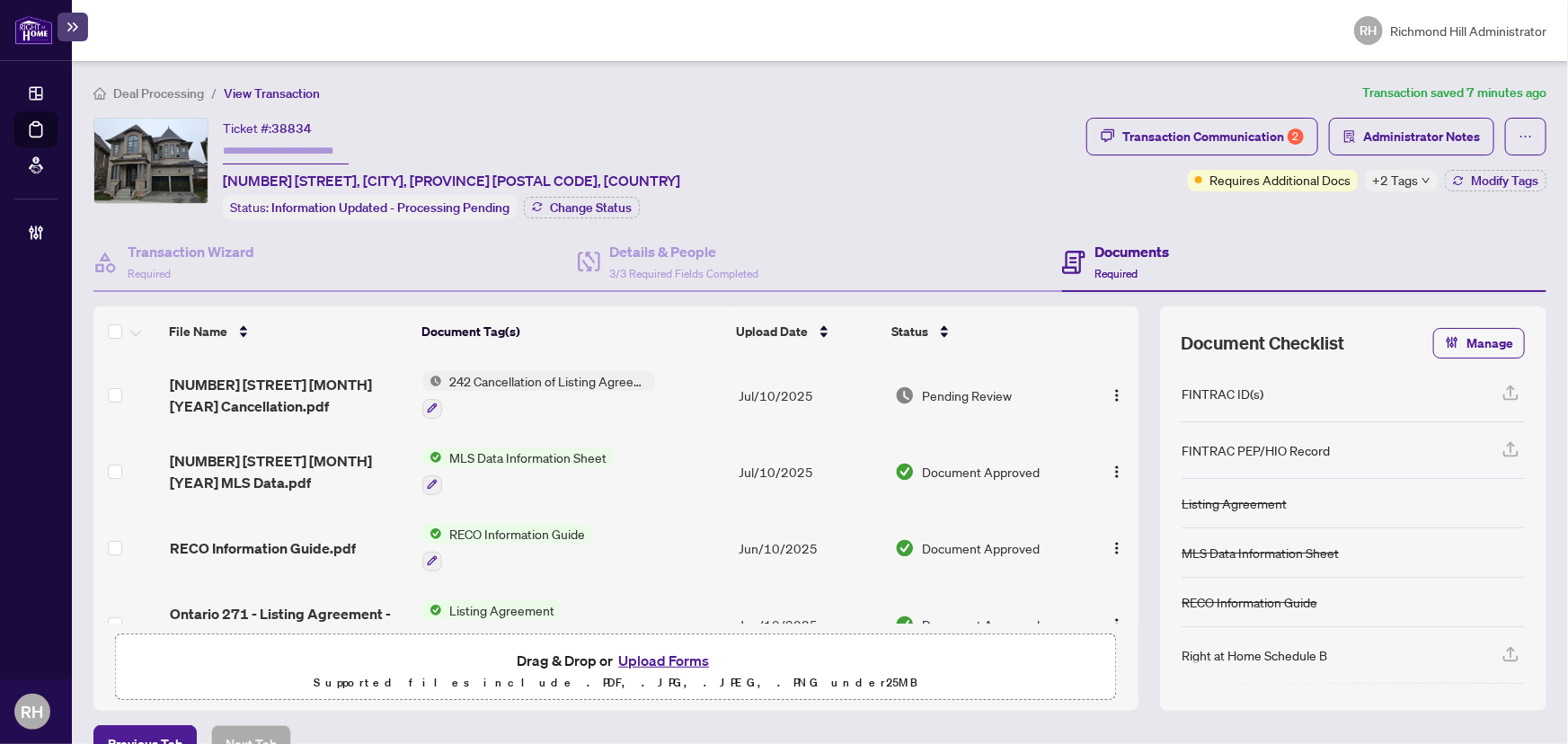 click on "242 Cancellation of Listing Agreement - Authority to Offer for Sale" at bounding box center [573, 394] 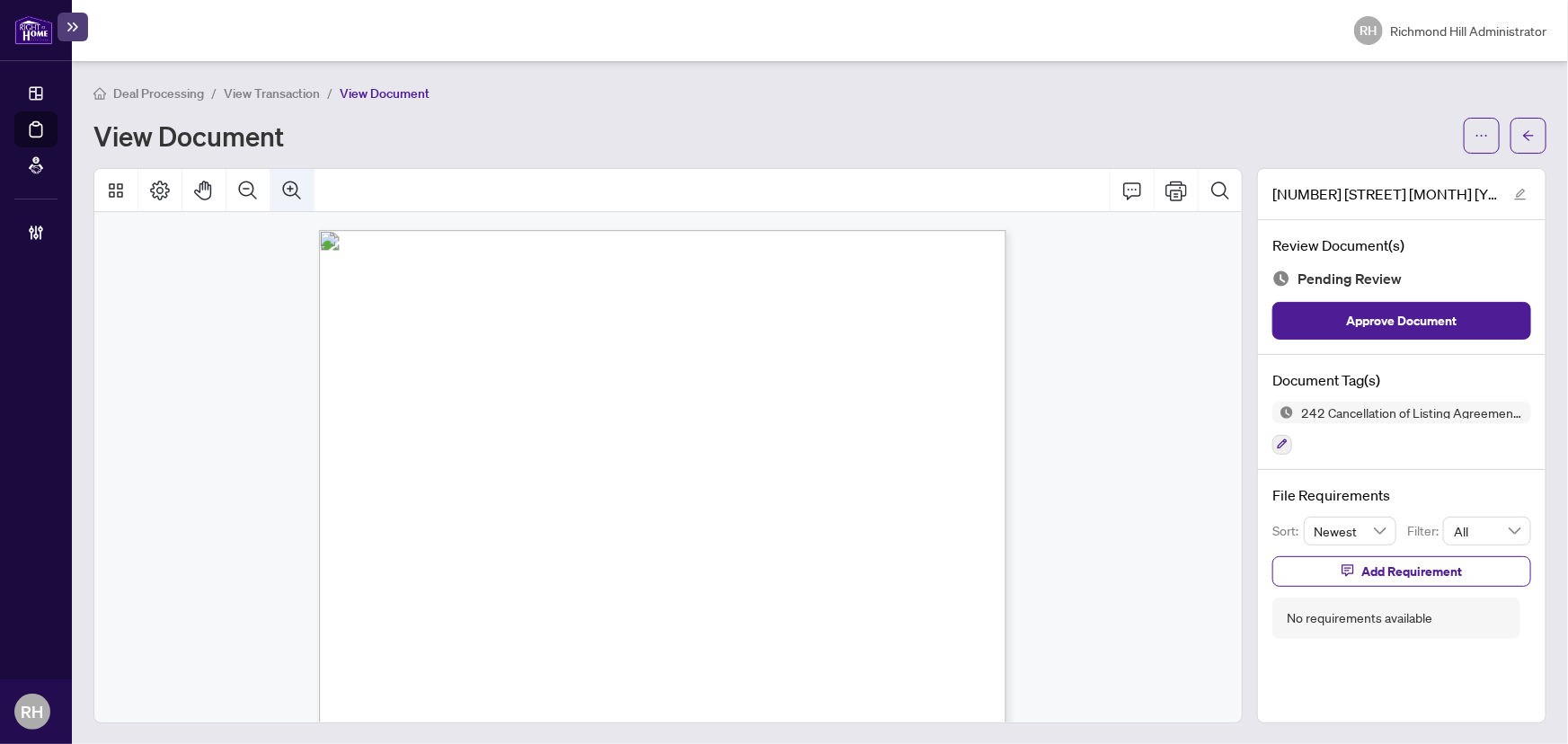 click 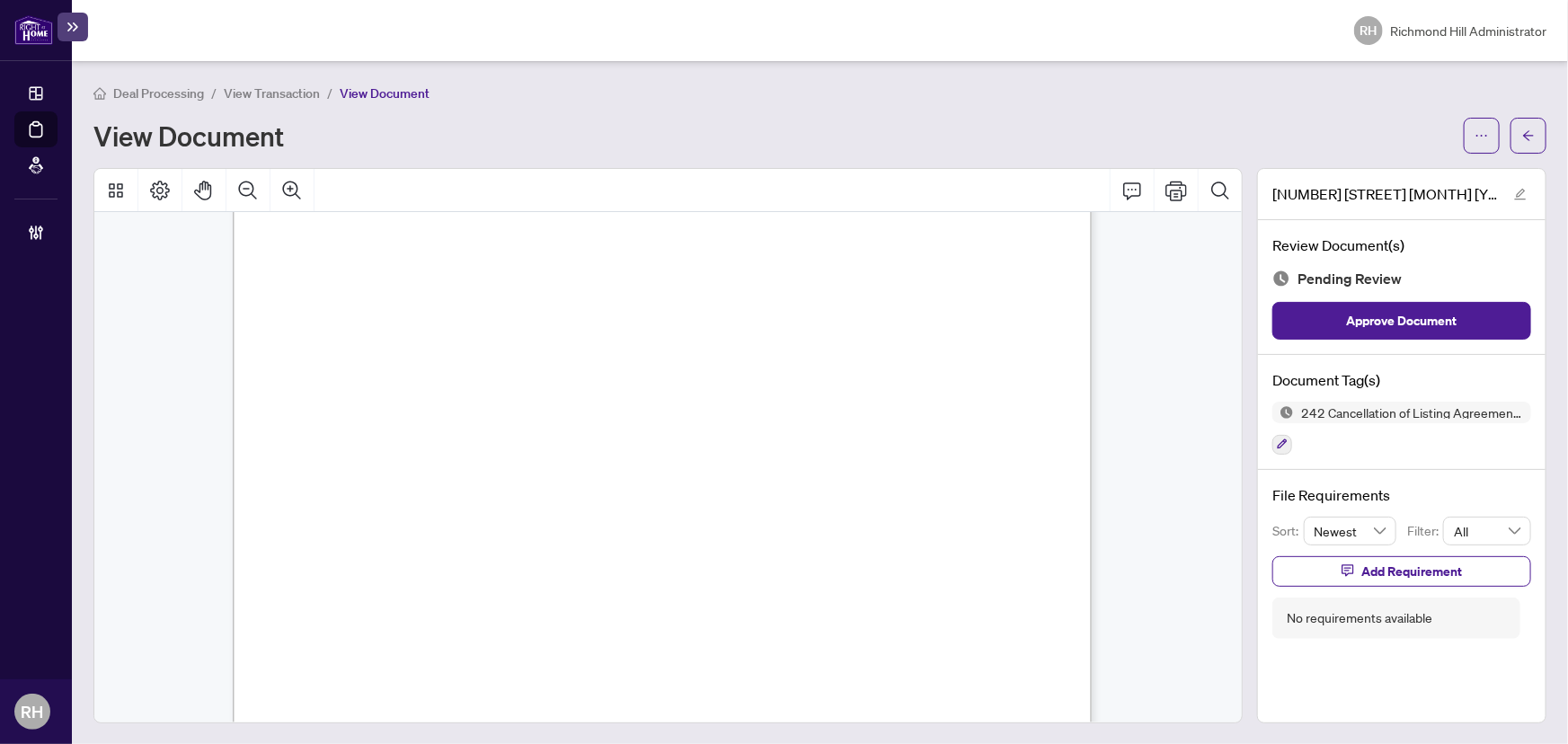 scroll, scrollTop: 8, scrollLeft: 0, axis: vertical 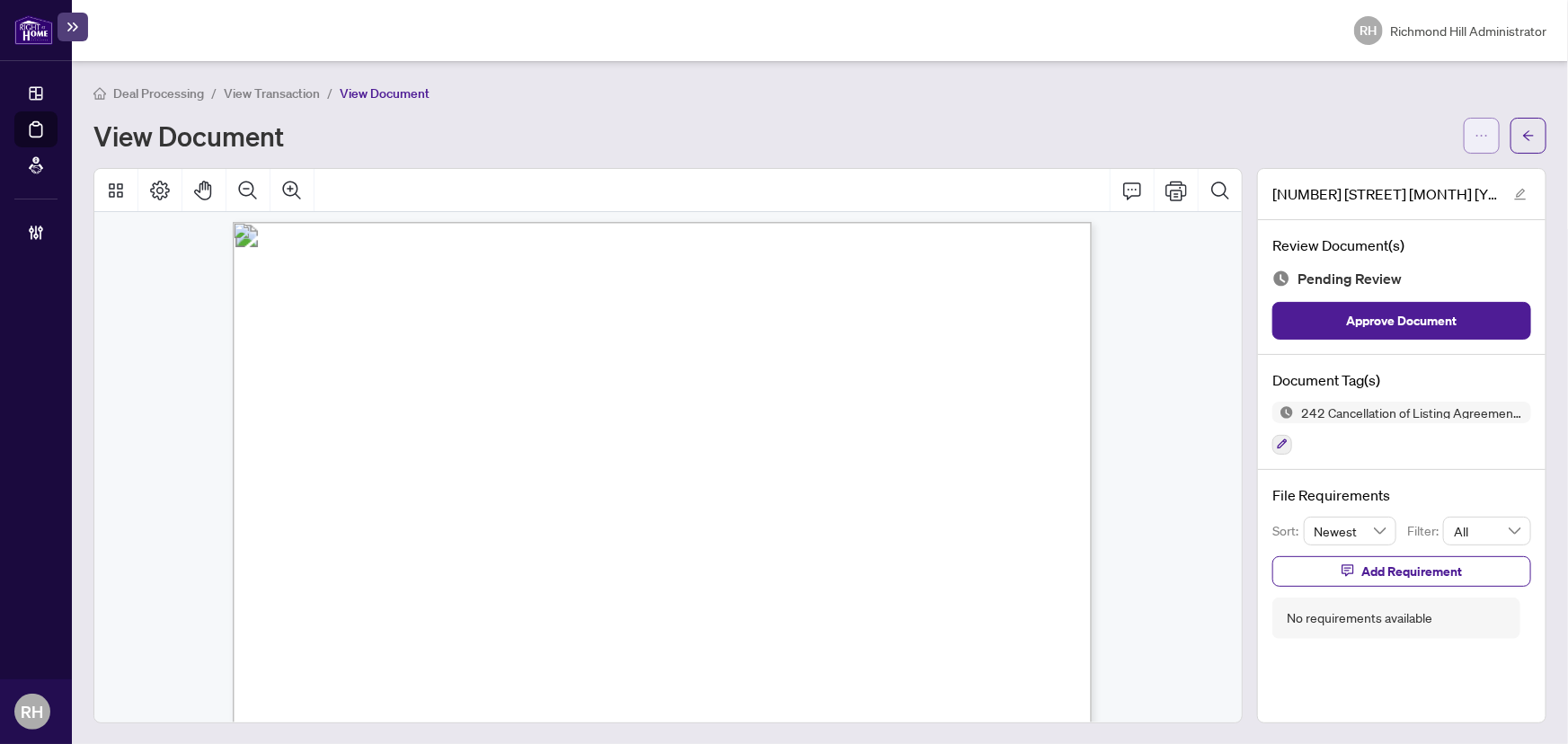 click 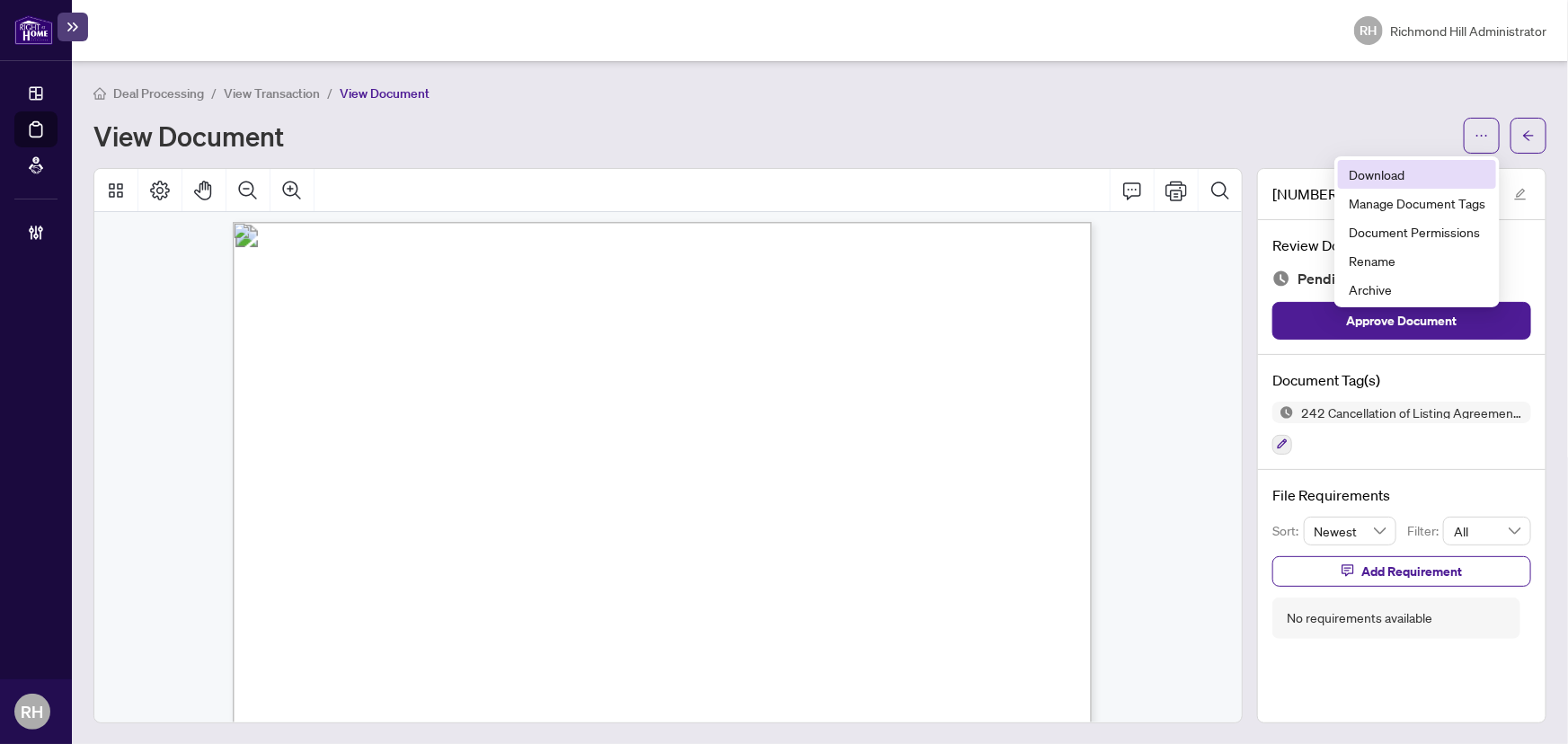 click on "Download" at bounding box center [1417, 174] 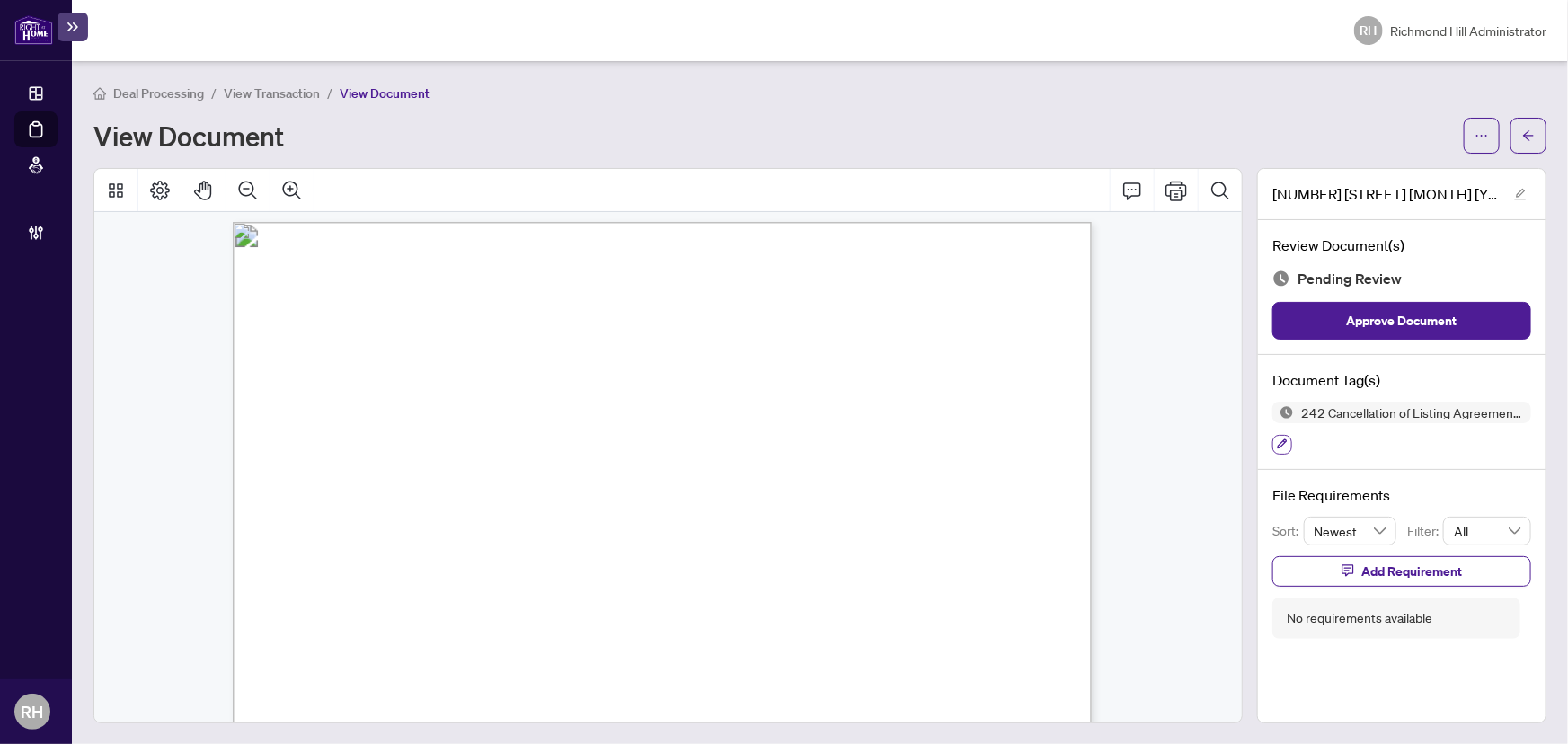click 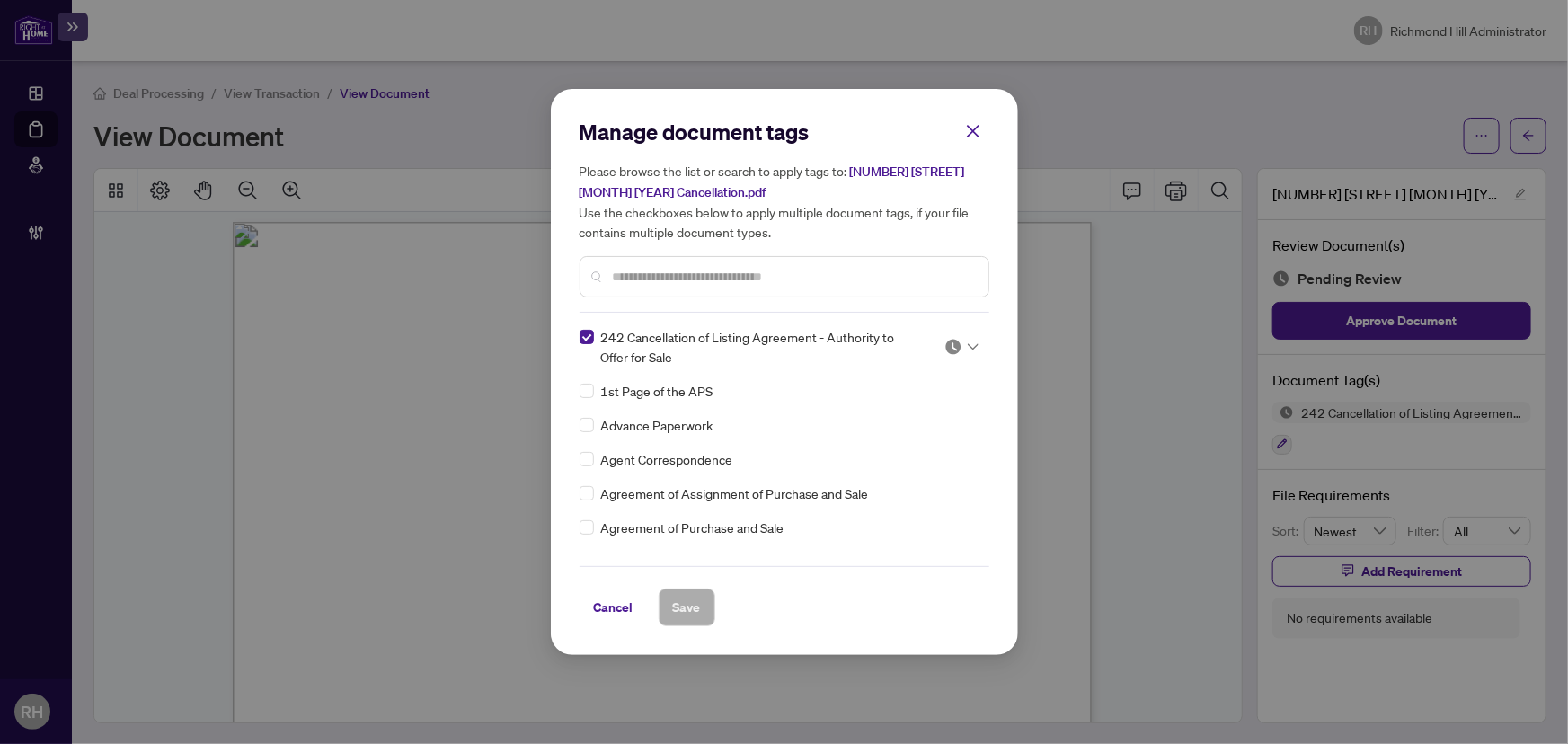 click on "242 Cancellation of Listing Agreement - Authority to Offer for Sale" at bounding box center [751, 347] 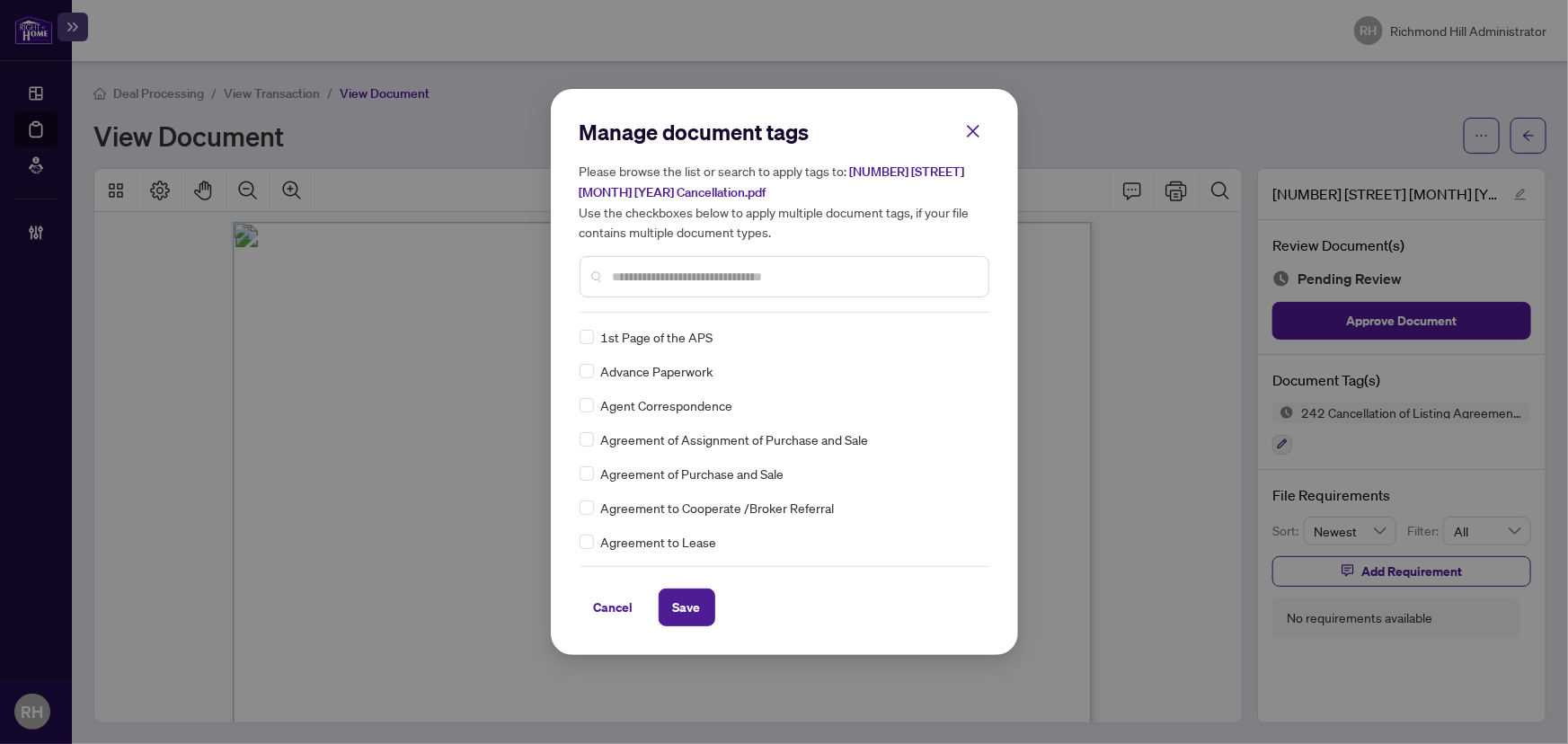 scroll, scrollTop: 0, scrollLeft: 0, axis: both 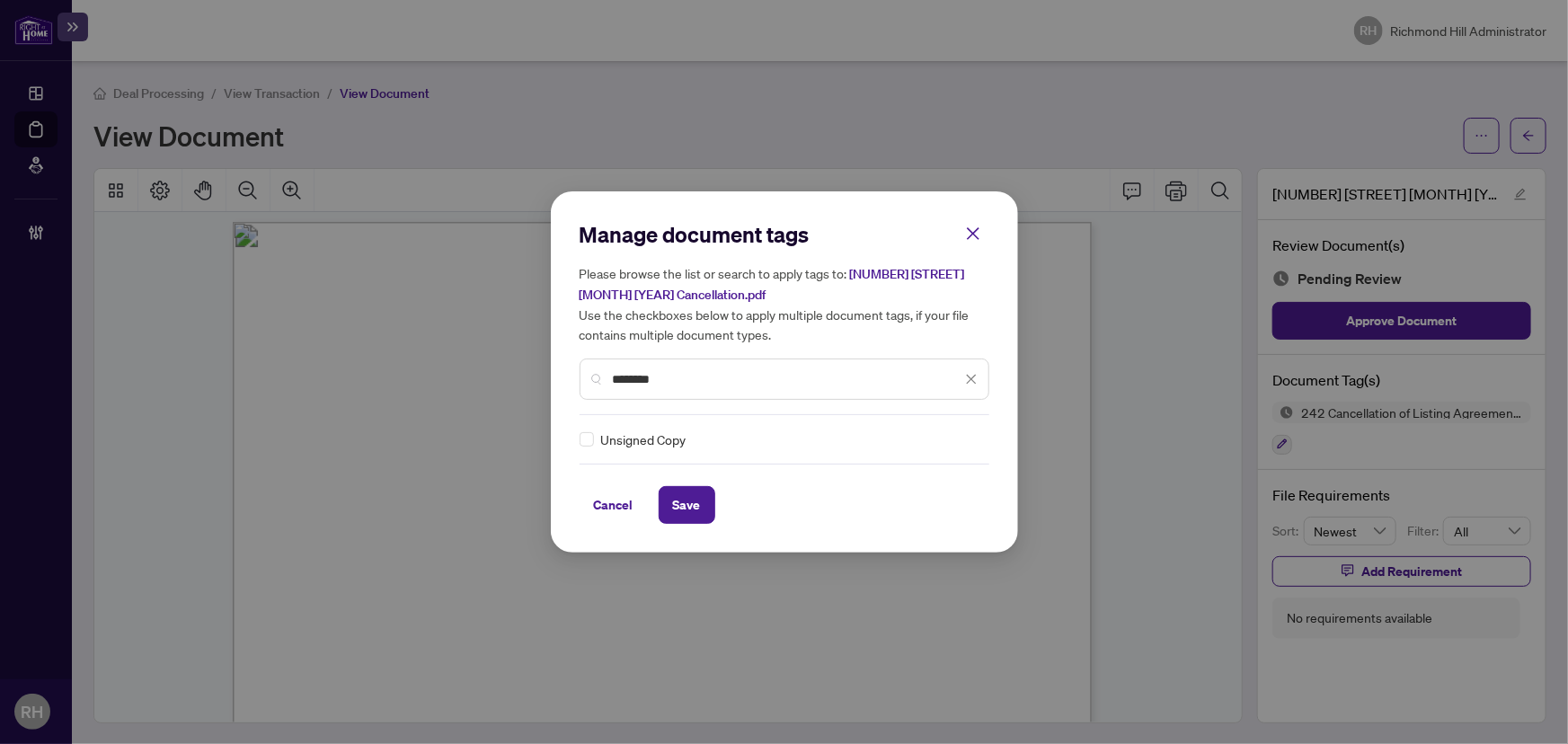 type on "********" 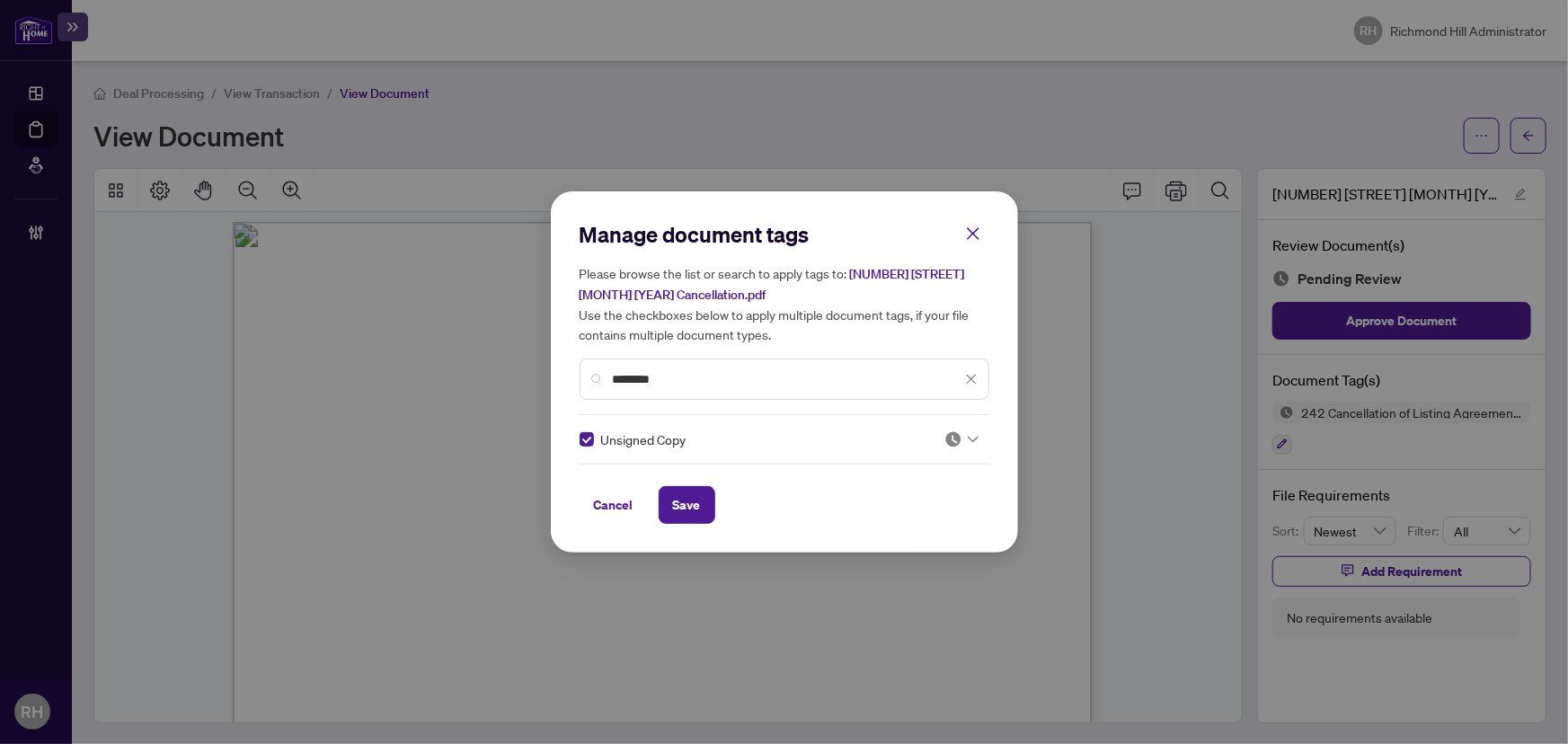click at bounding box center [953, 439] 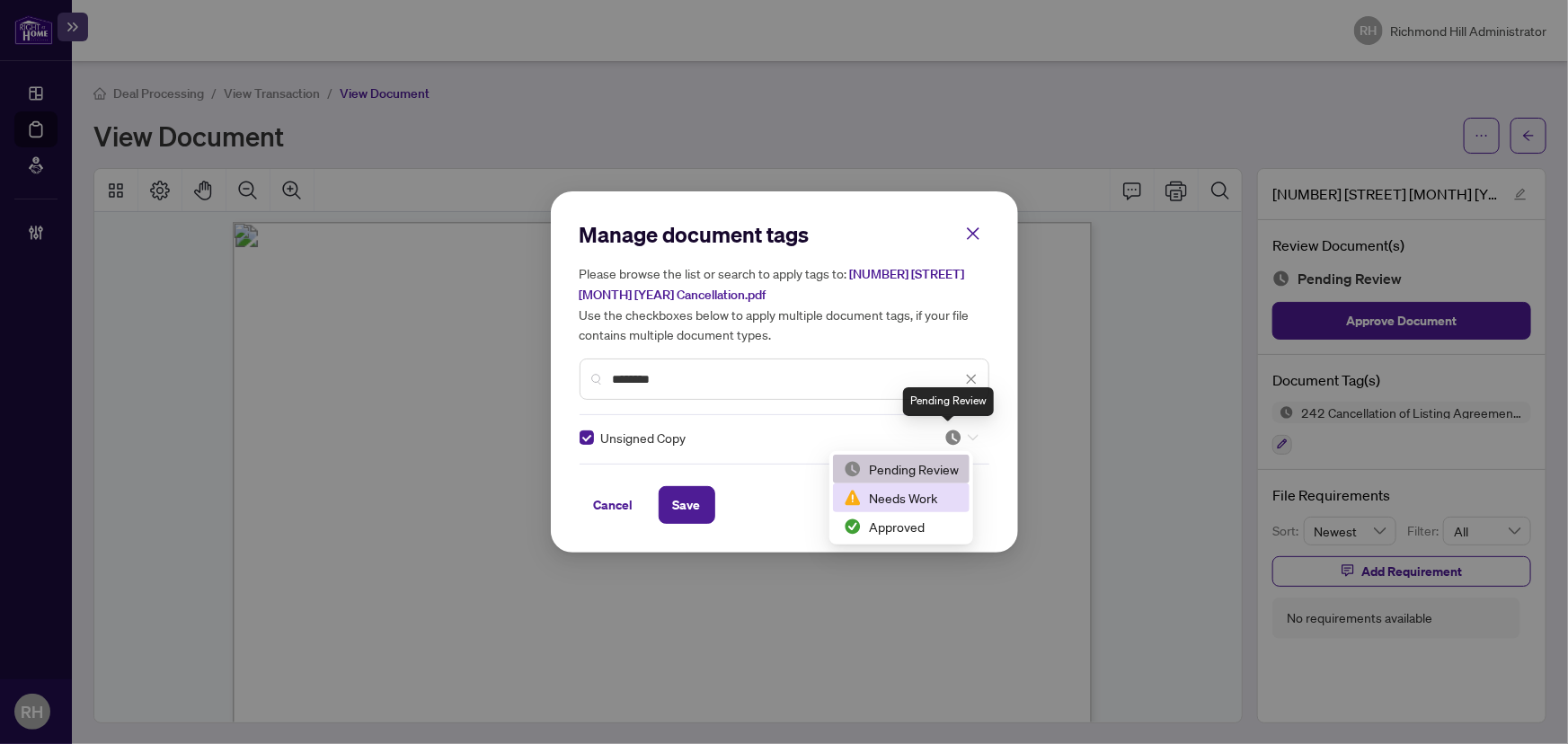 click on "Approved" at bounding box center (901, 527) 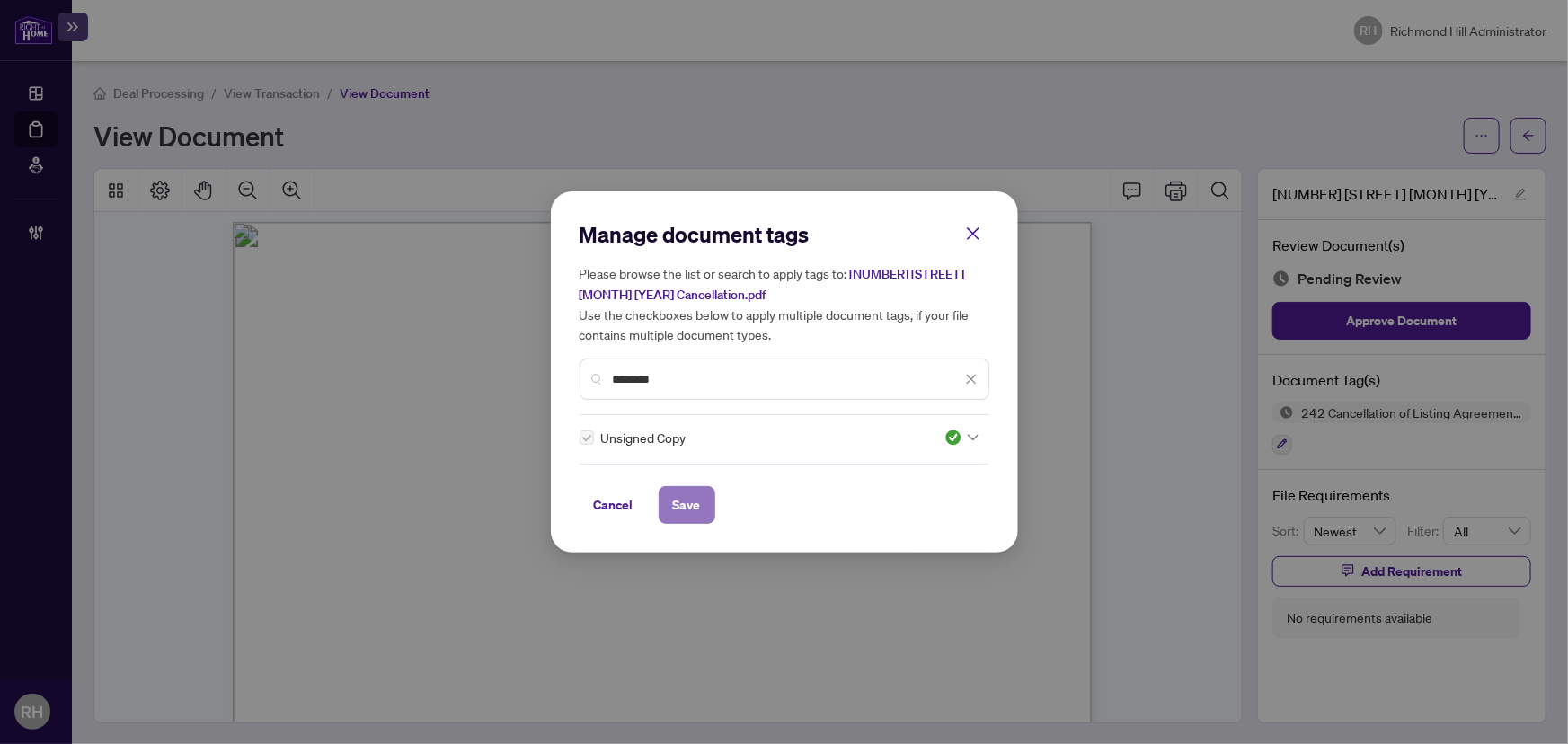 click on "Save" at bounding box center [687, 505] 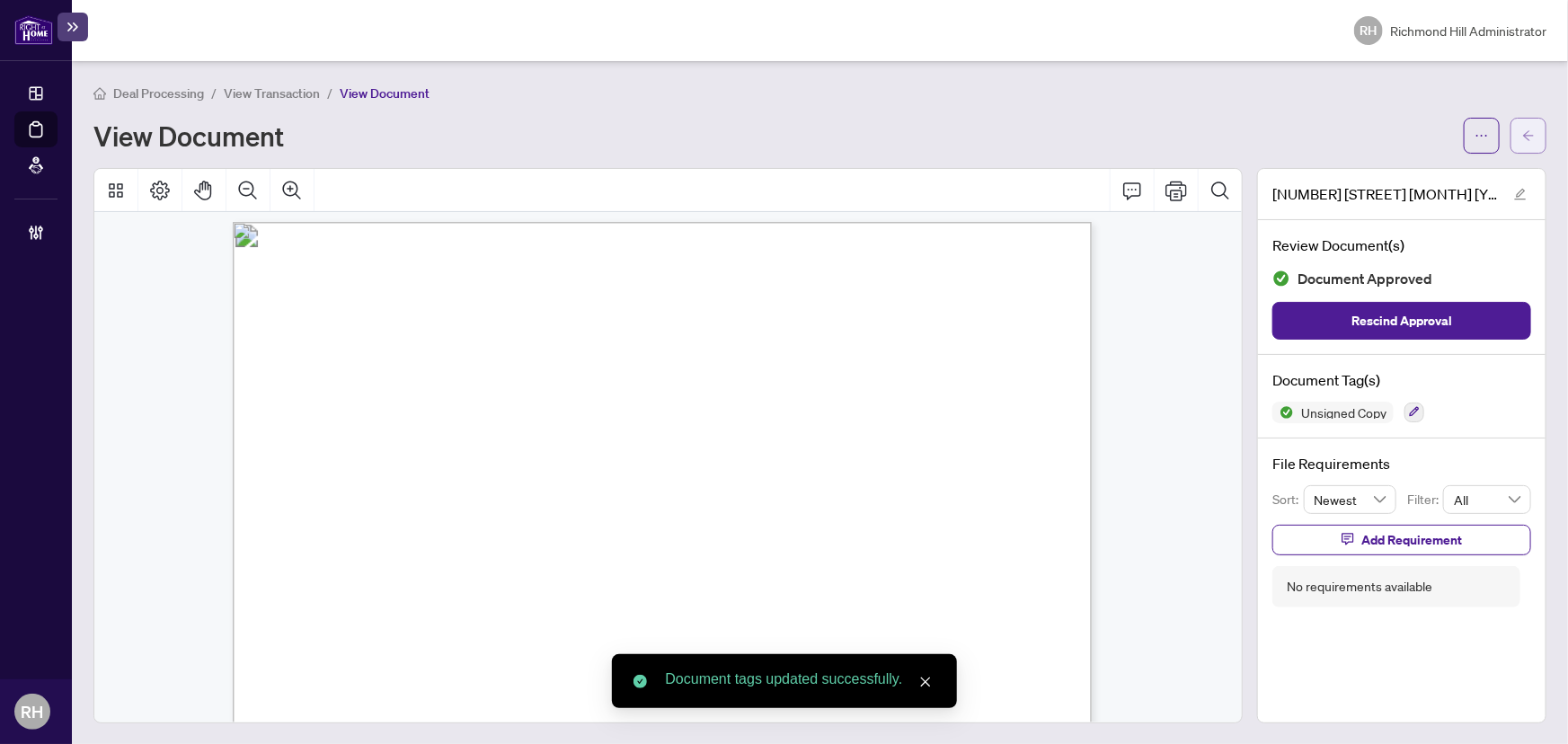 click at bounding box center (1528, 136) 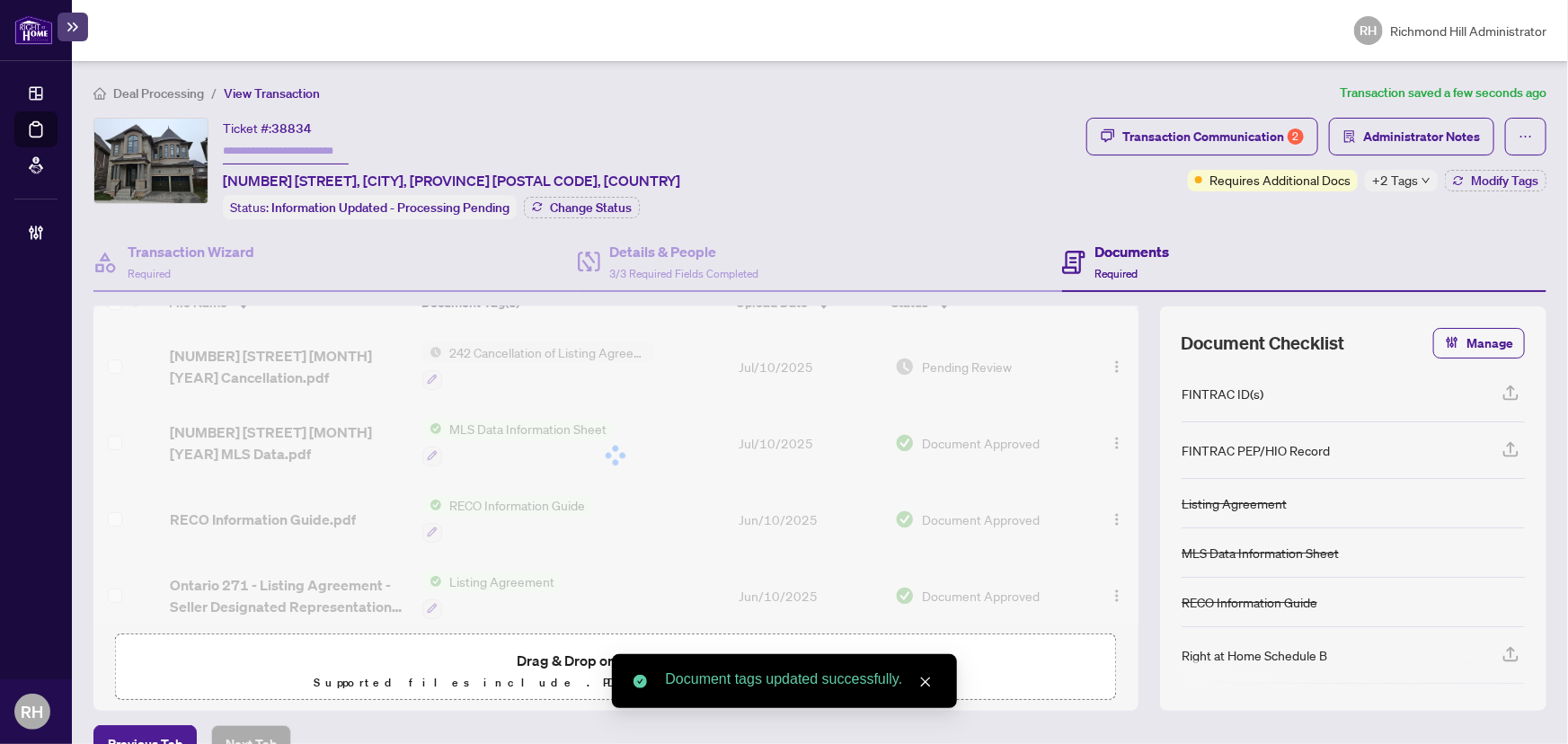 scroll, scrollTop: 40, scrollLeft: 0, axis: vertical 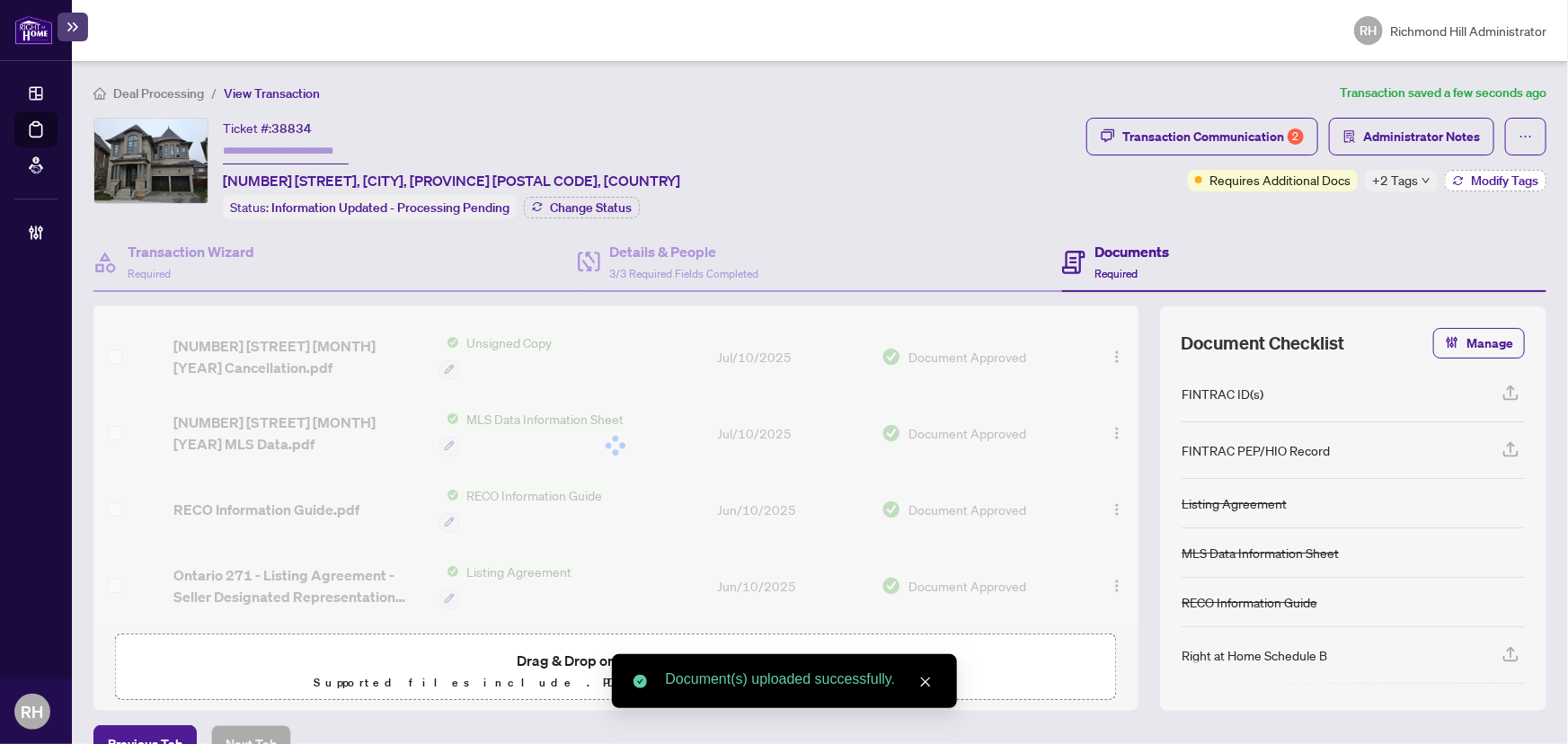 click on "Modify Tags" at bounding box center (1504, 181) 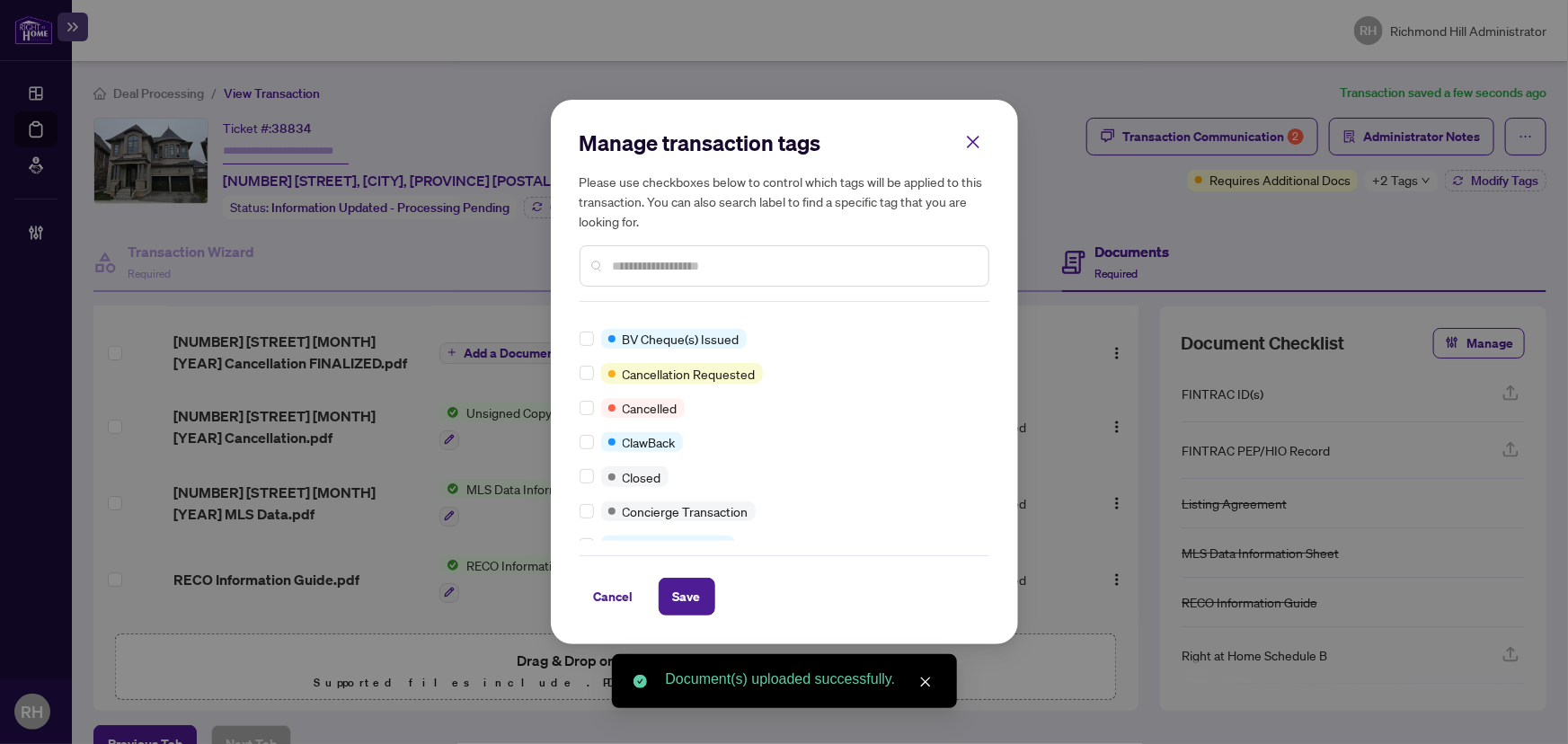 scroll, scrollTop: 81, scrollLeft: 0, axis: vertical 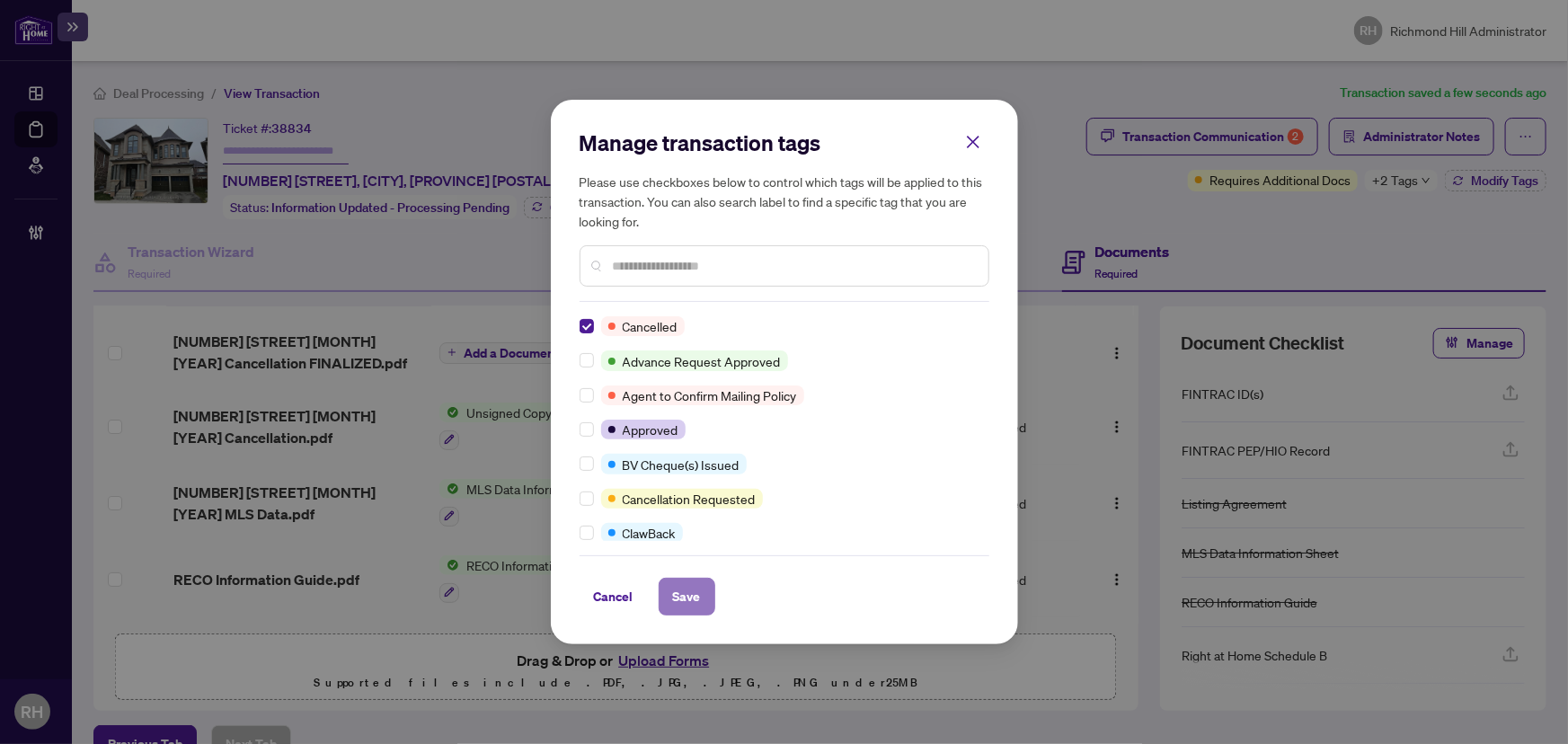 click on "Save" at bounding box center (687, 597) 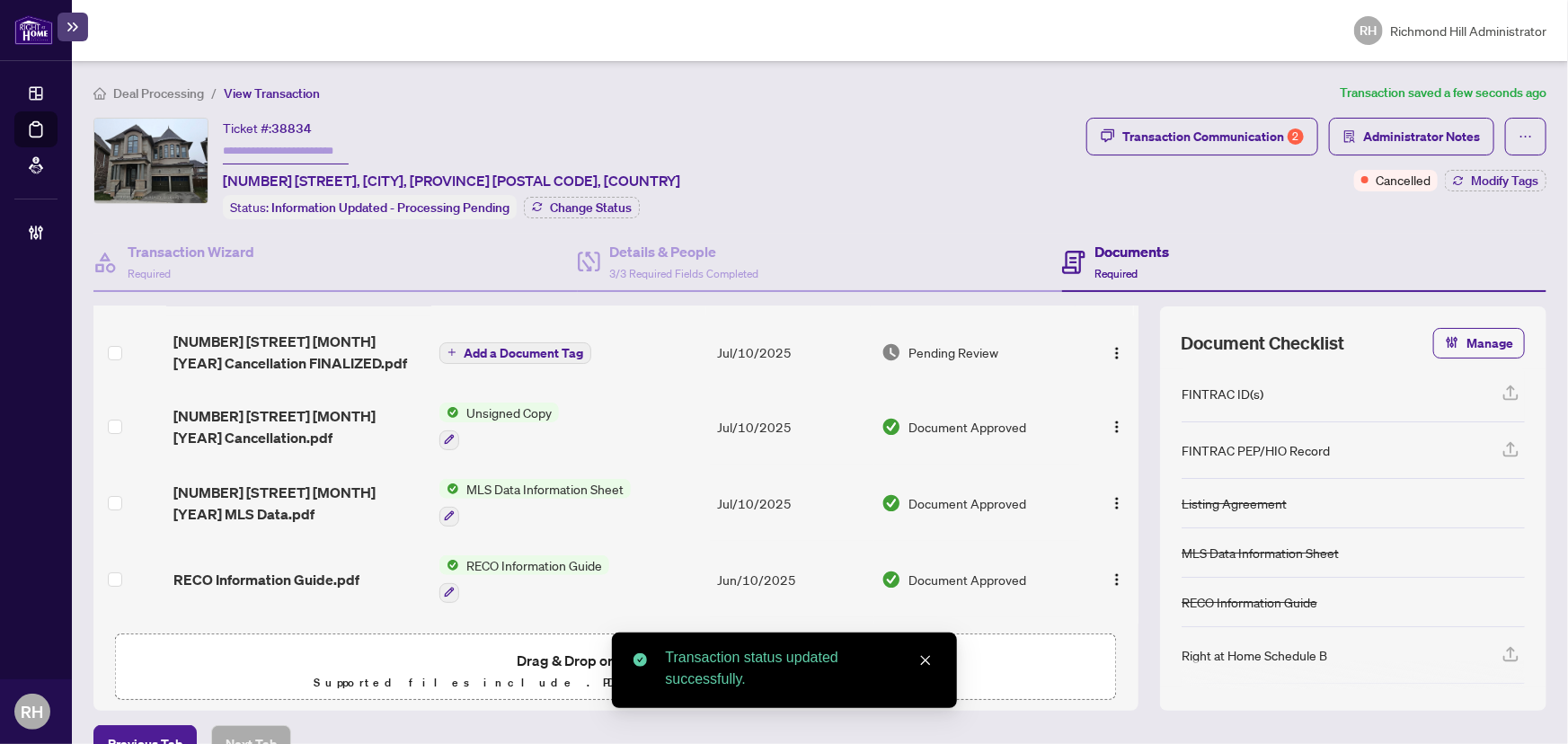 click on "Add a Document Tag" at bounding box center (523, 353) 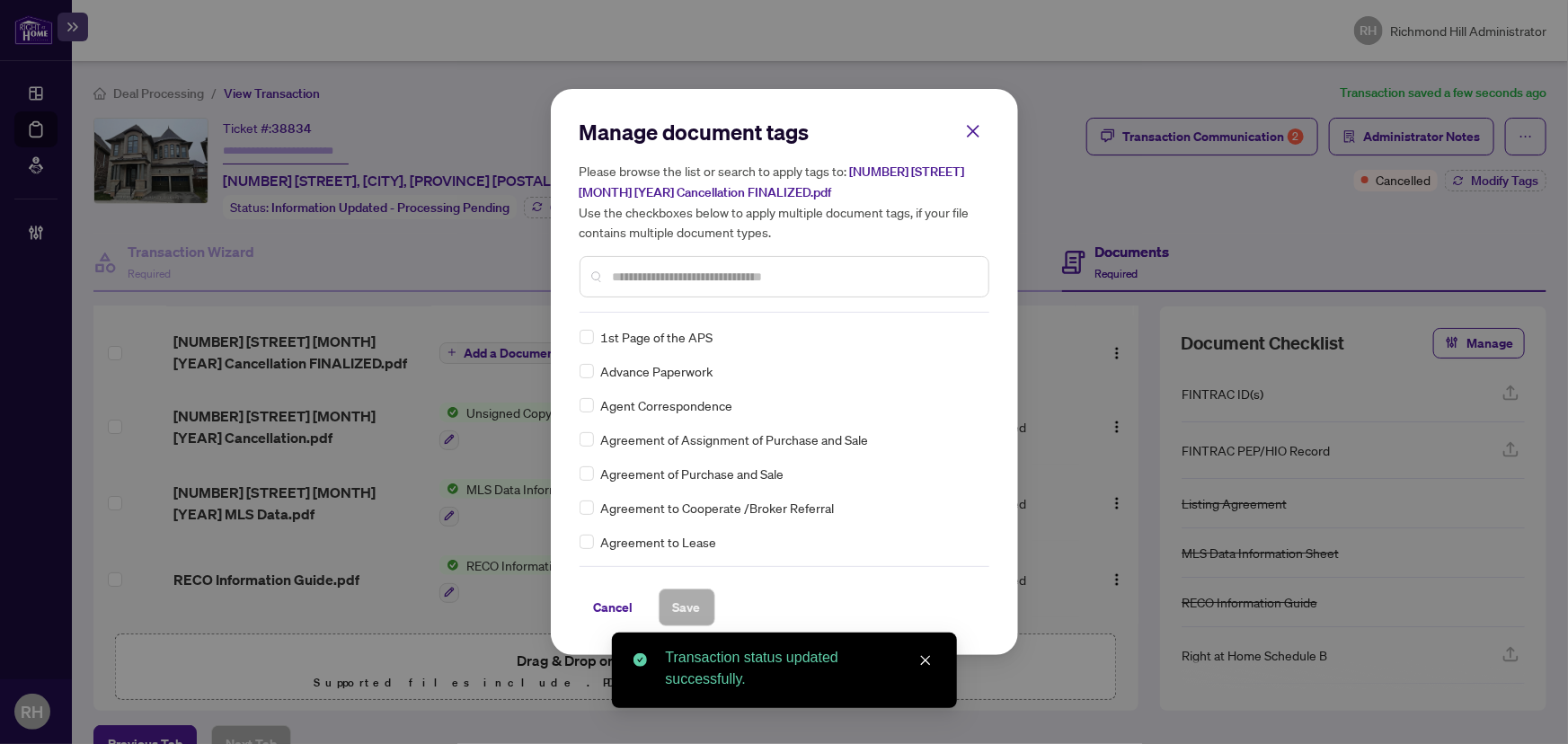 click at bounding box center [793, 277] 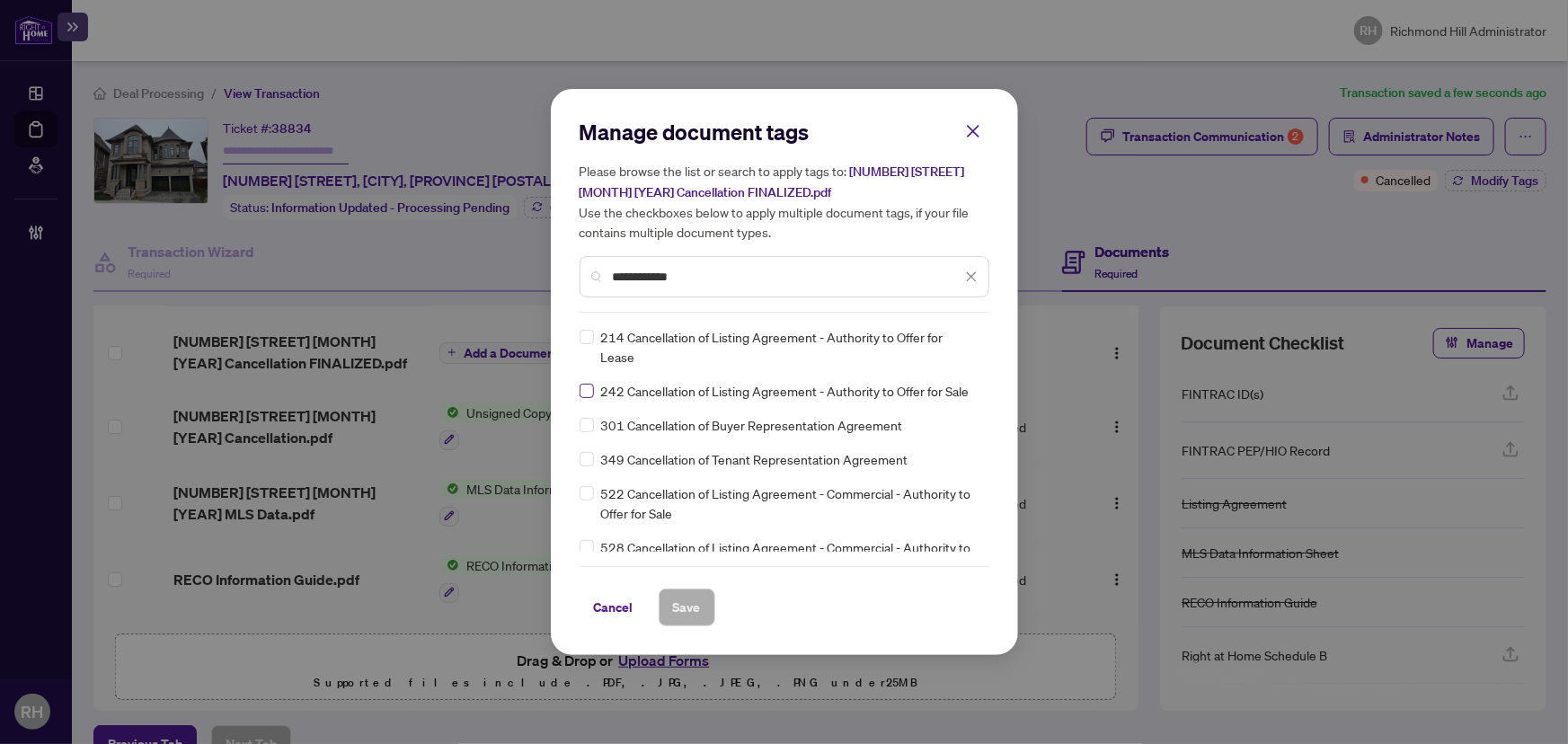 type on "**********" 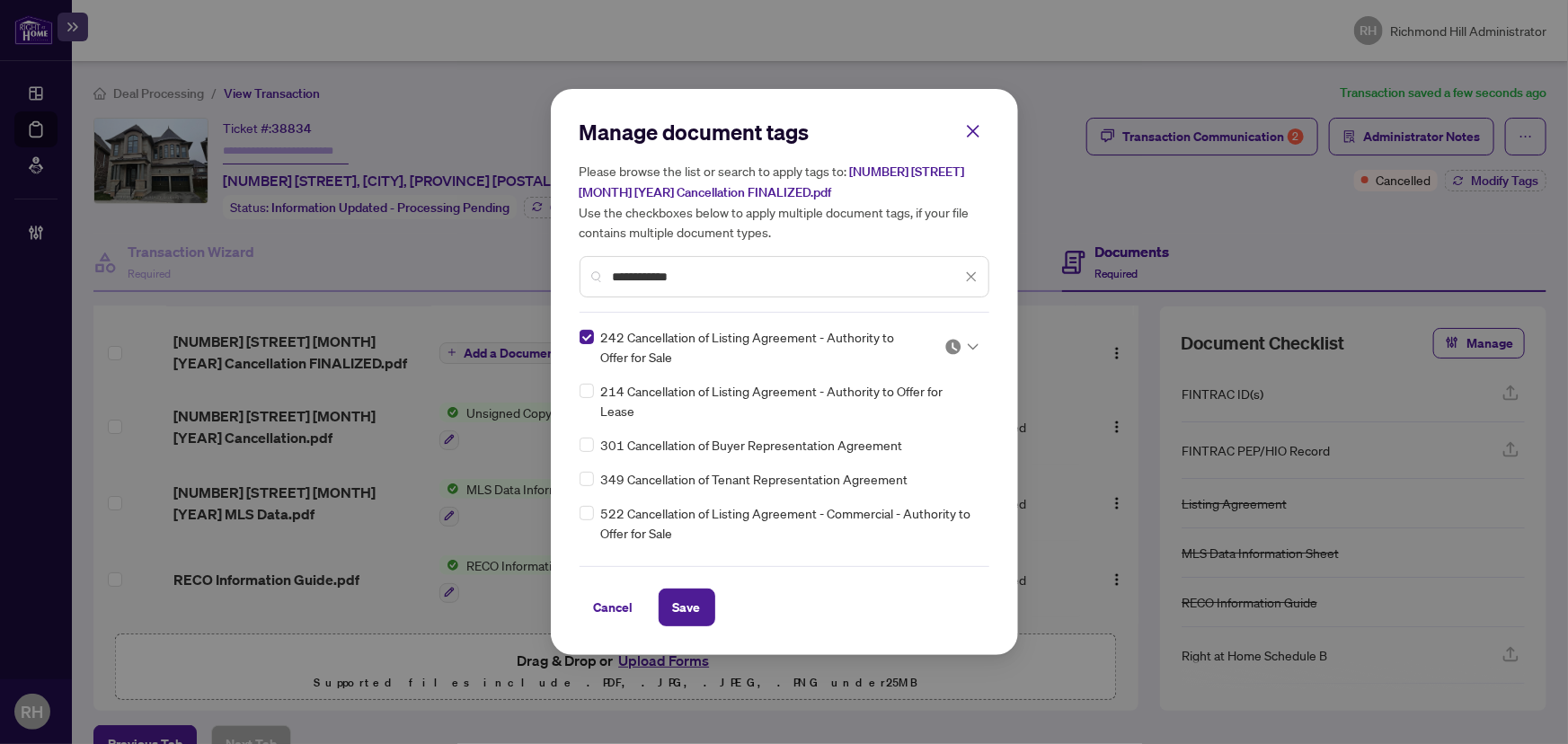 click at bounding box center (956, 351) 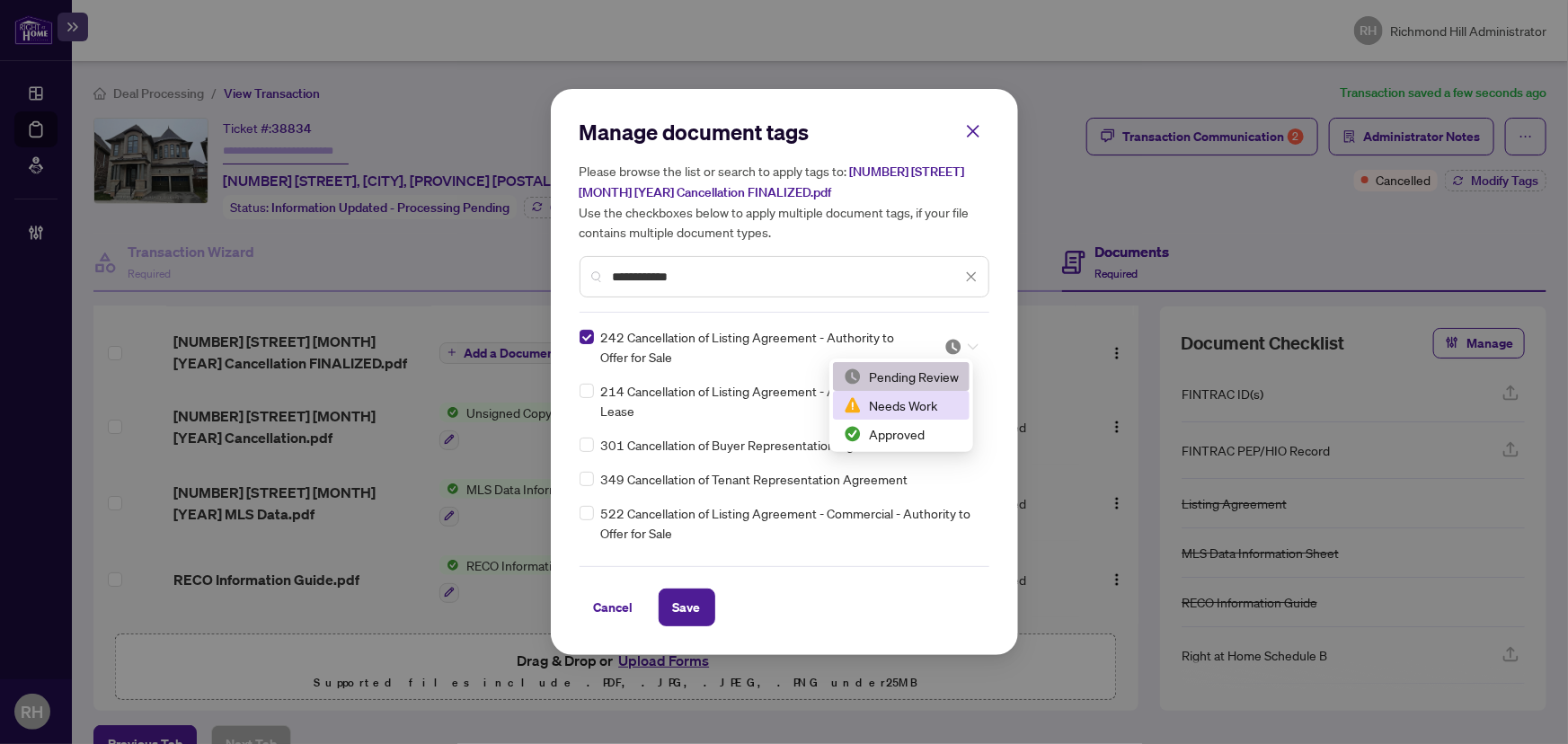 click on "Needs Work" at bounding box center (901, 405) 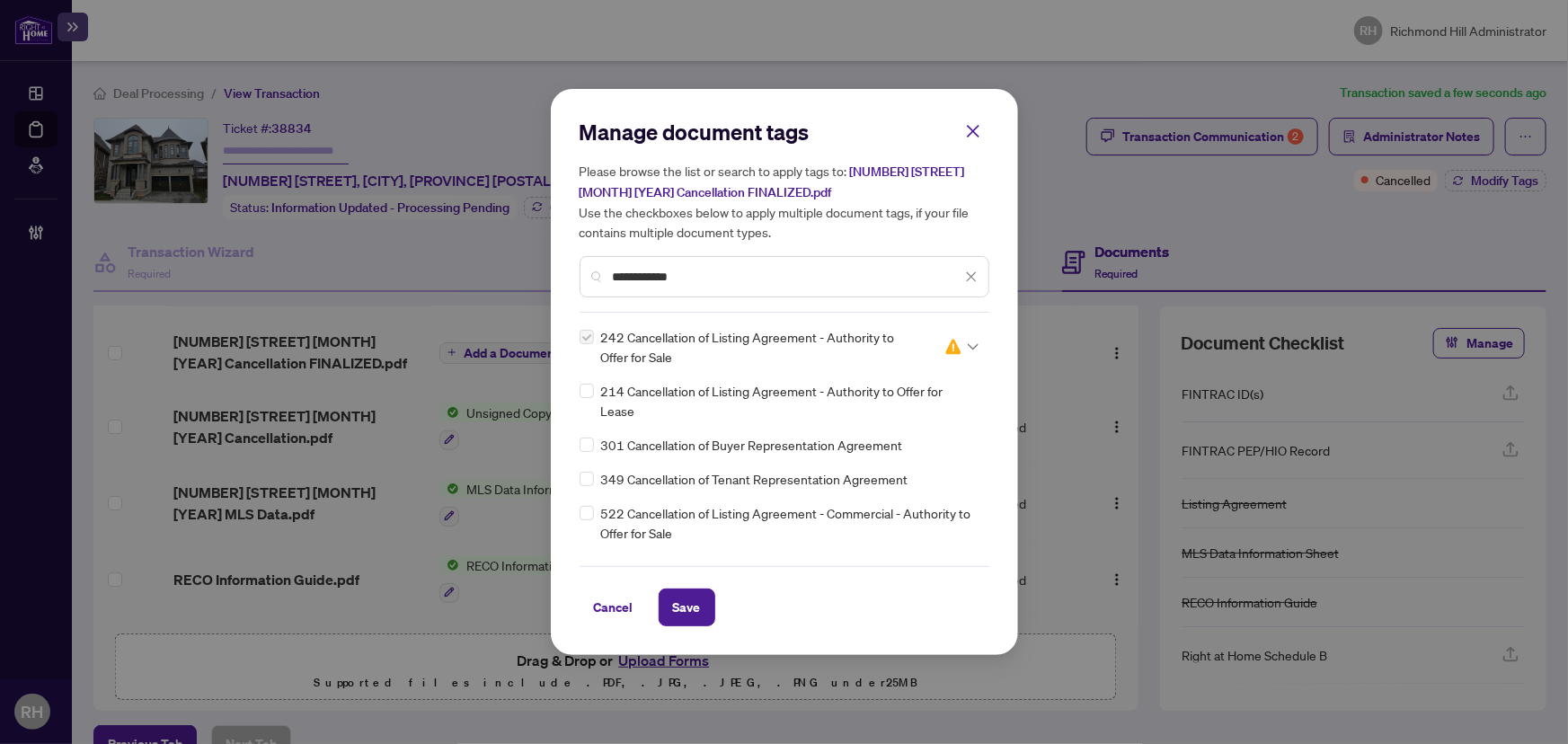 click at bounding box center [953, 347] 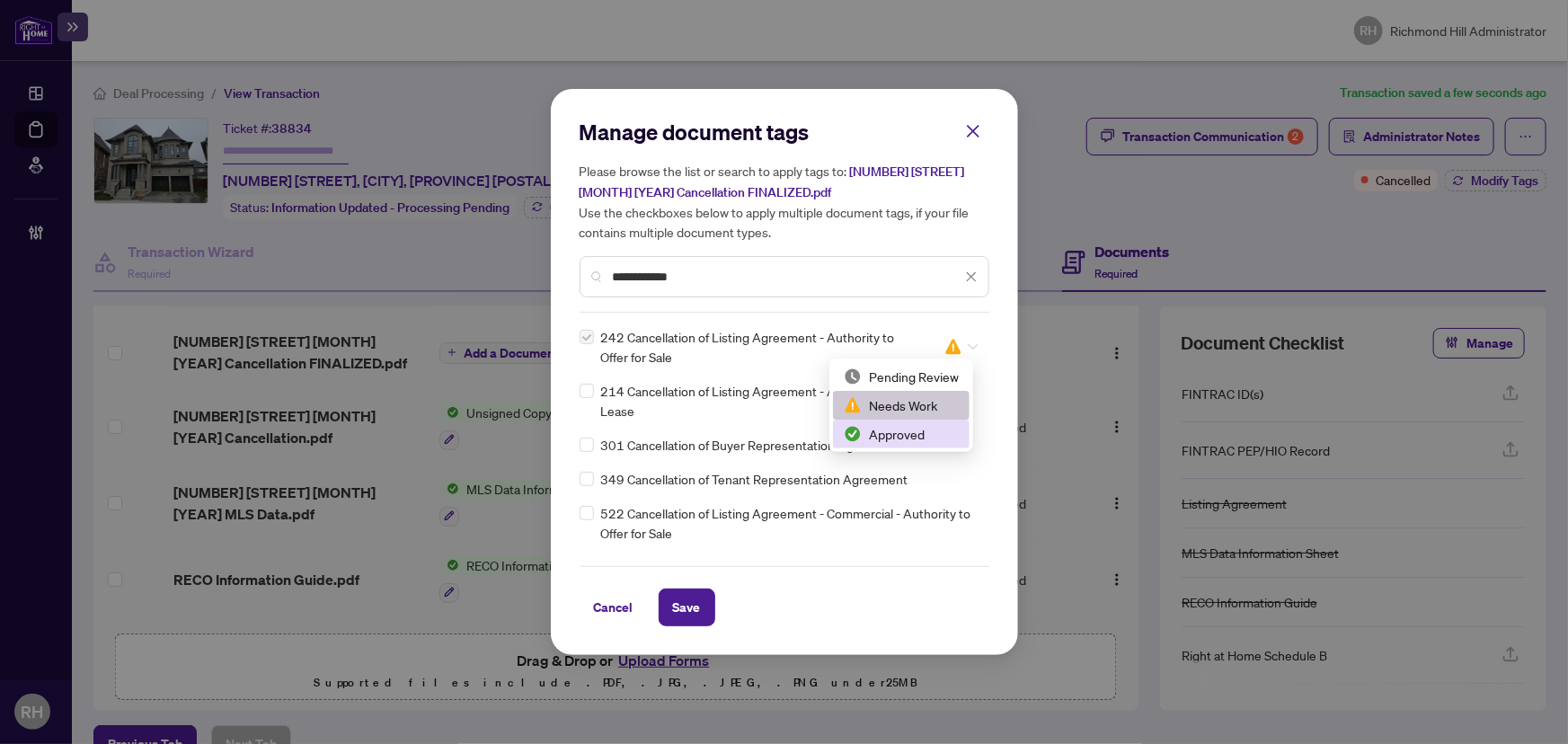 click on "Approved" at bounding box center [901, 434] 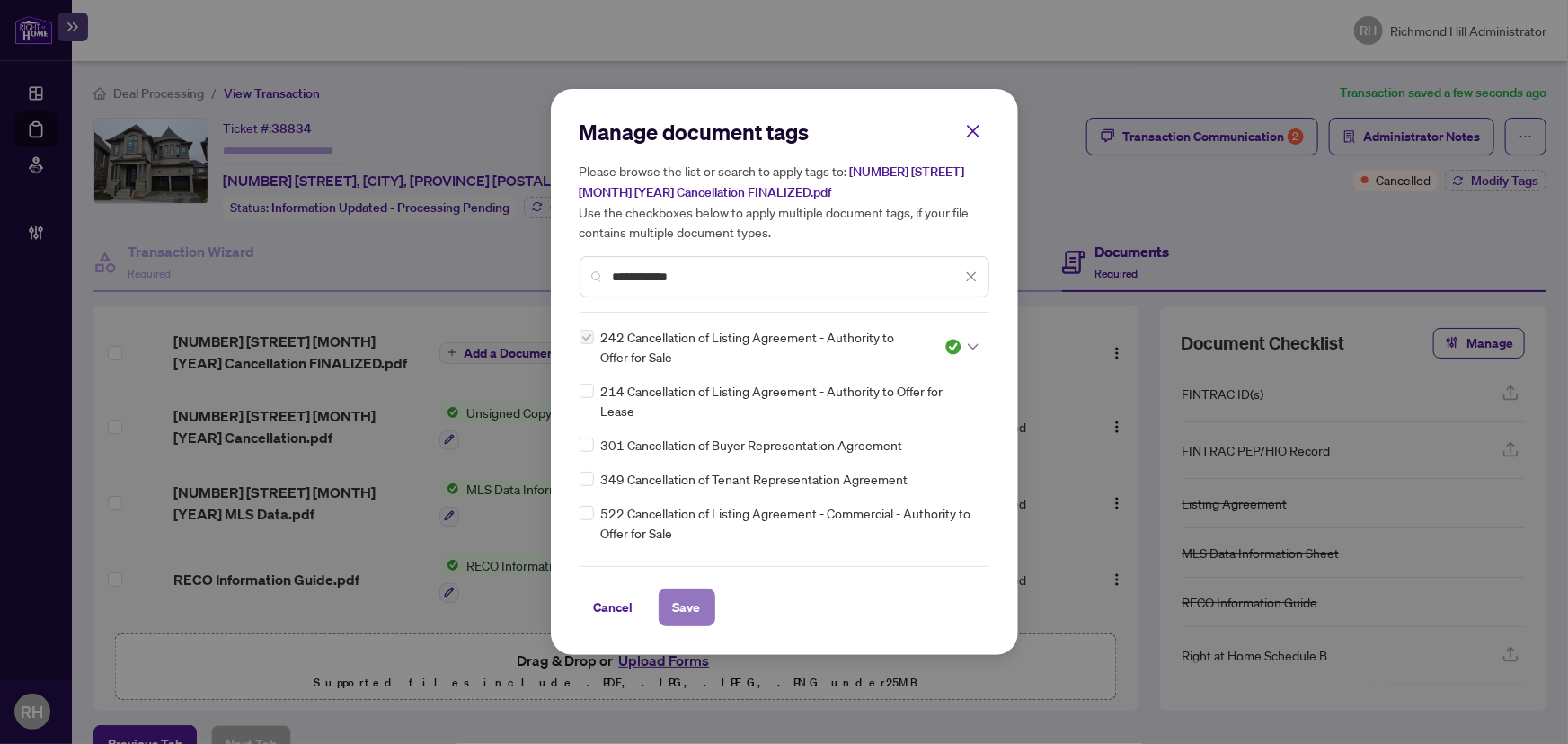 click on "Save" at bounding box center [687, 607] 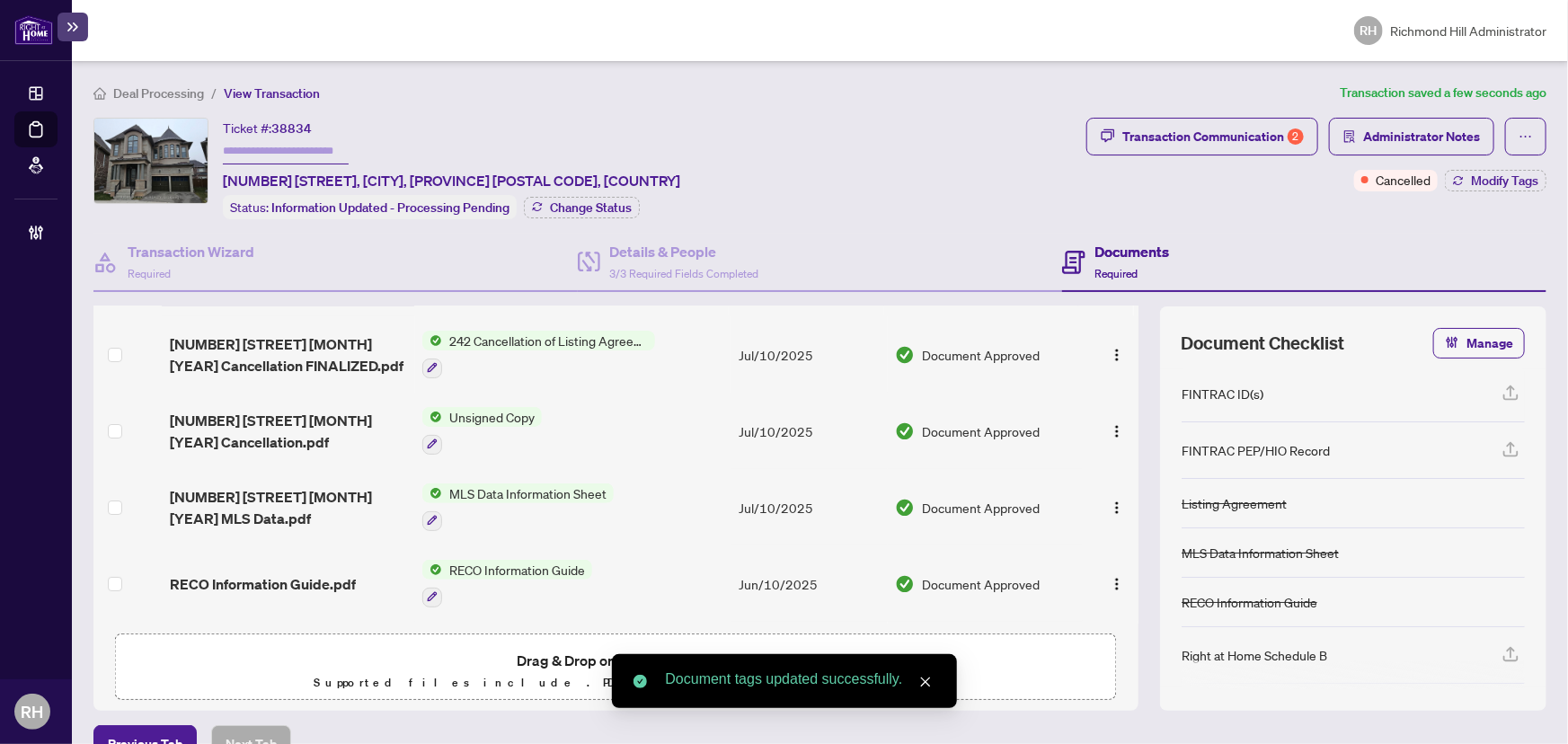 click at bounding box center (1110, 355) 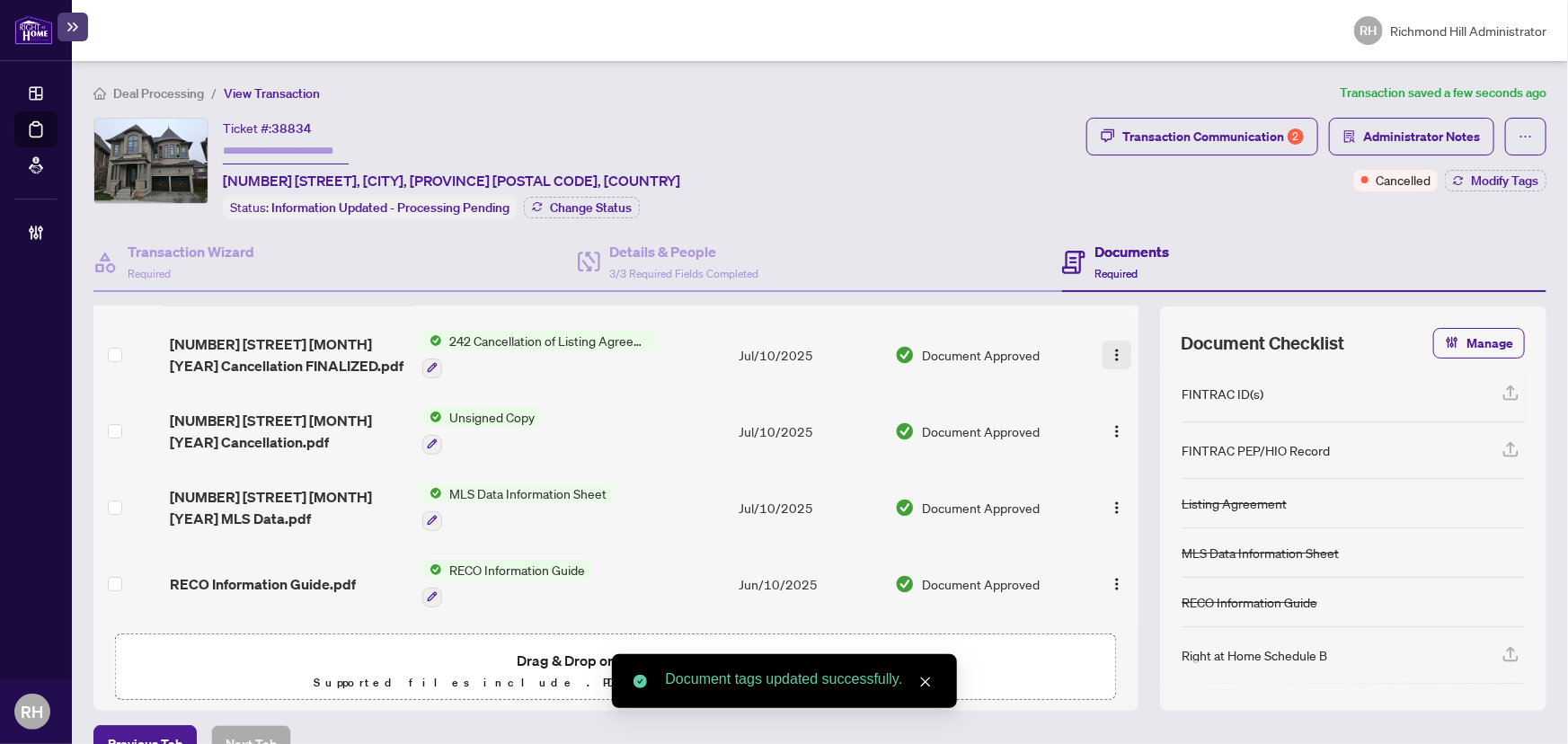 click at bounding box center [1117, 355] 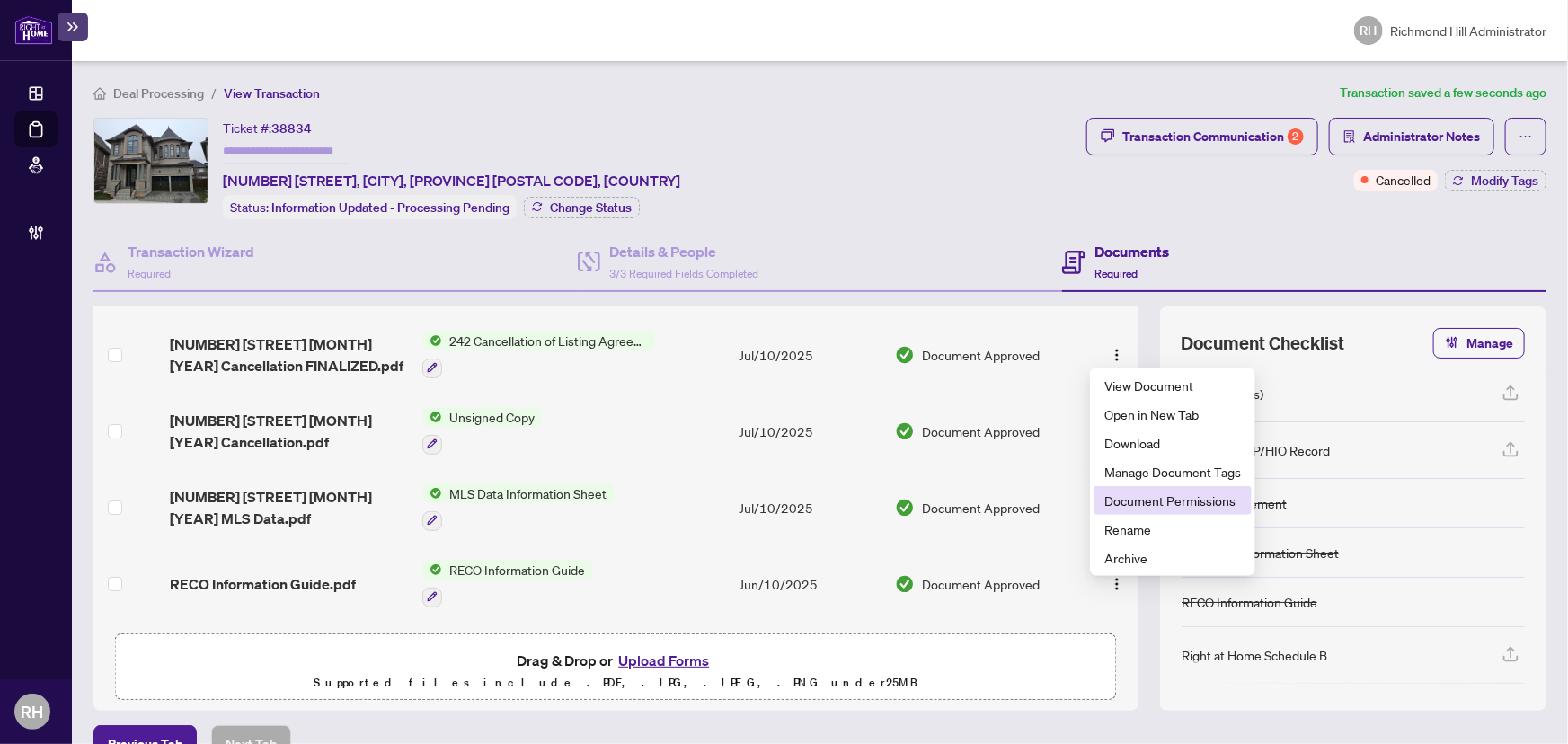 click on "Document Permissions" at bounding box center [1173, 500] 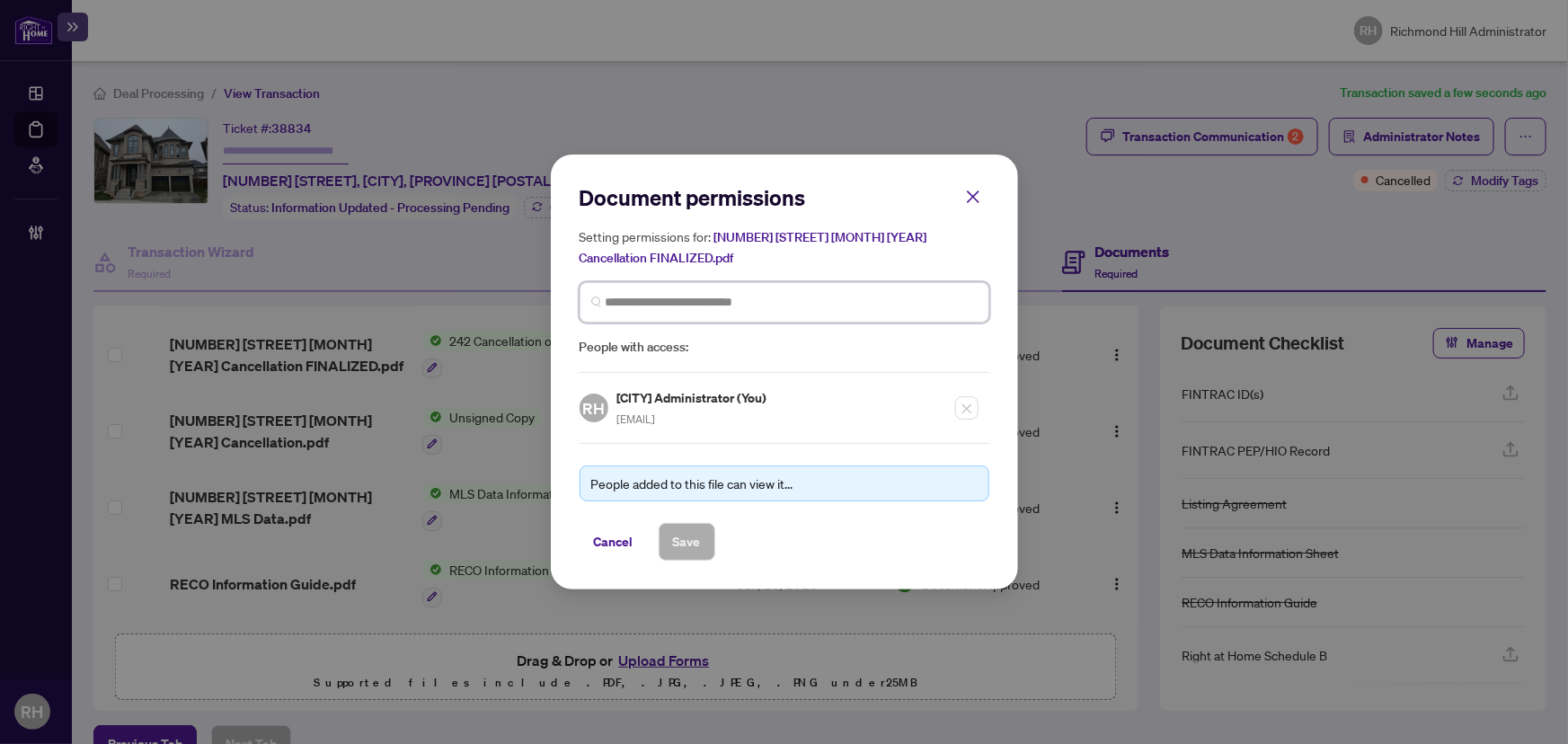 click at bounding box center [792, 302] 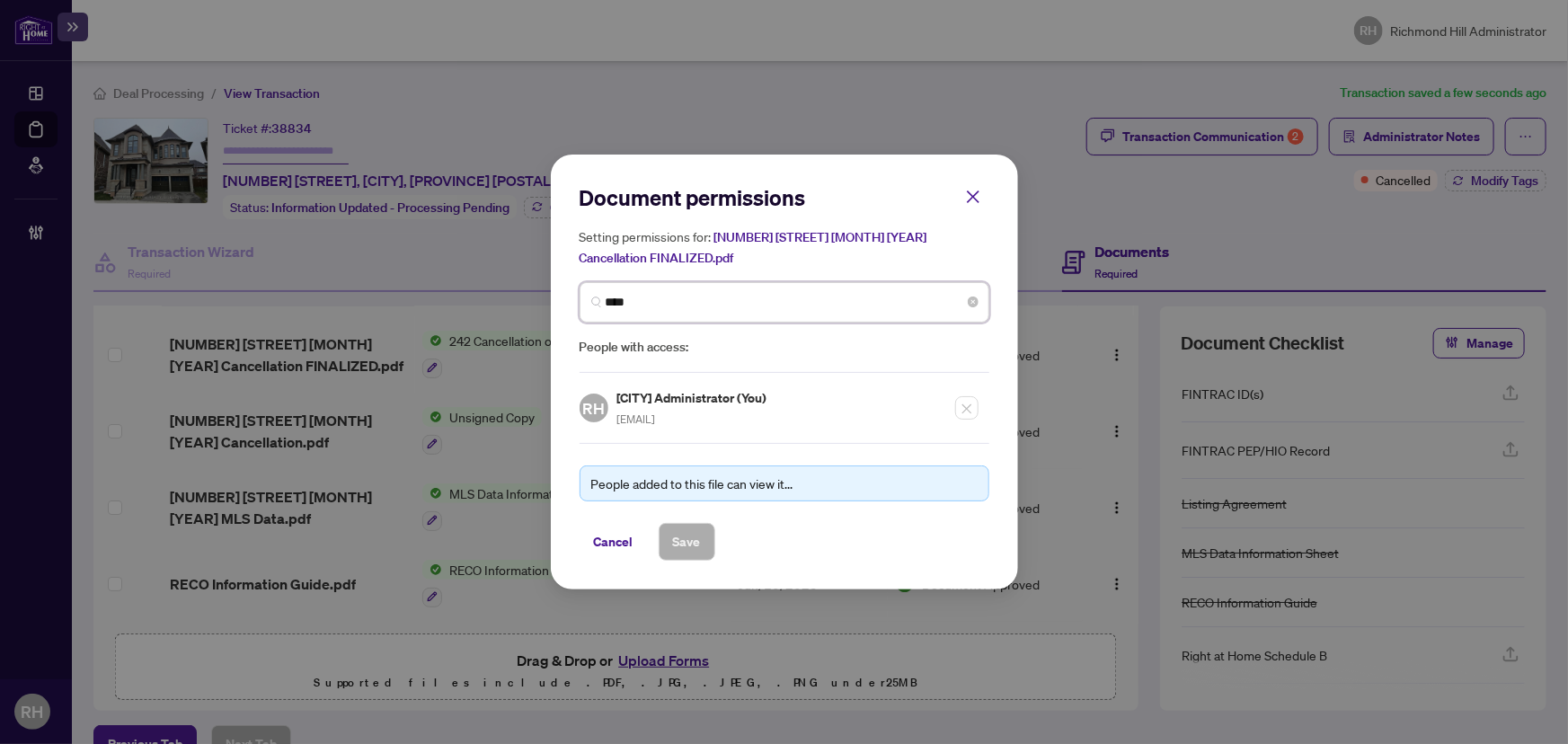 type on "*****" 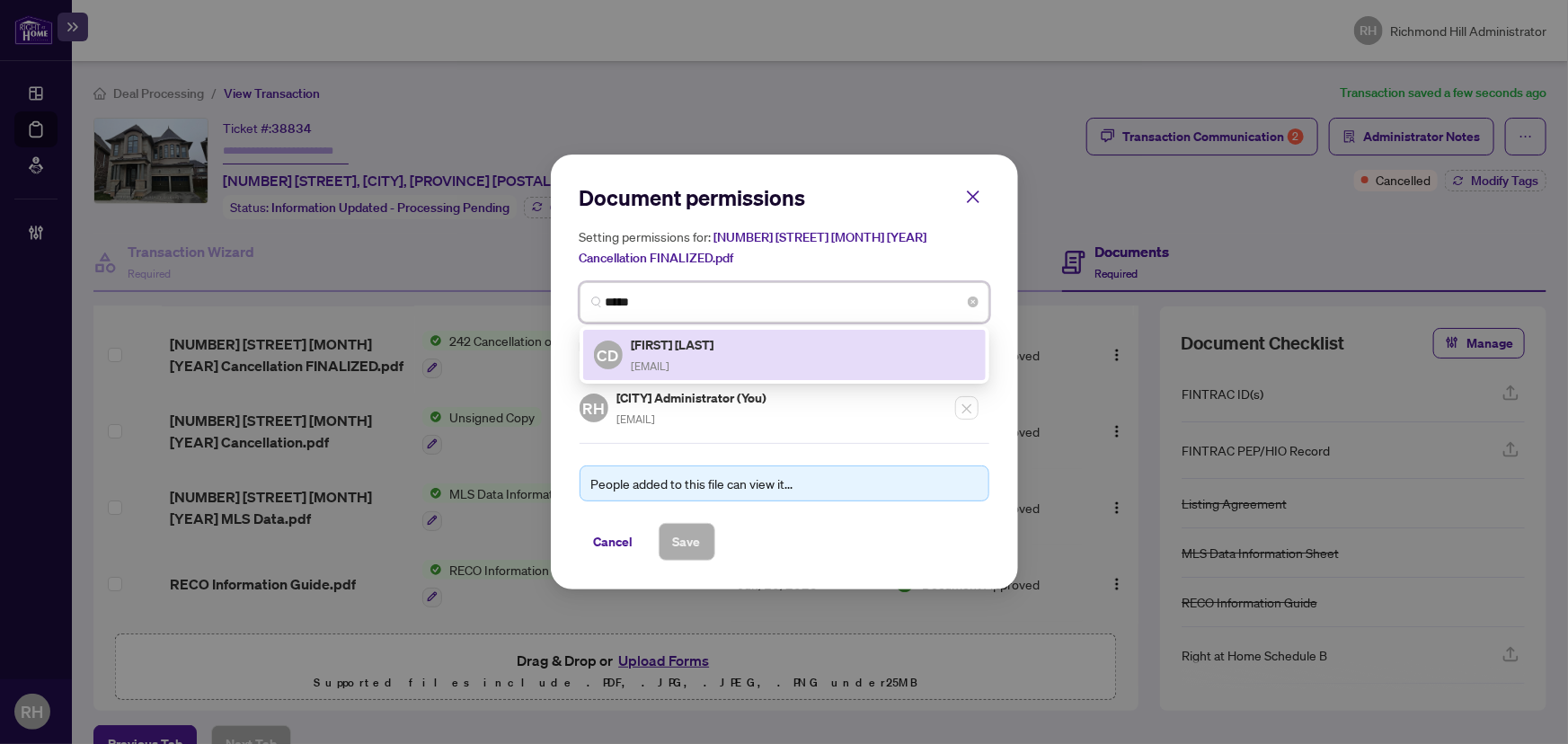 click on "Cyril Diji" at bounding box center (674, 344) 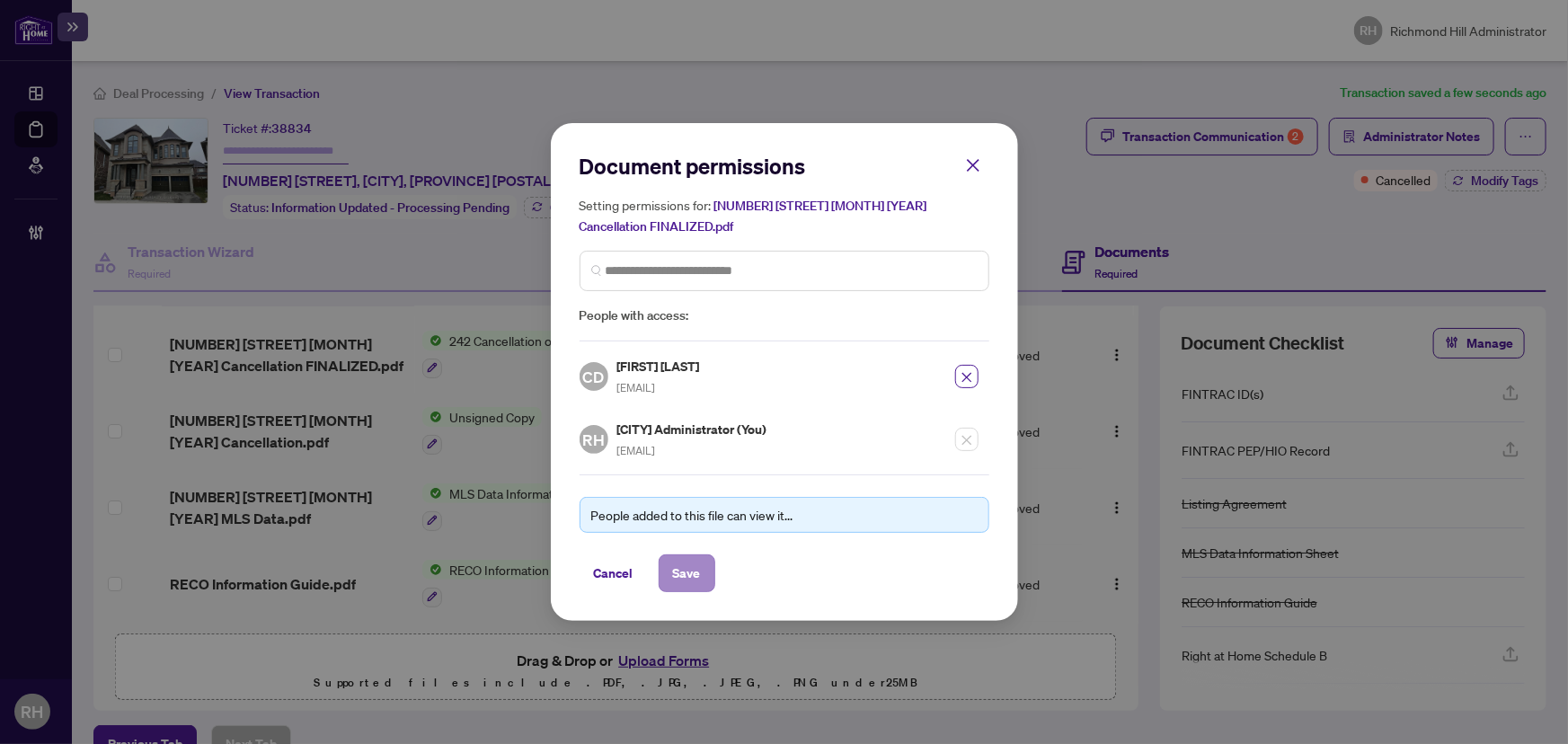 drag, startPoint x: 653, startPoint y: 553, endPoint x: 665, endPoint y: 553, distance: 12 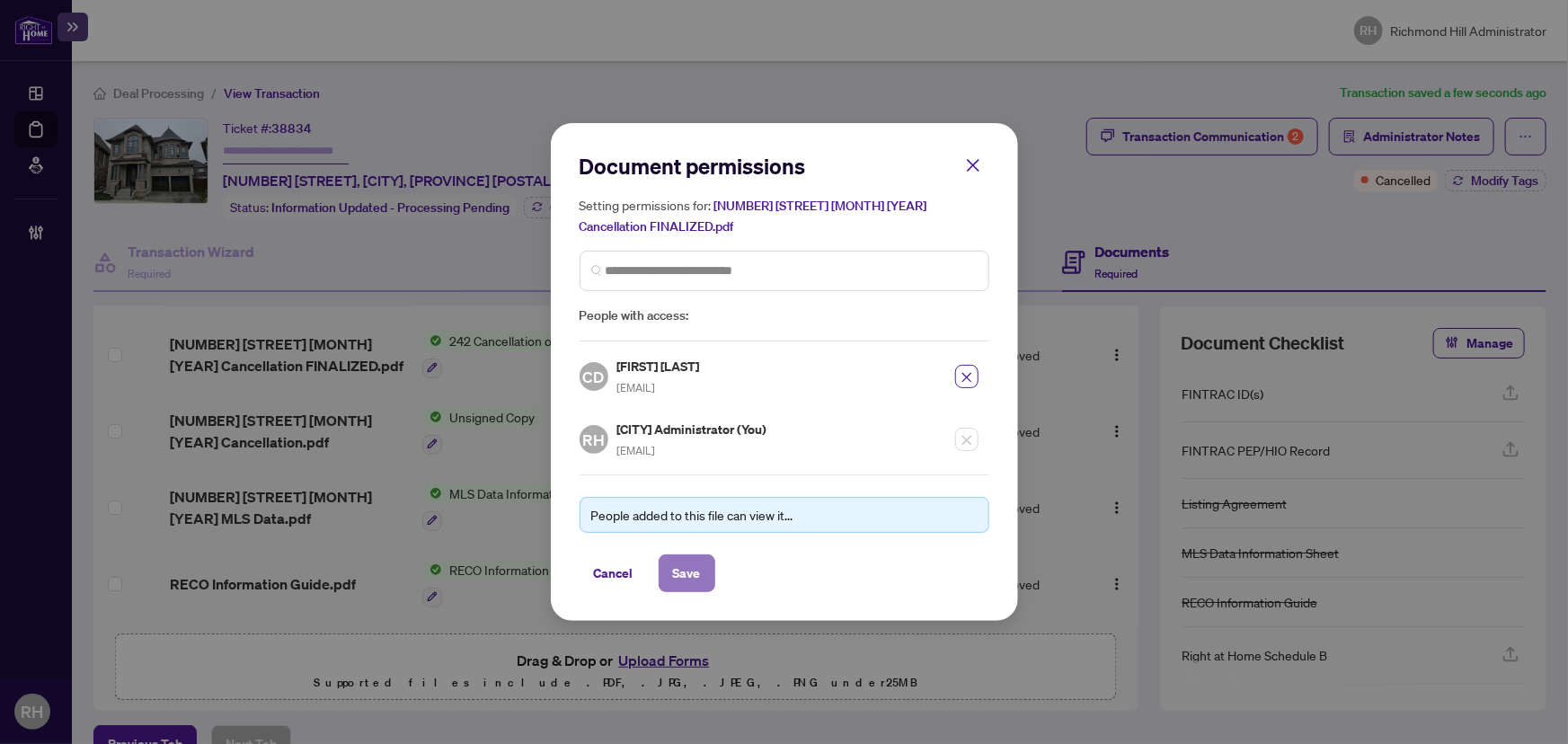 click on "Save" at bounding box center [687, 573] 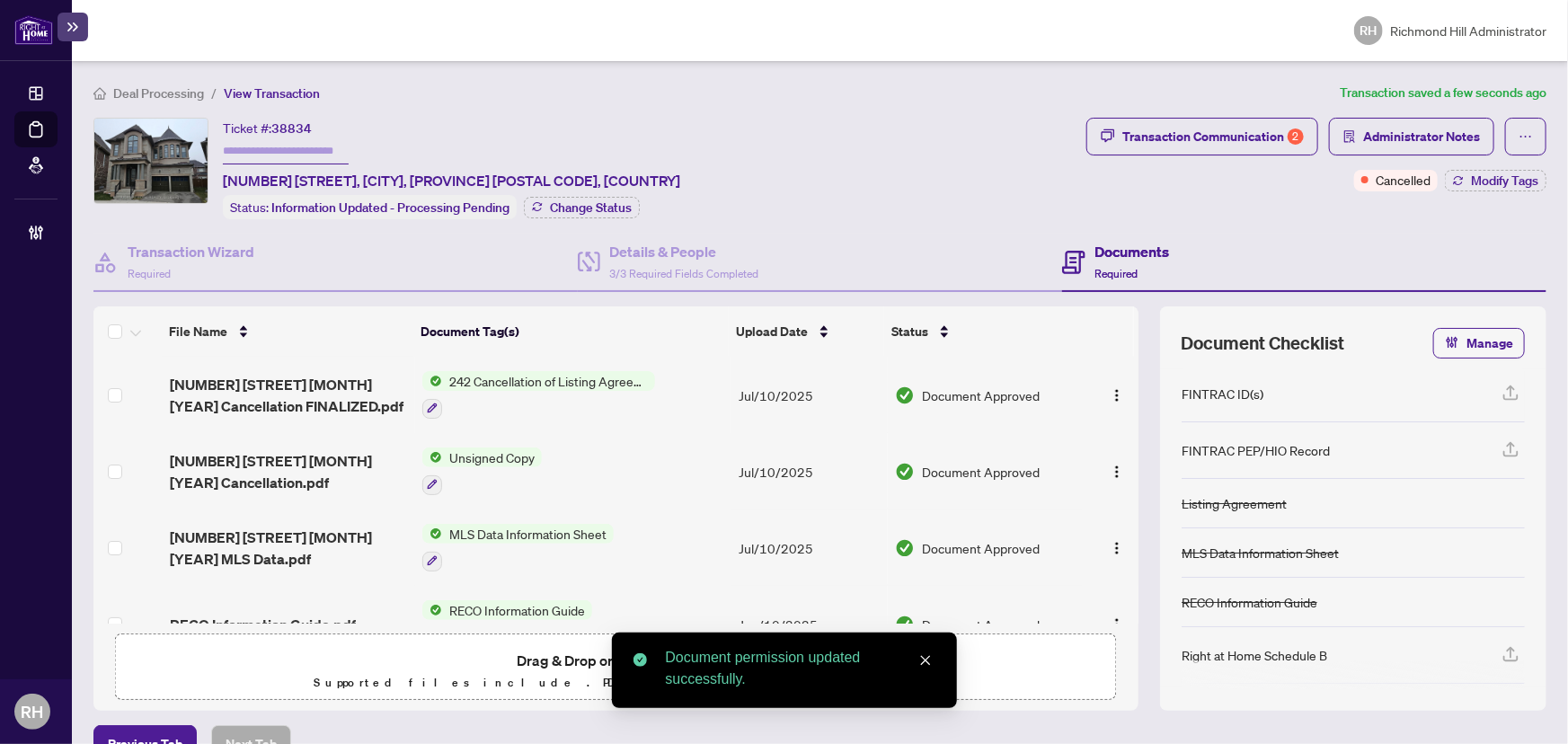 scroll, scrollTop: 0, scrollLeft: 0, axis: both 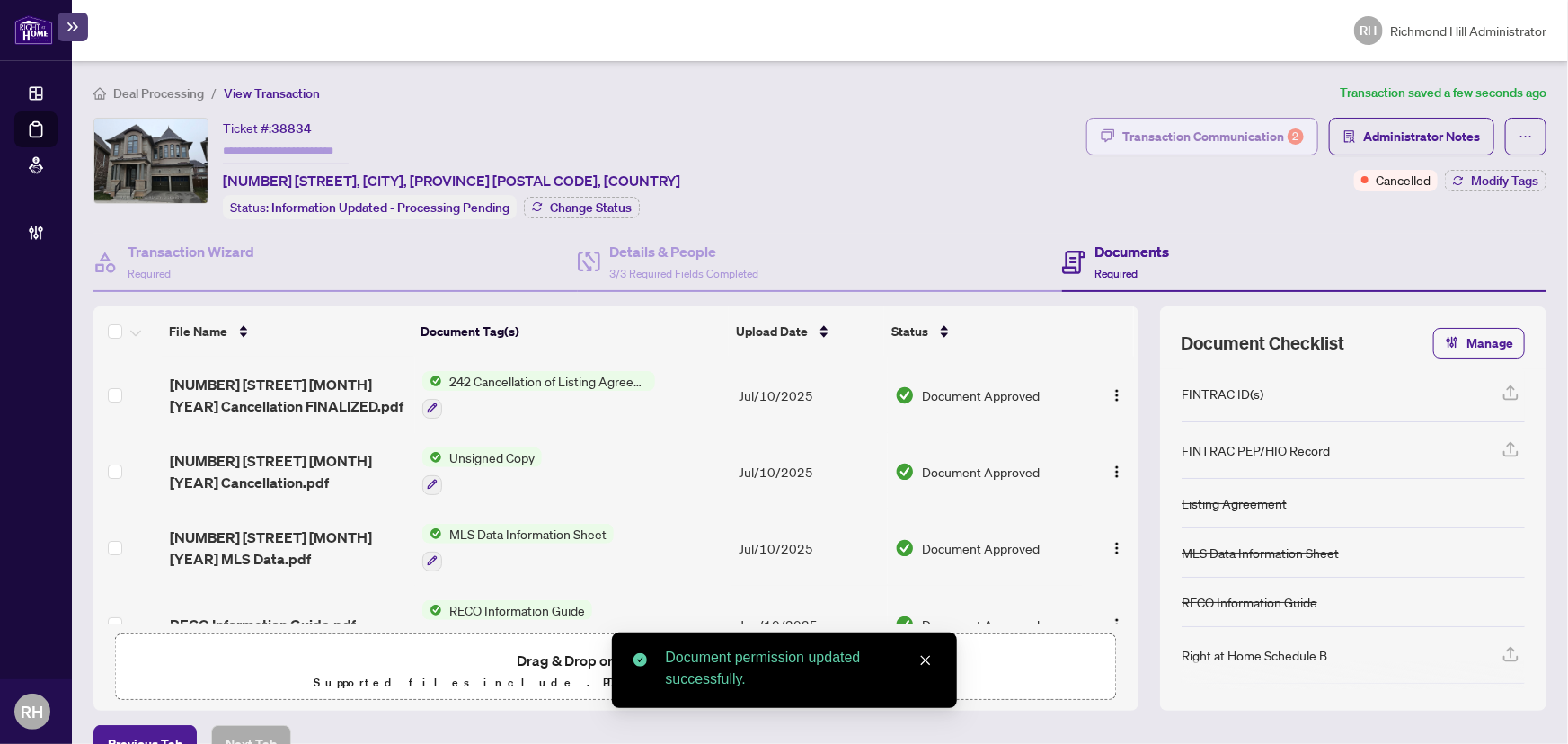click on "Transaction Communication 2" at bounding box center [1213, 137] 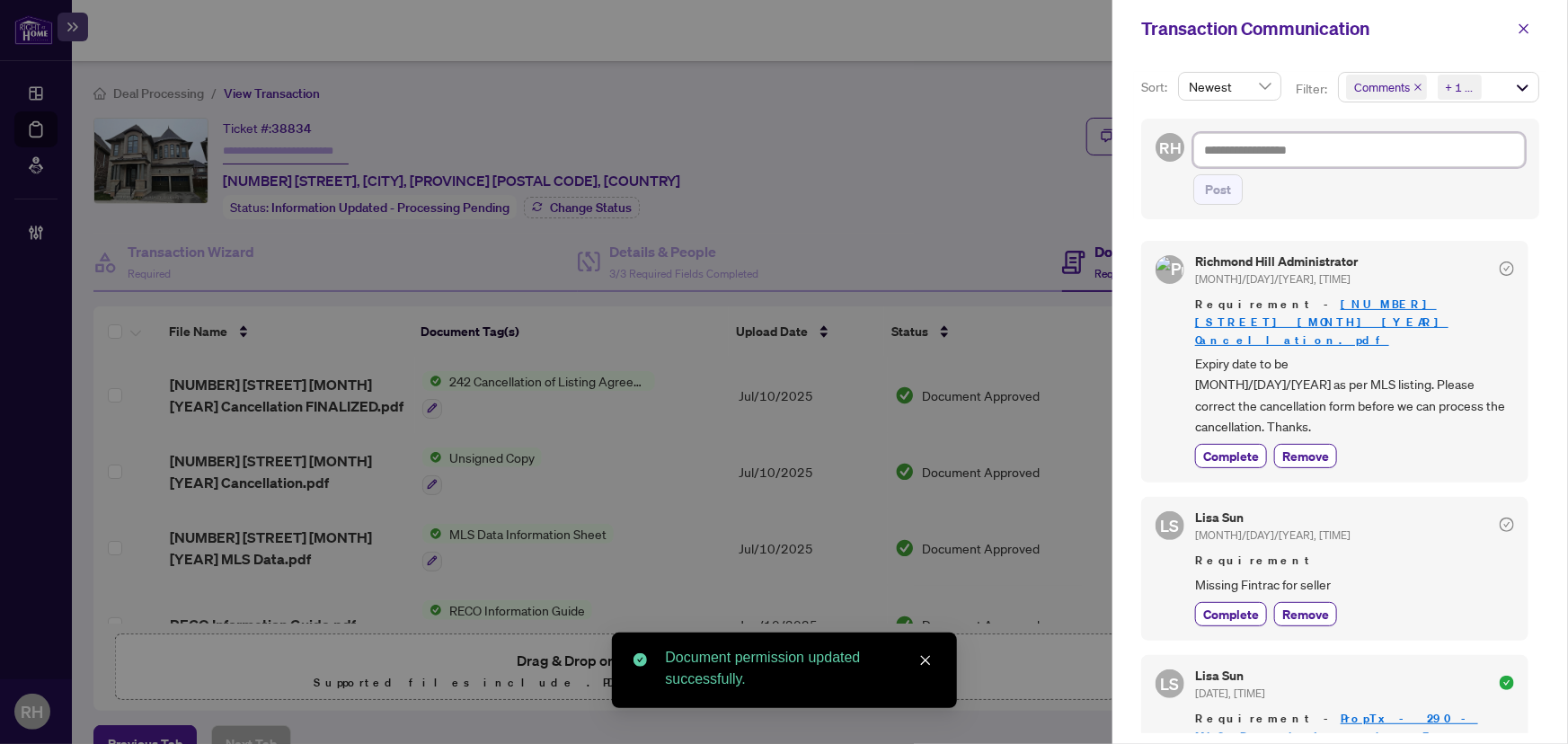 click at bounding box center (1359, 150) 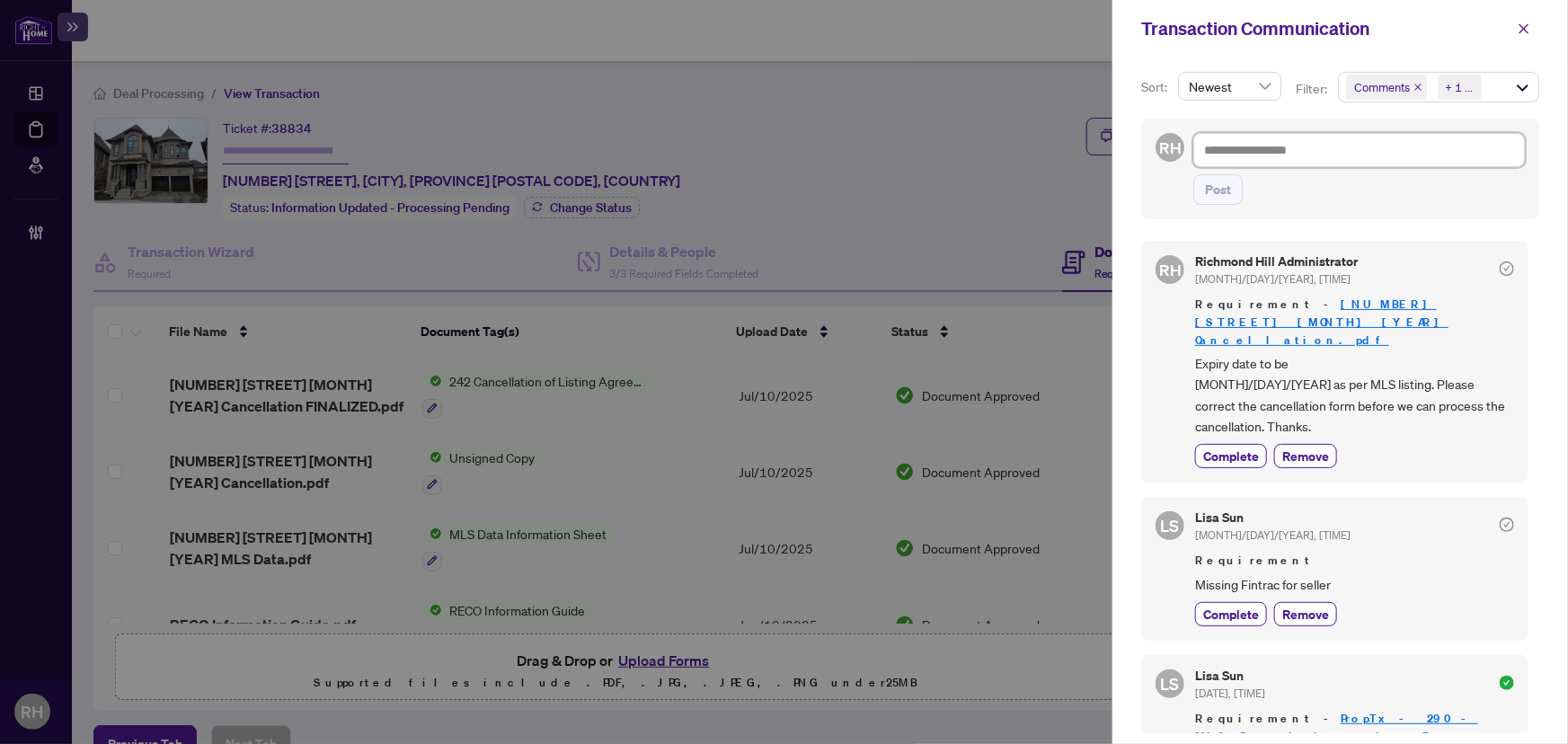 paste on "**********" 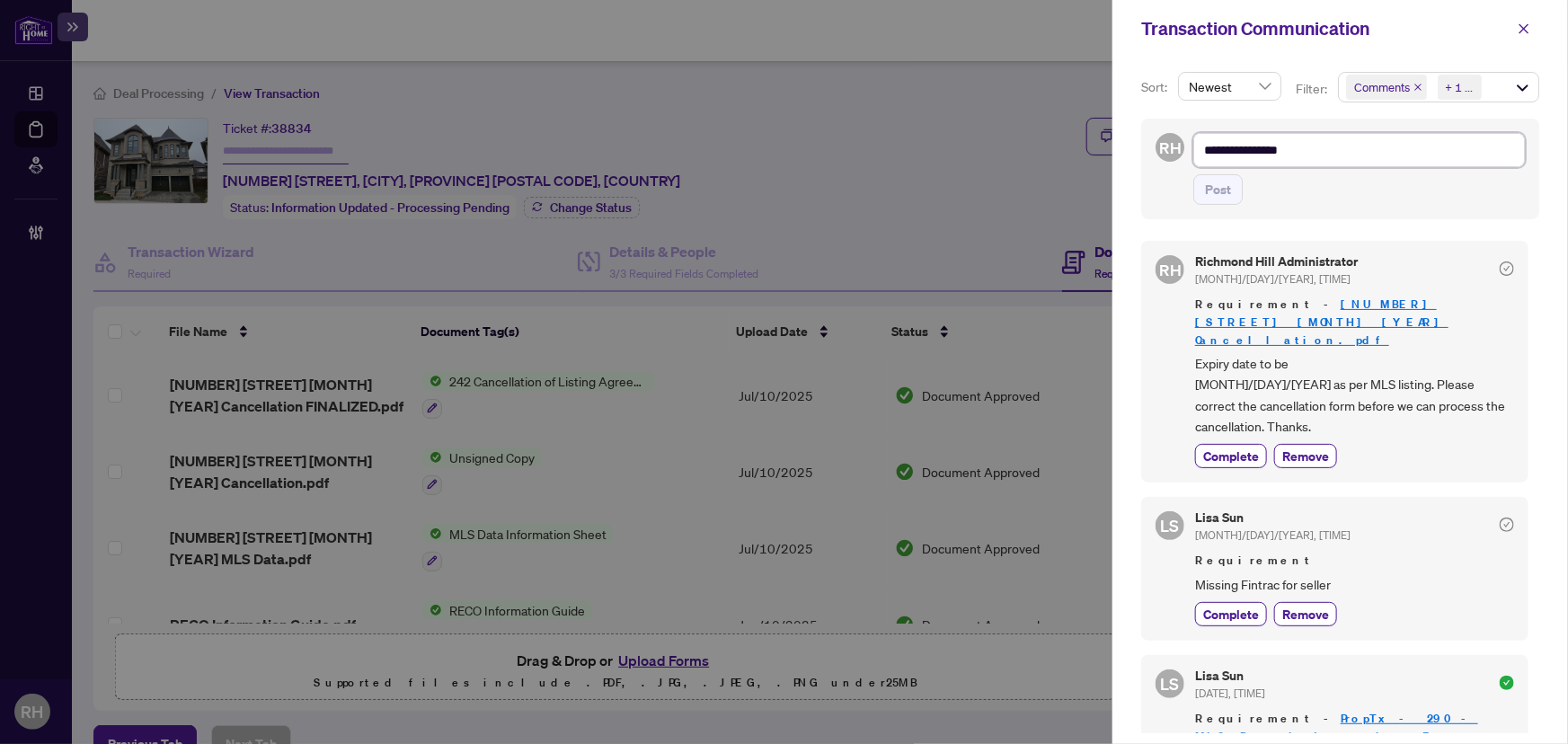 type on "**********" 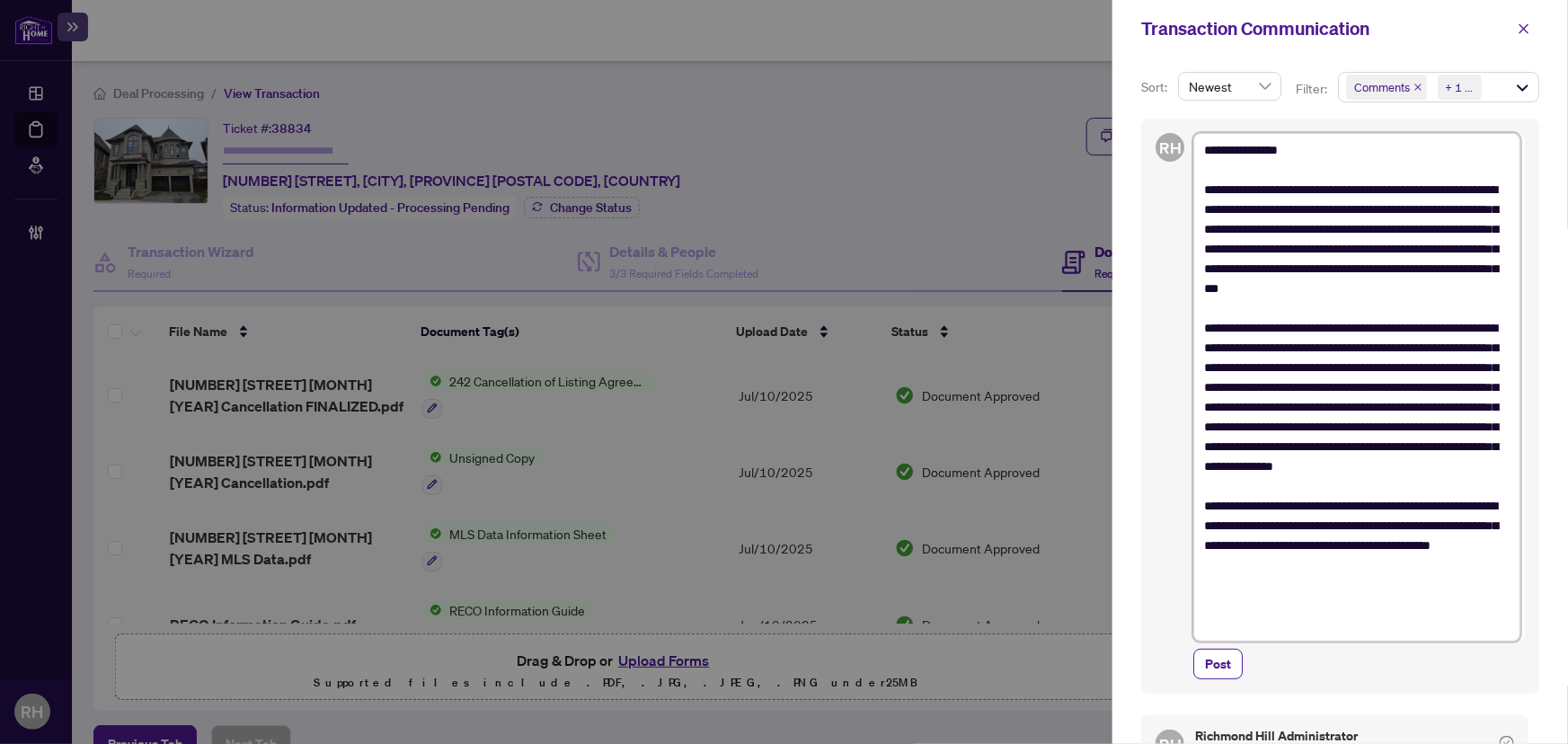 type 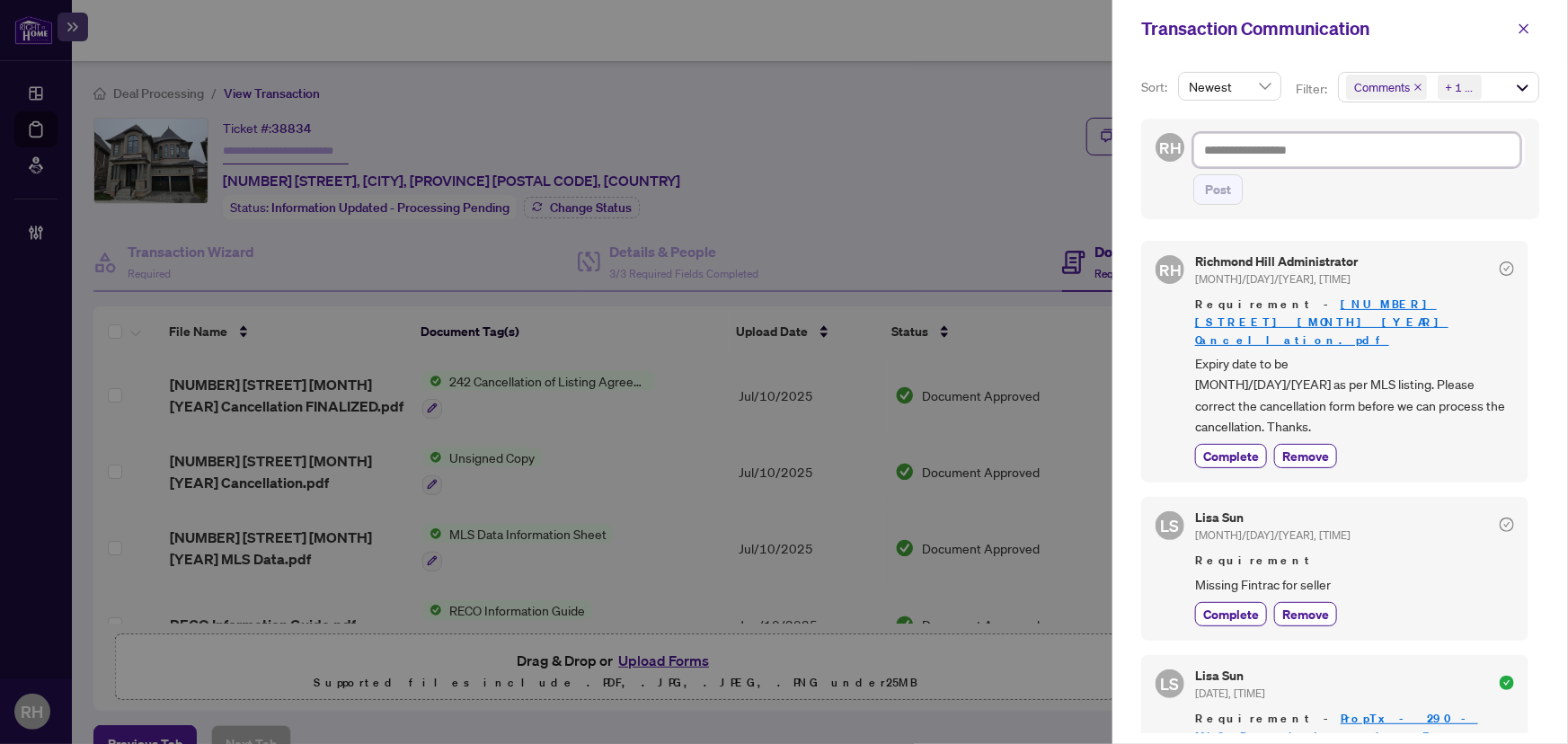 paste on "**********" 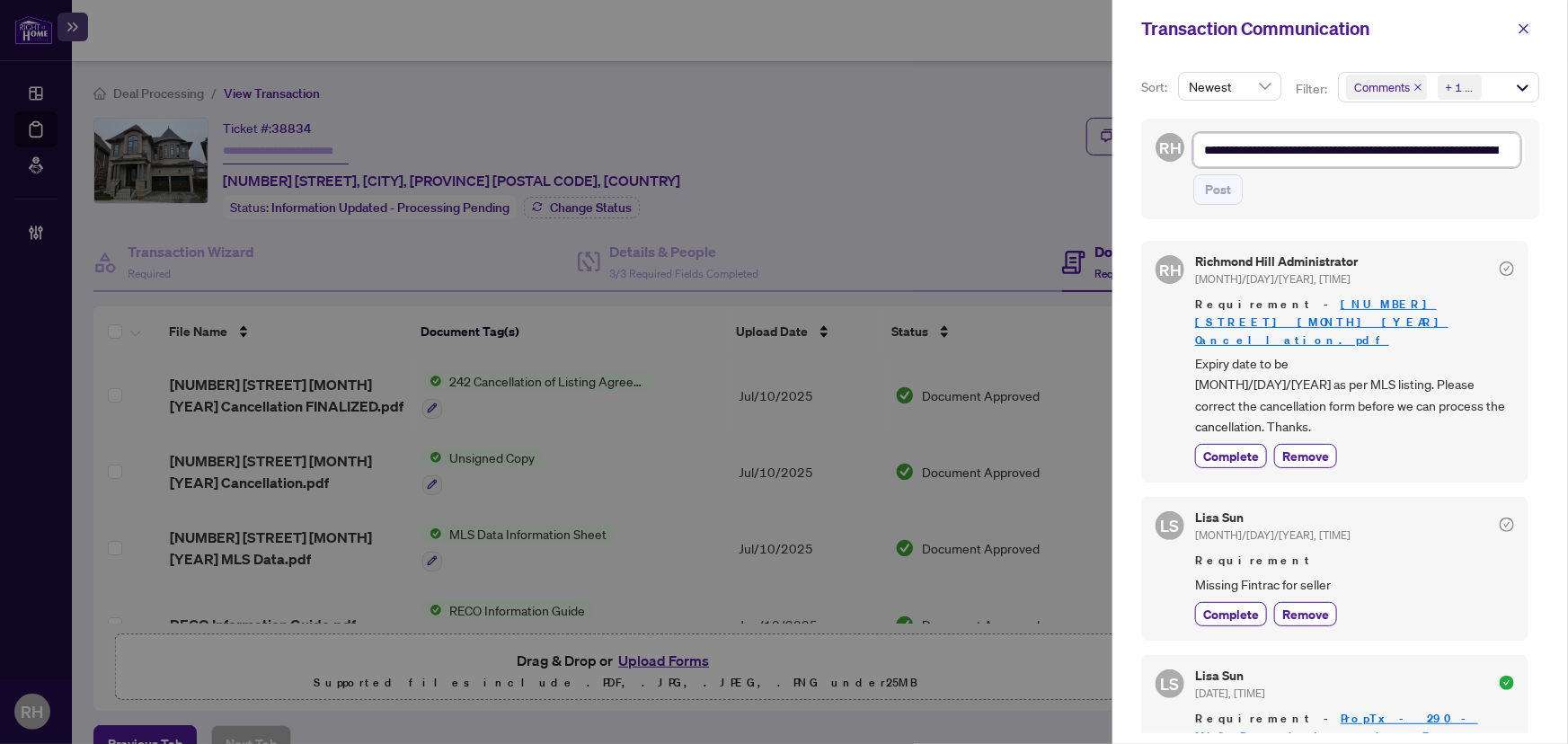type on "**********" 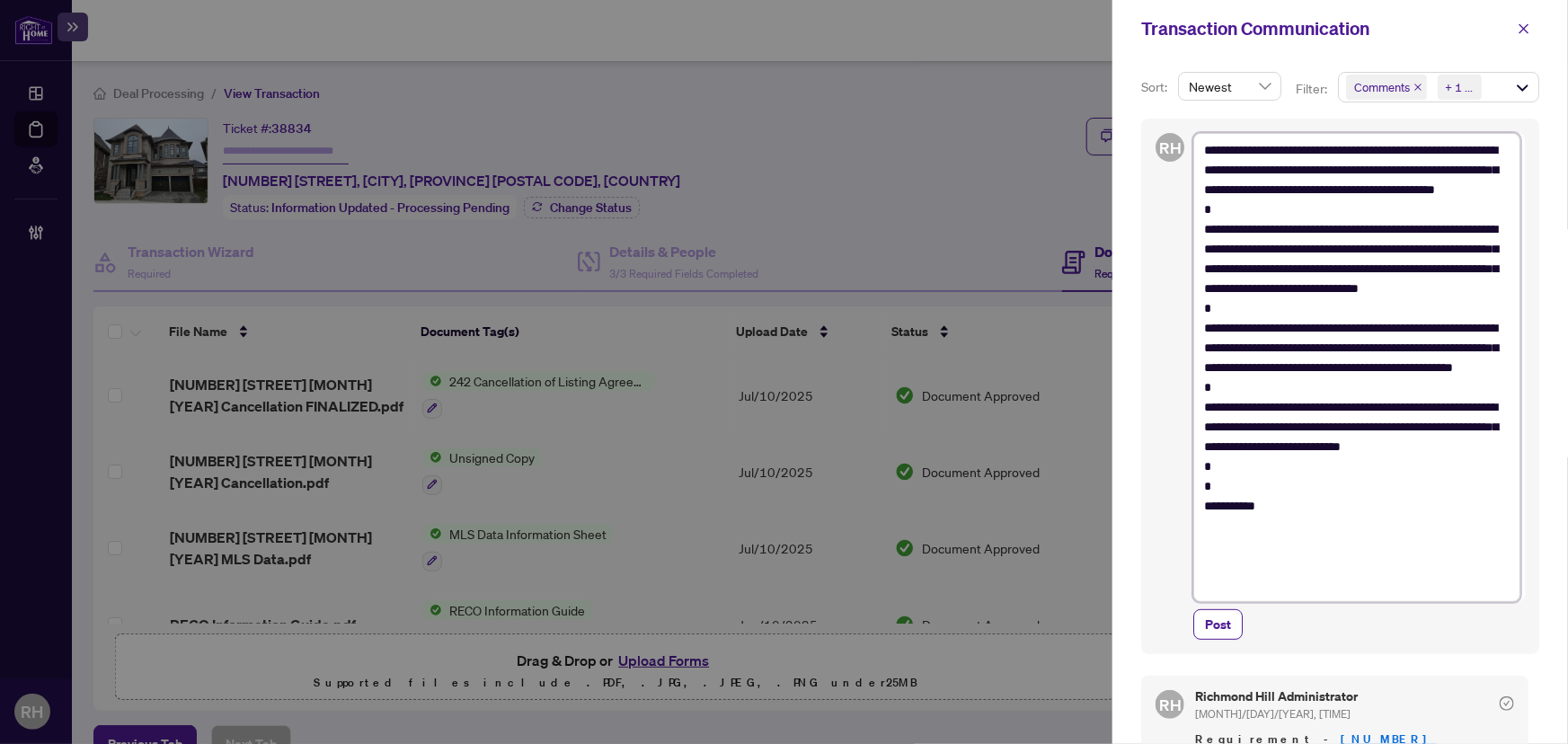 click on "**********" at bounding box center (1357, 368) 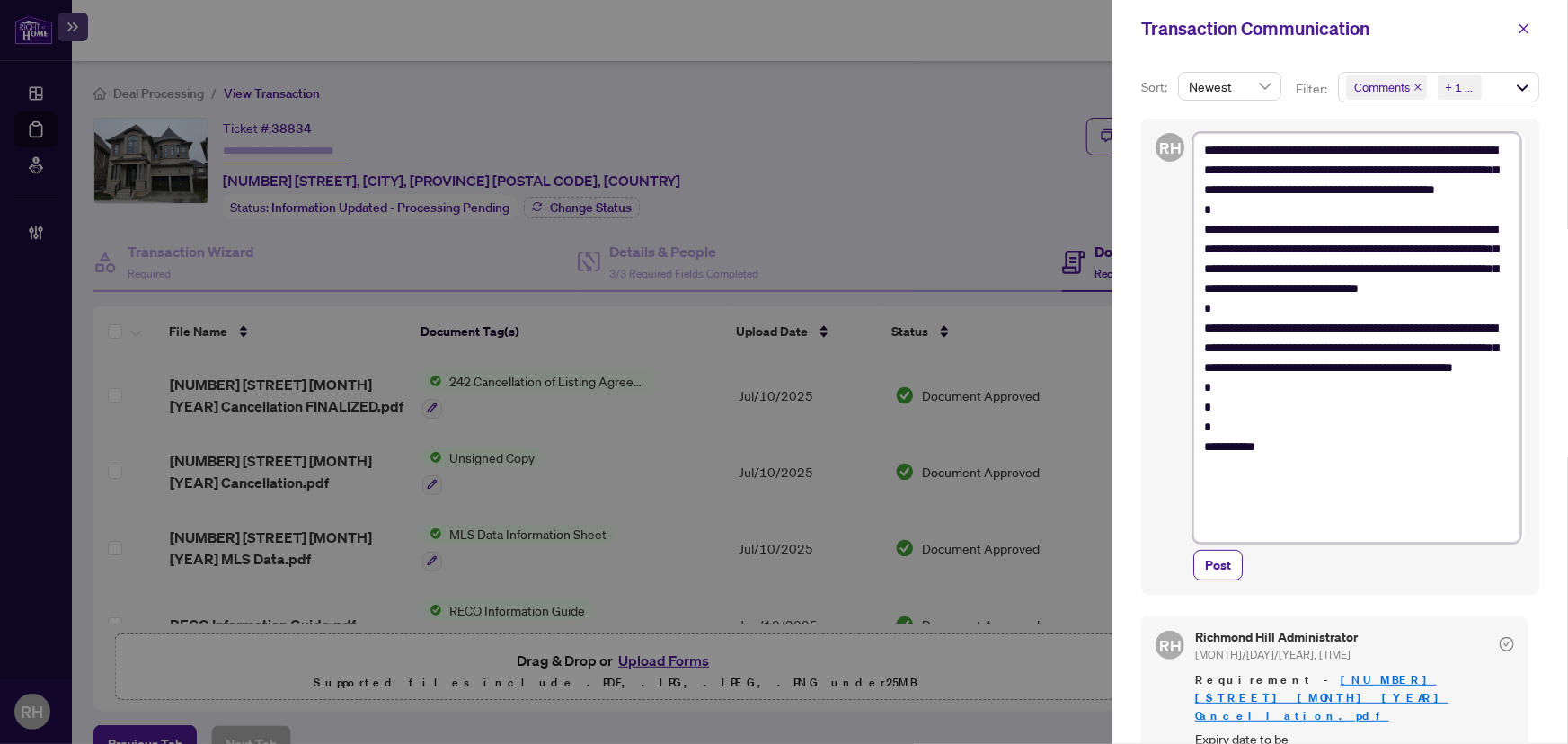 type on "**********" 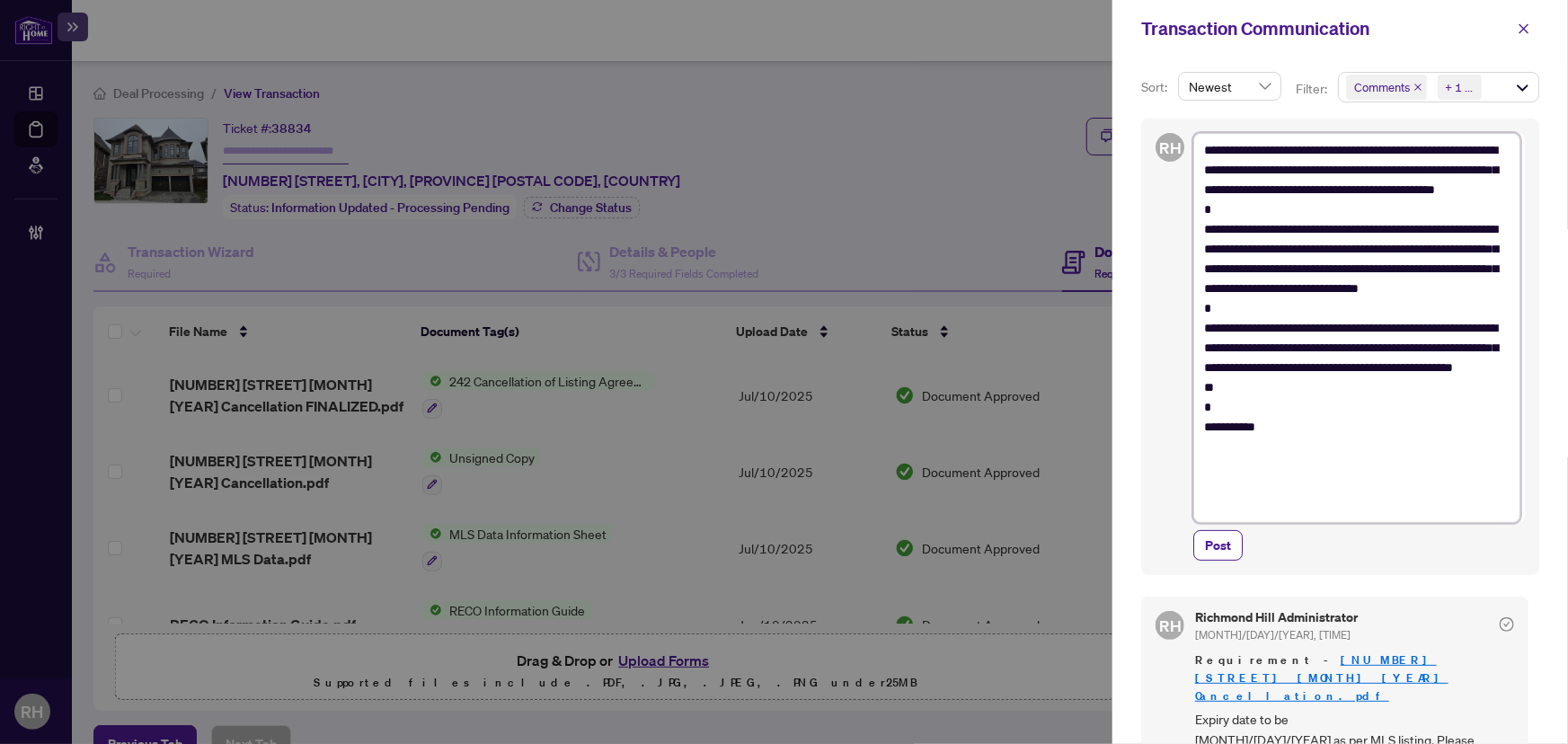 type on "**********" 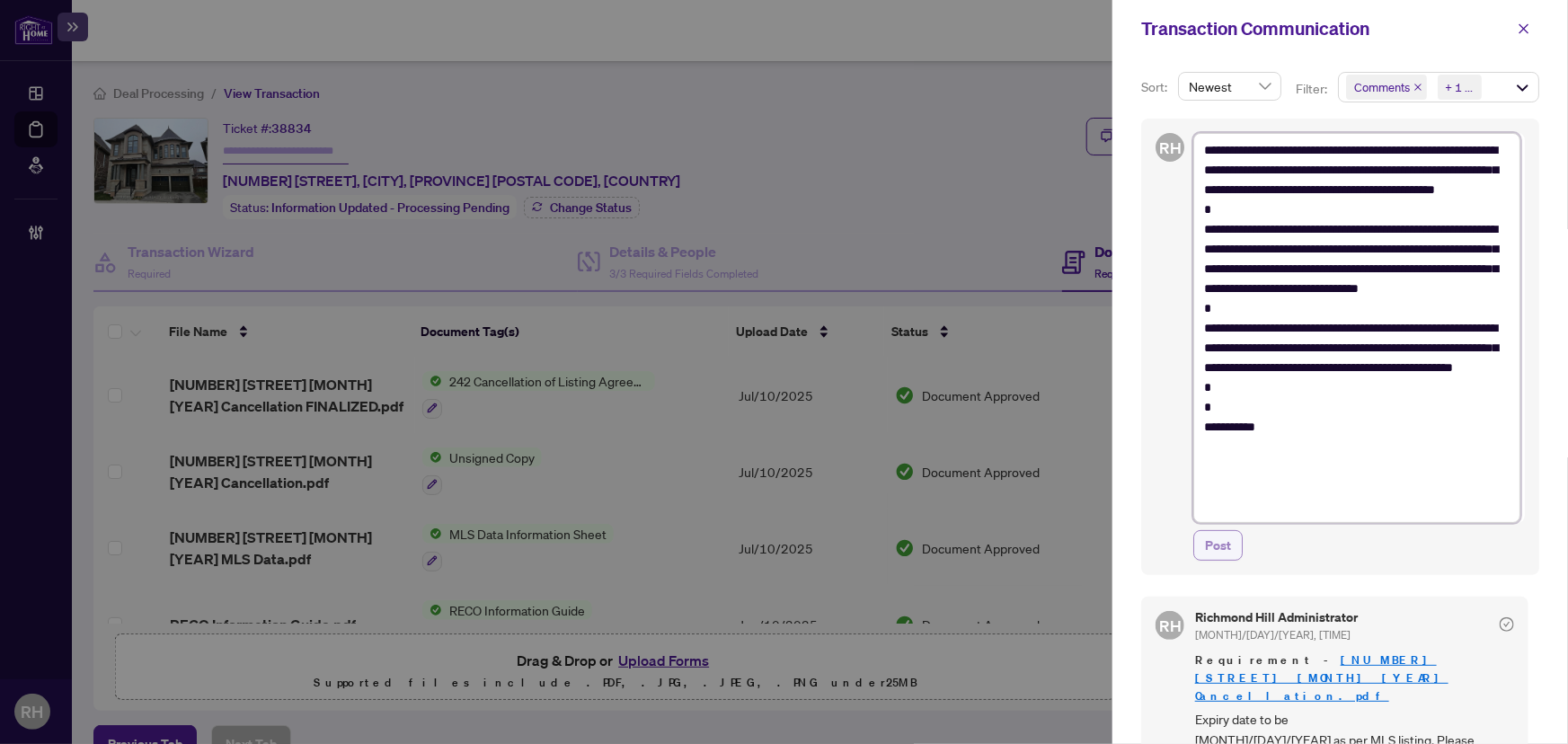 type on "**********" 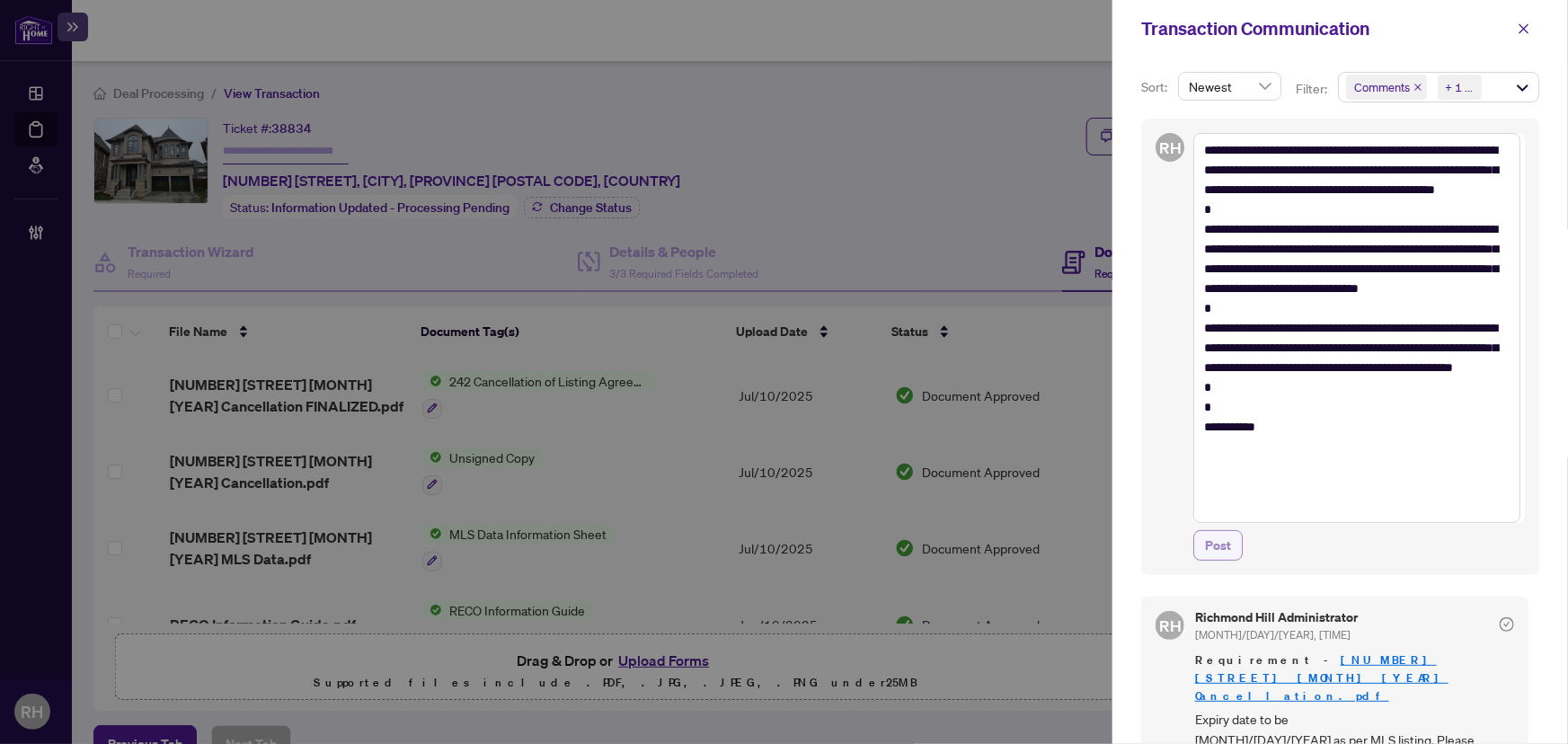 click on "Post" at bounding box center (1218, 545) 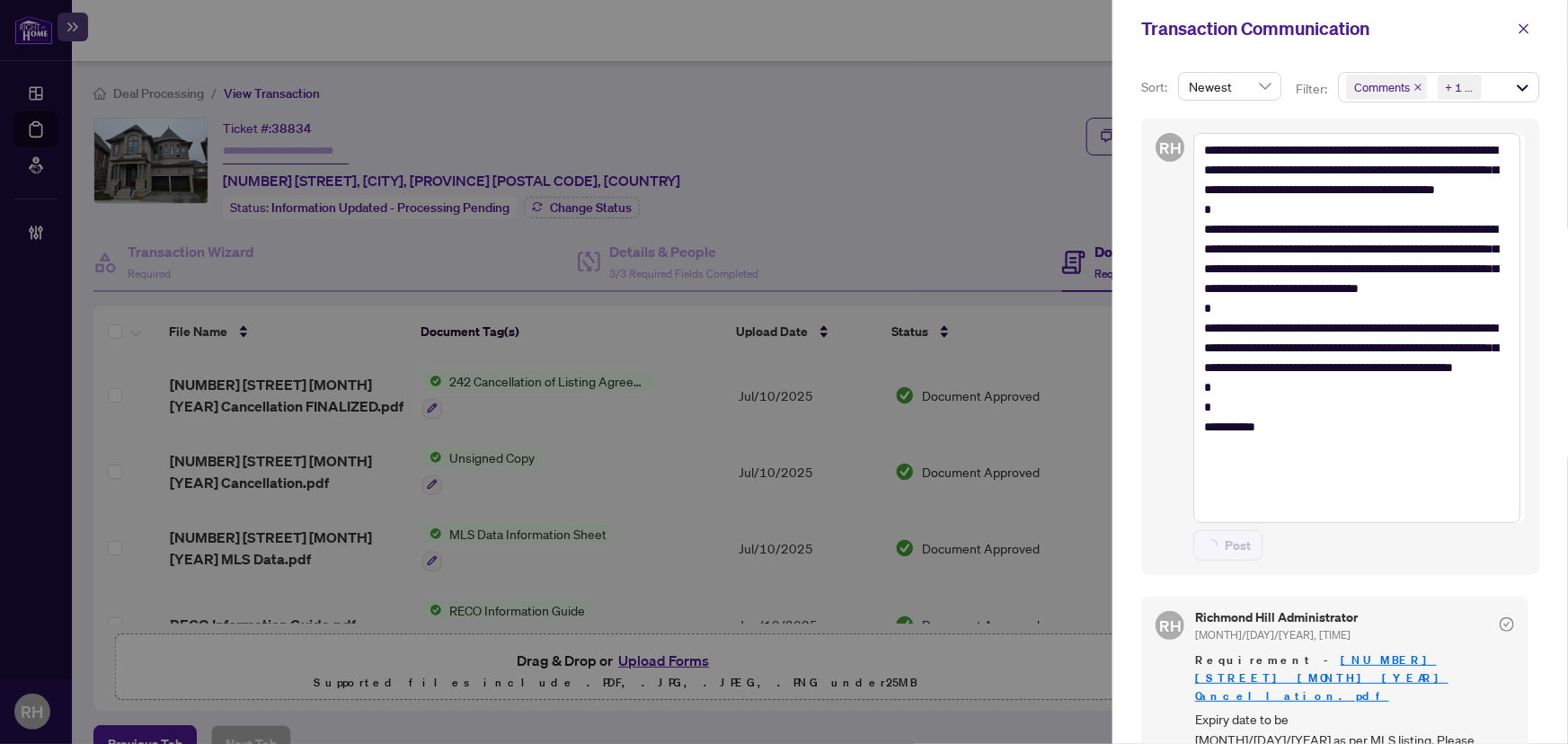 type 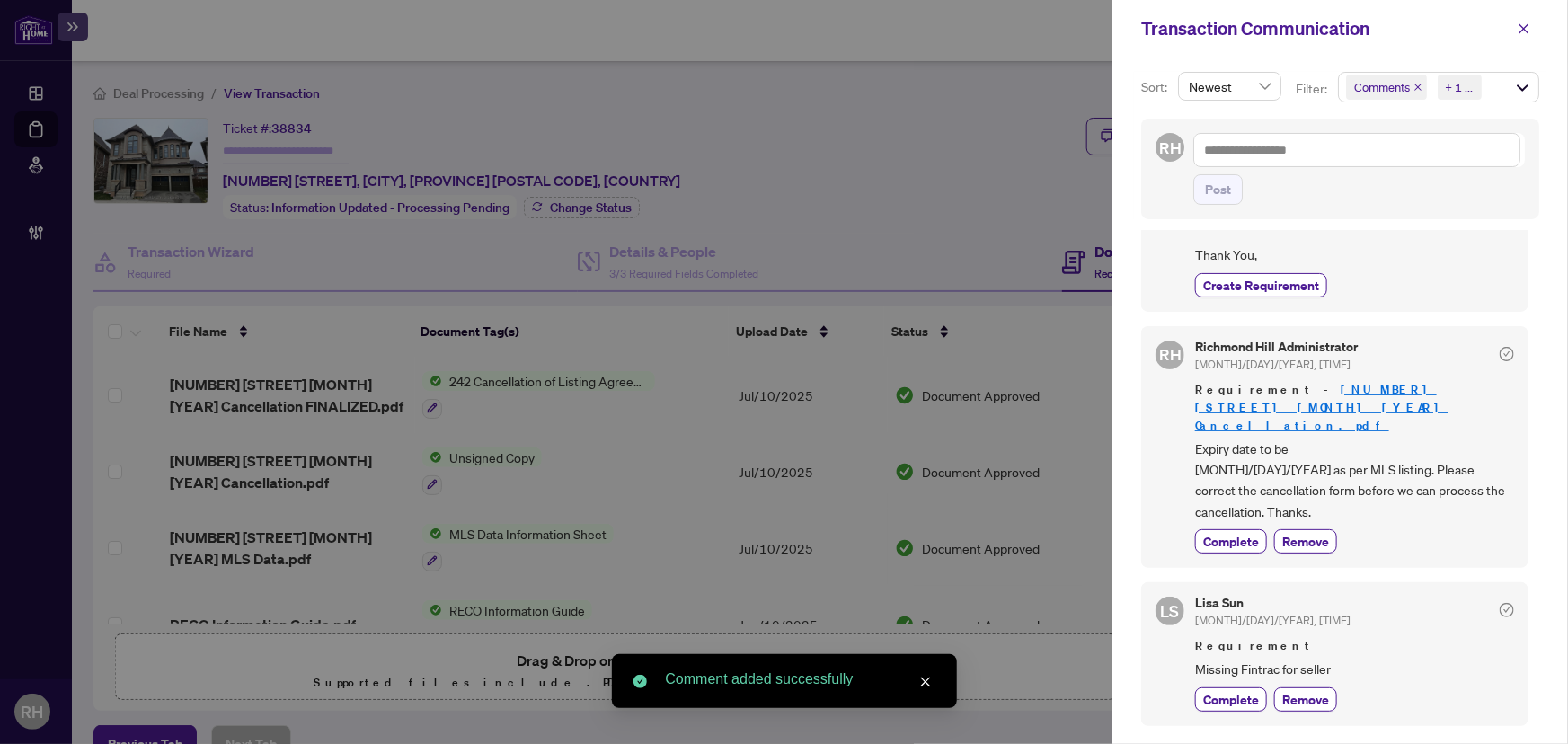 scroll, scrollTop: 326, scrollLeft: 0, axis: vertical 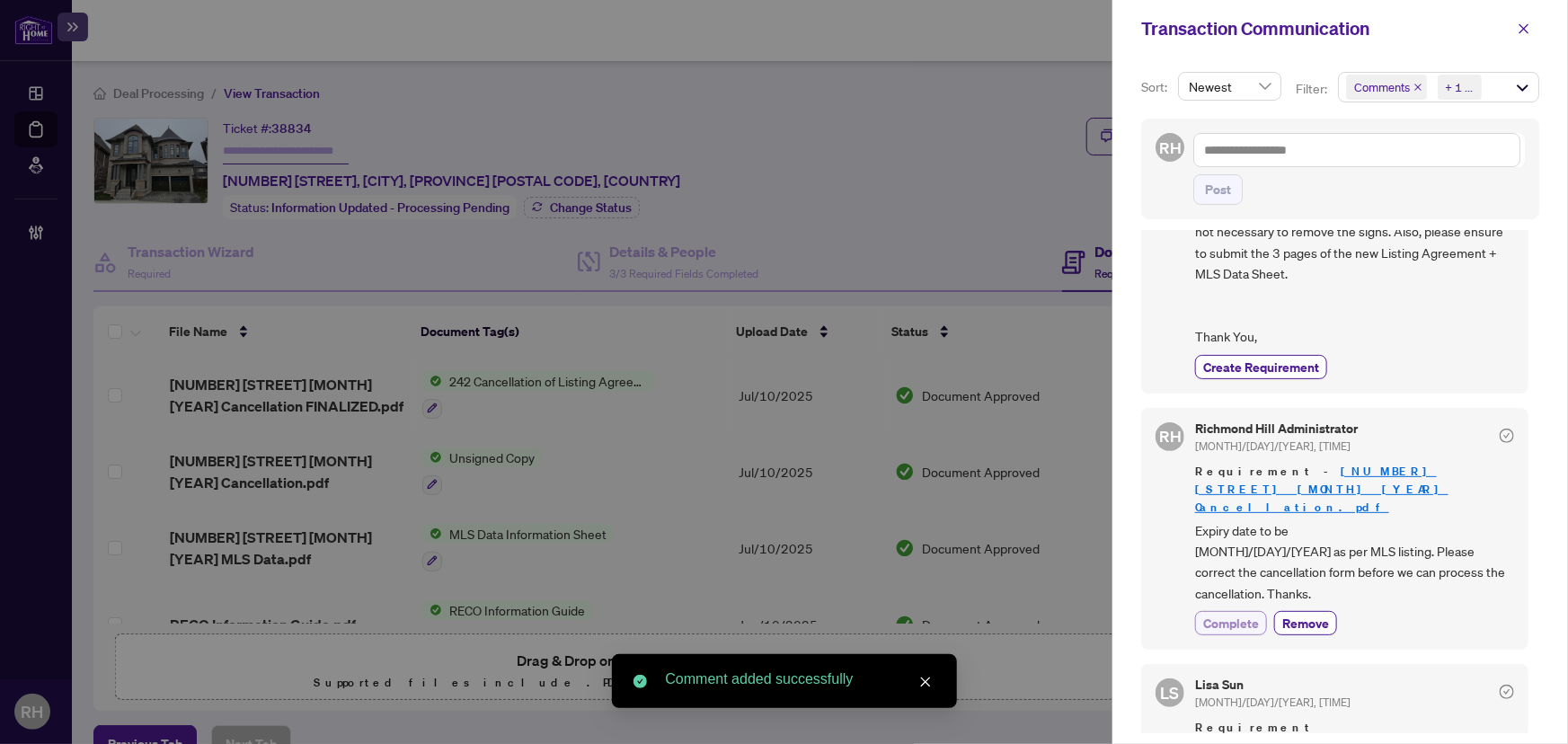 click on "Complete" at bounding box center [1231, 623] 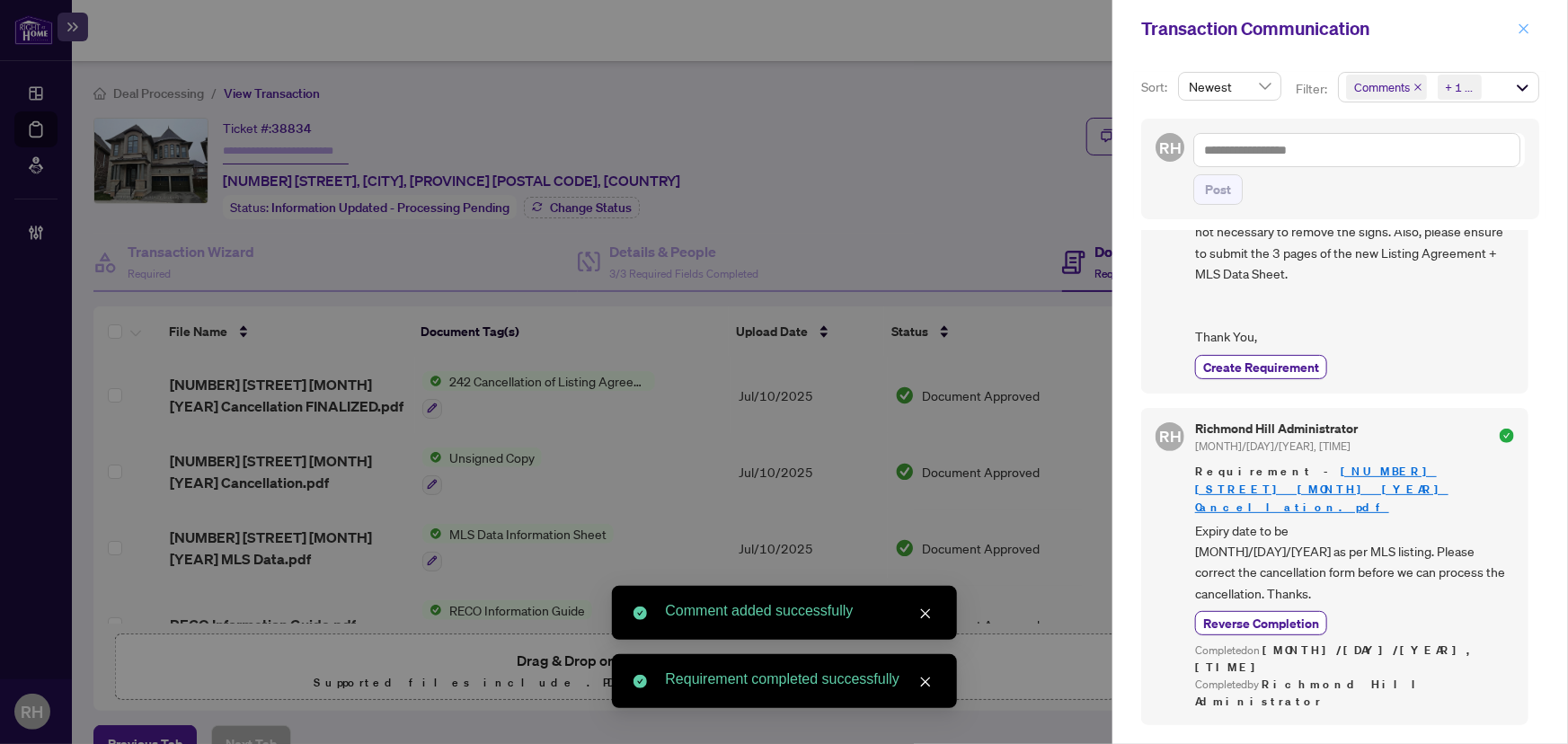 click at bounding box center [1524, 29] 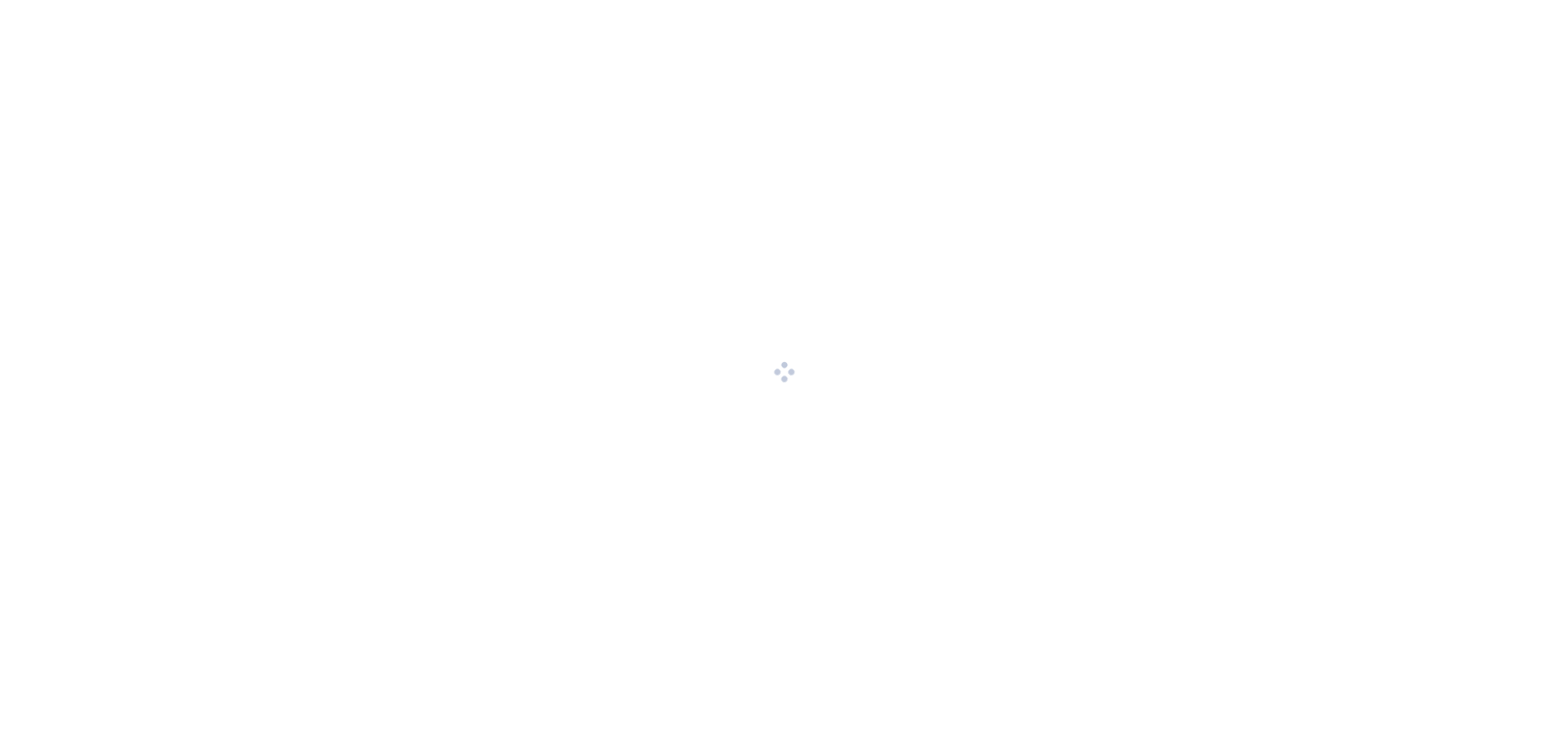 scroll, scrollTop: 0, scrollLeft: 0, axis: both 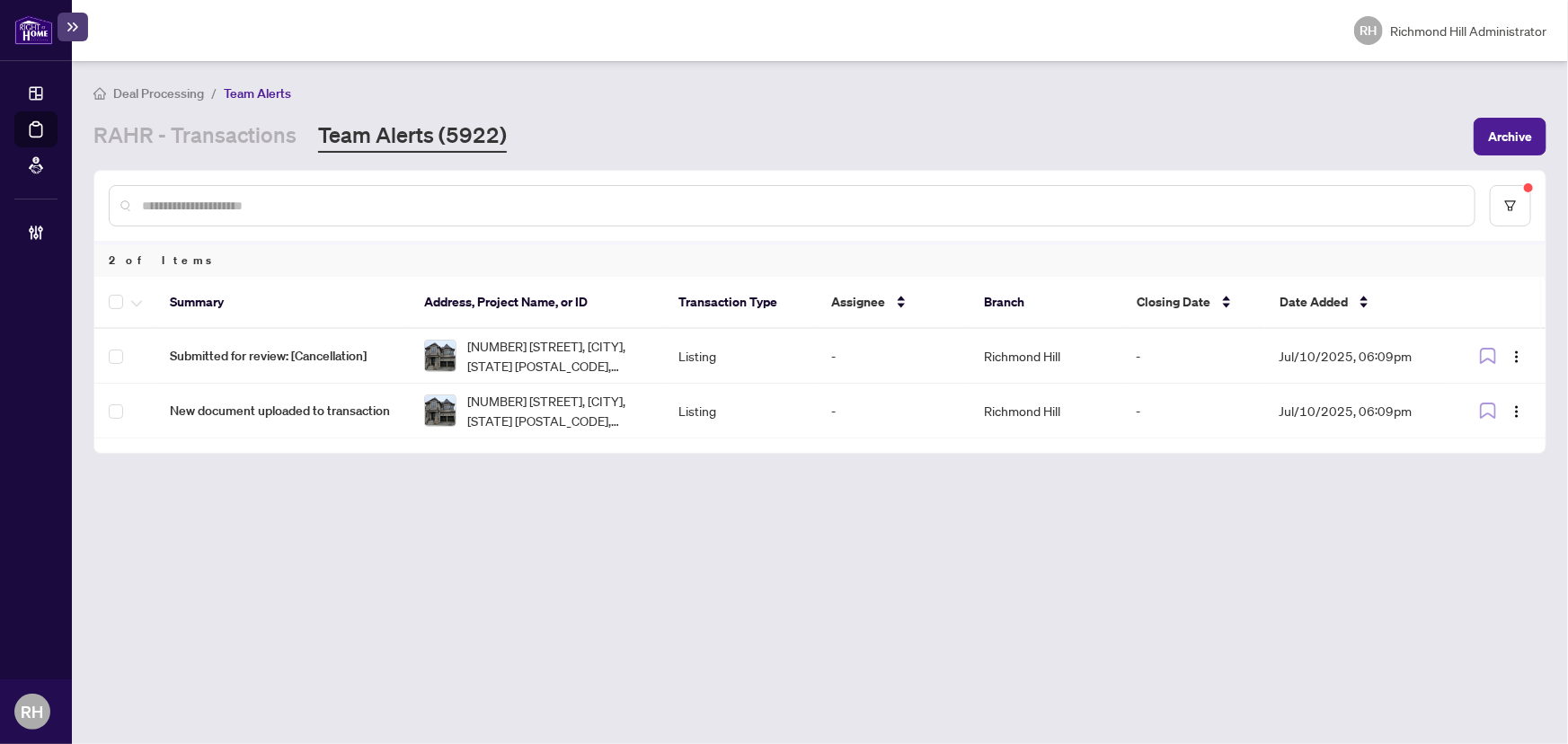 drag, startPoint x: 668, startPoint y: 485, endPoint x: 551, endPoint y: 383, distance: 155.2192 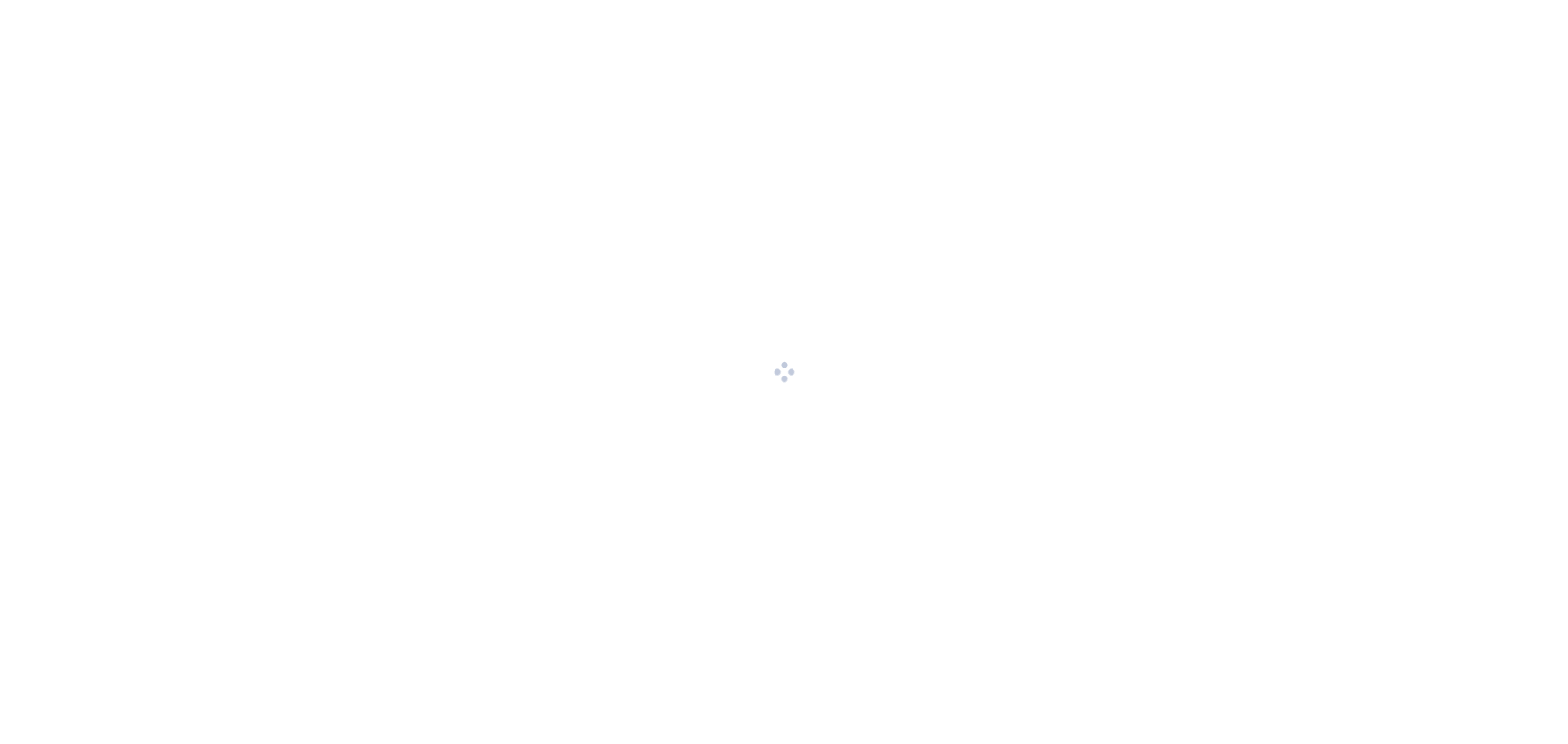 scroll, scrollTop: 0, scrollLeft: 0, axis: both 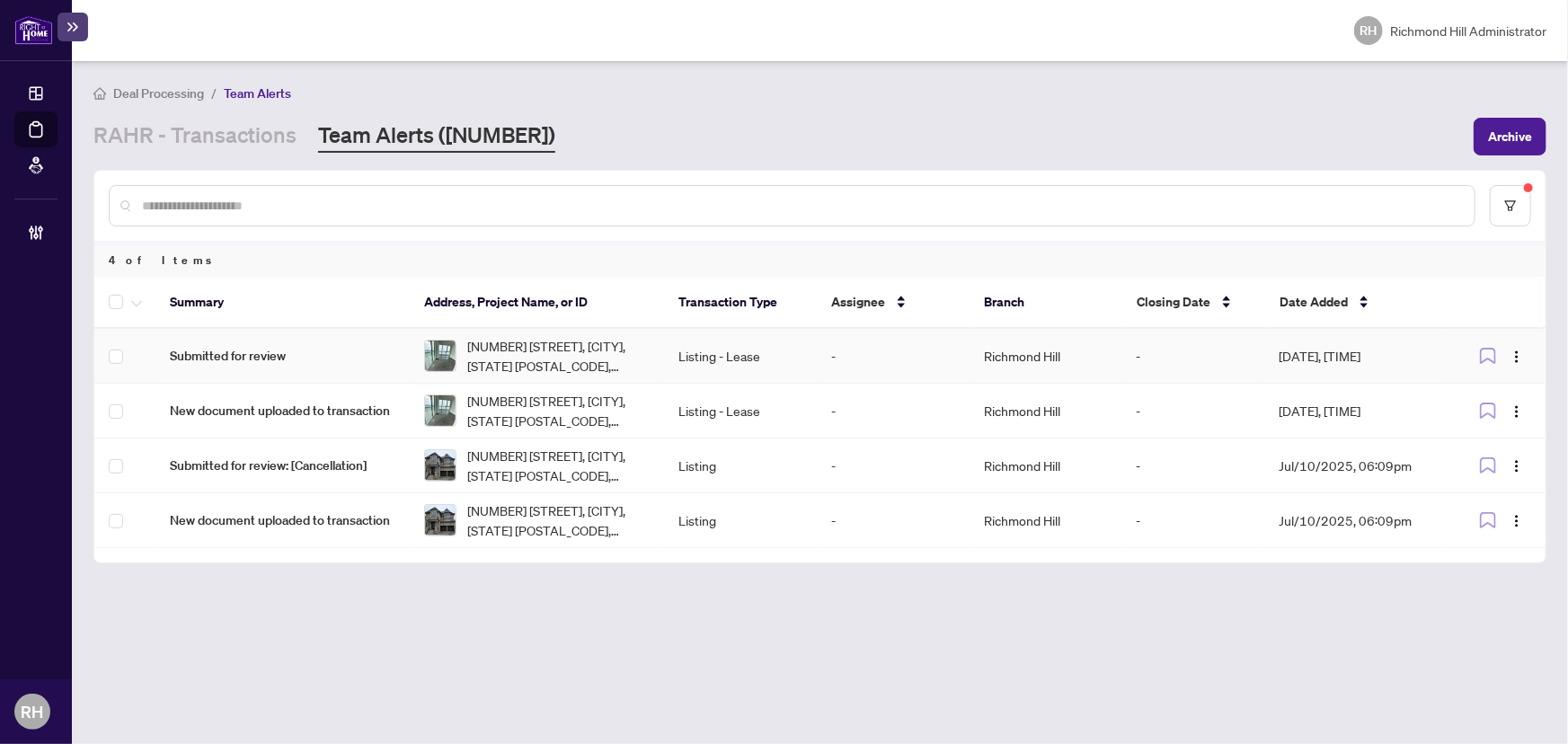 click on "Submitted for review" at bounding box center [282, 356] 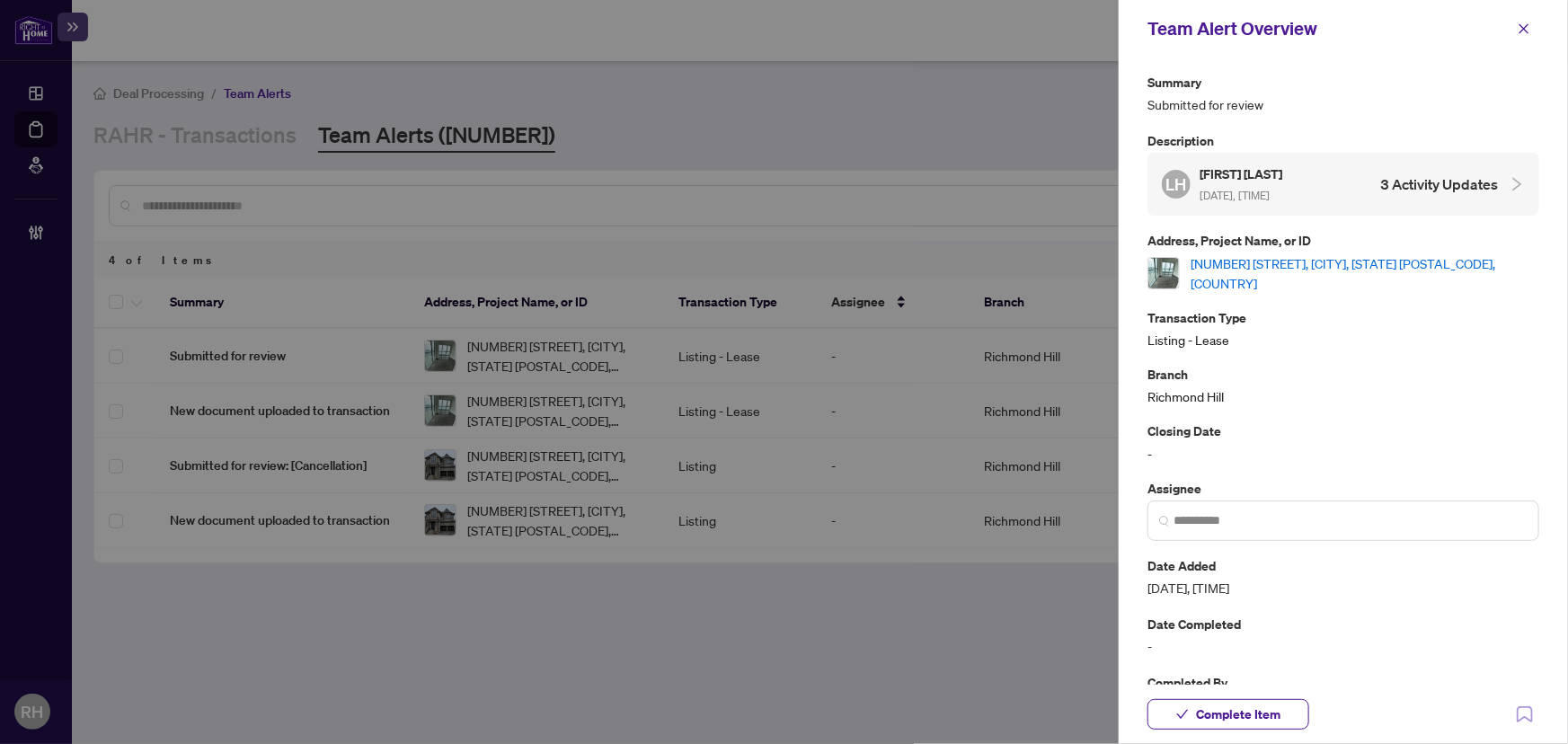 click on "[NUMBER] [STREET], [CITY], [STATE] [POSTAL_CODE], [COUNTRY]" at bounding box center (1365, 273) 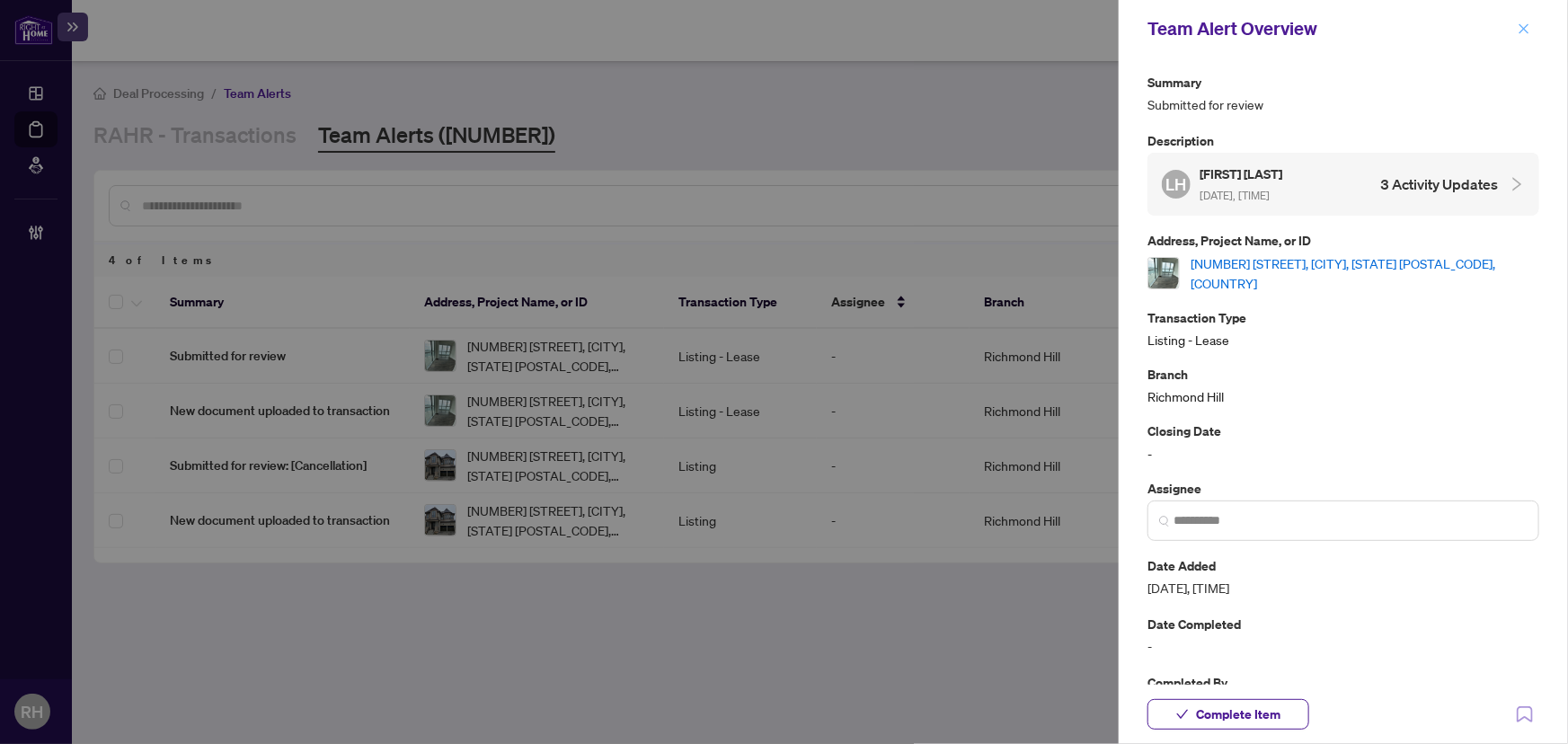 click at bounding box center [1524, 29] 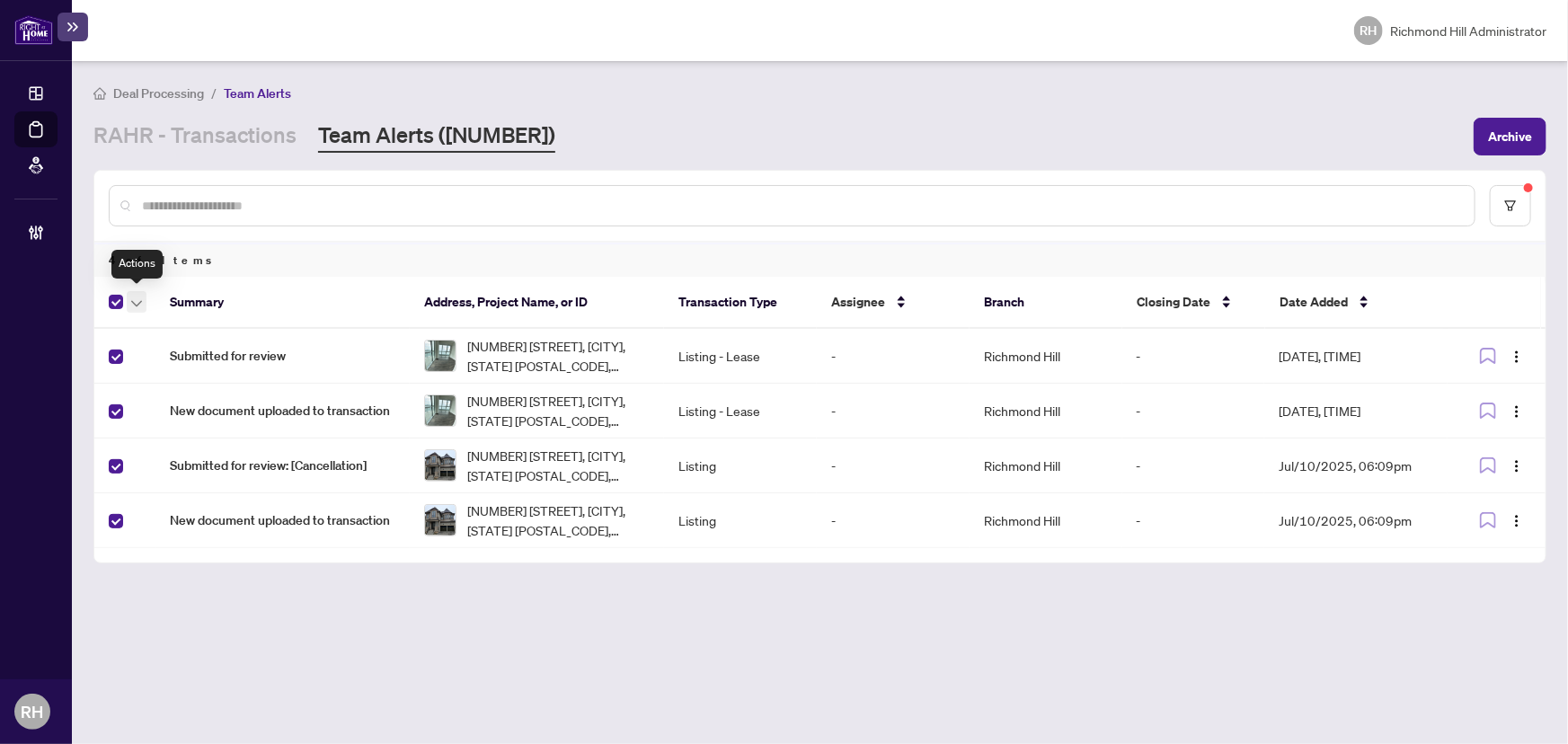 click at bounding box center (137, 302) 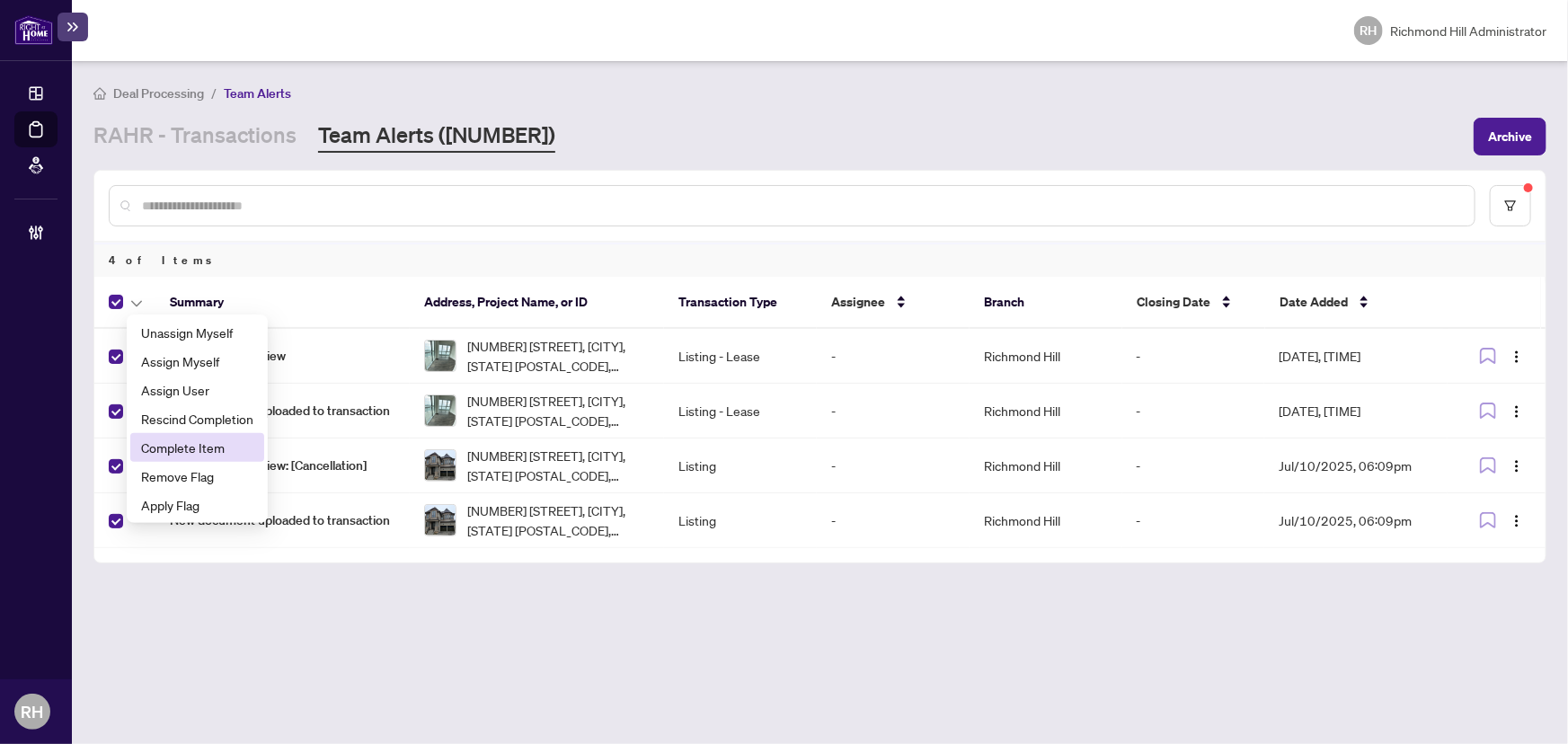 click on "Complete Item" at bounding box center [197, 447] 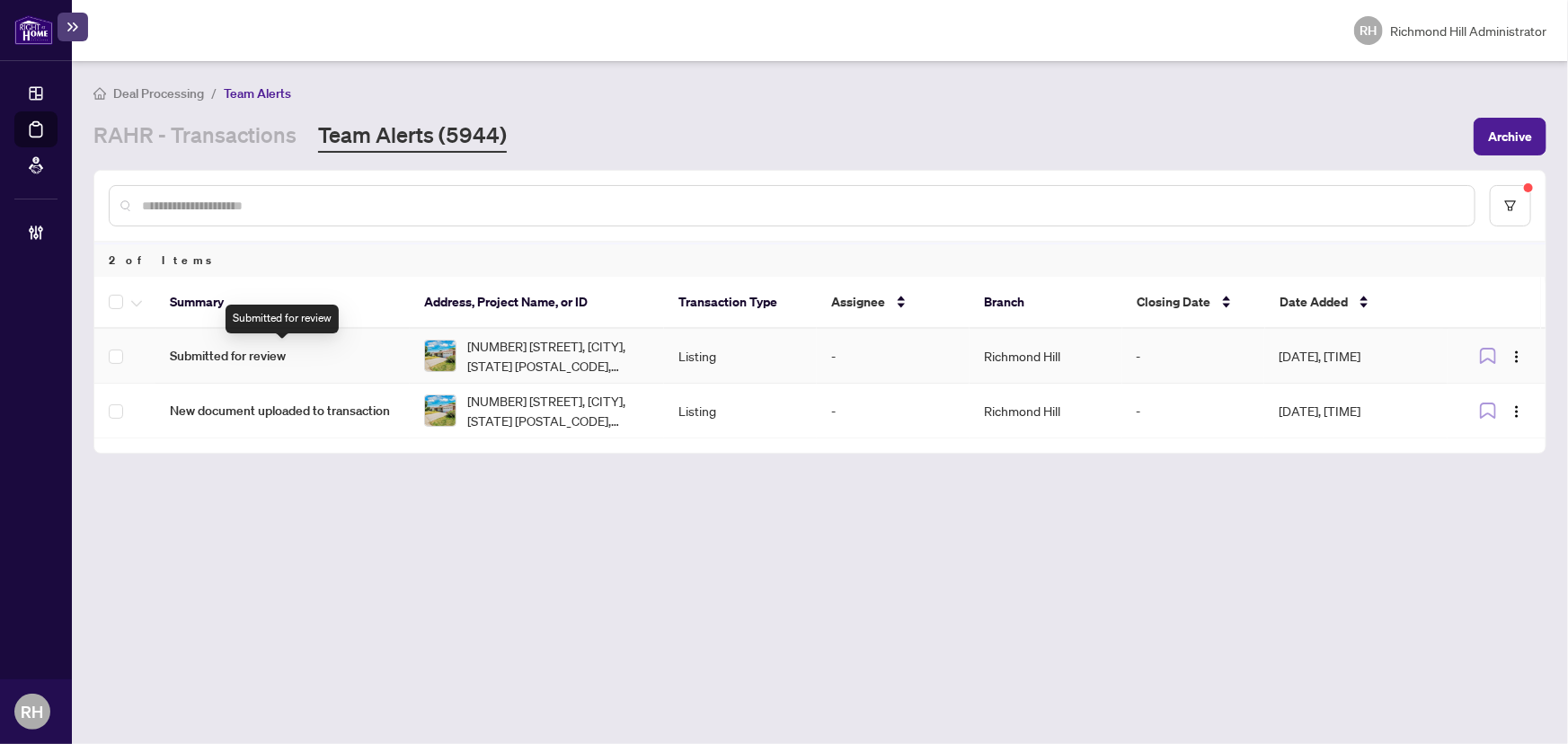 click on "Submitted for review" at bounding box center [282, 356] 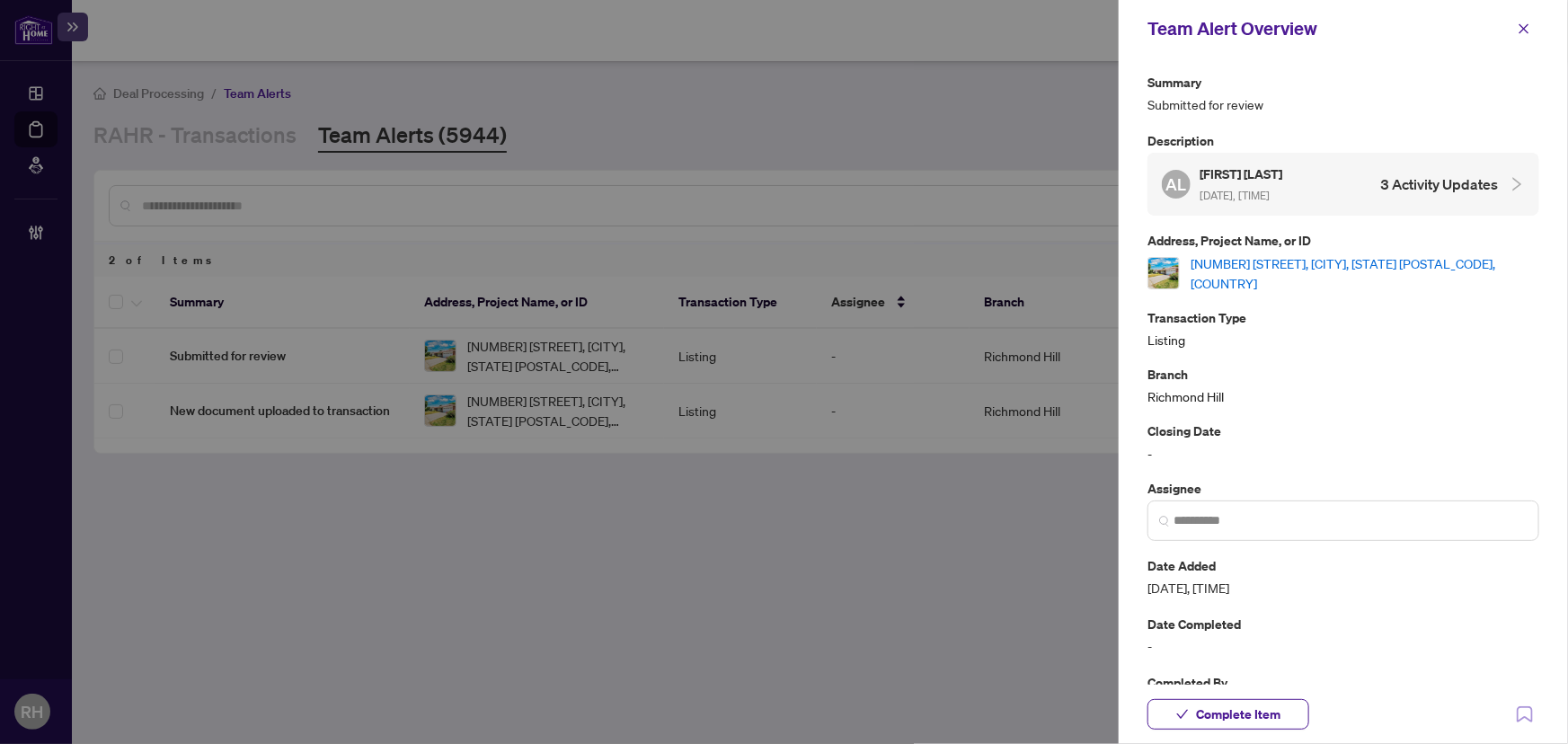 click on "[NUMBER] [STREET], [CITY], [STATE] [POSTAL_CODE], [COUNTRY]" at bounding box center (1365, 273) 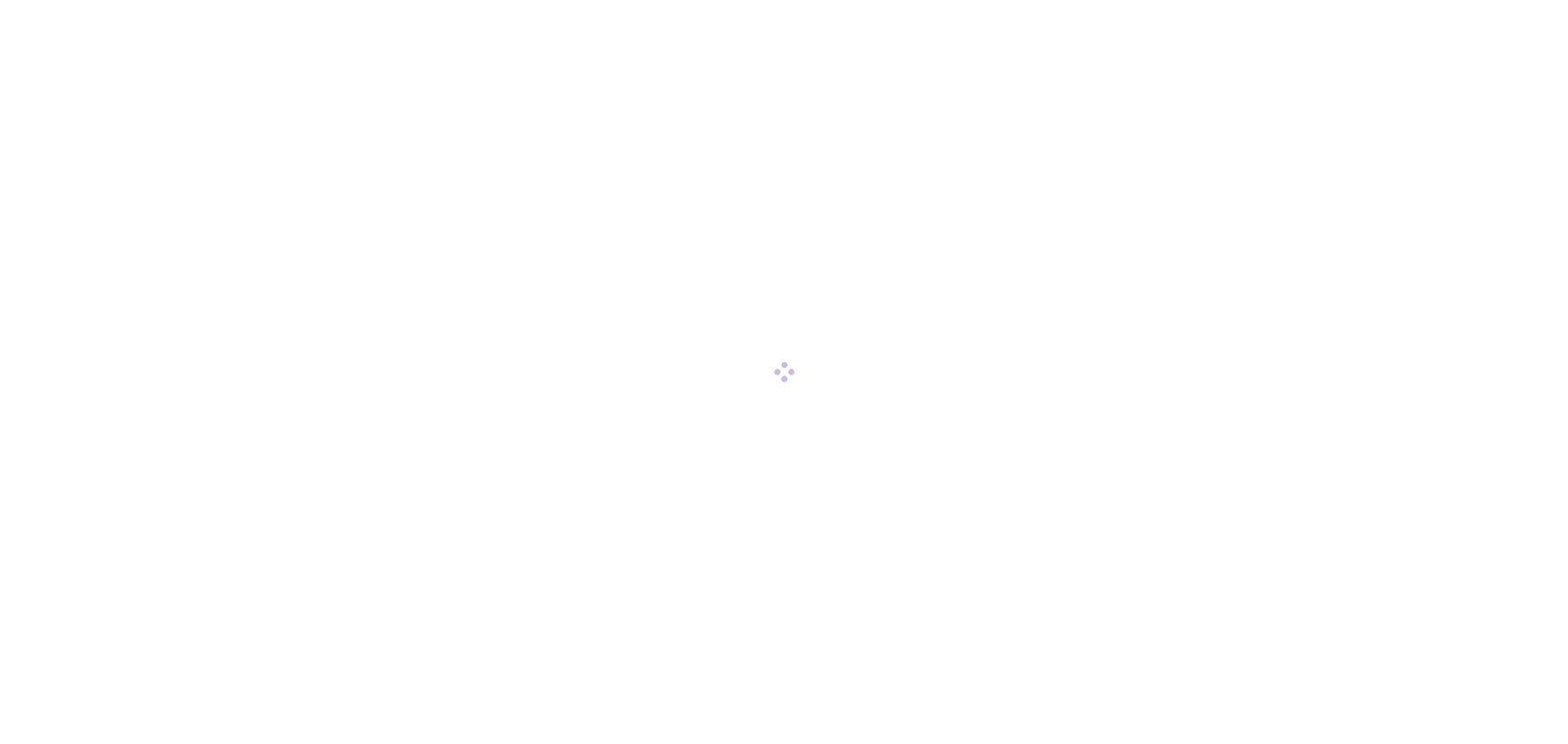 scroll, scrollTop: 0, scrollLeft: 0, axis: both 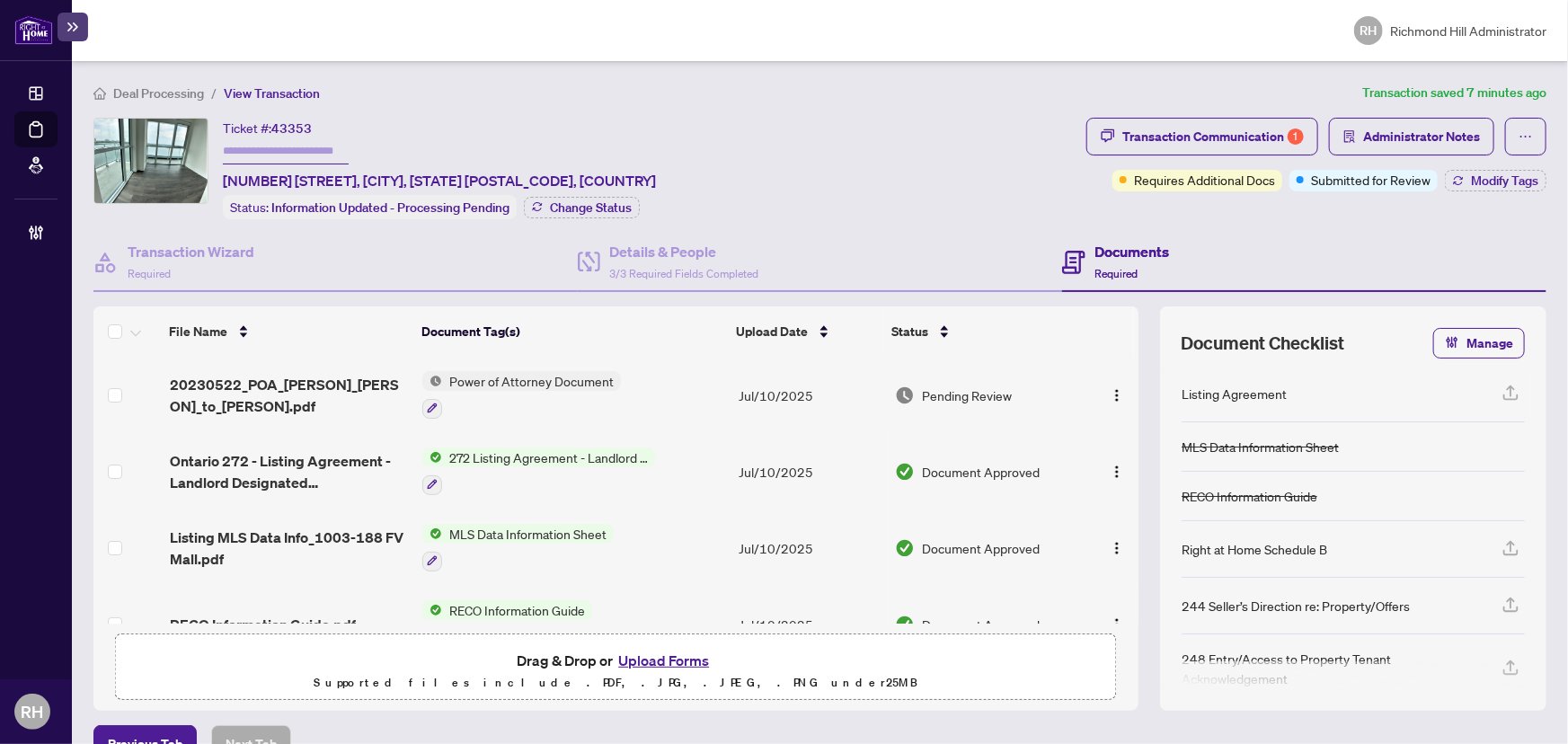 click on "Power of Attorney Document" at bounding box center (573, 394) 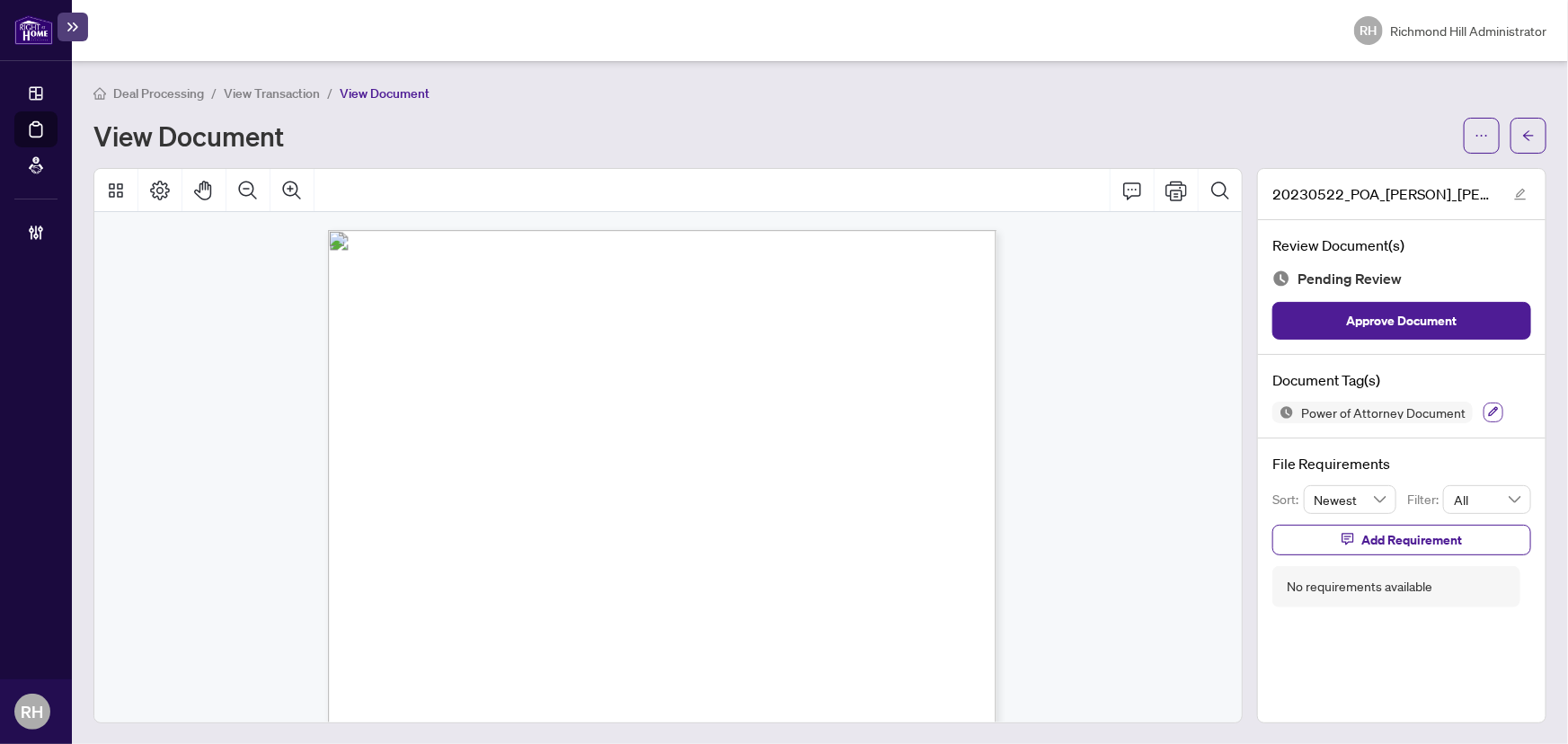 click 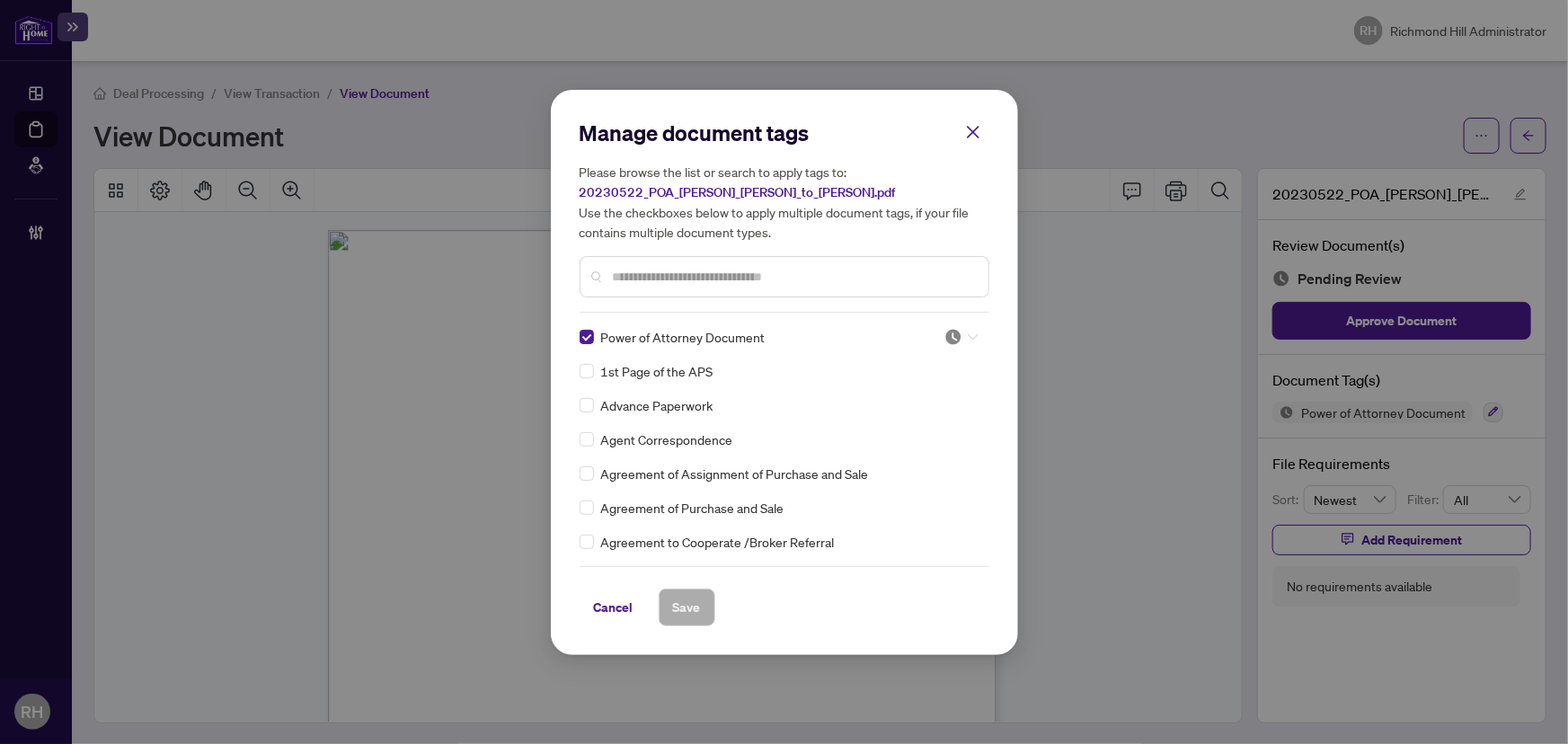click 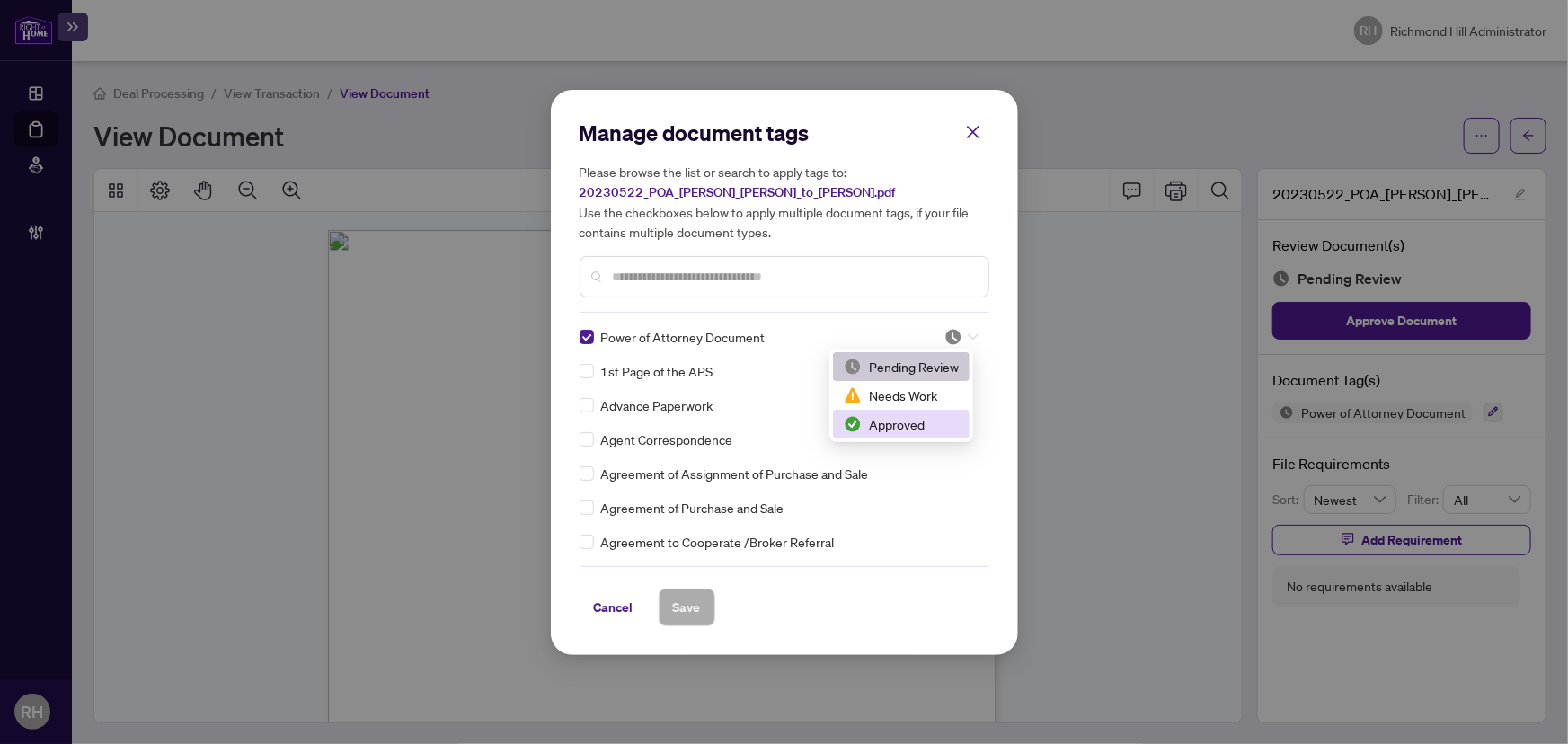 click on "Approved" at bounding box center [901, 424] 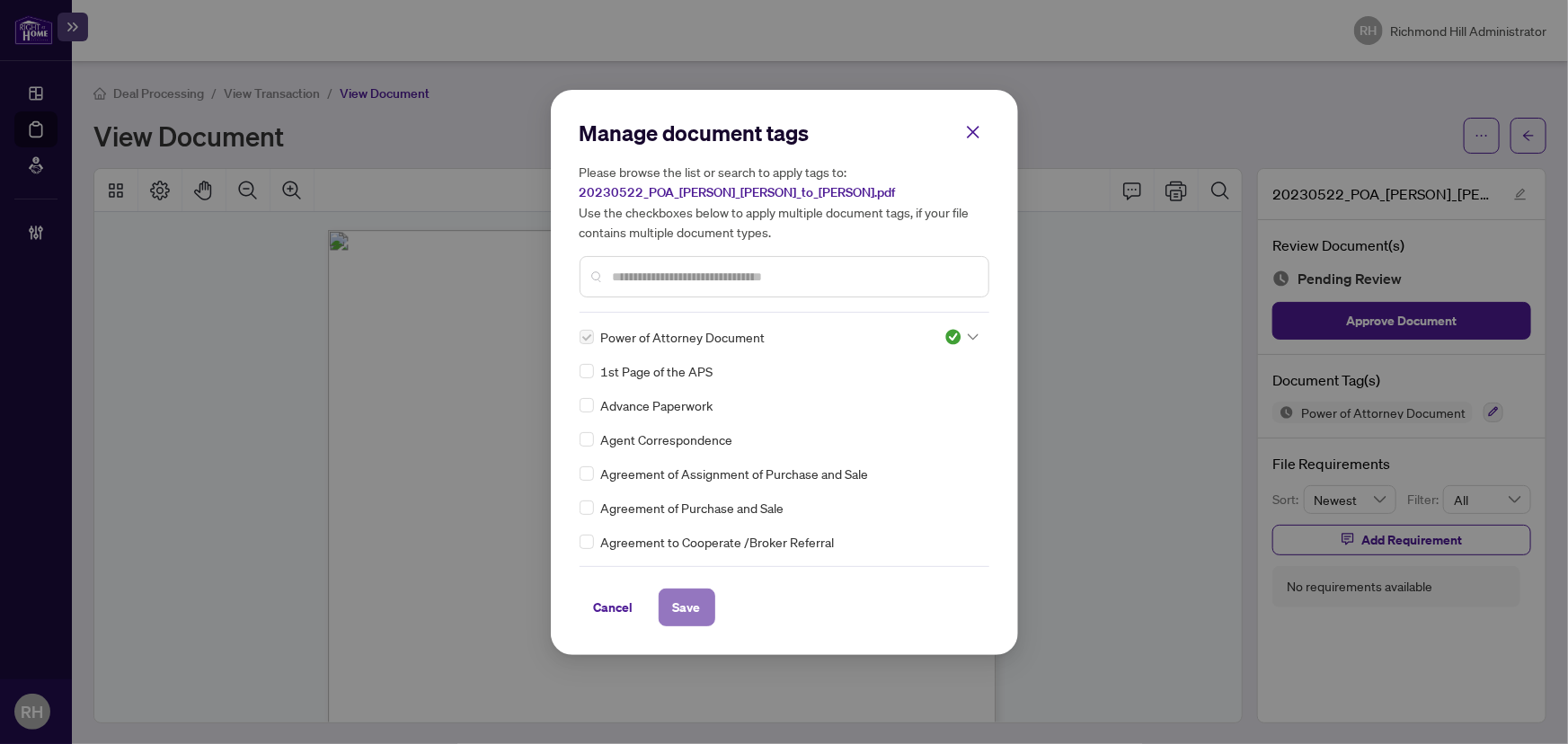 click on "Save" at bounding box center [687, 607] 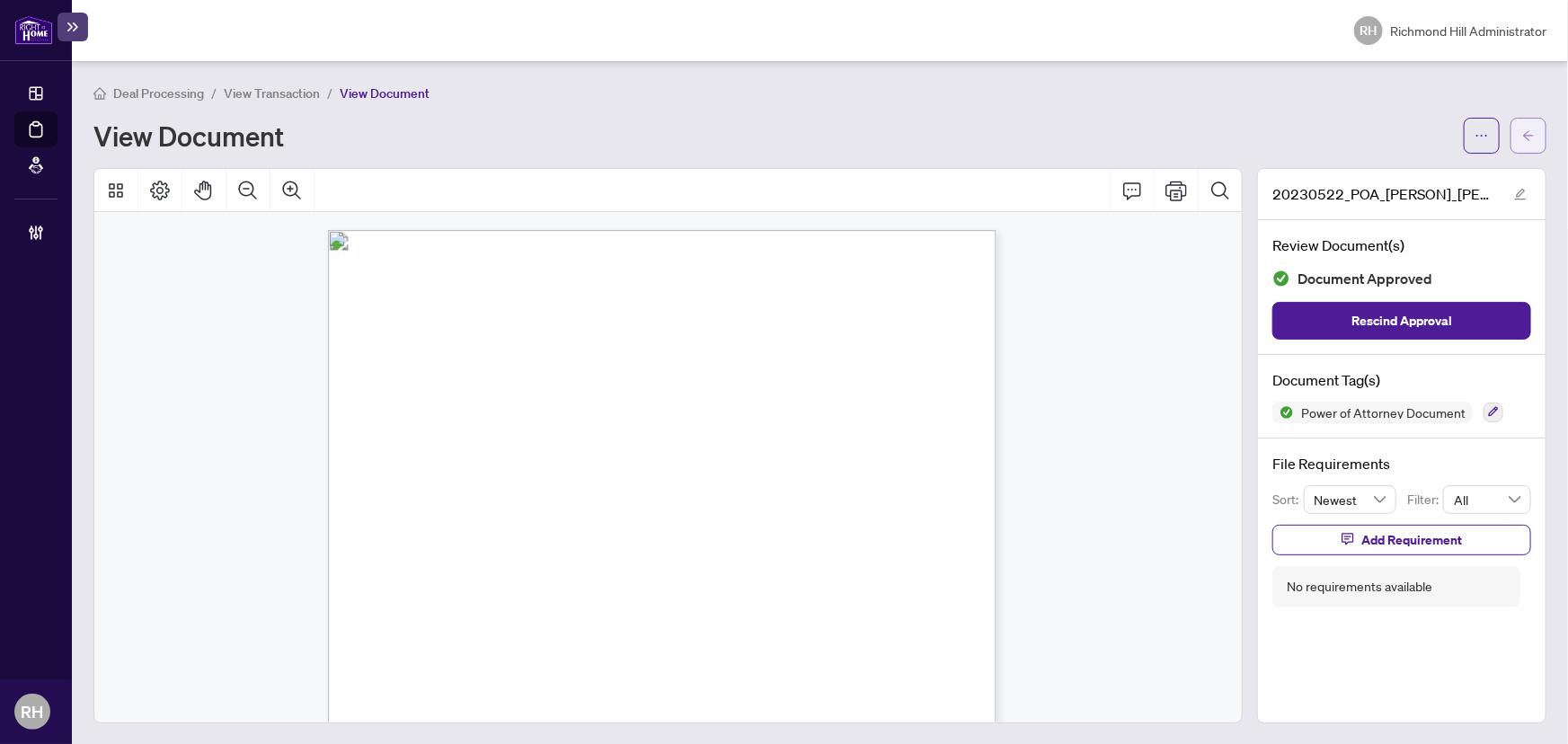 click 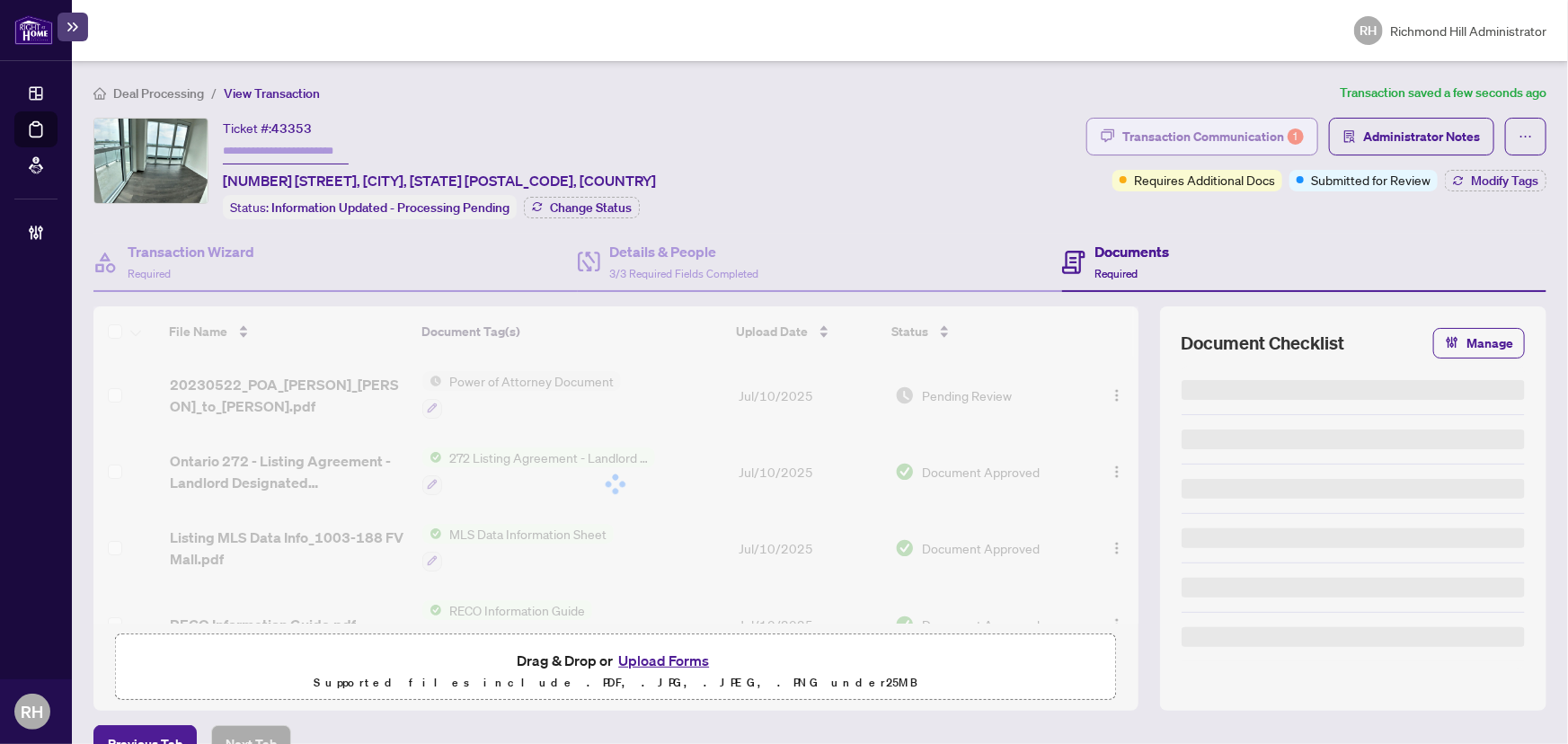 click on "Transaction Communication 1" at bounding box center (1213, 137) 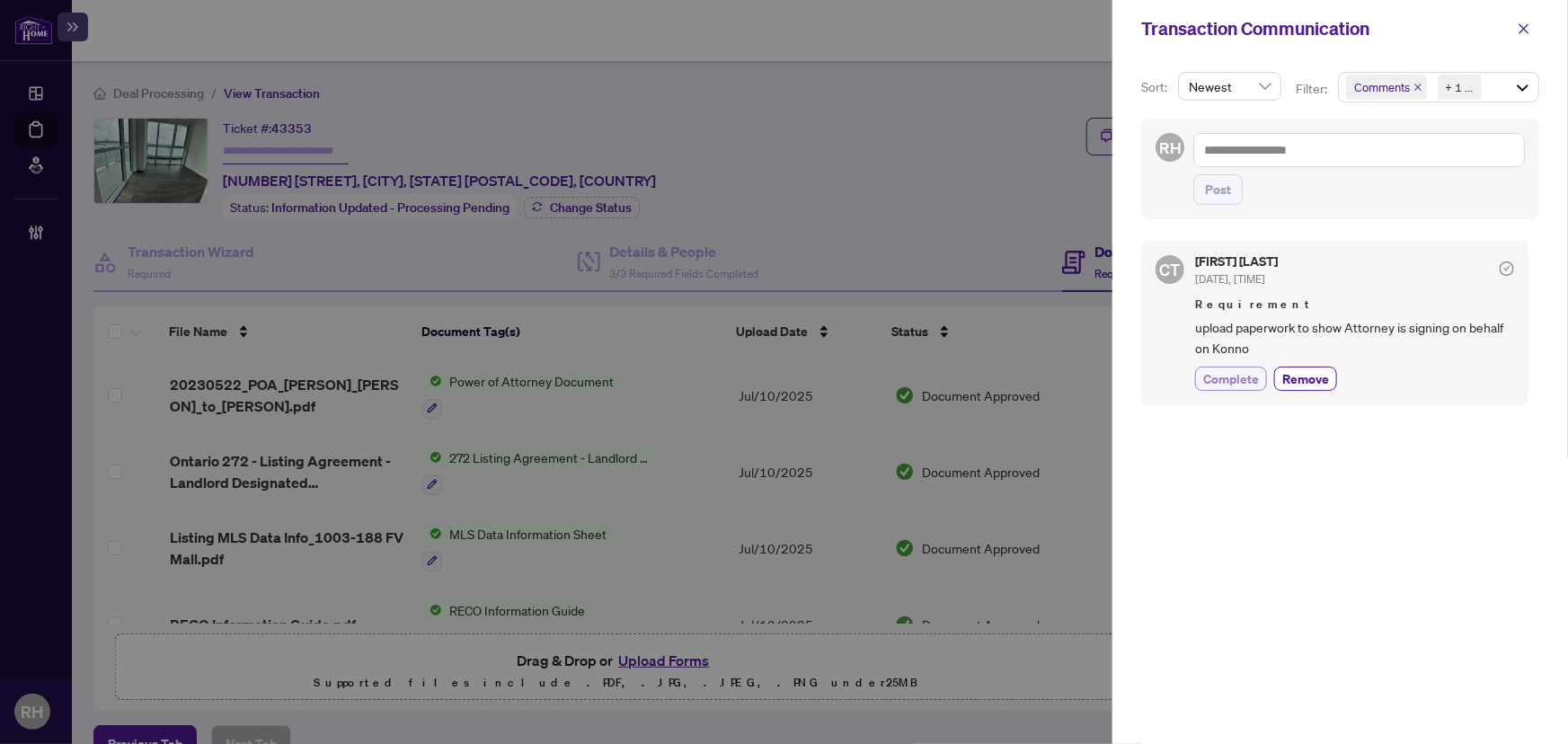 click on "Complete" at bounding box center [1231, 378] 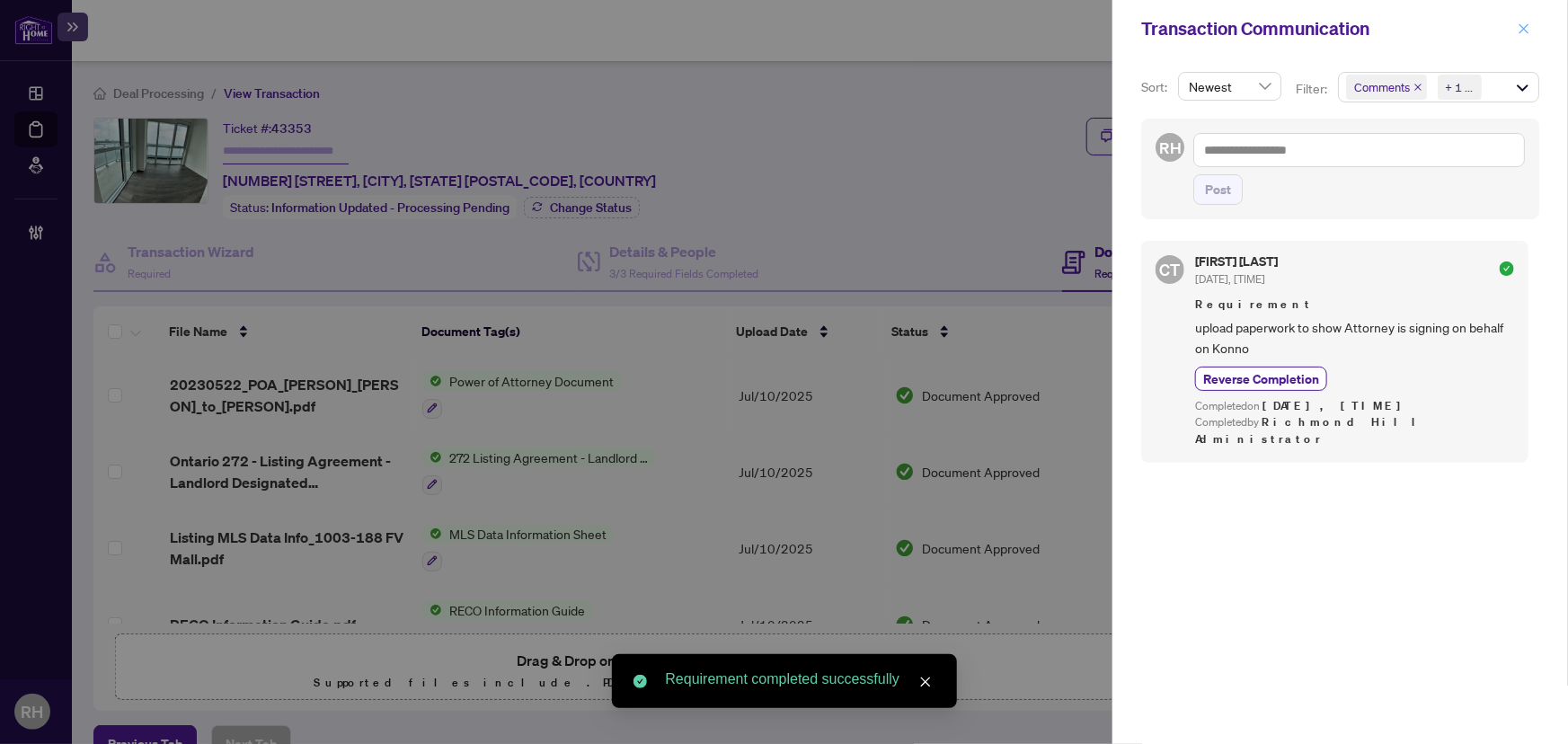 click at bounding box center (1524, 29) 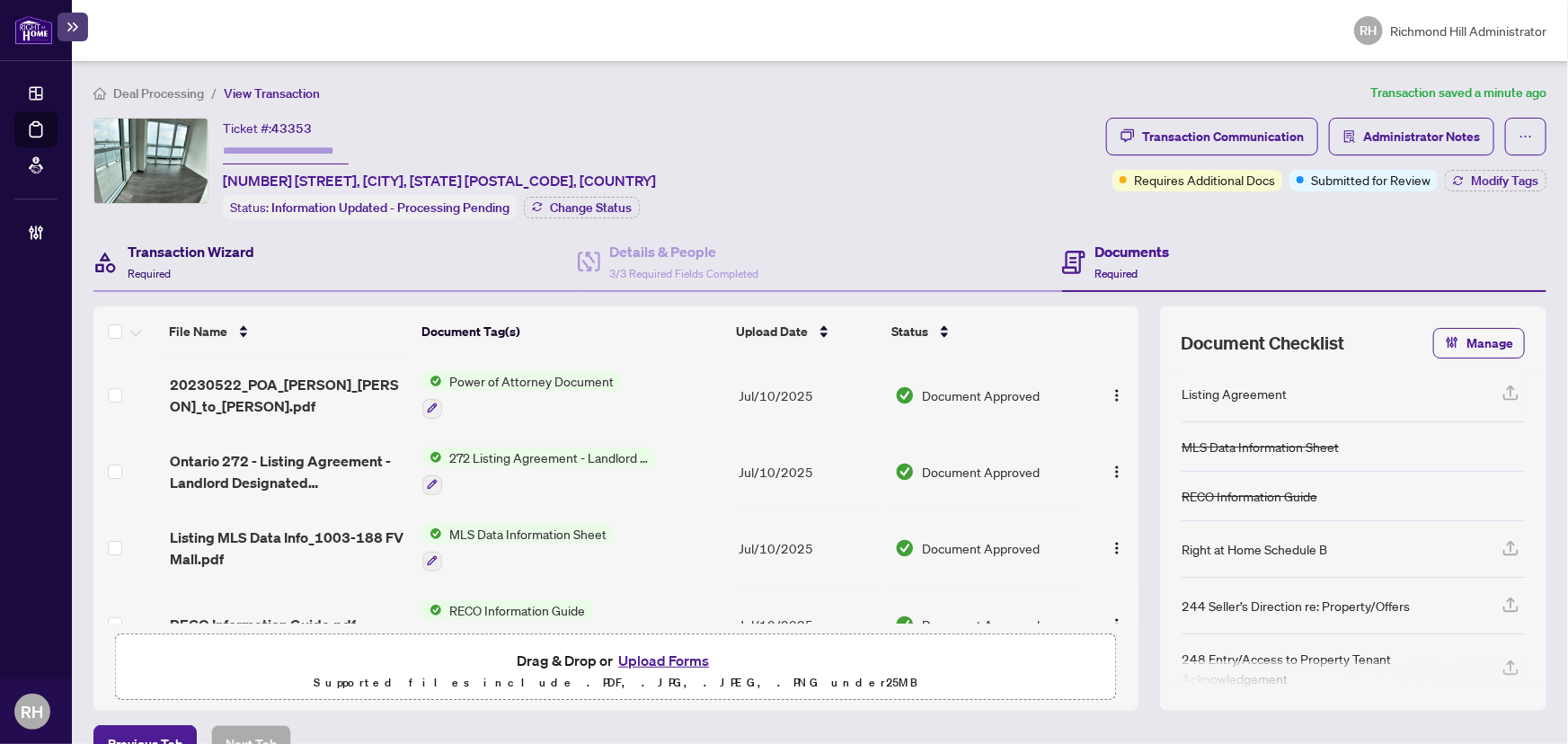 click on "Transaction Wizard" at bounding box center (190, 252) 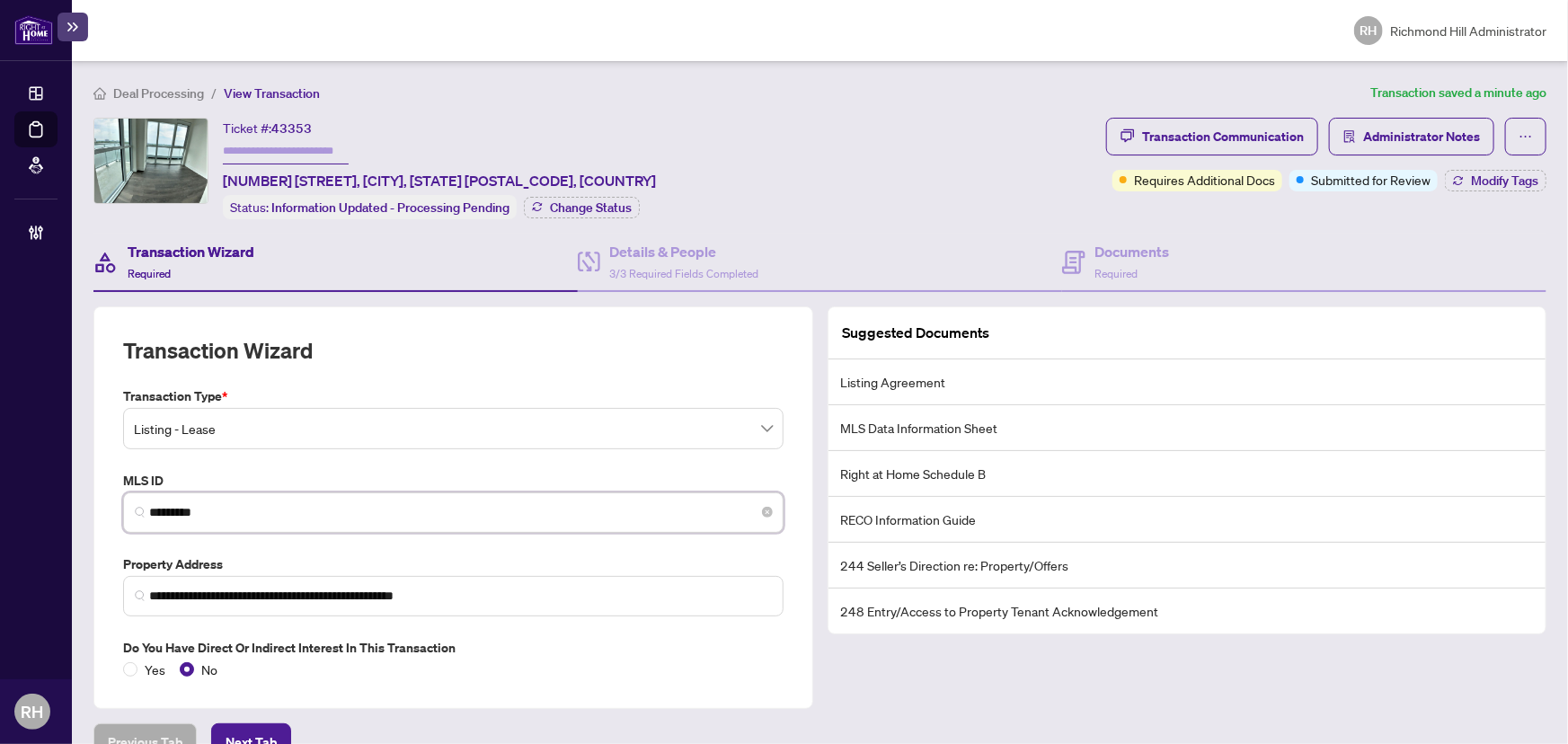 click on "*********" at bounding box center (460, 512) 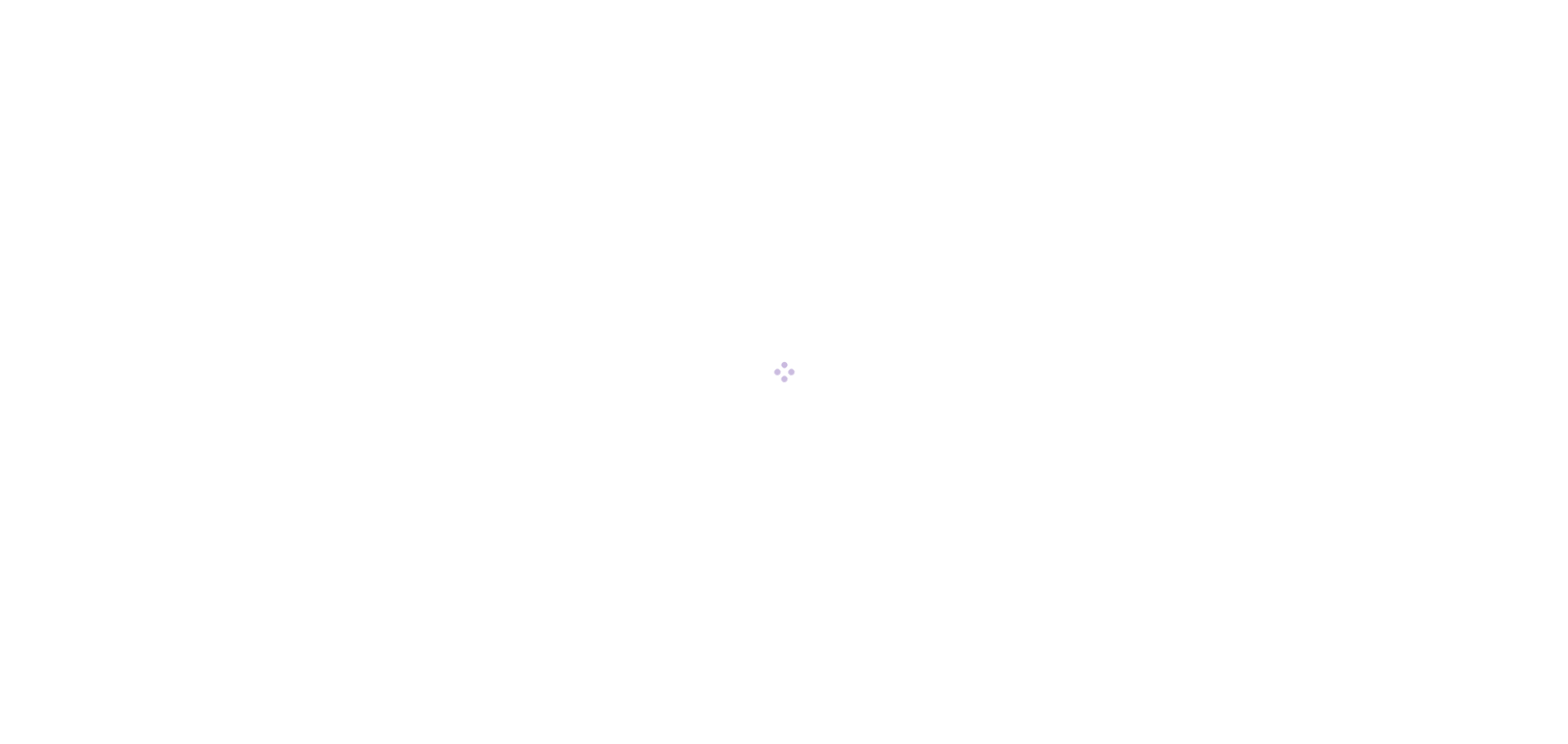 scroll, scrollTop: 0, scrollLeft: 0, axis: both 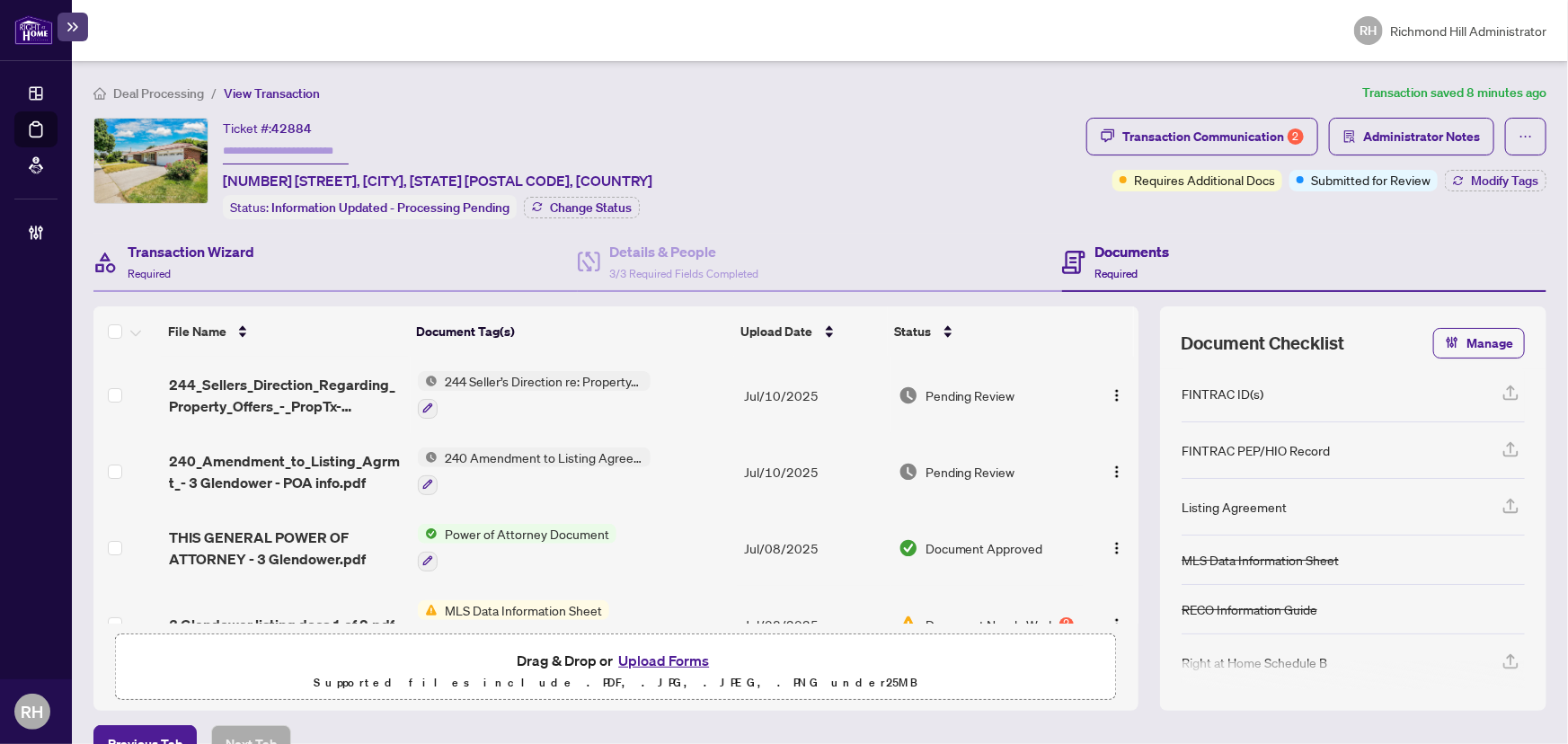 click on "Transaction Wizard Required" at bounding box center [335, 262] 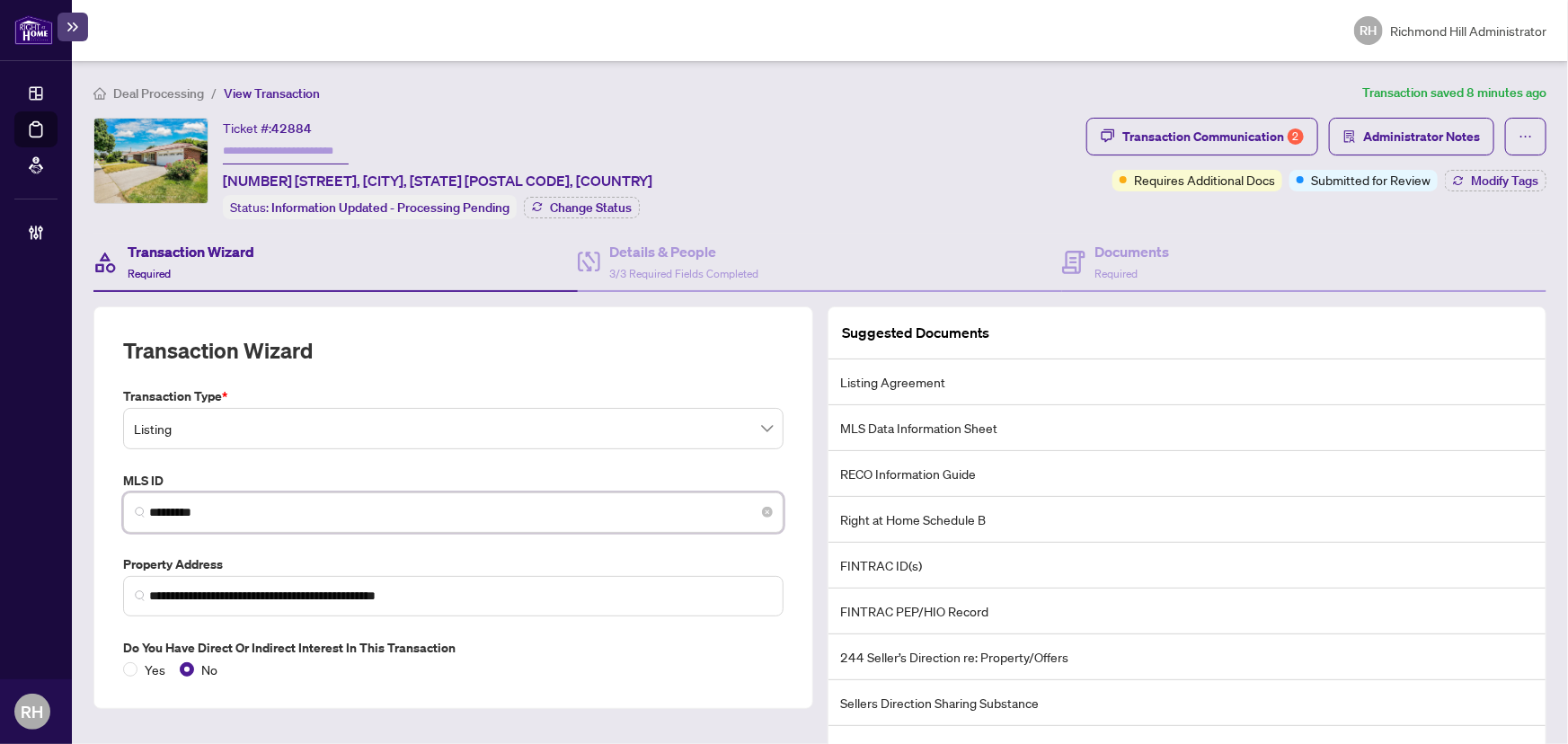 click on "*********" at bounding box center (460, 512) 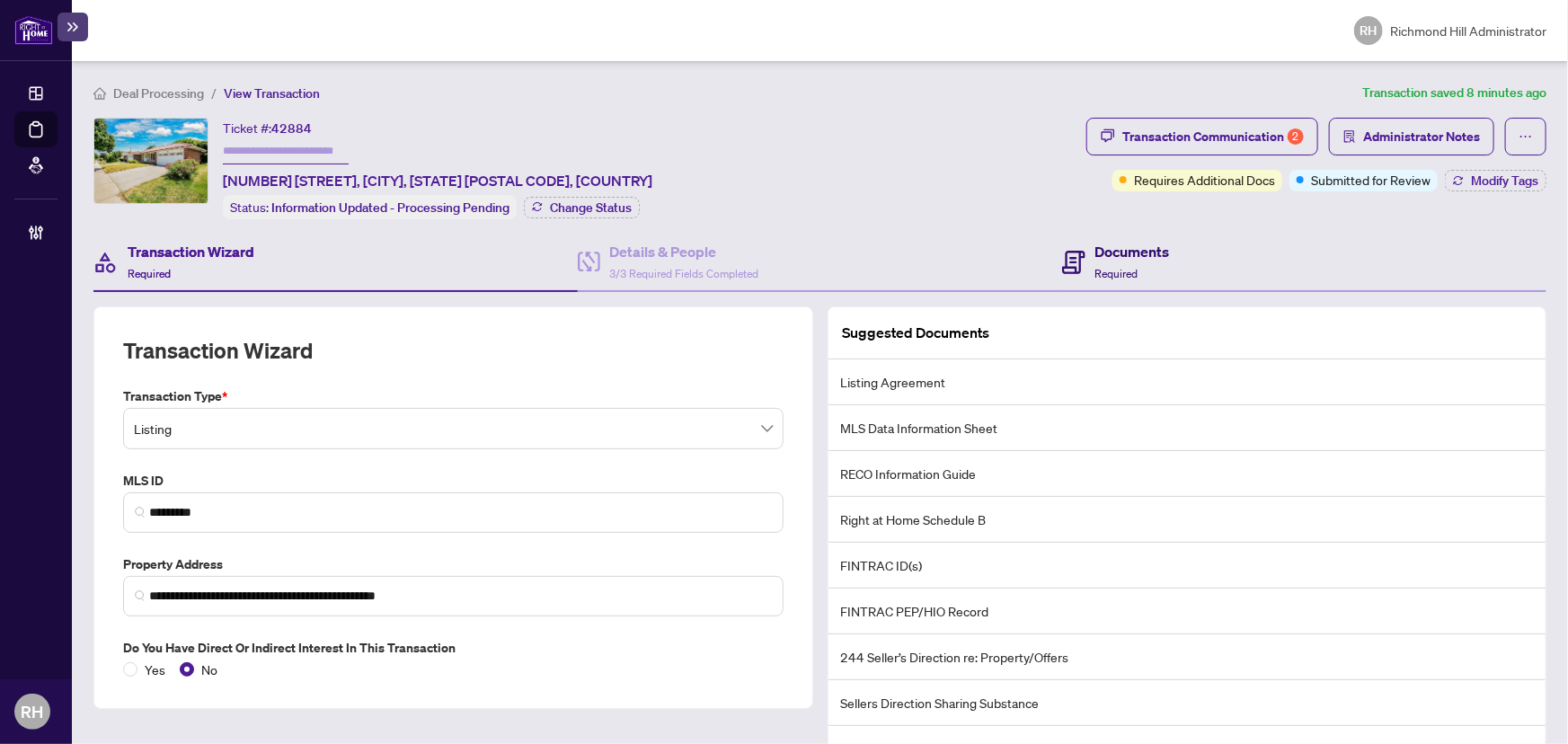 click on "Documents" at bounding box center [1131, 252] 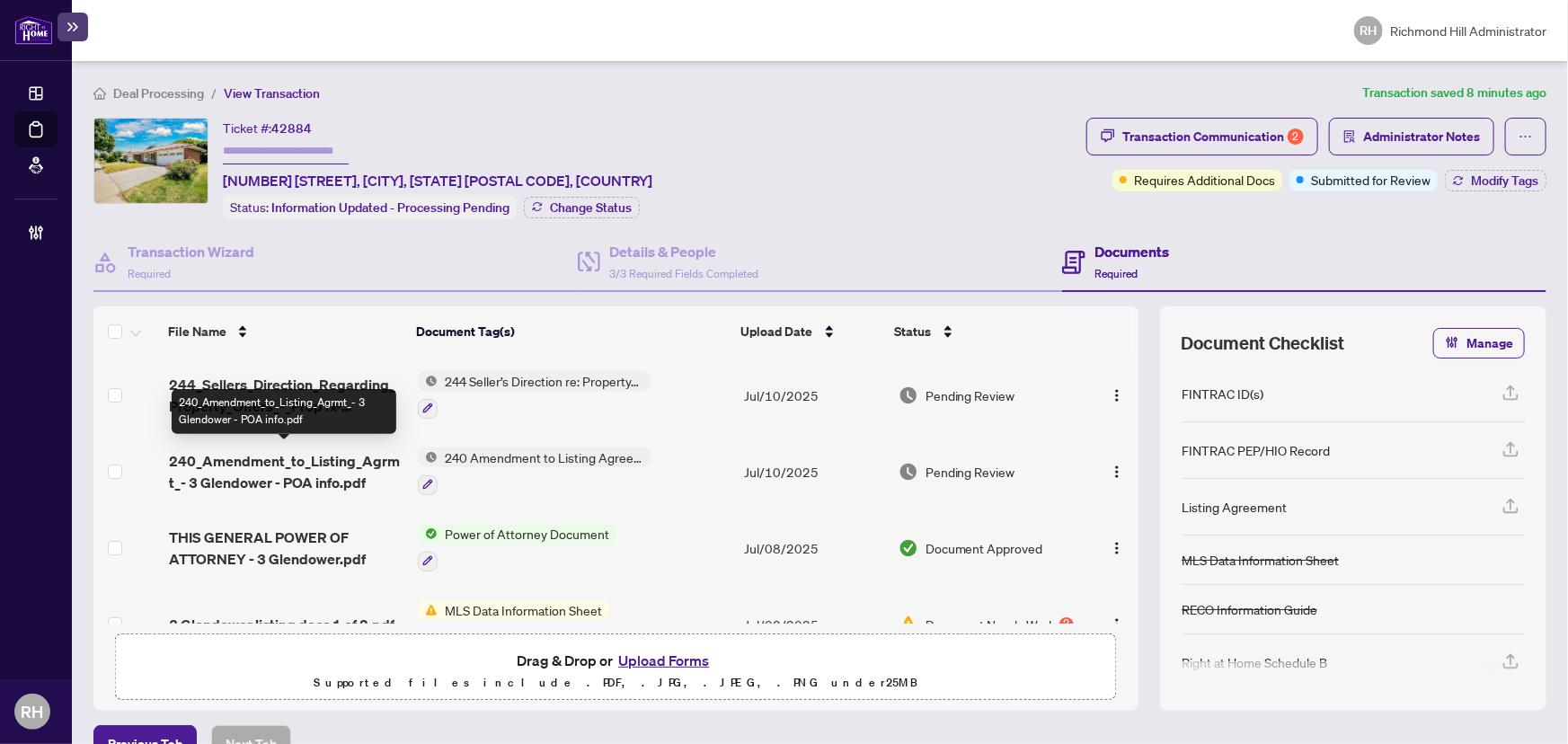 click on "240_Amendment_to_Listing_Agrmt_- 3 Glendower - POA info.pdf" at bounding box center [286, 472] 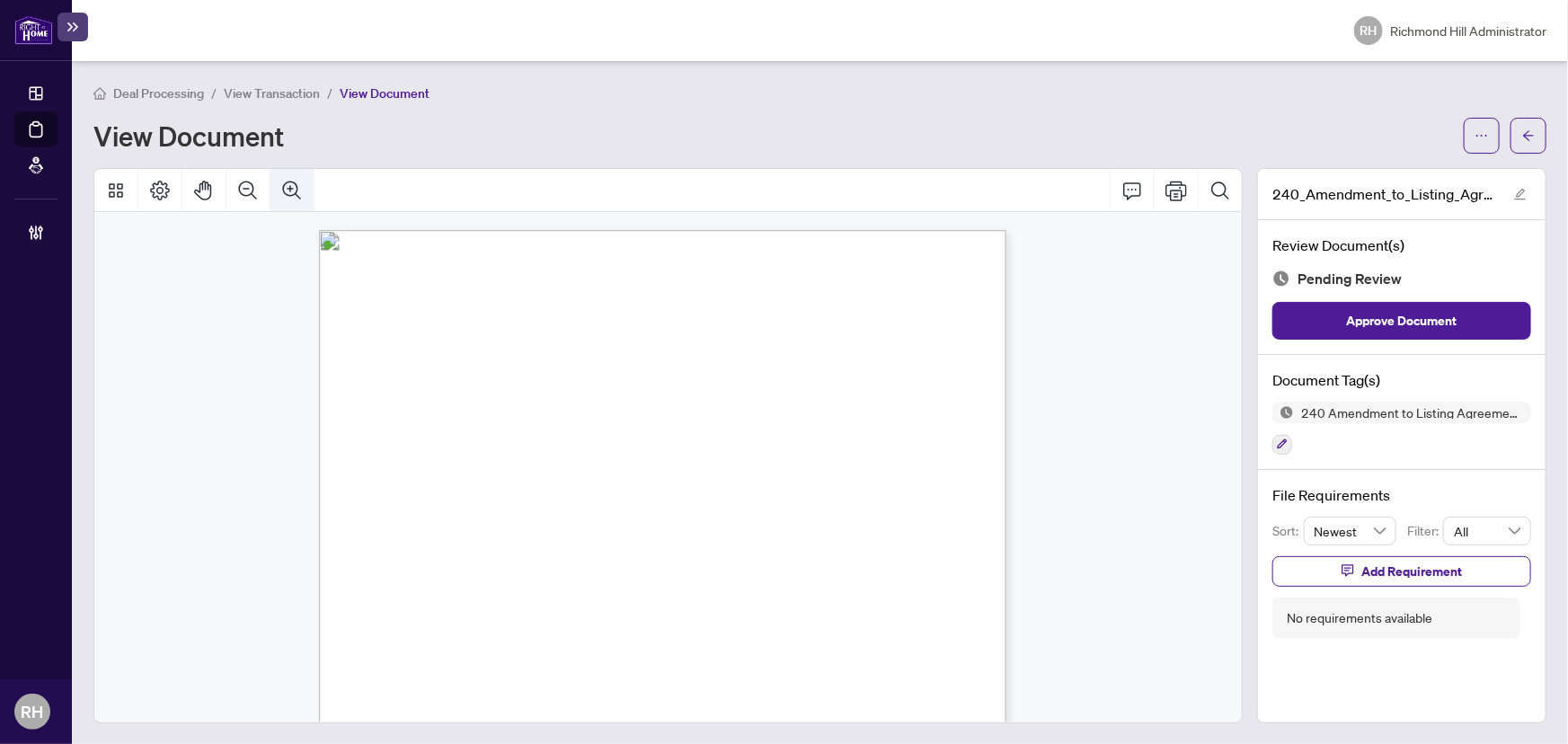 click 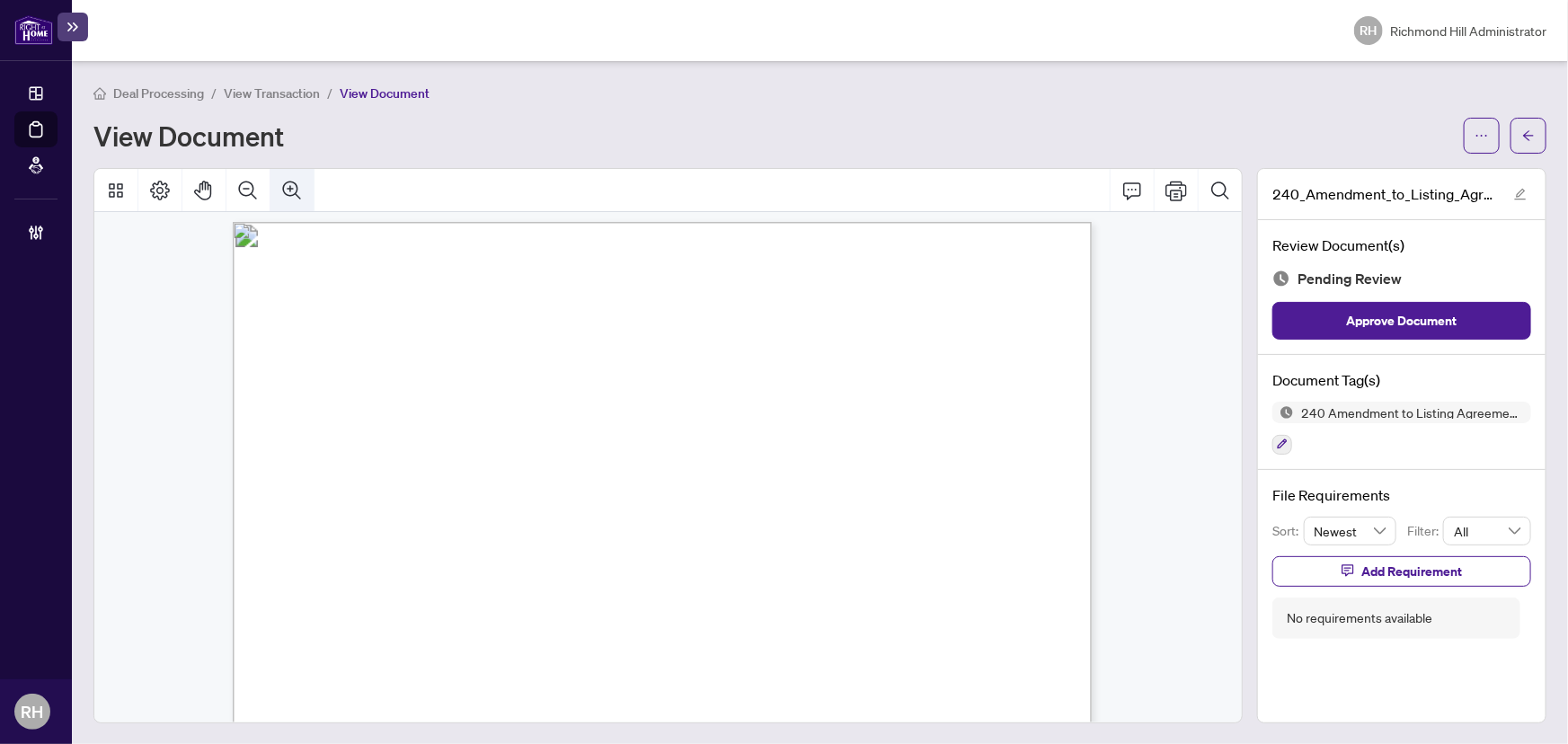 click 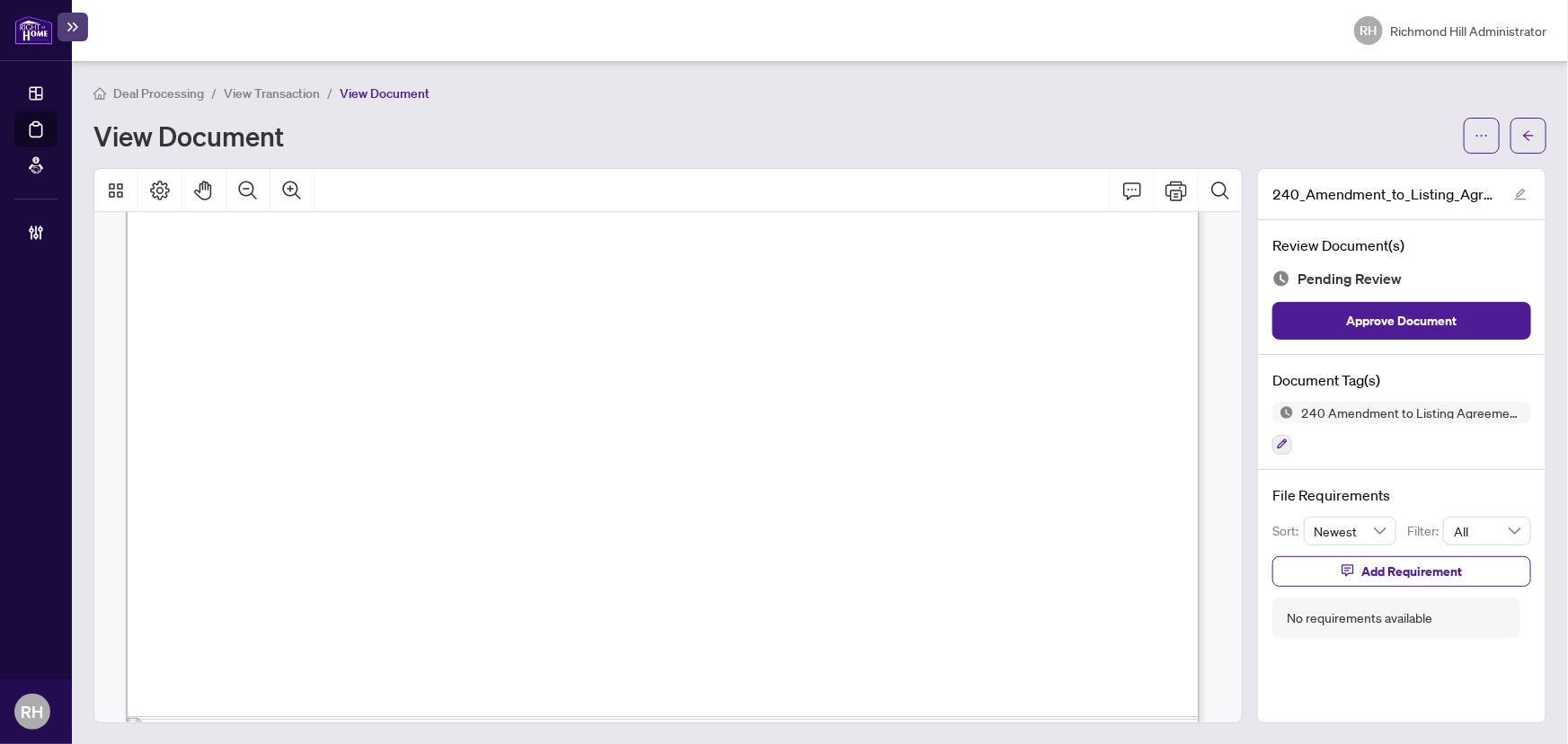 scroll, scrollTop: 5190, scrollLeft: 0, axis: vertical 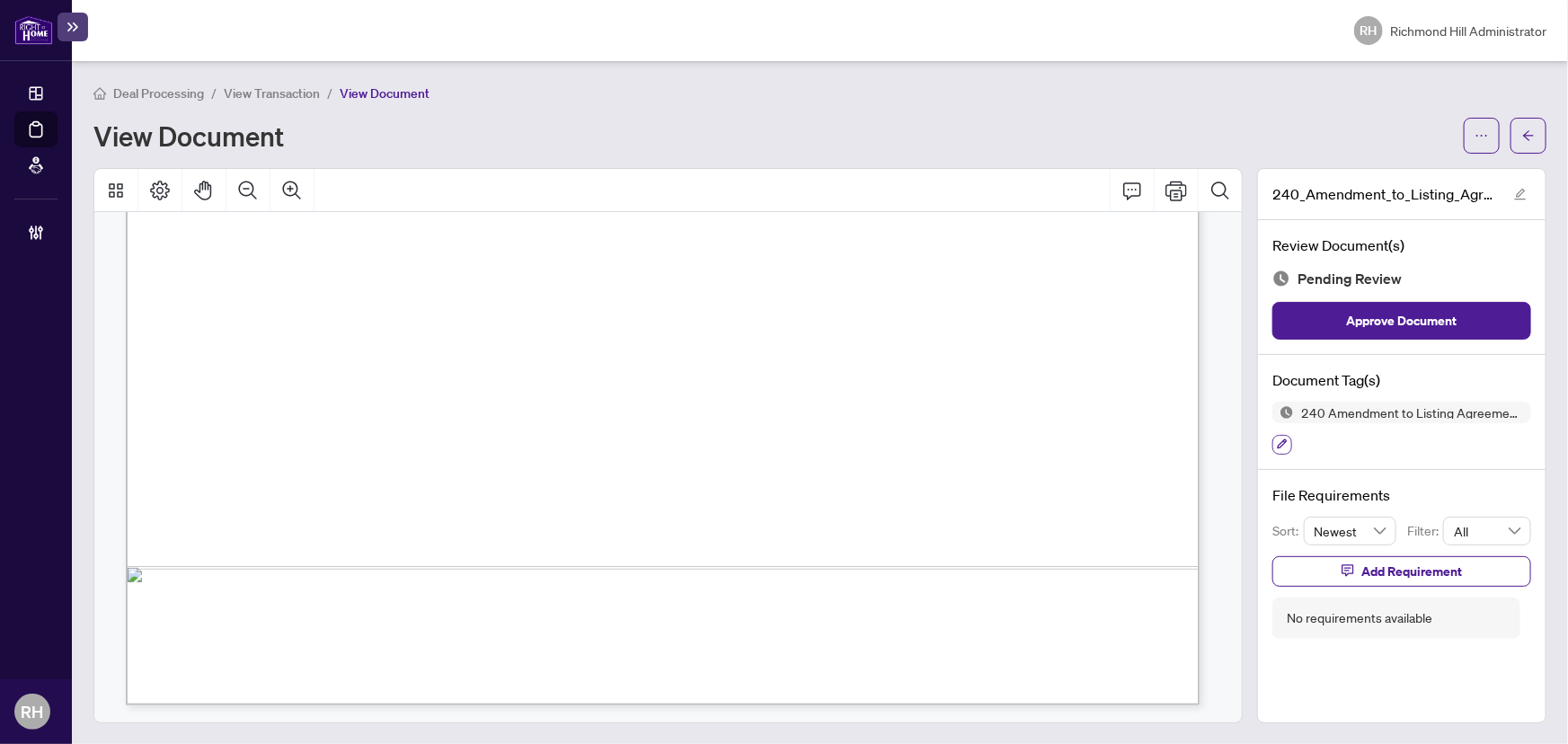 click at bounding box center [1282, 445] 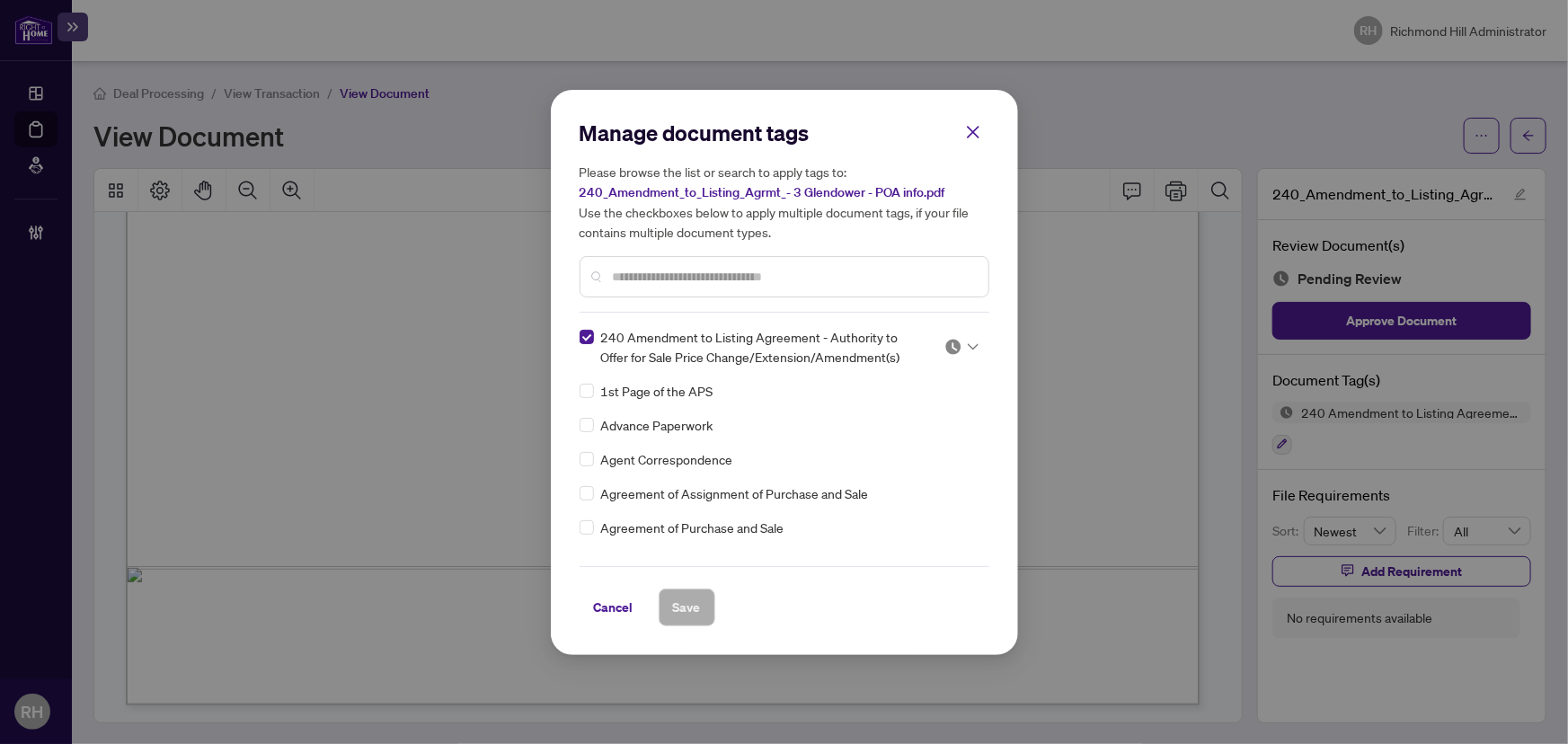 click at bounding box center [793, 277] 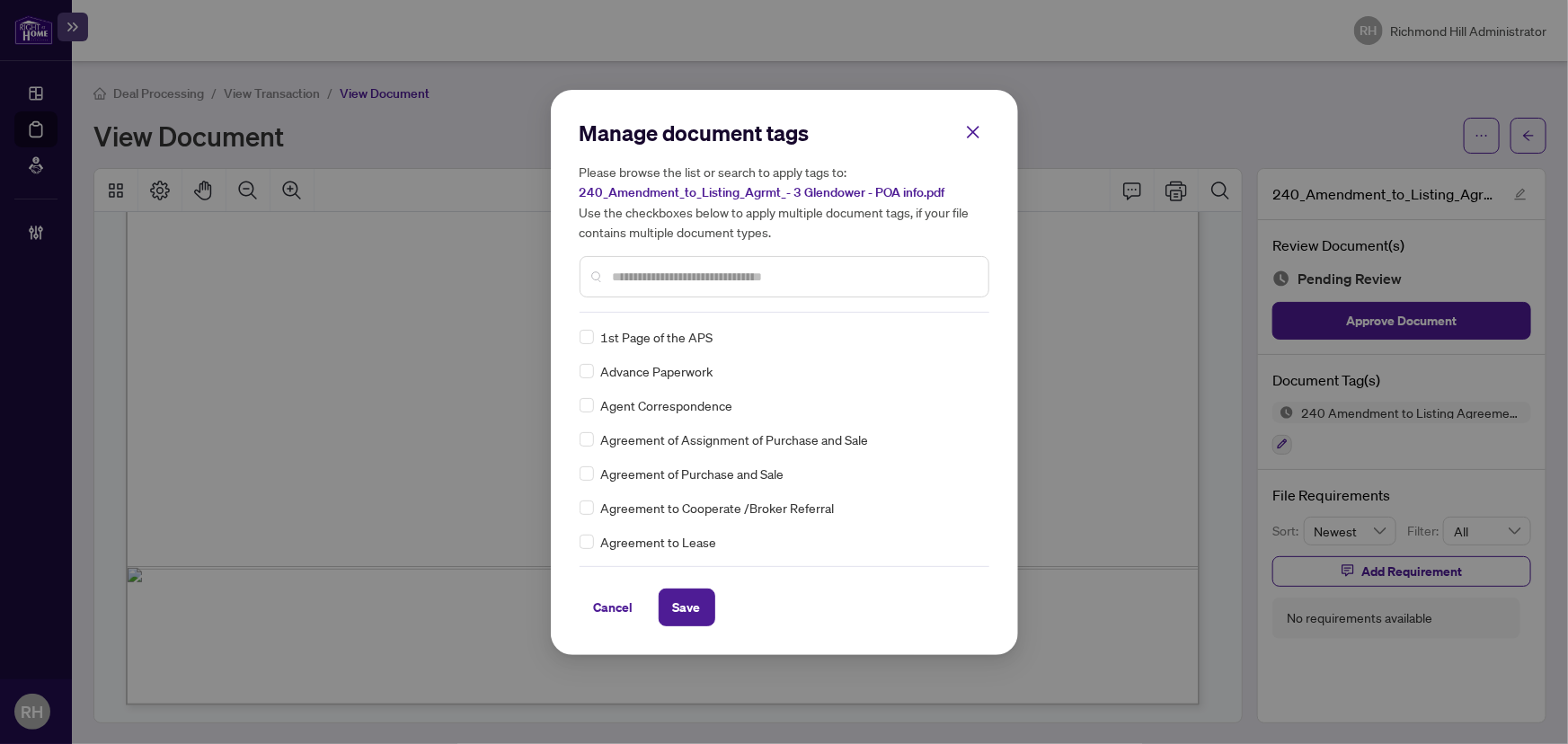 scroll, scrollTop: 0, scrollLeft: 0, axis: both 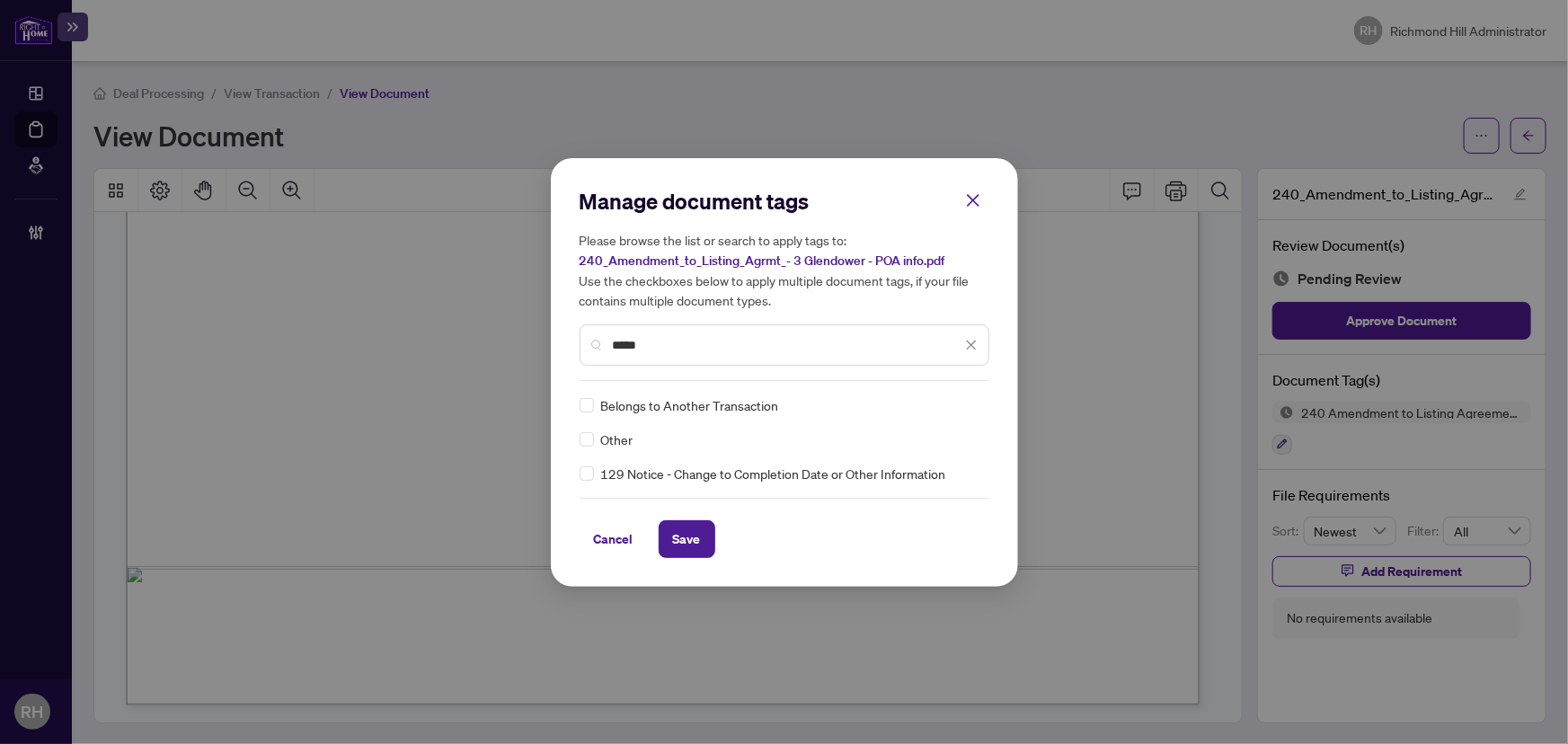 type on "*****" 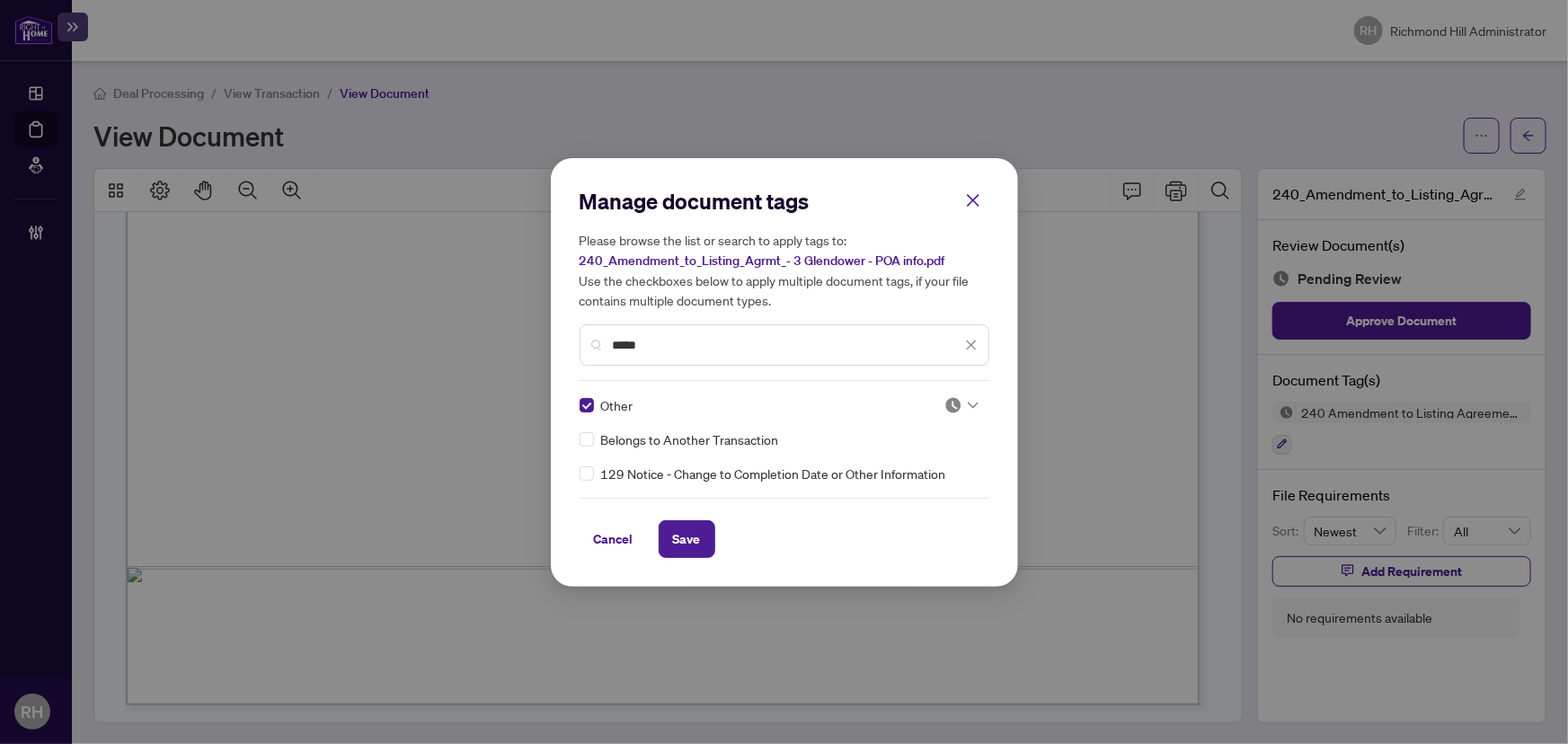 click on "OPERATIONS Dashboard Deal Processing Mortgage Referrals MANAGEMENT Brokerage Management RH Richmond Hill Administrator adminsrh@rightathomerealty.com RH Richmond Hill Administrator   Deal Processing / View Transaction / View Document View Document 240_Amendment_to_Listing_Agrmt_- 3 Glendower - POA info.pdf Review Document(s) Pending Review Approve Document Document Tag(s) 240 Amendment to Listing Agreement - Authority to Offer for Sale
Price Change/Extension/Amendment(s) File Requirements Sort: Newest Filter: All Add Requirement No requirements available
Manage document tags Please browse the list or search to apply tags to:   240_Amendment_to_Listing_Agrmt_- 3 Glendower - POA info.pdf   Use the checkboxes below to apply multiple document tags, if your file contains multiple document types.   ***** Other Belongs to Another Transaction 129 Notice - Change to Completion Date or Other Information Cancel Save Cancel OK" at bounding box center [784, 372] 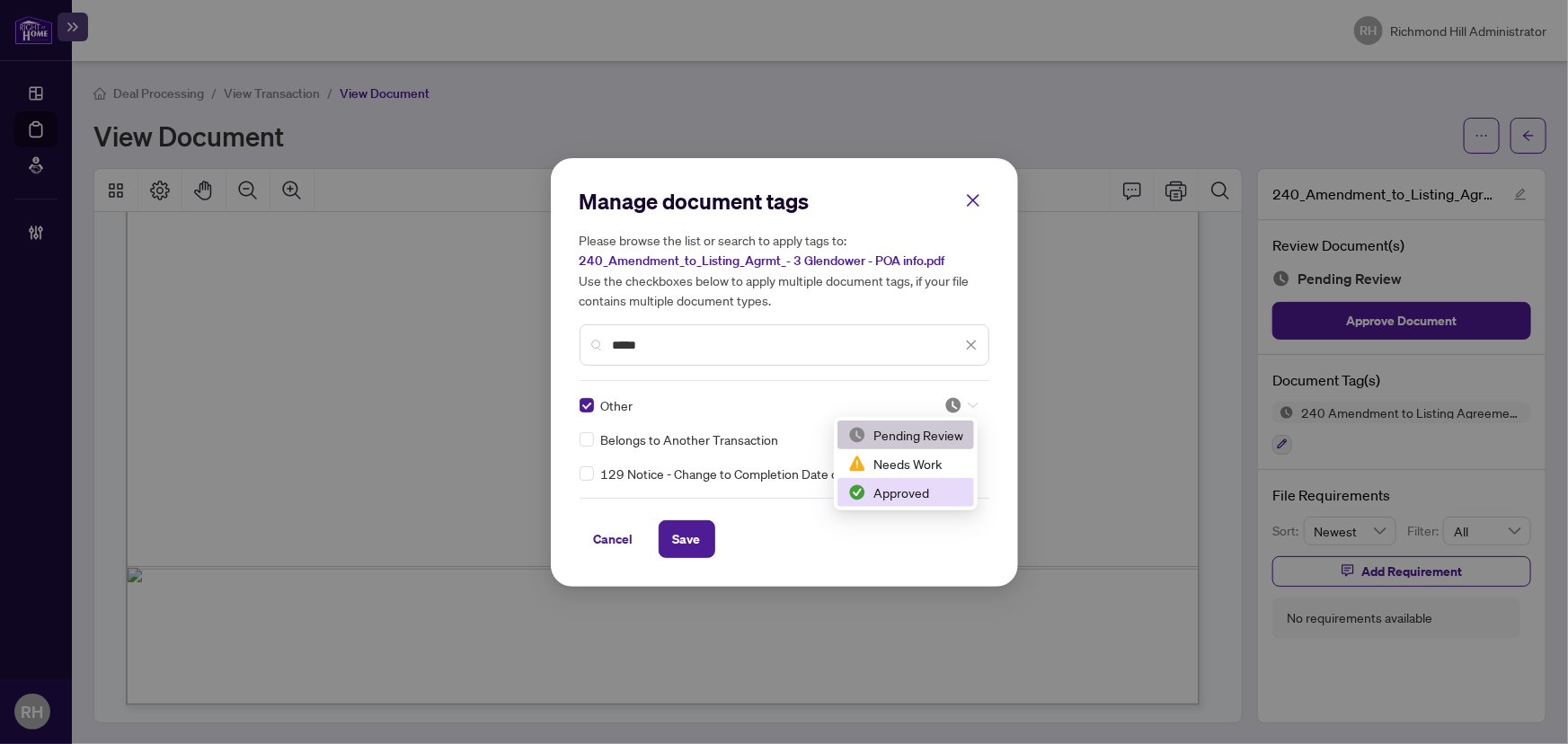 click on "Approved" at bounding box center (906, 492) 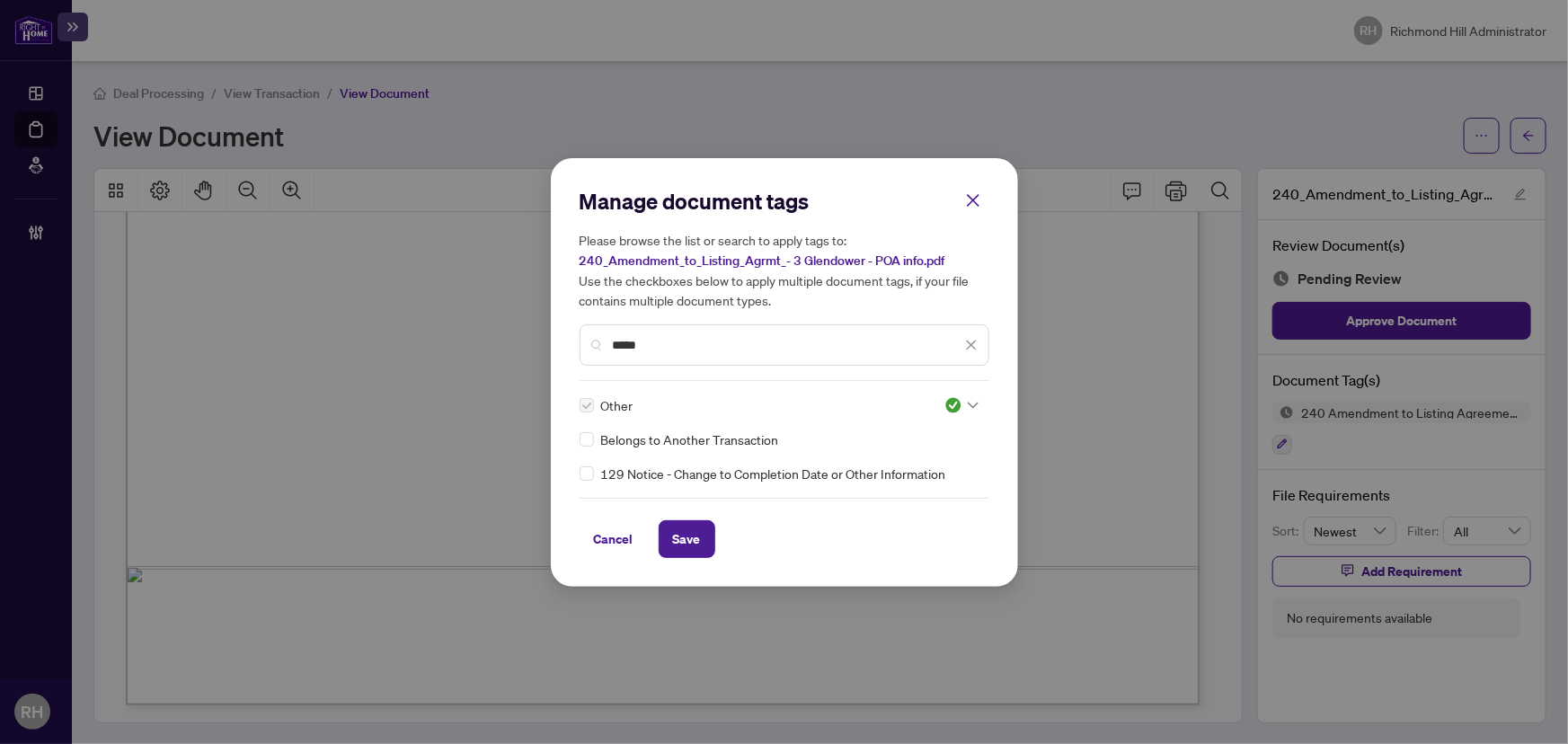 click at bounding box center [953, 405] 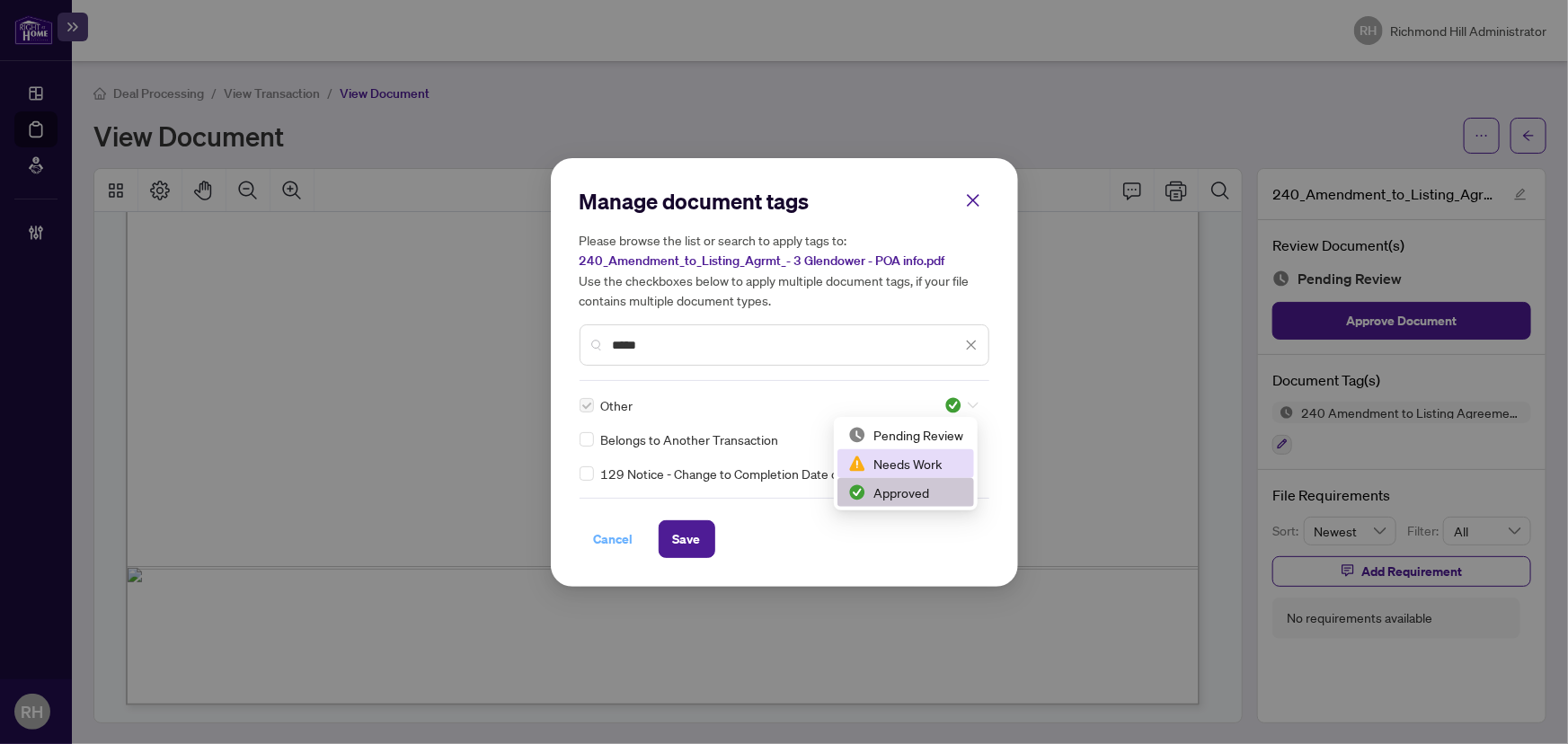 click on "Cancel" at bounding box center (614, 539) 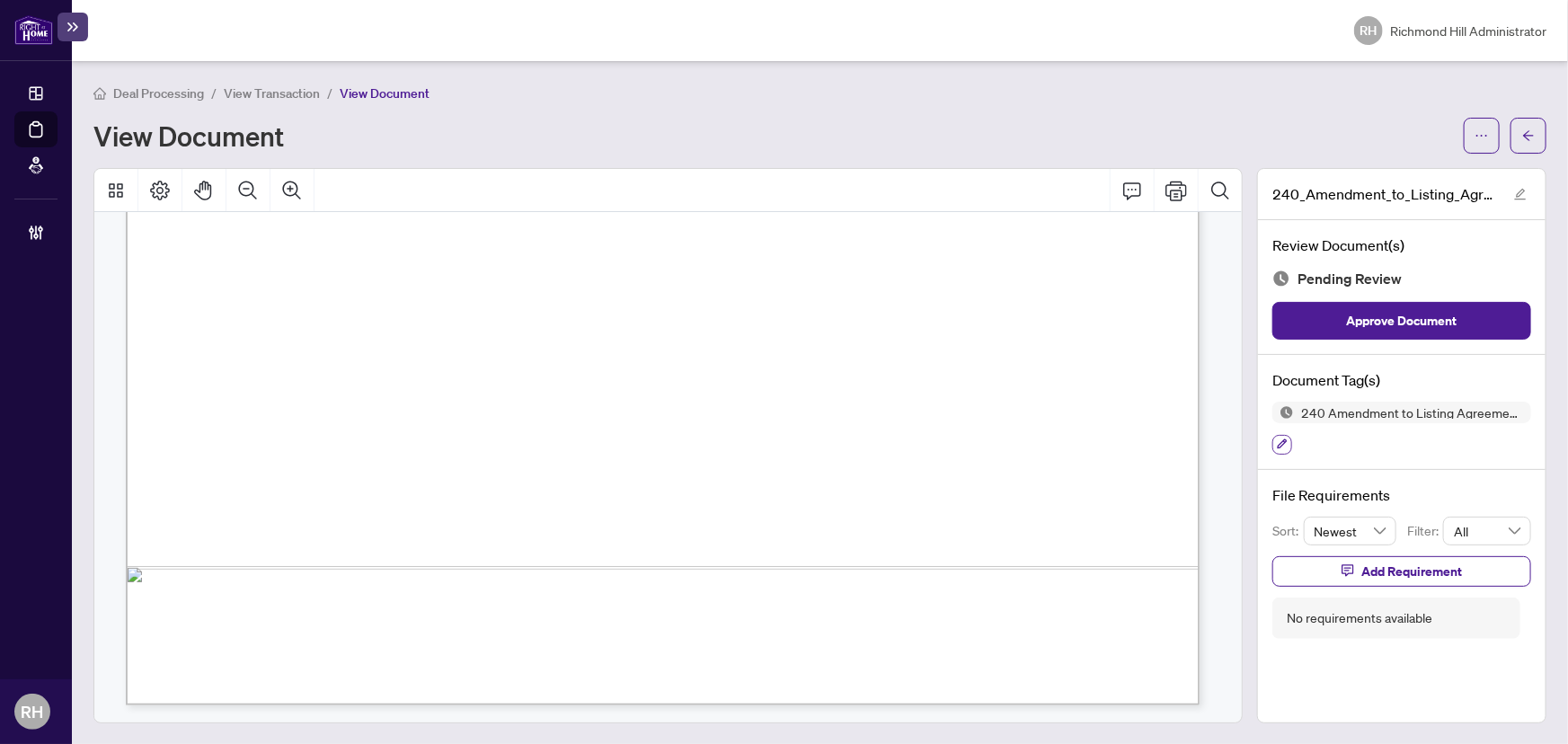 click at bounding box center [1282, 445] 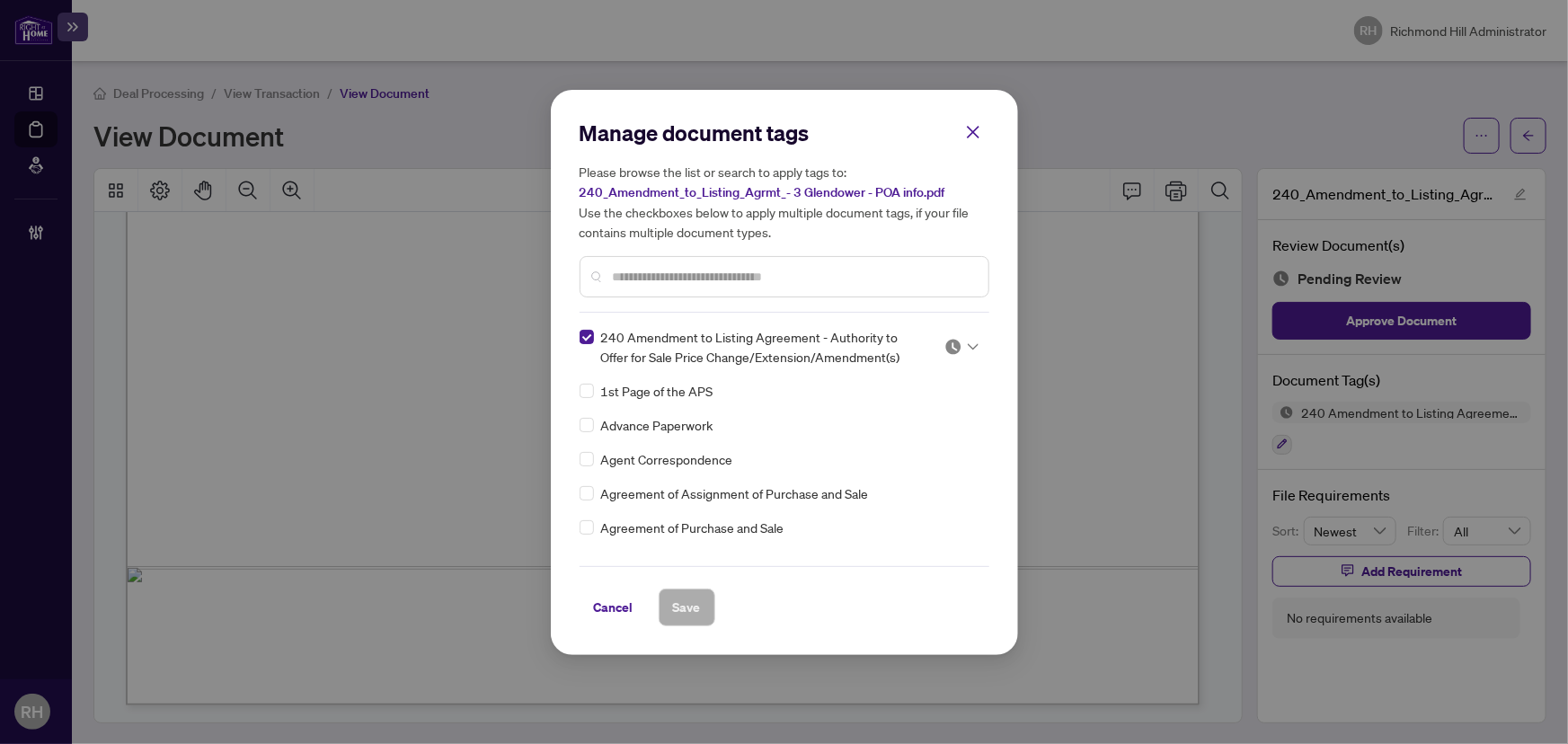 scroll, scrollTop: 0, scrollLeft: 0, axis: both 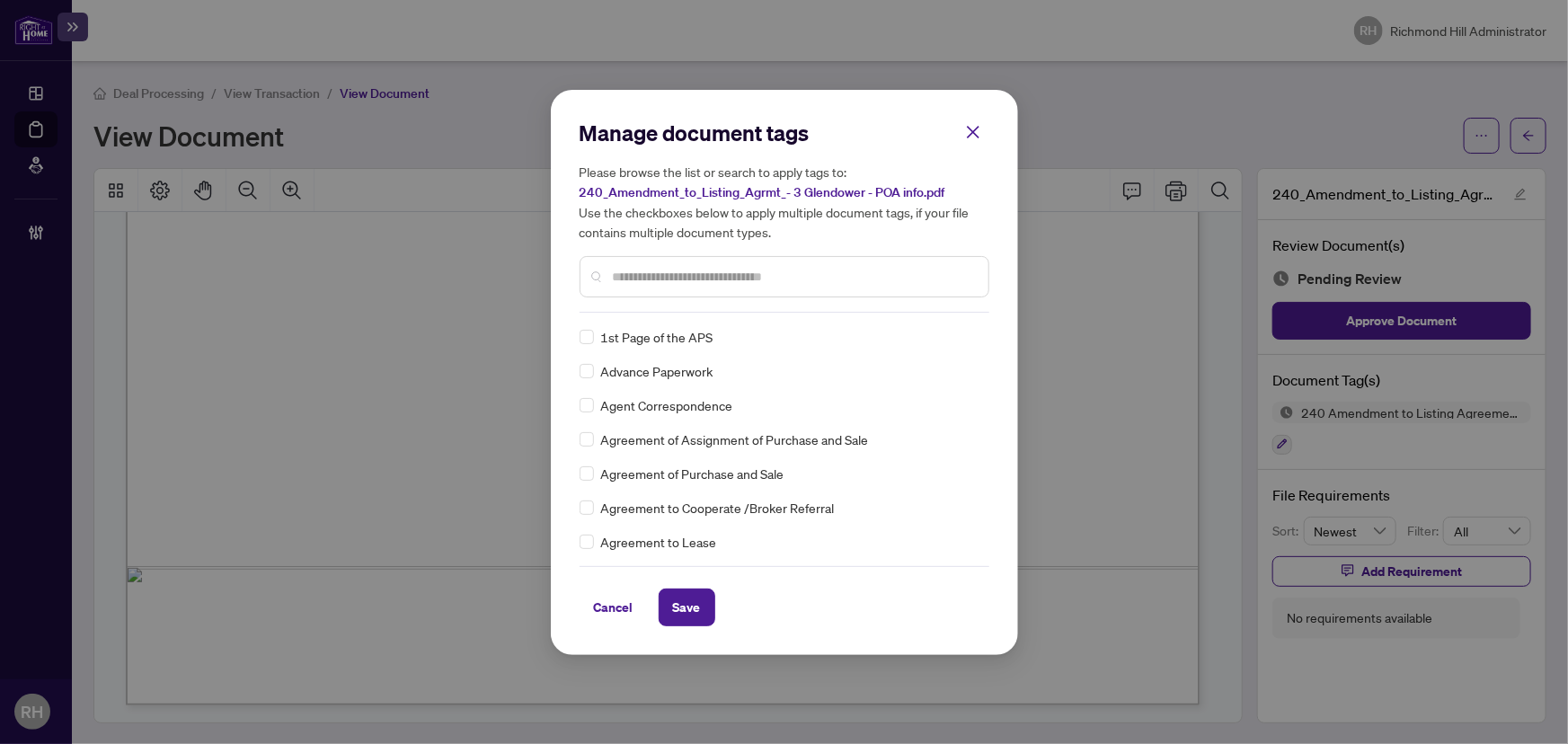click at bounding box center [784, 277] 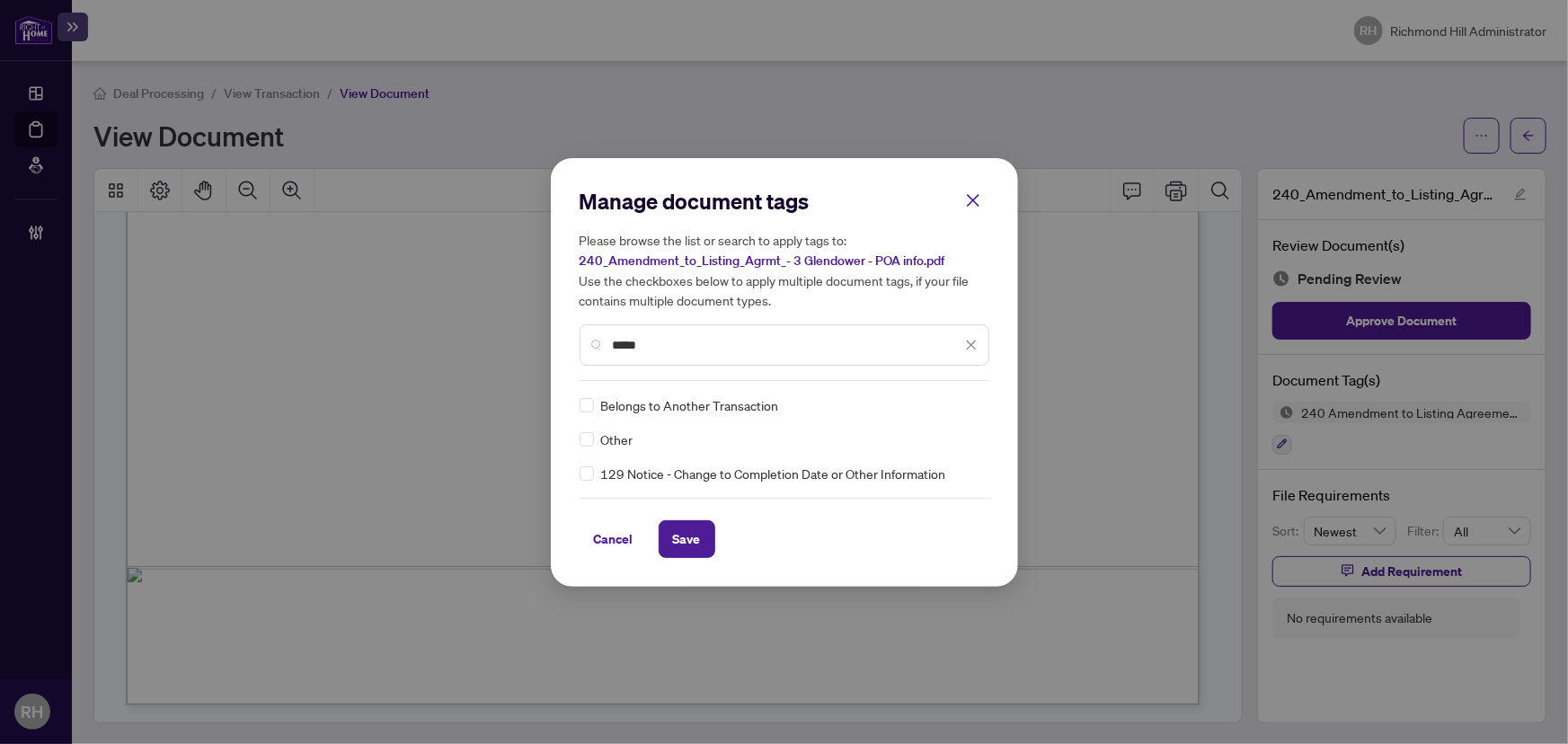 type on "*****" 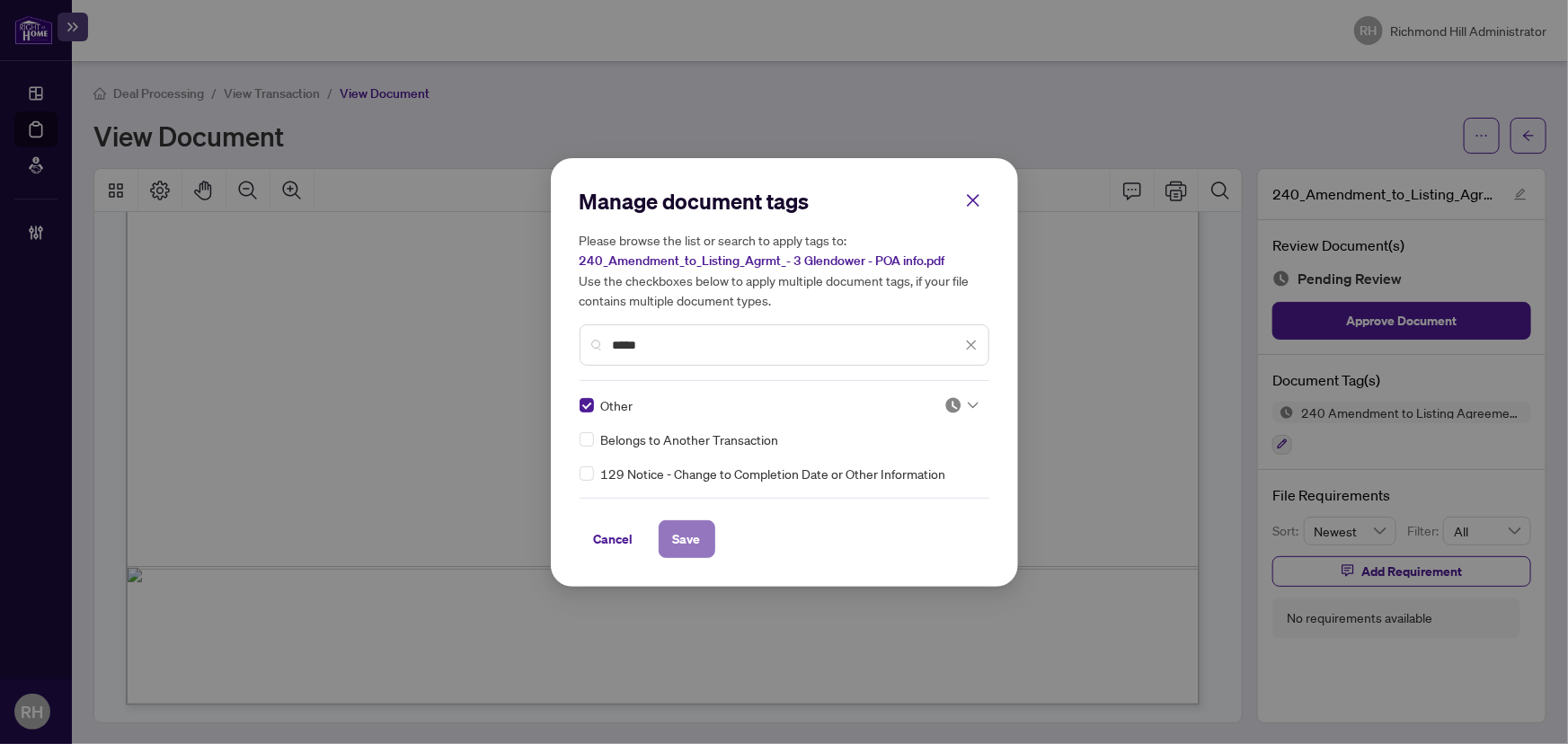 click on "Save" at bounding box center [687, 539] 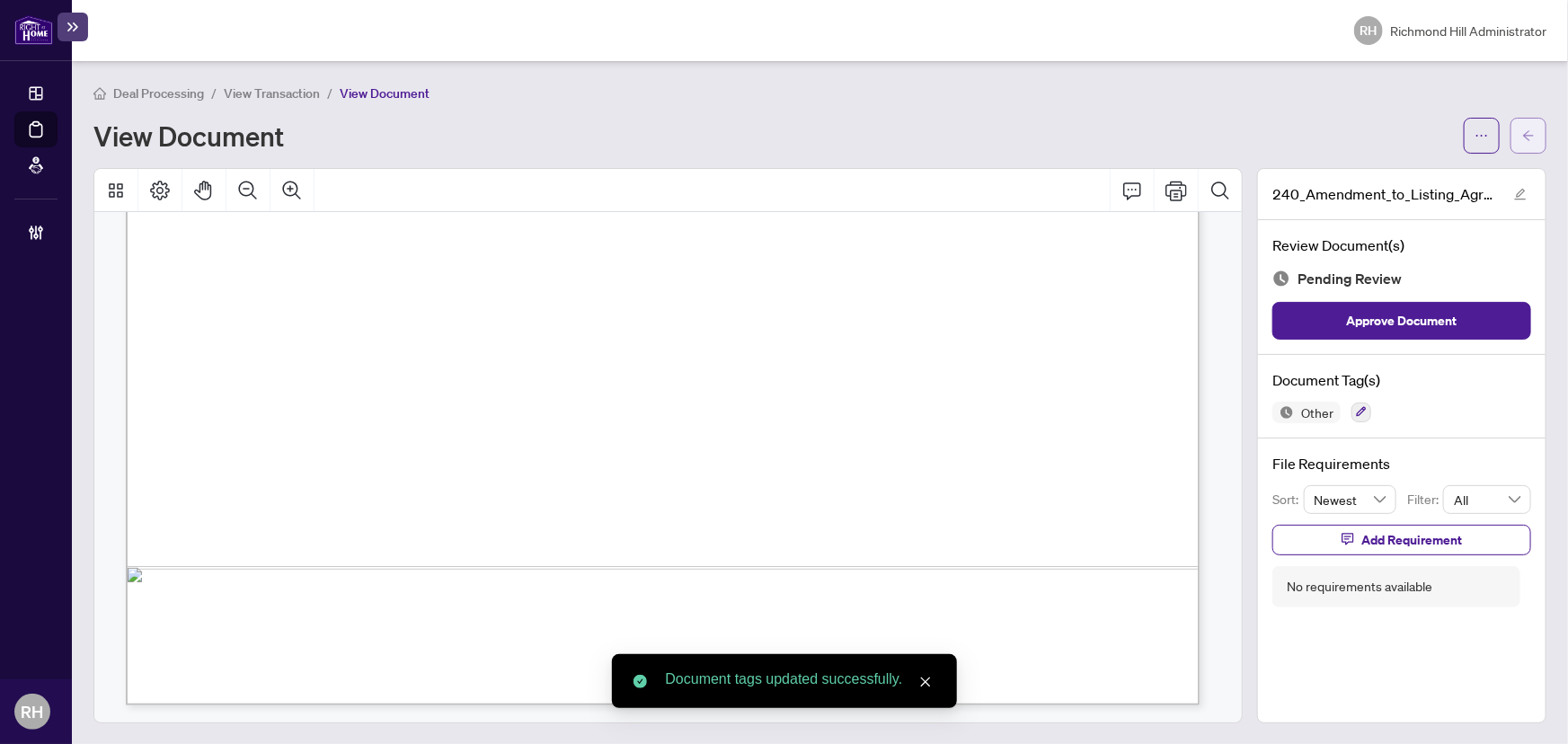 click at bounding box center (1528, 136) 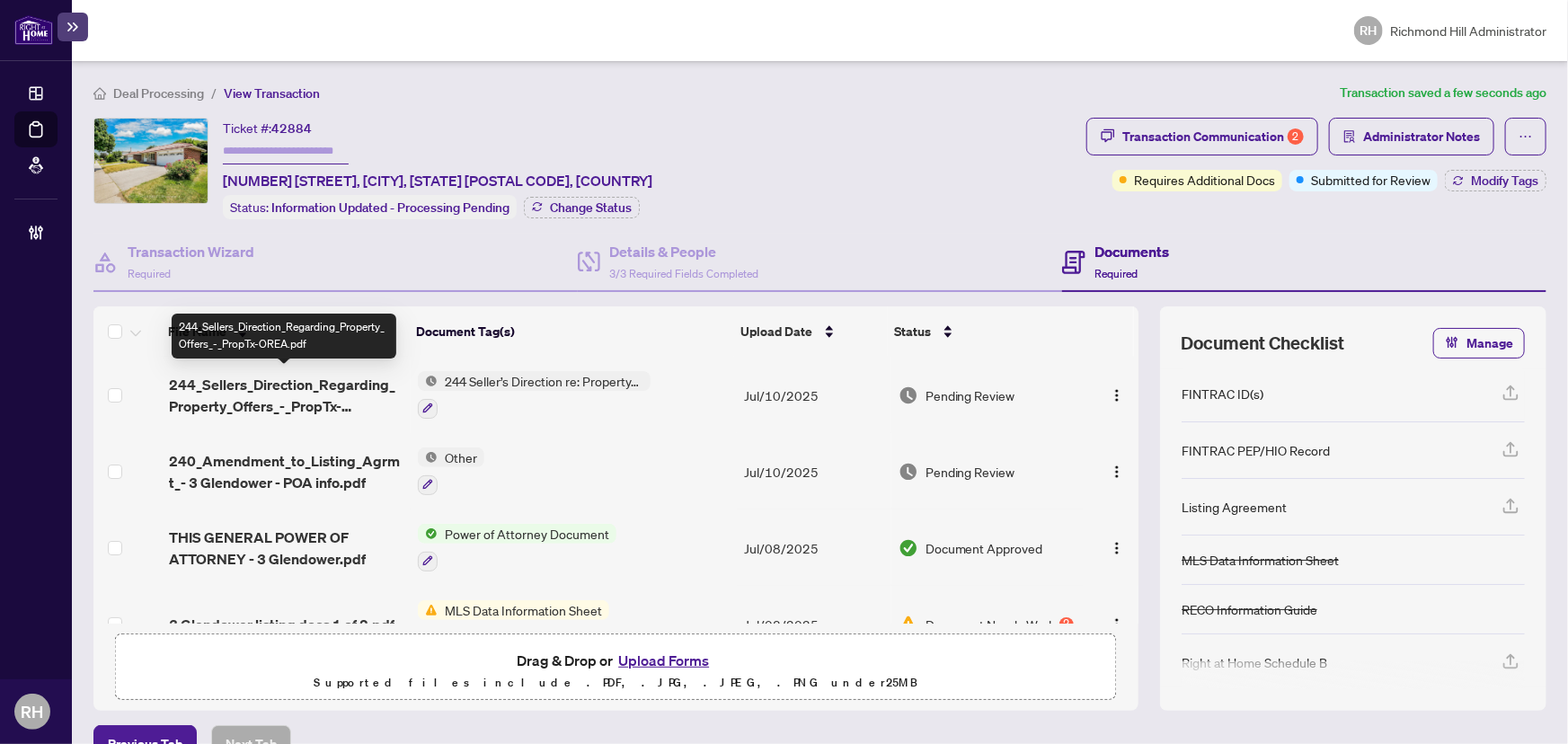 click on "244_Sellers_Direction_Regarding_Property_Offers_-_PropTx-OREA.pdf" at bounding box center [286, 395] 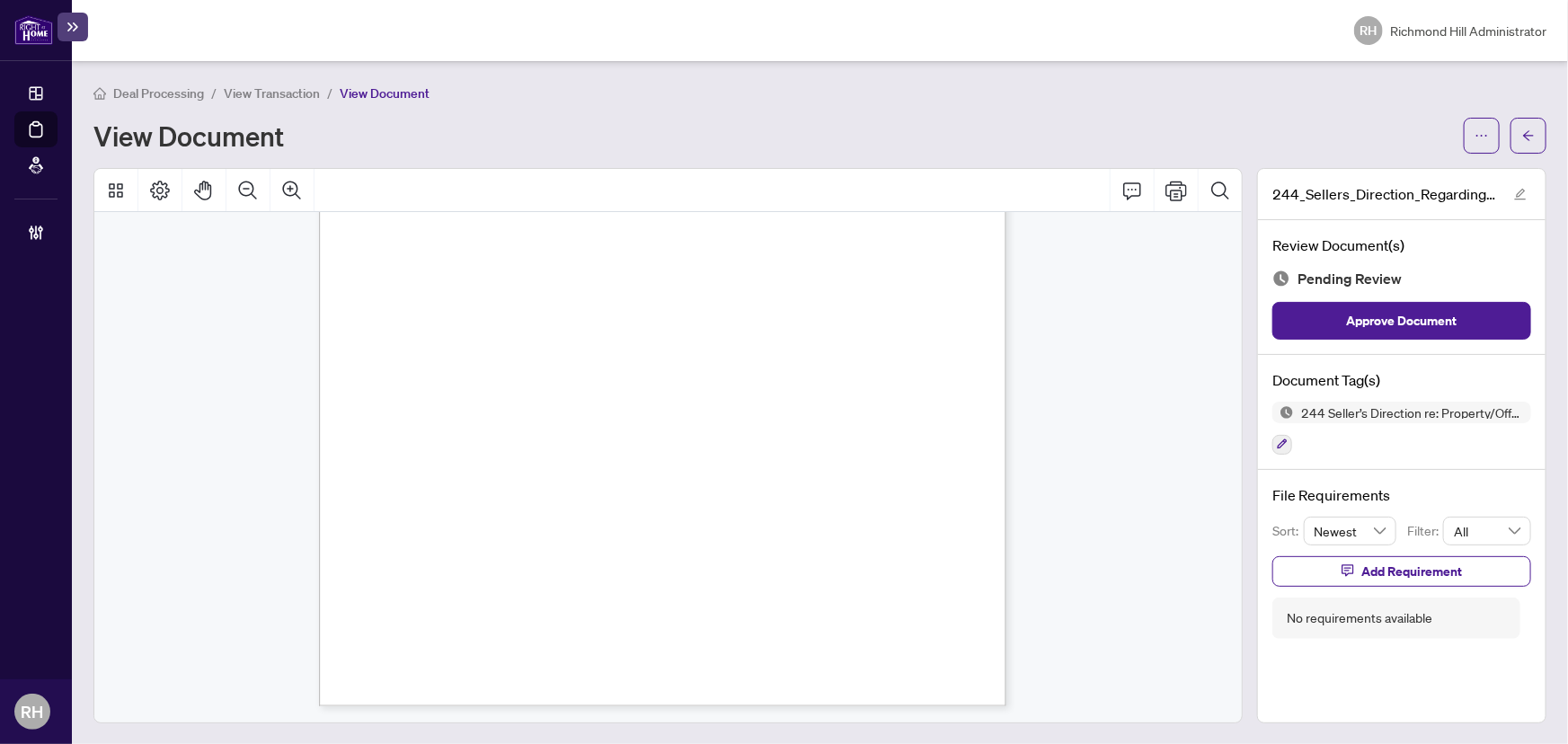 scroll, scrollTop: 5, scrollLeft: 0, axis: vertical 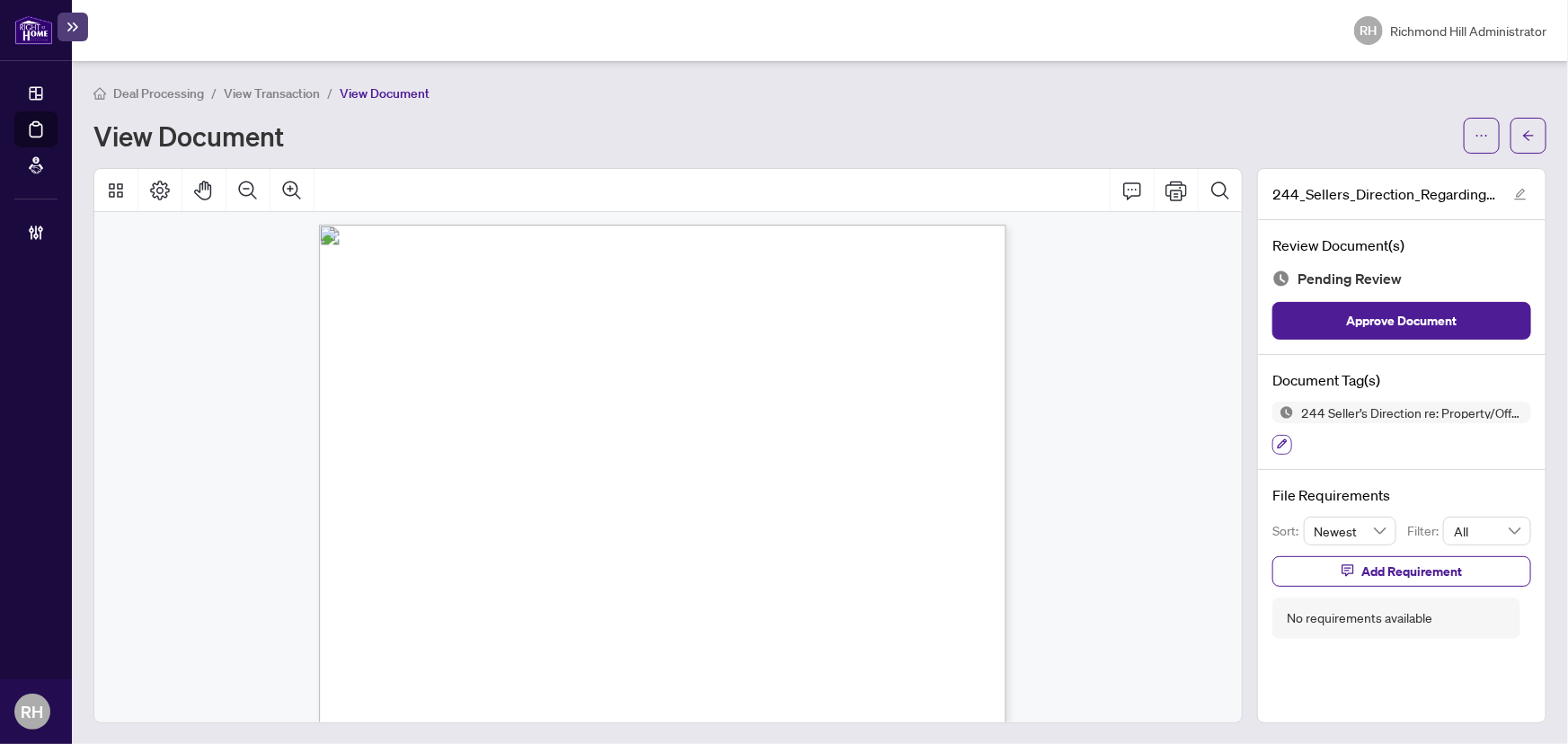 click 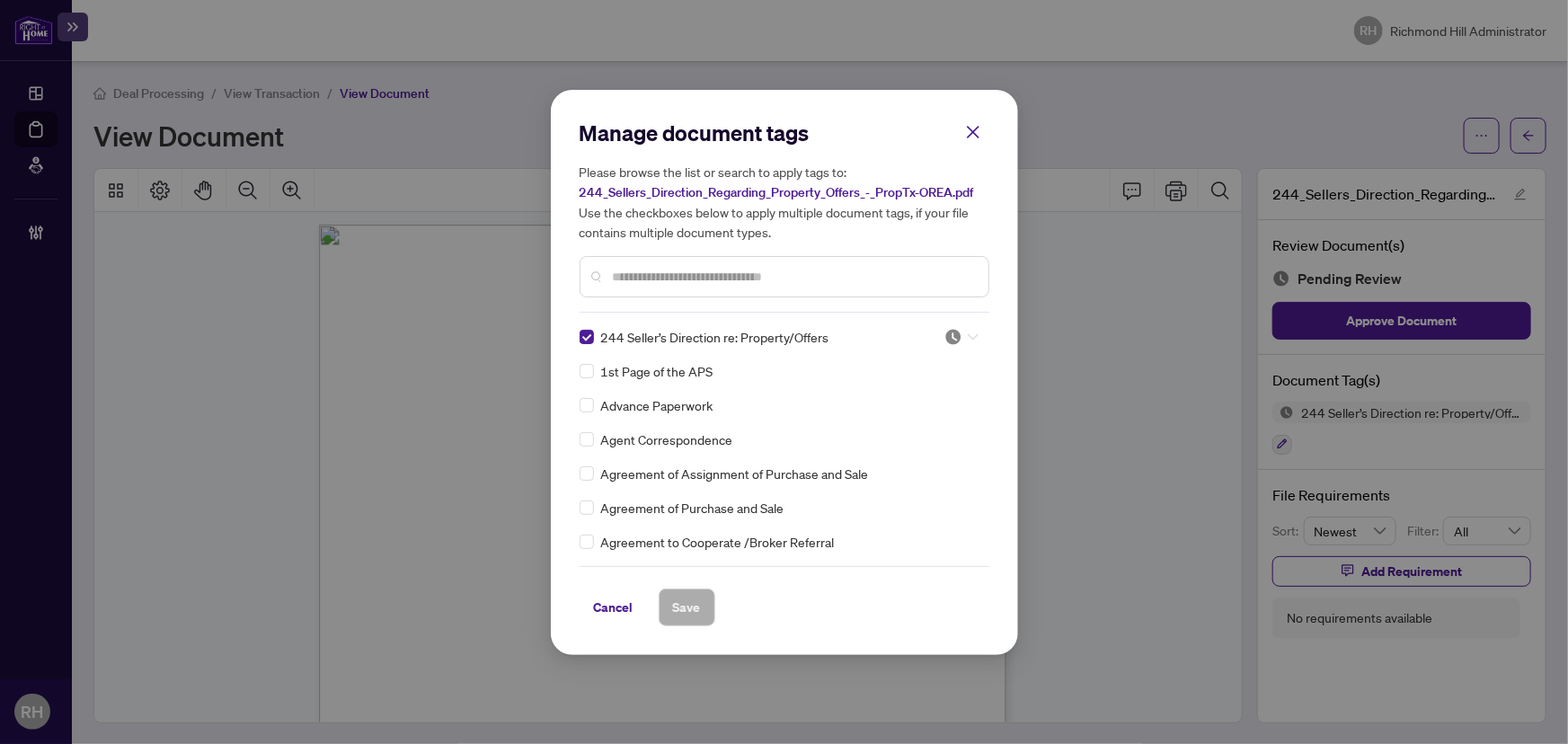 click 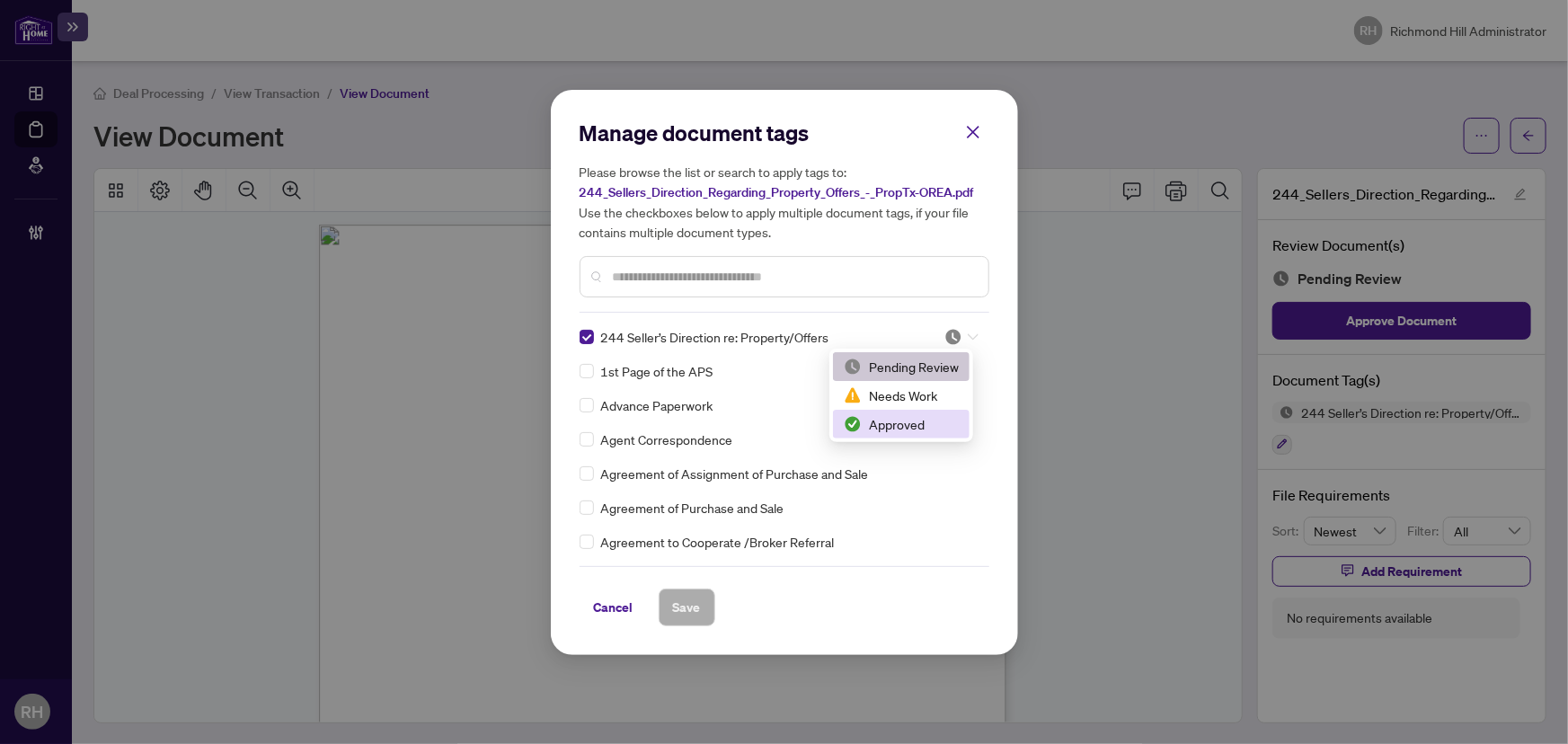 click on "Approved" at bounding box center [901, 424] 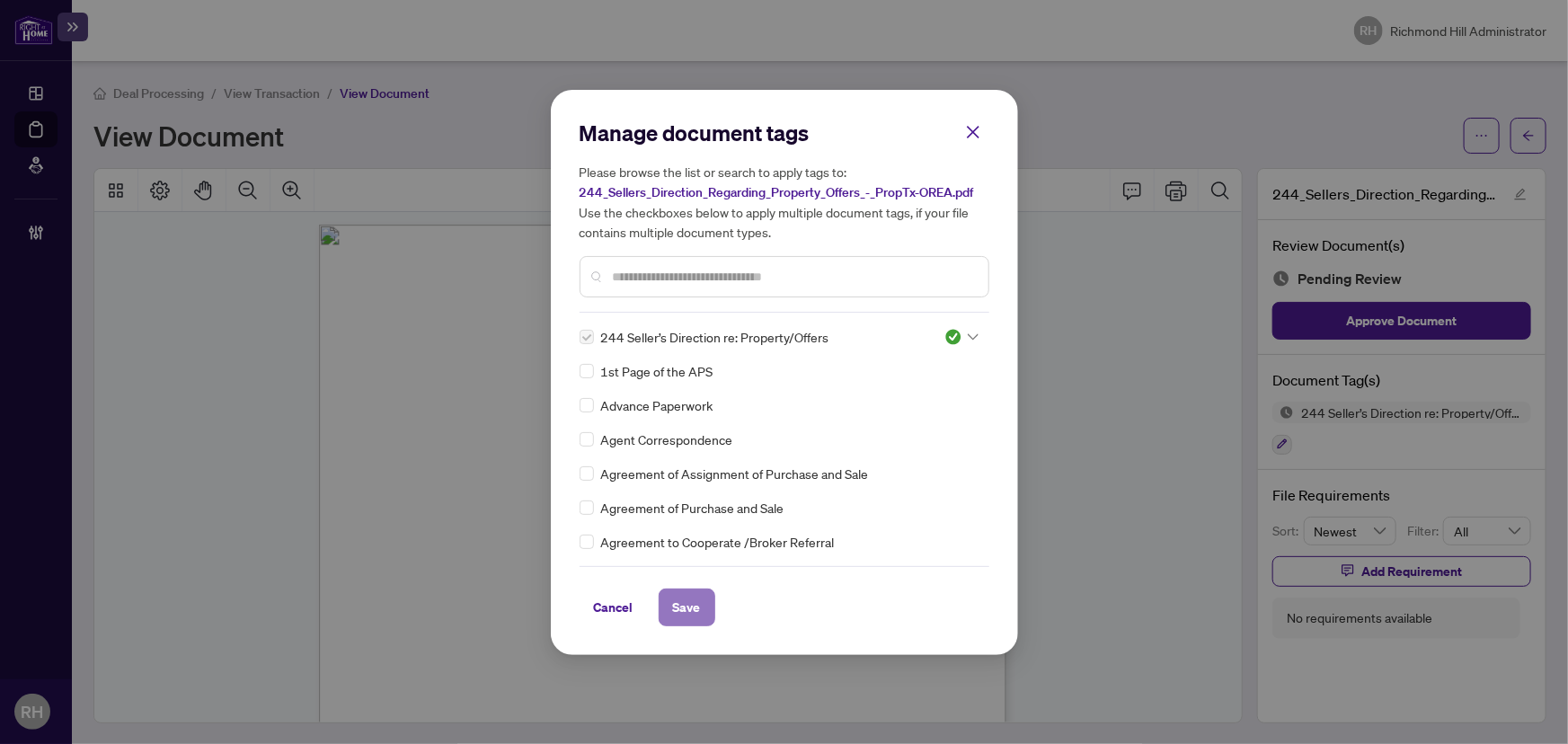 click on "Save" at bounding box center [687, 607] 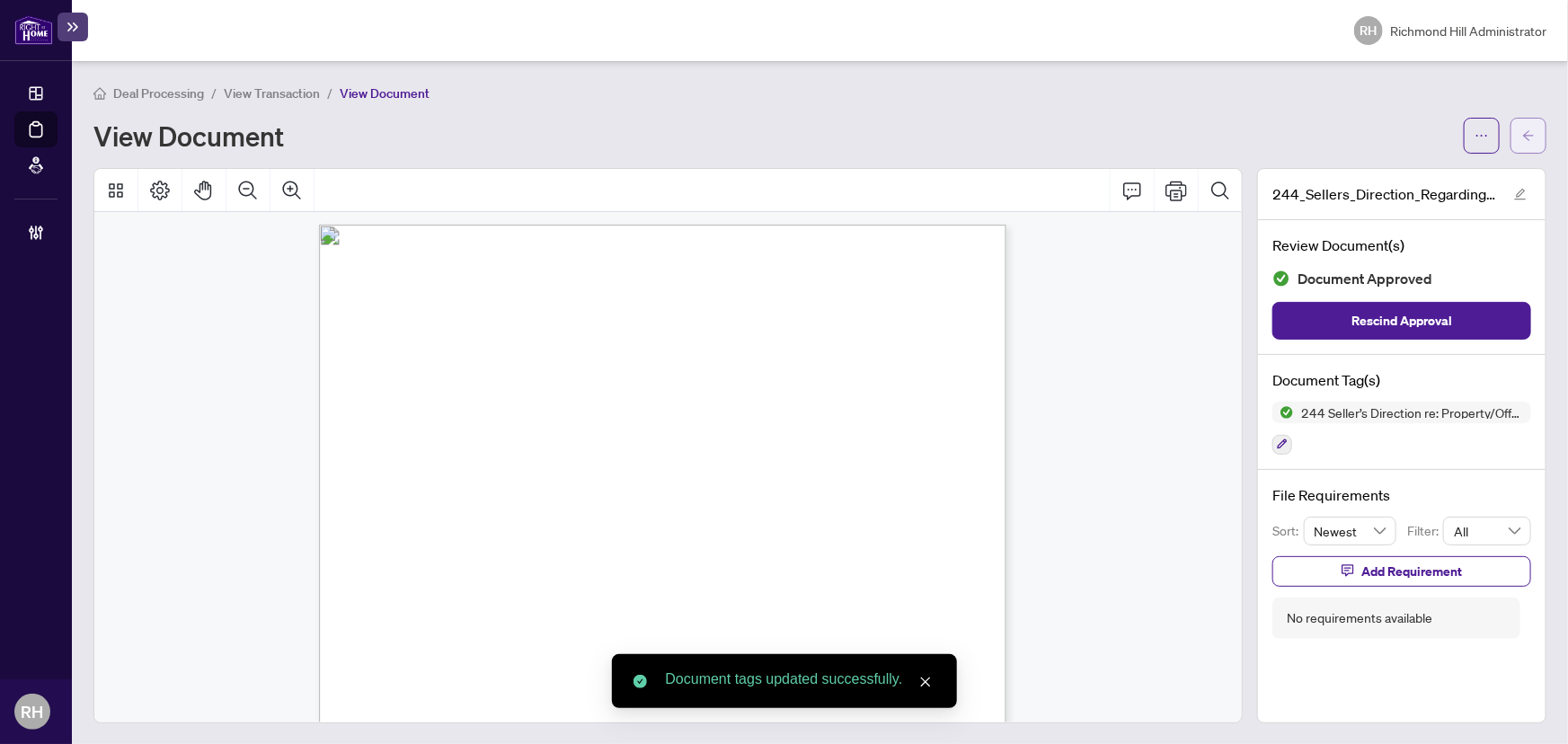 click at bounding box center (1528, 136) 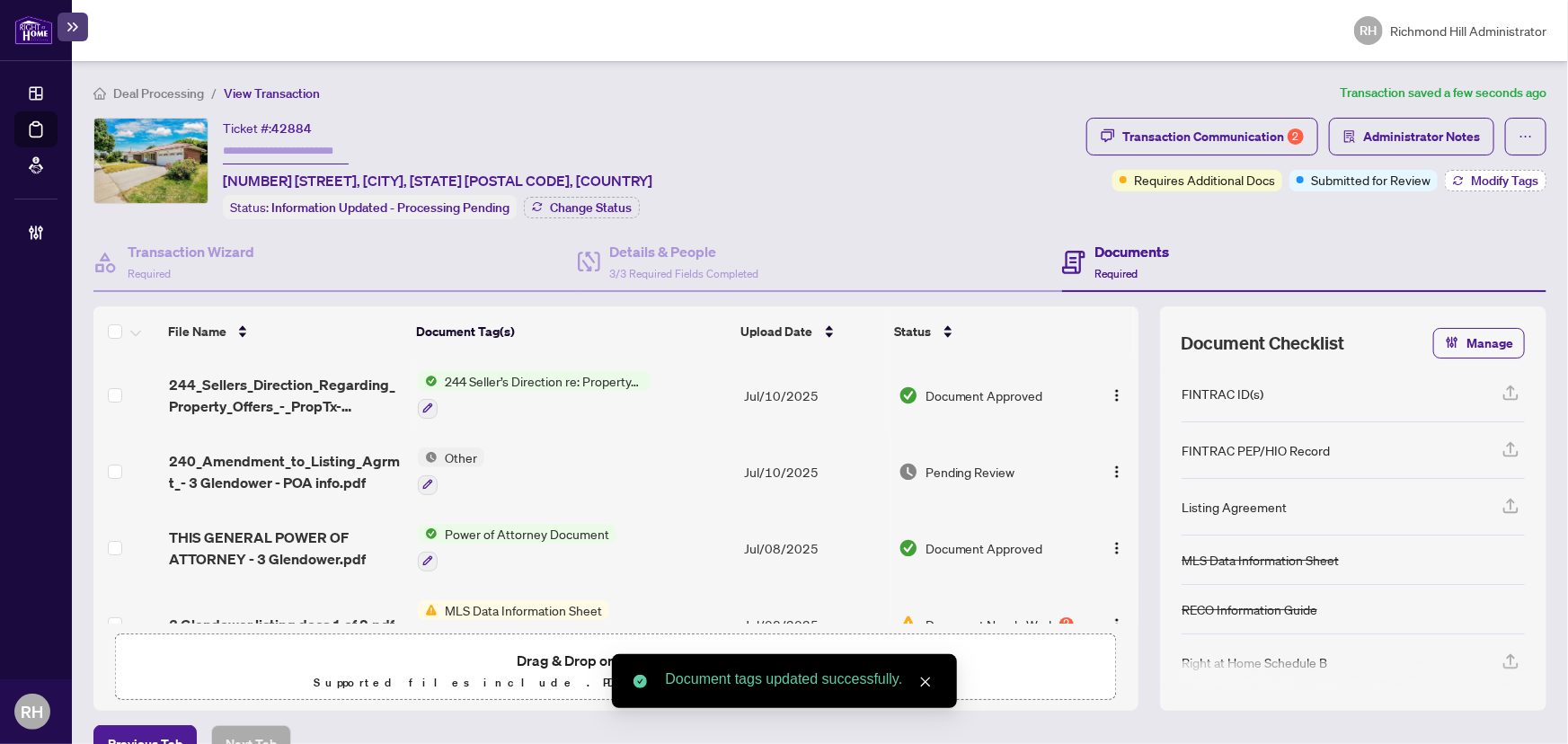 click on "Modify Tags" at bounding box center (1504, 181) 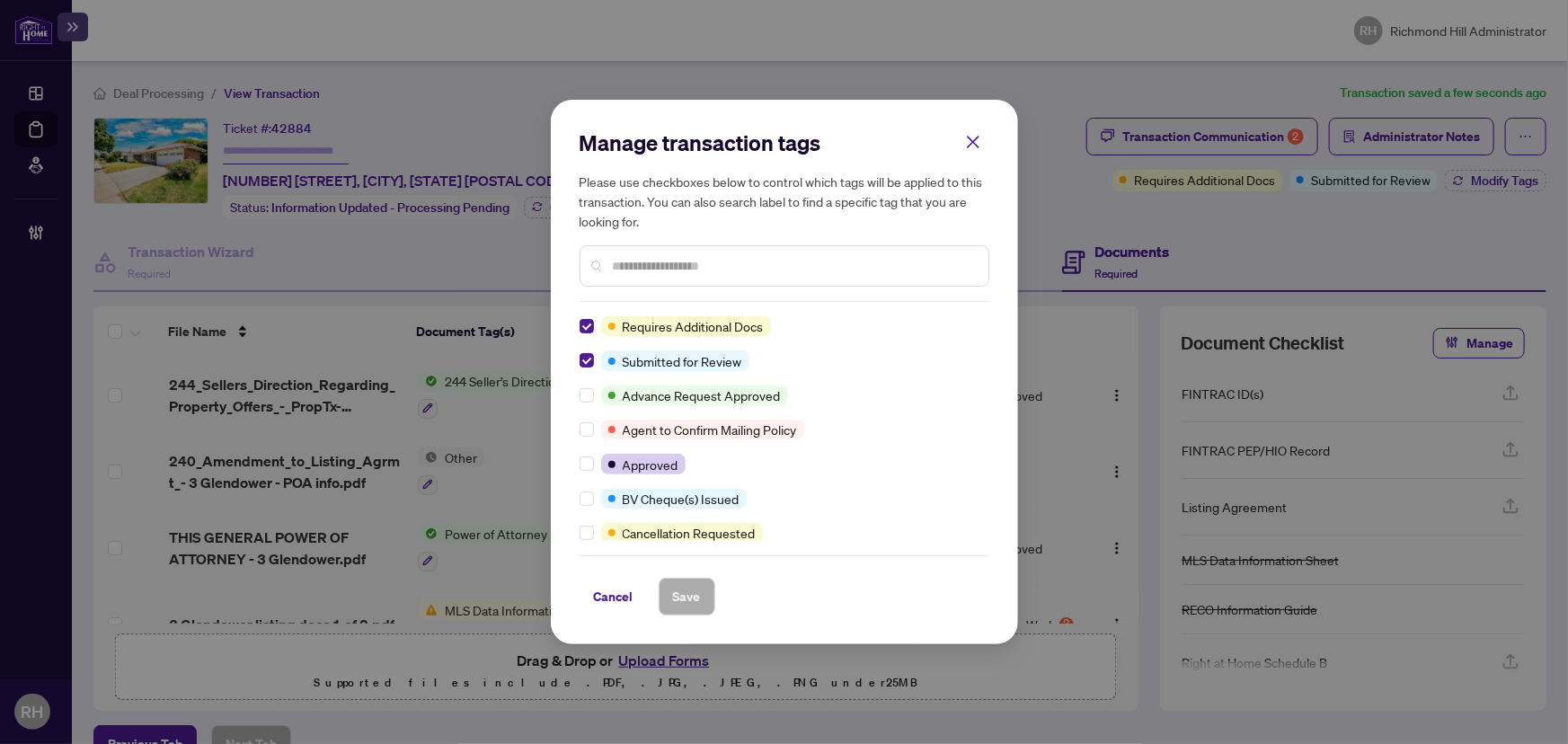 scroll, scrollTop: 0, scrollLeft: 0, axis: both 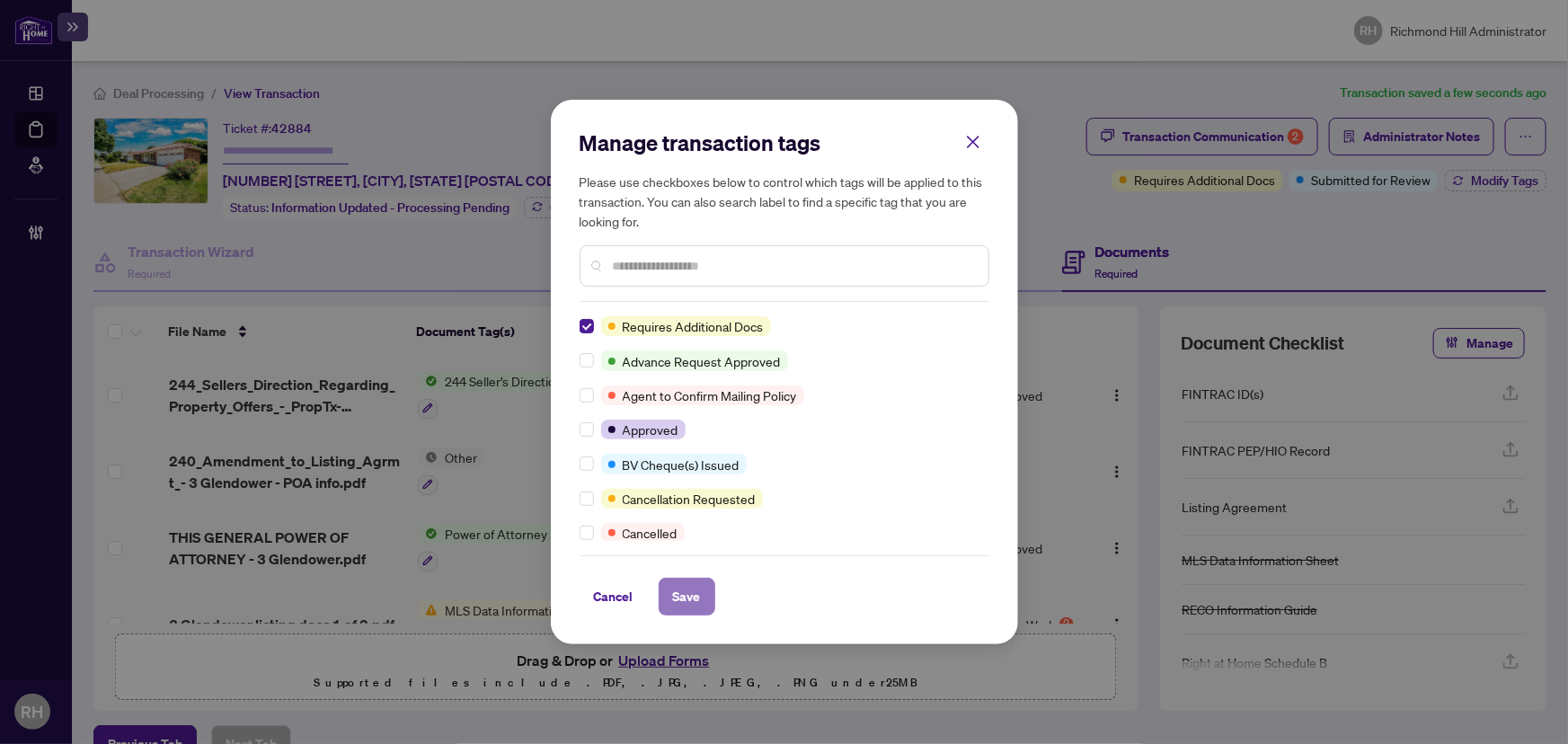 click on "Save" at bounding box center (687, 597) 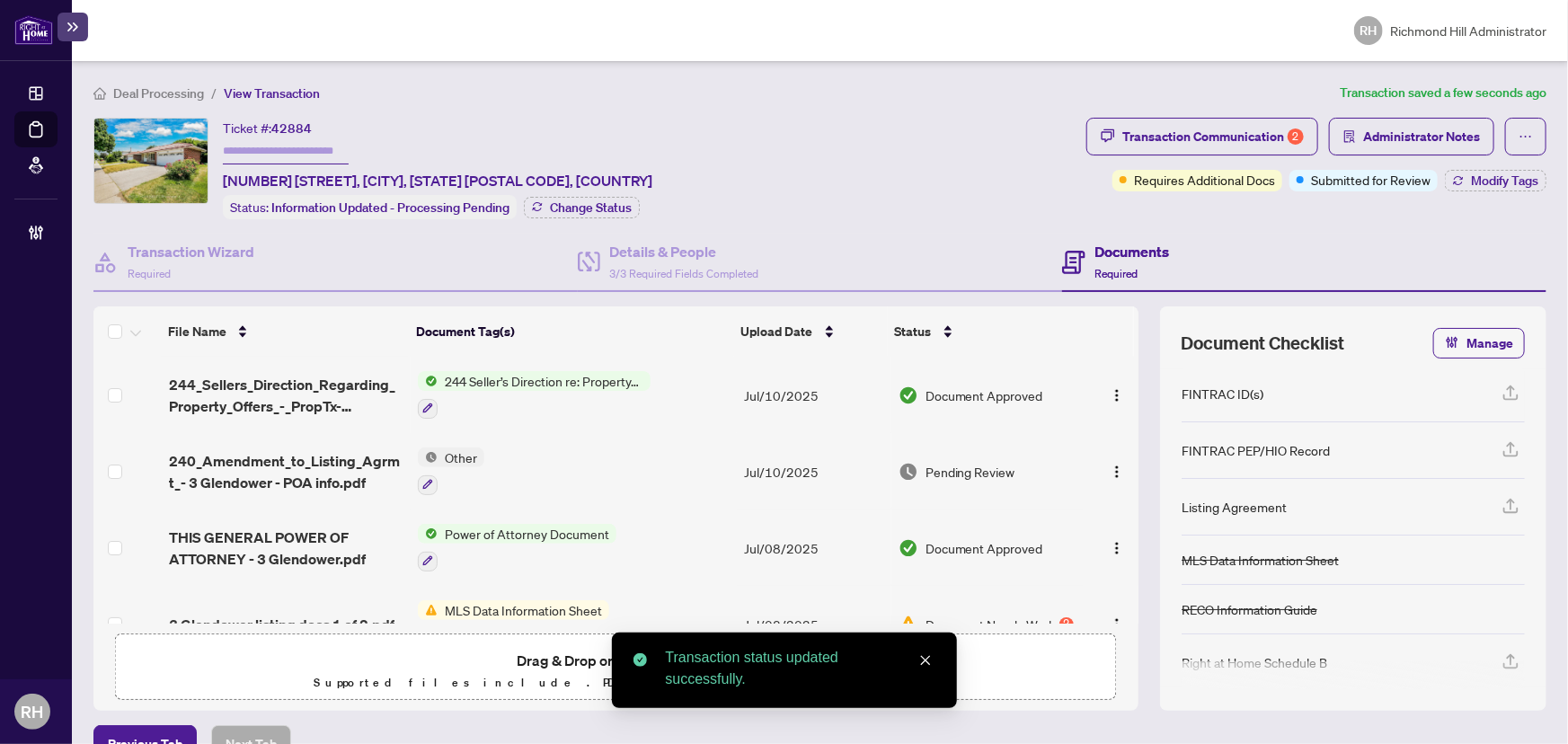click on "Transaction Communication 2" at bounding box center (1213, 137) 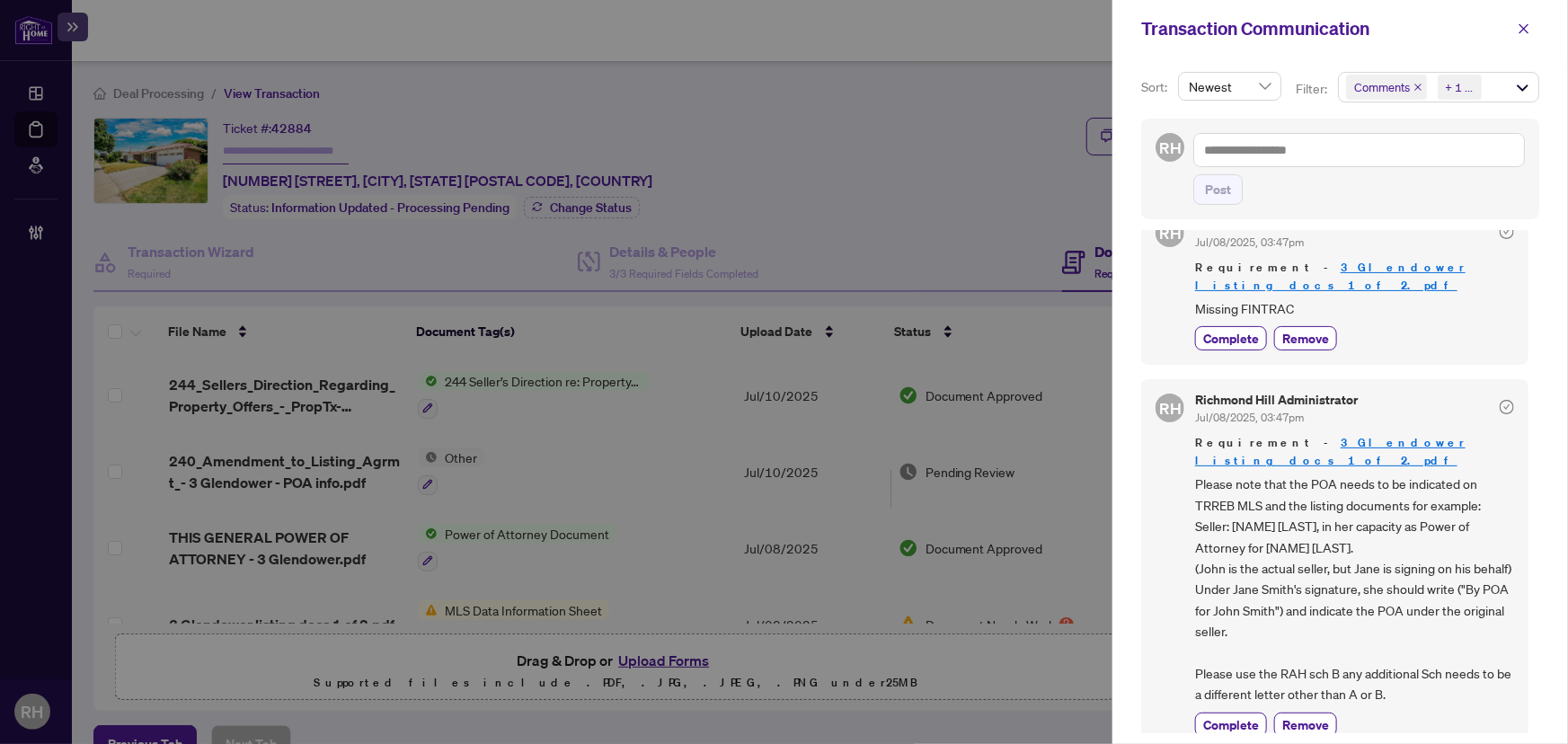 scroll, scrollTop: 0, scrollLeft: 0, axis: both 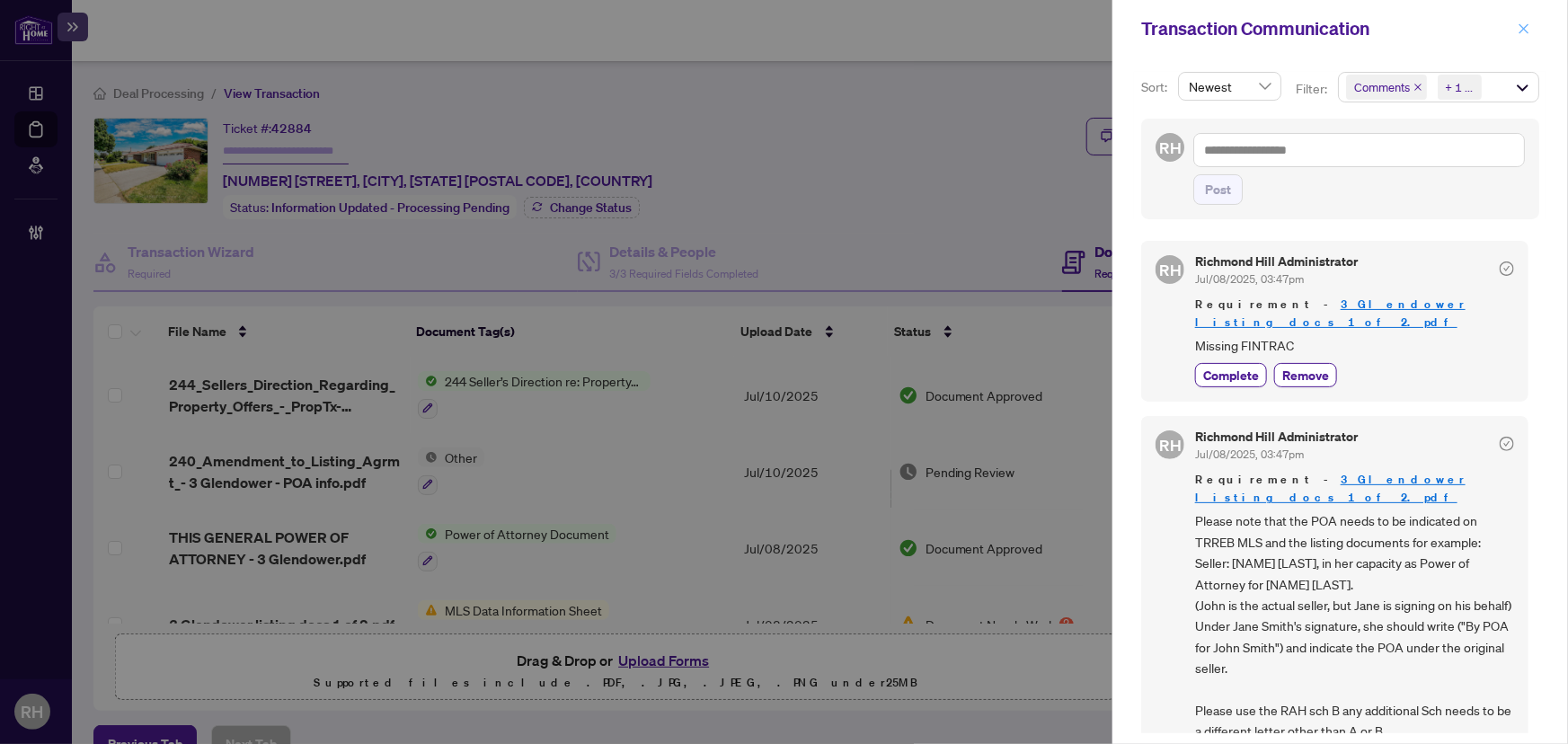 click 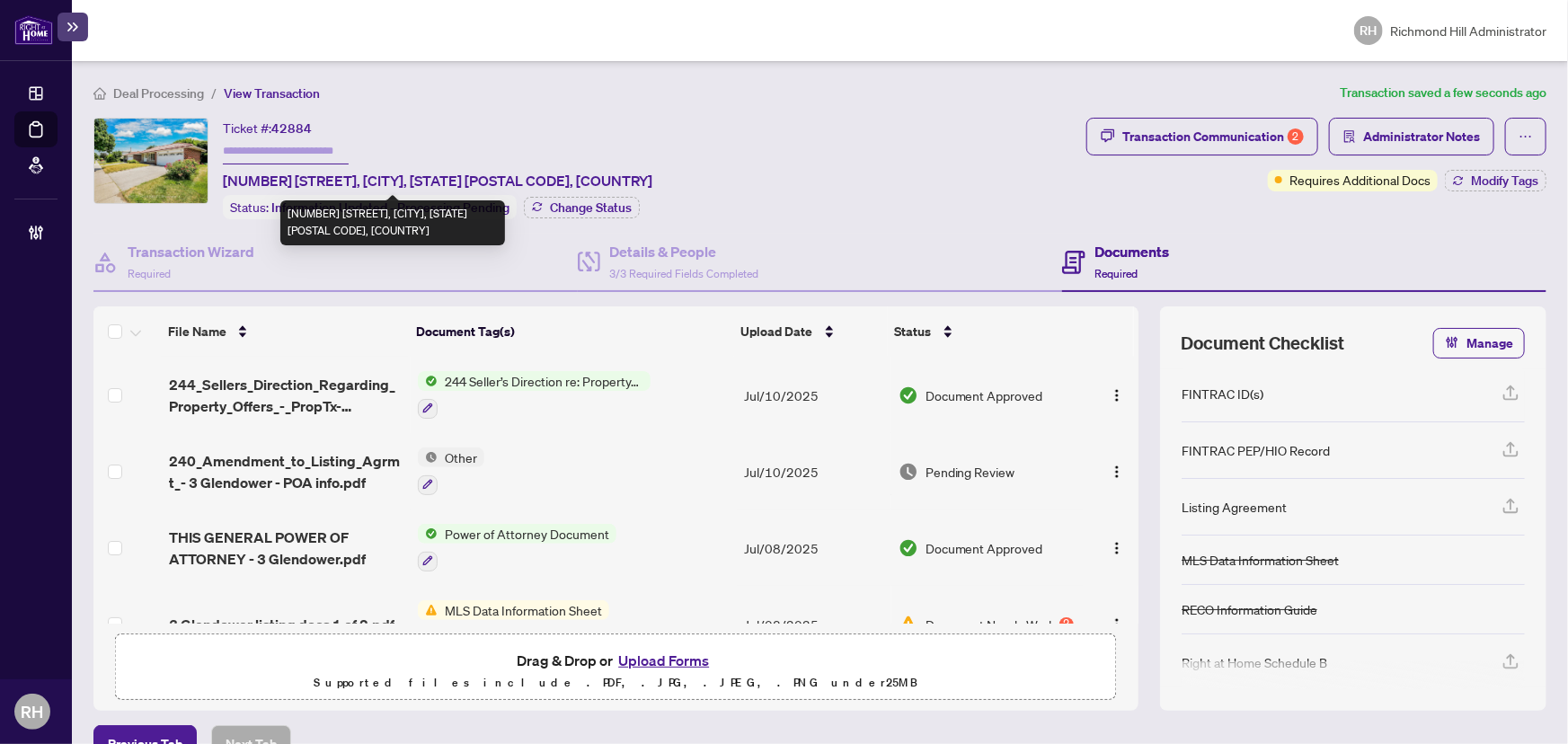 click on "3 Glendower Crct, Toronto, Ontario M1T 2Y9, Canada" at bounding box center (438, 181) 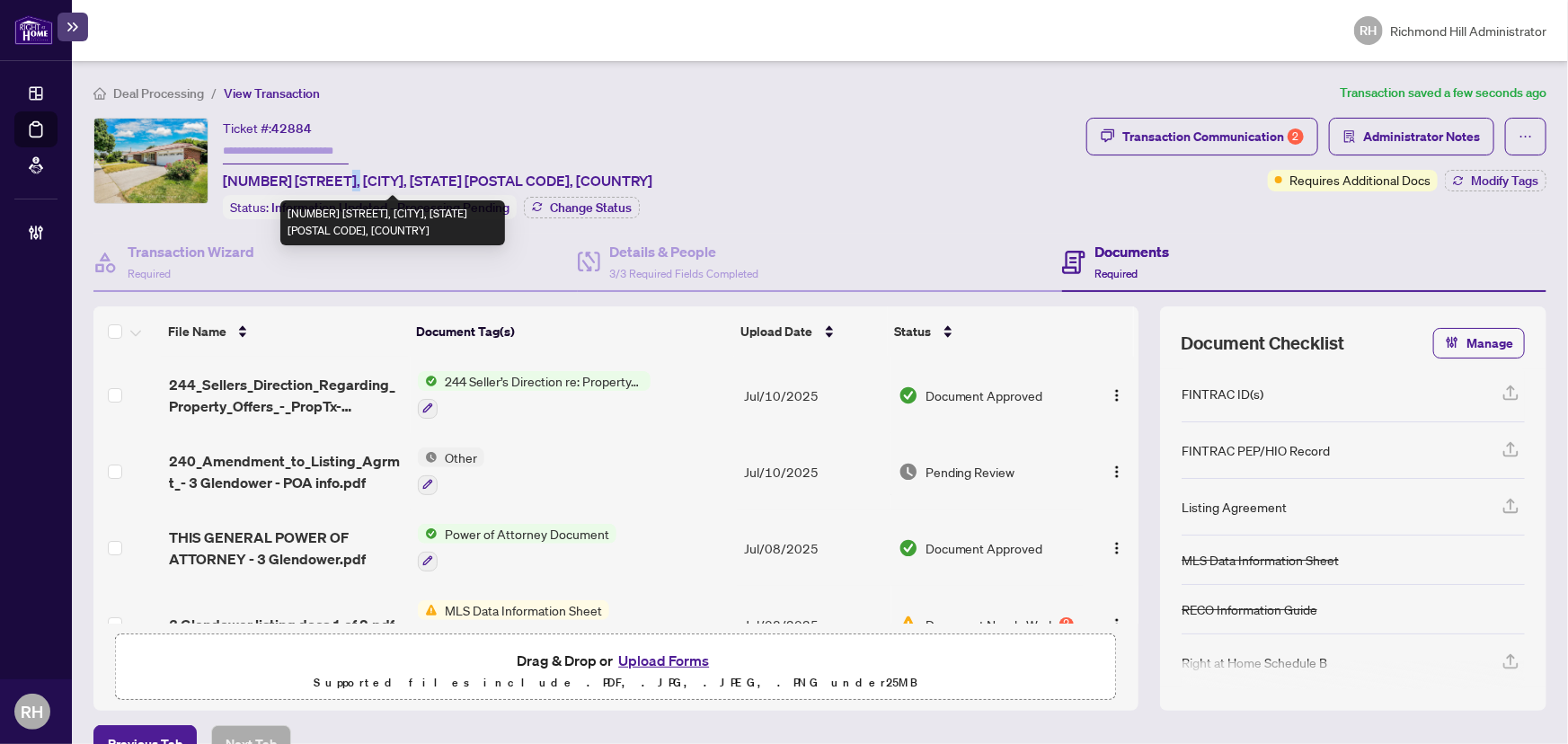 click on "3 Glendower Crct, Toronto, Ontario M1T 2Y9, Canada" at bounding box center [438, 181] 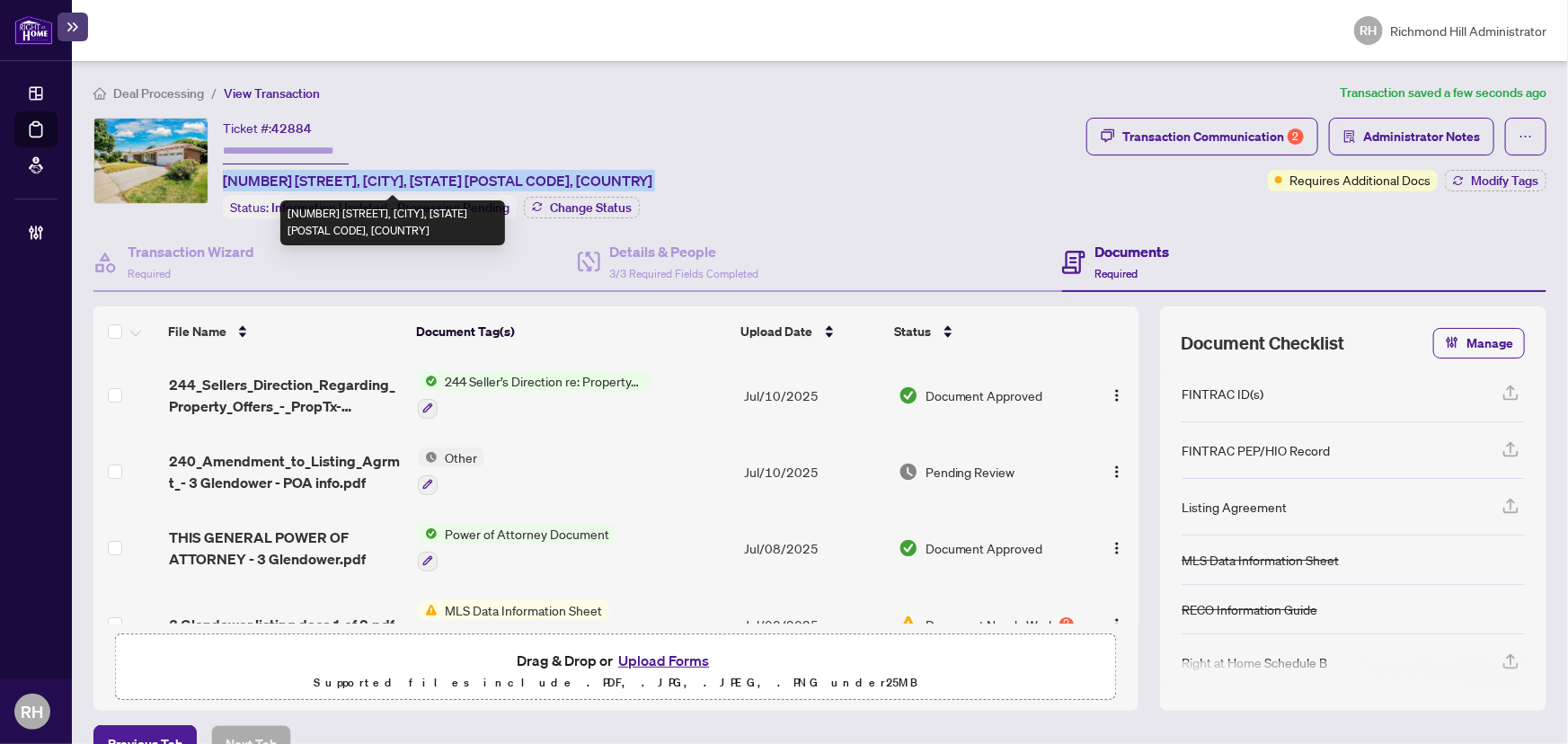 click on "3 Glendower Crct, Toronto, Ontario M1T 2Y9, Canada" at bounding box center [438, 181] 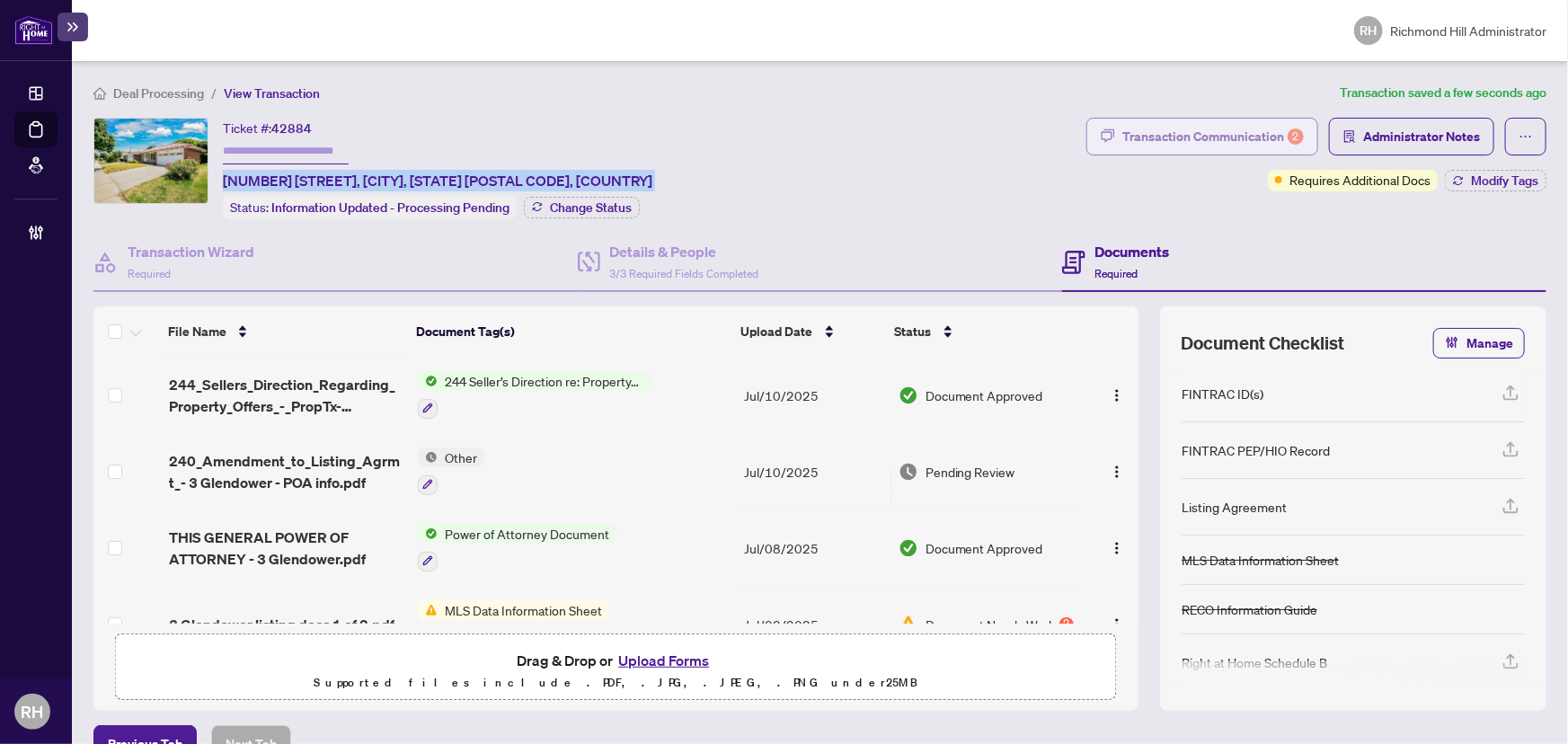click on "Transaction Communication 2" at bounding box center [1213, 137] 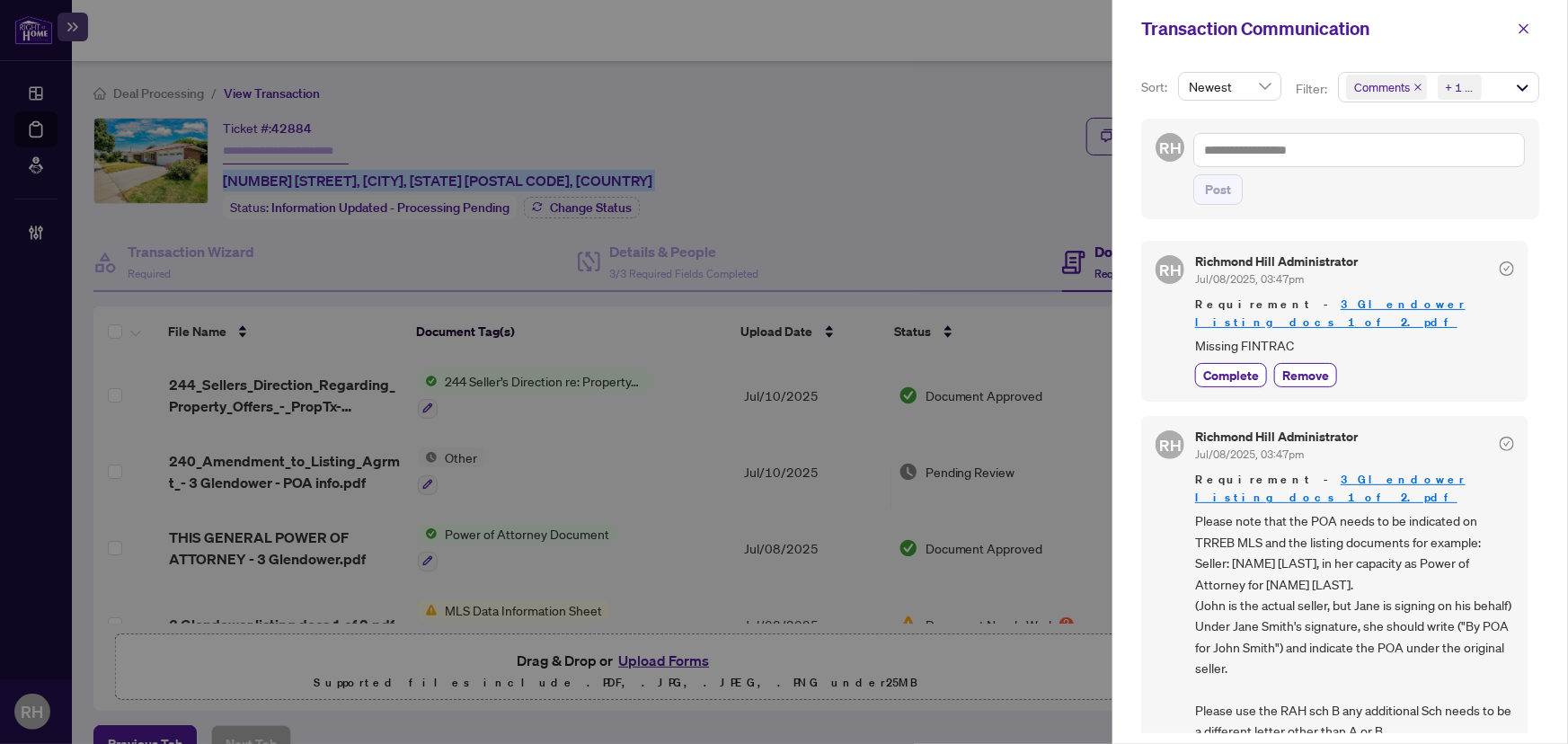scroll, scrollTop: 37, scrollLeft: 0, axis: vertical 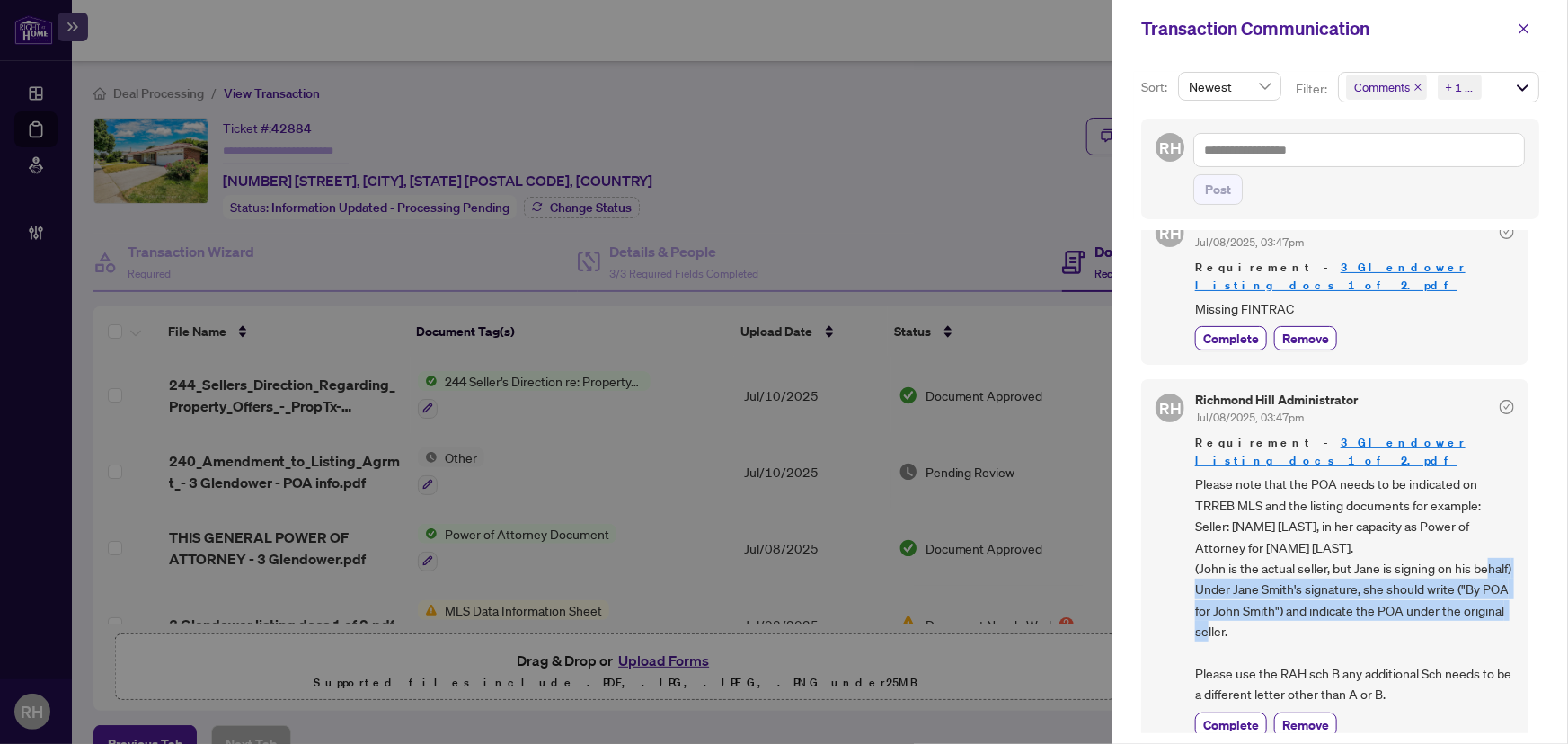 drag, startPoint x: 1289, startPoint y: 616, endPoint x: 1195, endPoint y: 572, distance: 103.78825 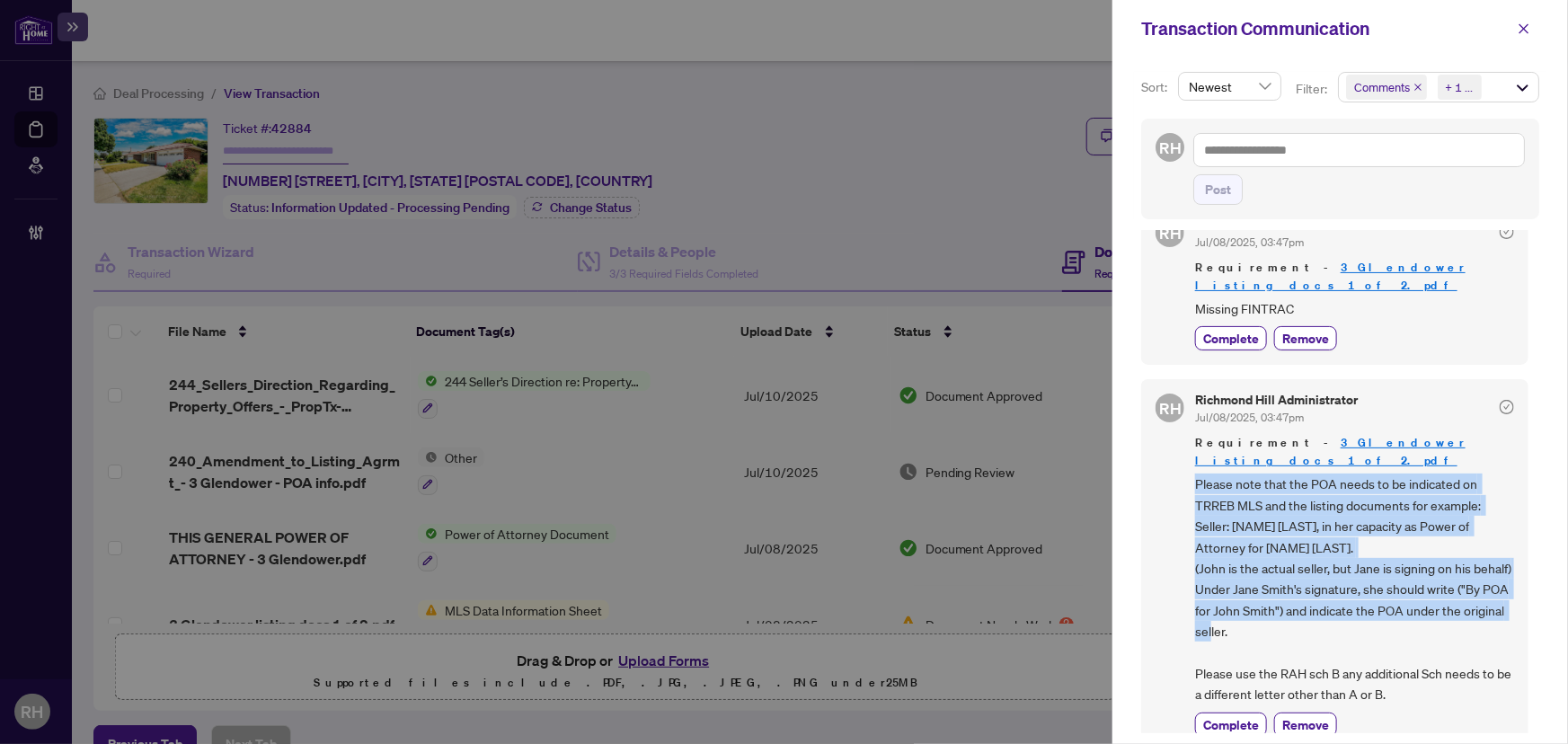 drag, startPoint x: 1186, startPoint y: 443, endPoint x: 1433, endPoint y: 625, distance: 306.81102 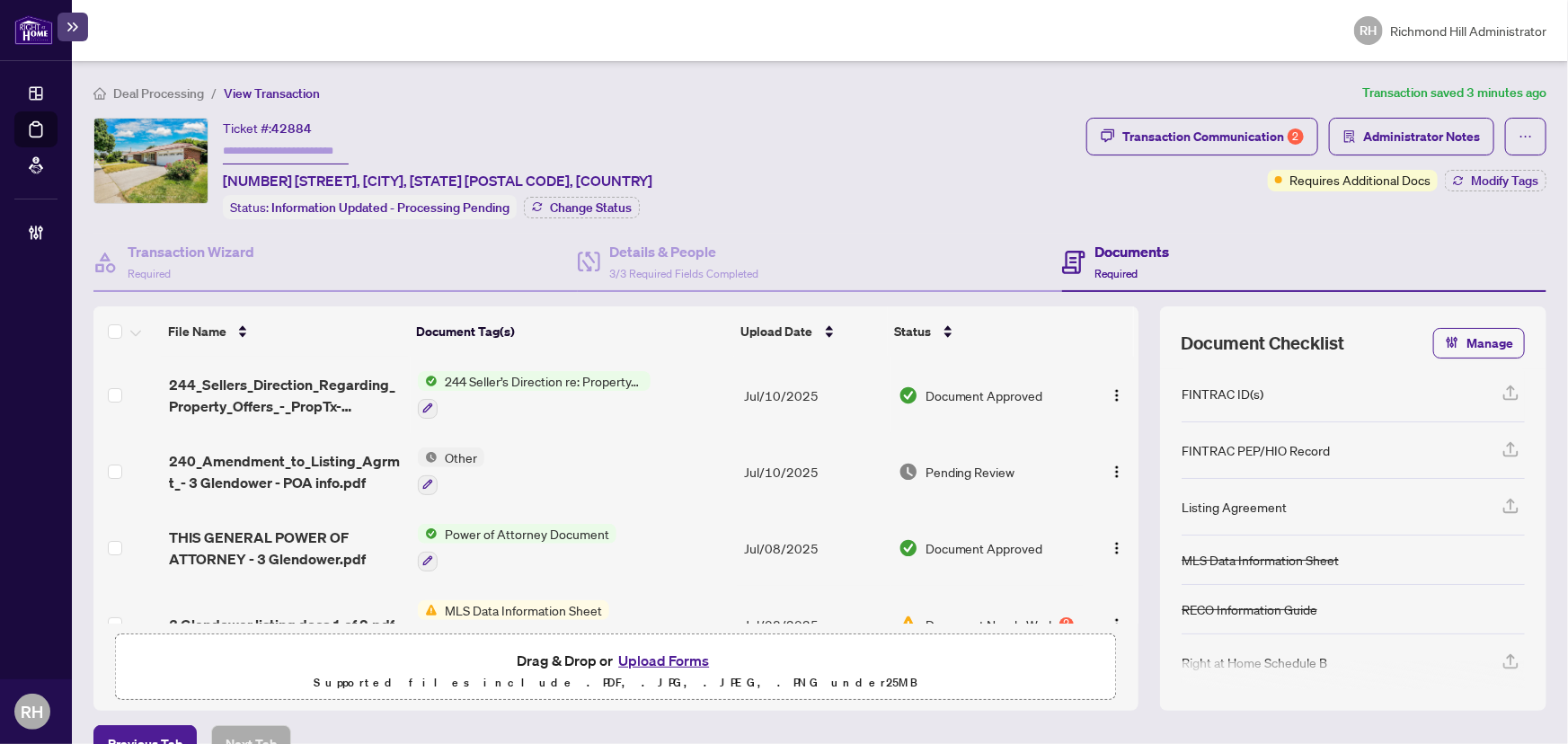 click on "Deal Processing" at bounding box center (158, 93) 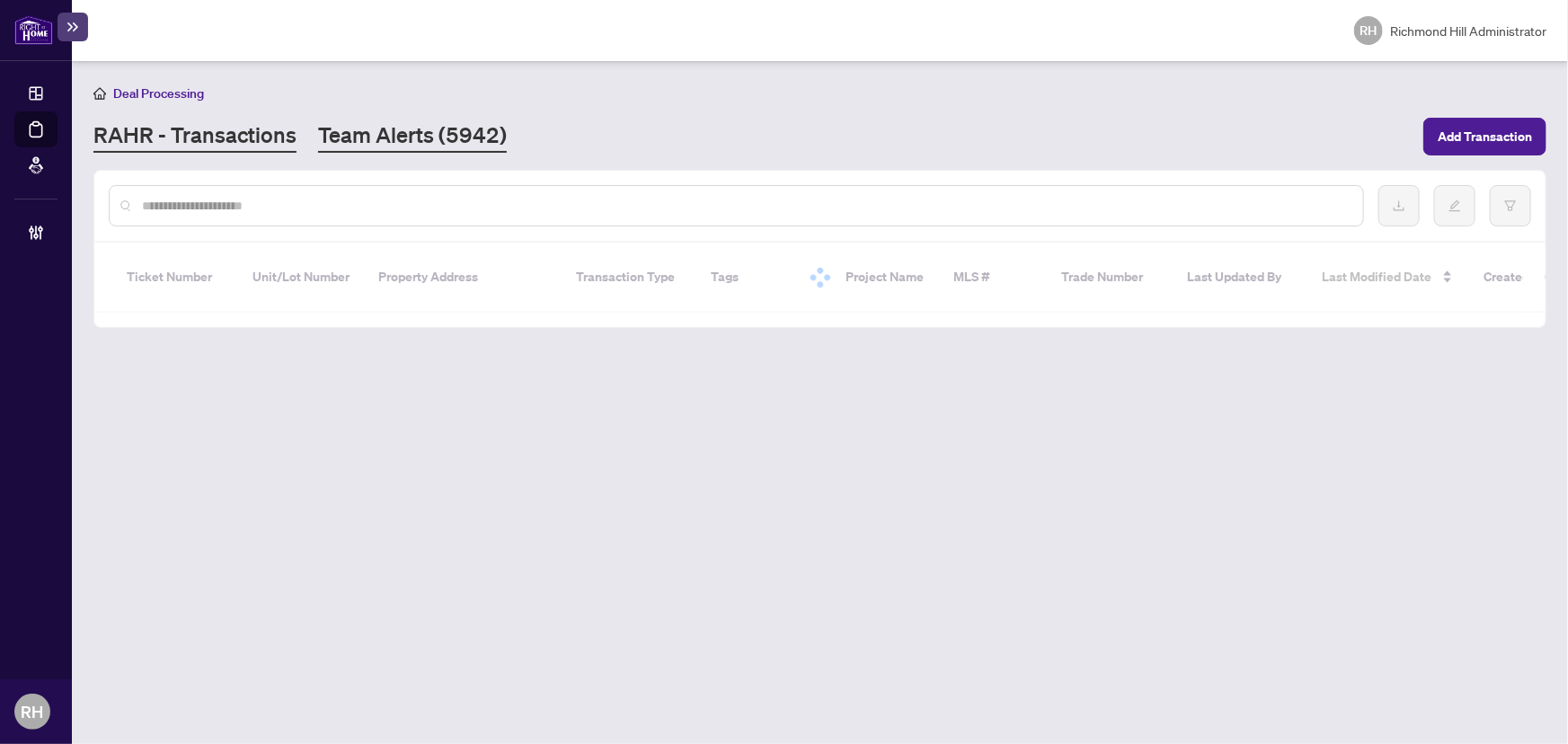 click on "Team Alerts   (5942)" at bounding box center [412, 137] 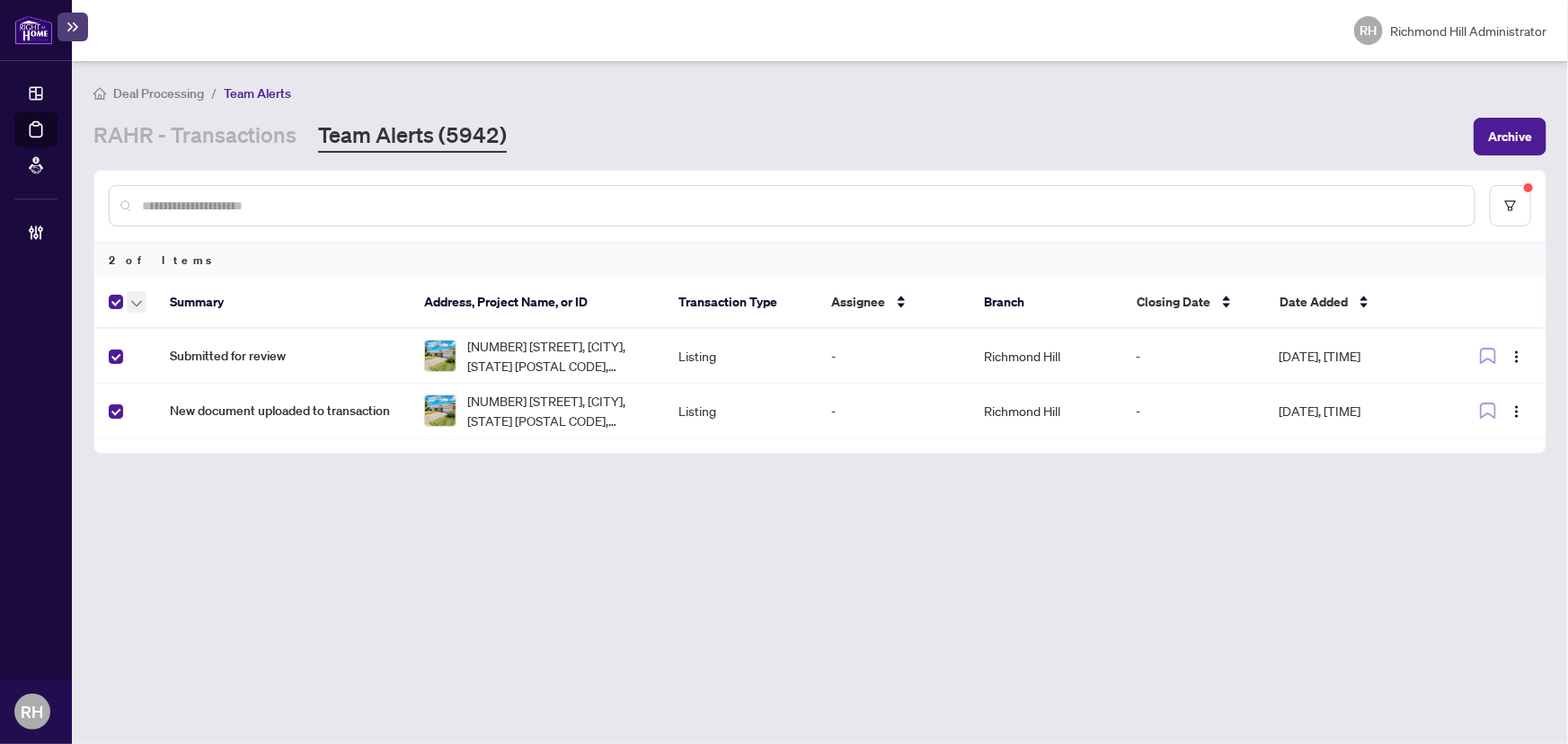 click at bounding box center (137, 302) 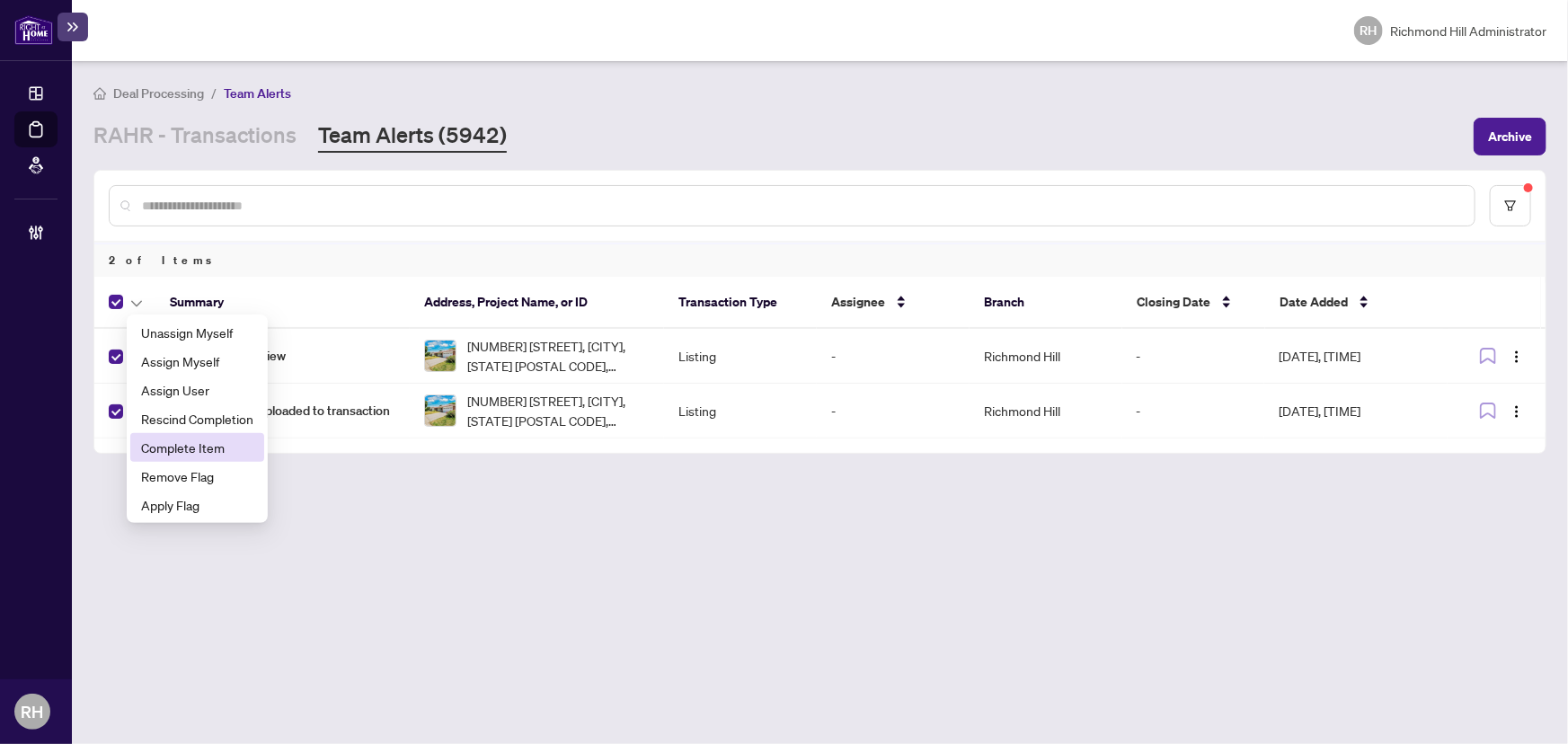 click on "Complete Item" at bounding box center [197, 447] 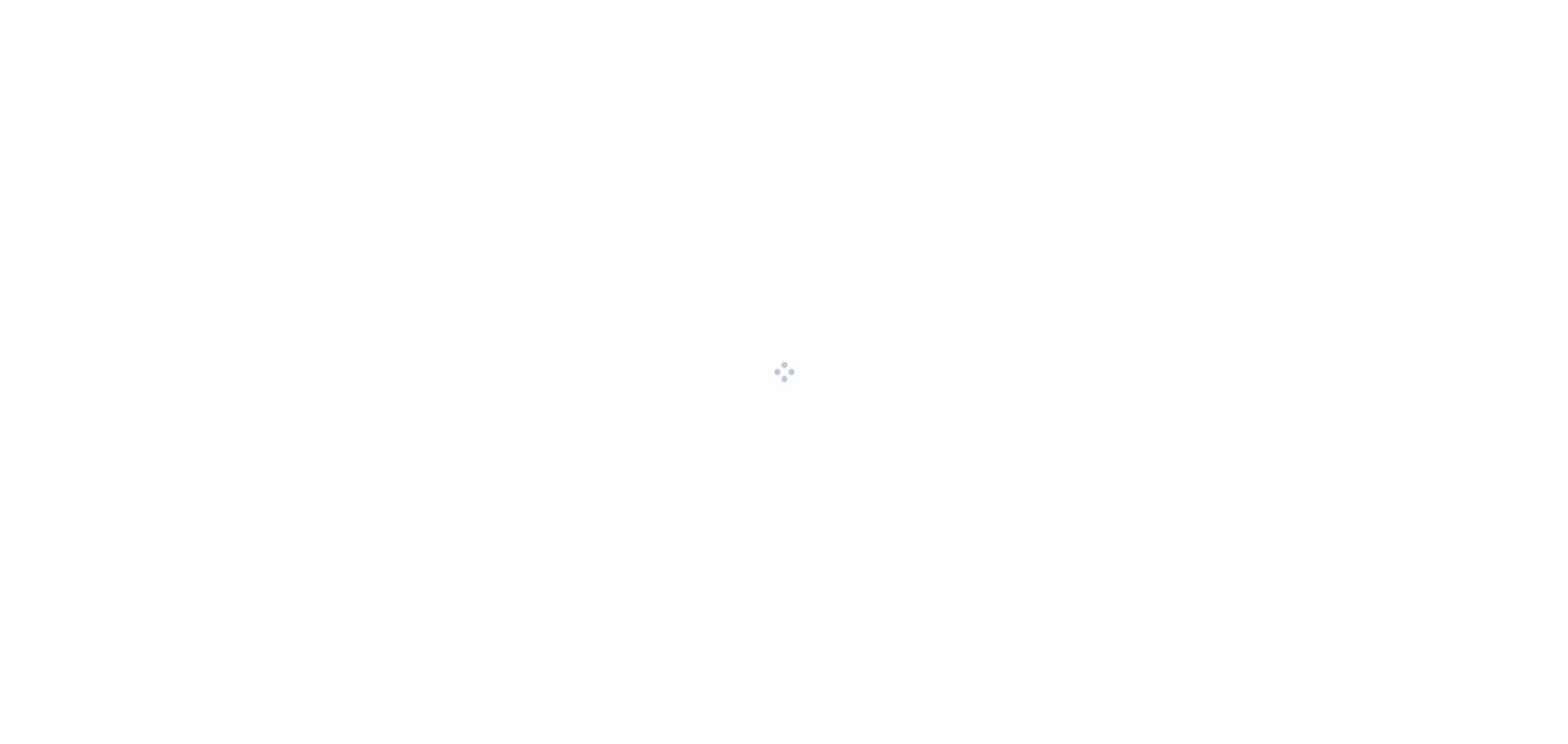 scroll, scrollTop: 0, scrollLeft: 0, axis: both 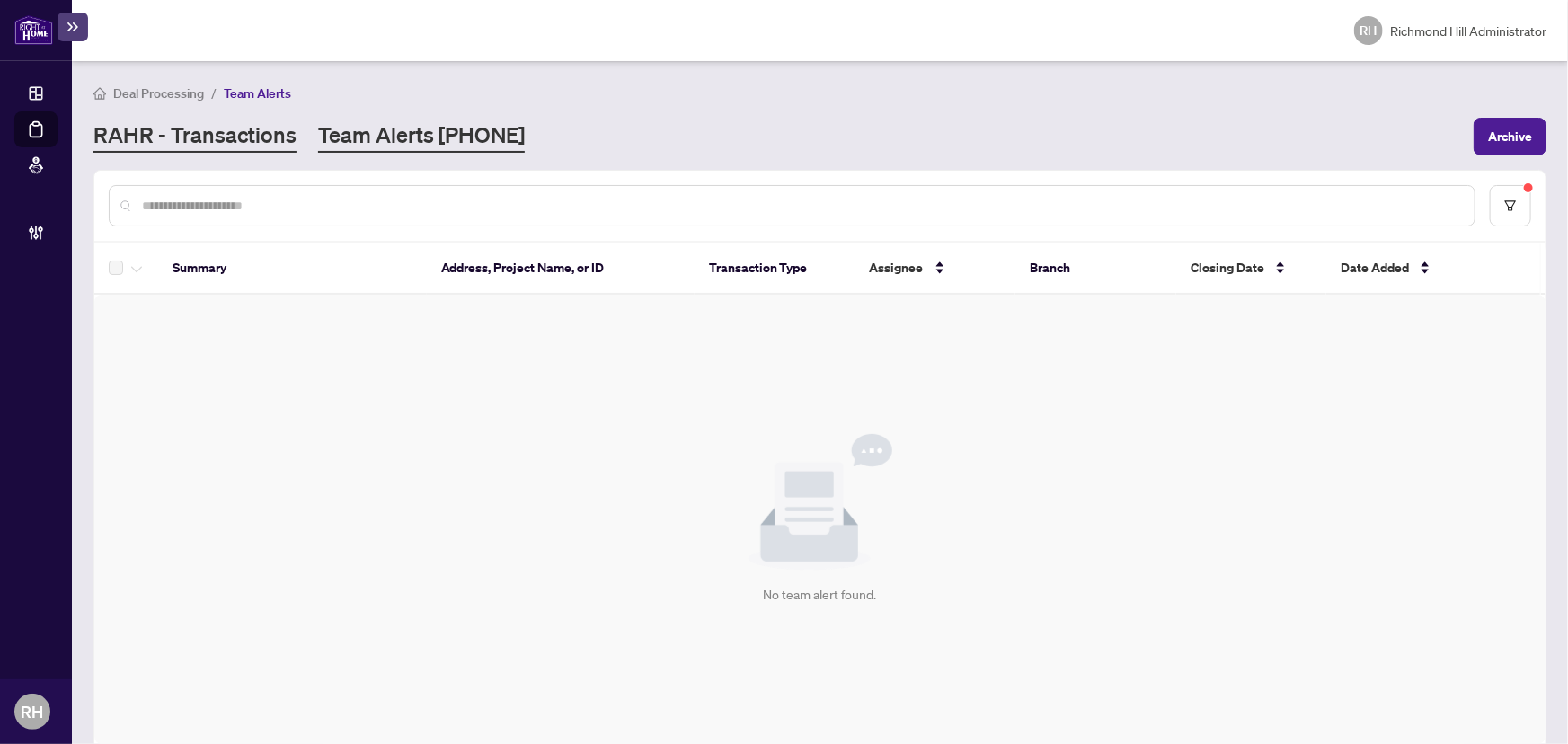 click on "RAHR - Transactions" at bounding box center (195, 137) 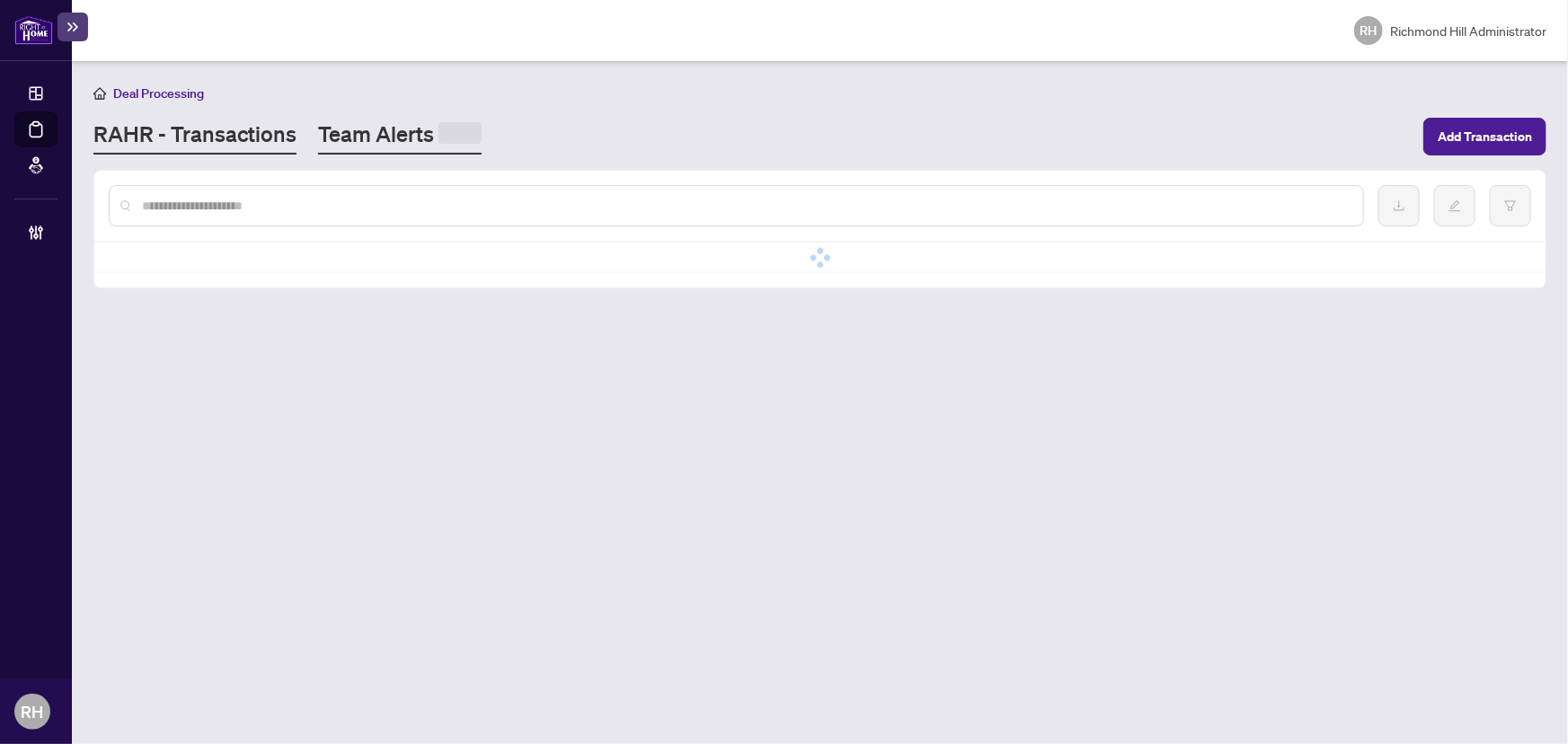 click on "Team Alerts" at bounding box center (400, 137) 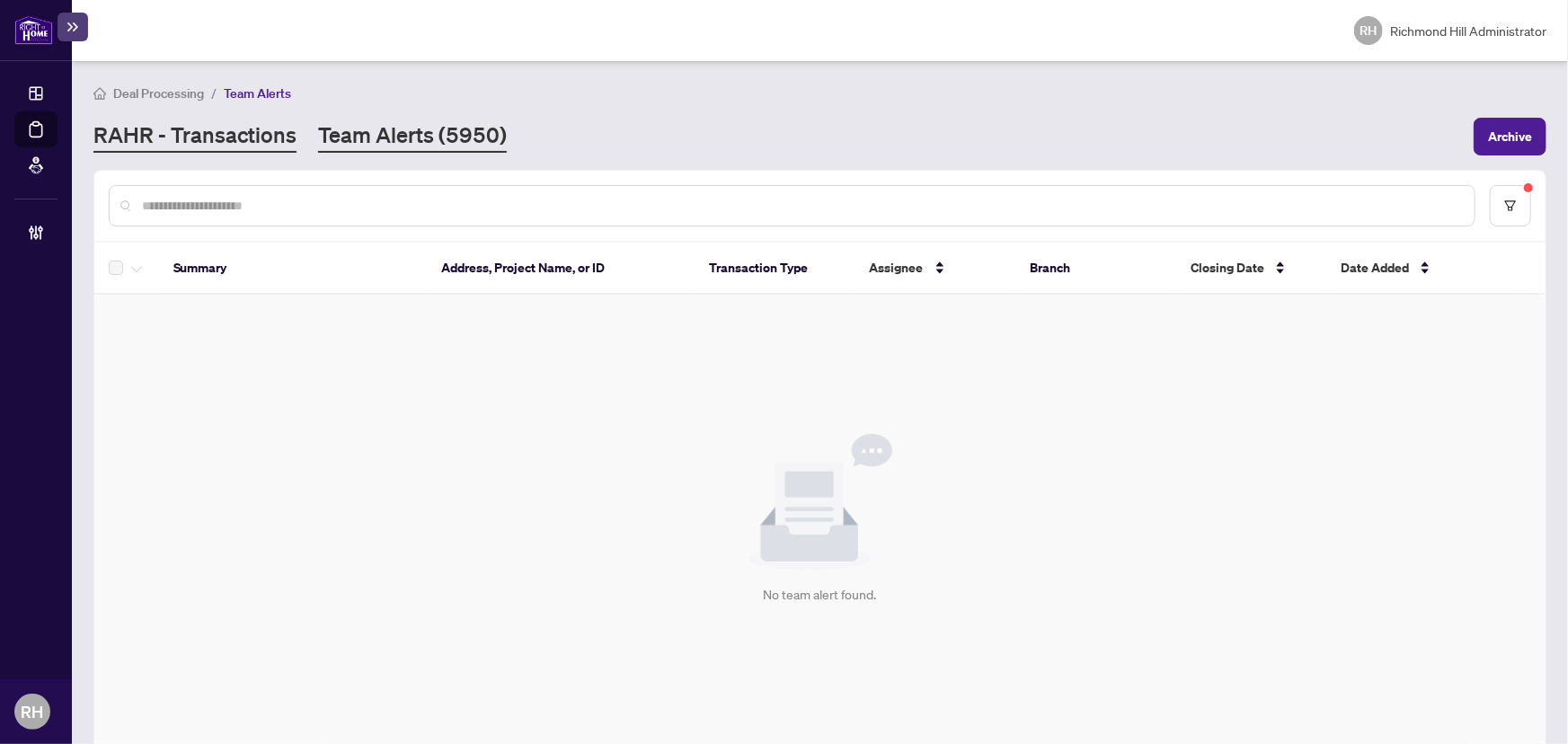 click on "RAHR - Transactions" at bounding box center (195, 137) 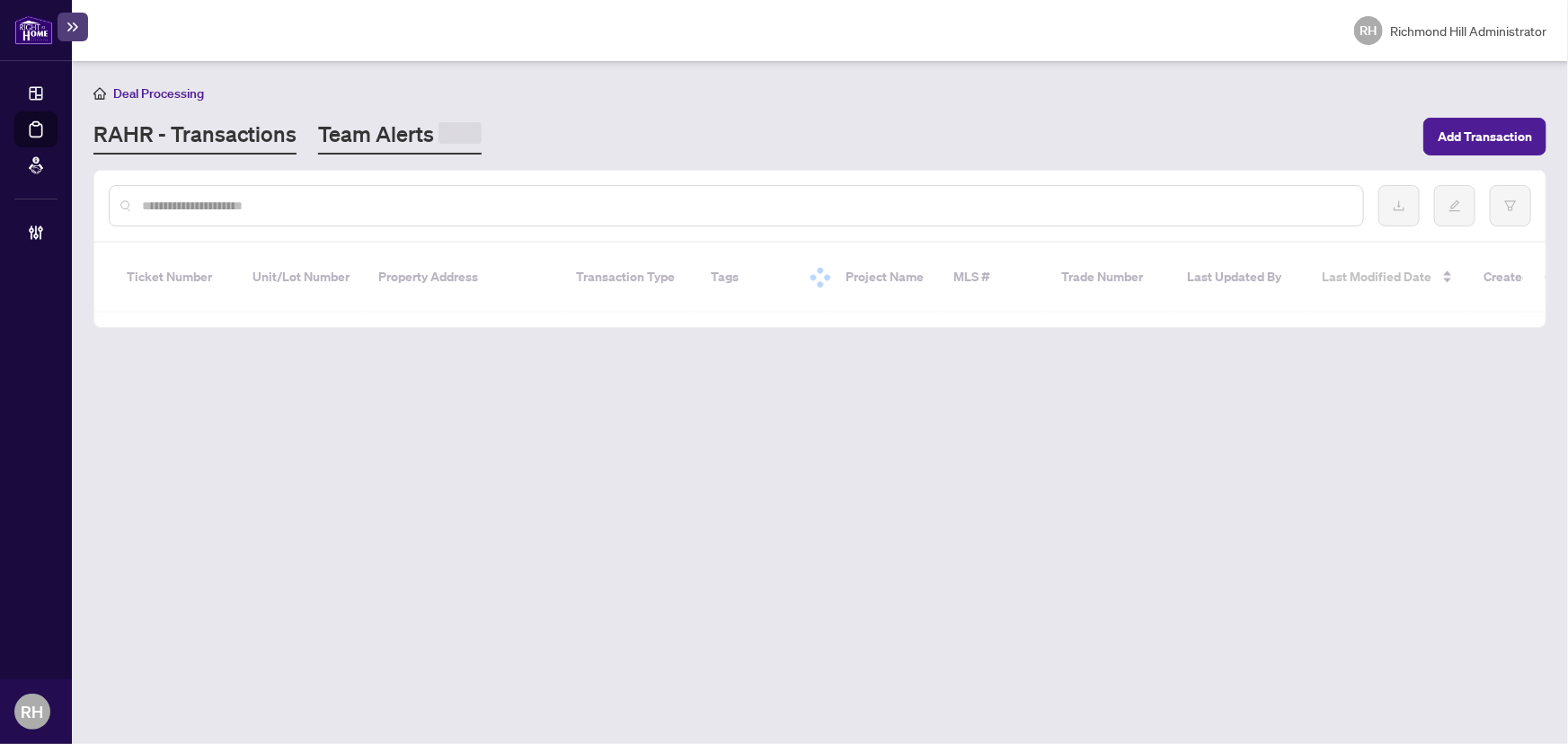 click on "Team Alerts" at bounding box center [400, 137] 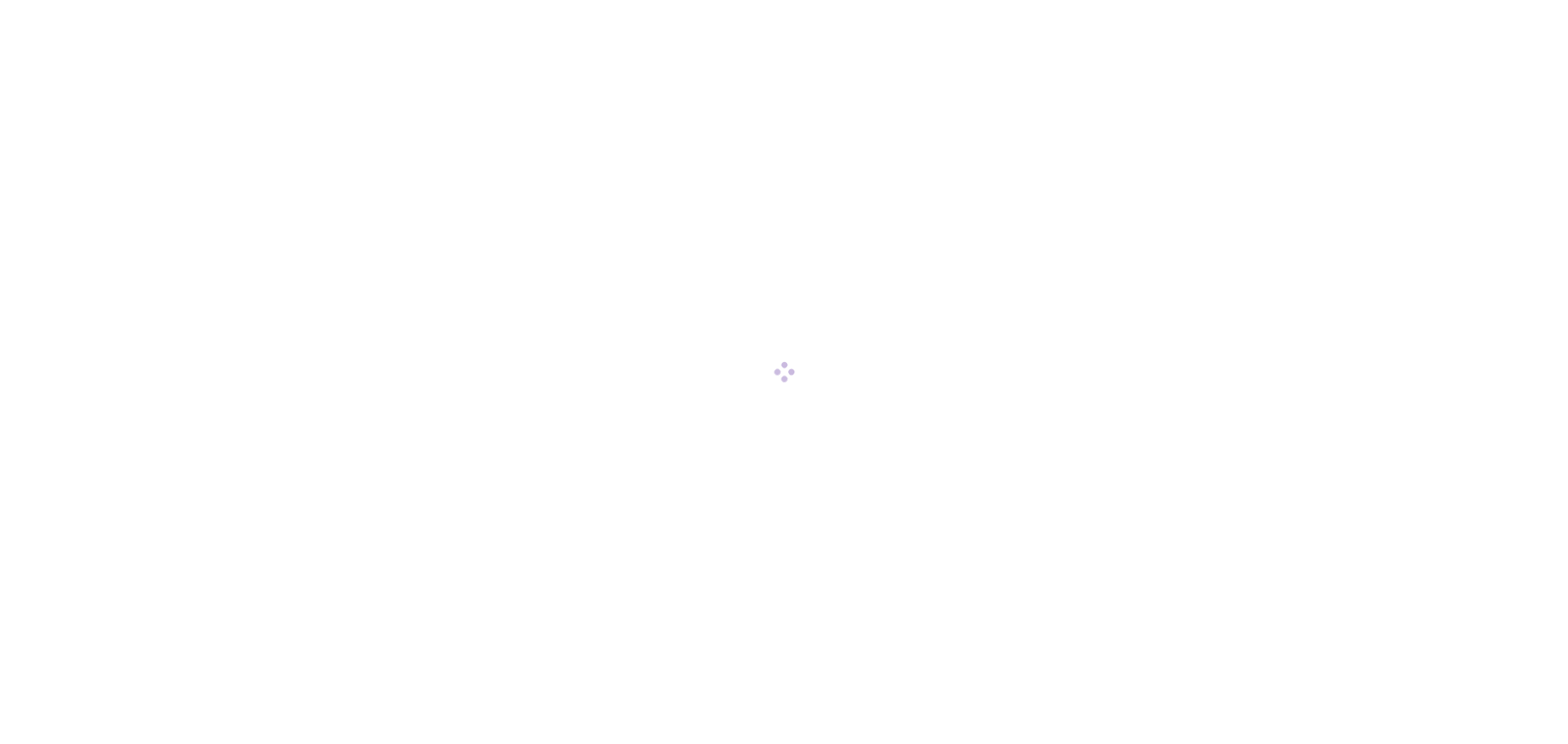 scroll, scrollTop: 0, scrollLeft: 0, axis: both 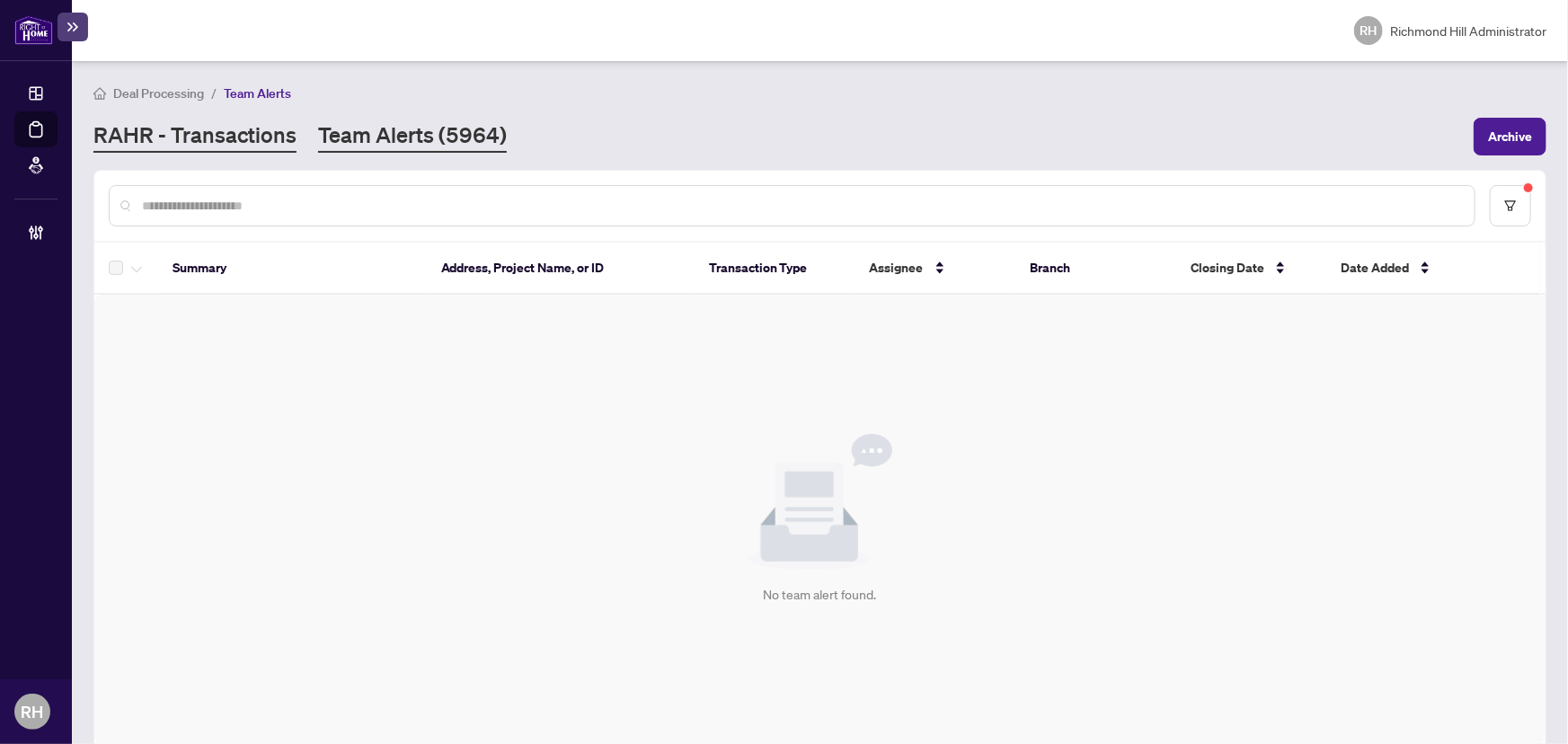 click on "RAHR - Transactions" at bounding box center (195, 137) 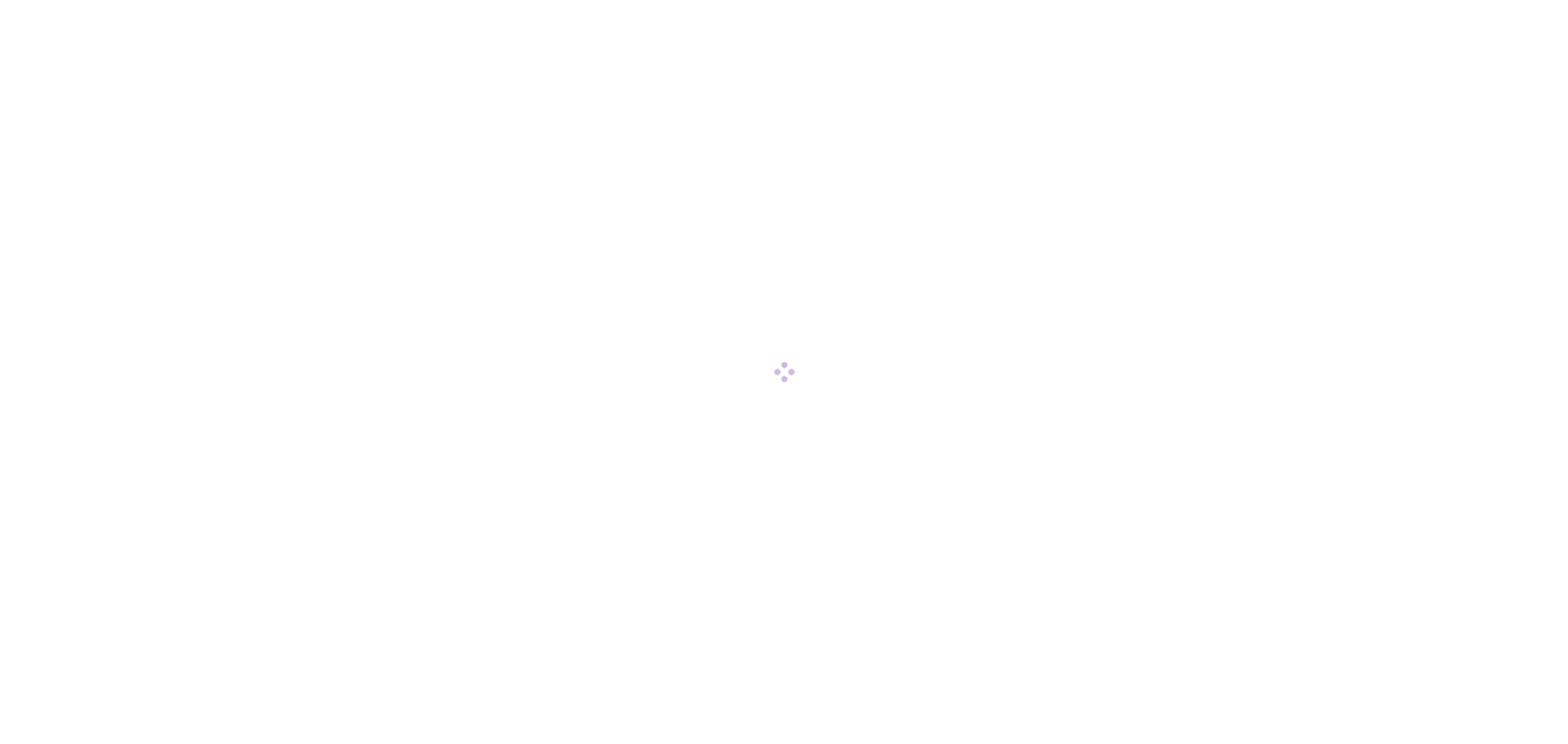 scroll, scrollTop: 0, scrollLeft: 0, axis: both 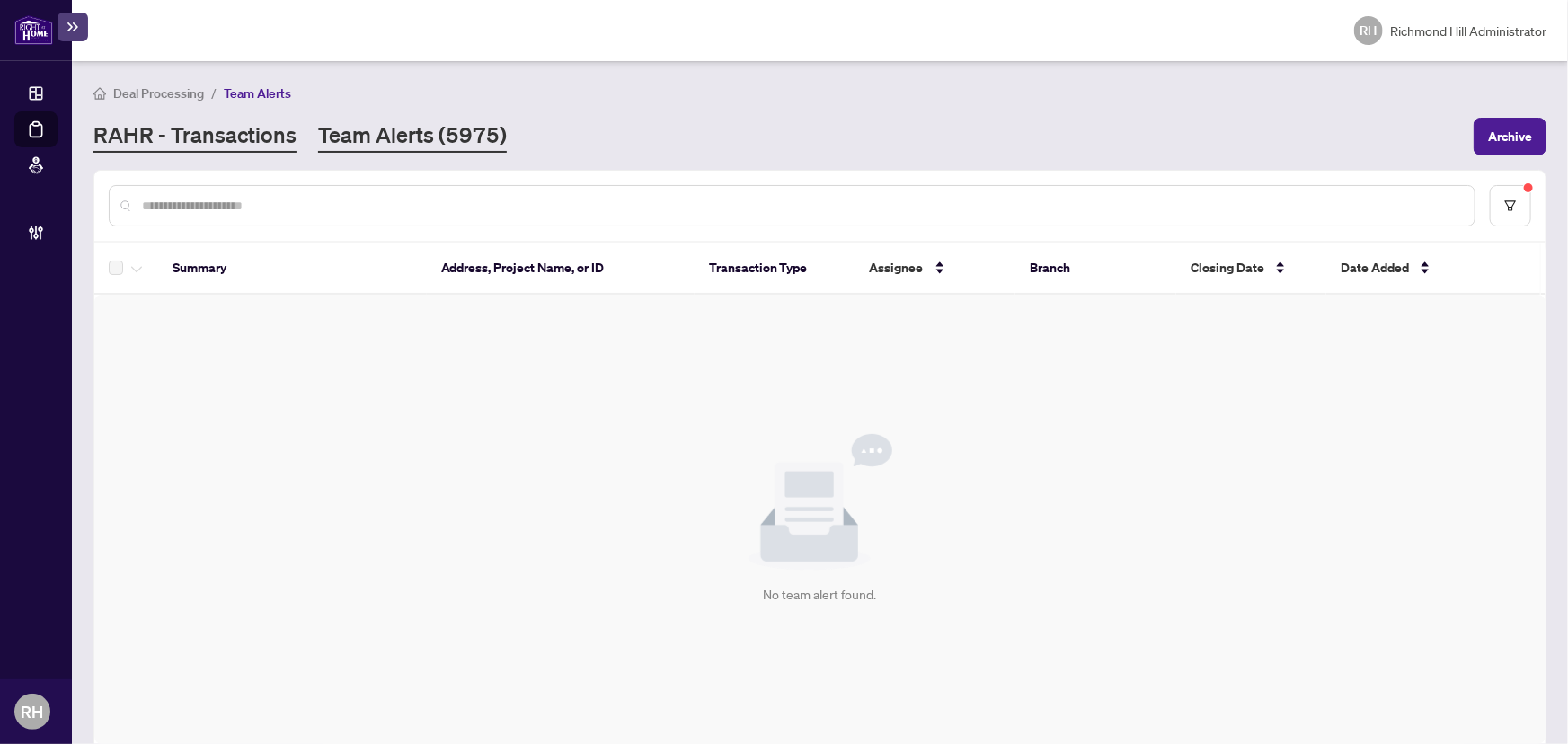 click on "RAHR - Transactions" at bounding box center [195, 137] 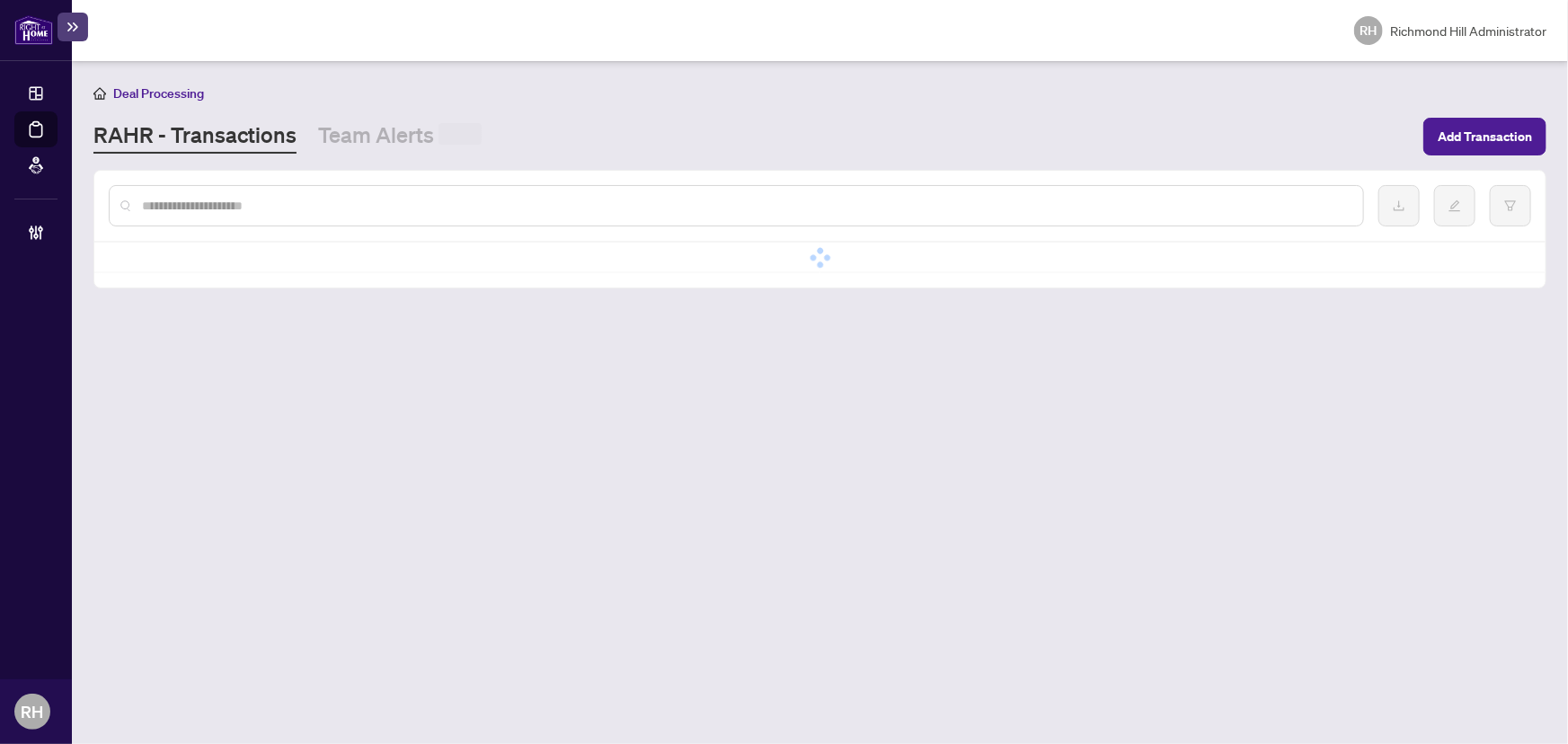click on "Deal Processing RAHR - Transactions Team Alerts   Add Transaction   Simple Empty No data" at bounding box center [819, 403] 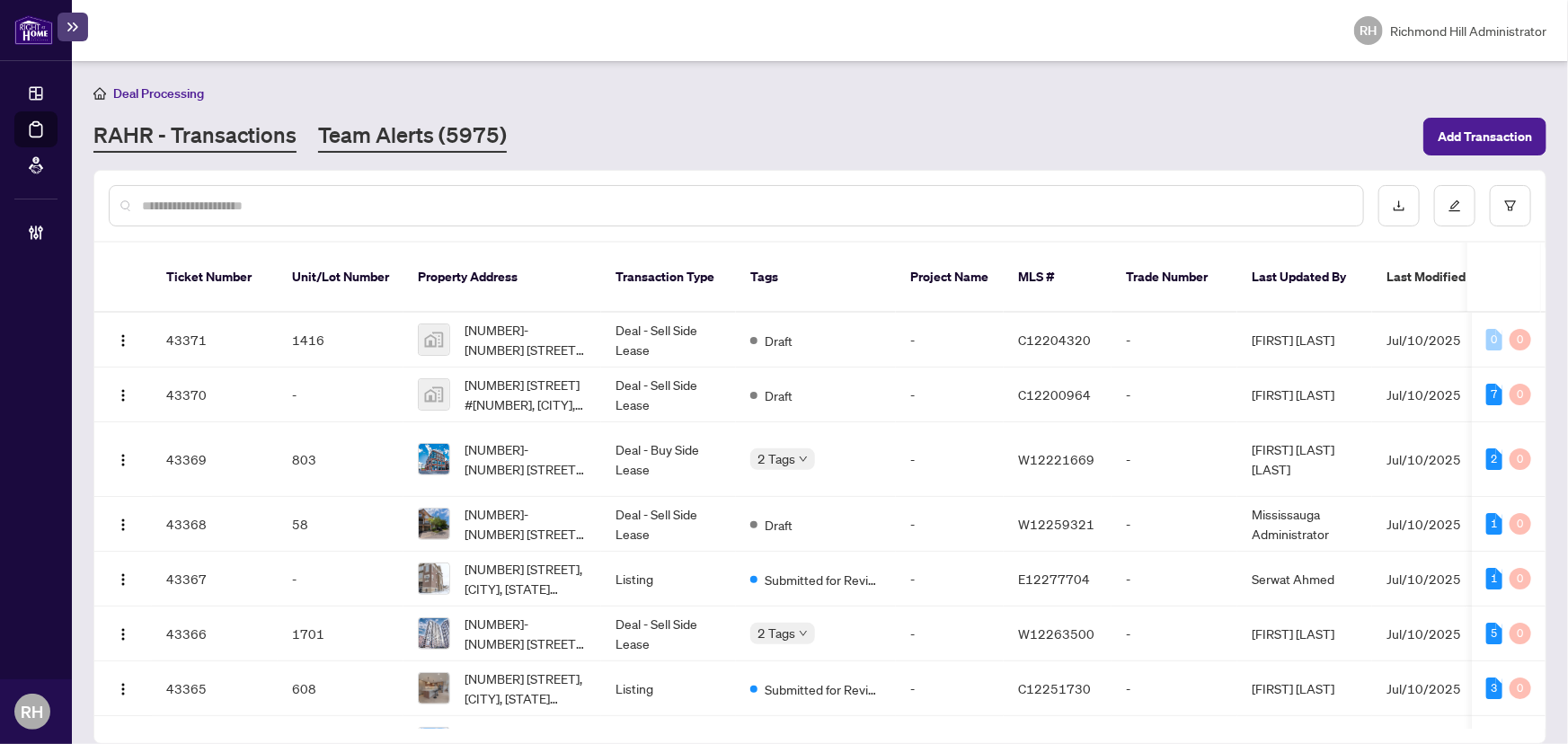 click on "Team Alerts   ([PHONE])" at bounding box center (412, 137) 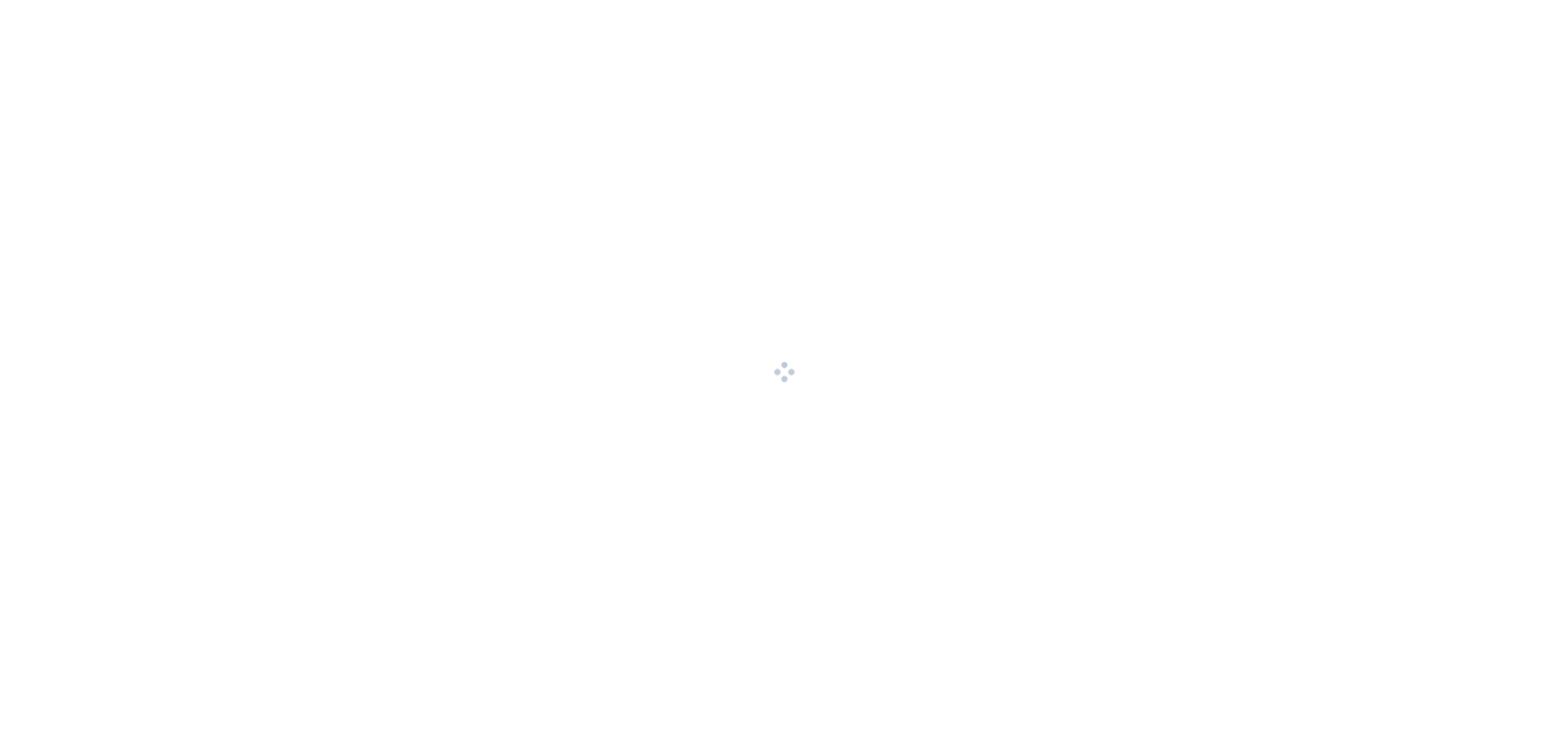 scroll, scrollTop: 0, scrollLeft: 0, axis: both 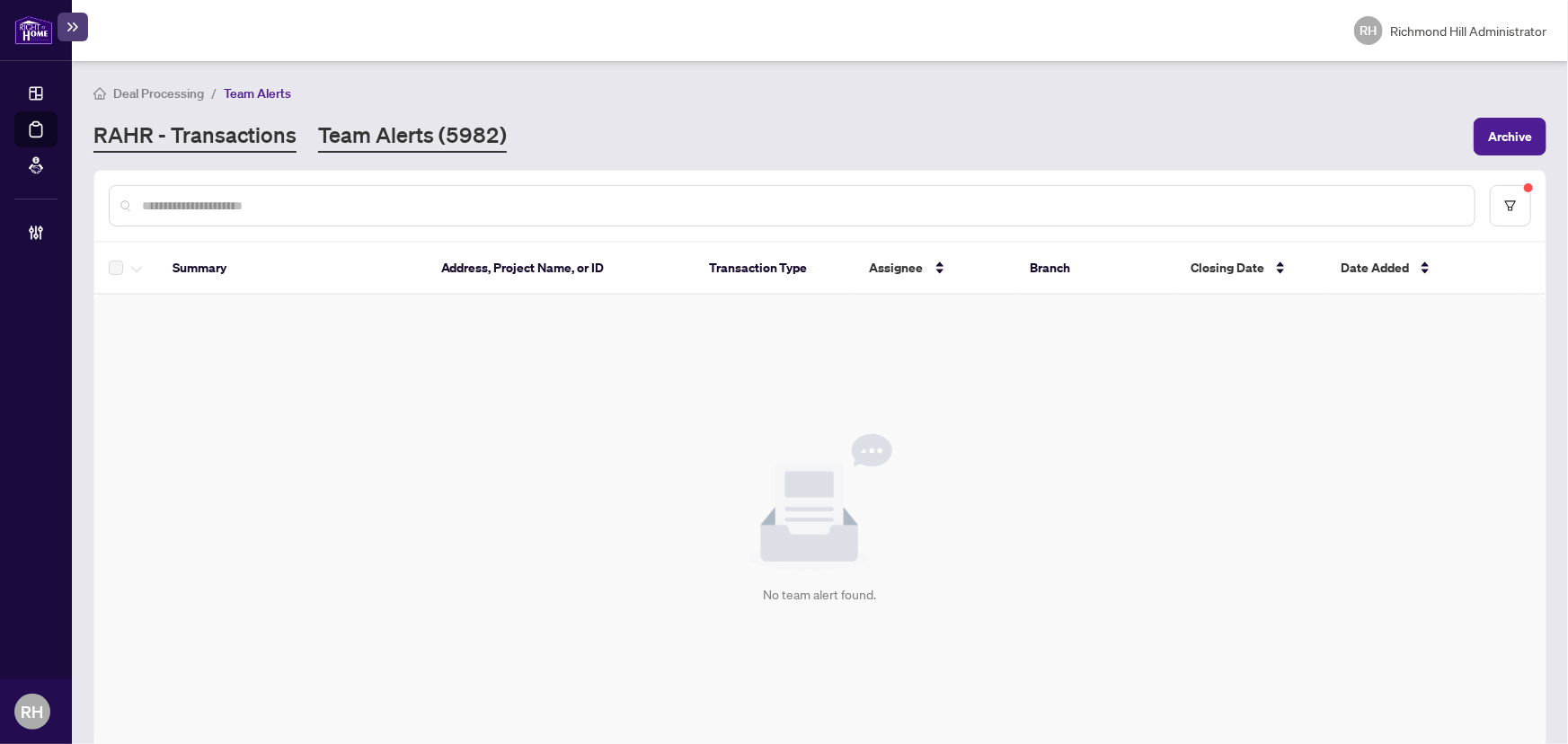 click on "RAHR - Transactions" at bounding box center (195, 137) 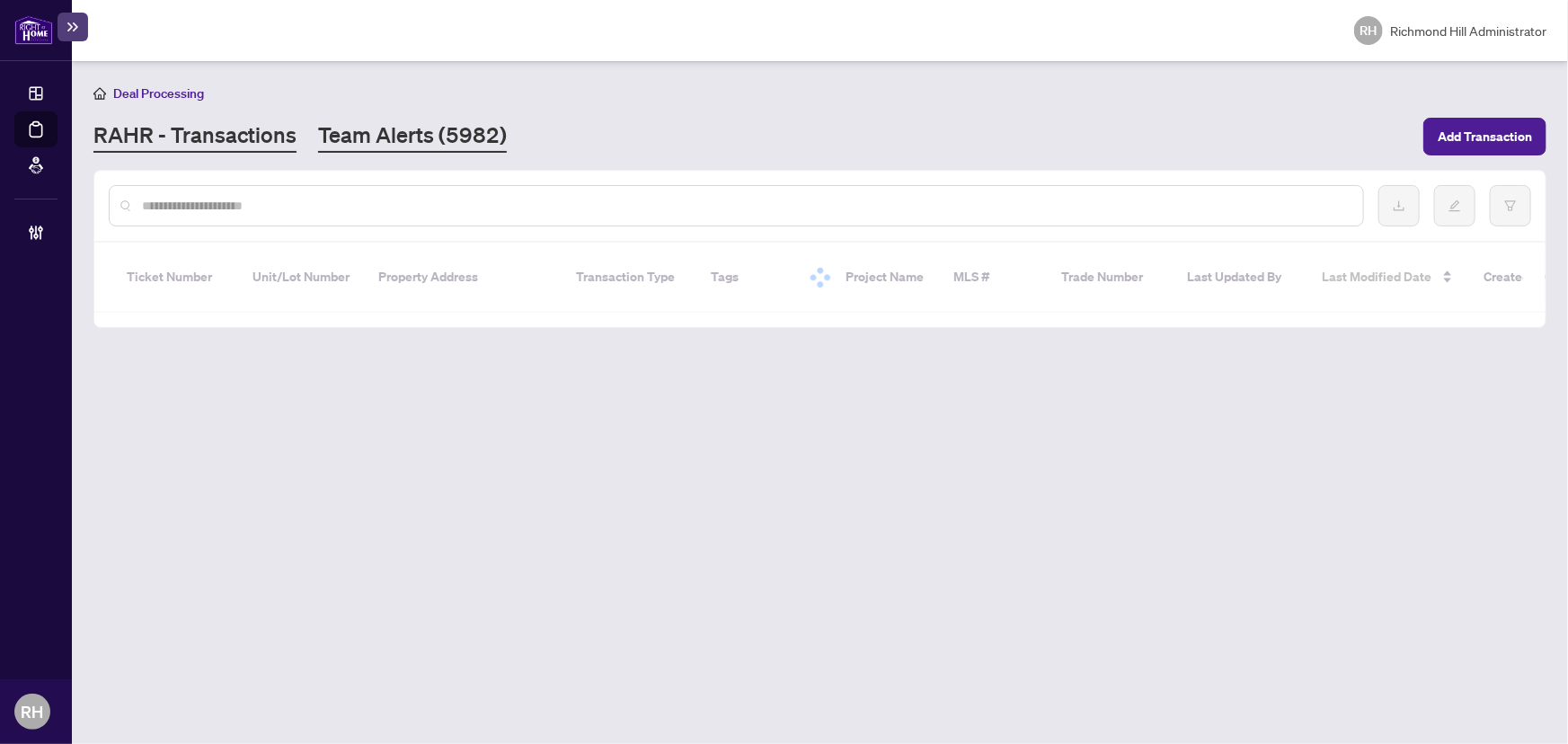 click on "Team Alerts   (5982)" at bounding box center [412, 137] 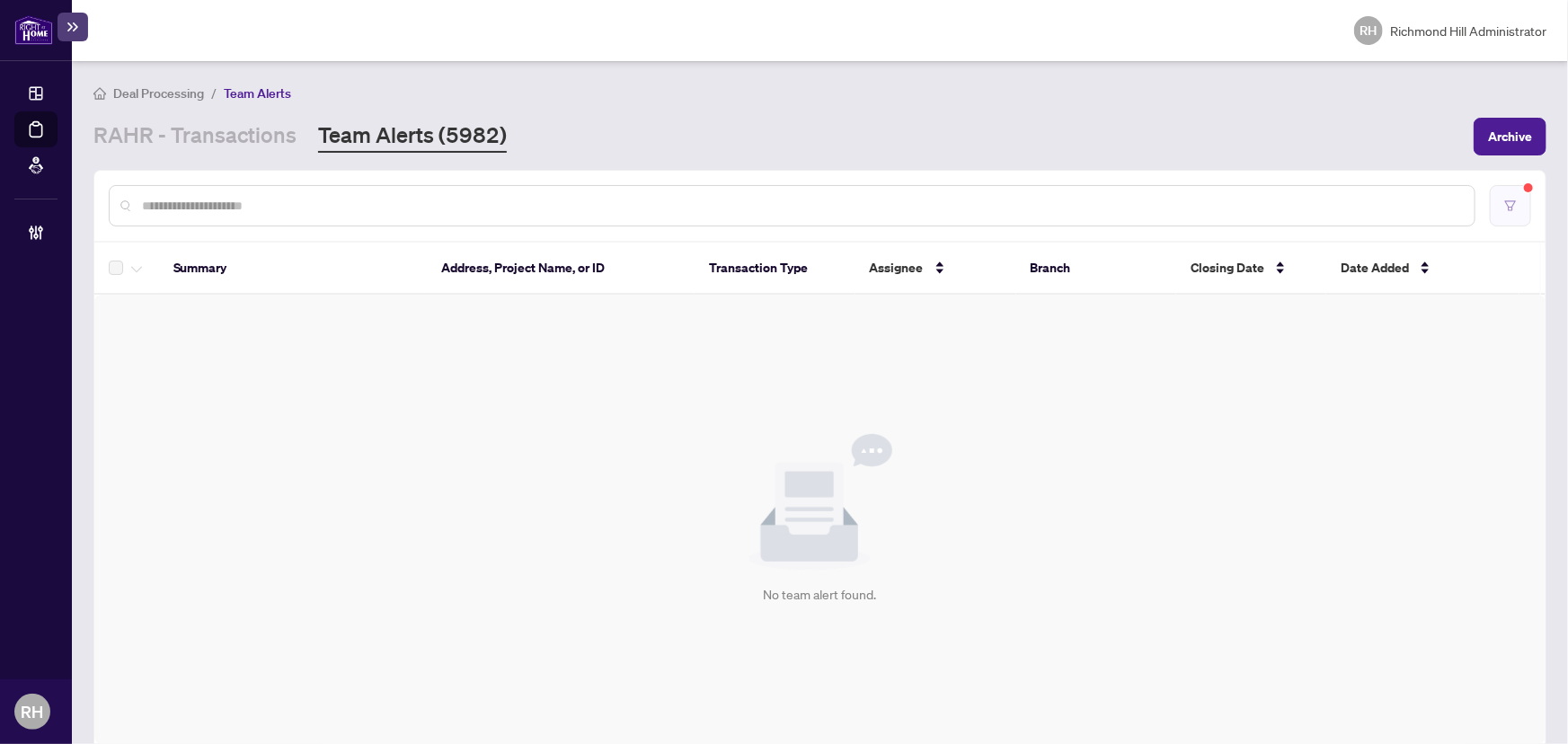 click at bounding box center (1510, 206) 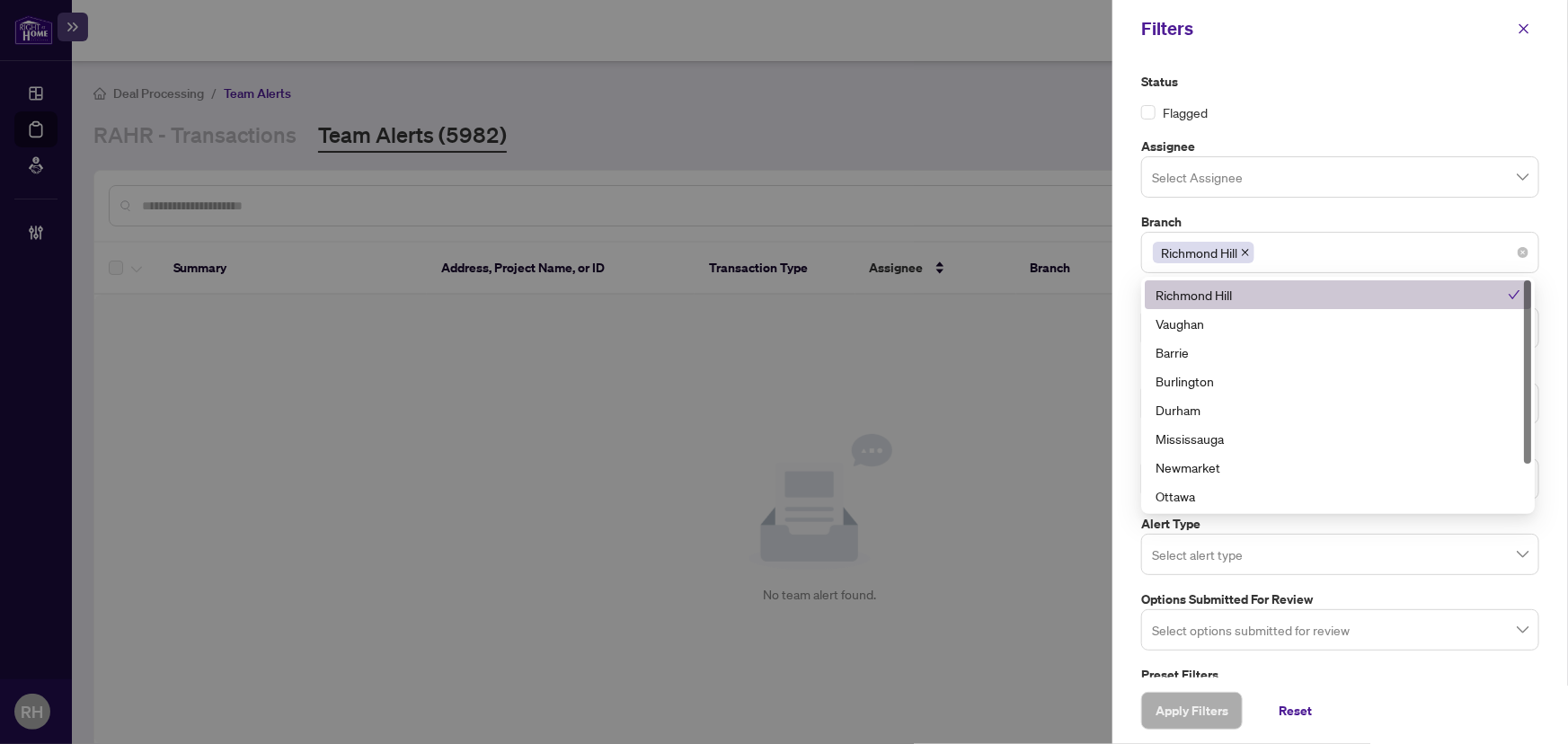 click on "Richmond Hill" at bounding box center (1199, 252) 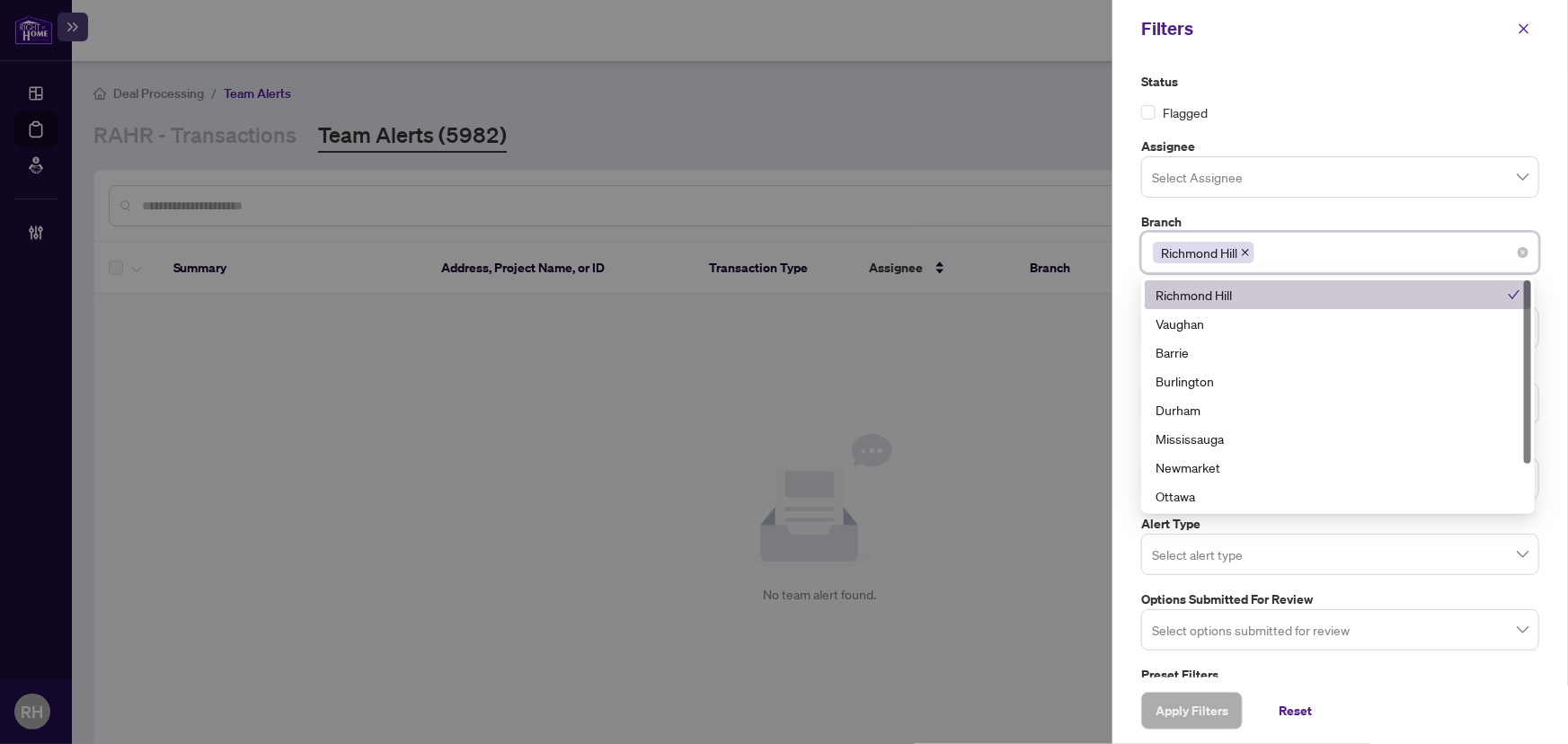 click 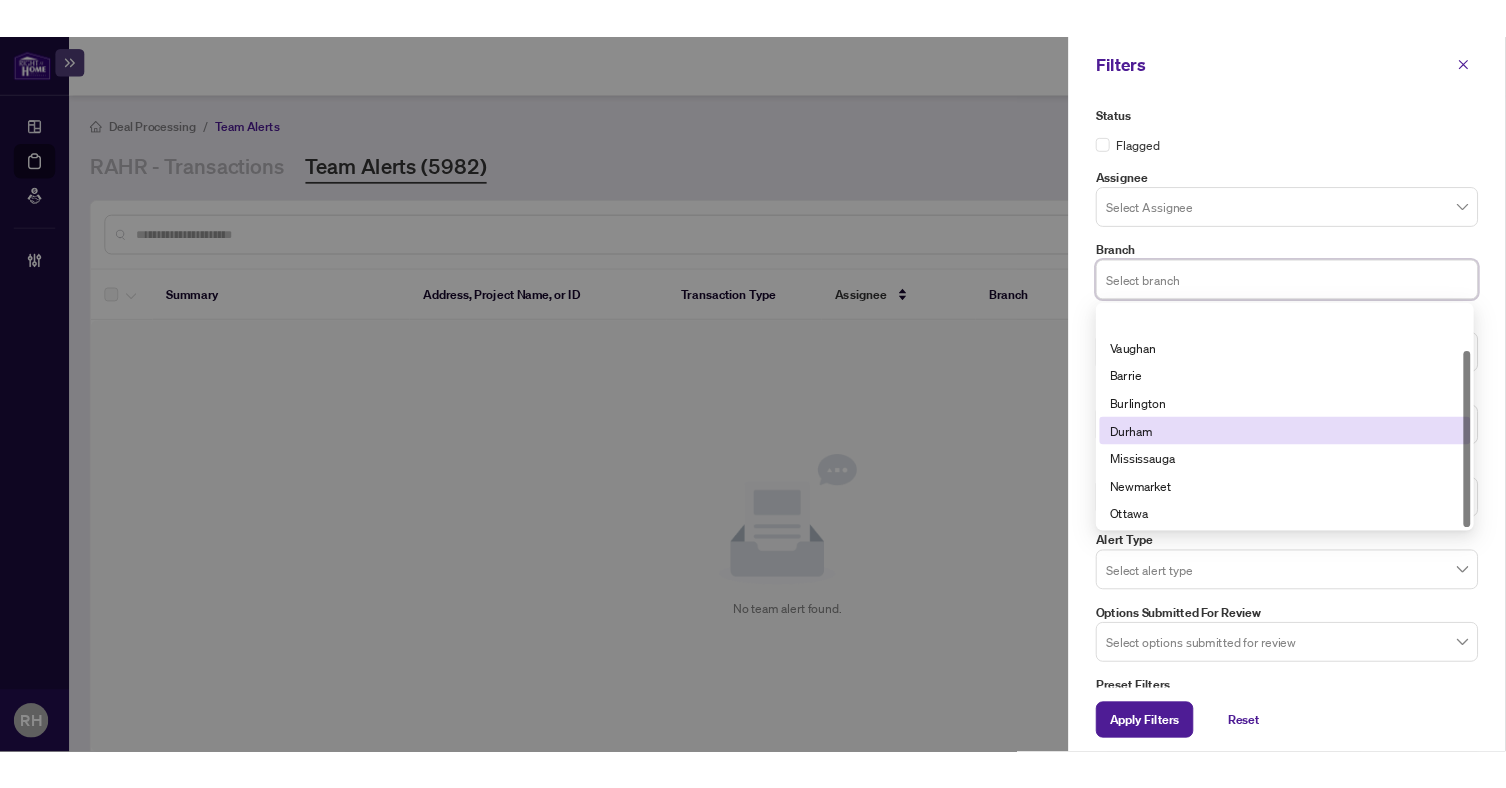 scroll, scrollTop: 63, scrollLeft: 0, axis: vertical 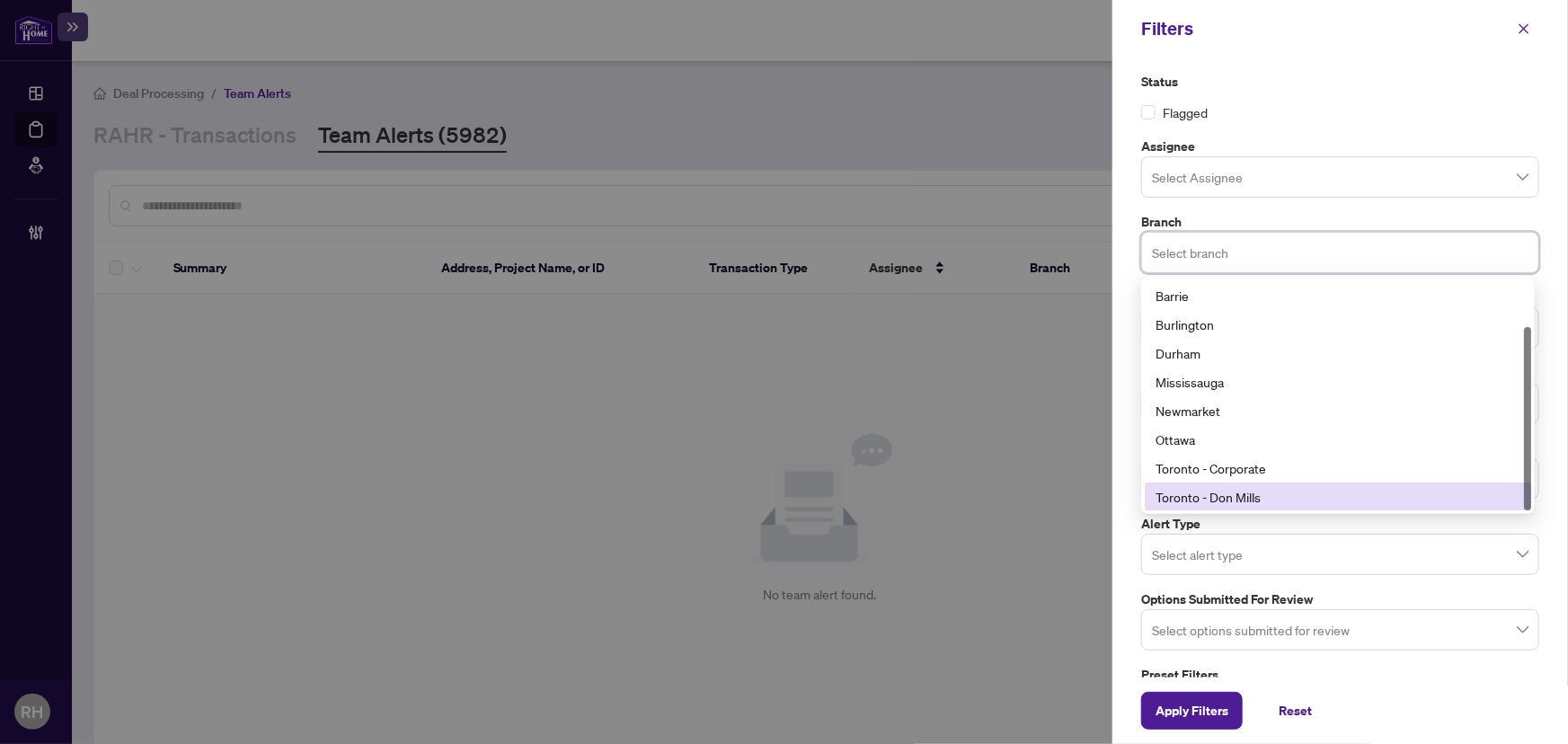 click on "Toronto - Don Mills" at bounding box center [1338, 497] 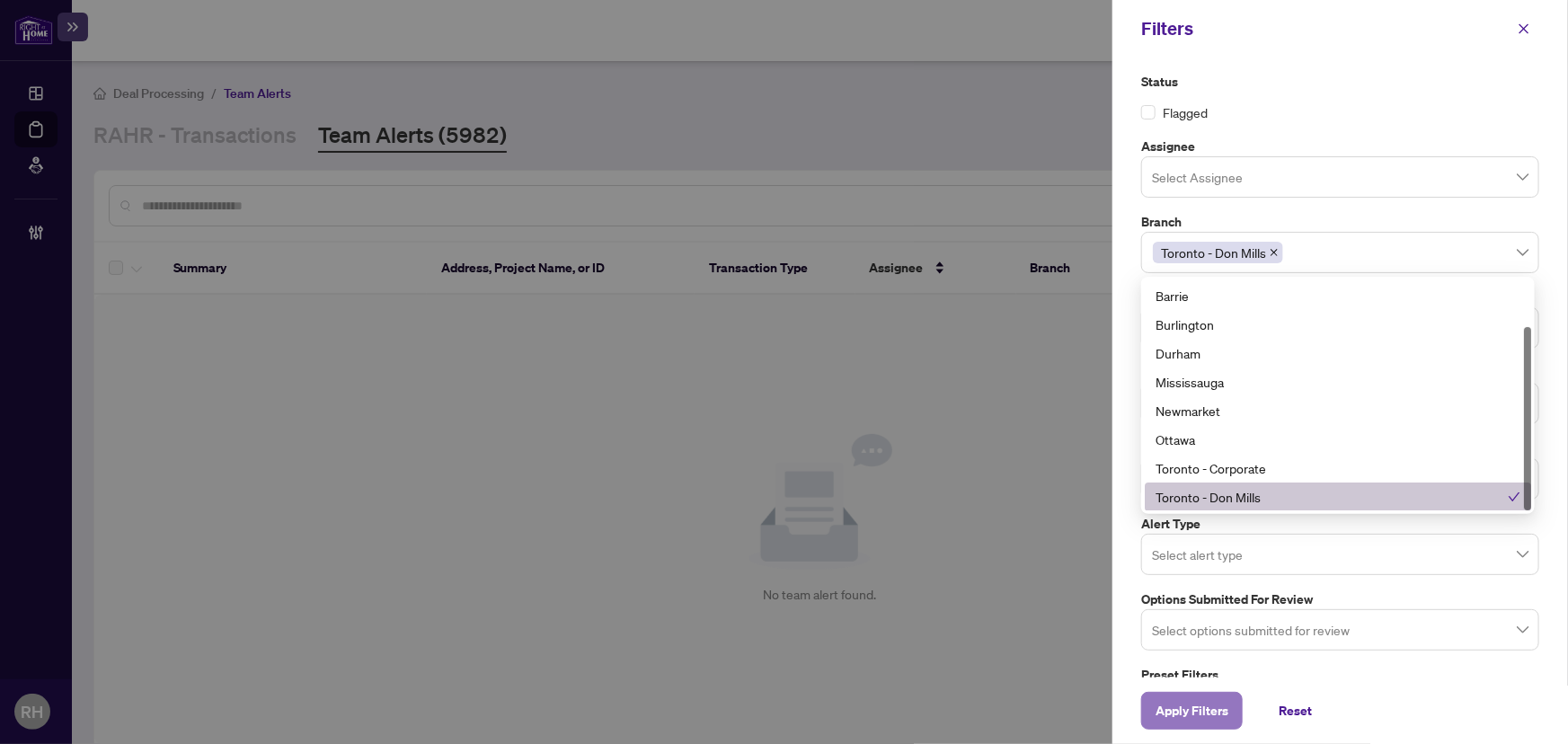 click on "Apply Filters" at bounding box center (1192, 711) 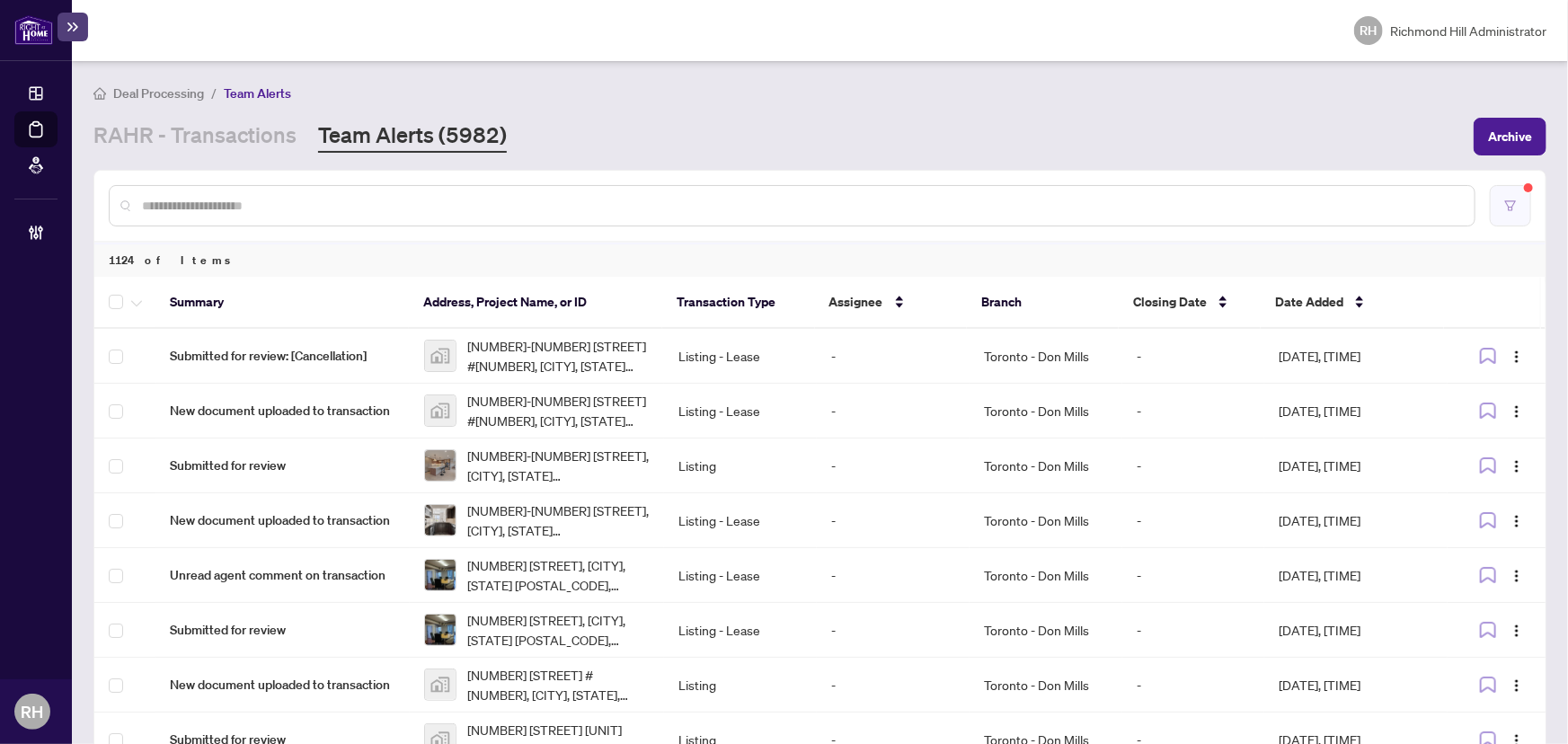 click at bounding box center (1510, 206) 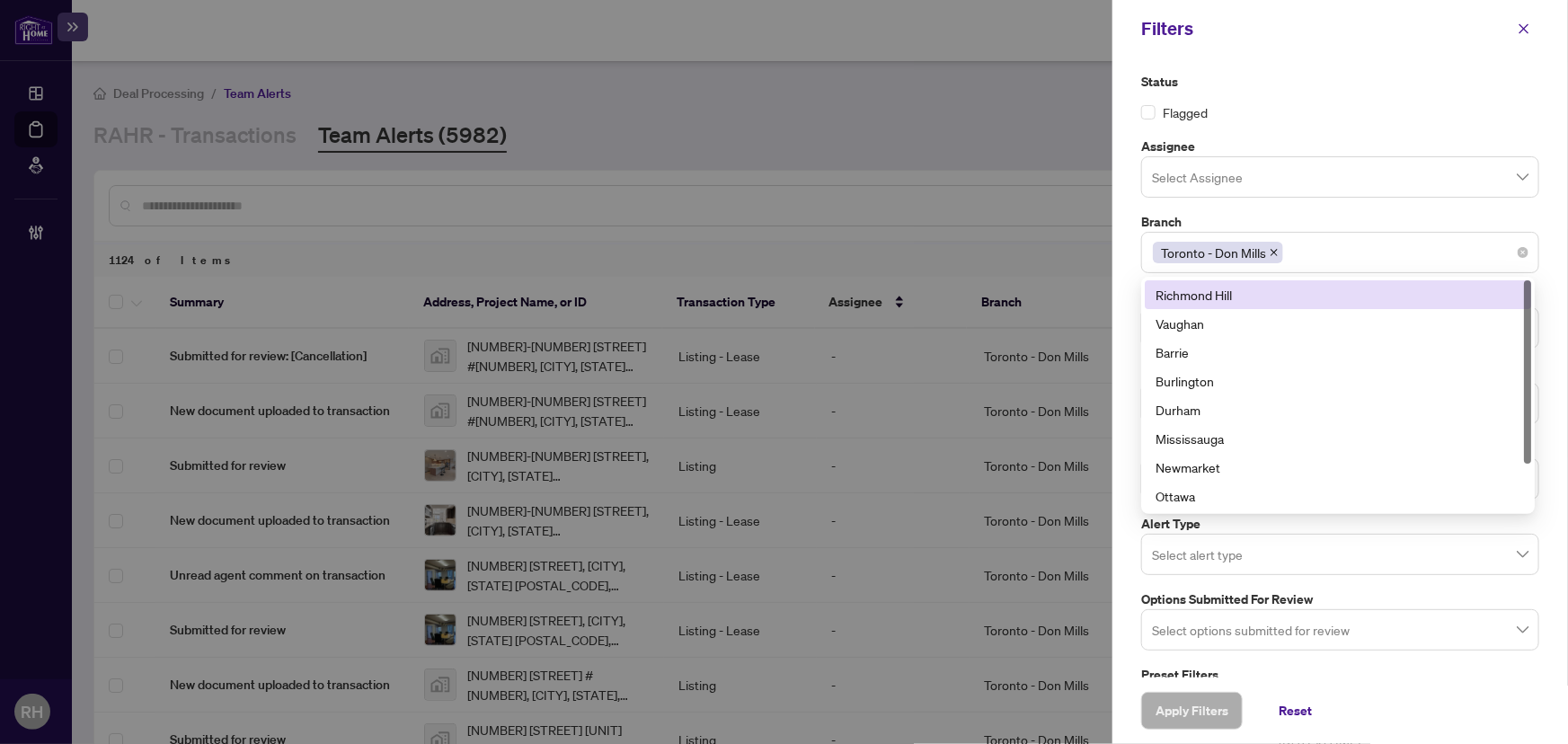 click on "Toronto - Don Mills" at bounding box center [1218, 252] 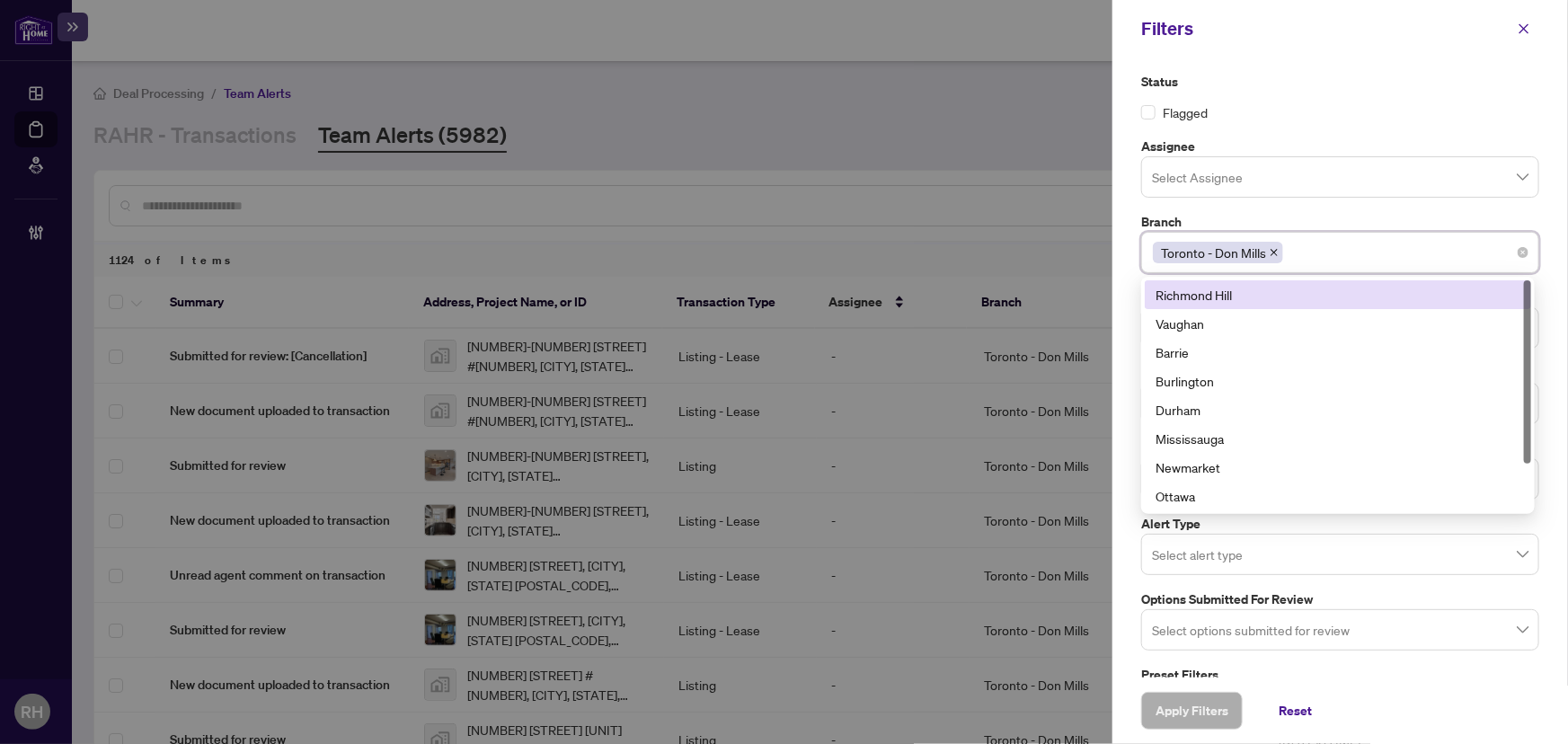 click 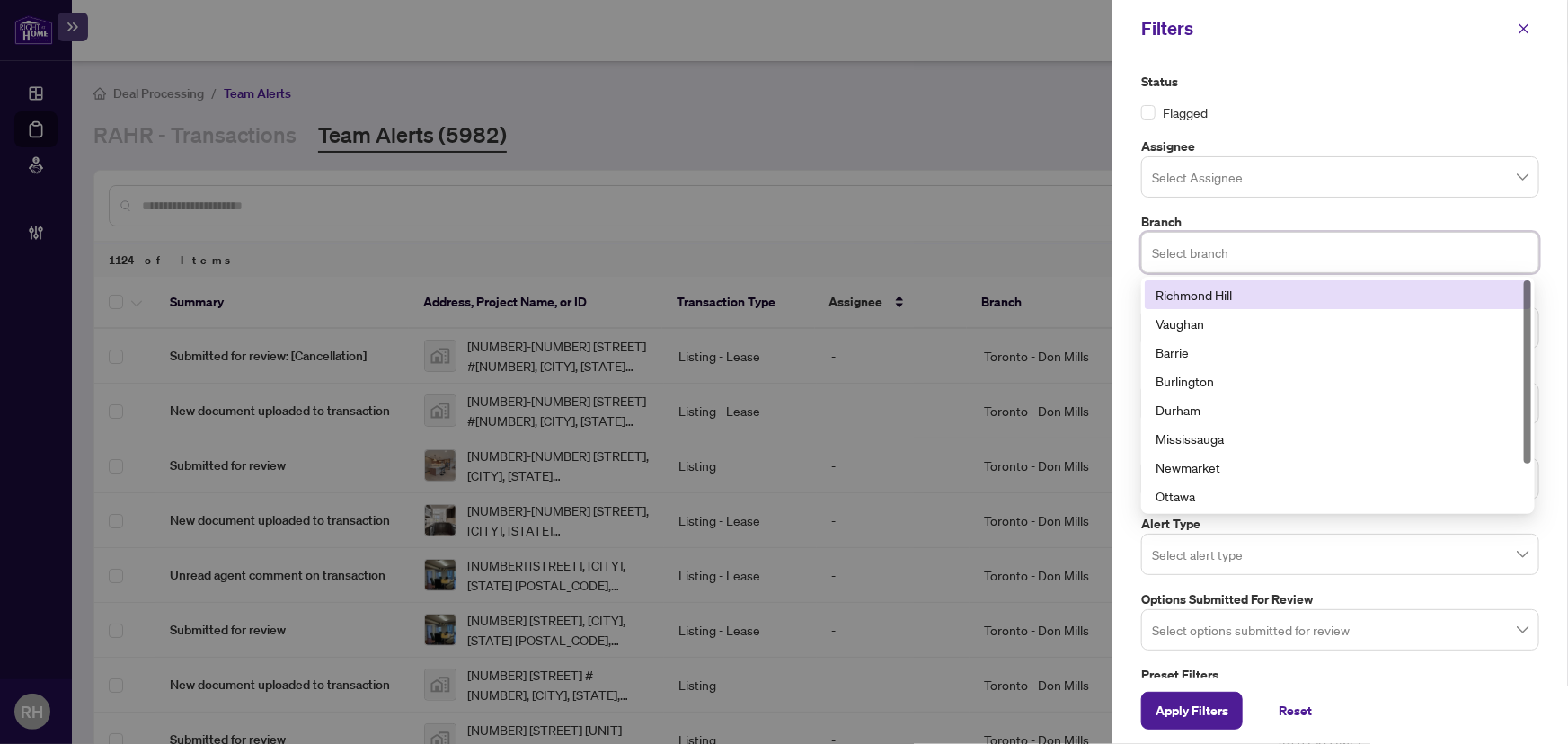 click on "Richmond Hill" at bounding box center [1338, 295] 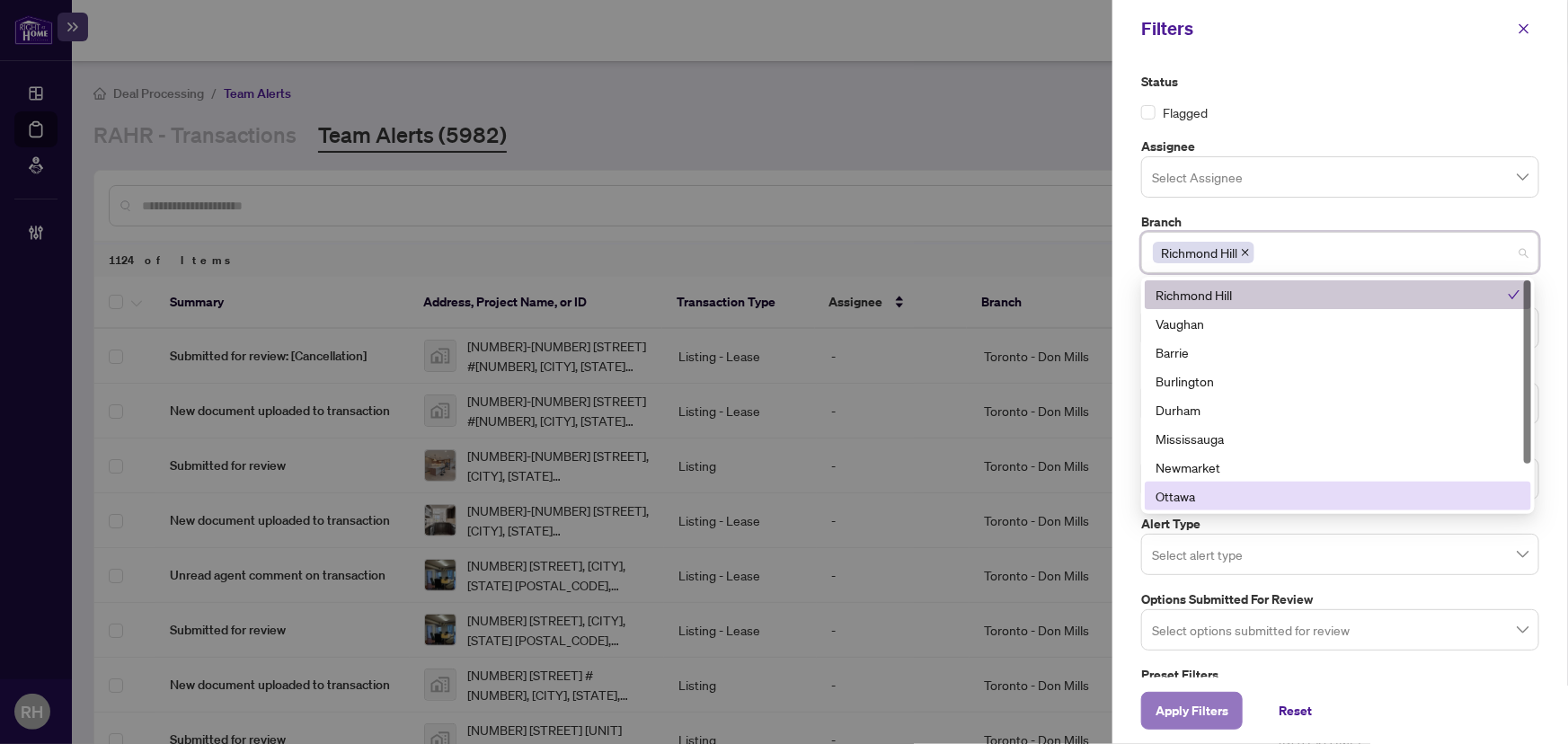 click on "Apply Filters" at bounding box center [1192, 711] 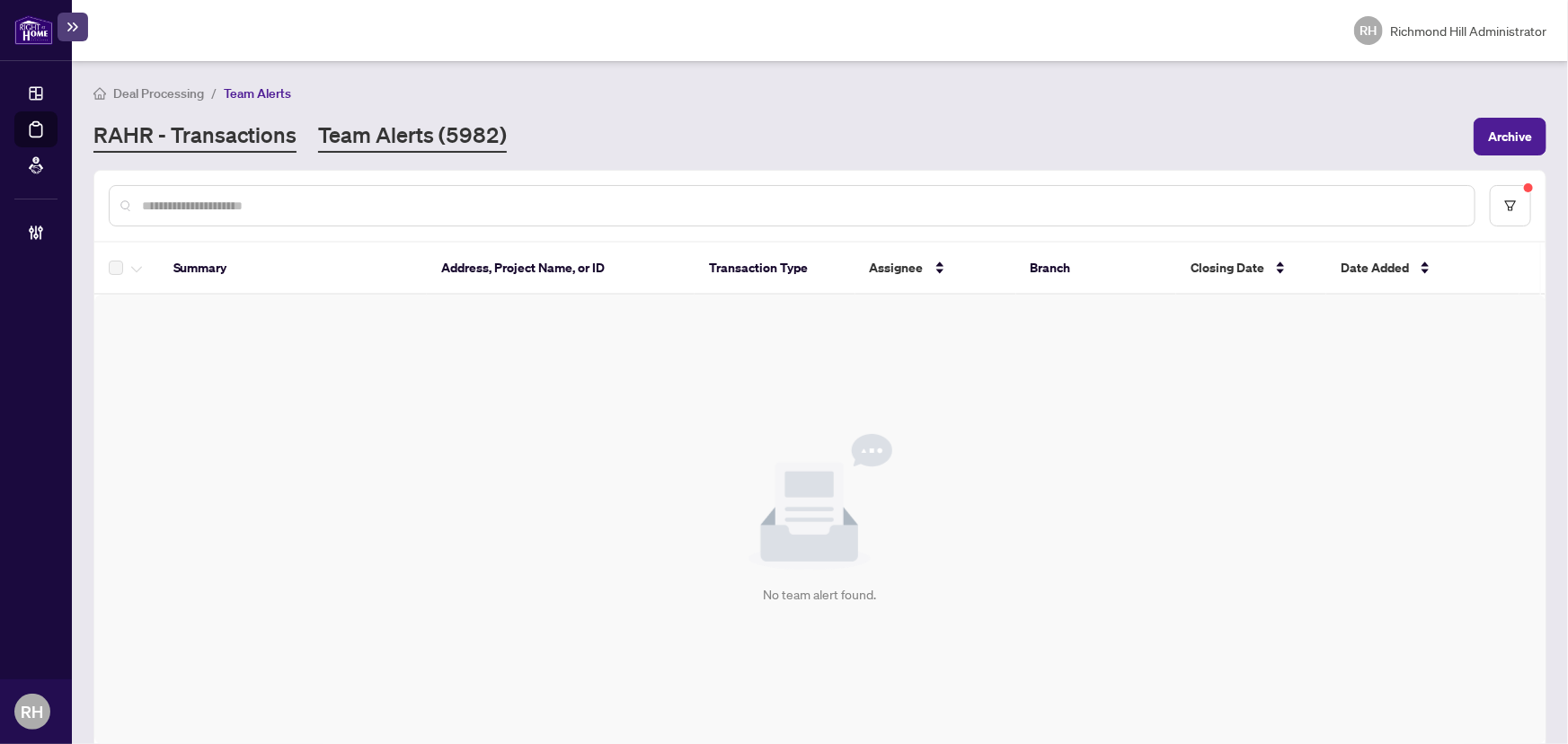 click on "RAHR - Transactions" at bounding box center (195, 137) 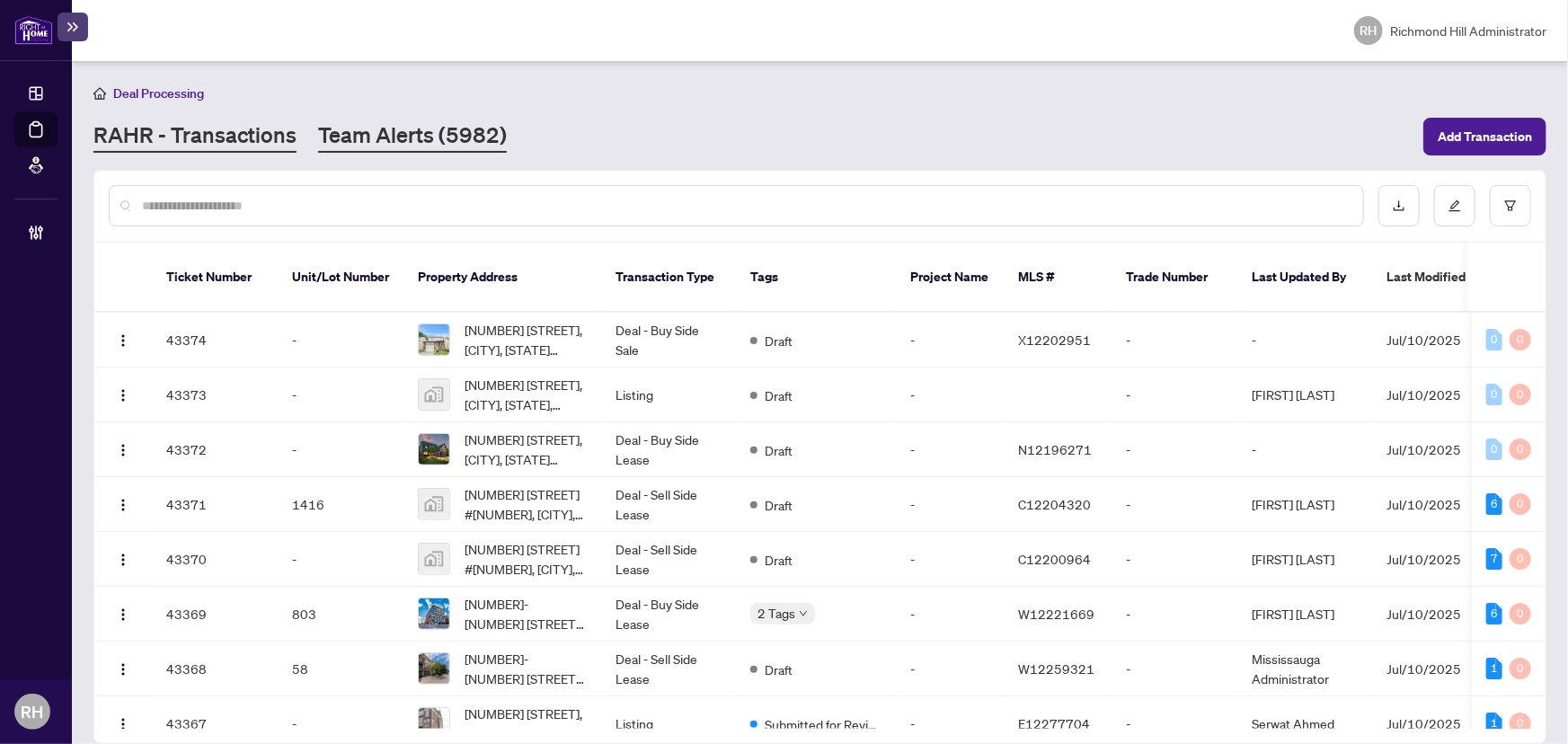 click on "Team Alerts   (5982)" at bounding box center (412, 137) 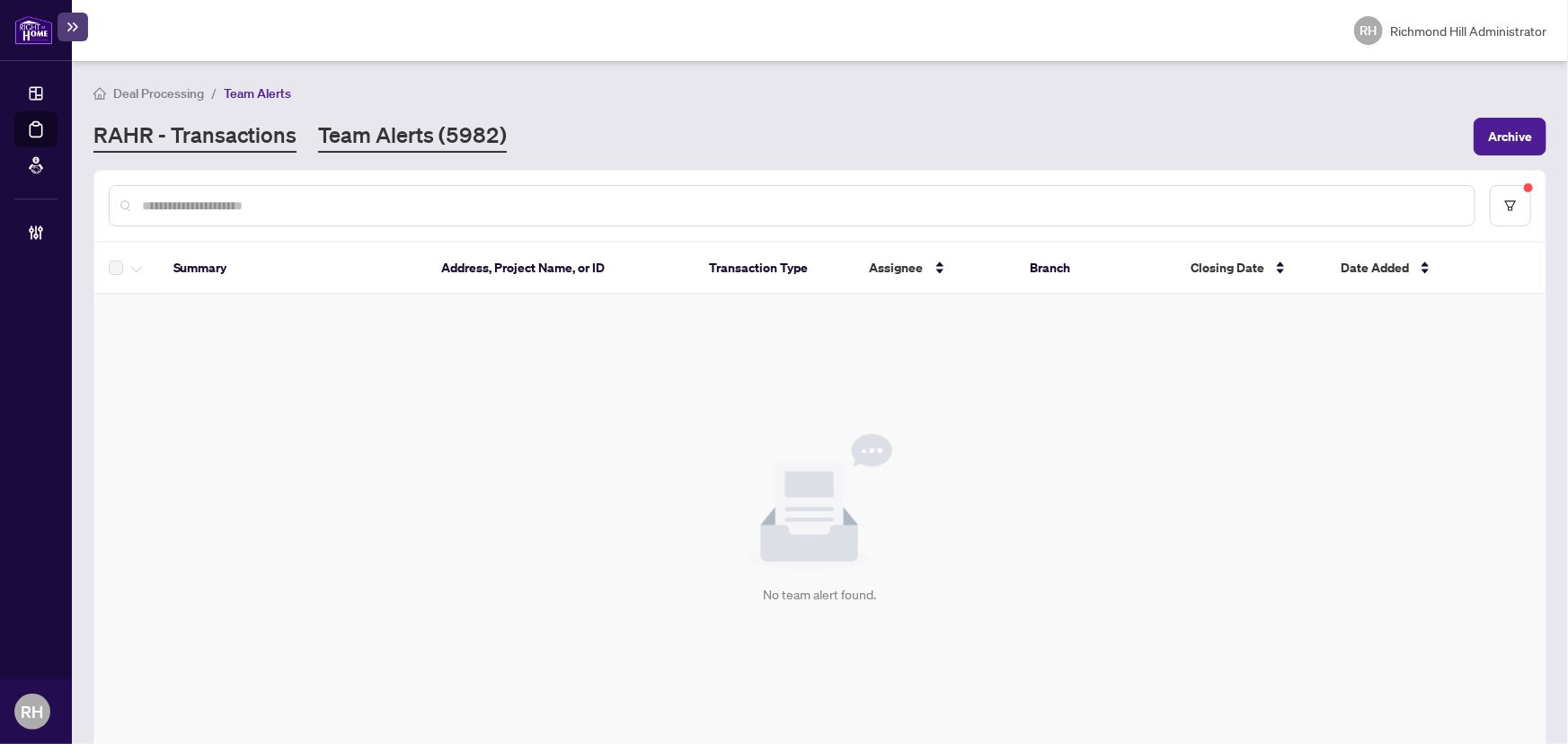 click on "RAHR - Transactions" at bounding box center (195, 137) 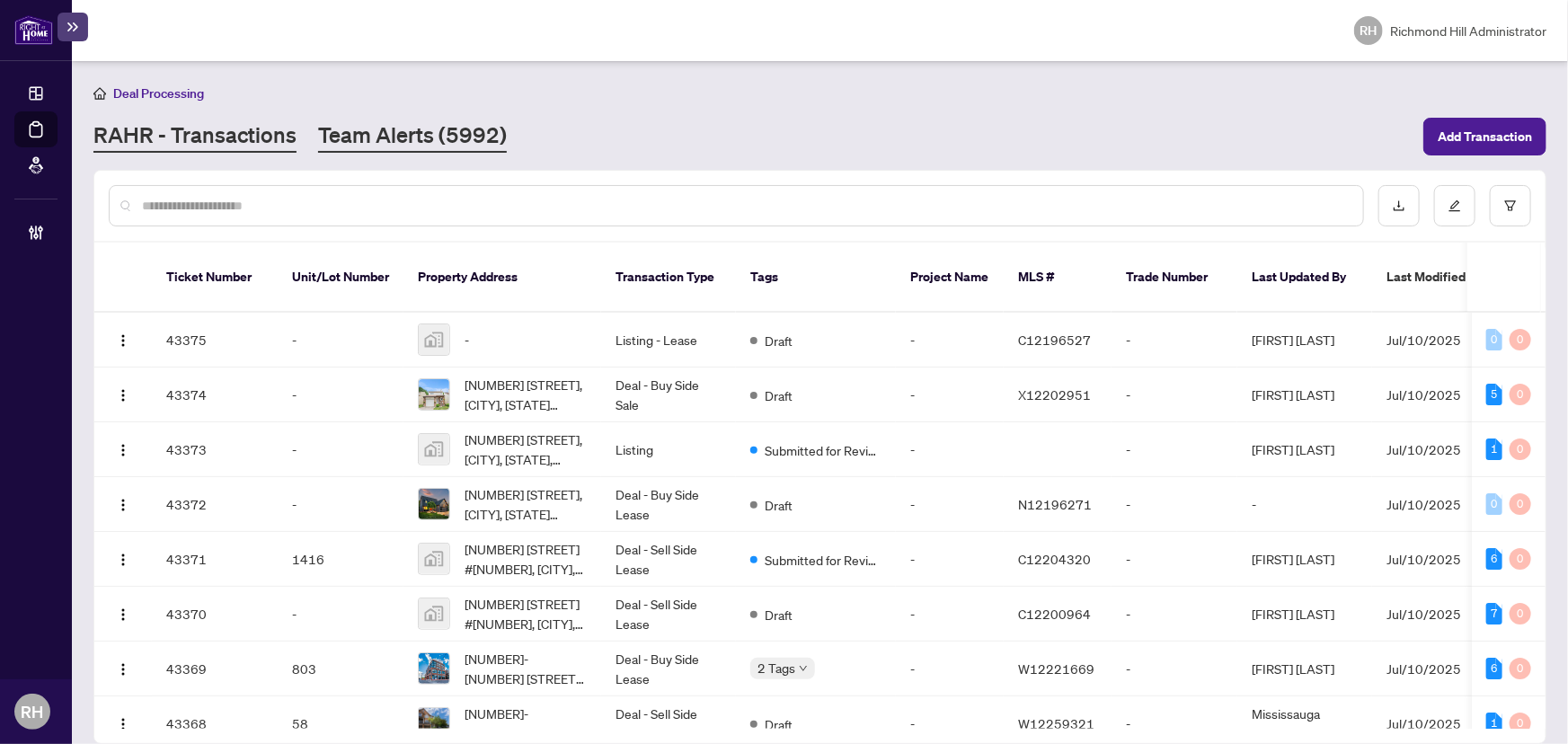 click on "Team Alerts   (5992)" at bounding box center (412, 137) 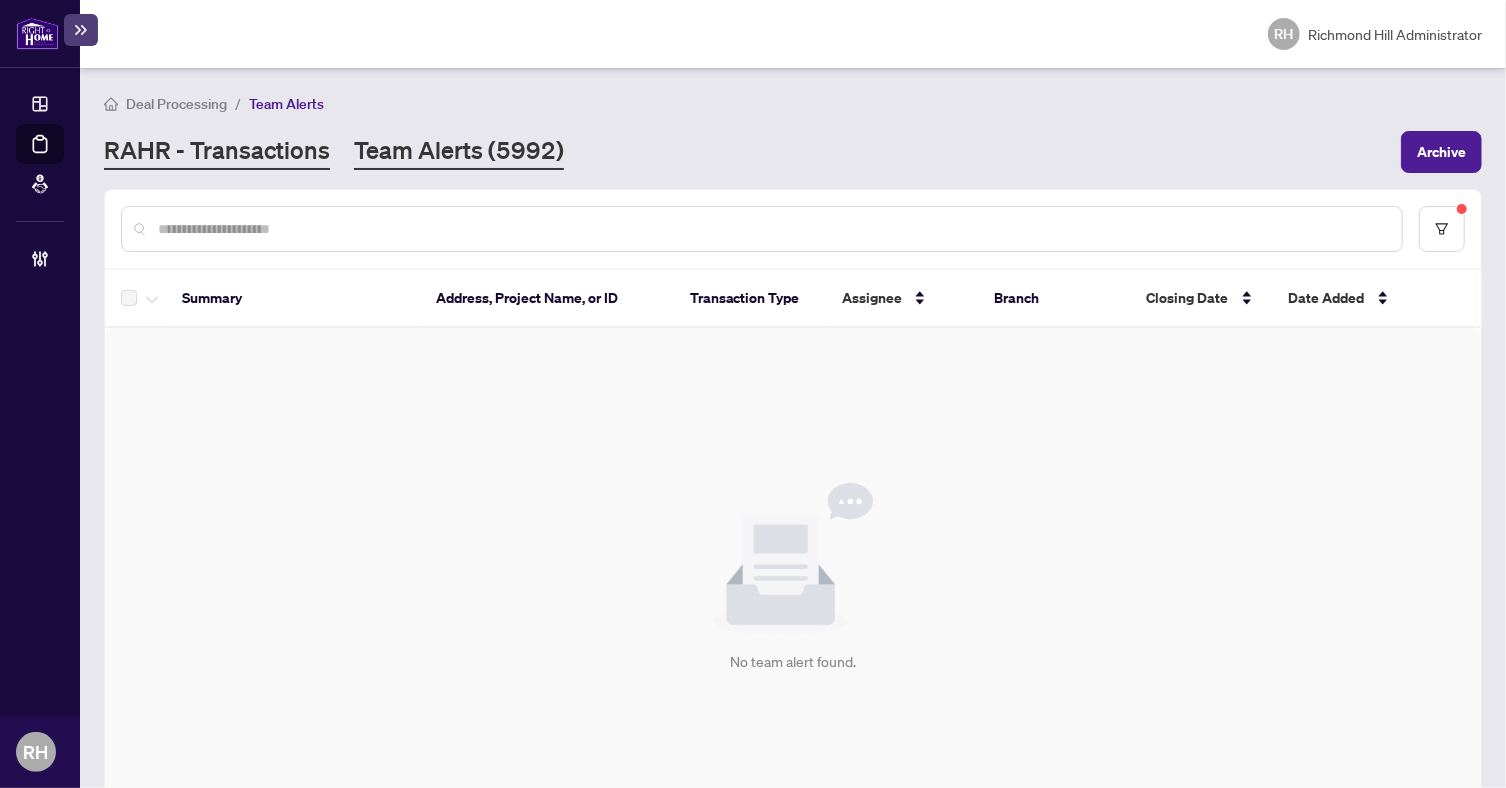 click on "RAHR - Transactions" at bounding box center (217, 152) 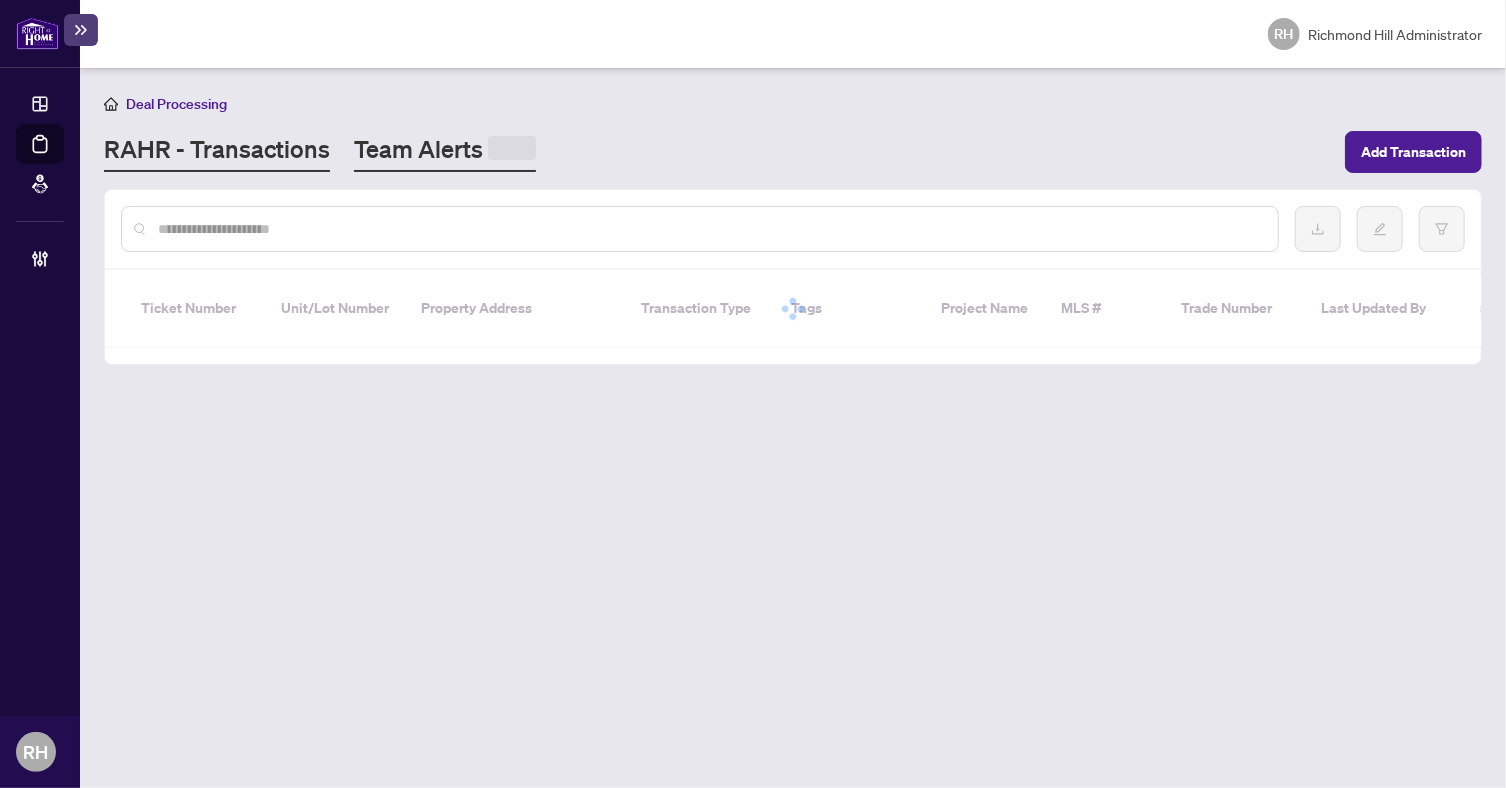 click on "Team Alerts" at bounding box center [445, 152] 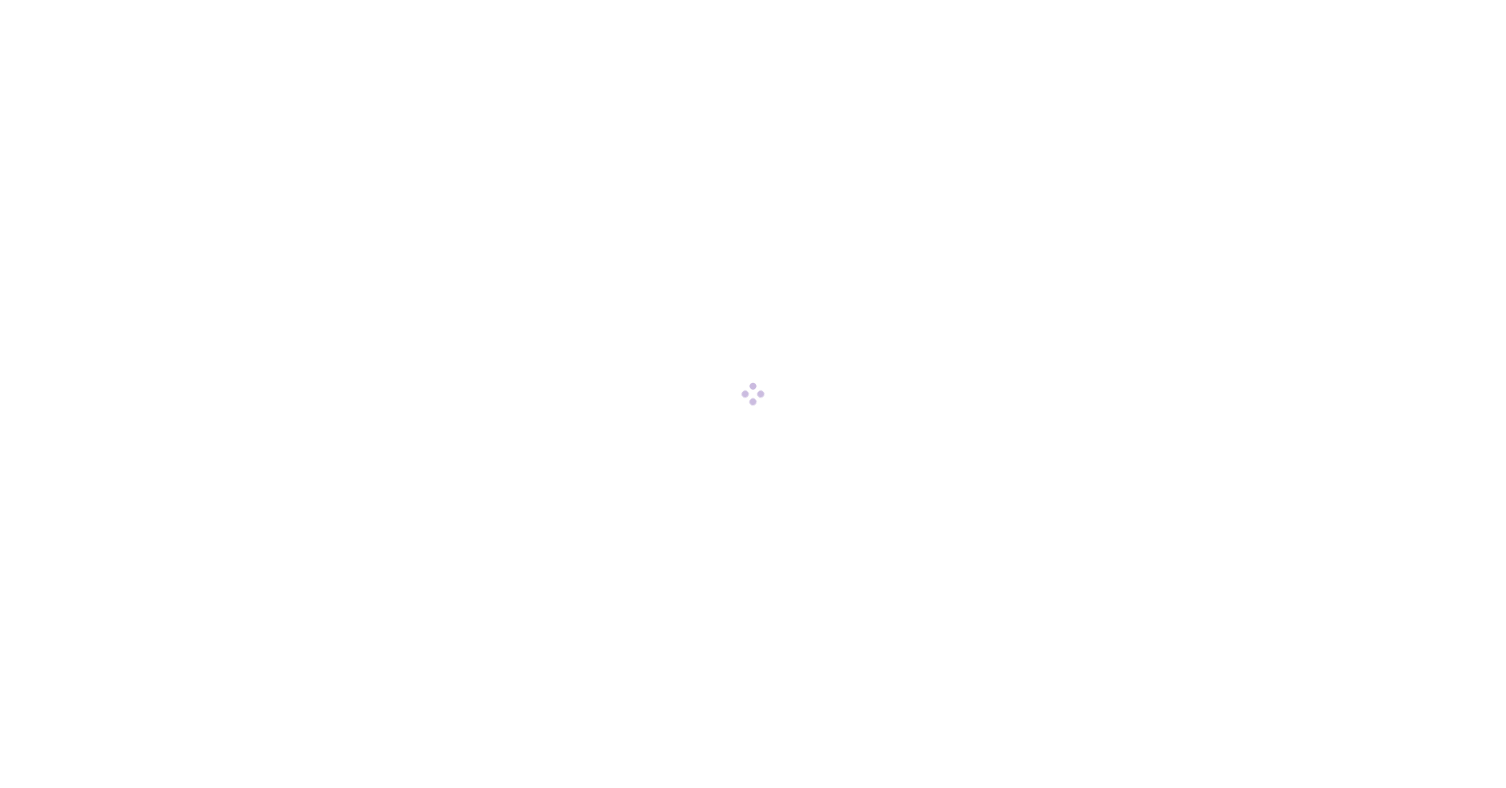 scroll, scrollTop: 0, scrollLeft: 0, axis: both 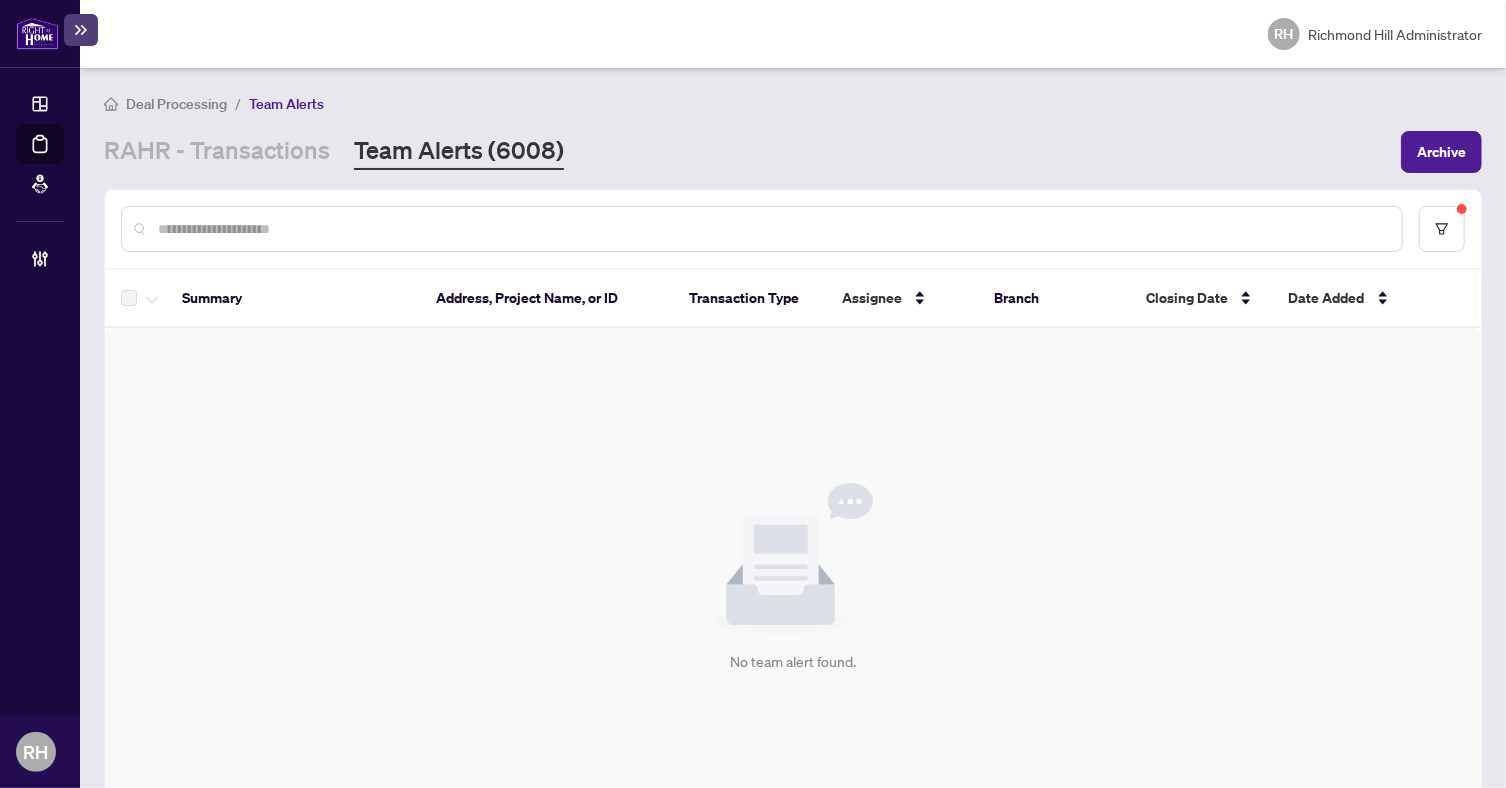 click on "Deal Processing / Team Alerts RAHR - Transactions Team Alerts   ([PHONE]) Archive" at bounding box center (793, 132) 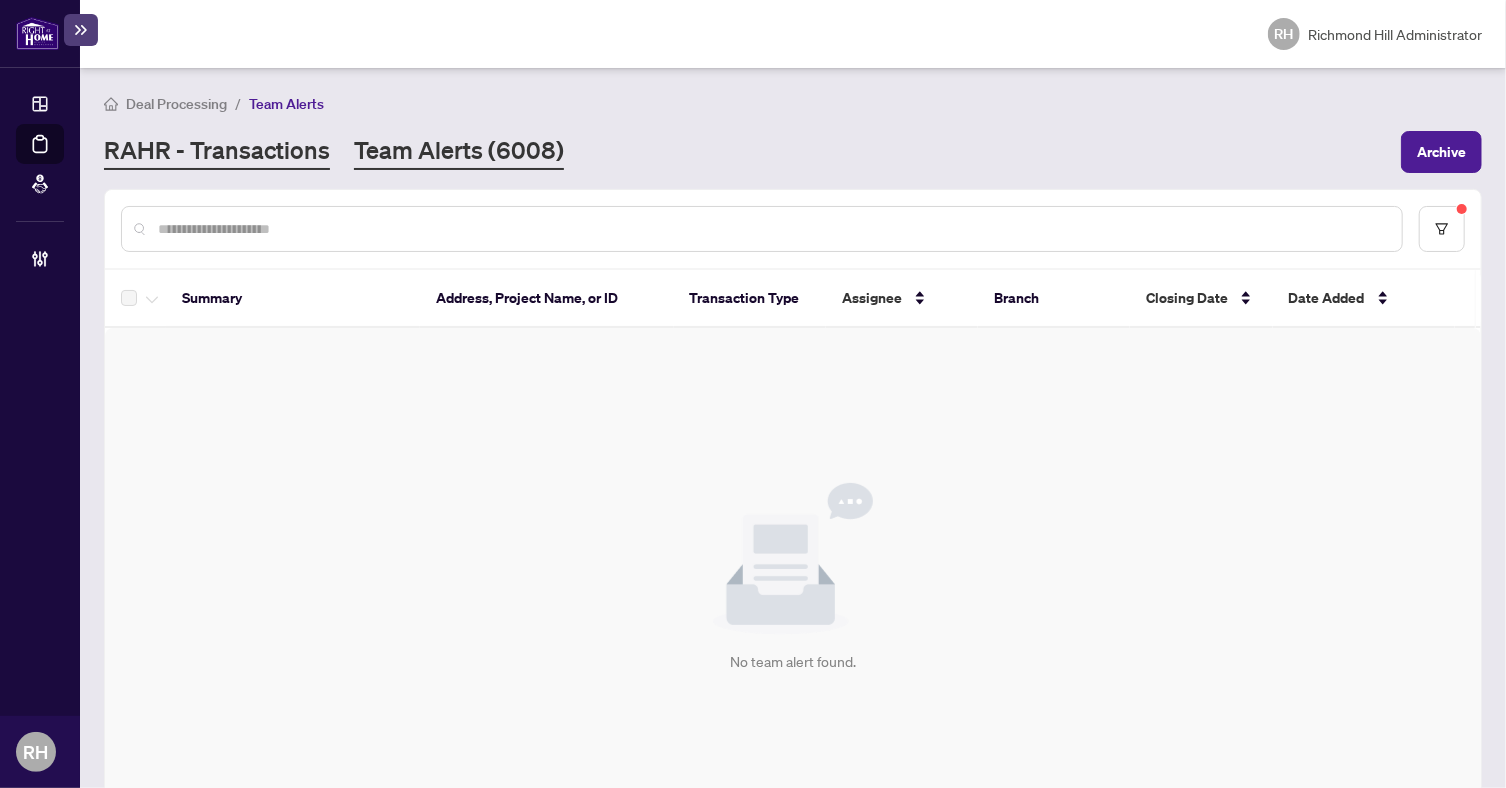 click on "RAHR - Transactions" at bounding box center [217, 152] 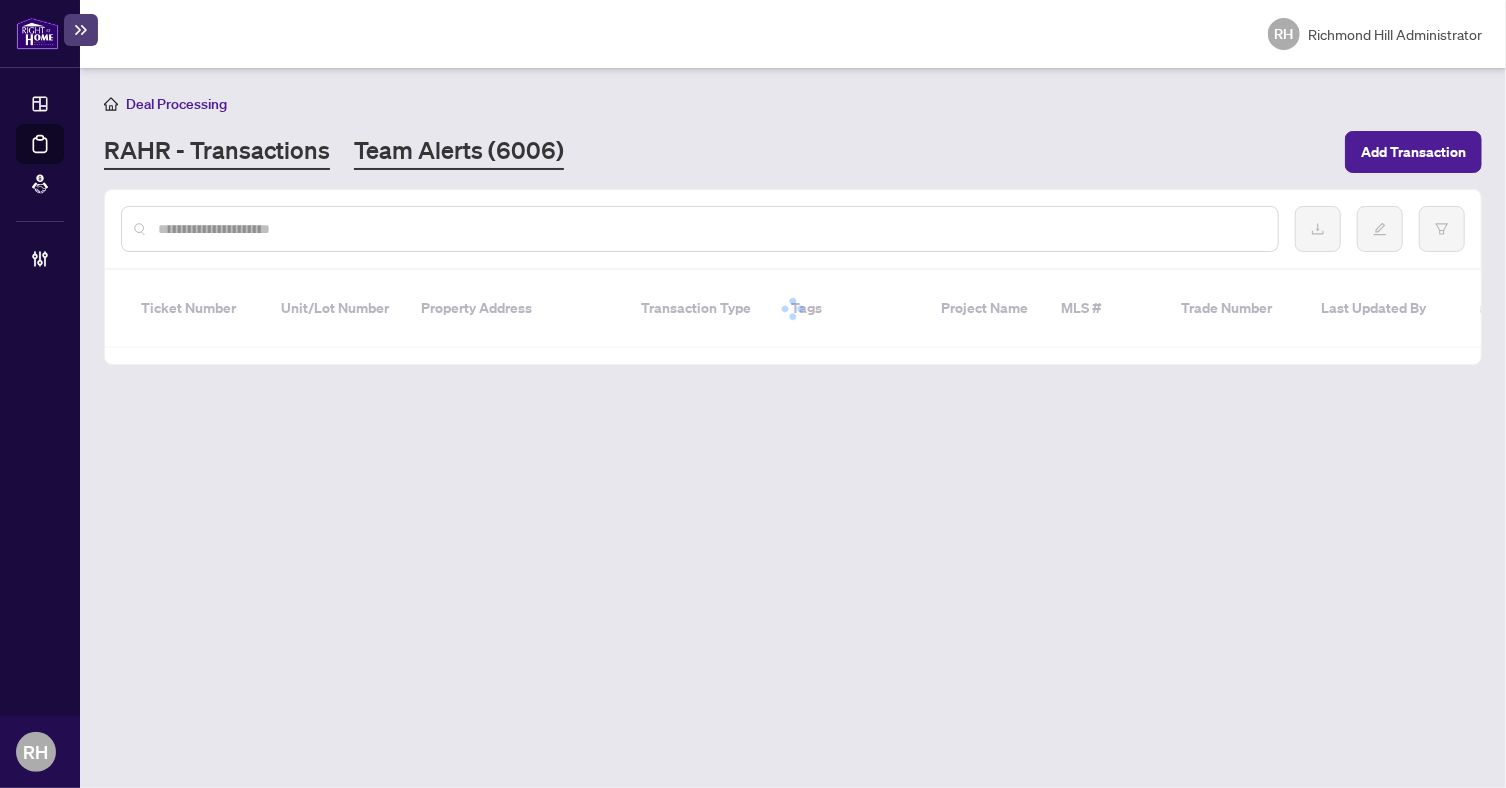 click on "Team Alerts   ([PHONE])" at bounding box center [459, 152] 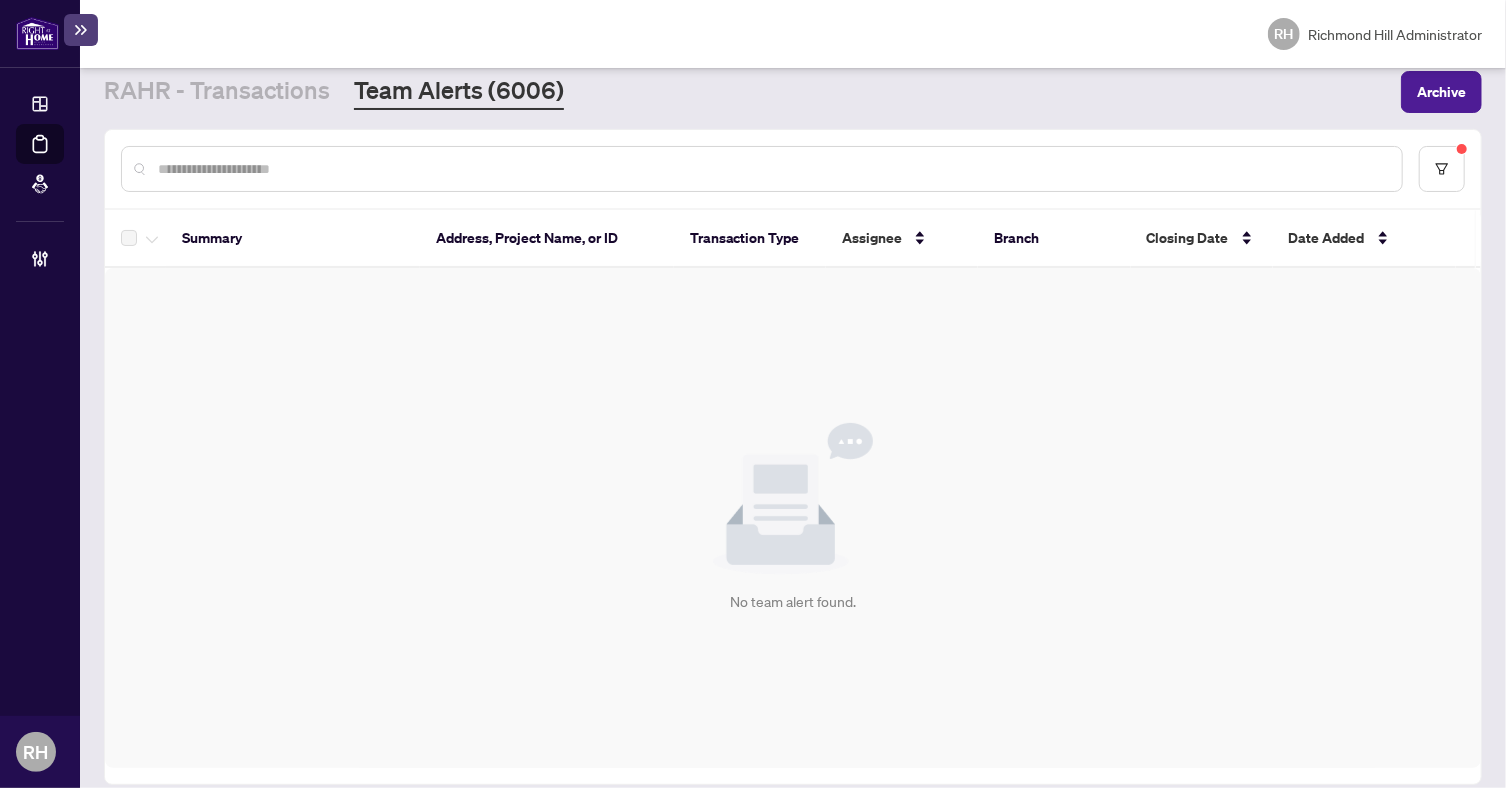 scroll, scrollTop: 79, scrollLeft: 0, axis: vertical 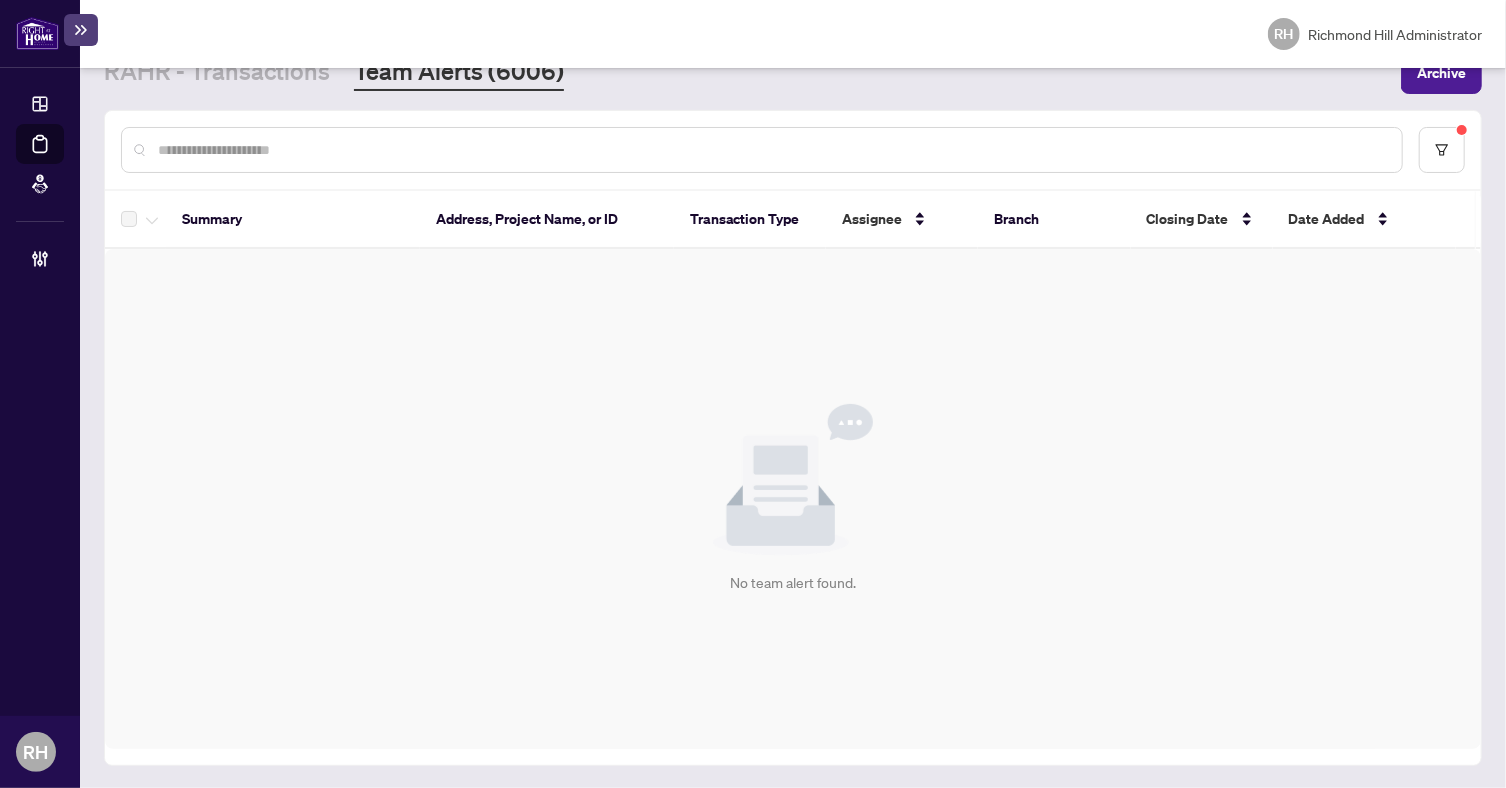 click on "No team alert found." at bounding box center (793, 499) 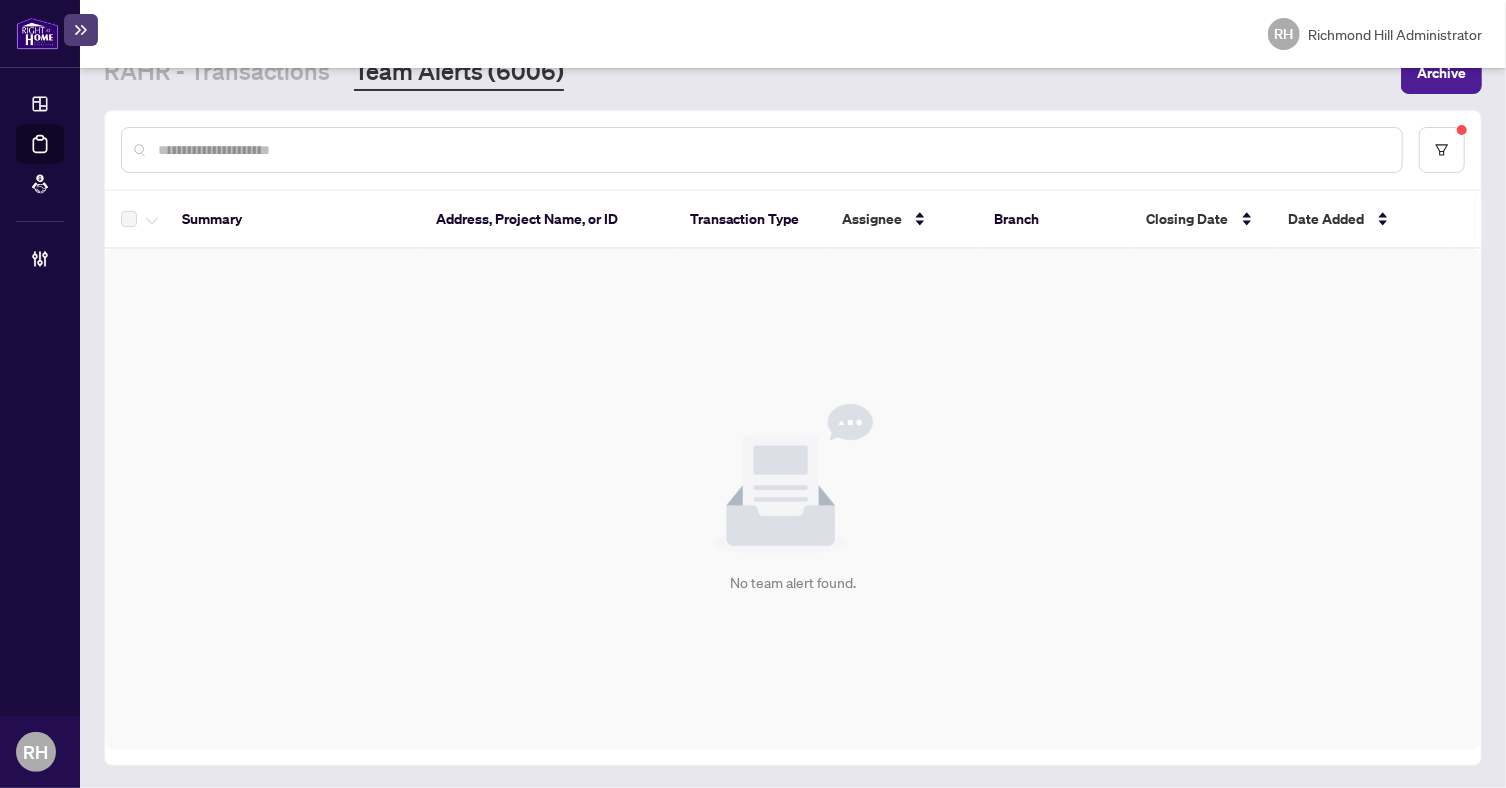 click on "RH Richmond Hill Administrator" at bounding box center (793, 34) 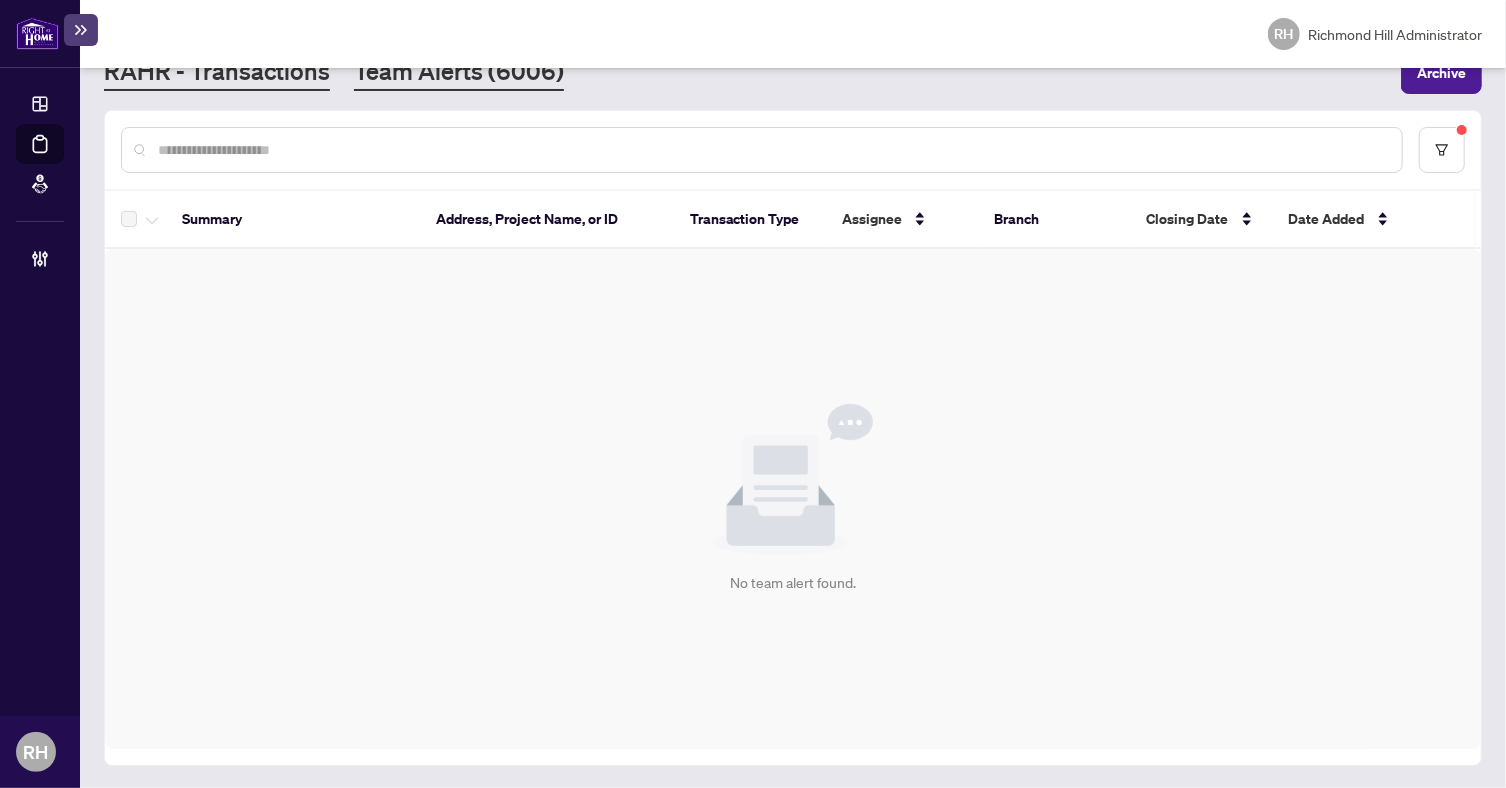click on "RAHR - Transactions" at bounding box center (217, 73) 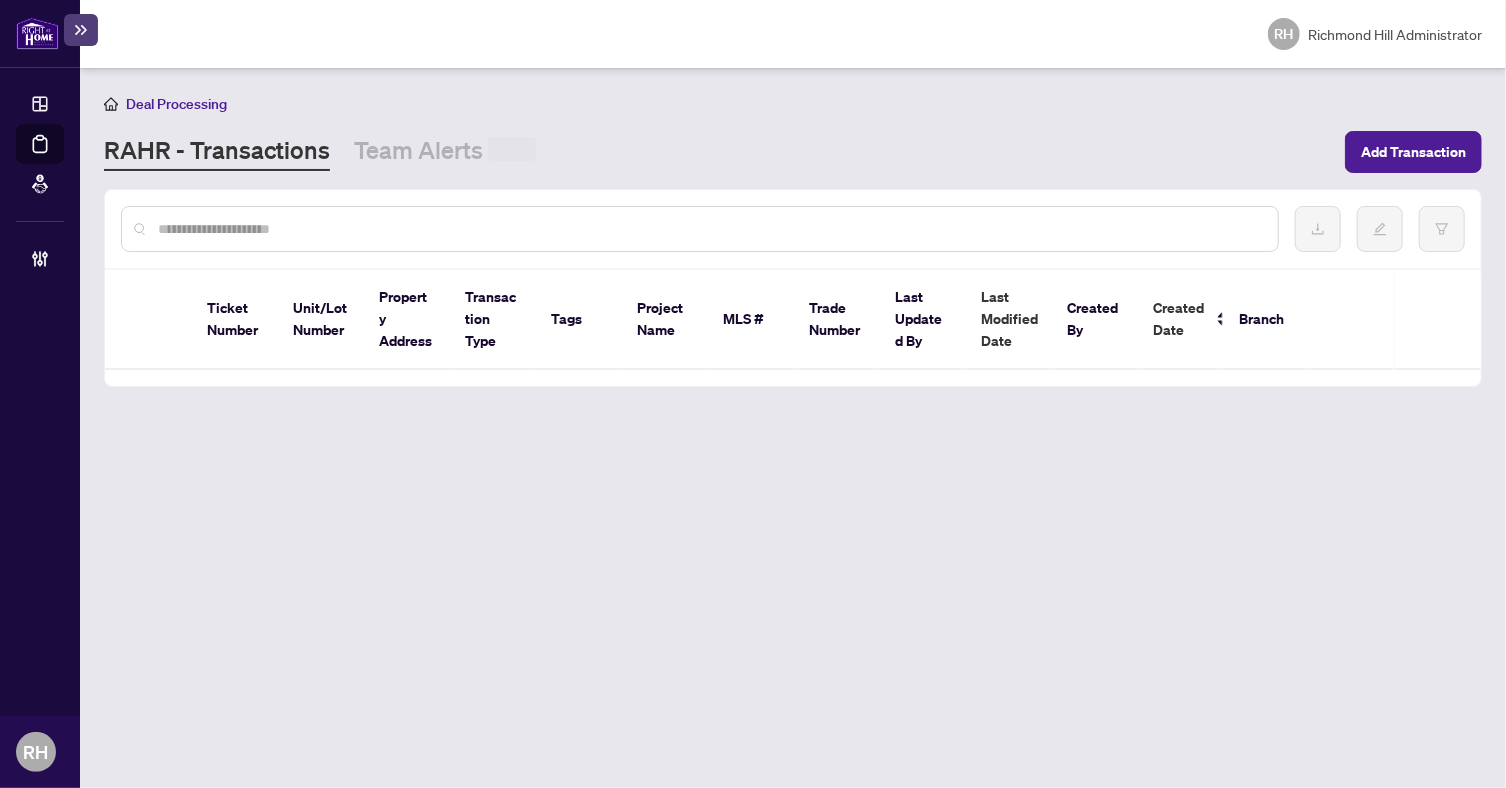 scroll, scrollTop: 0, scrollLeft: 0, axis: both 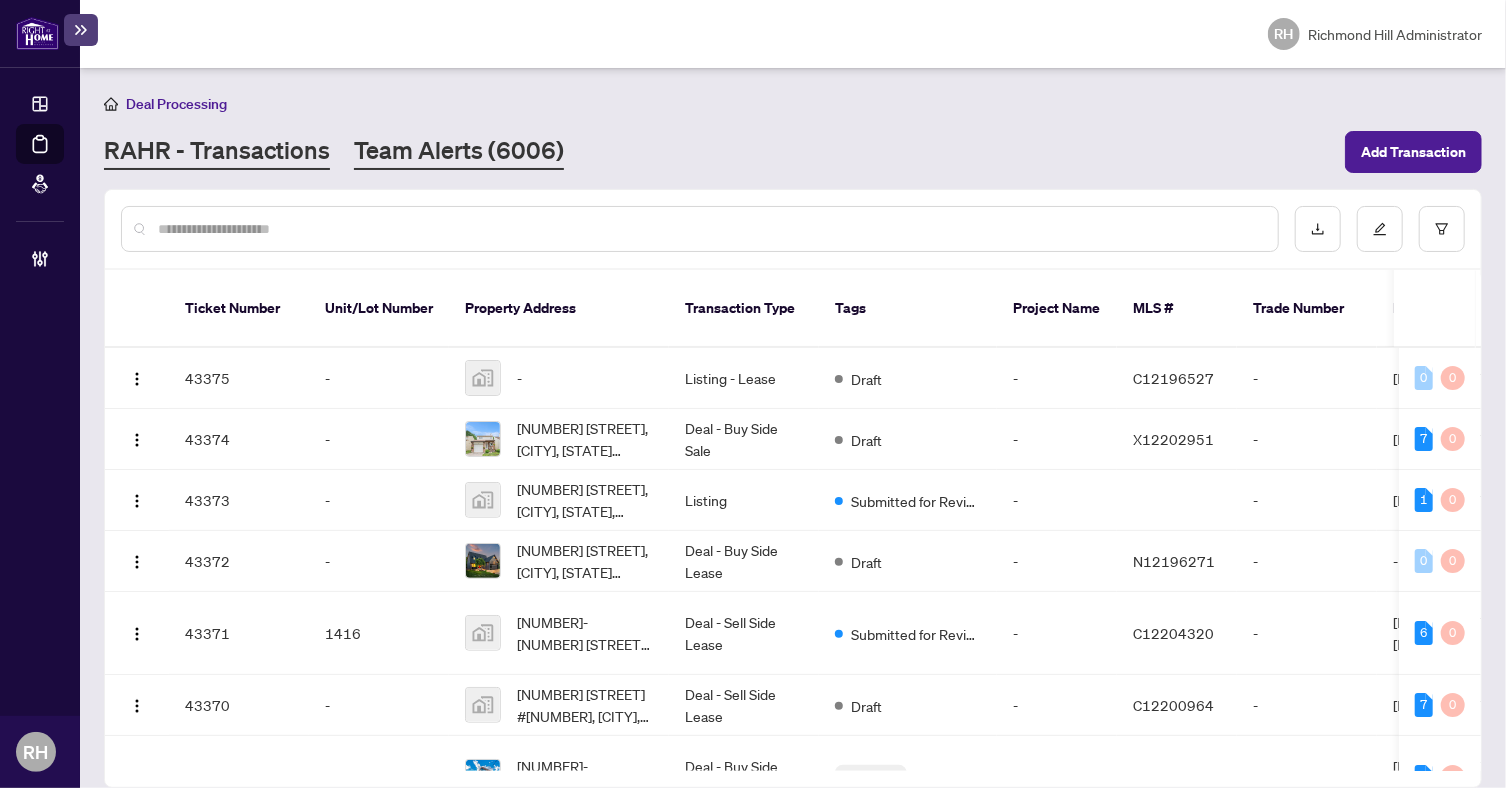 click on "Team Alerts   ([PHONE])" at bounding box center [459, 152] 